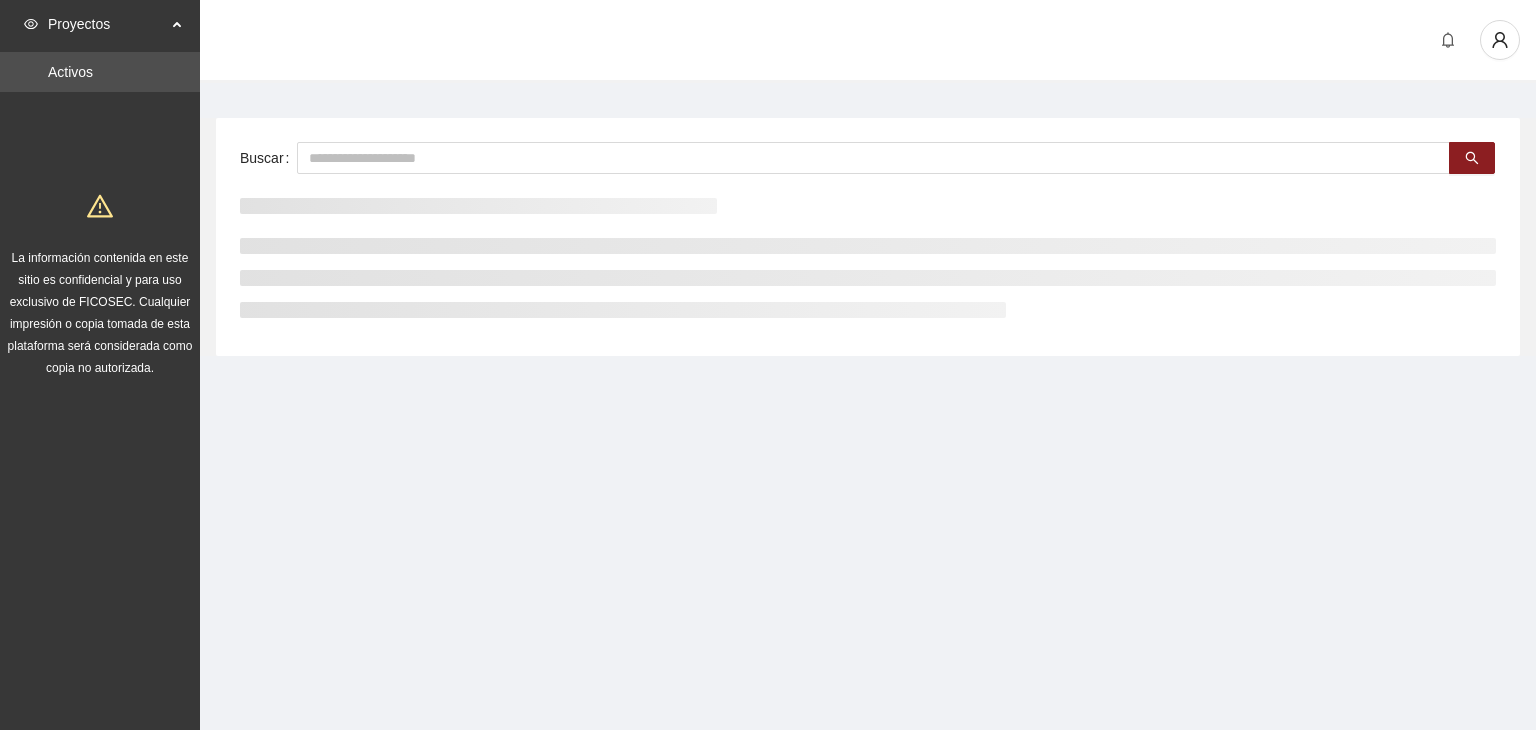 scroll, scrollTop: 0, scrollLeft: 0, axis: both 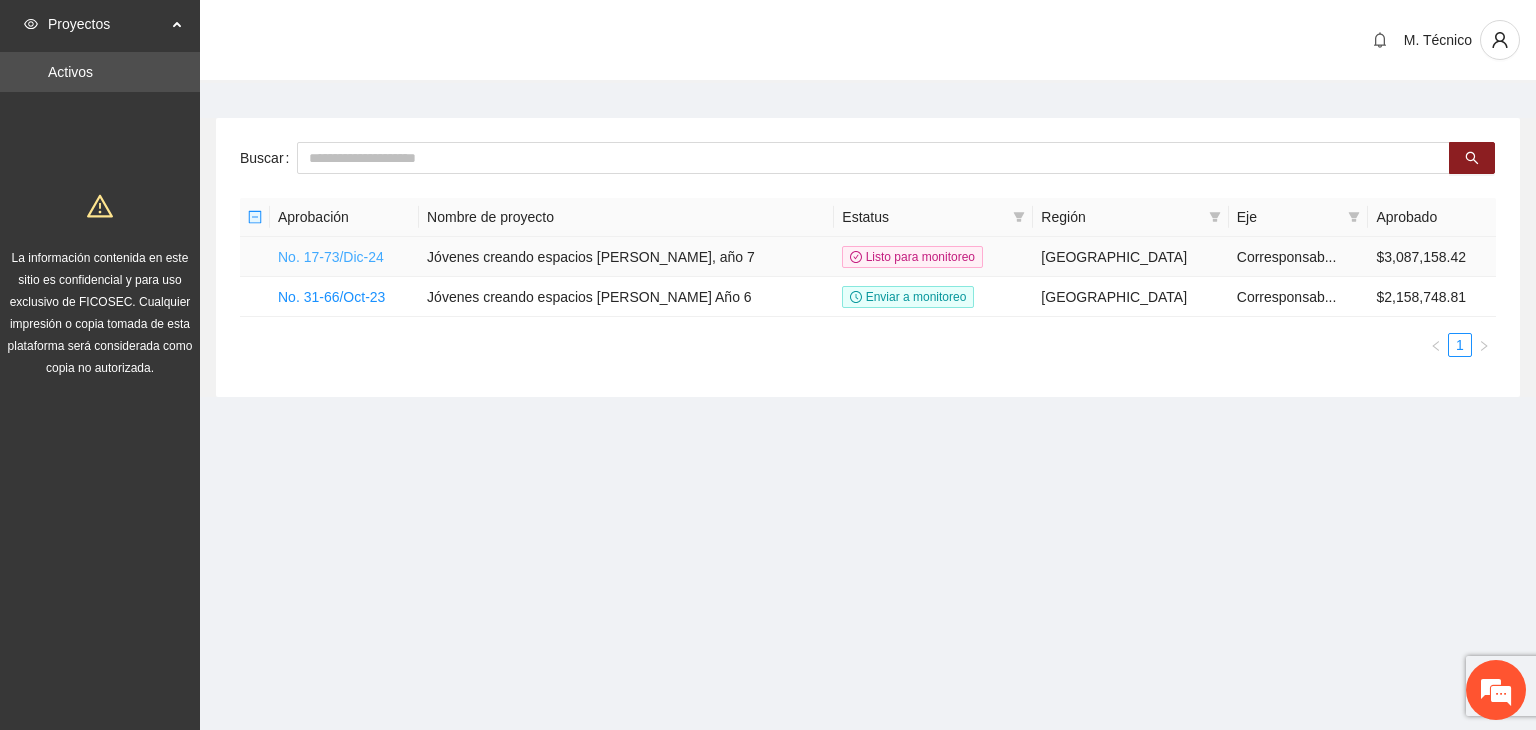 click on "No. 17-73/Dic-24" at bounding box center [331, 257] 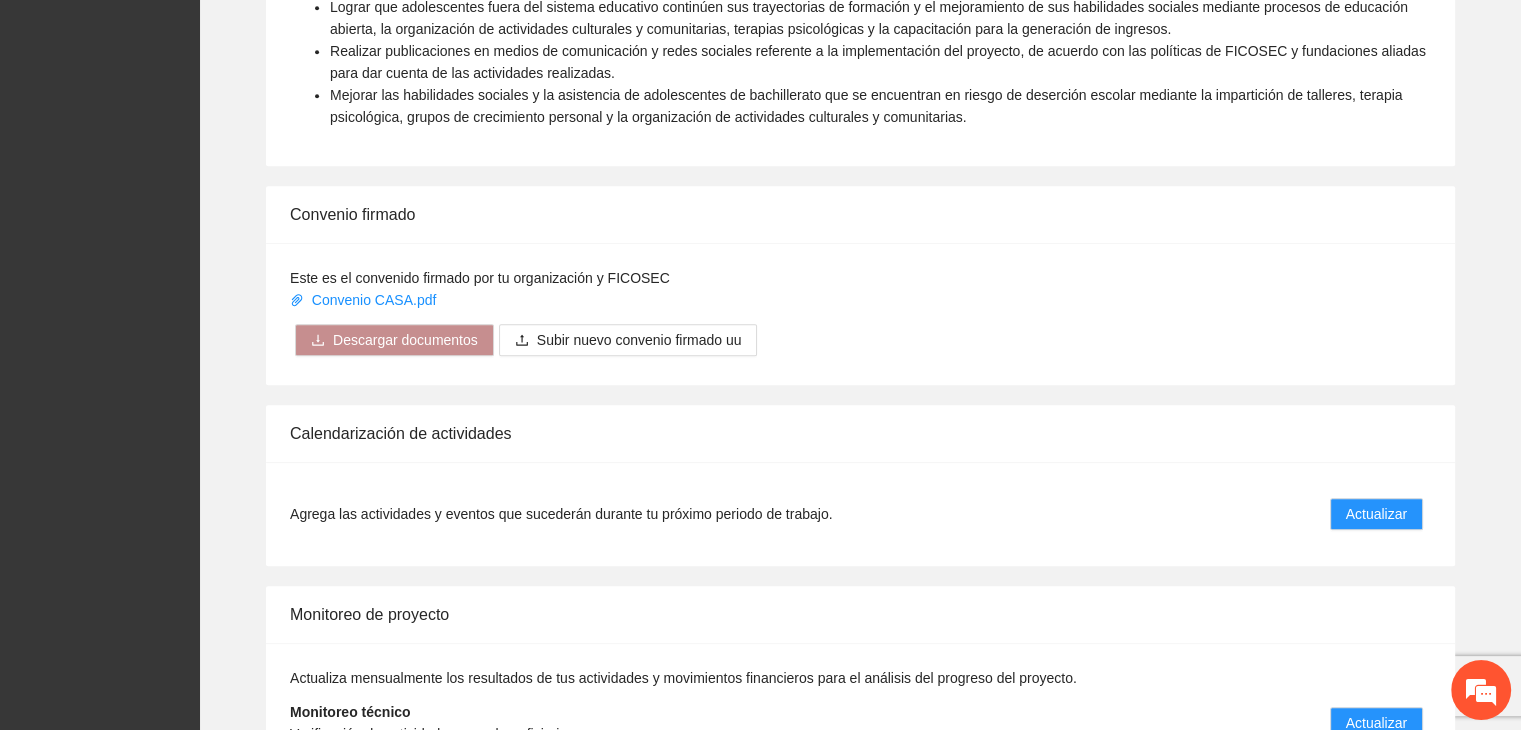 scroll, scrollTop: 1540, scrollLeft: 0, axis: vertical 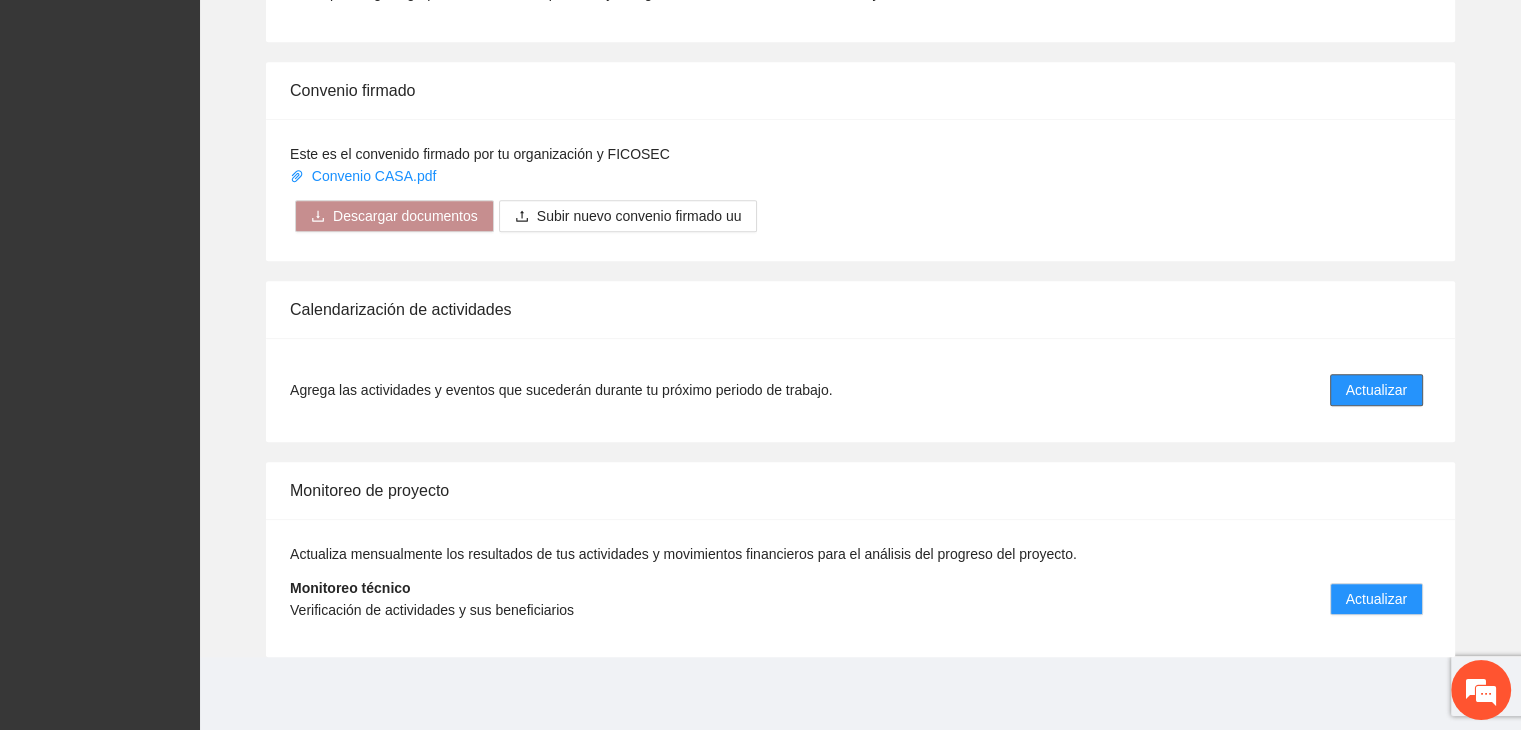 click on "Actualizar" at bounding box center [1376, 390] 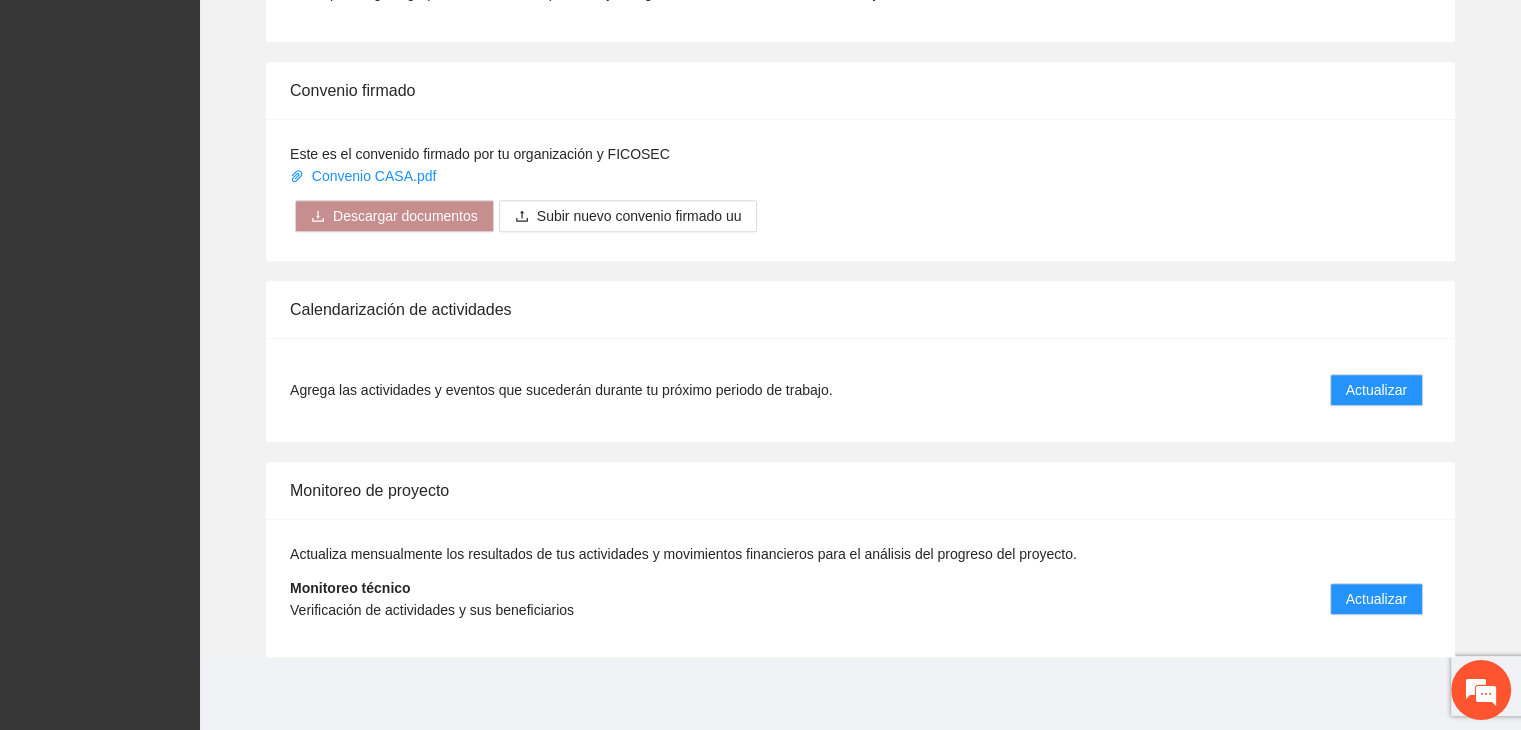scroll, scrollTop: 0, scrollLeft: 0, axis: both 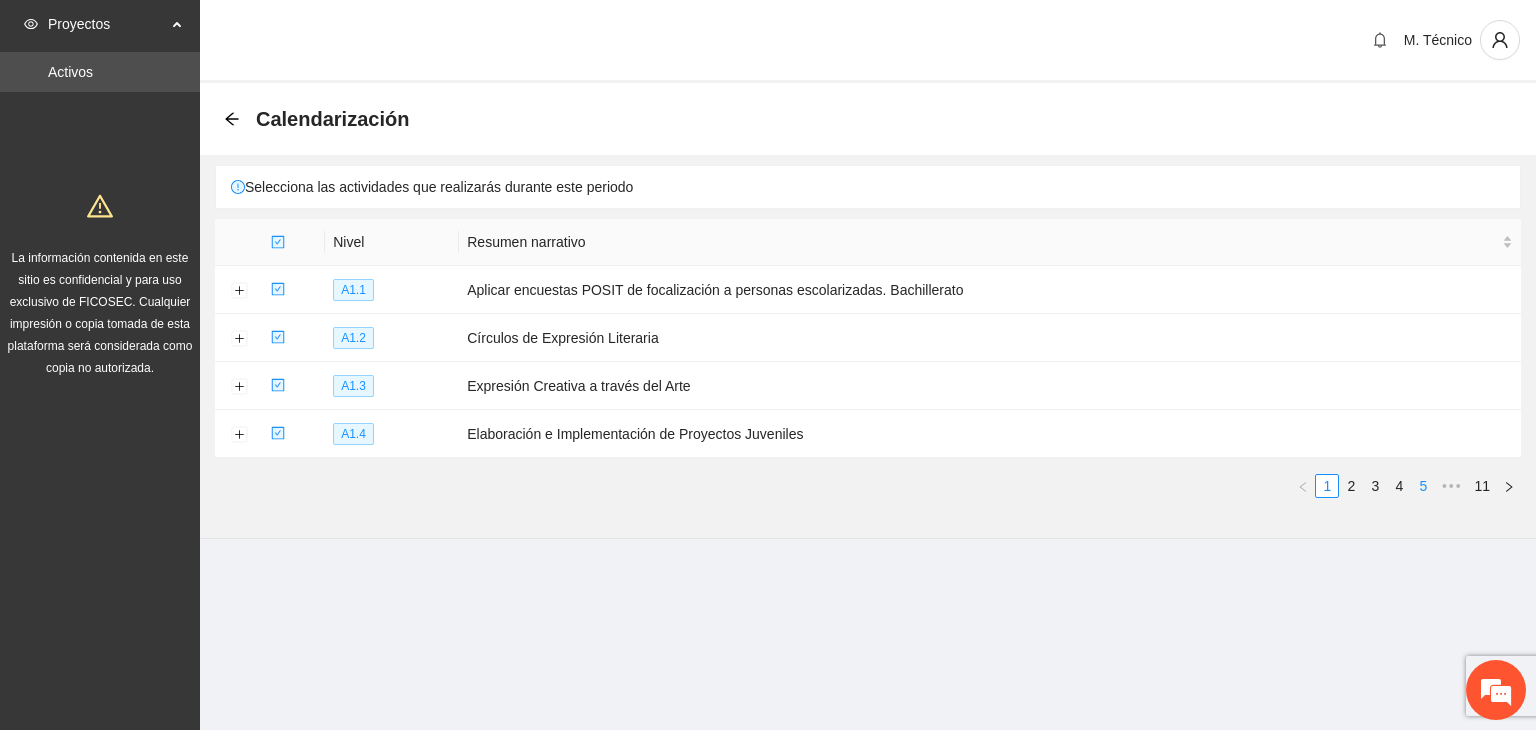 click on "5" at bounding box center (1423, 486) 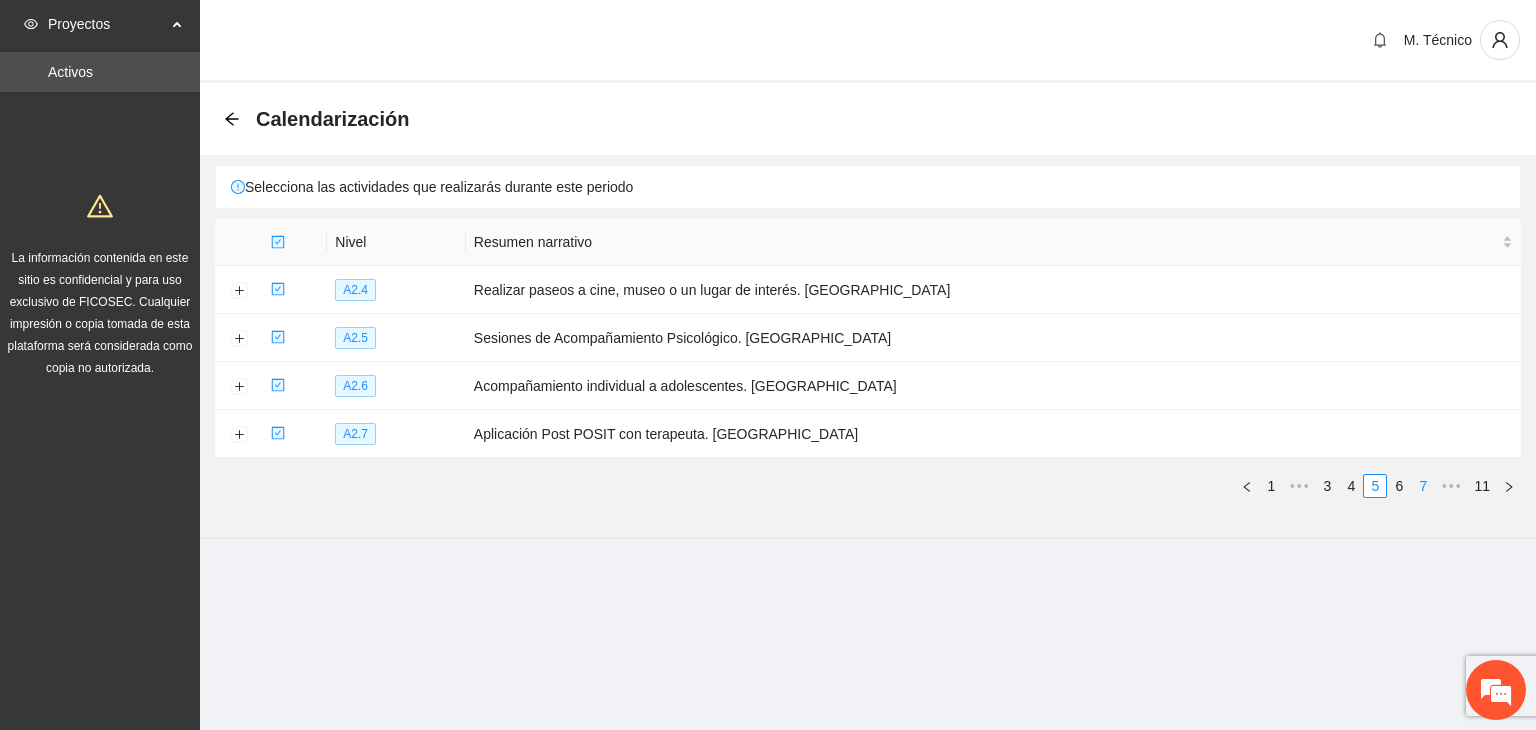 click on "7" at bounding box center (1423, 486) 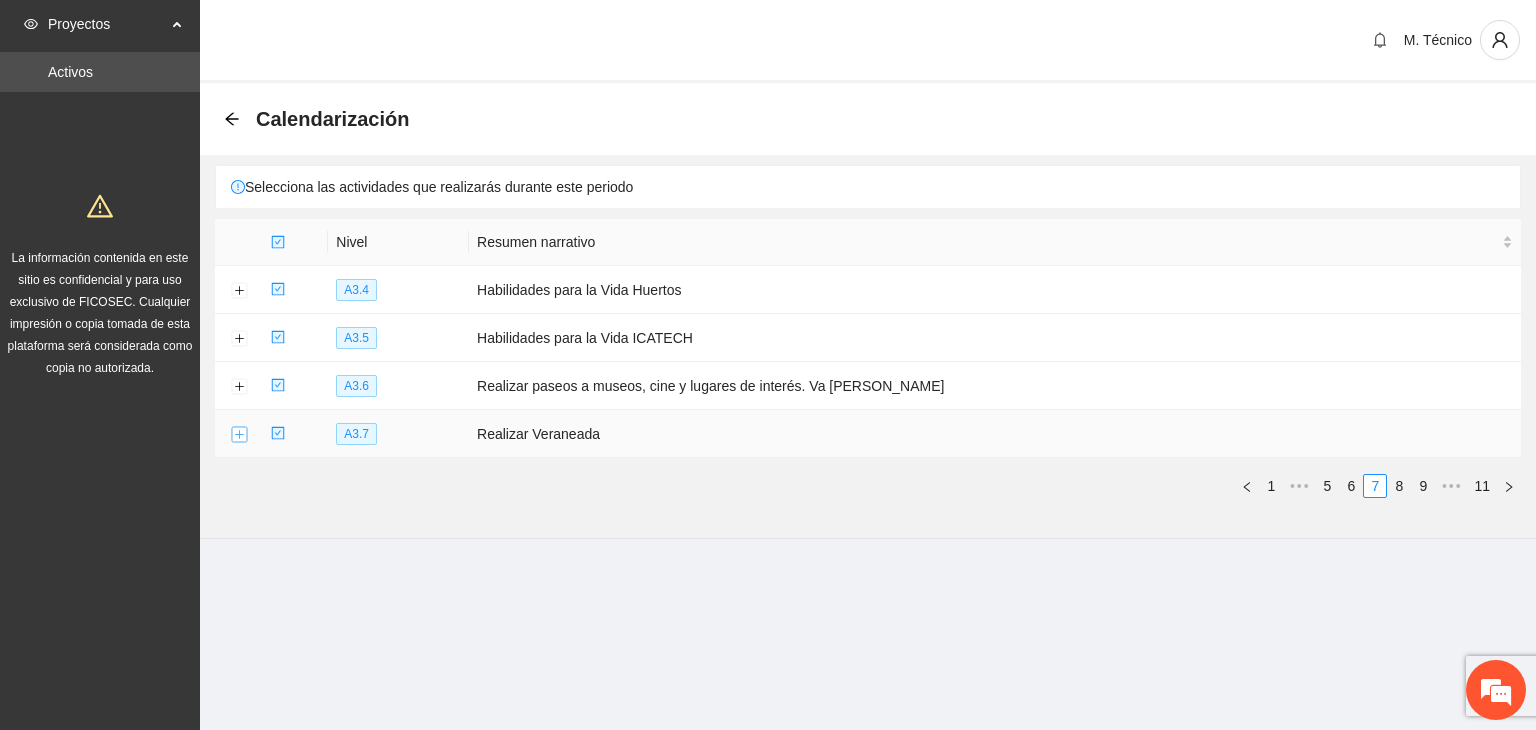 click at bounding box center [239, 435] 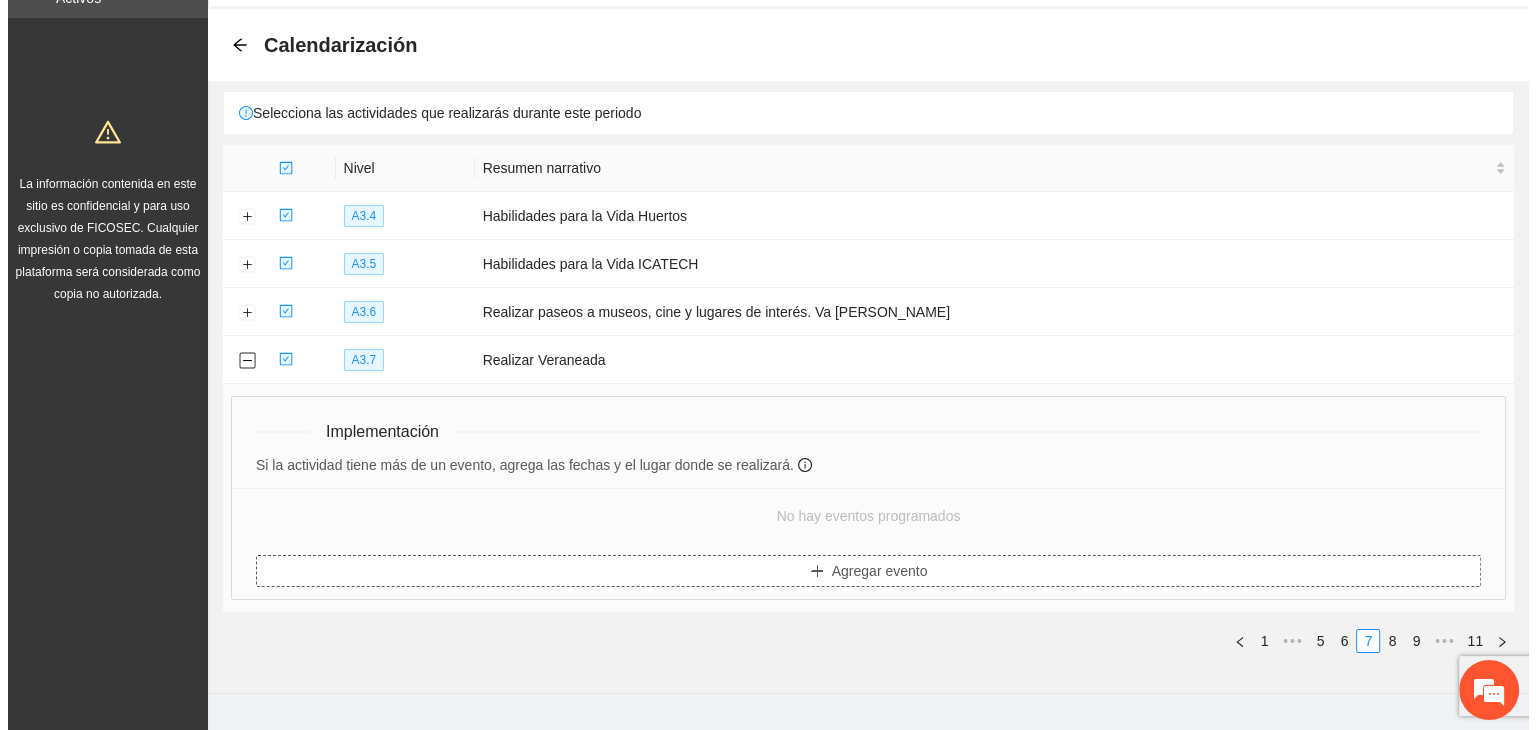 scroll, scrollTop: 116, scrollLeft: 0, axis: vertical 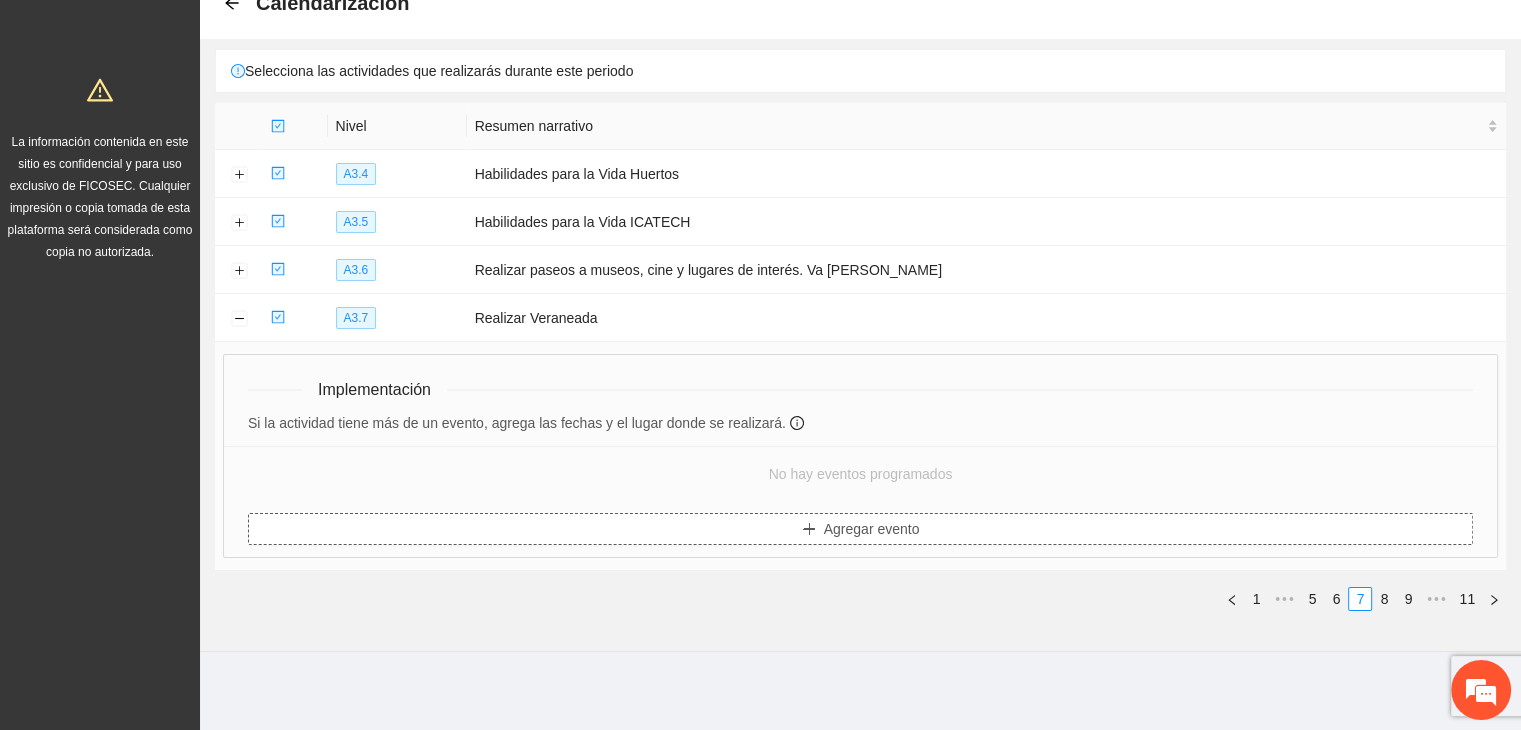 click on "Agregar evento" at bounding box center (872, 529) 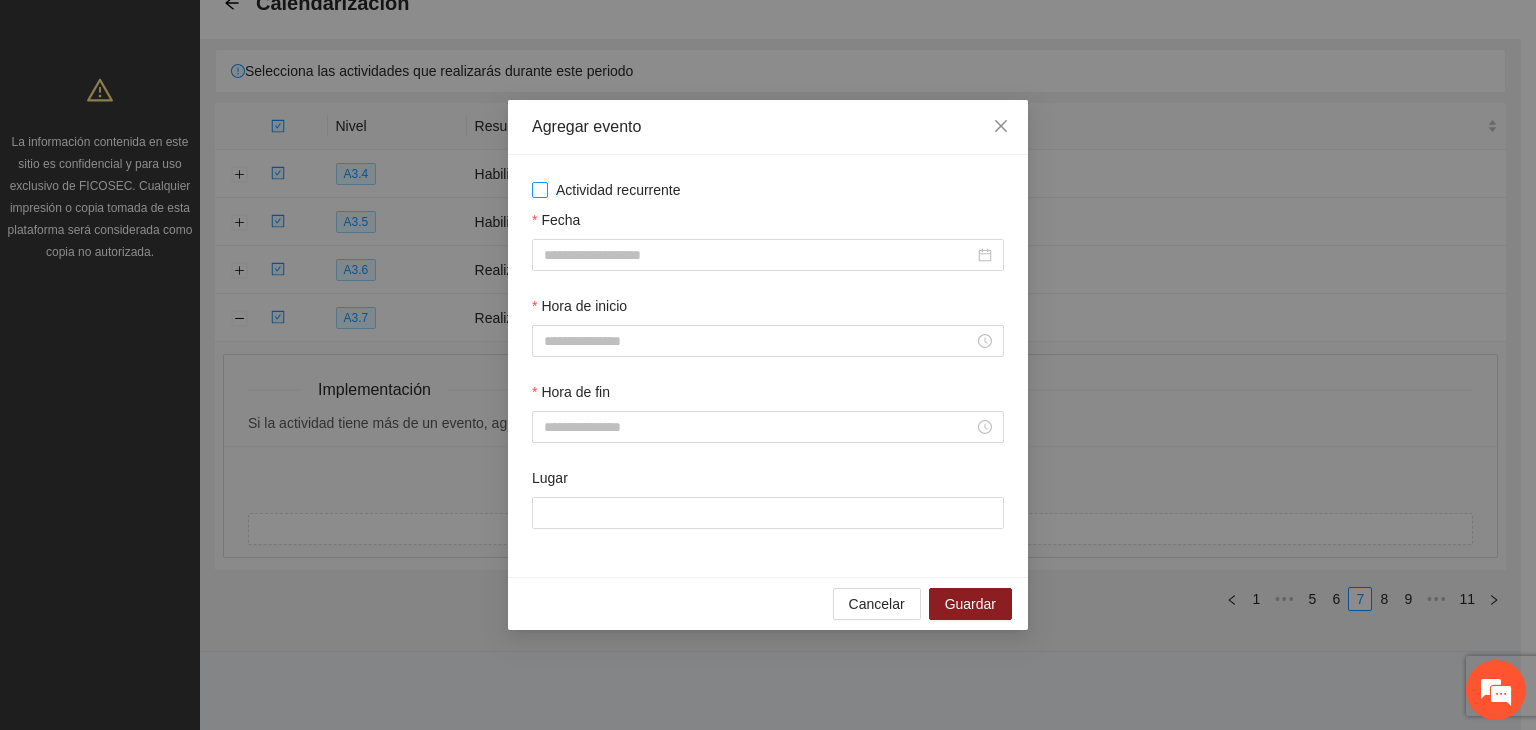 click on "Actividad recurrente" at bounding box center (618, 190) 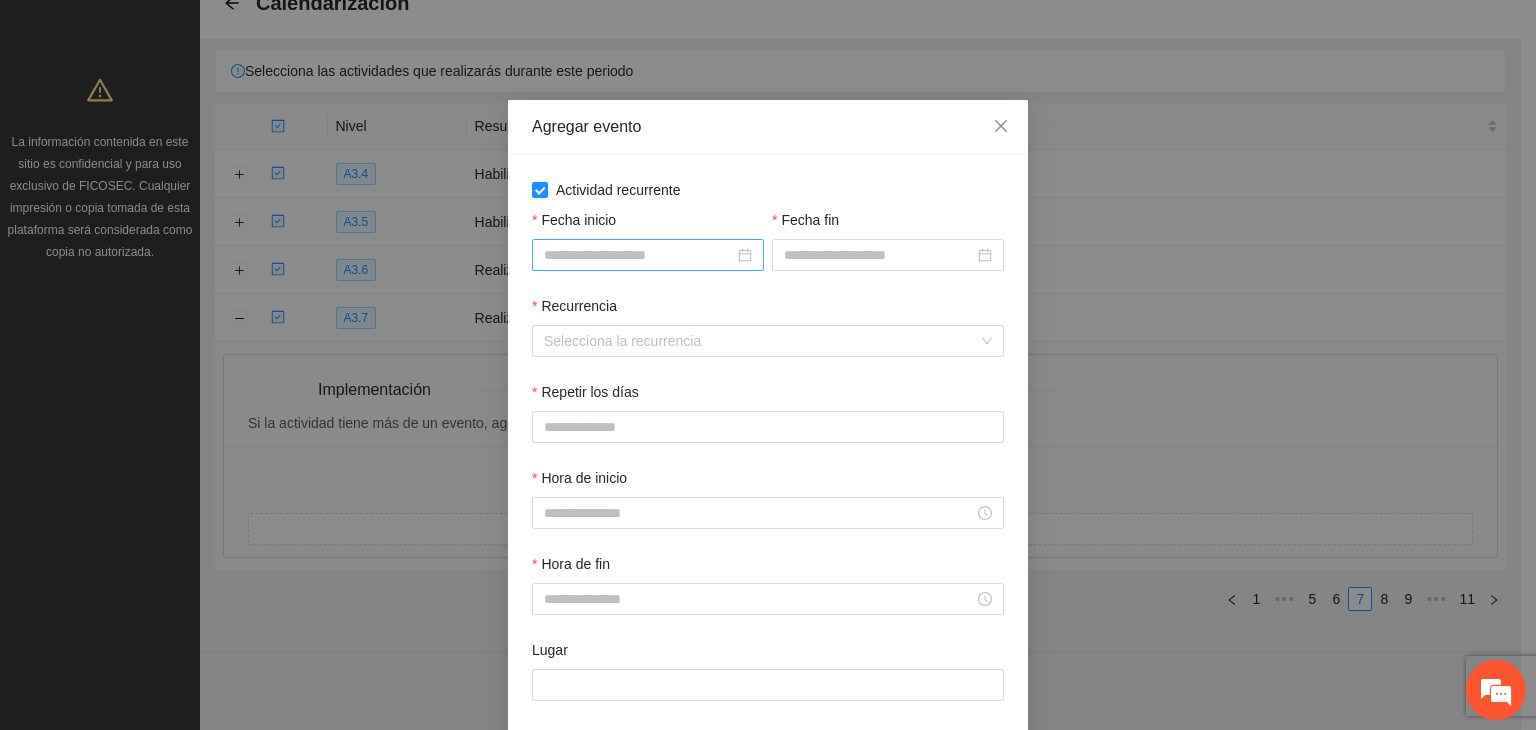 click on "Fecha inicio" at bounding box center (639, 255) 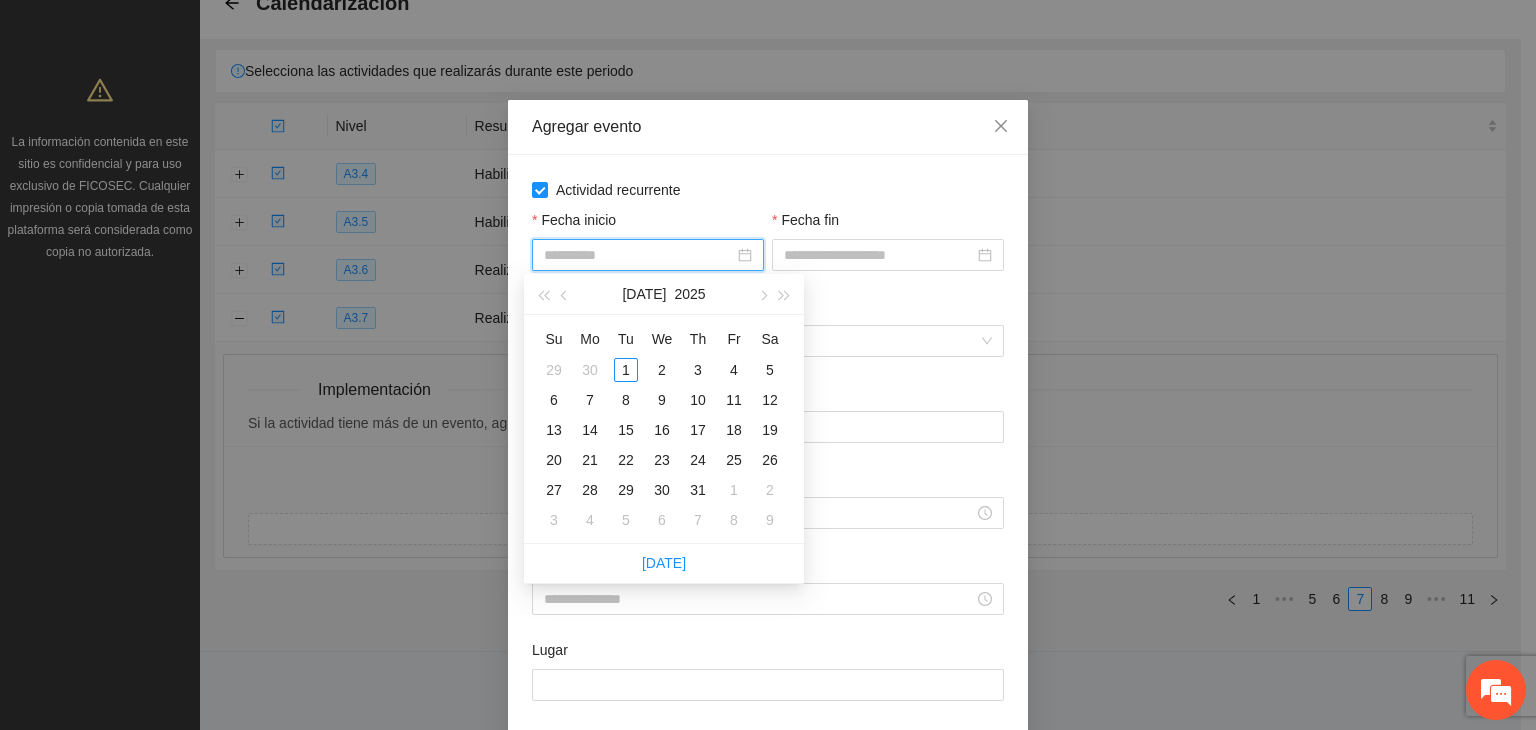 type on "**********" 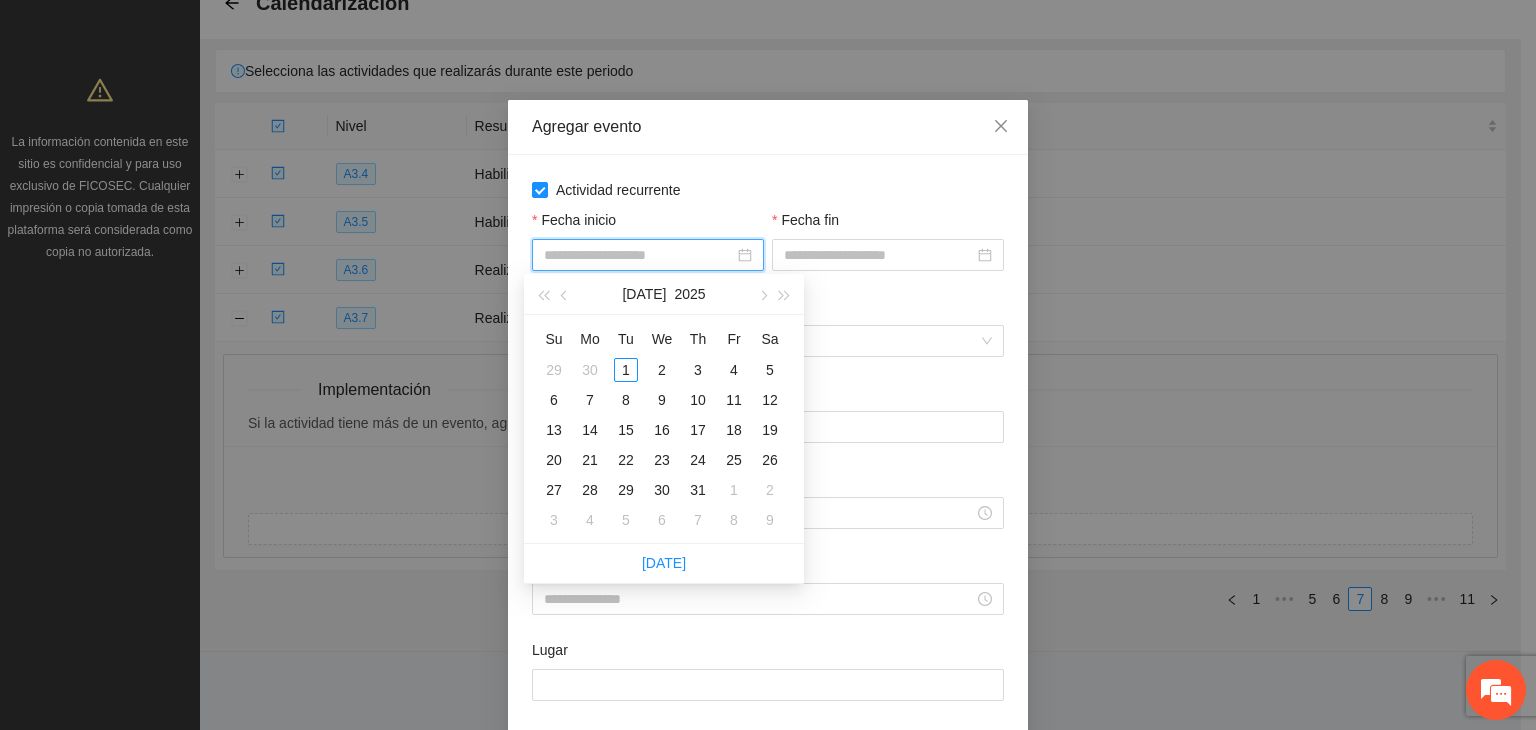 type on "**********" 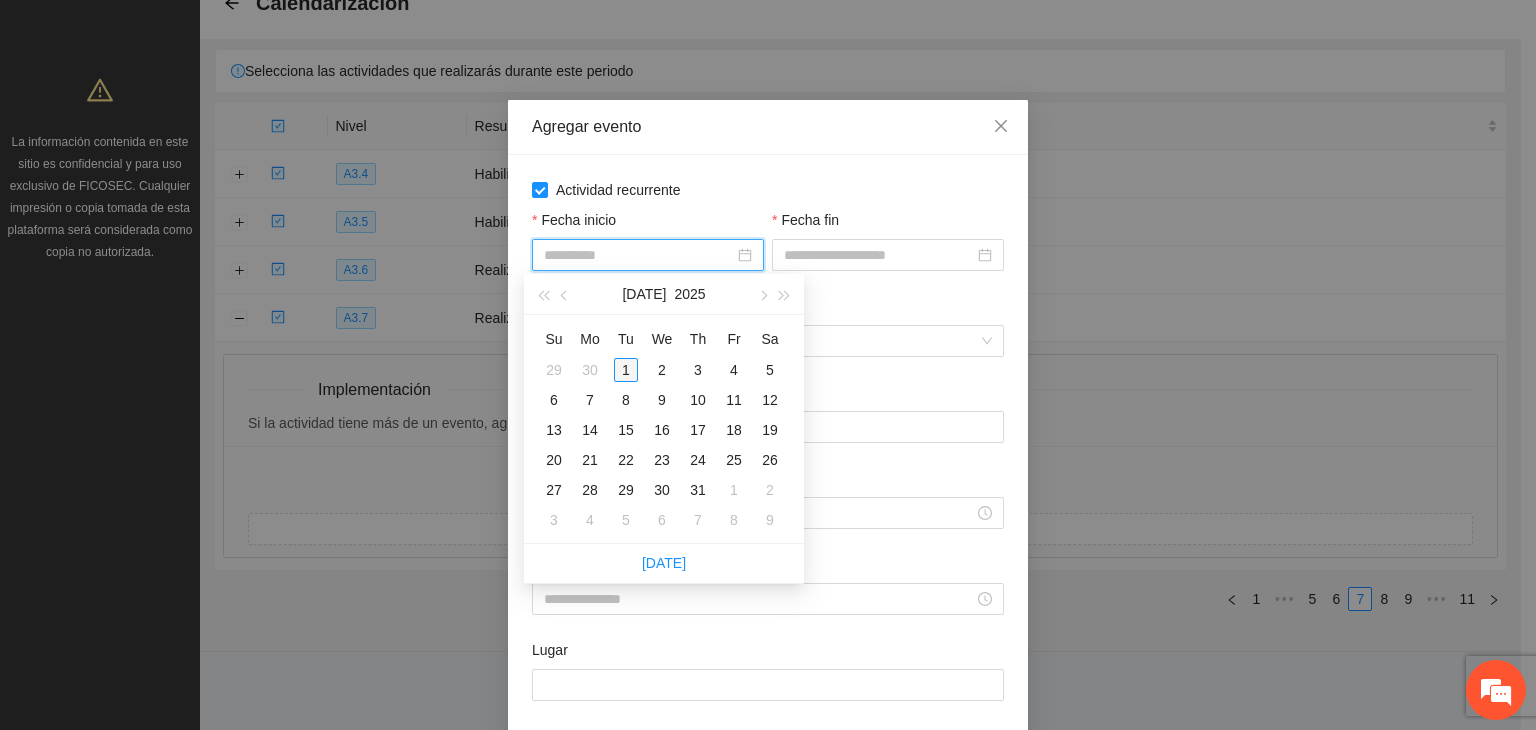 type on "**********" 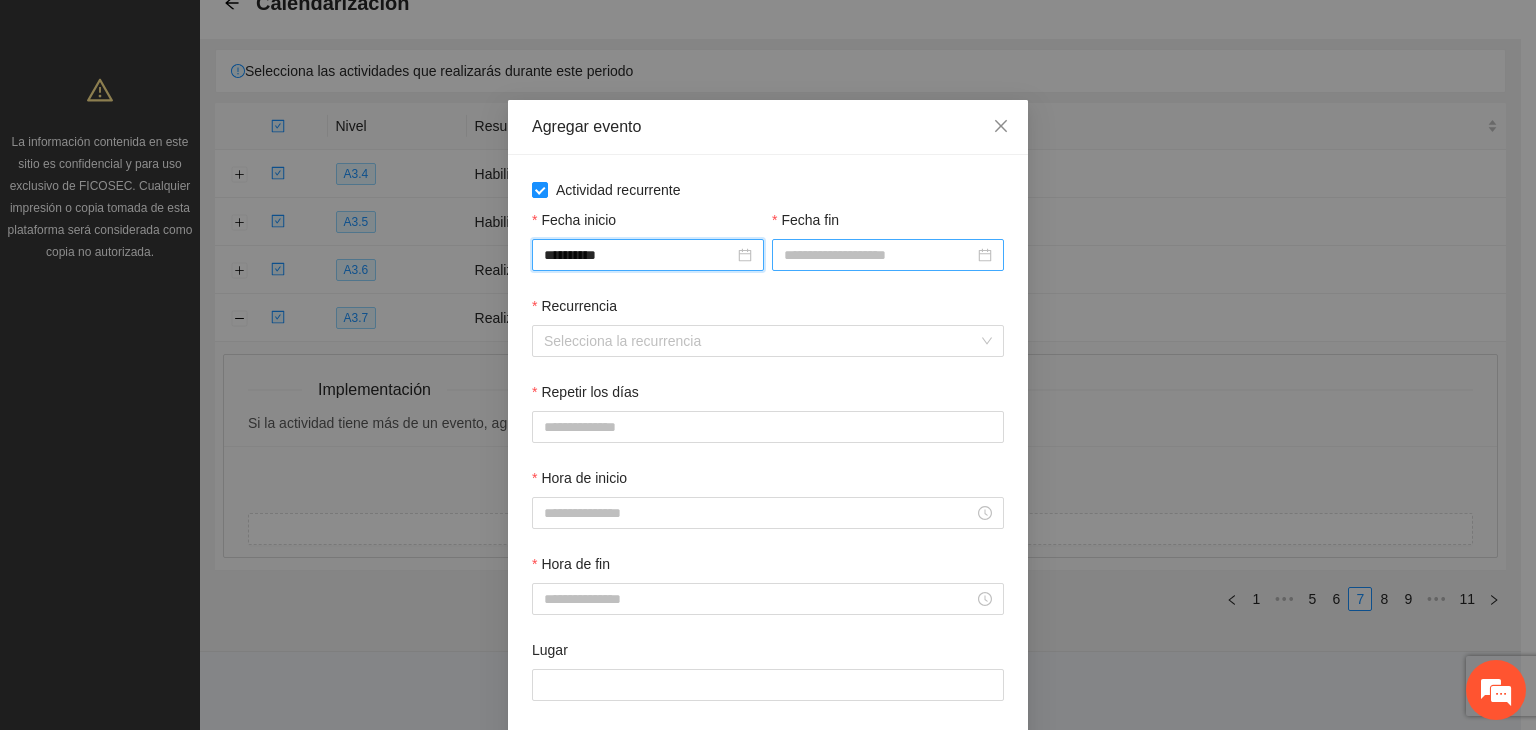 click on "Fecha fin" at bounding box center [879, 255] 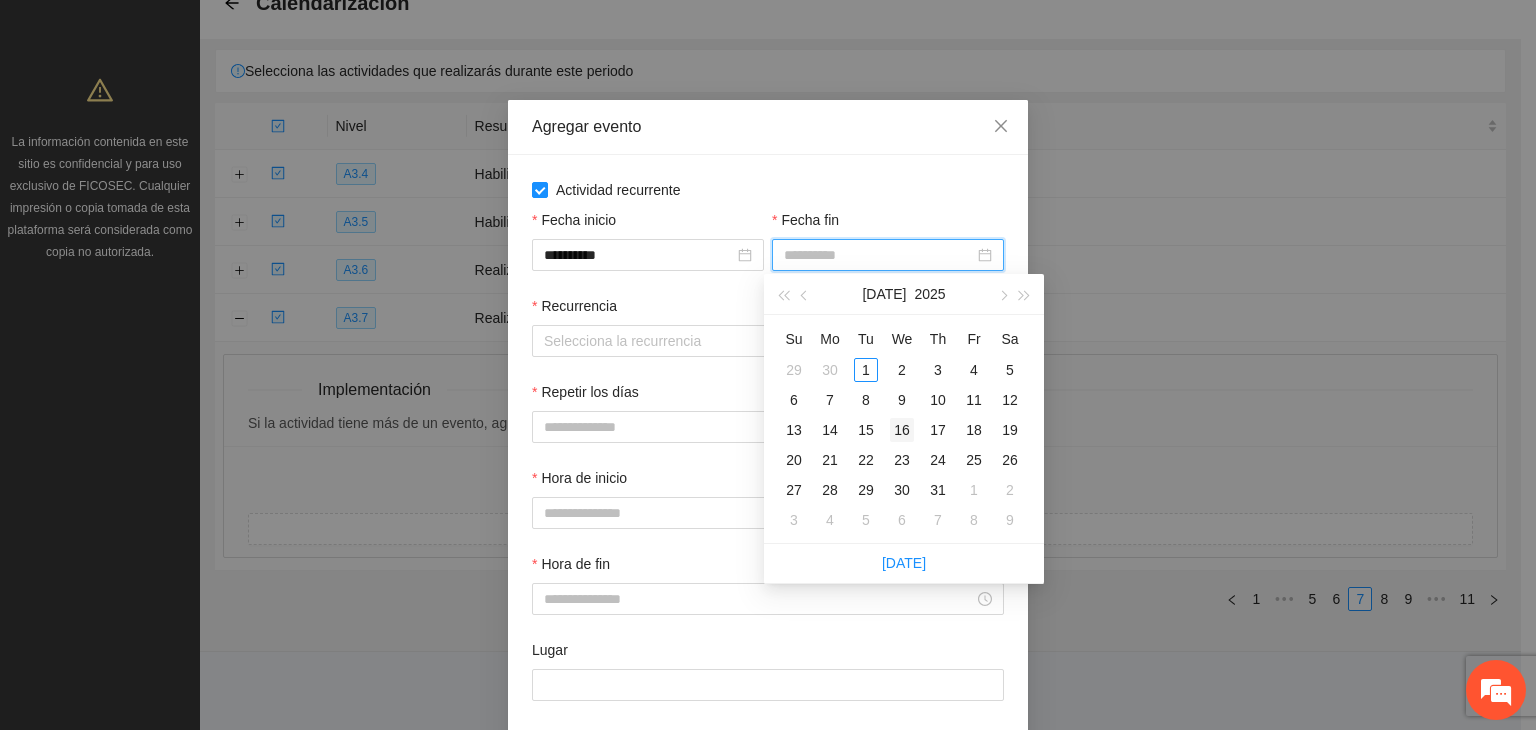 type on "**********" 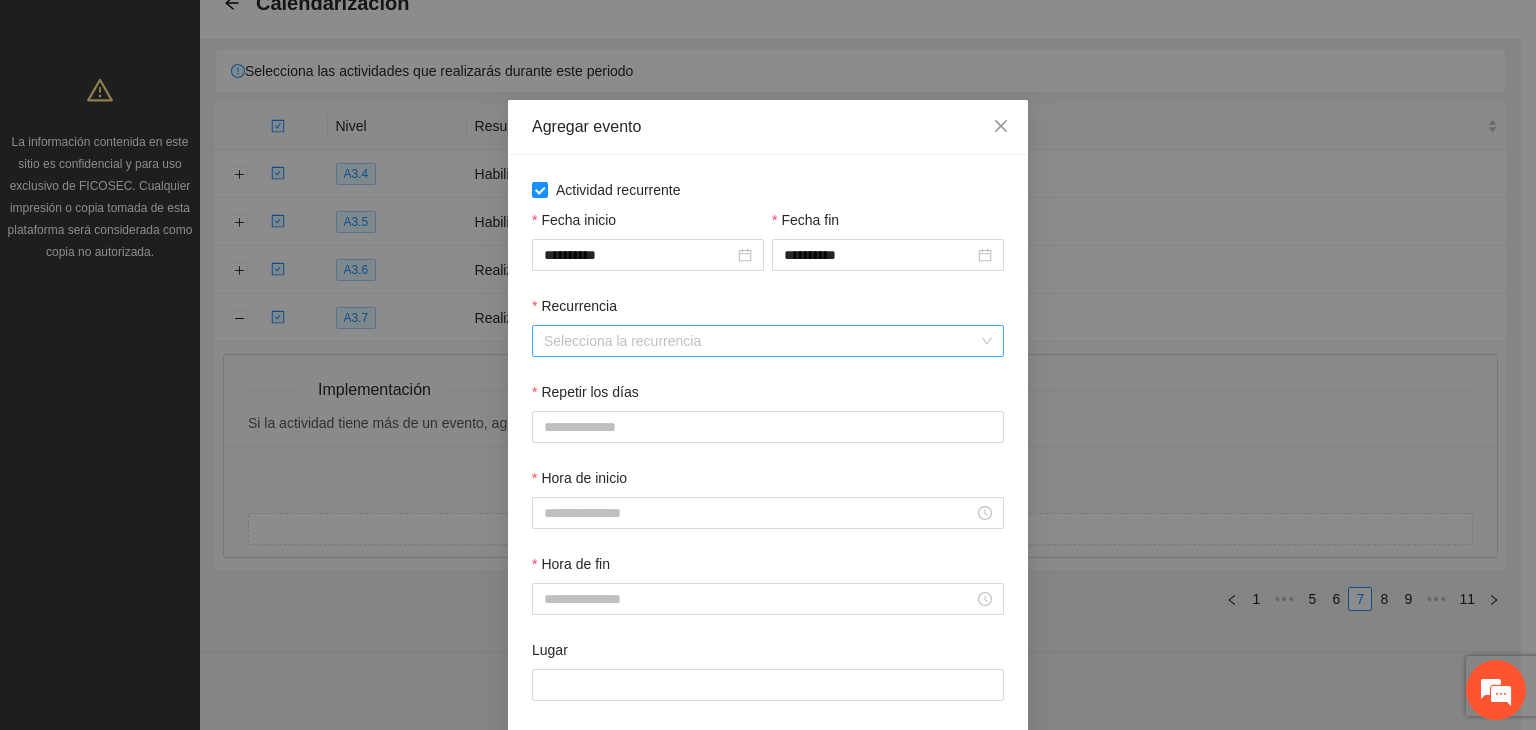 click on "Recurrencia" at bounding box center (761, 341) 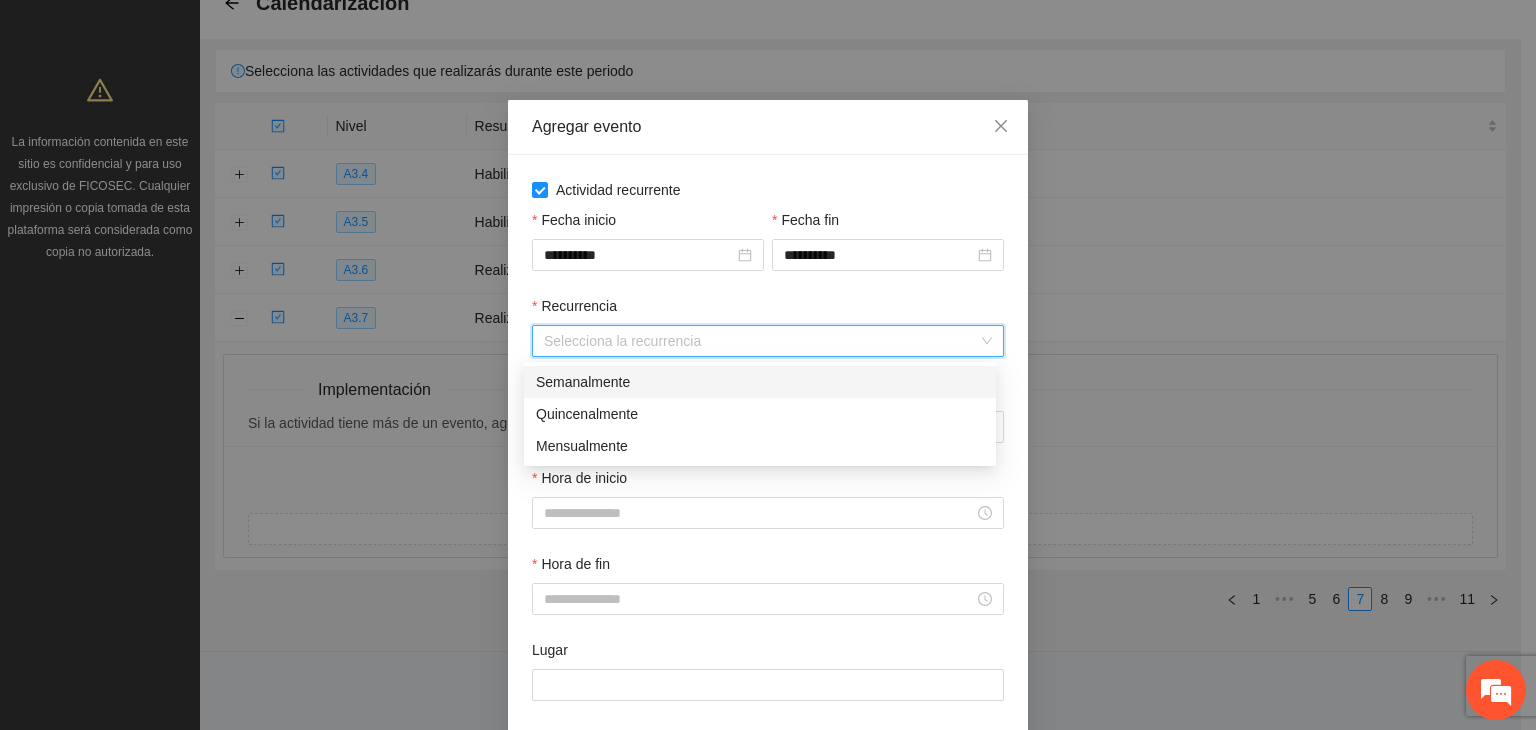 click on "Semanalmente" at bounding box center [760, 382] 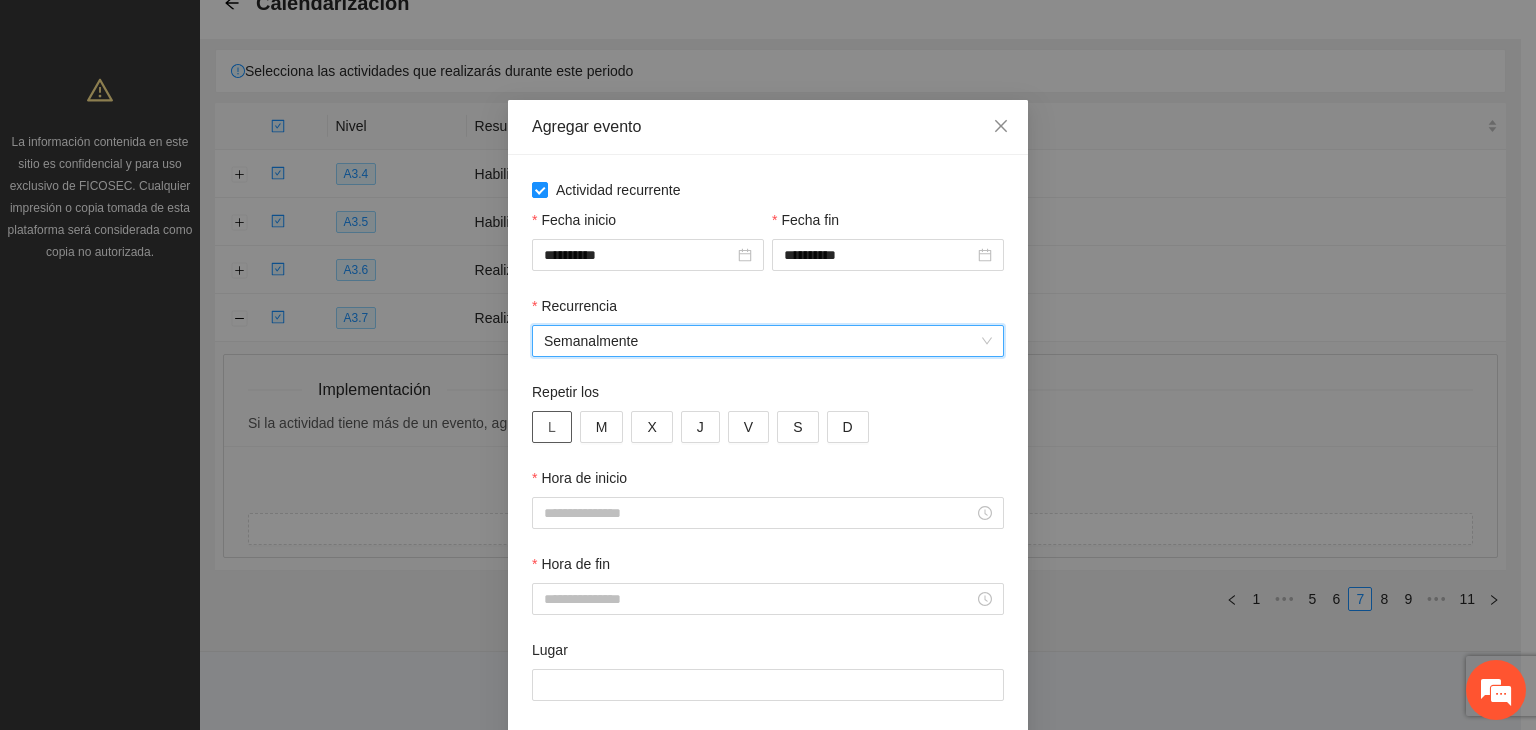 click on "L" at bounding box center (552, 427) 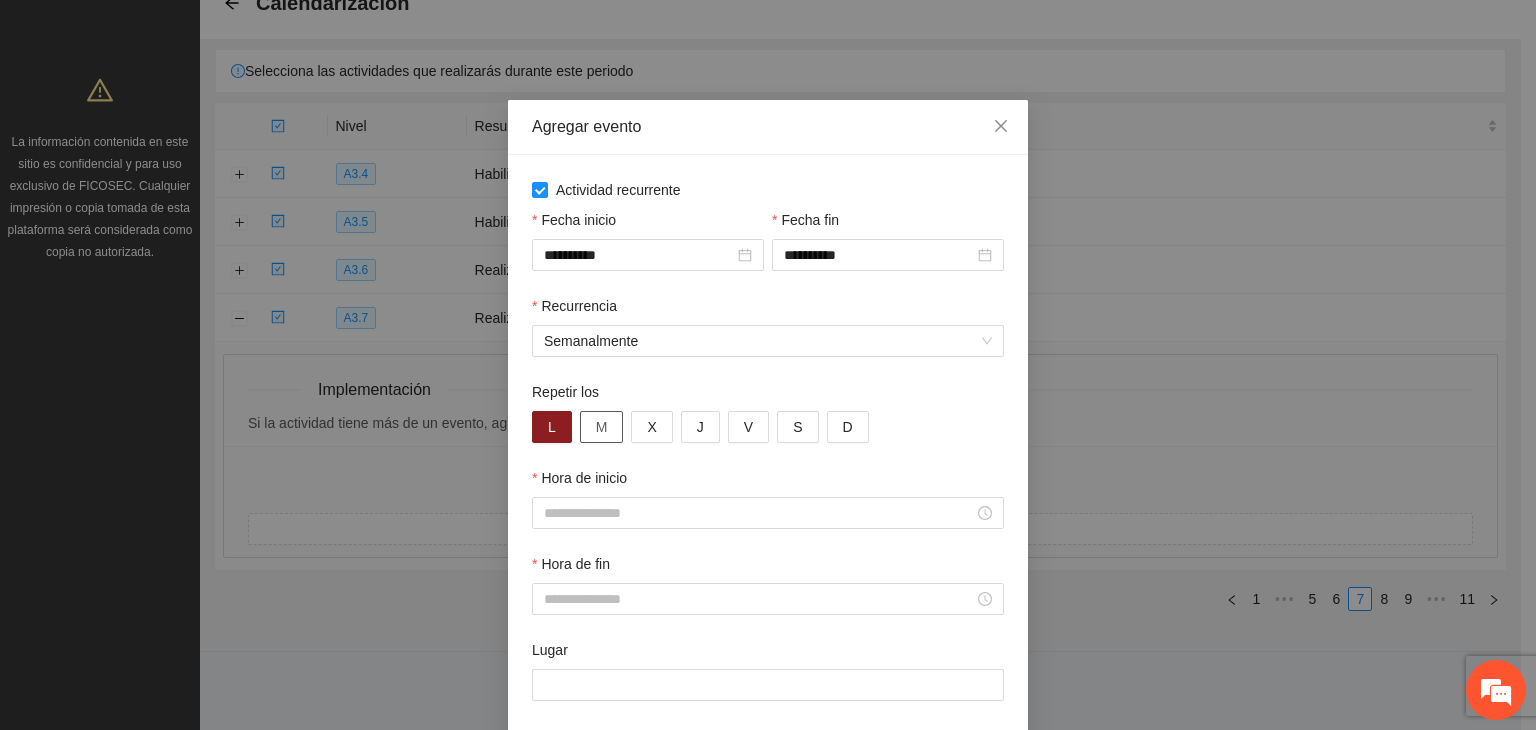 click on "M" at bounding box center [602, 427] 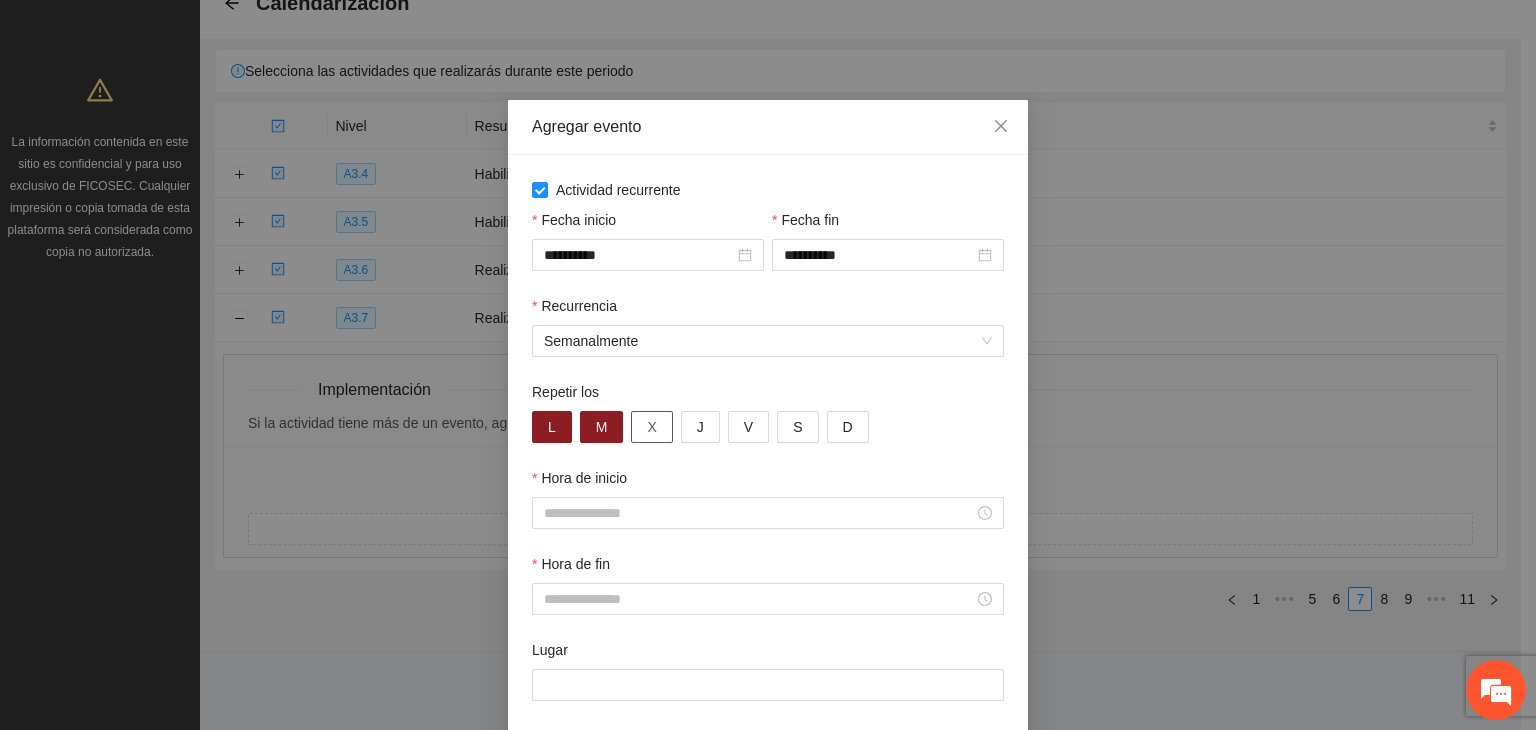 click on "X" at bounding box center (651, 427) 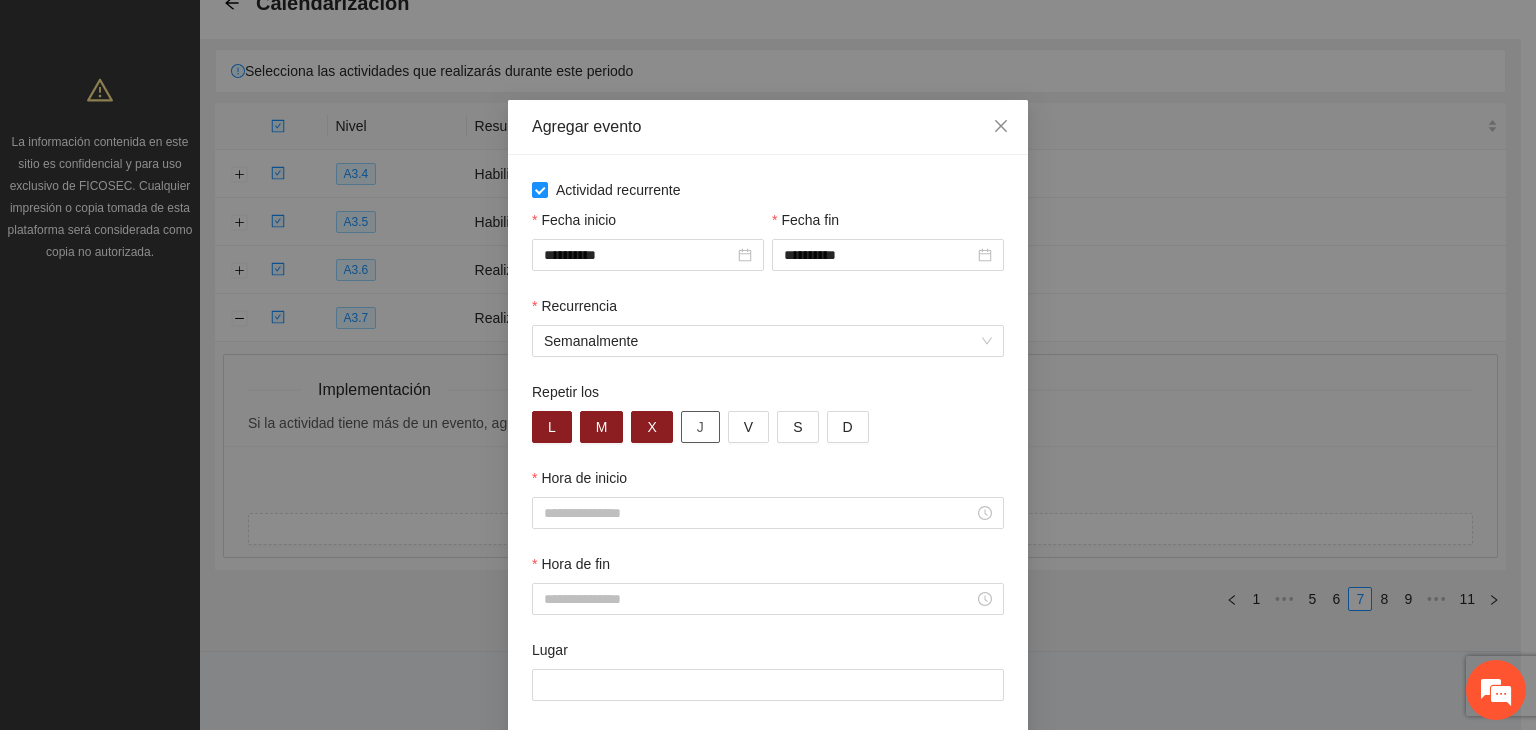 click on "J" at bounding box center [700, 427] 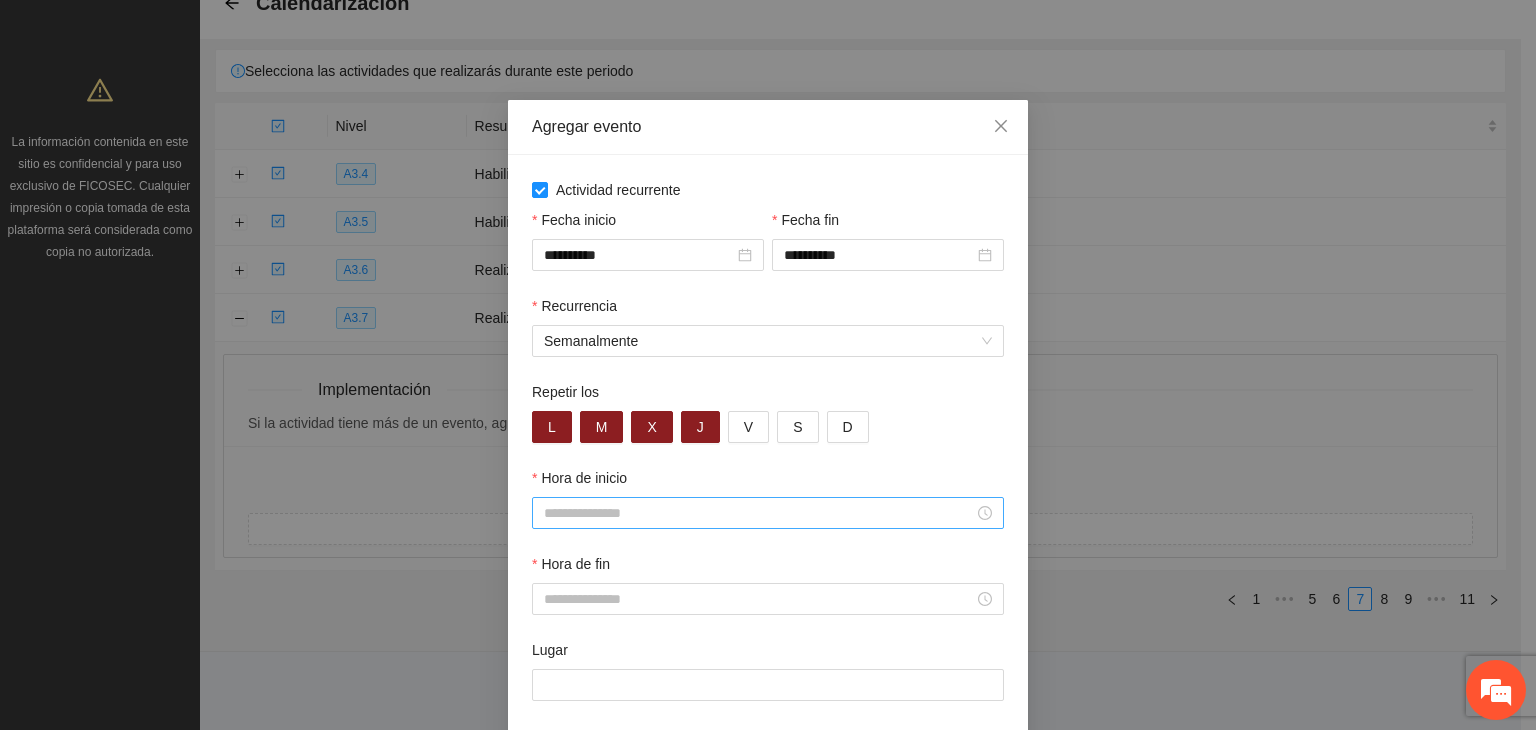 click on "Hora de inicio" at bounding box center (759, 513) 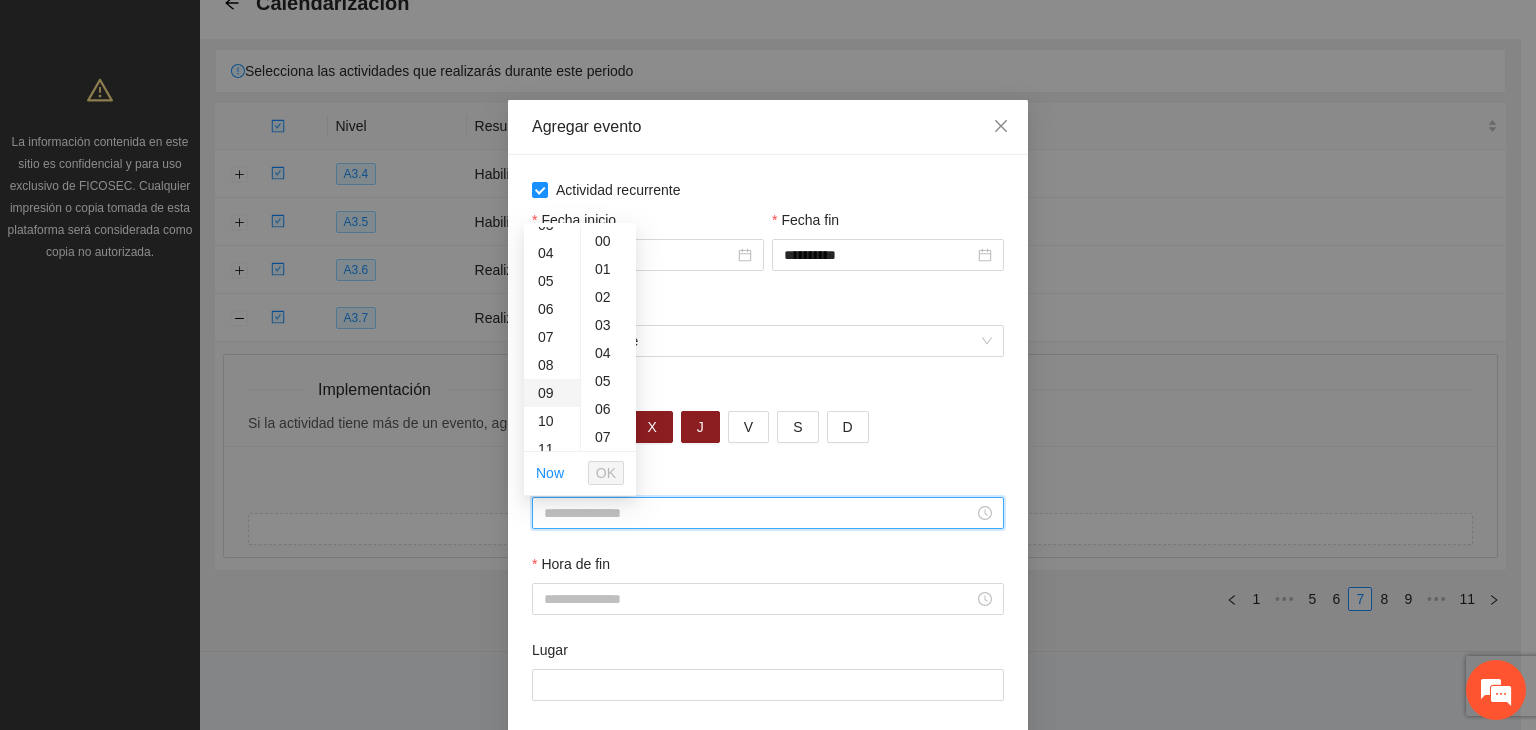 click on "09" at bounding box center [552, 393] 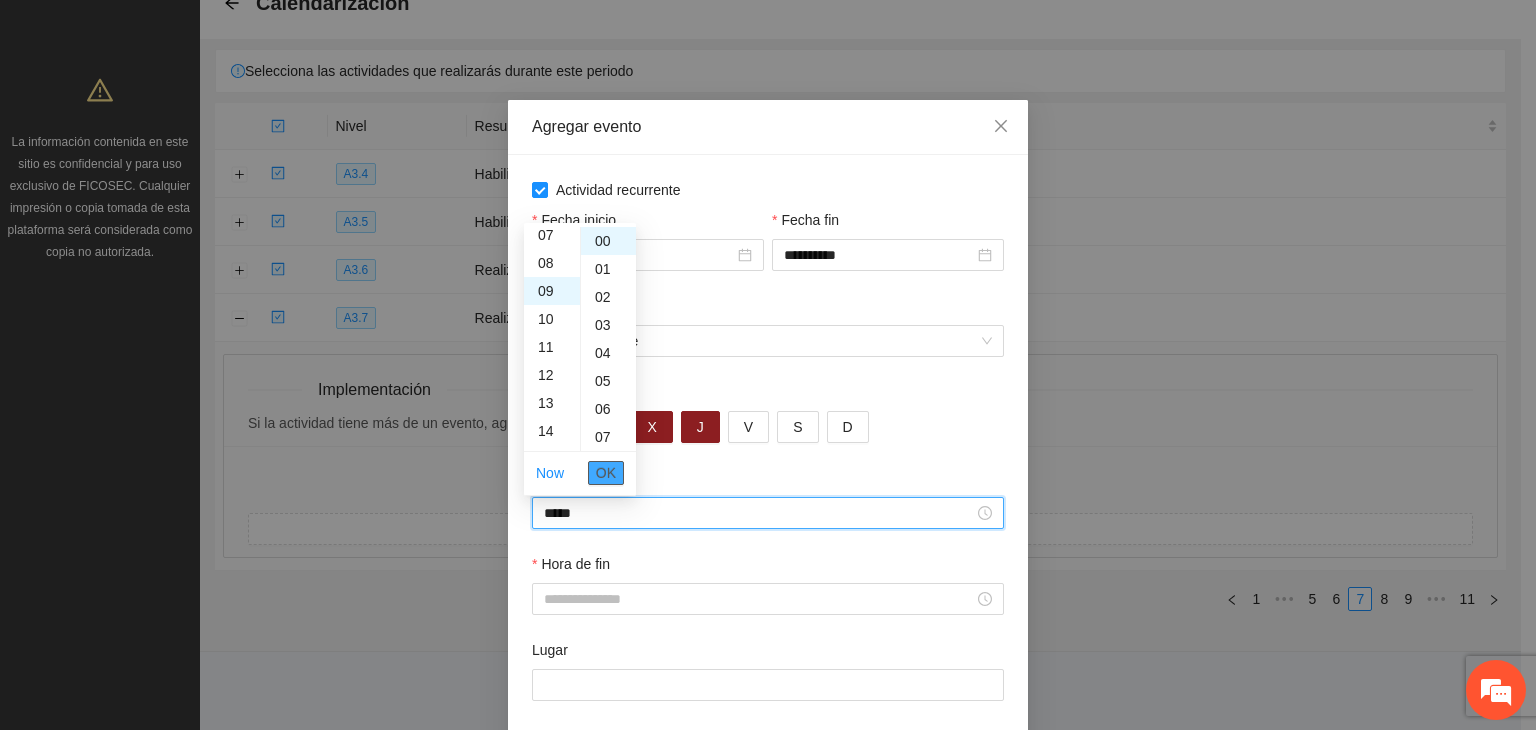 scroll, scrollTop: 252, scrollLeft: 0, axis: vertical 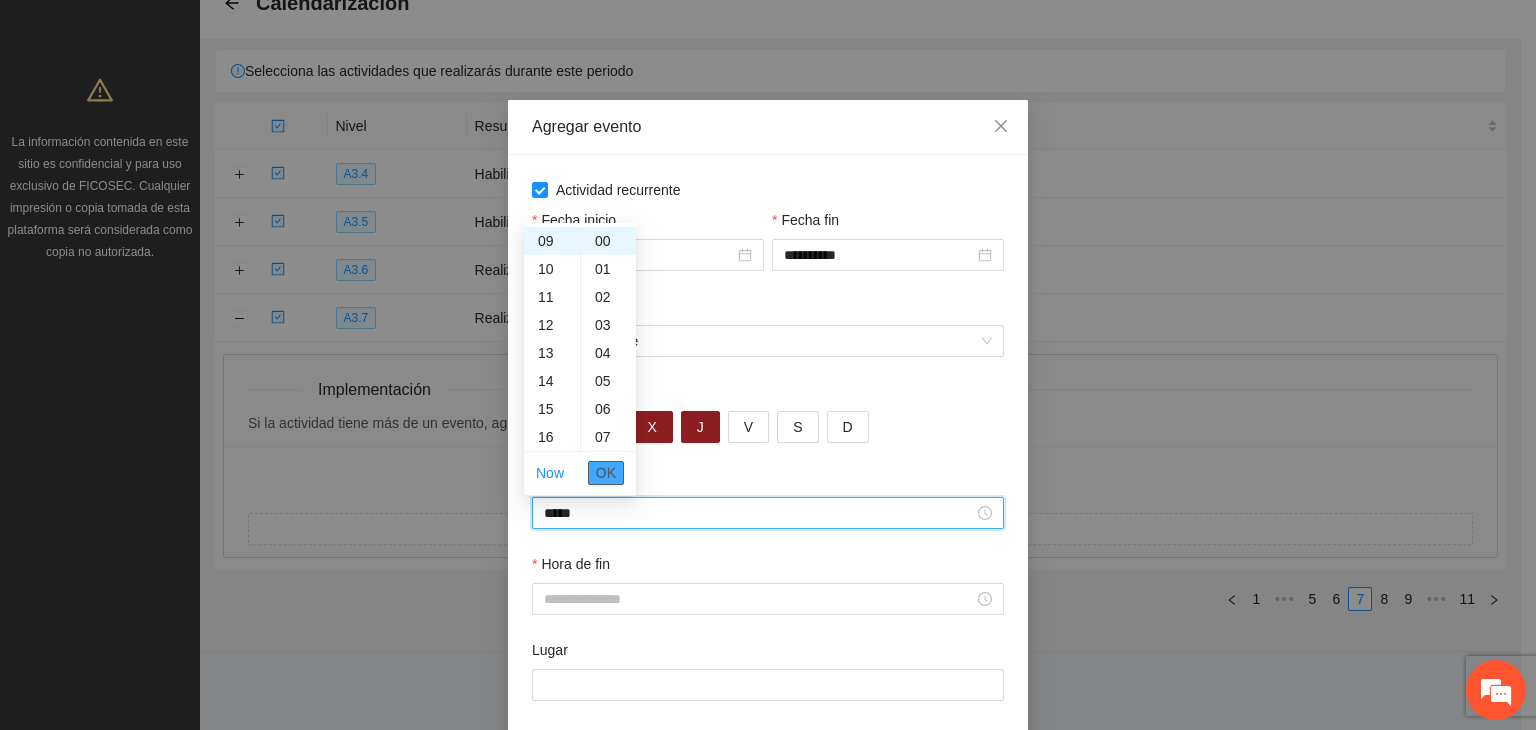 click on "OK" at bounding box center (606, 473) 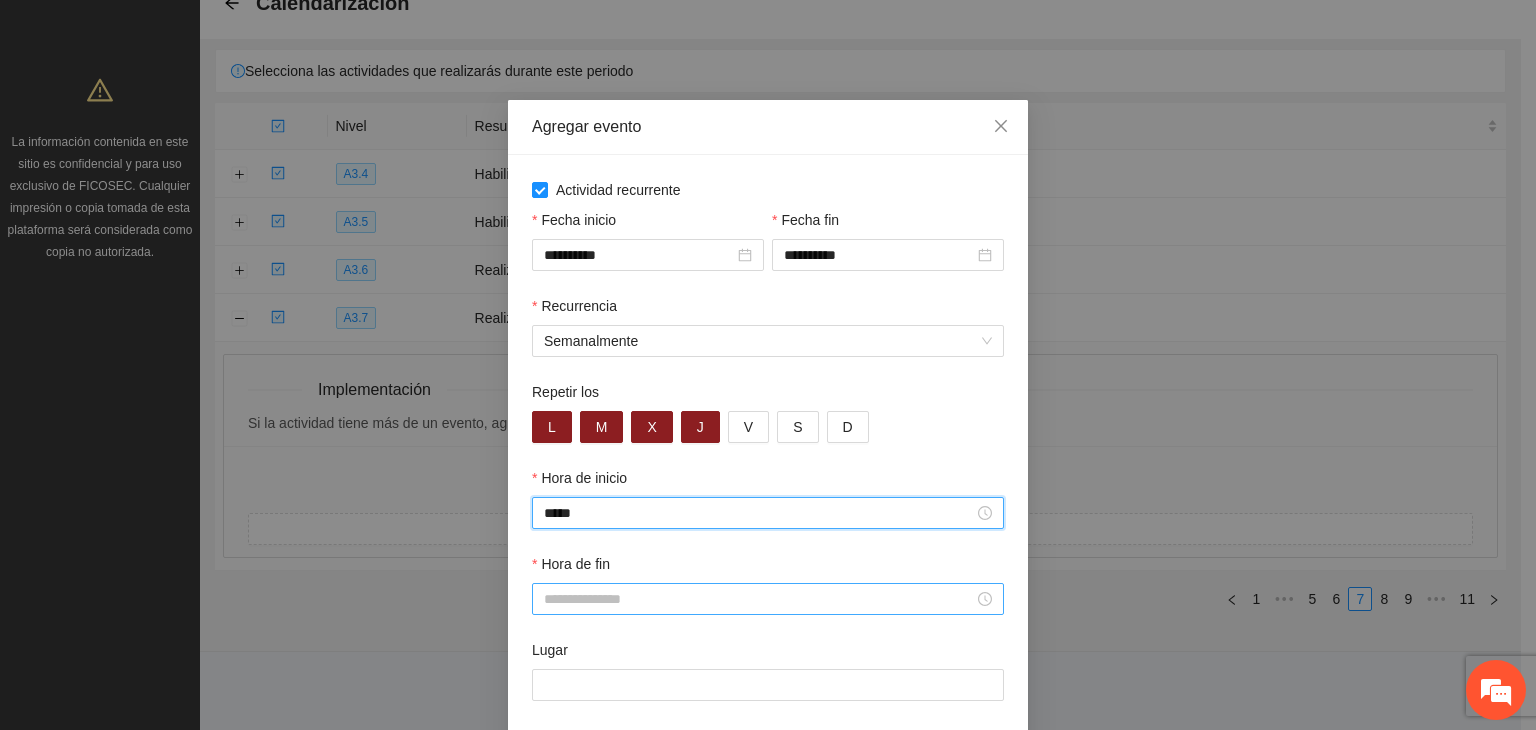 click on "Hora de fin" at bounding box center (759, 599) 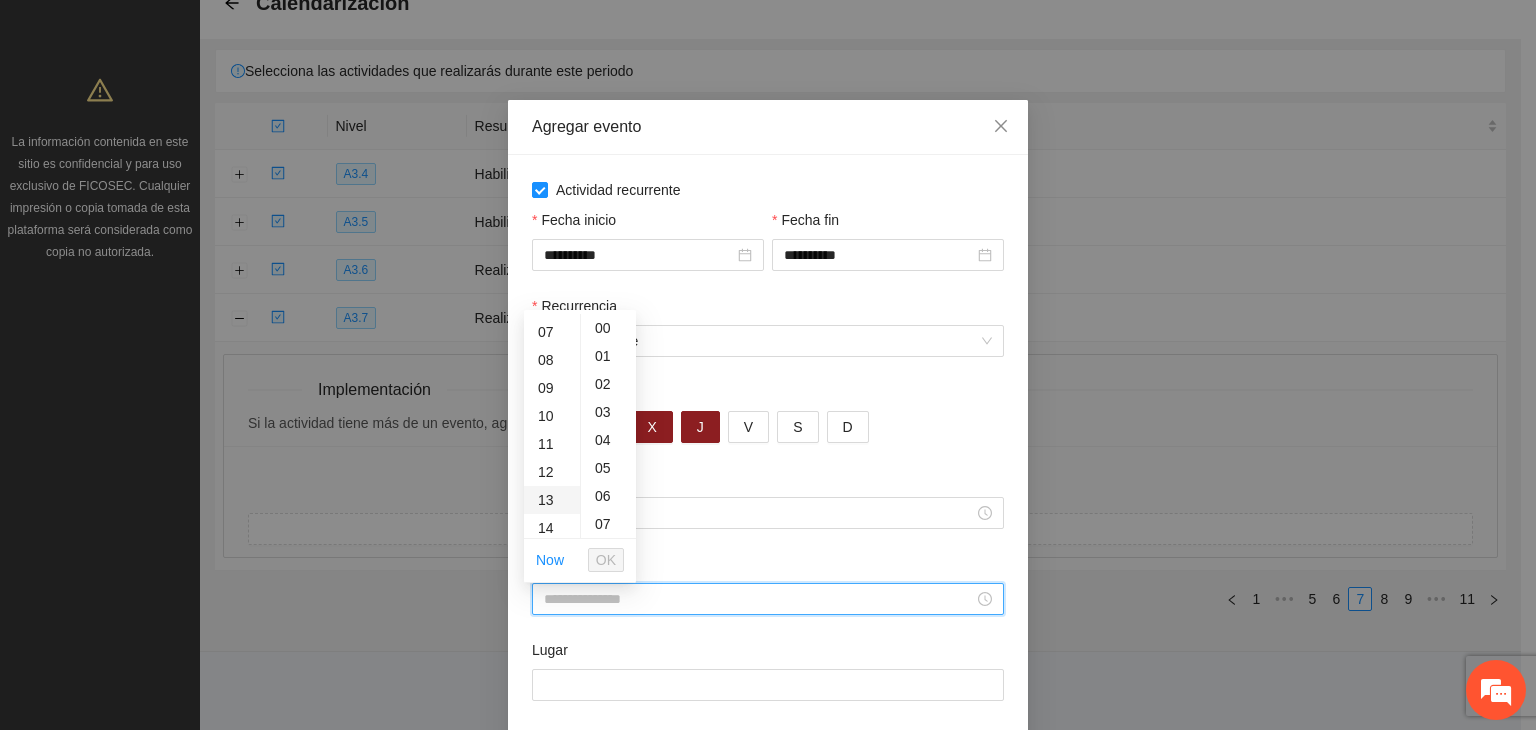 scroll, scrollTop: 200, scrollLeft: 0, axis: vertical 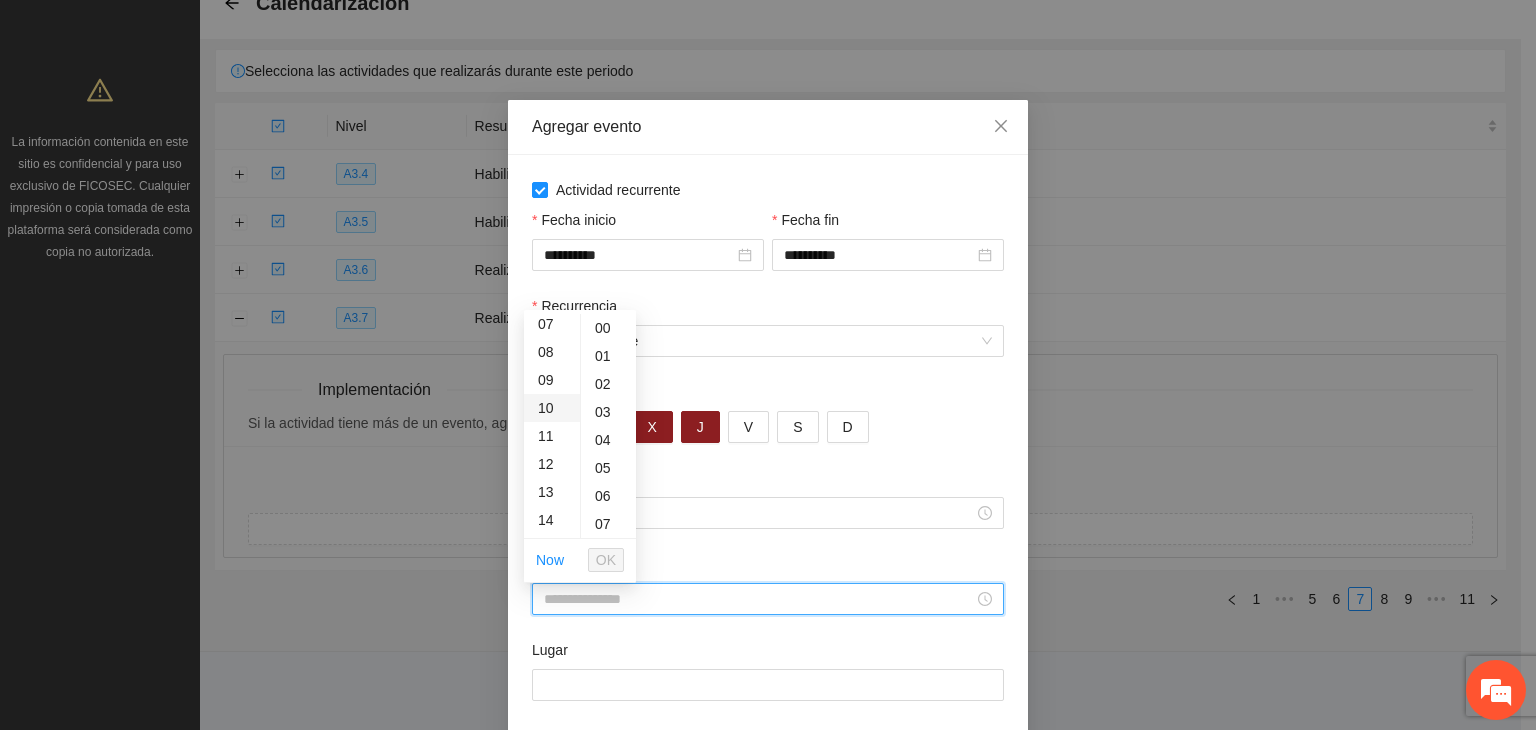 click on "10" at bounding box center (552, 408) 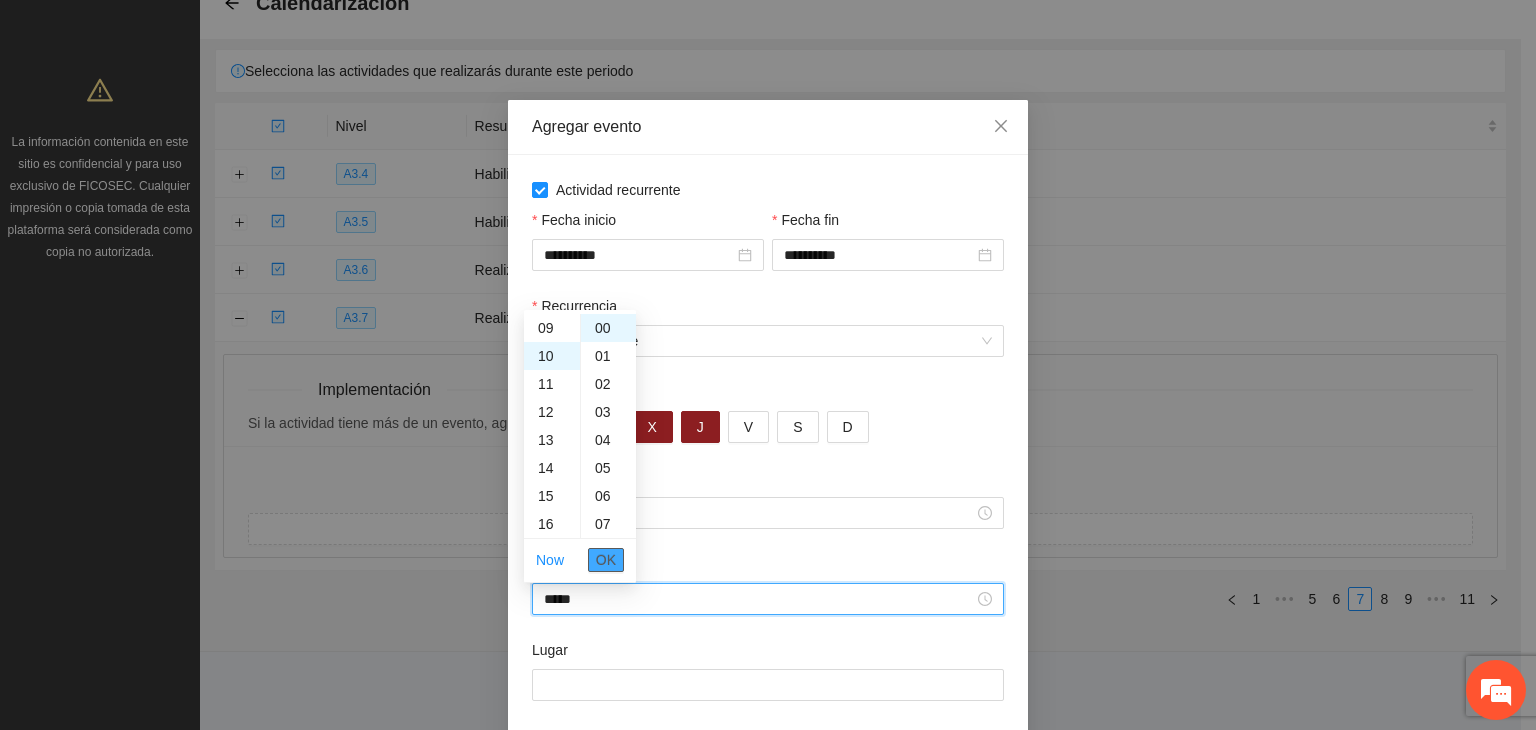 scroll, scrollTop: 280, scrollLeft: 0, axis: vertical 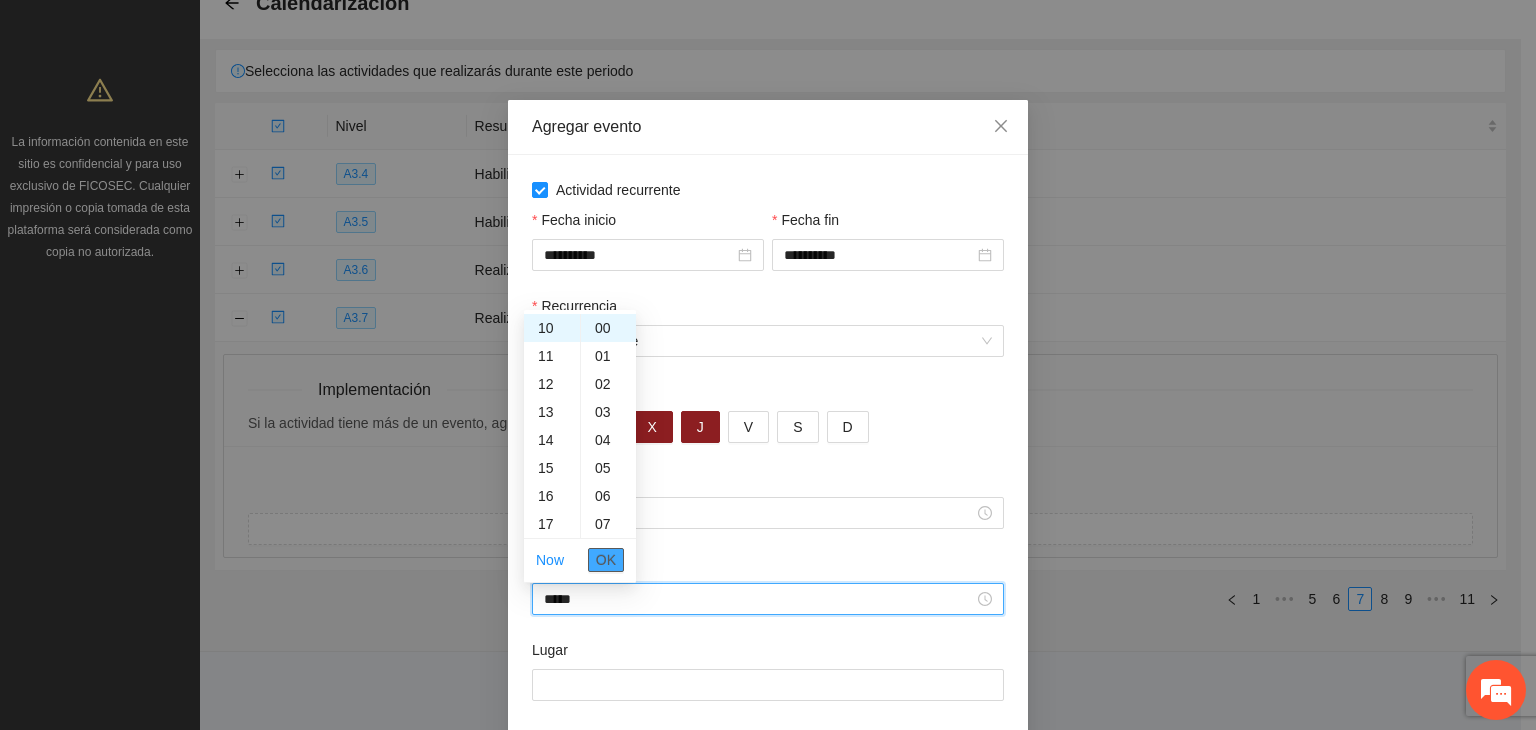 click on "OK" at bounding box center (606, 560) 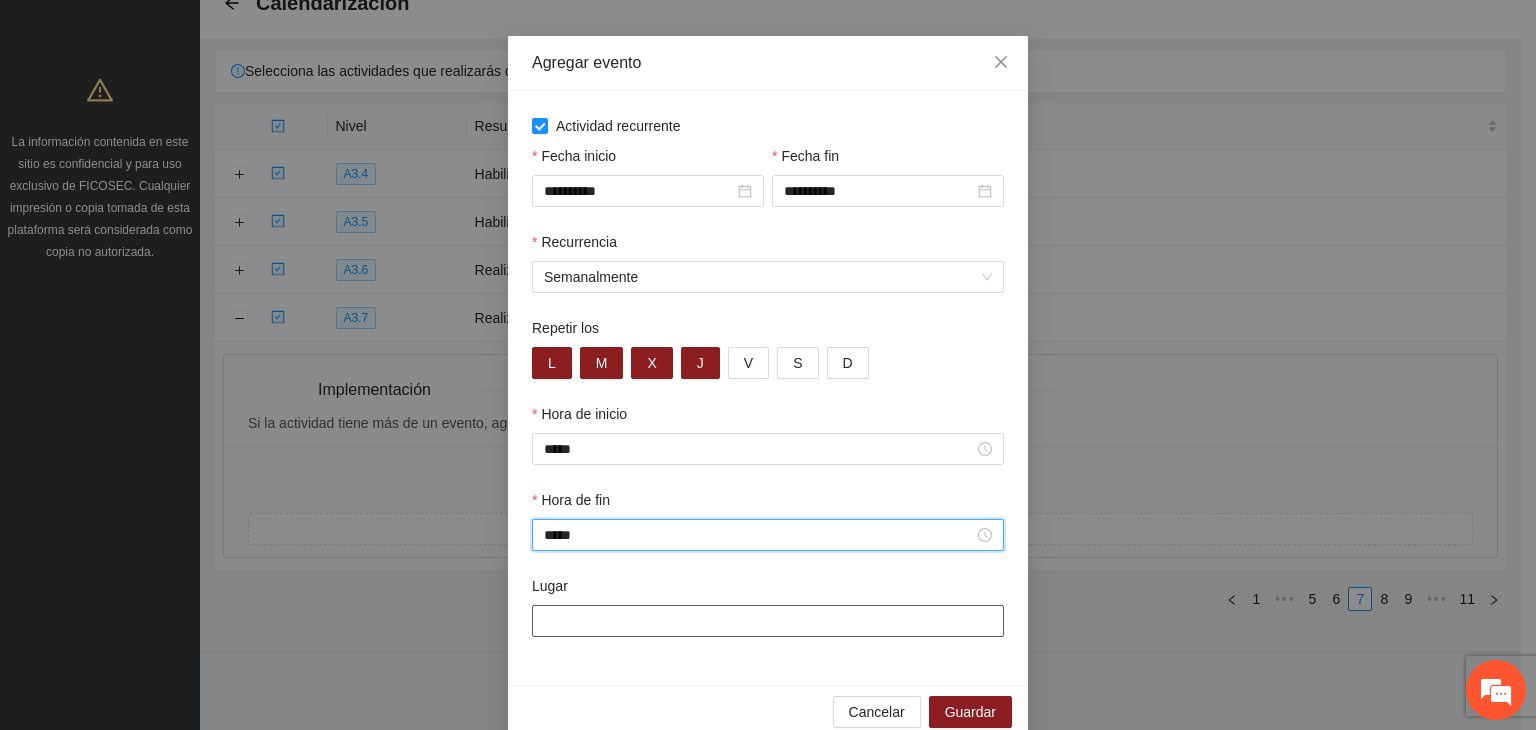 scroll, scrollTop: 99, scrollLeft: 0, axis: vertical 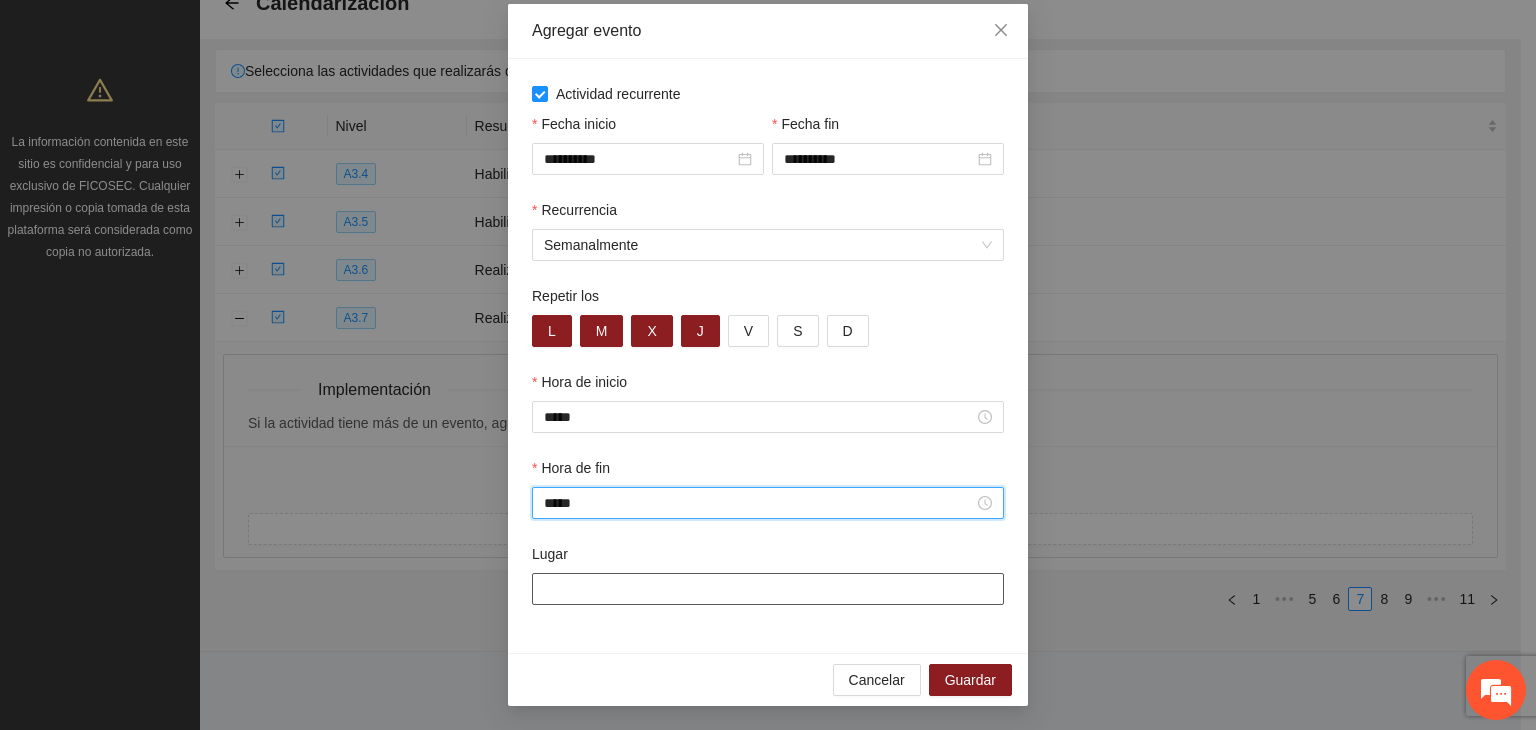 click on "Lugar" at bounding box center (768, 589) 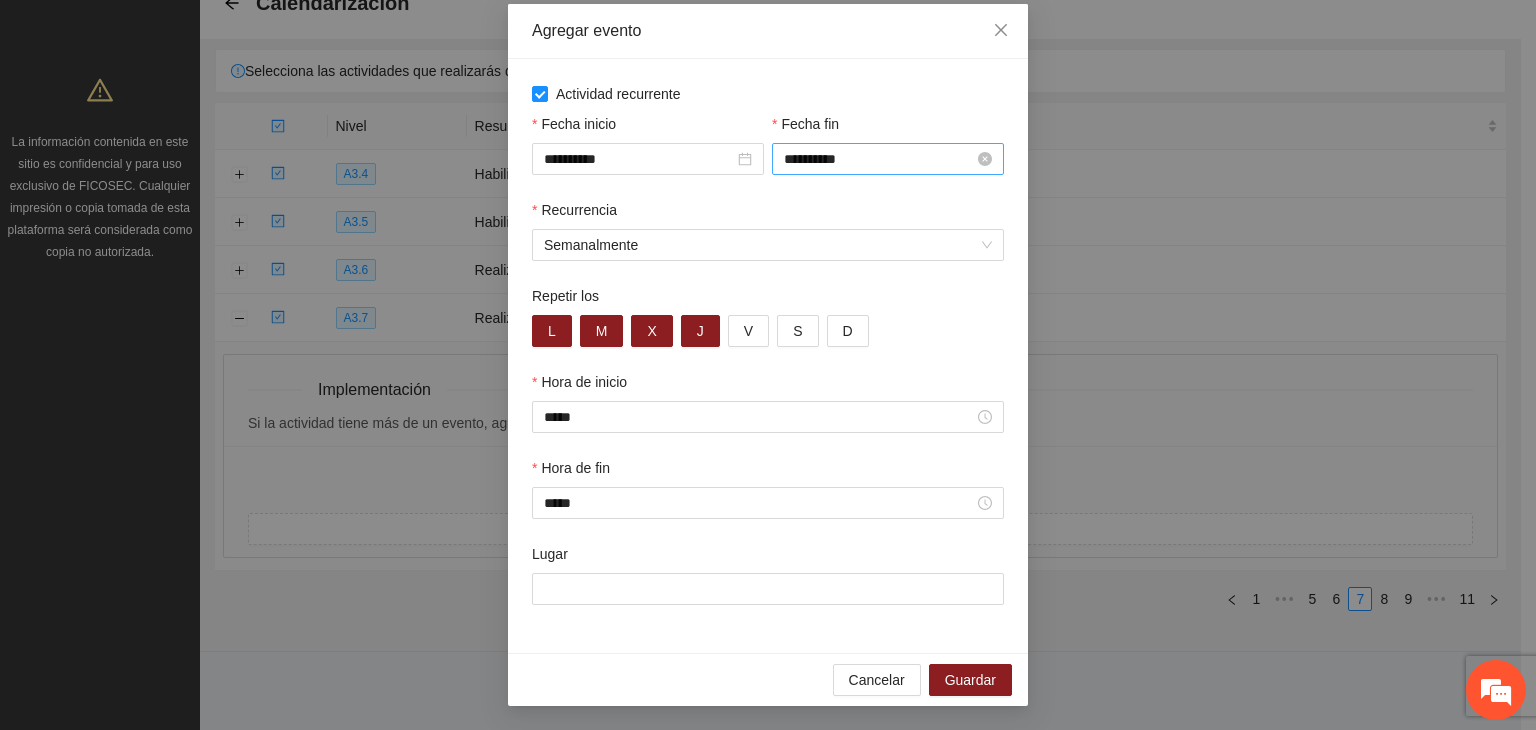 click on "**********" at bounding box center (888, 159) 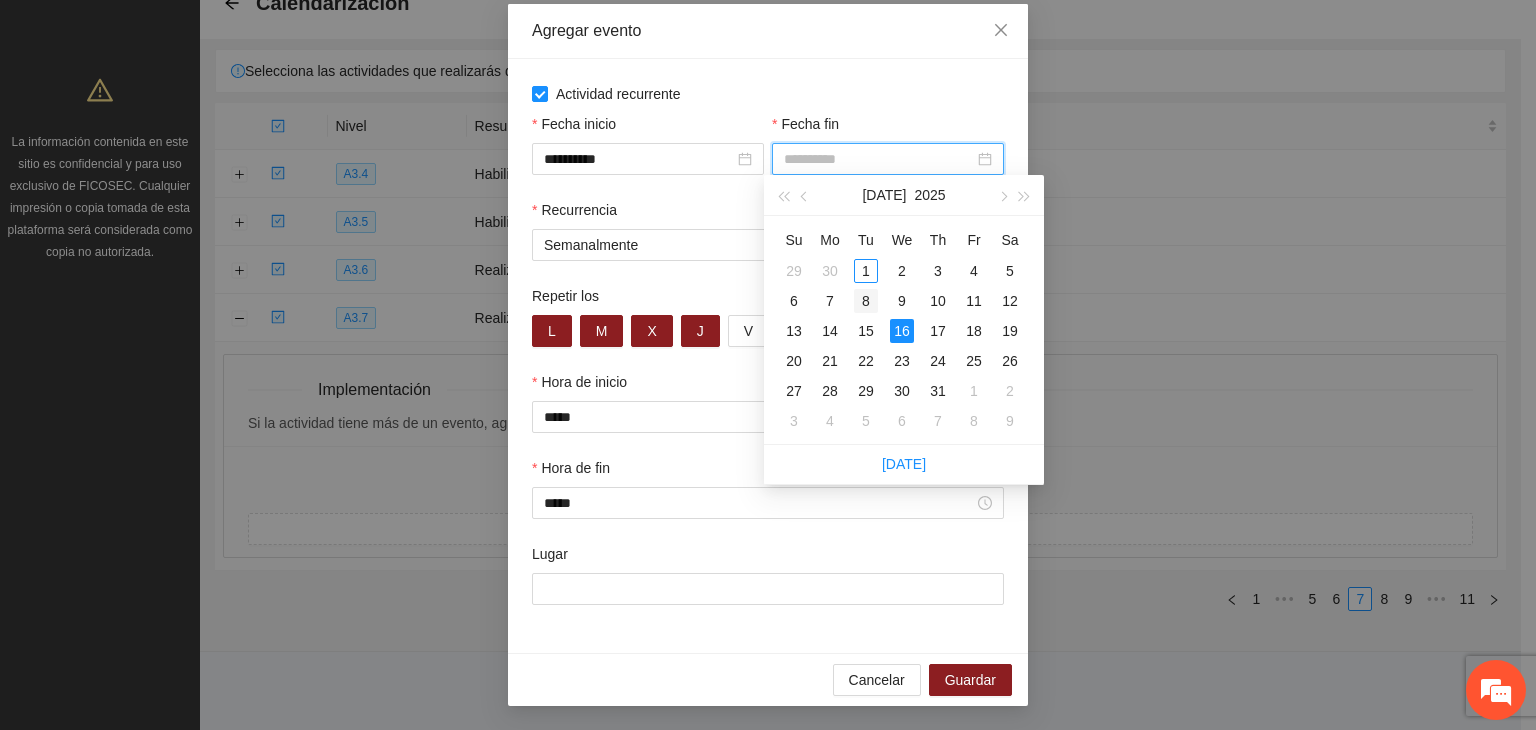 type on "**********" 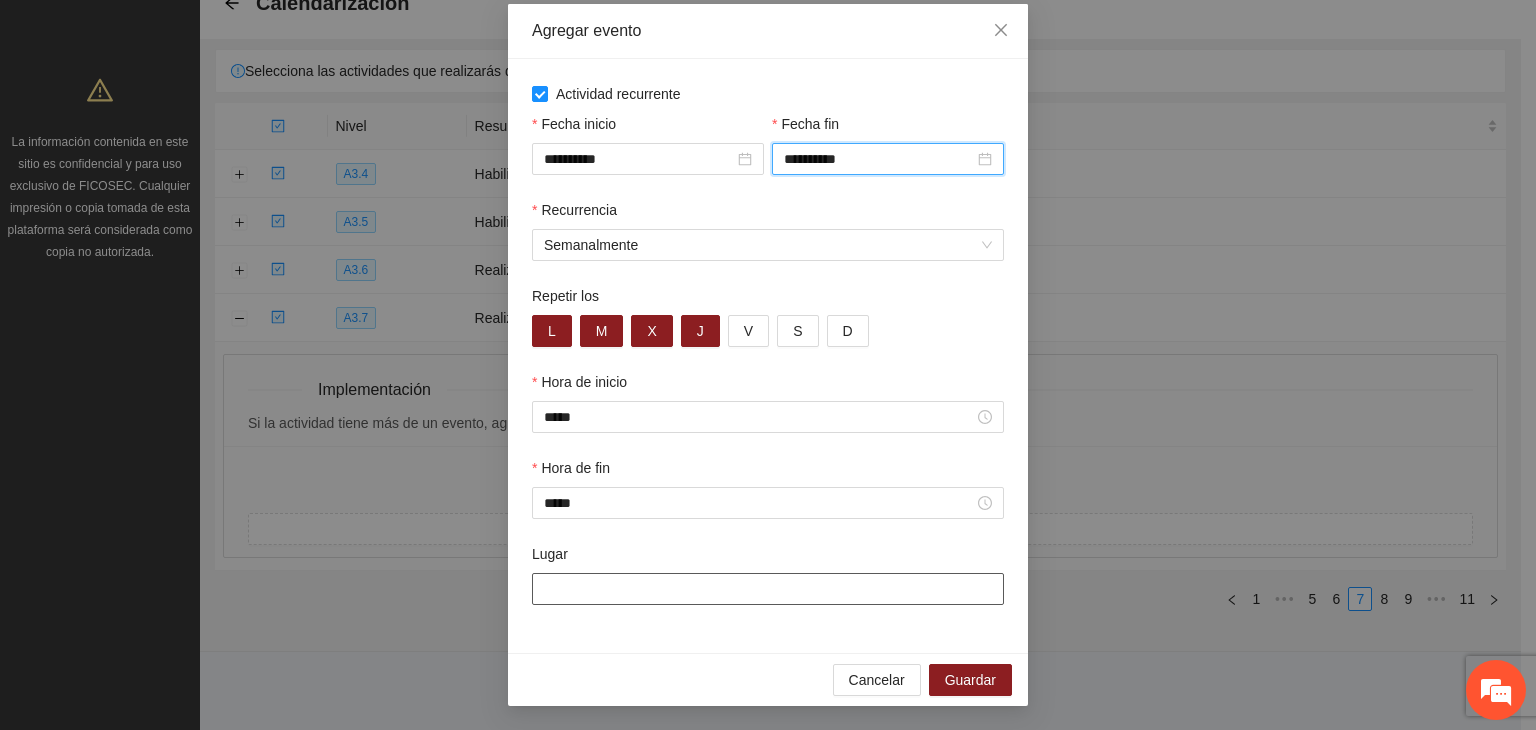 click on "Lugar" at bounding box center (768, 589) 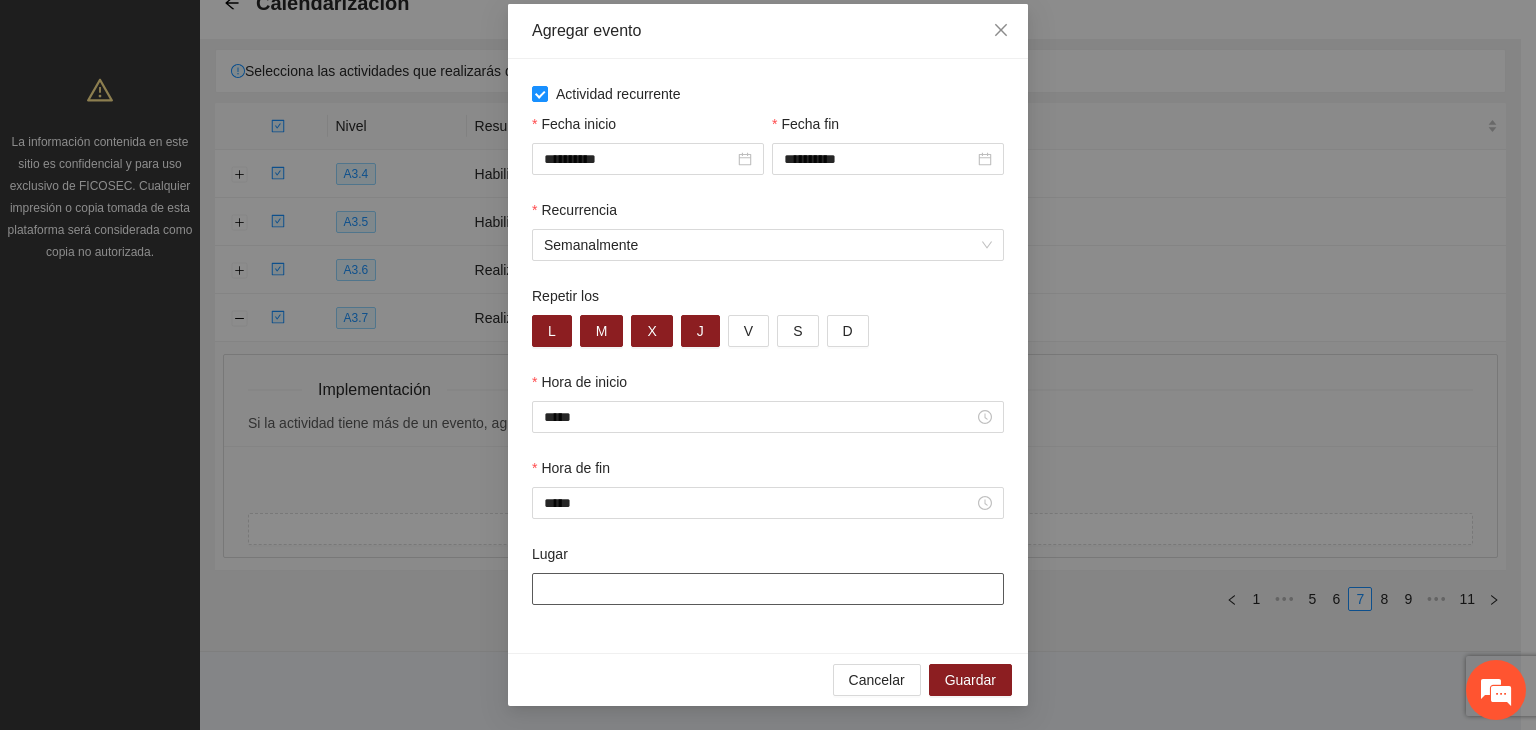 type on "**********" 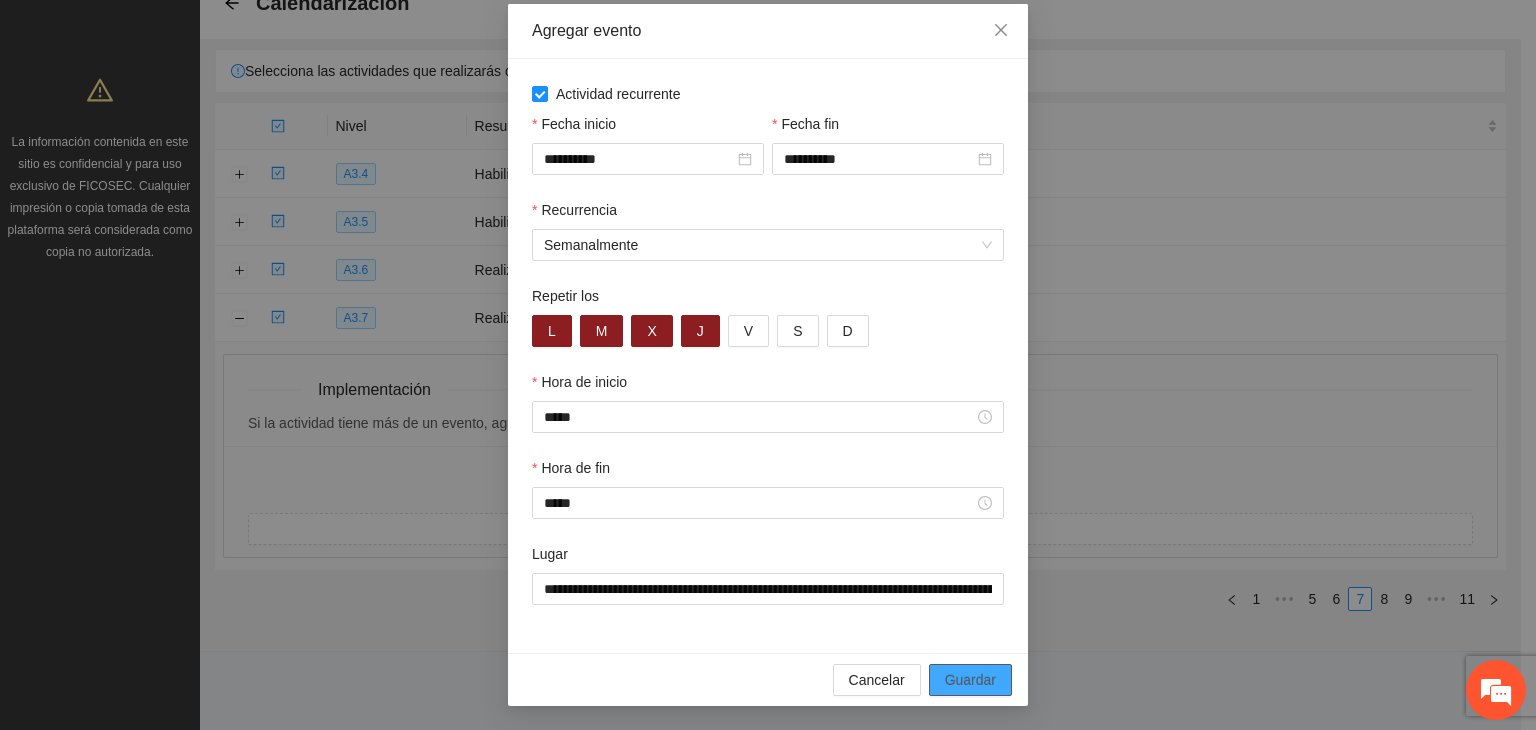 click on "Guardar" at bounding box center [970, 680] 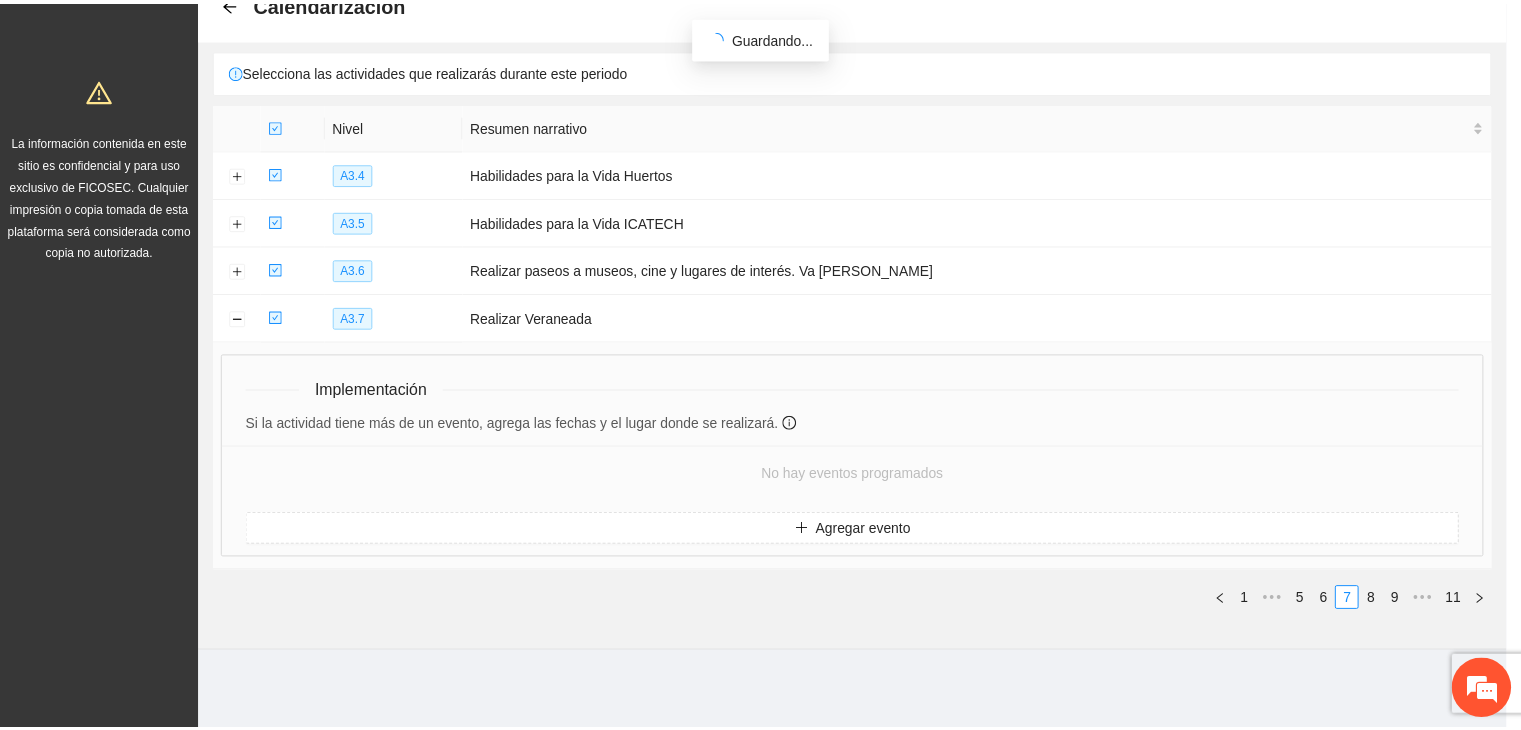 scroll, scrollTop: 0, scrollLeft: 0, axis: both 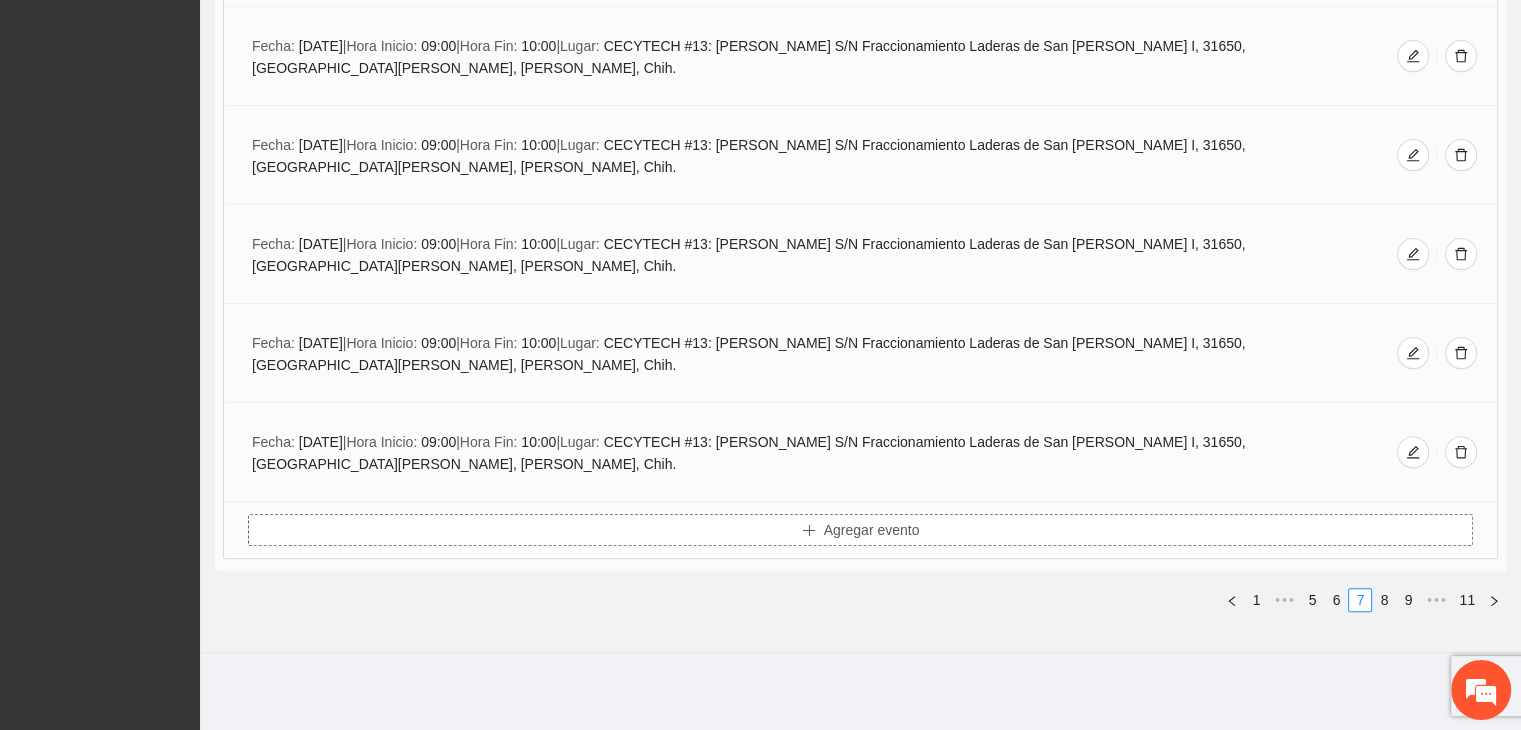click on "Agregar evento" at bounding box center [860, 530] 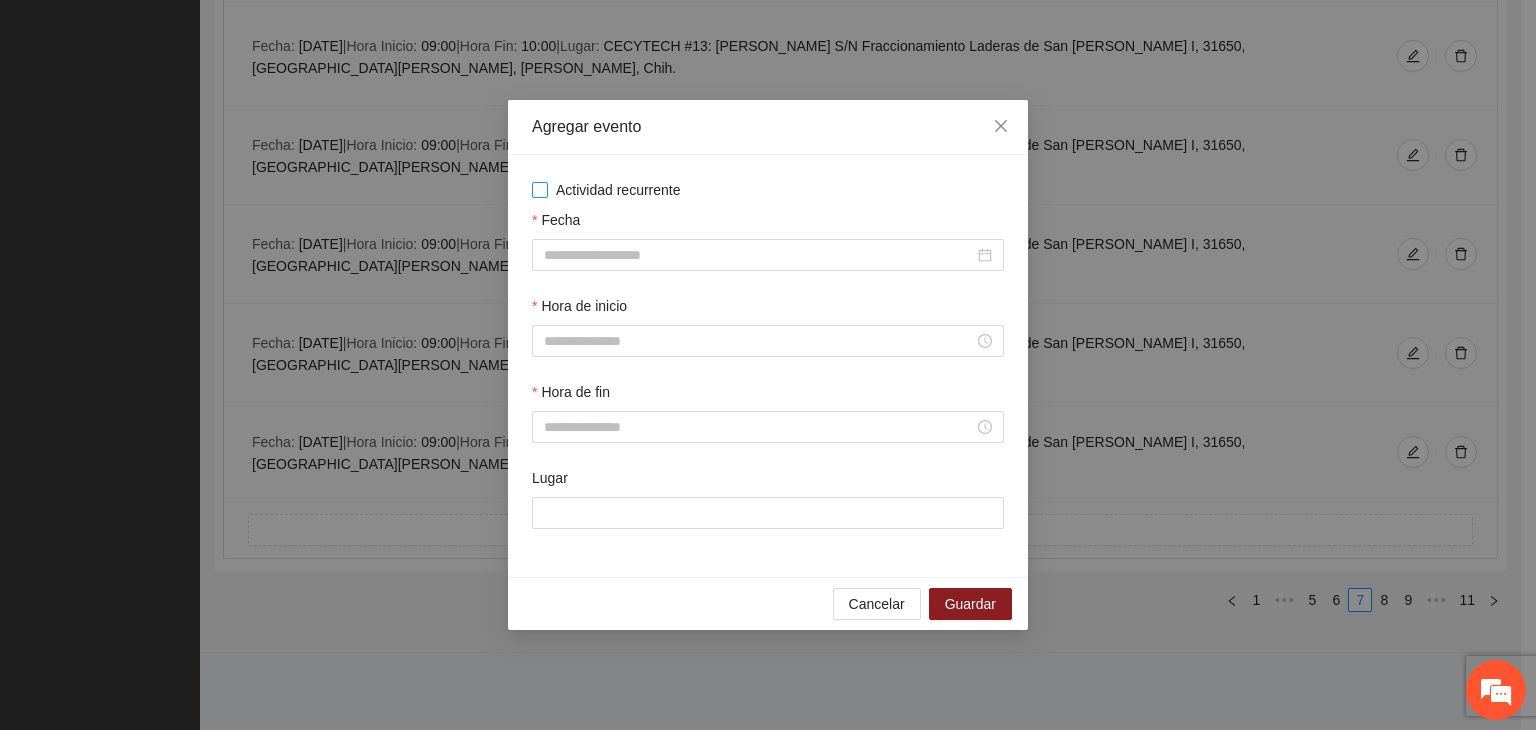 click on "Actividad recurrente" at bounding box center (618, 190) 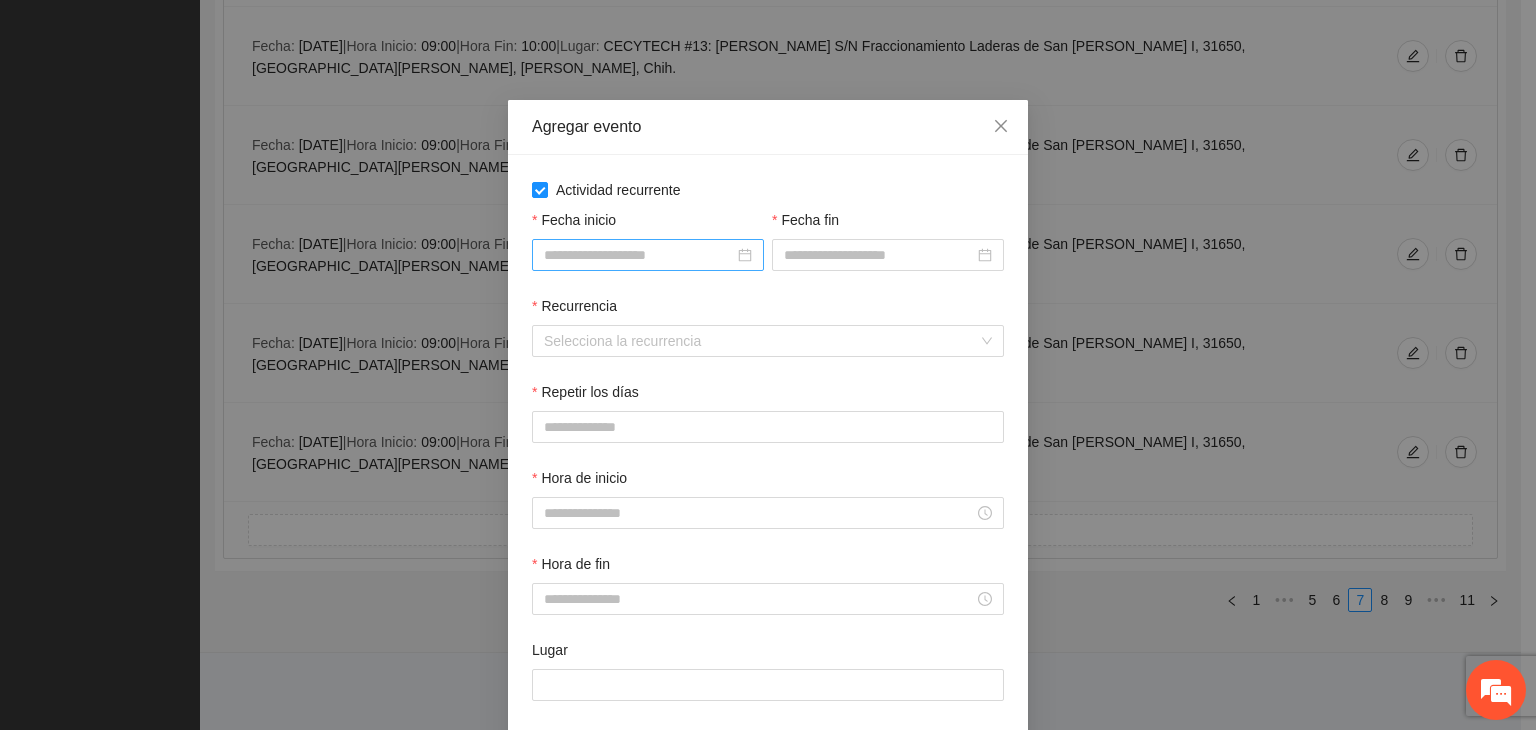 click on "Fecha inicio" at bounding box center [639, 255] 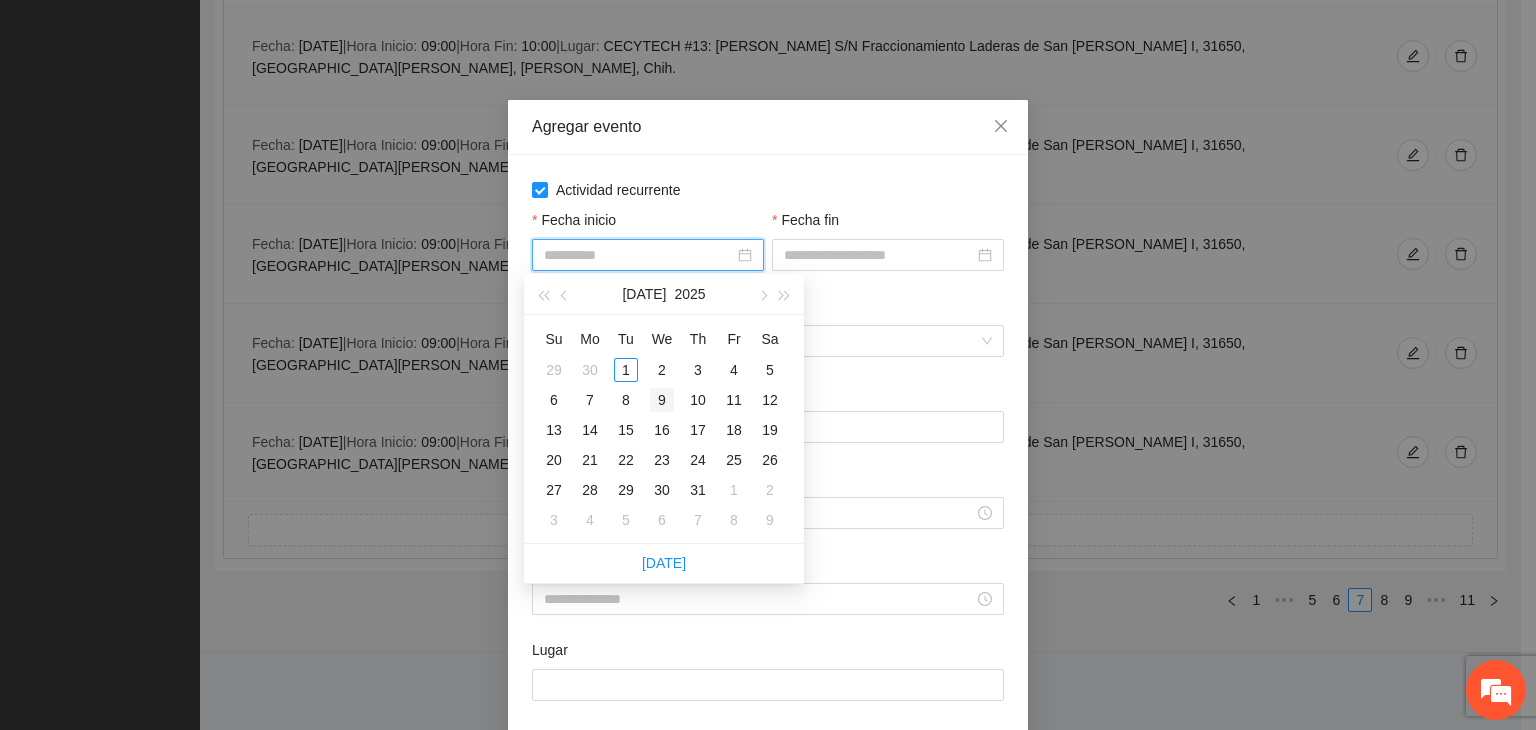 type on "**********" 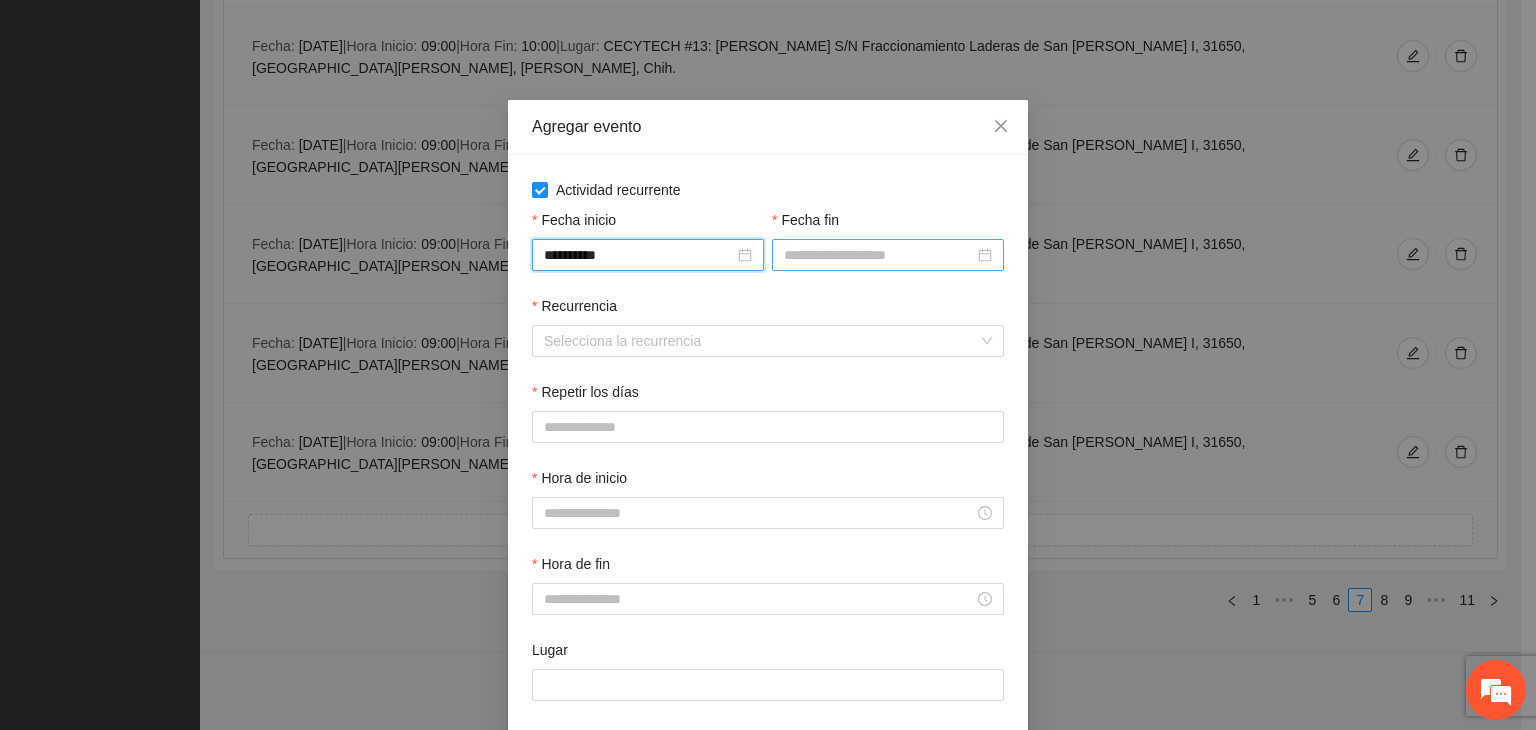 click on "Fecha fin" at bounding box center (879, 255) 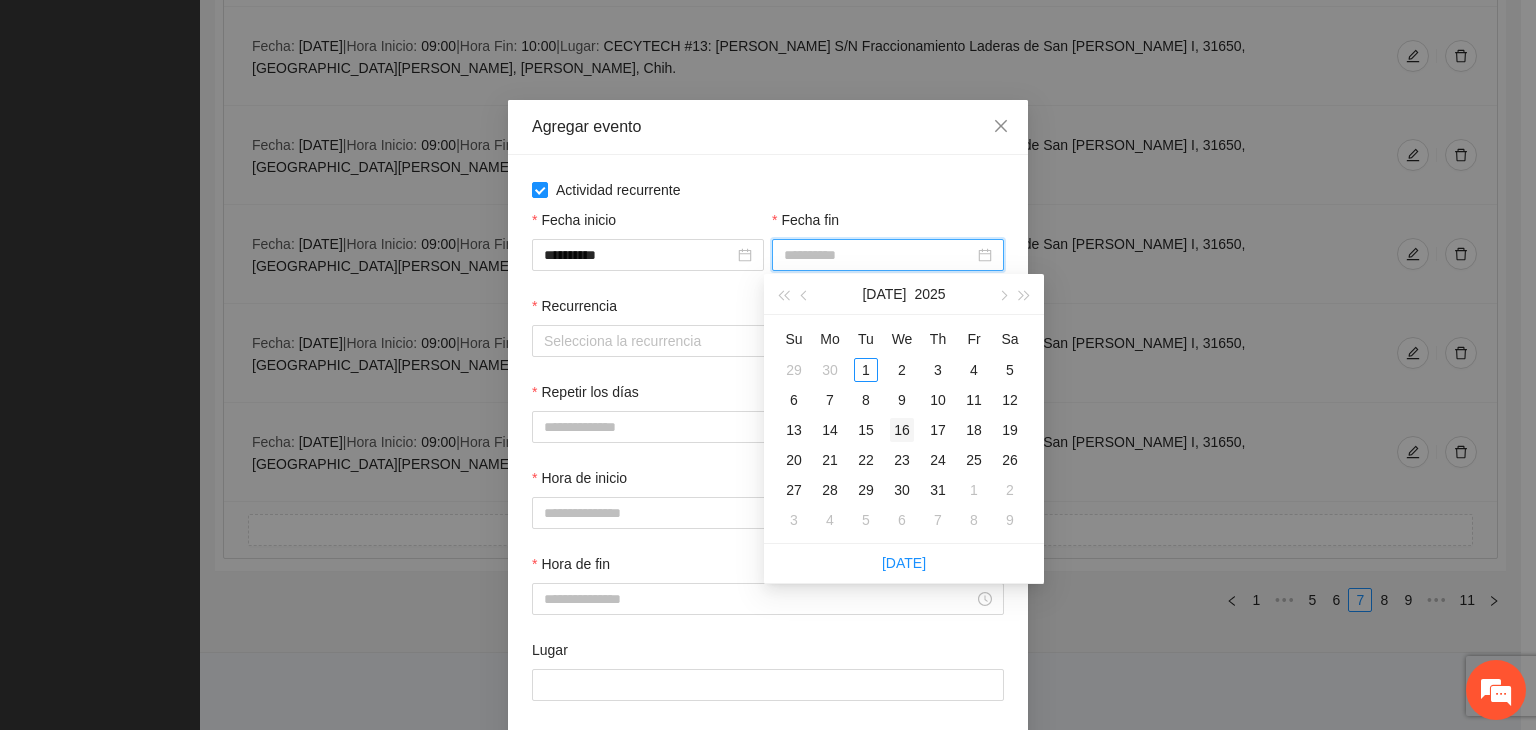 type on "**********" 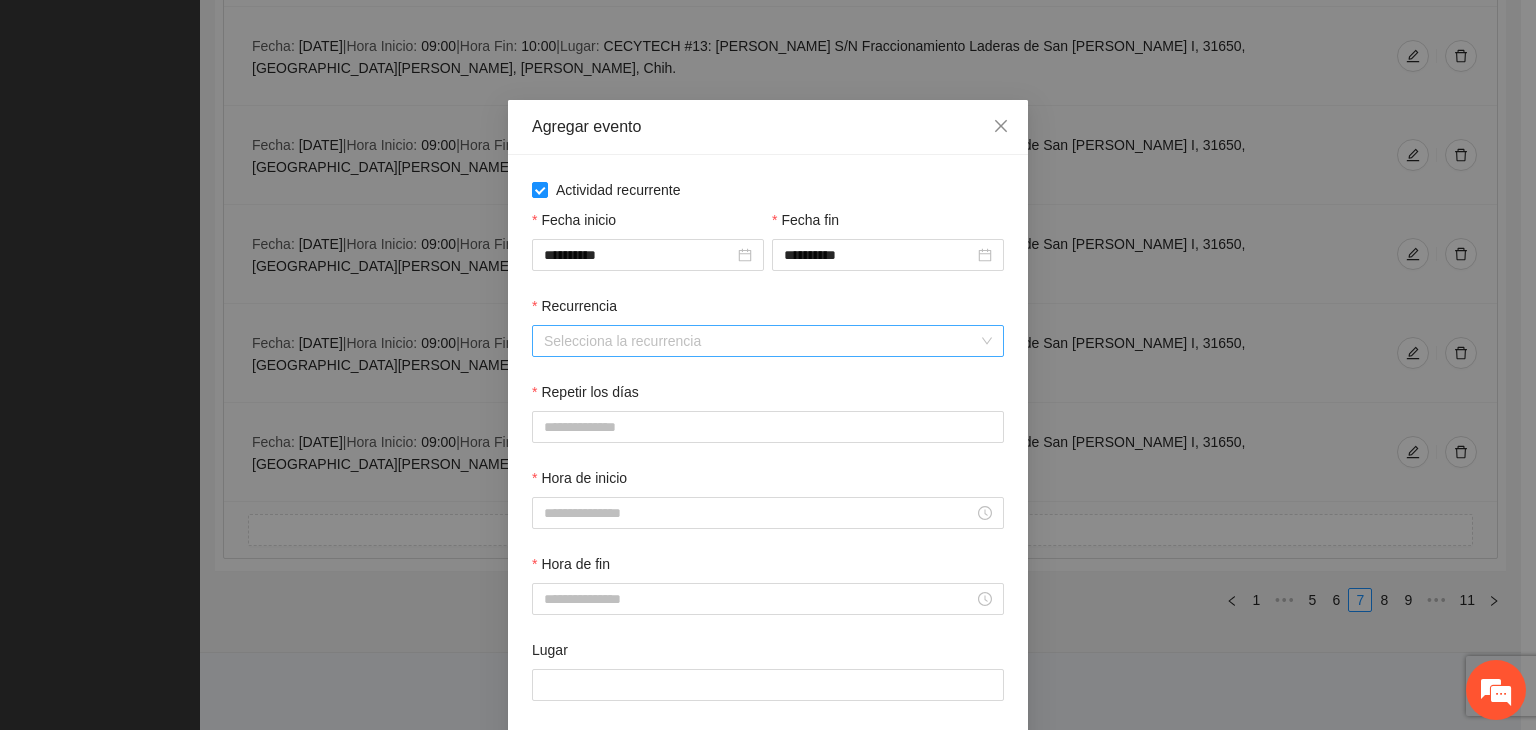 click on "Recurrencia" at bounding box center (761, 341) 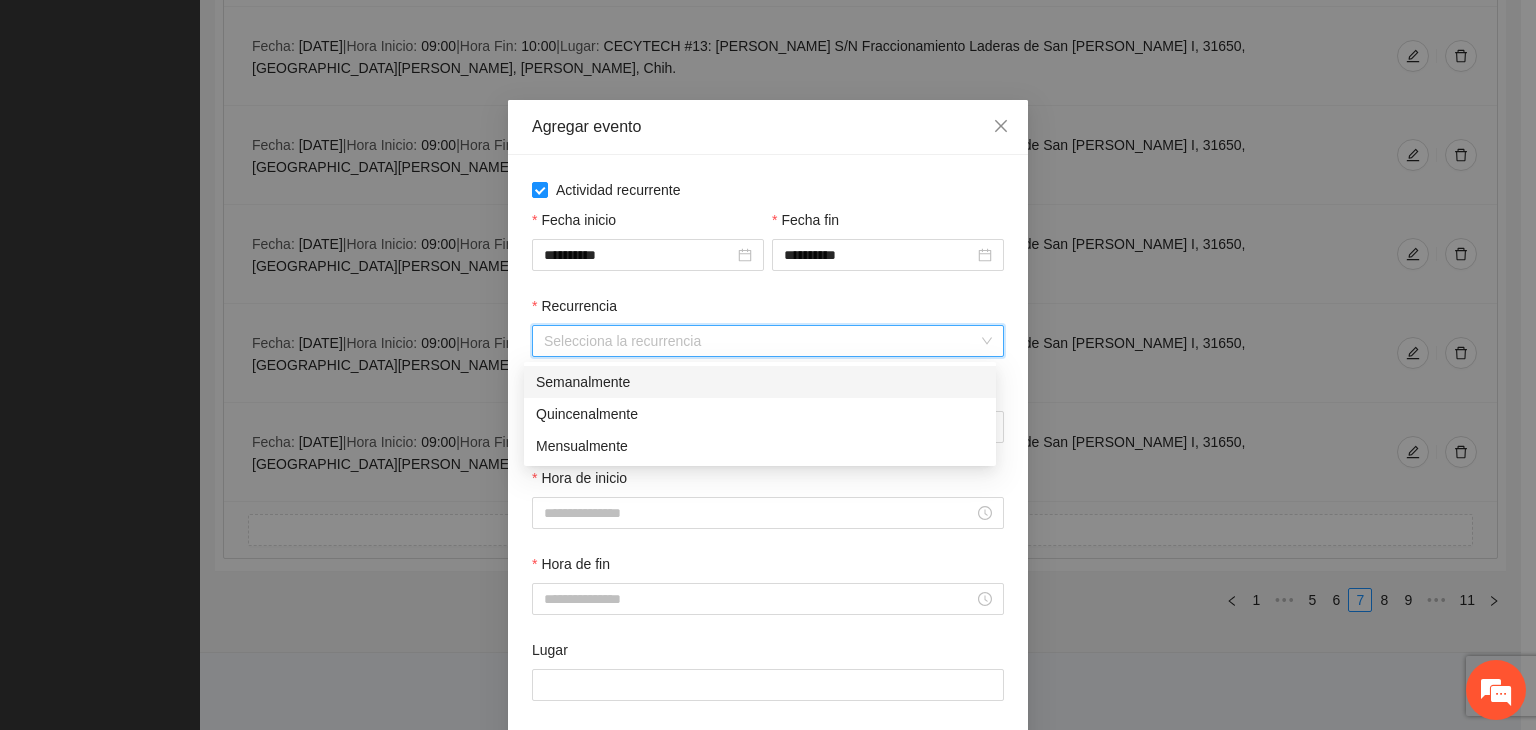 click on "Semanalmente" at bounding box center [760, 382] 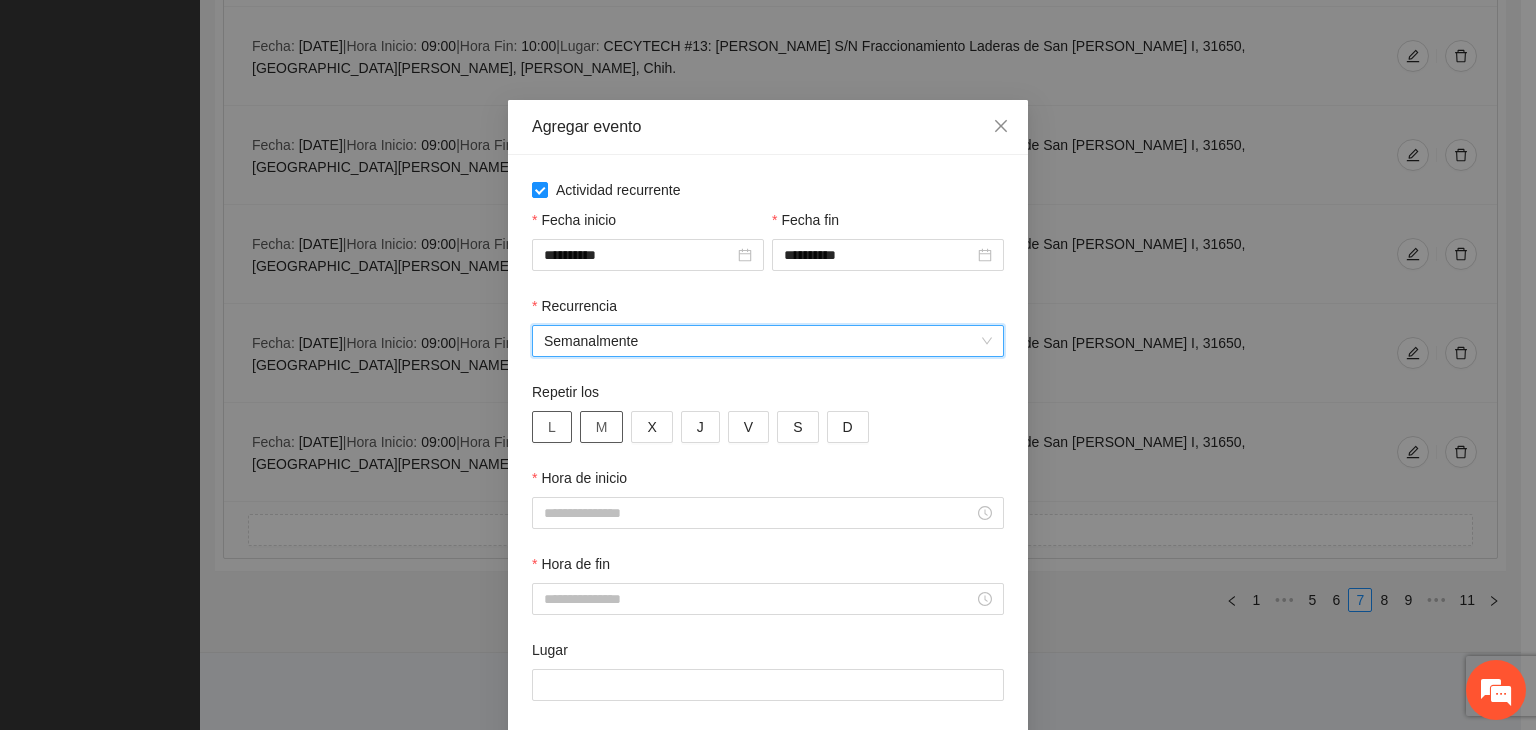 drag, startPoint x: 550, startPoint y: 428, endPoint x: 599, endPoint y: 412, distance: 51.546097 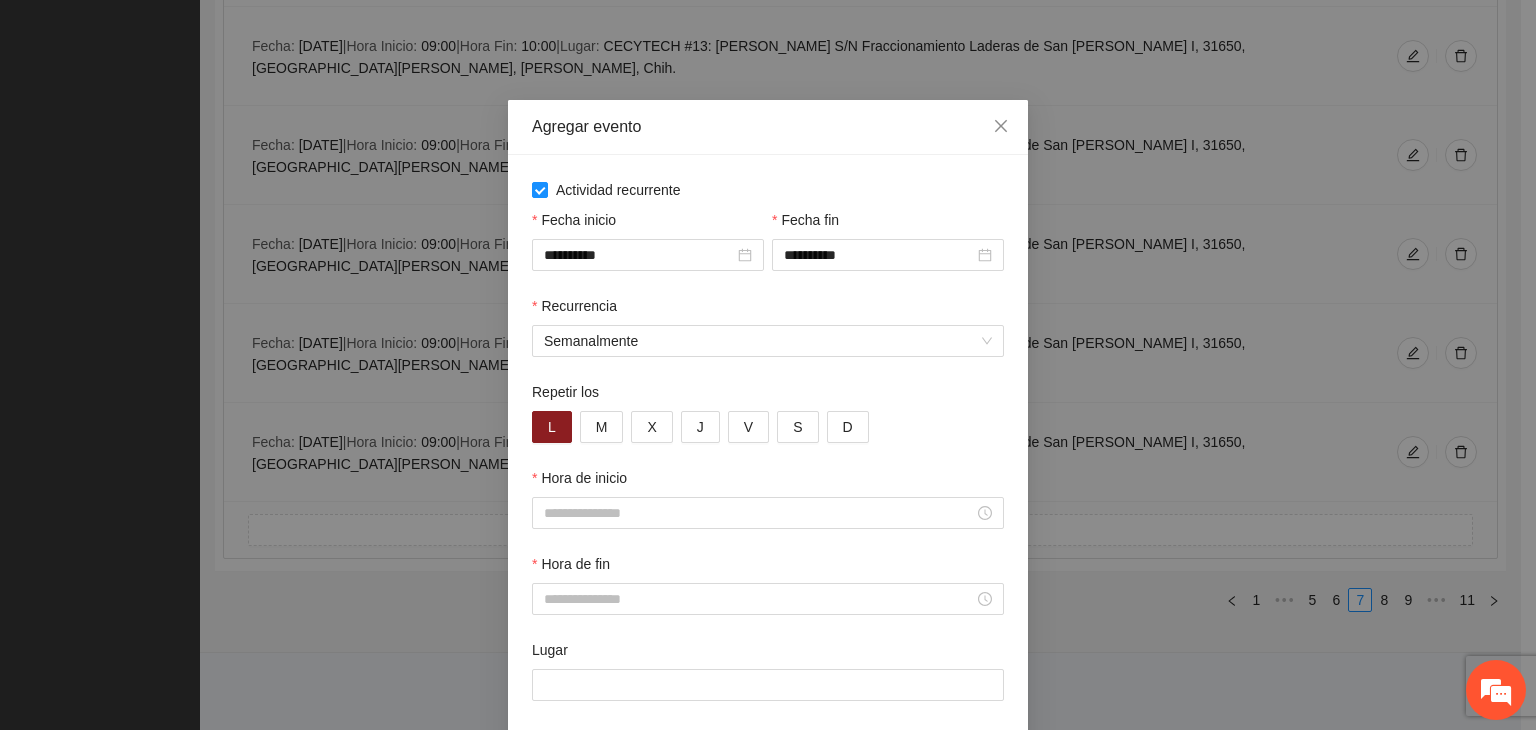 click on "Repetir los" at bounding box center (768, 396) 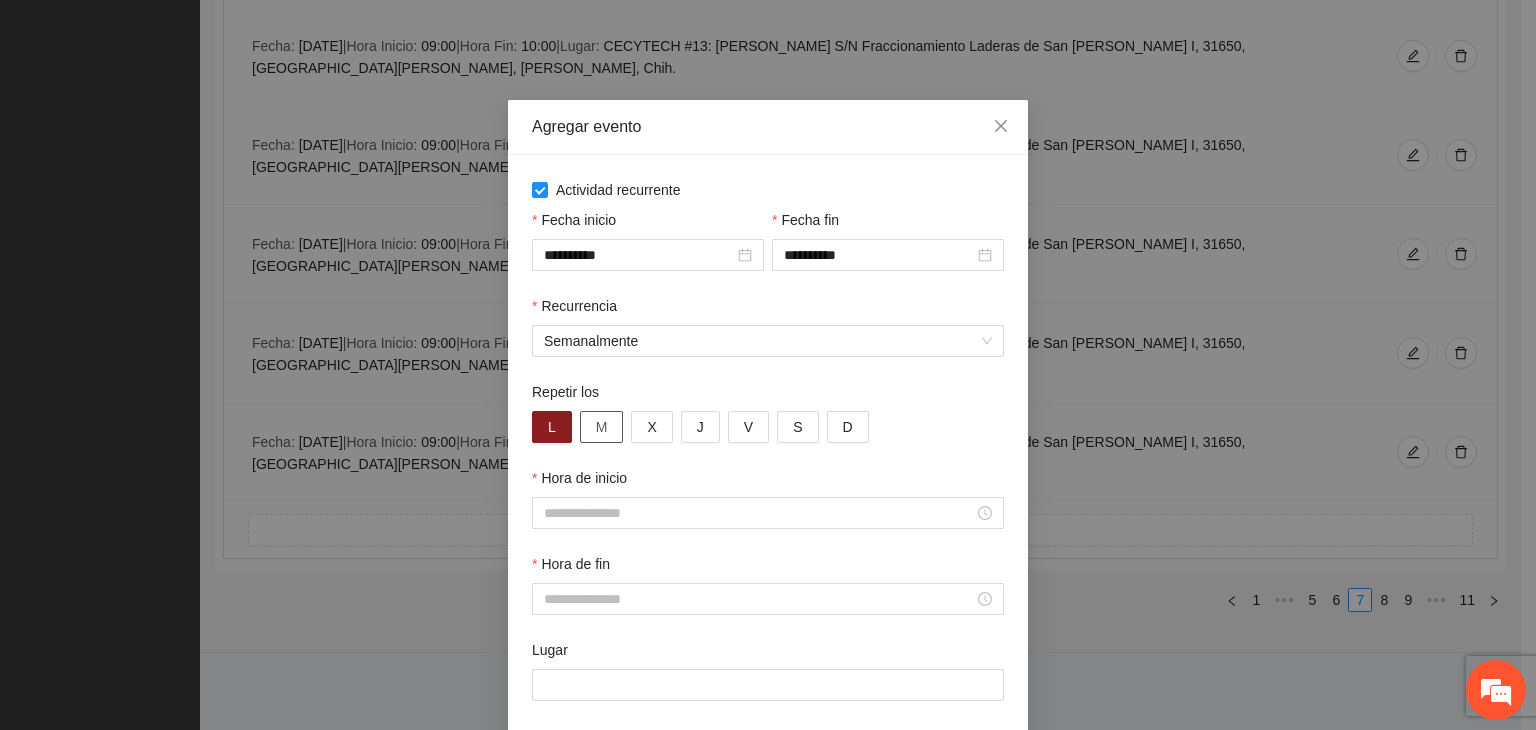 click on "M" at bounding box center [602, 427] 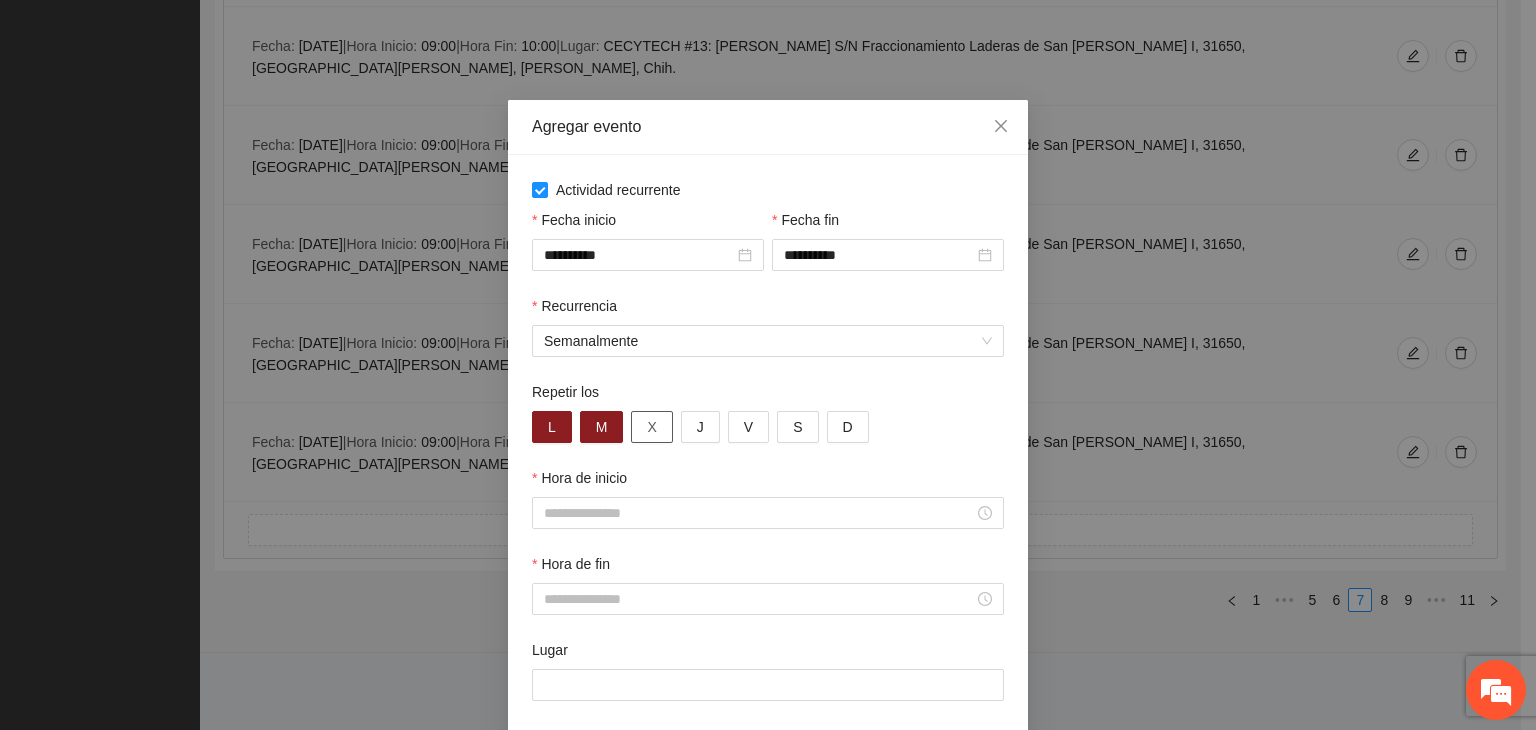 click on "X" at bounding box center [651, 427] 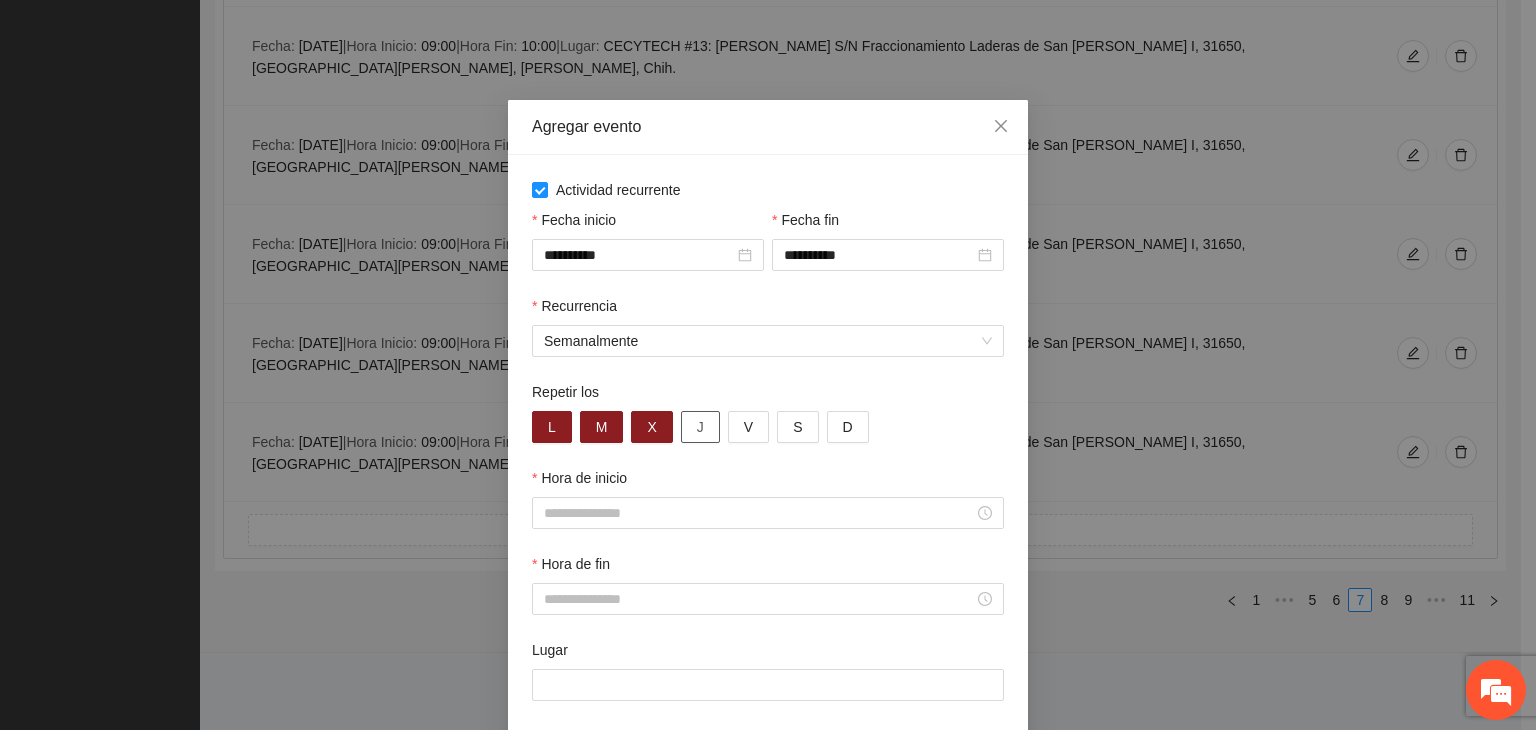 click on "L M X J V S D" at bounding box center (768, 427) 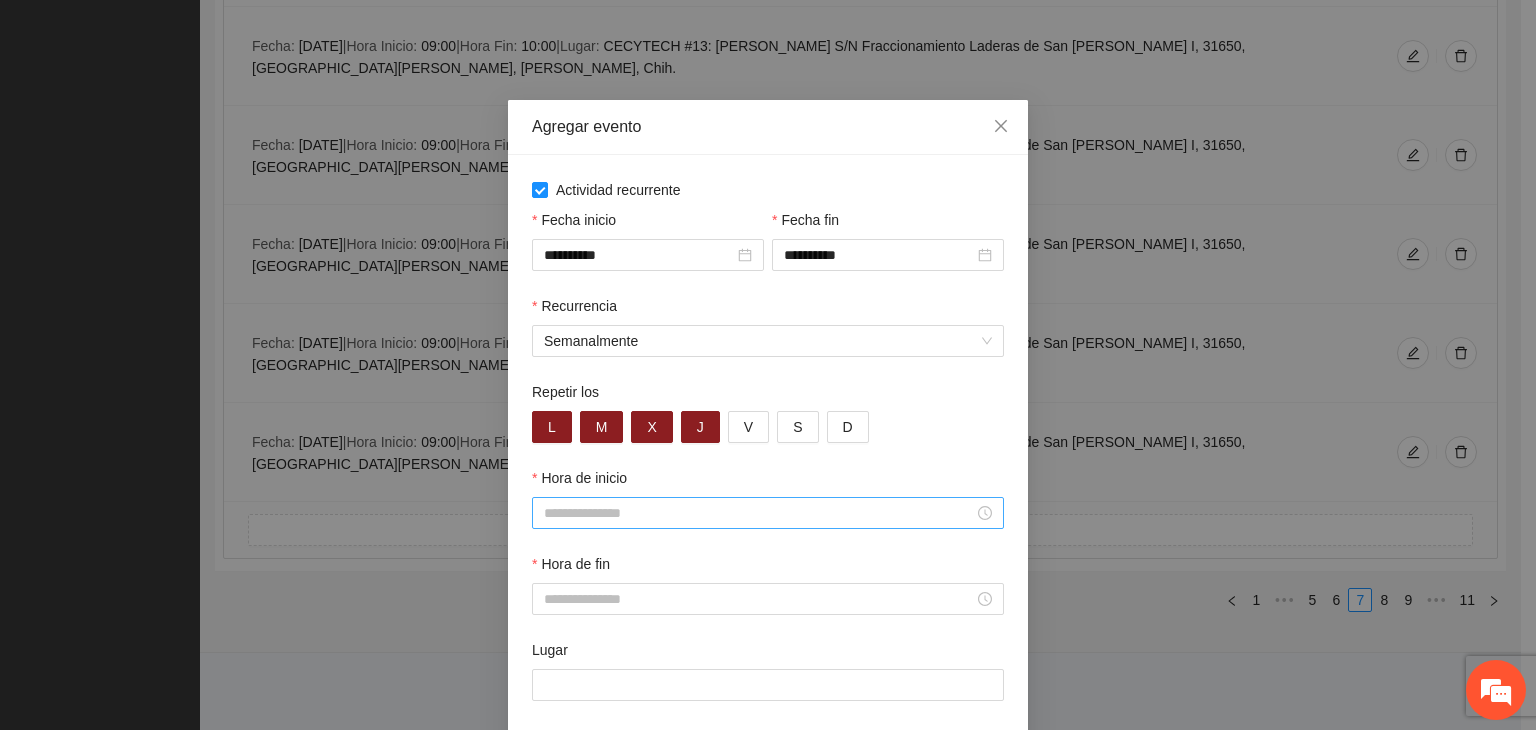 click on "Hora de inicio" at bounding box center [759, 513] 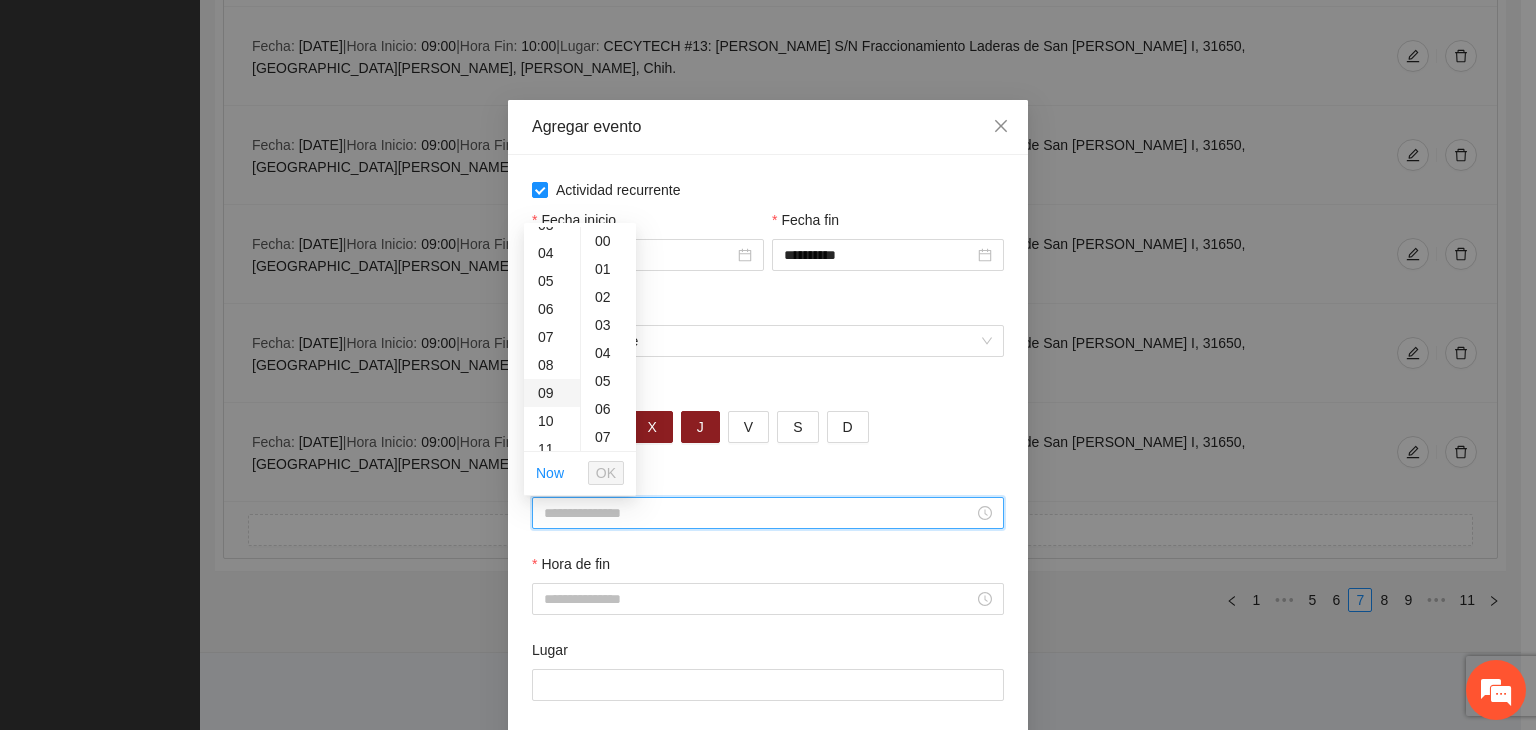 click on "09" at bounding box center [552, 393] 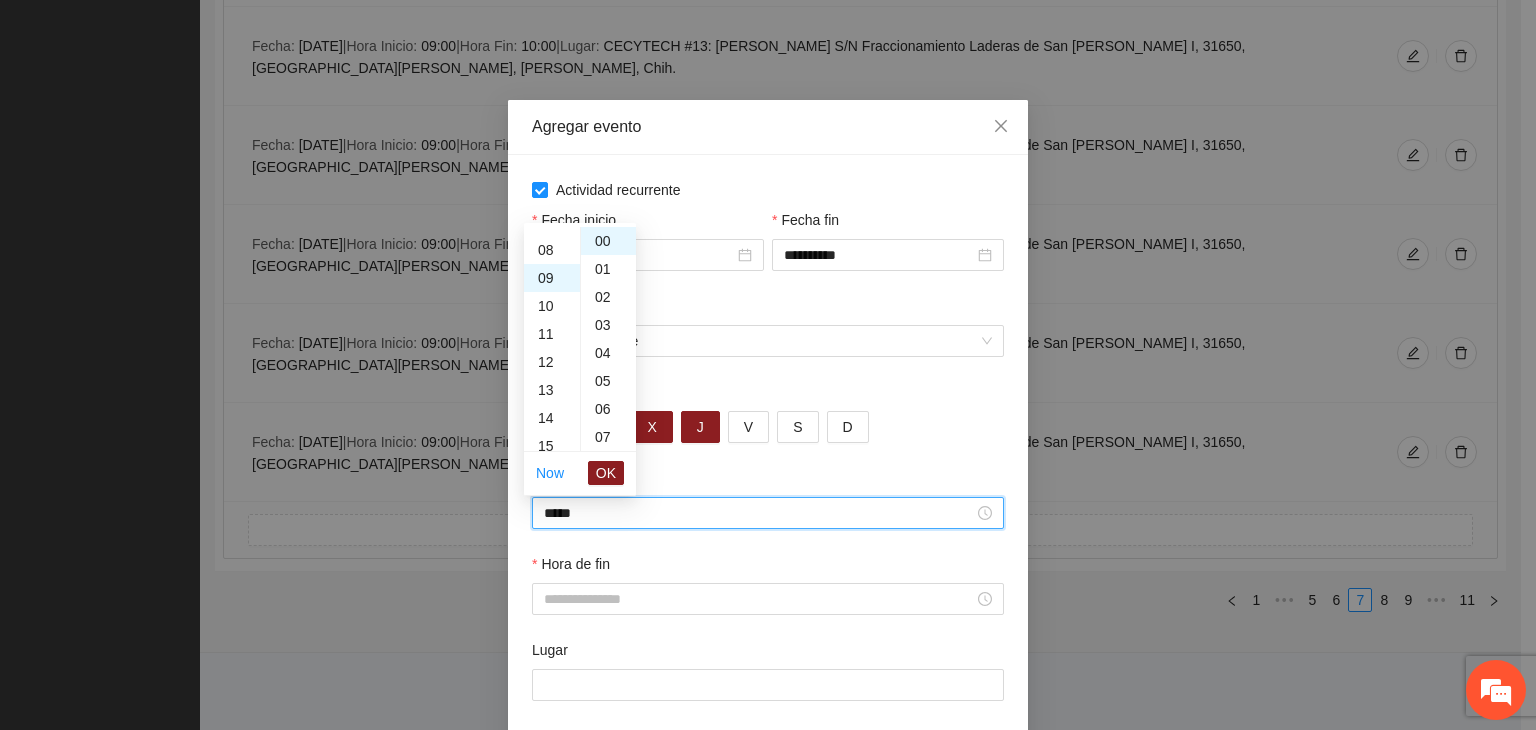 scroll, scrollTop: 252, scrollLeft: 0, axis: vertical 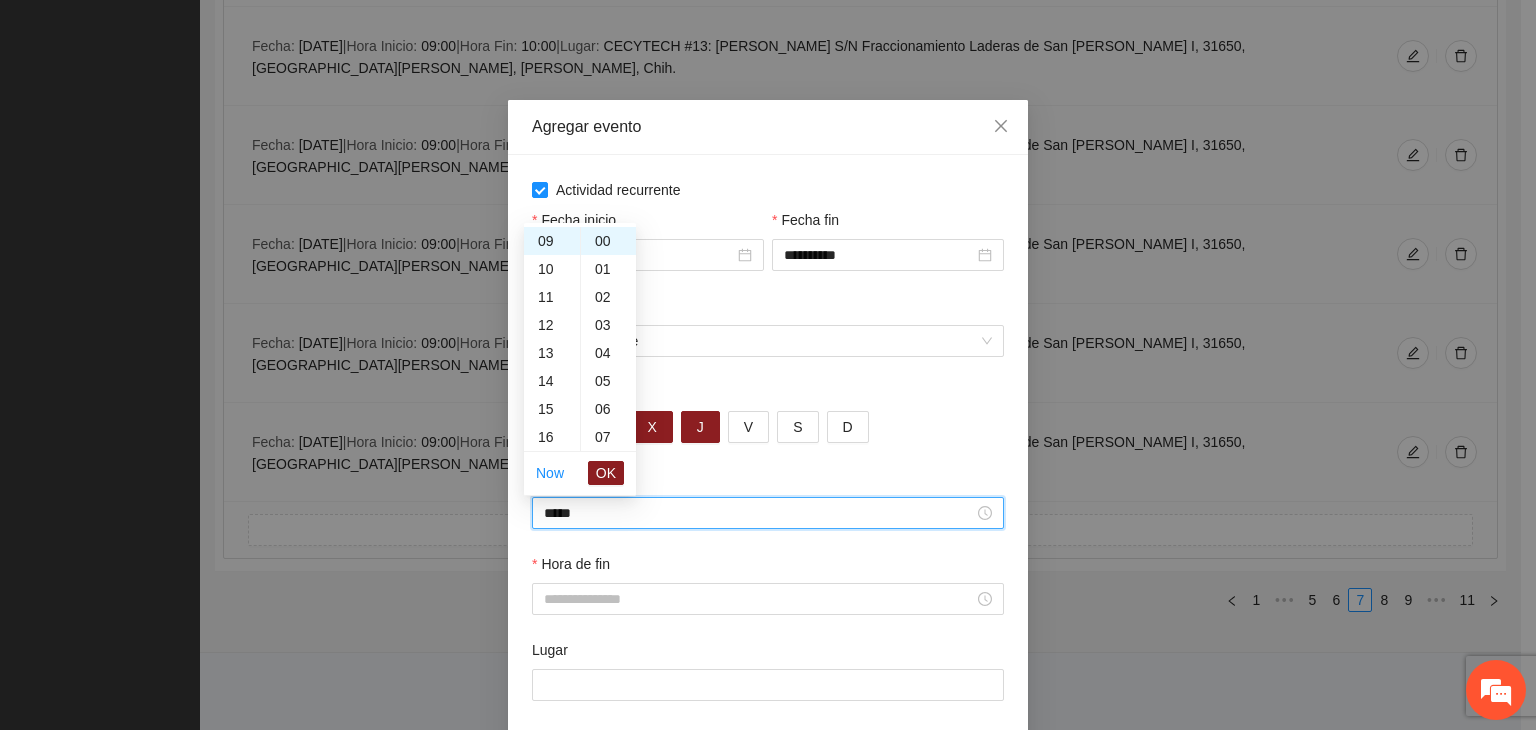 click on "OK" at bounding box center (606, 473) 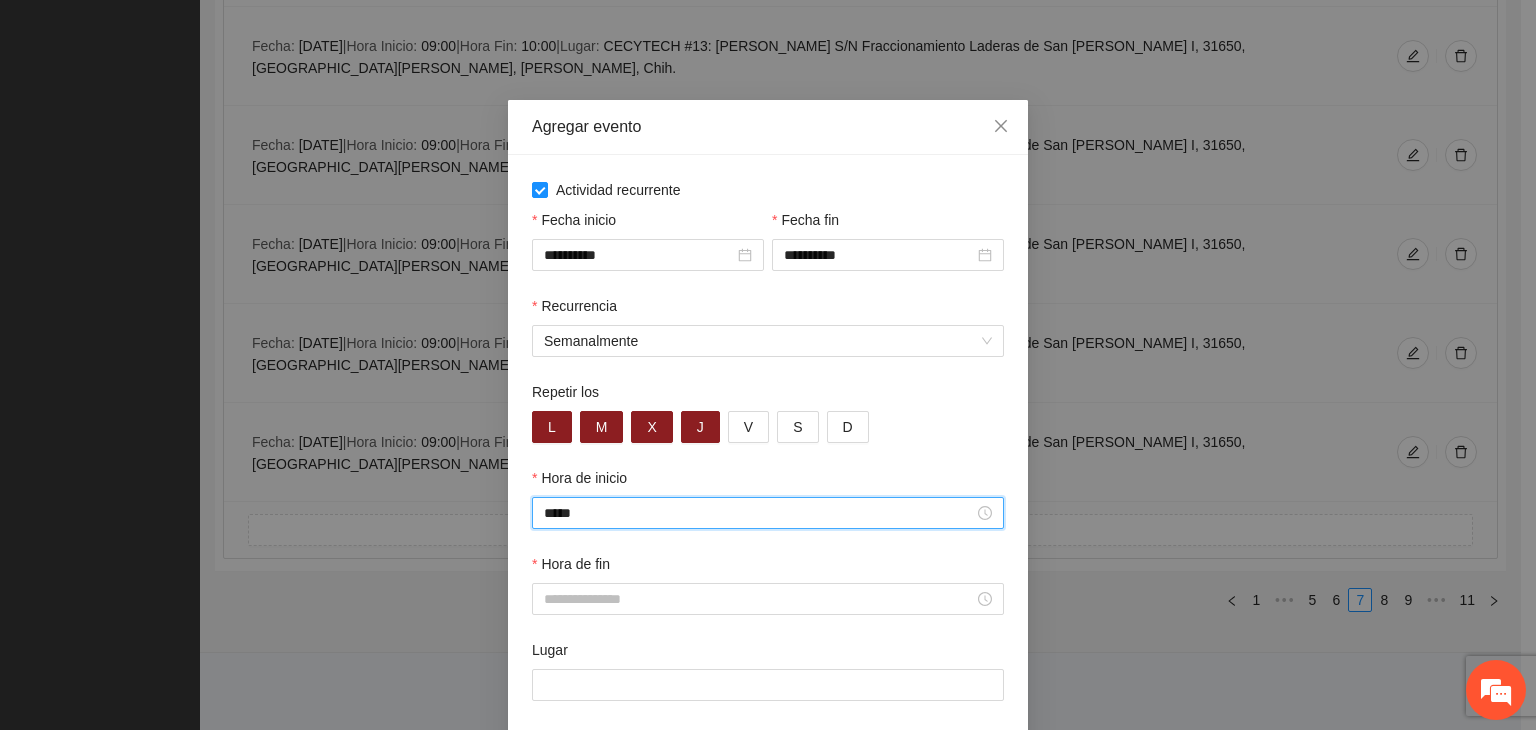 click on "Hora de fin" at bounding box center (768, 568) 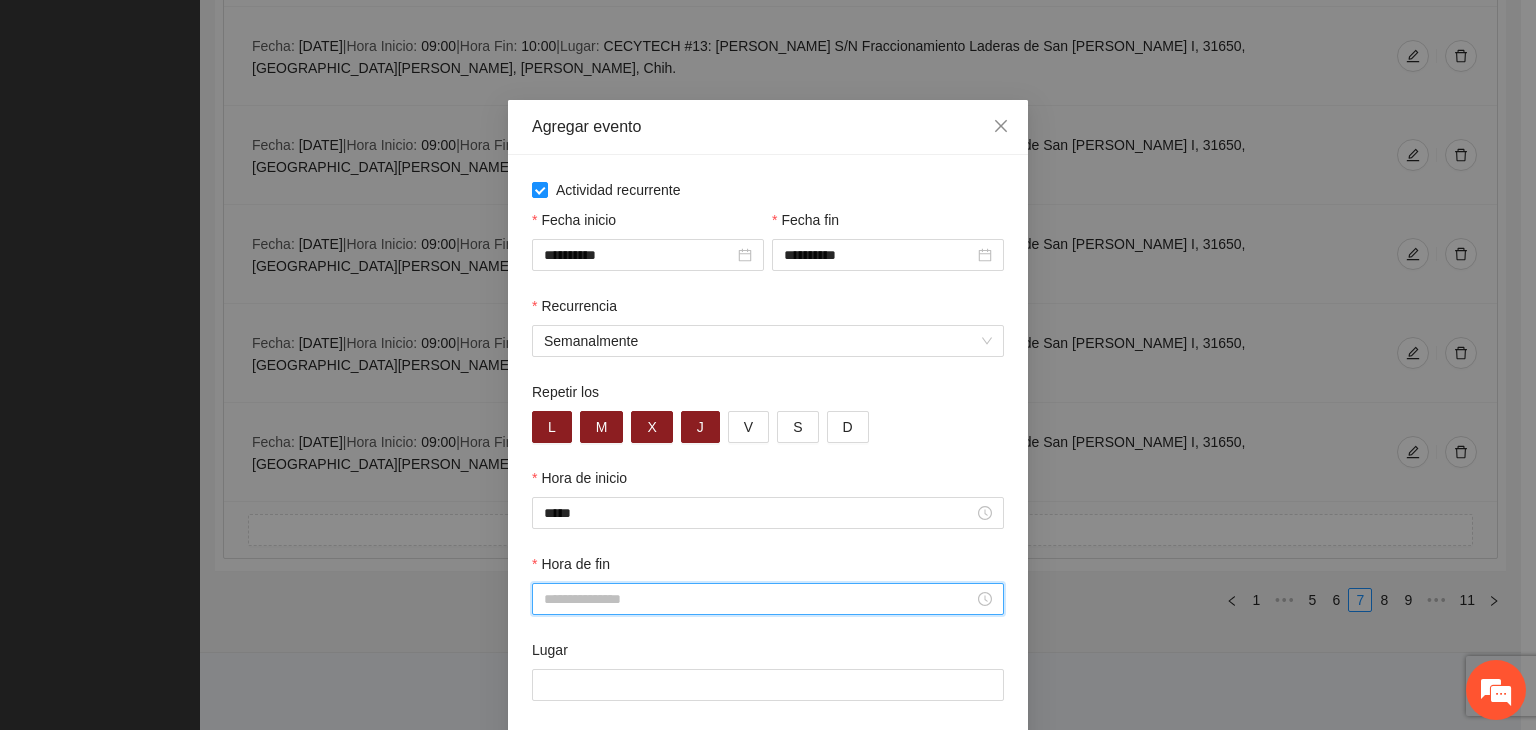 click on "Hora de fin" at bounding box center [759, 599] 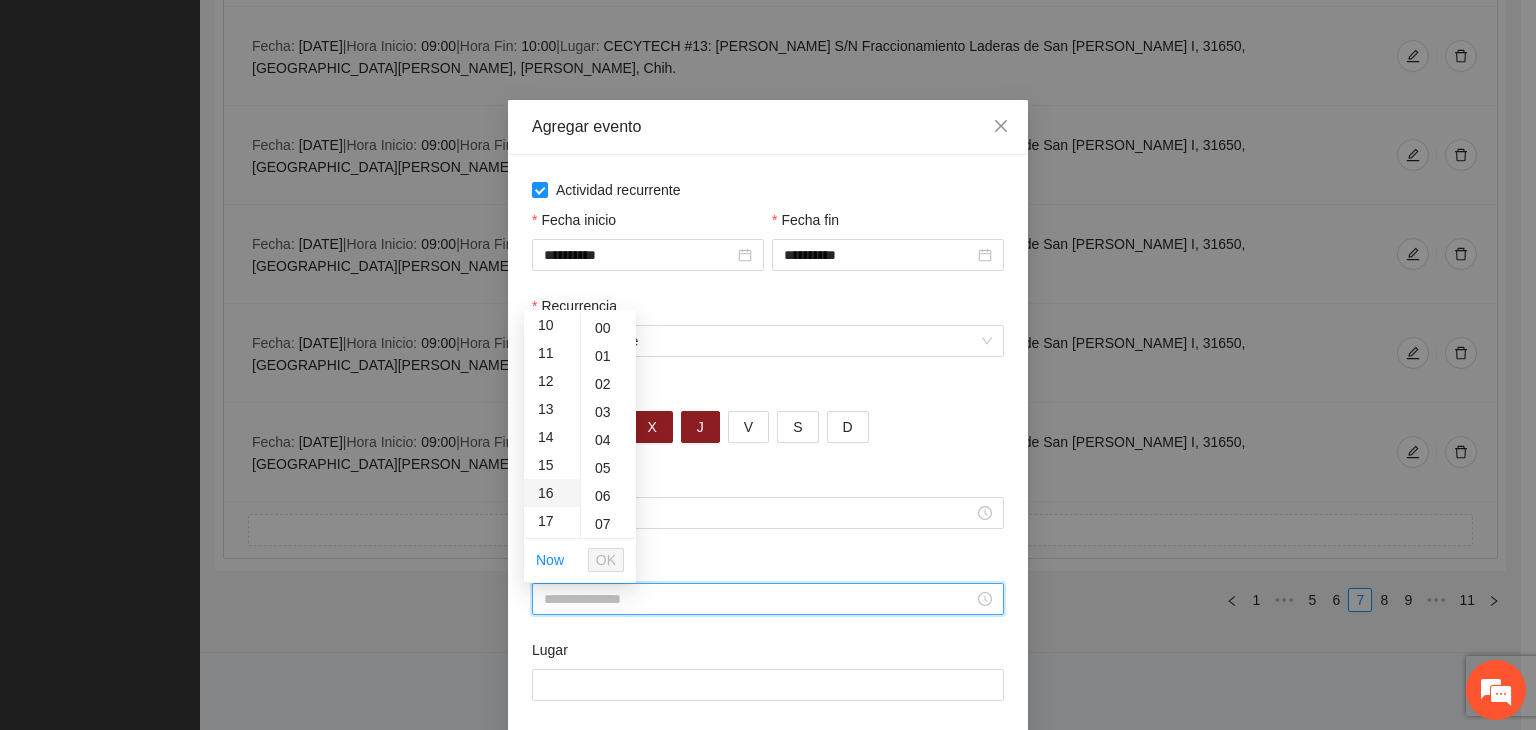 scroll, scrollTop: 300, scrollLeft: 0, axis: vertical 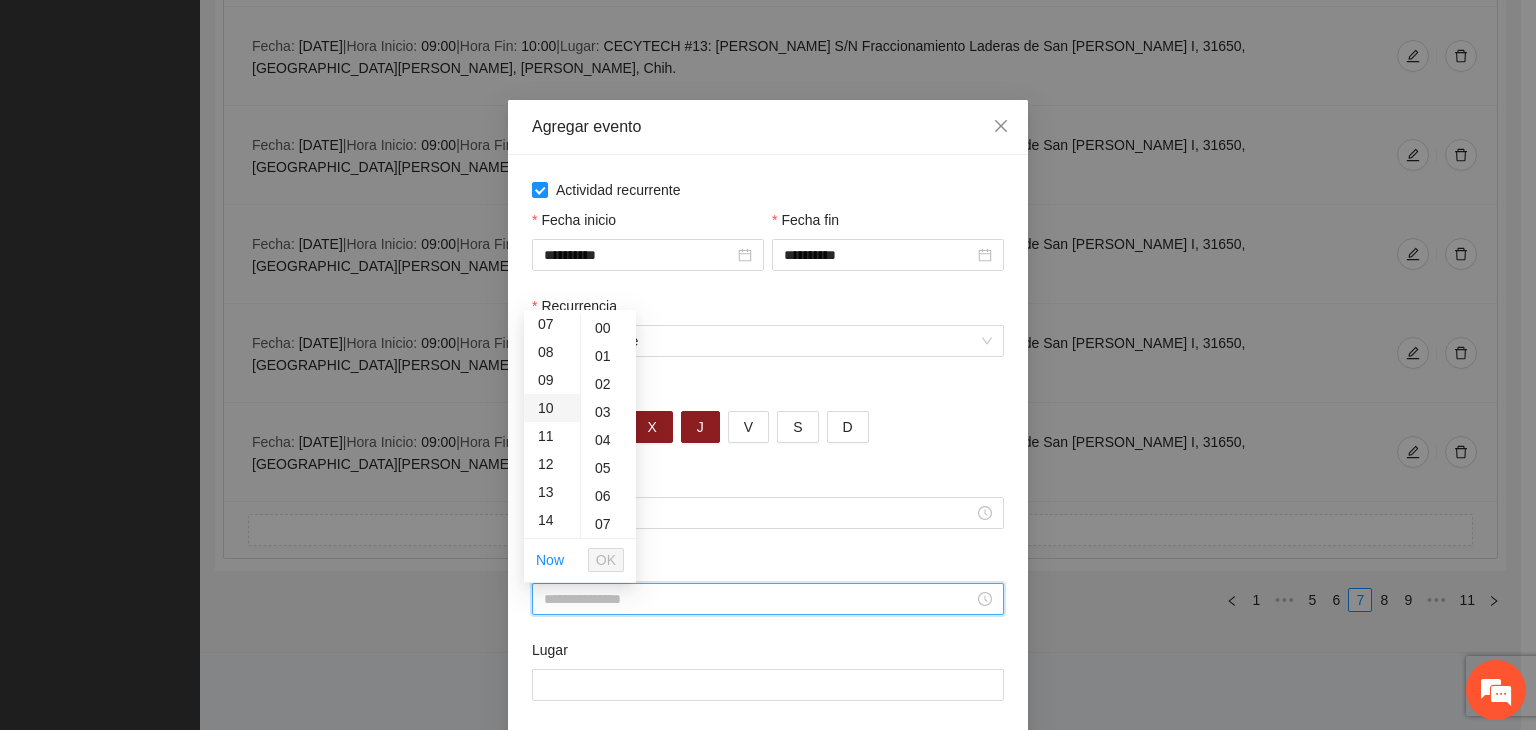 click on "10" at bounding box center (552, 408) 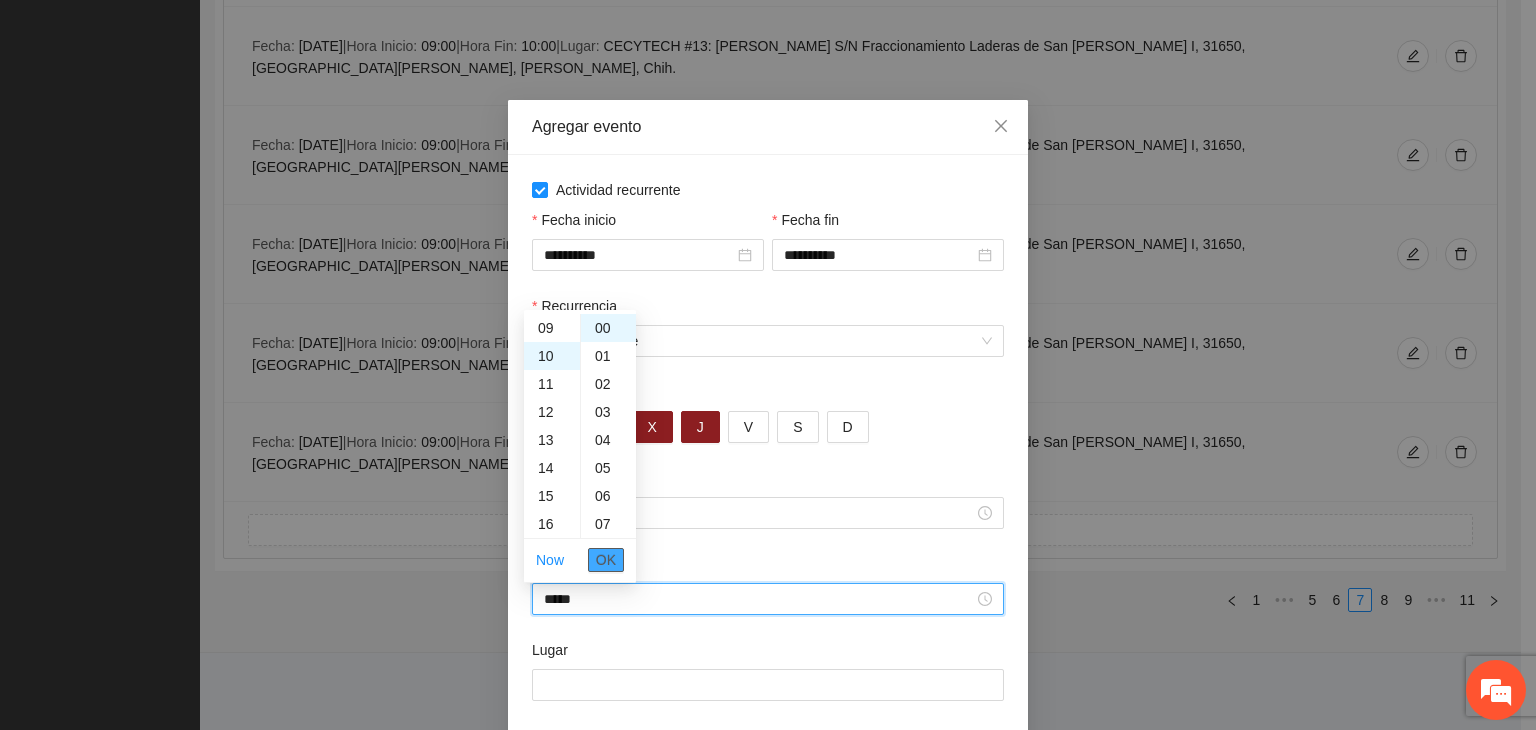 scroll, scrollTop: 280, scrollLeft: 0, axis: vertical 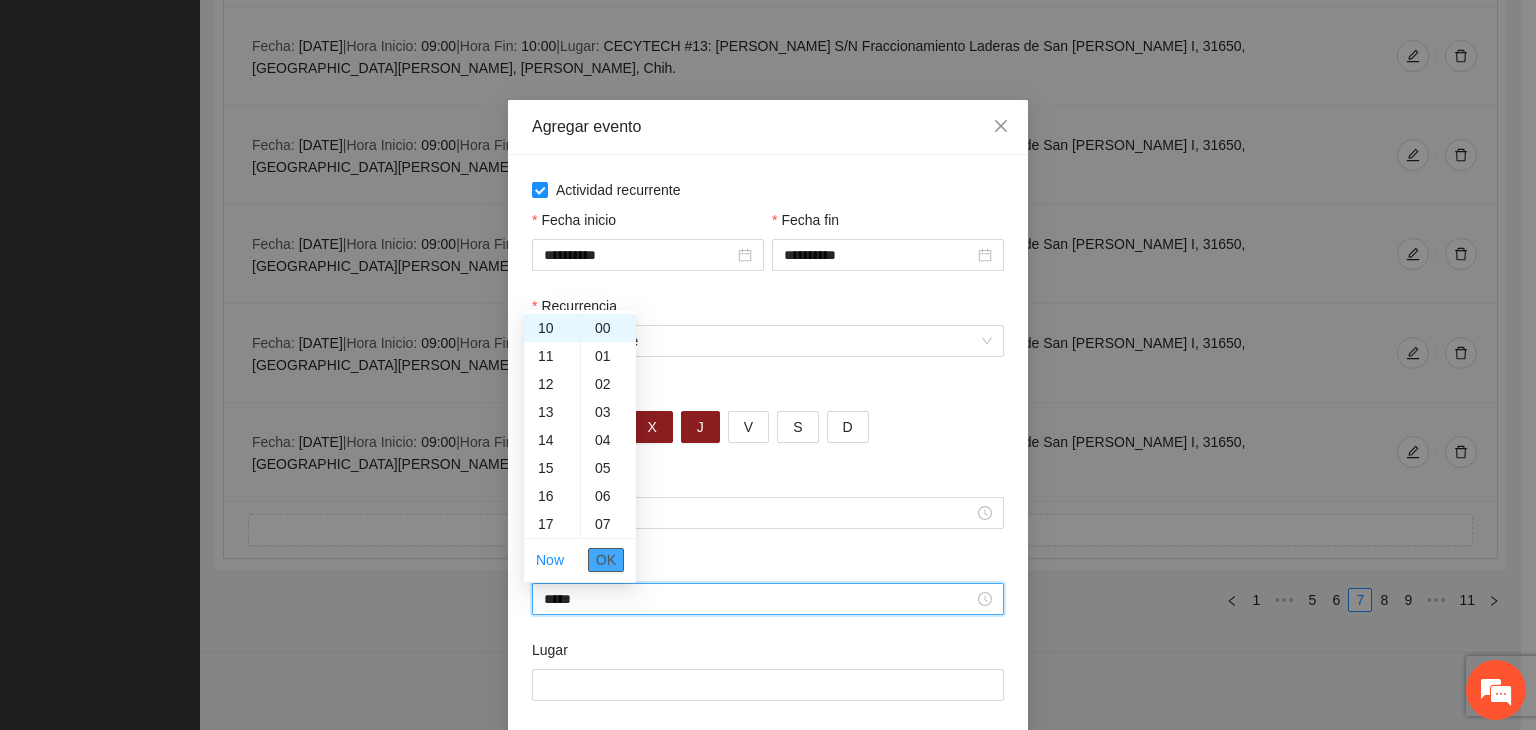 click on "OK" at bounding box center [606, 560] 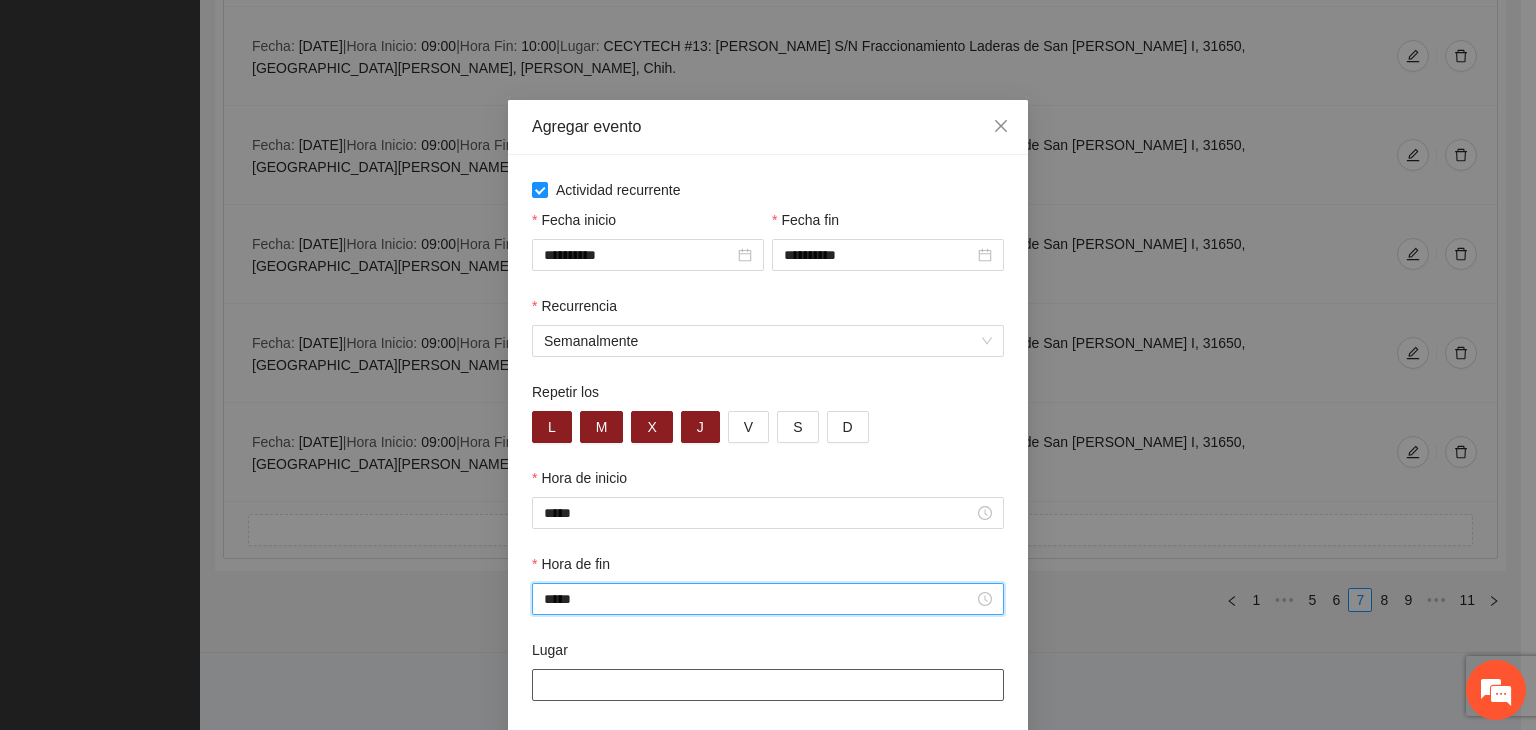 click on "Lugar" at bounding box center (768, 685) 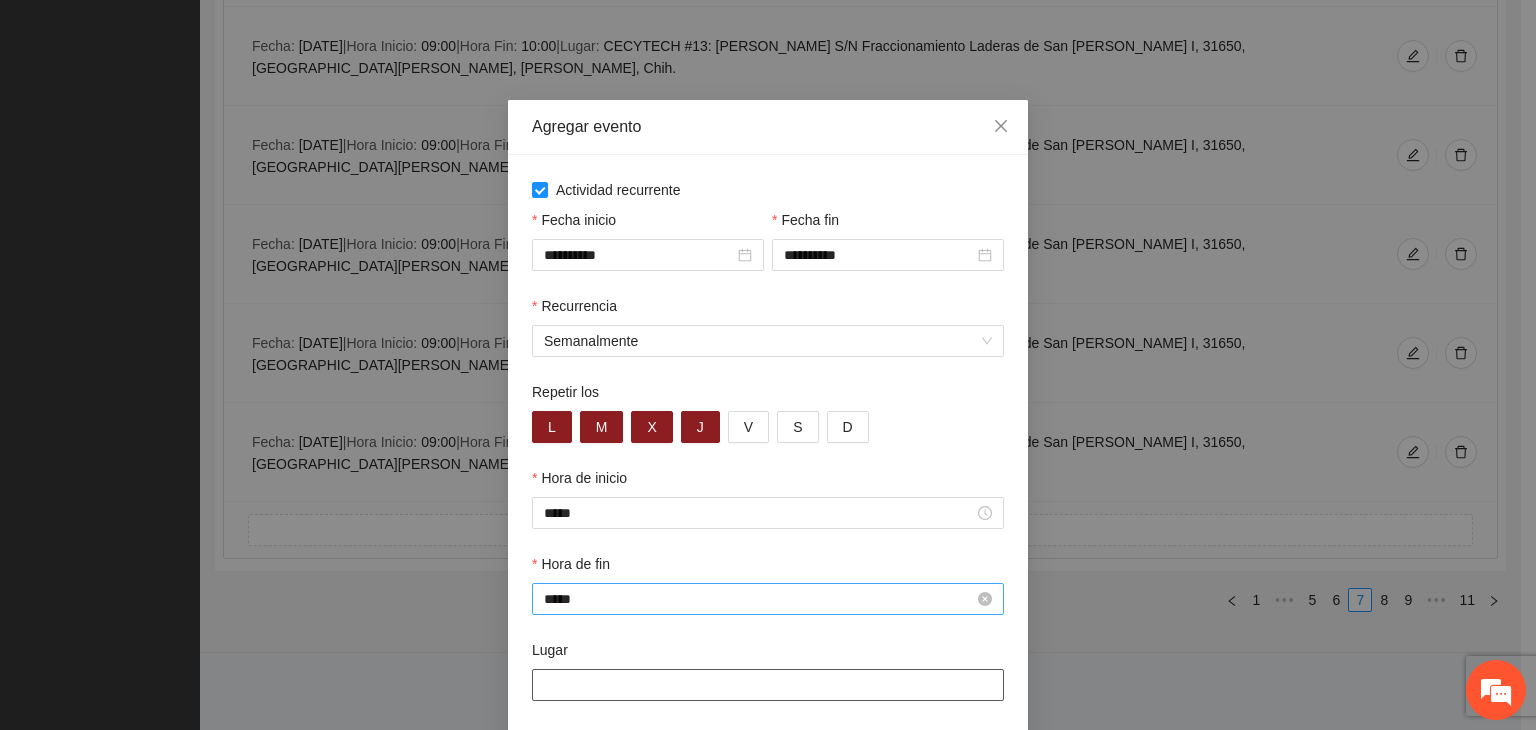 type on "**********" 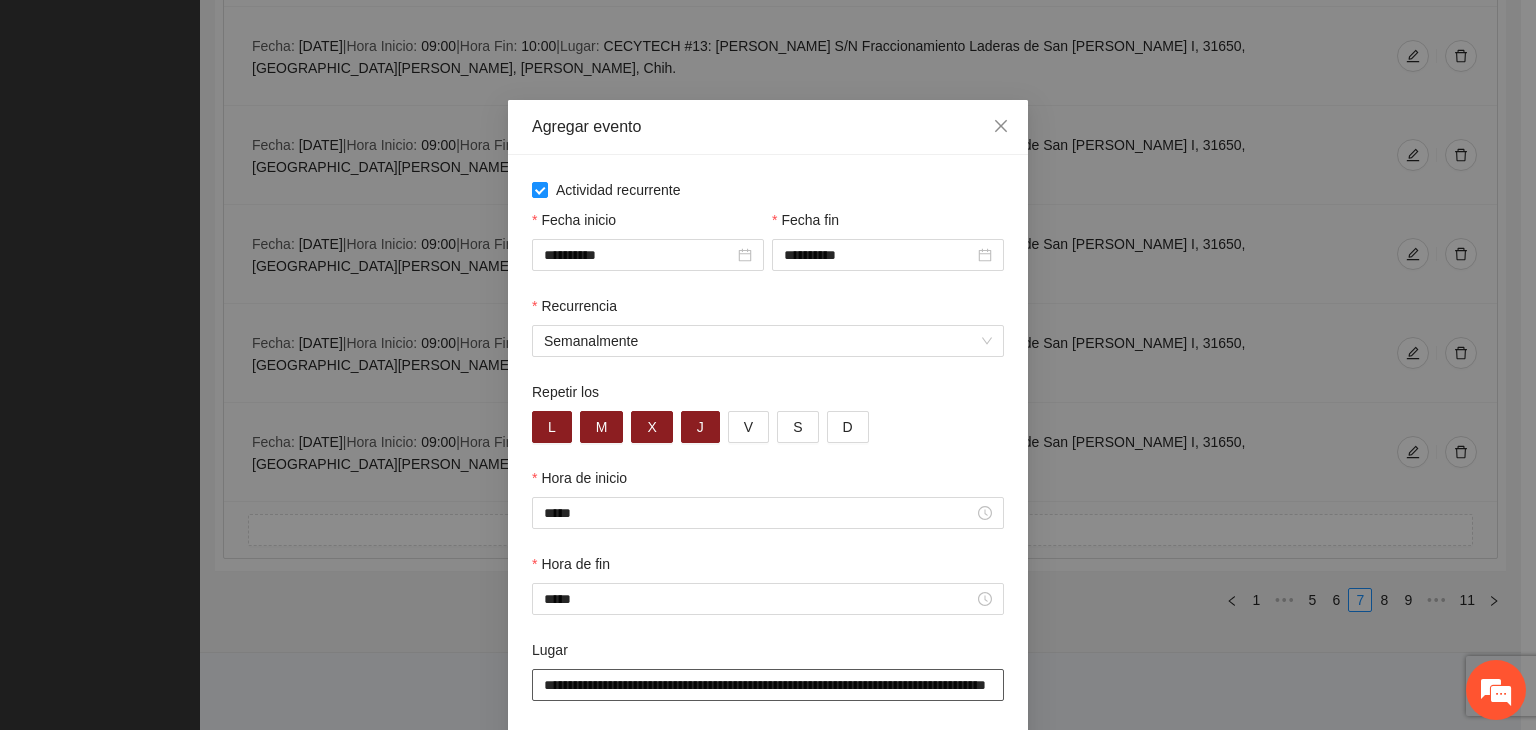 scroll, scrollTop: 99, scrollLeft: 0, axis: vertical 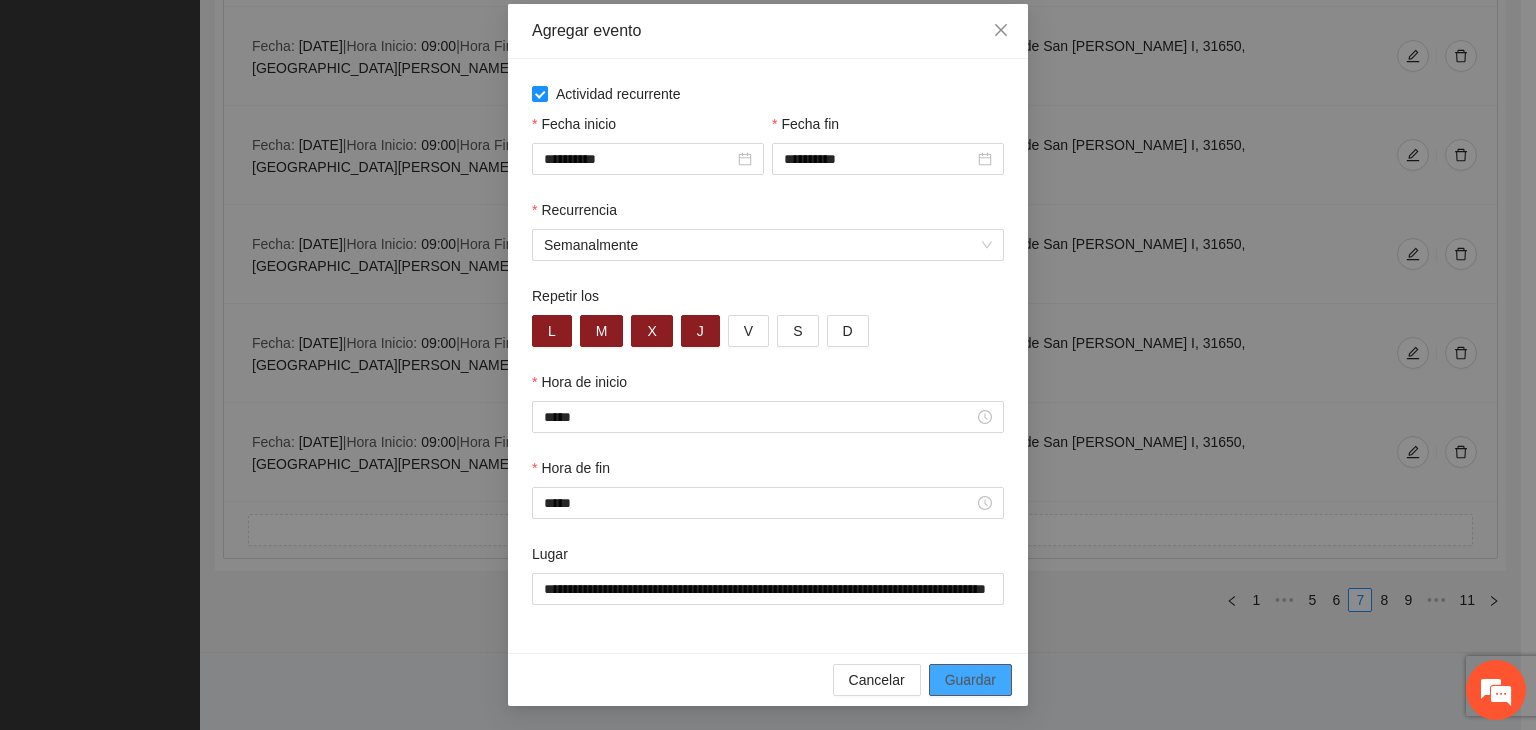 click on "Guardar" at bounding box center [970, 680] 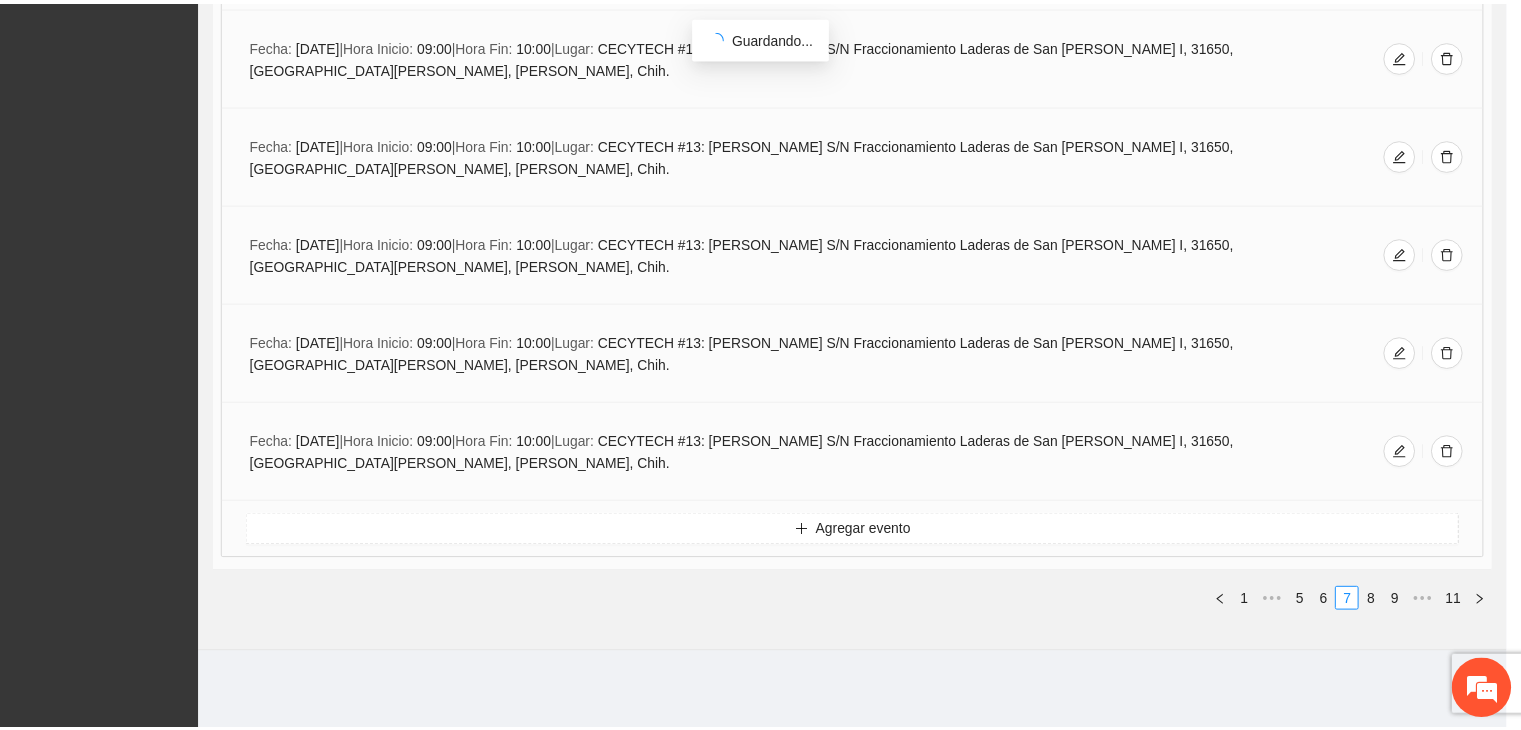 scroll, scrollTop: 0, scrollLeft: 0, axis: both 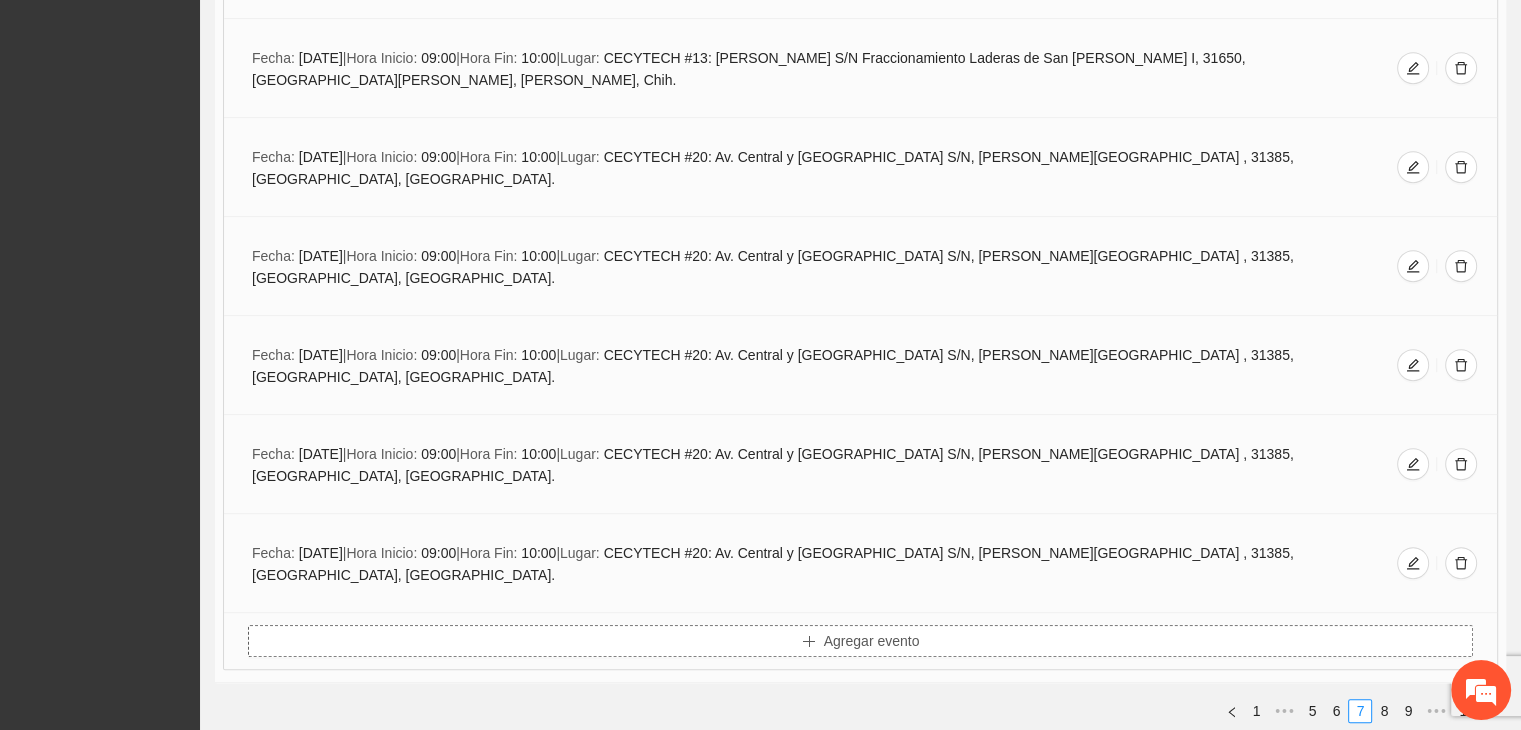 click on "Agregar evento" at bounding box center [860, 641] 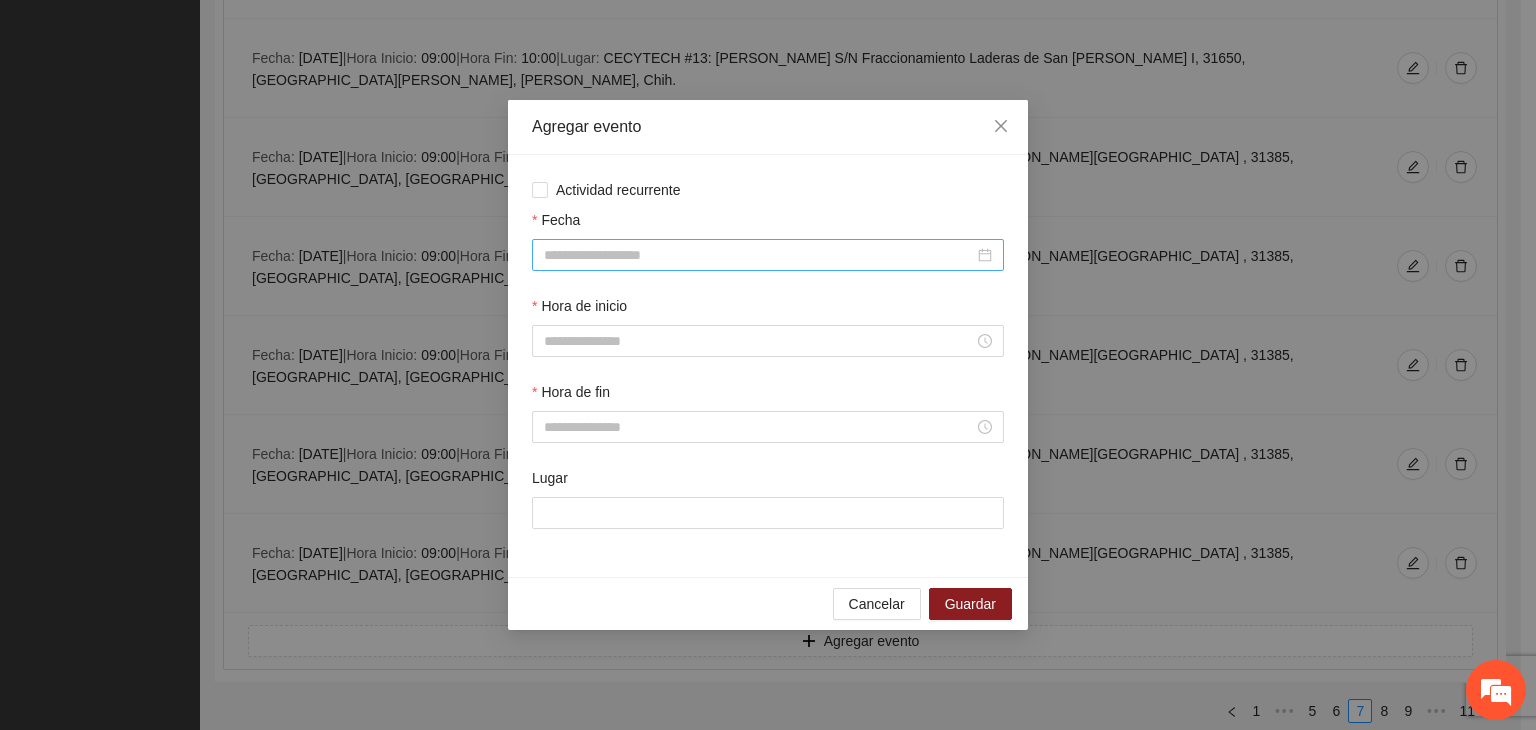click on "Fecha" at bounding box center [759, 255] 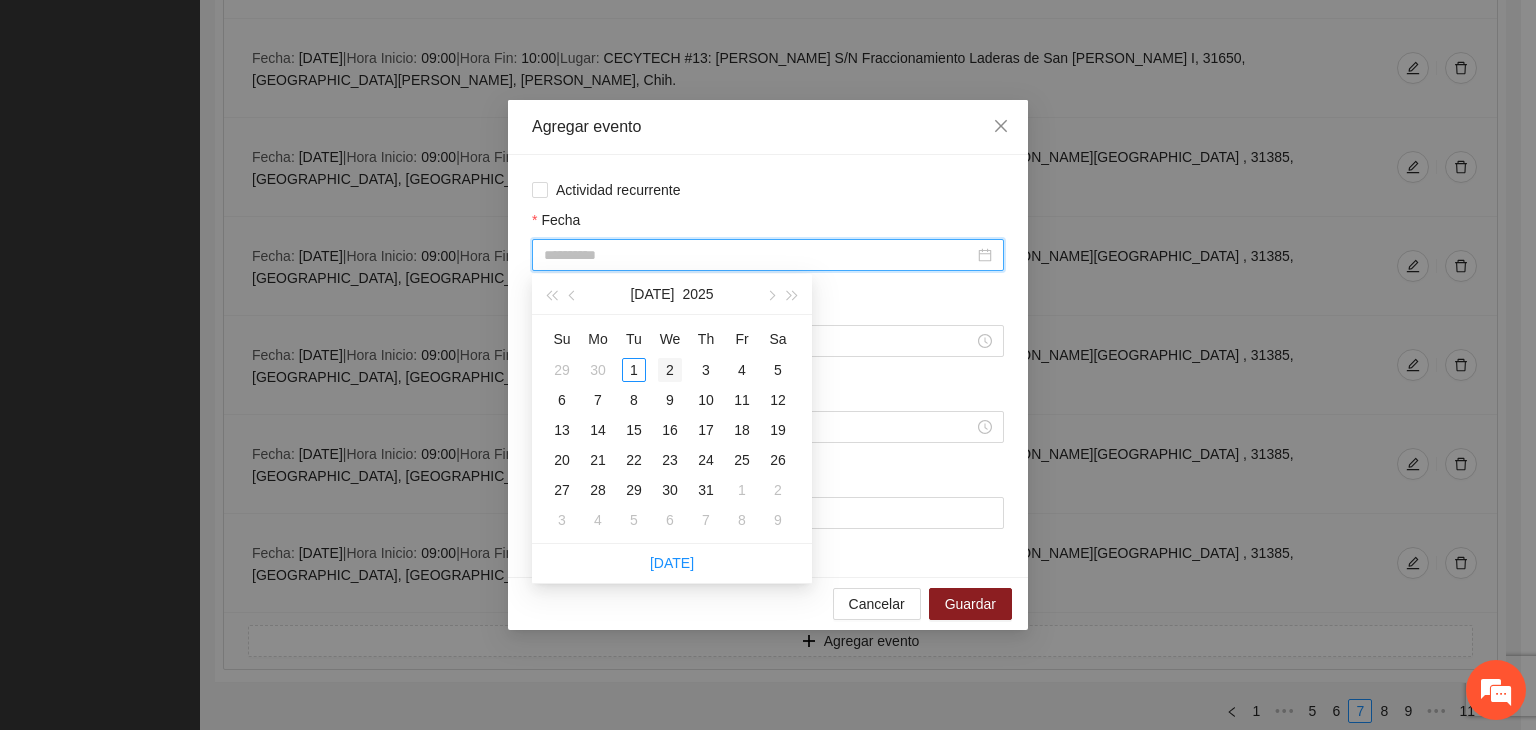 type on "**********" 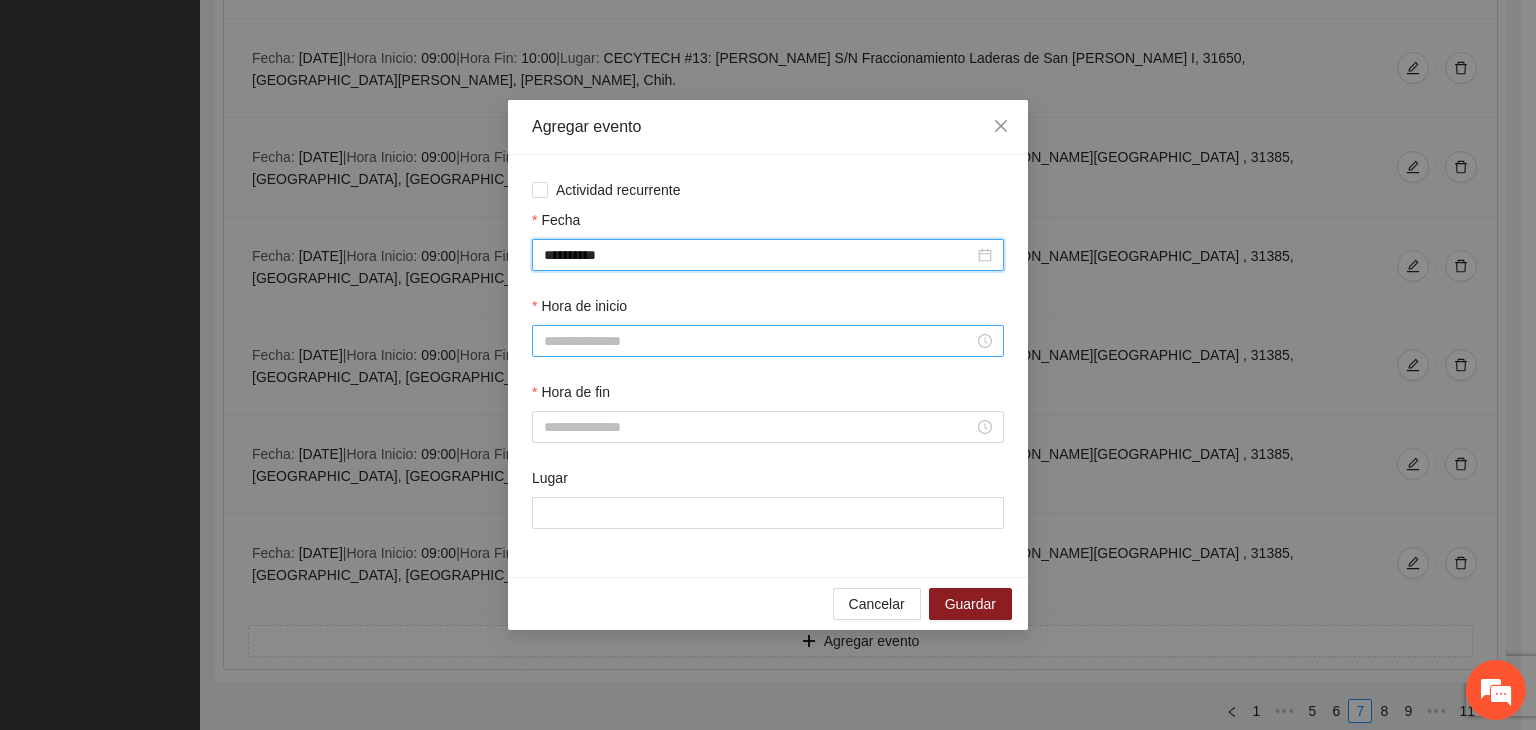click on "Hora de inicio" at bounding box center [759, 341] 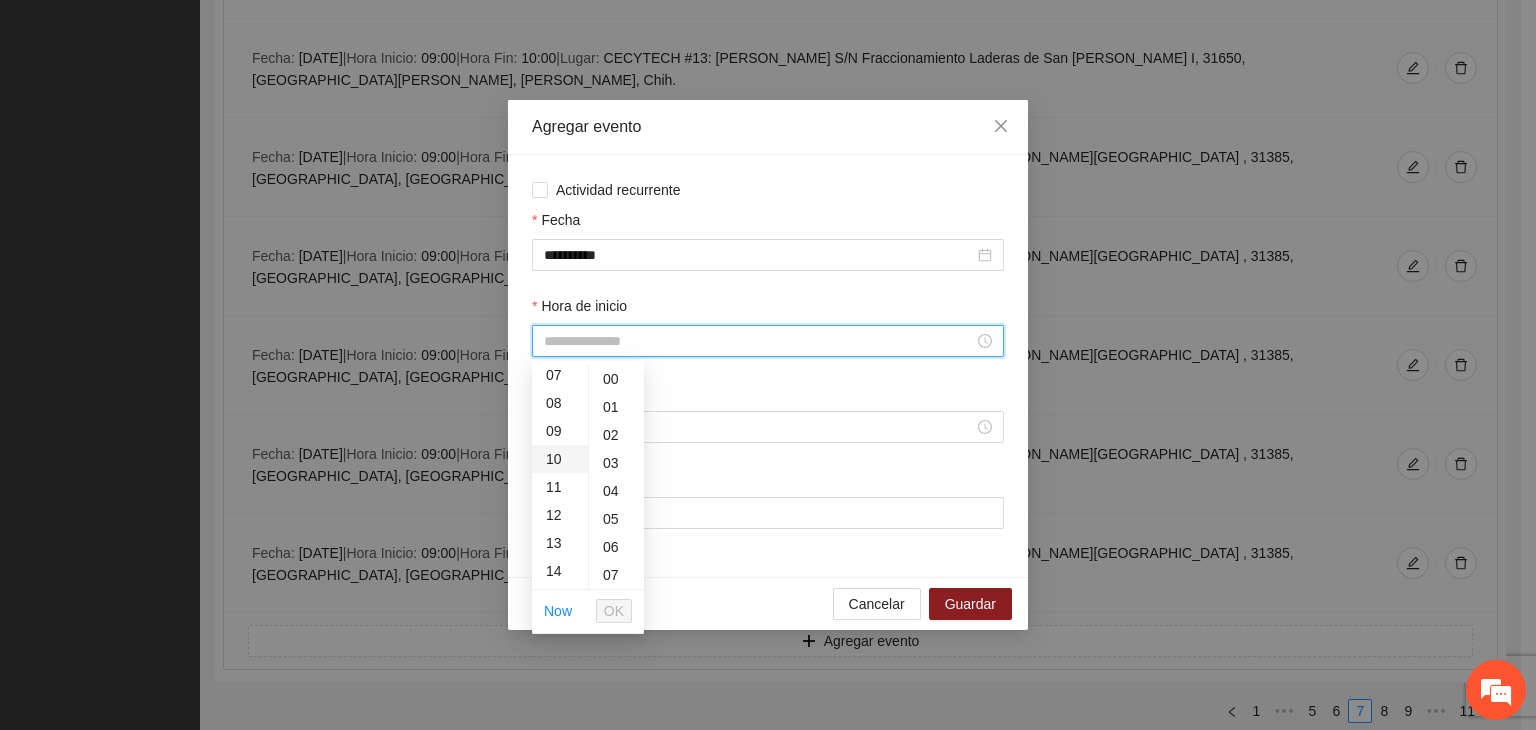click on "10" at bounding box center (560, 459) 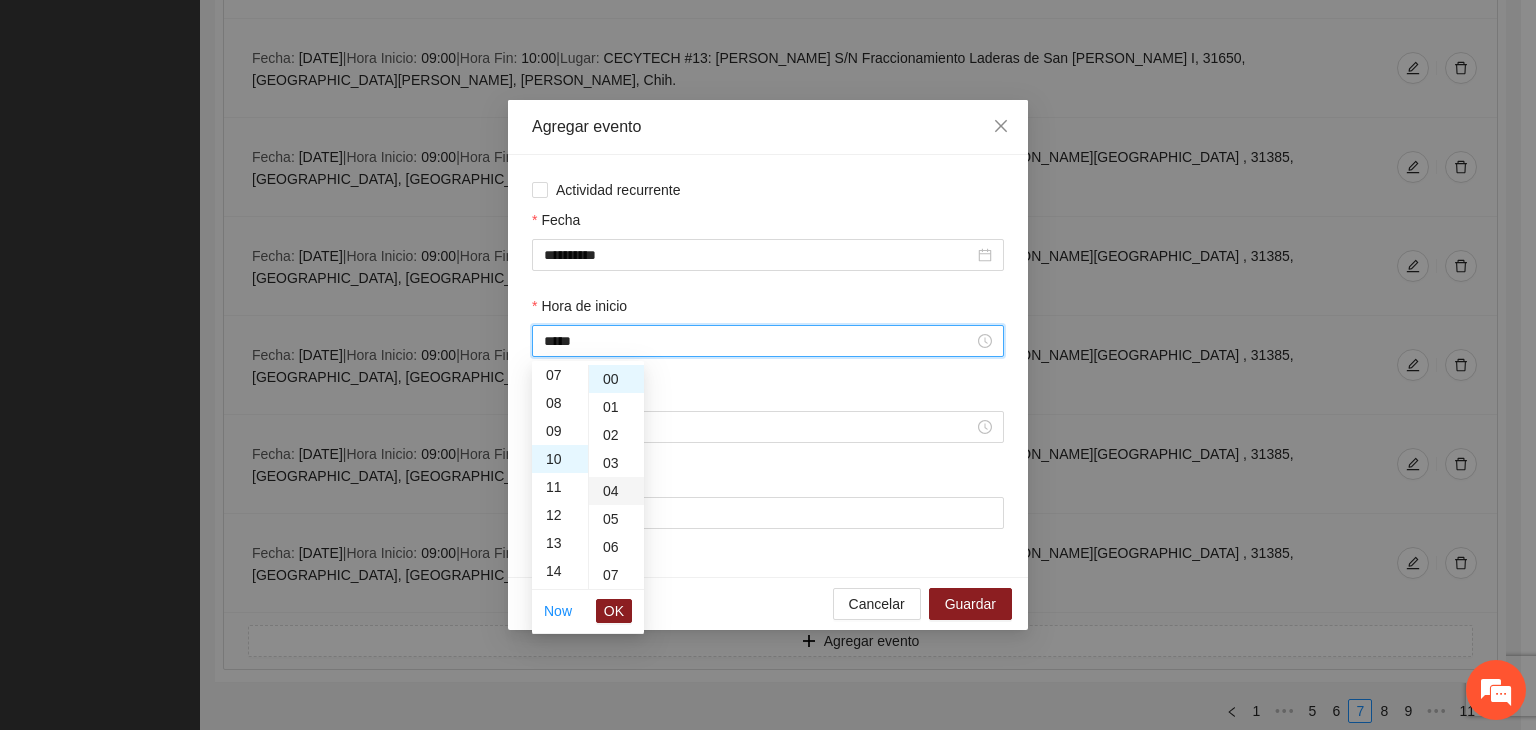 scroll, scrollTop: 280, scrollLeft: 0, axis: vertical 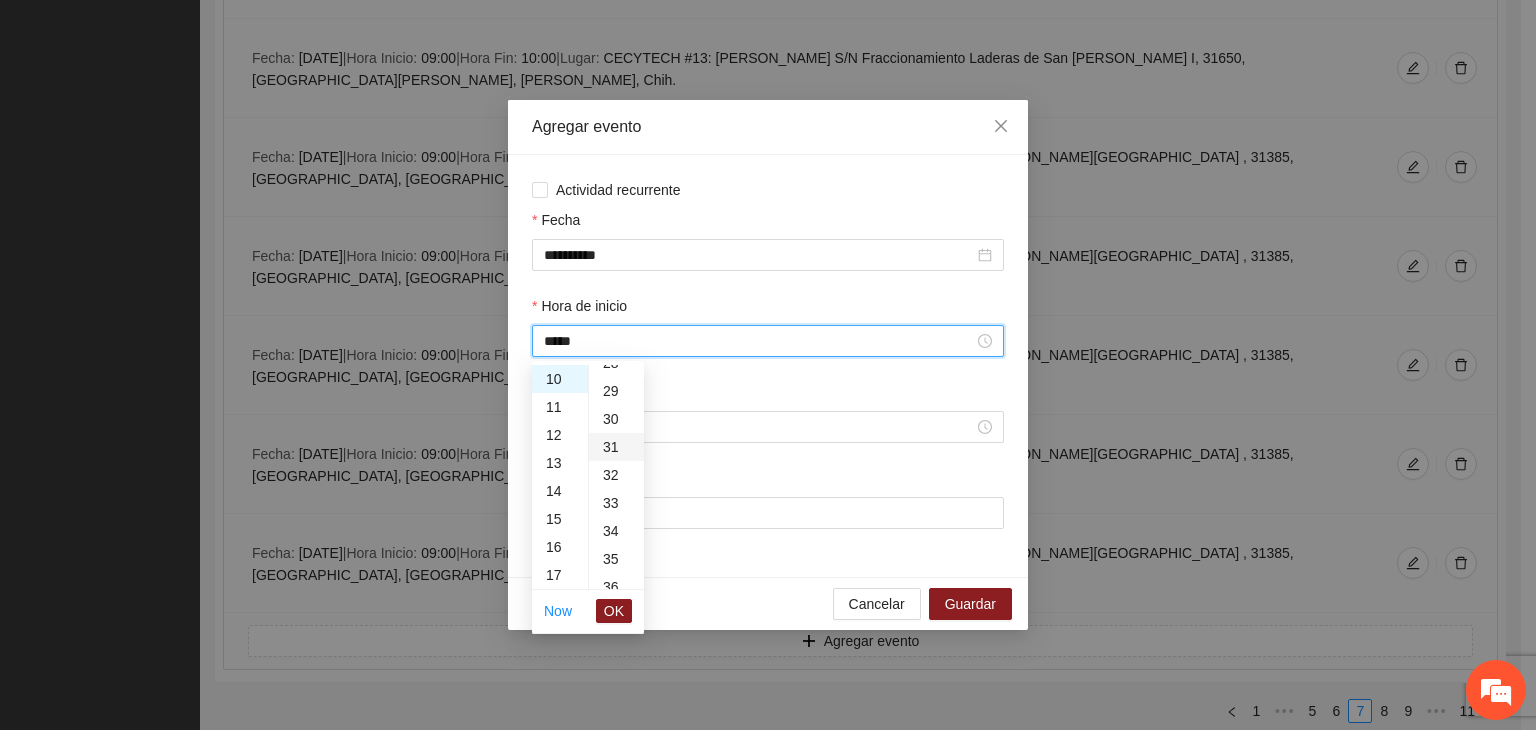 click on "31" at bounding box center [616, 447] 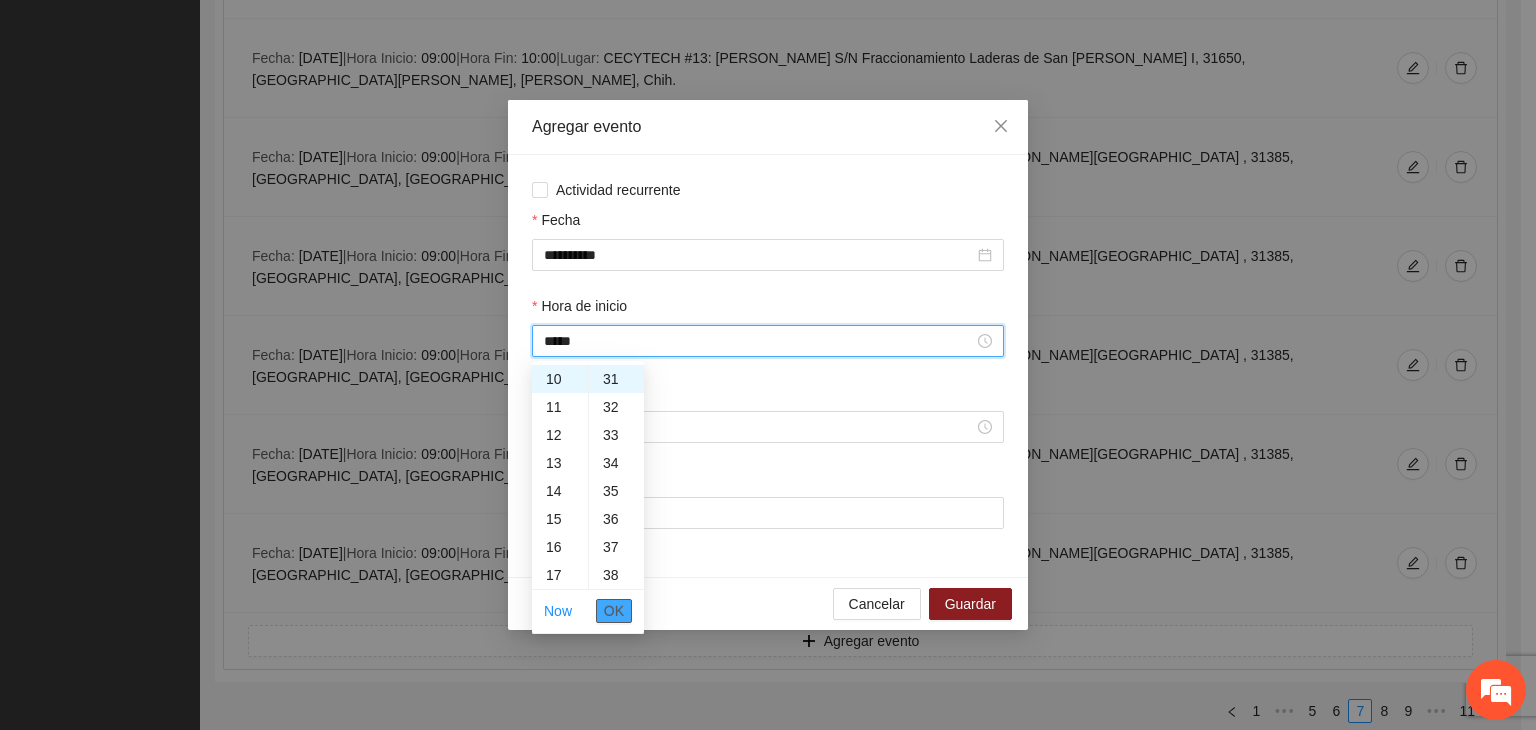 click on "OK" at bounding box center [614, 611] 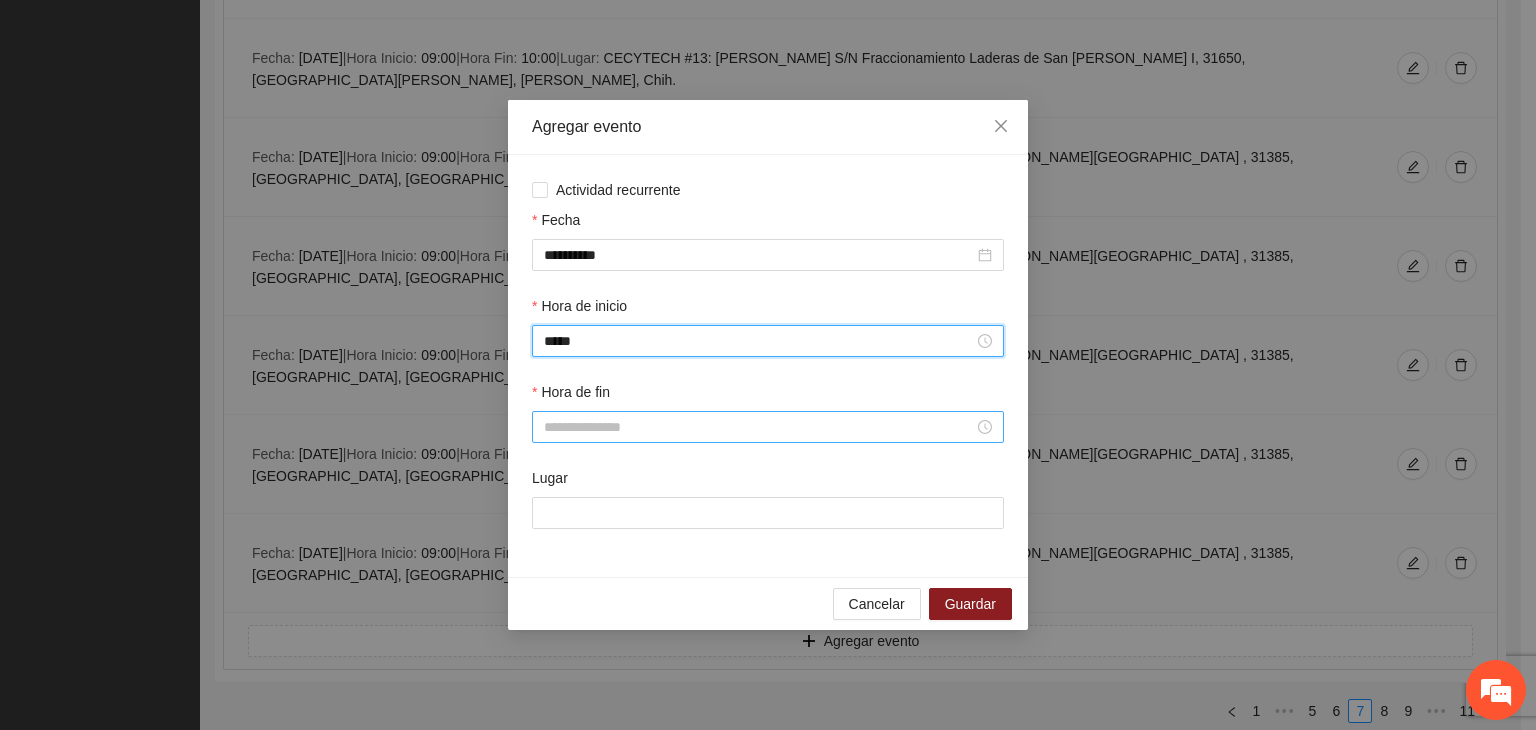 click on "Hora de fin" at bounding box center [759, 427] 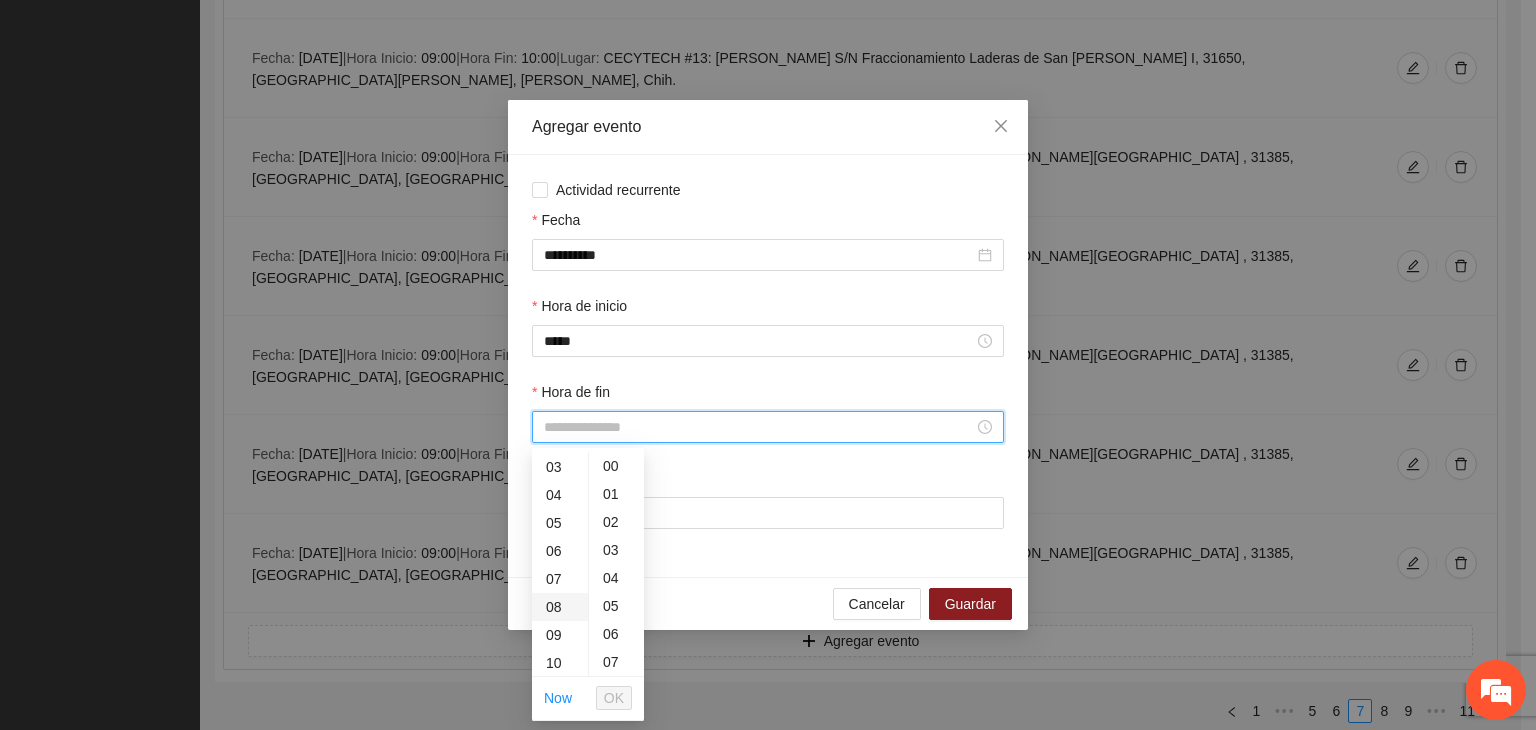 scroll, scrollTop: 300, scrollLeft: 0, axis: vertical 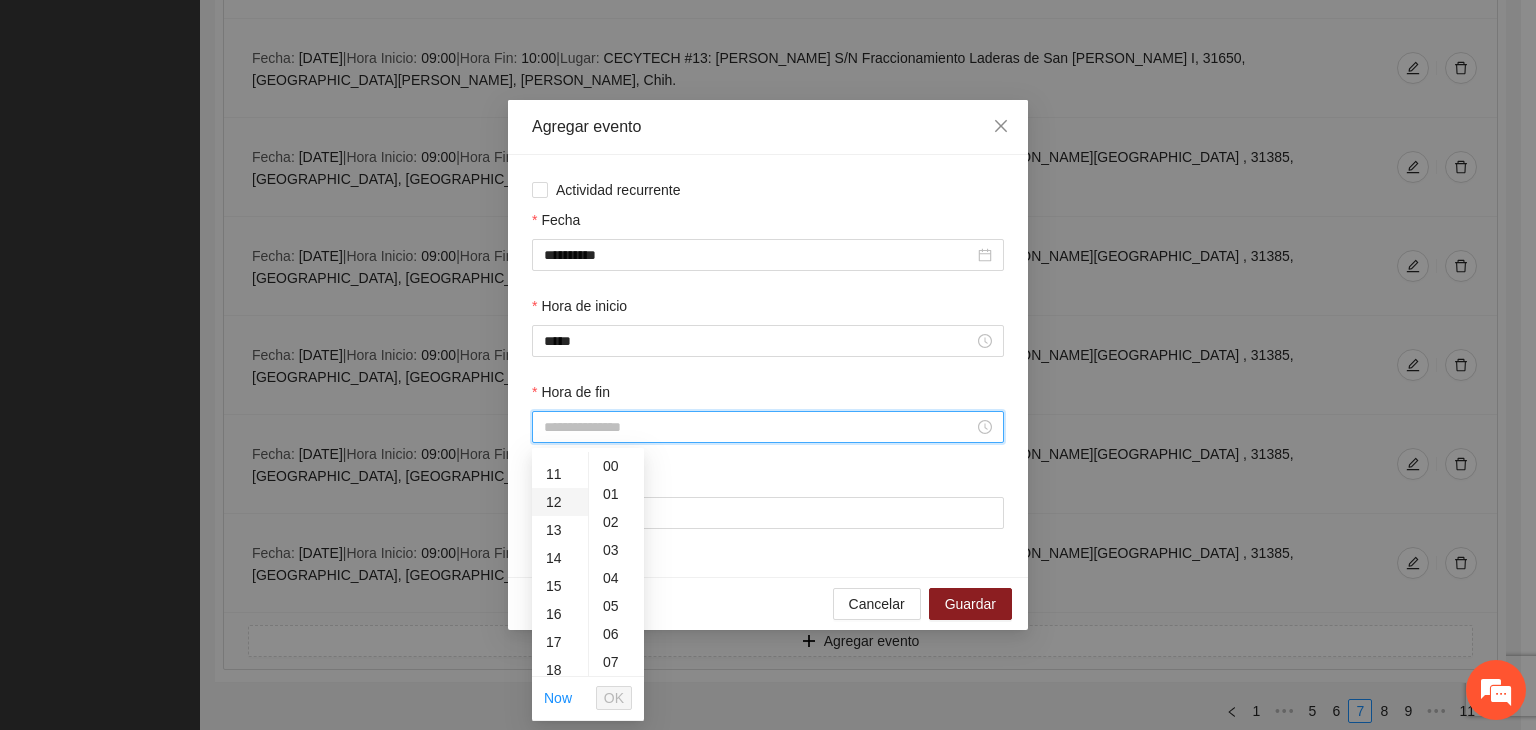 click on "12" at bounding box center [560, 502] 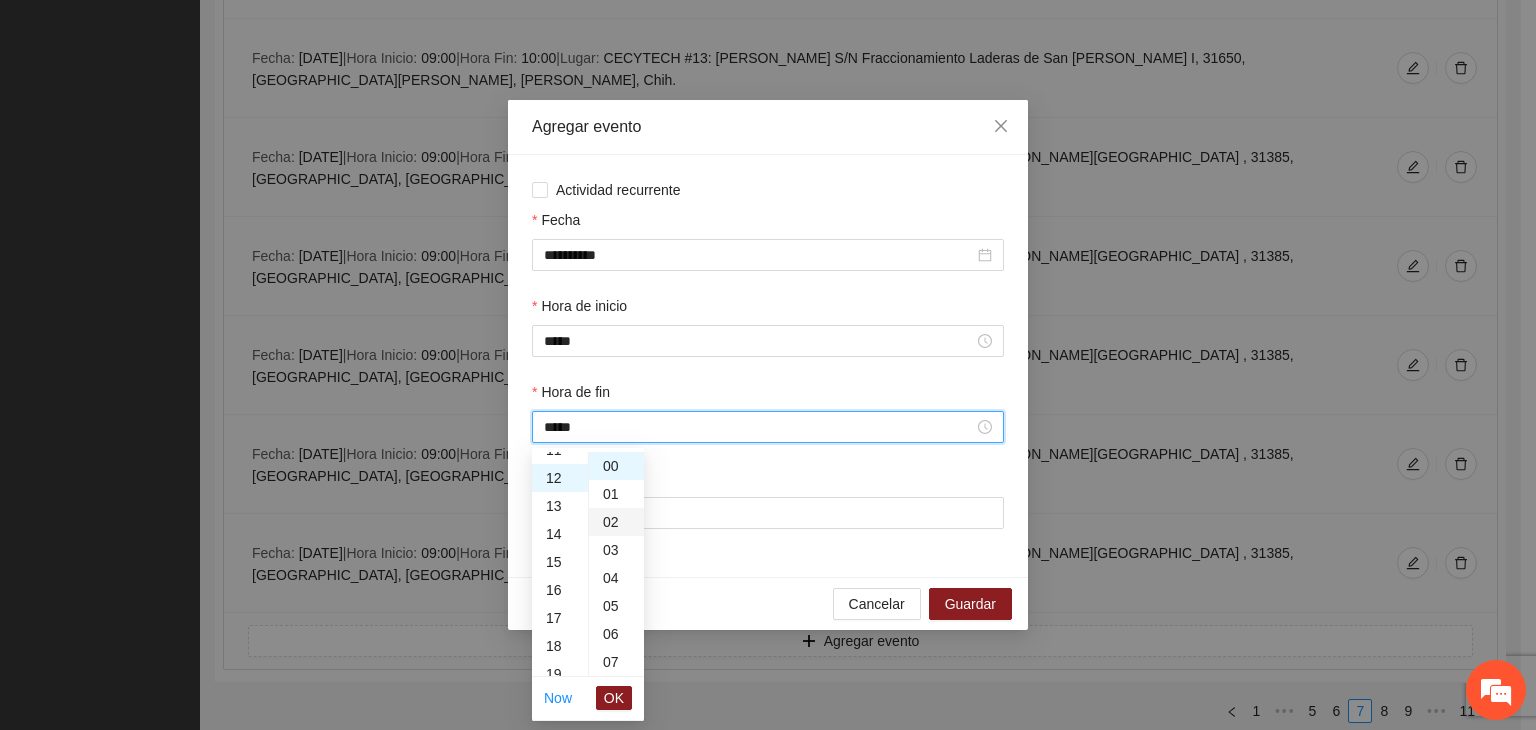 scroll, scrollTop: 336, scrollLeft: 0, axis: vertical 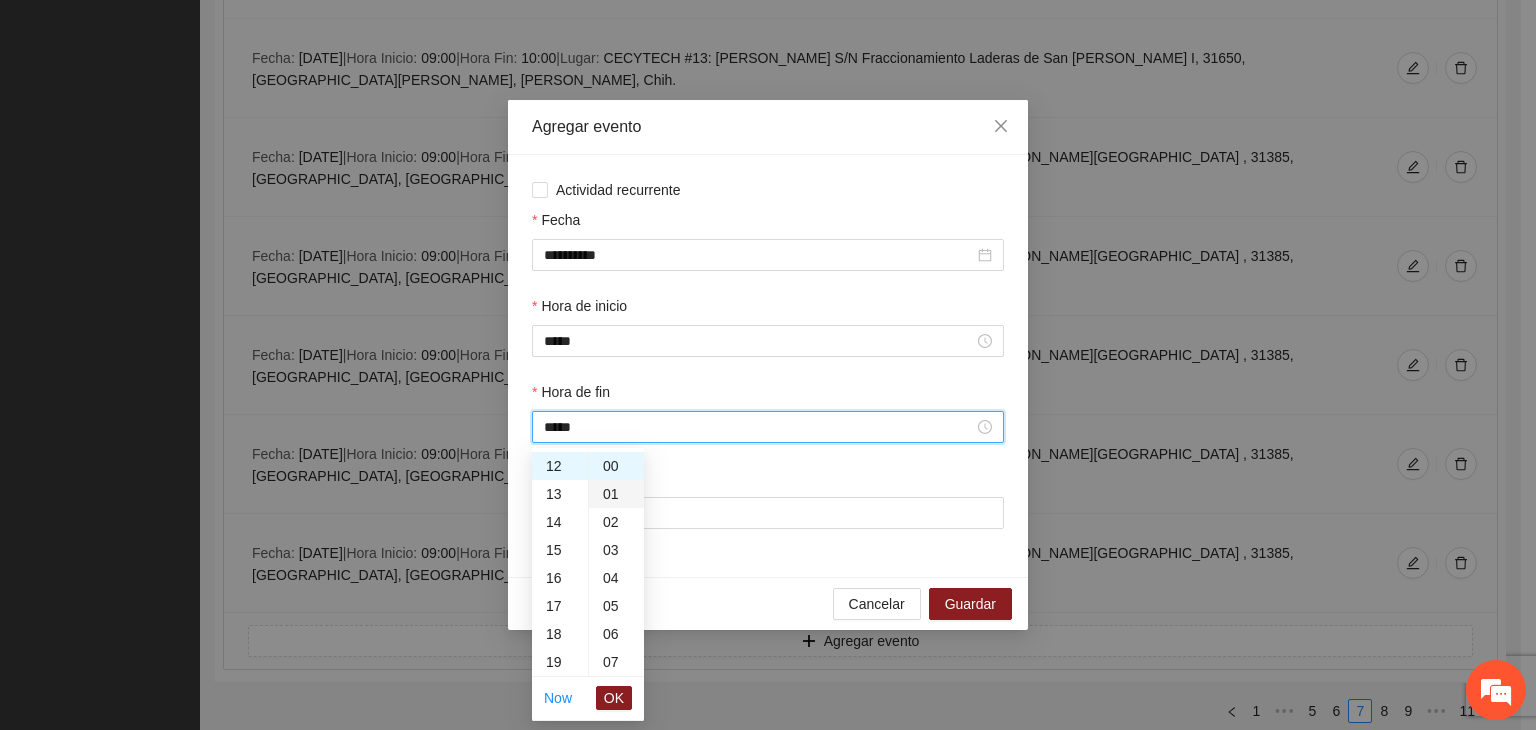 click on "02" at bounding box center (616, 522) 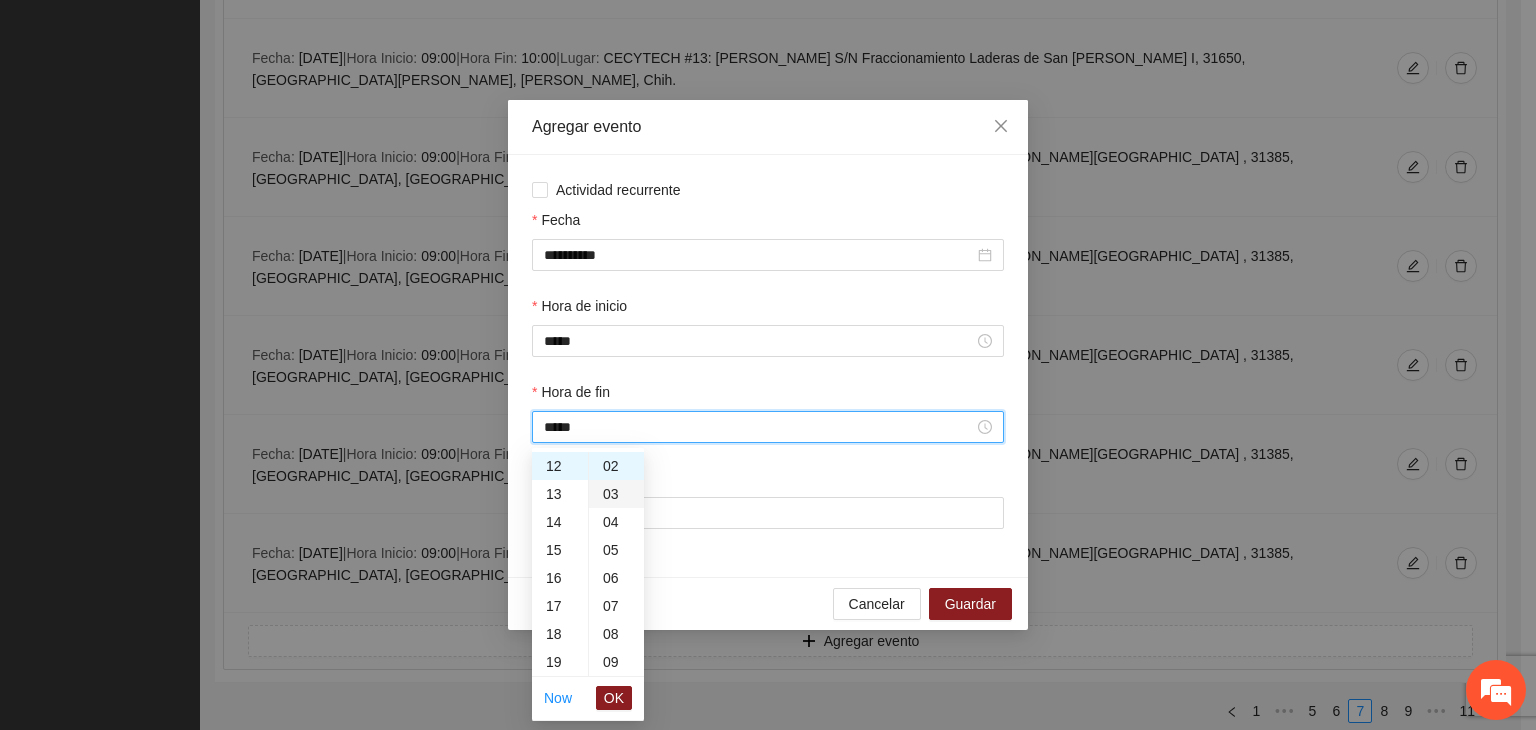 scroll, scrollTop: 0, scrollLeft: 0, axis: both 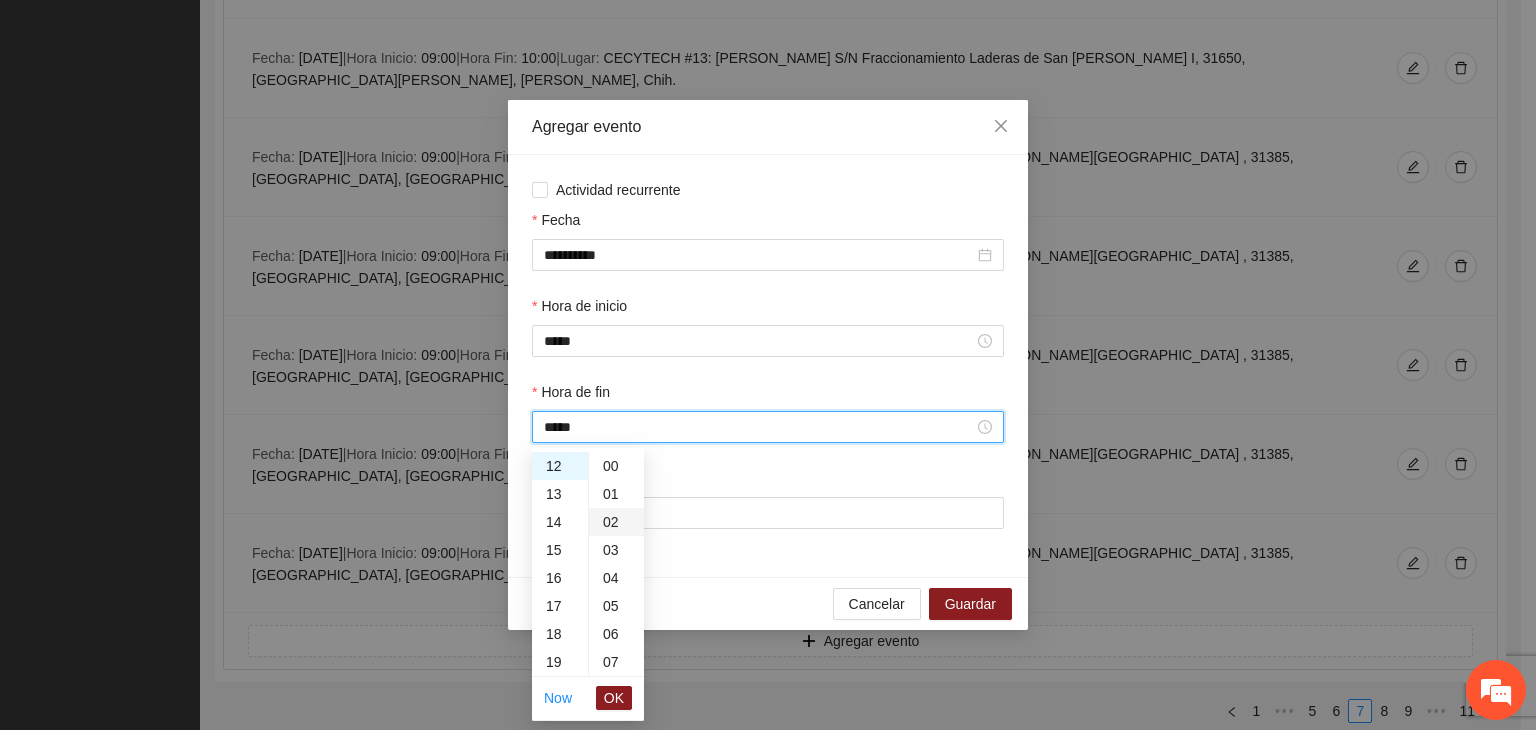 click on "01" at bounding box center (616, 494) 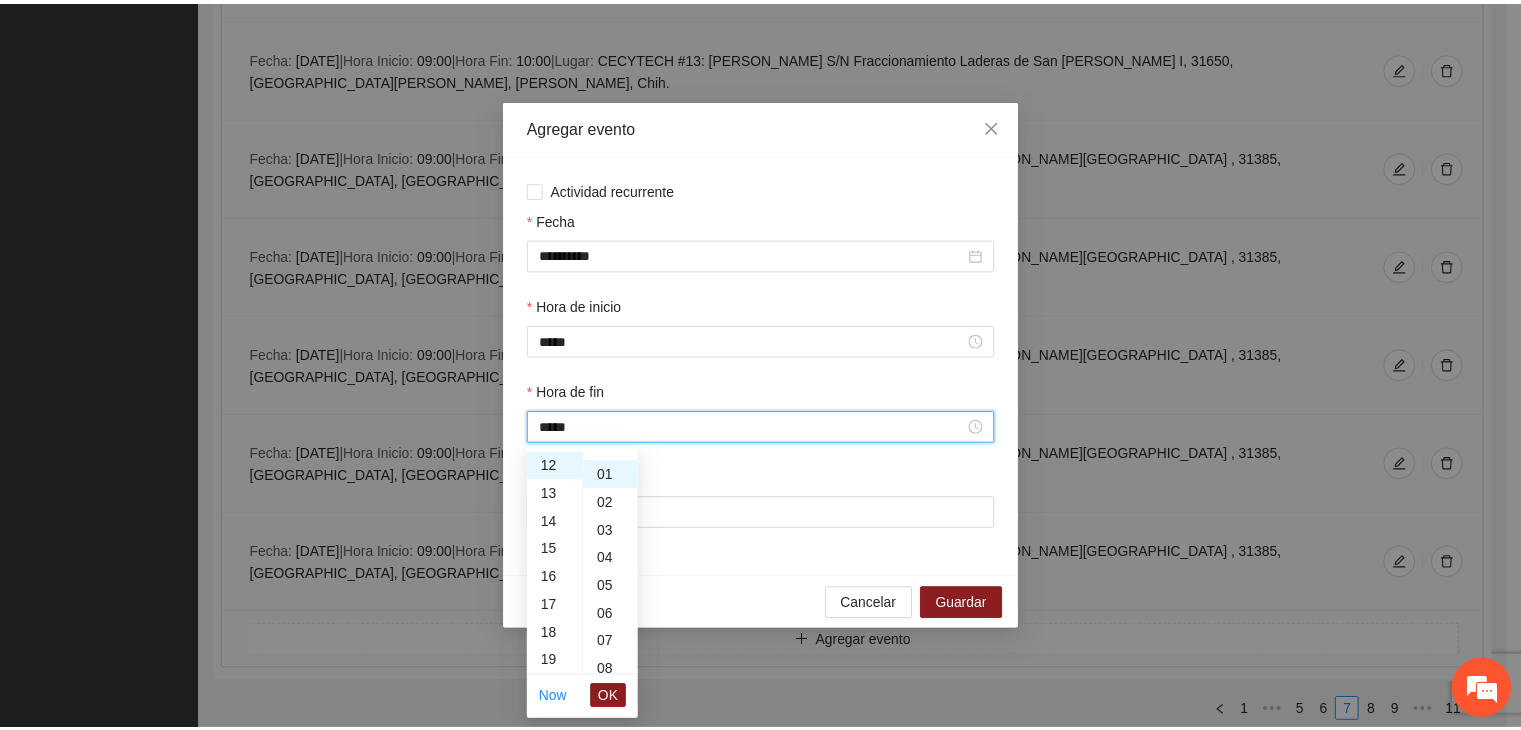 scroll, scrollTop: 28, scrollLeft: 0, axis: vertical 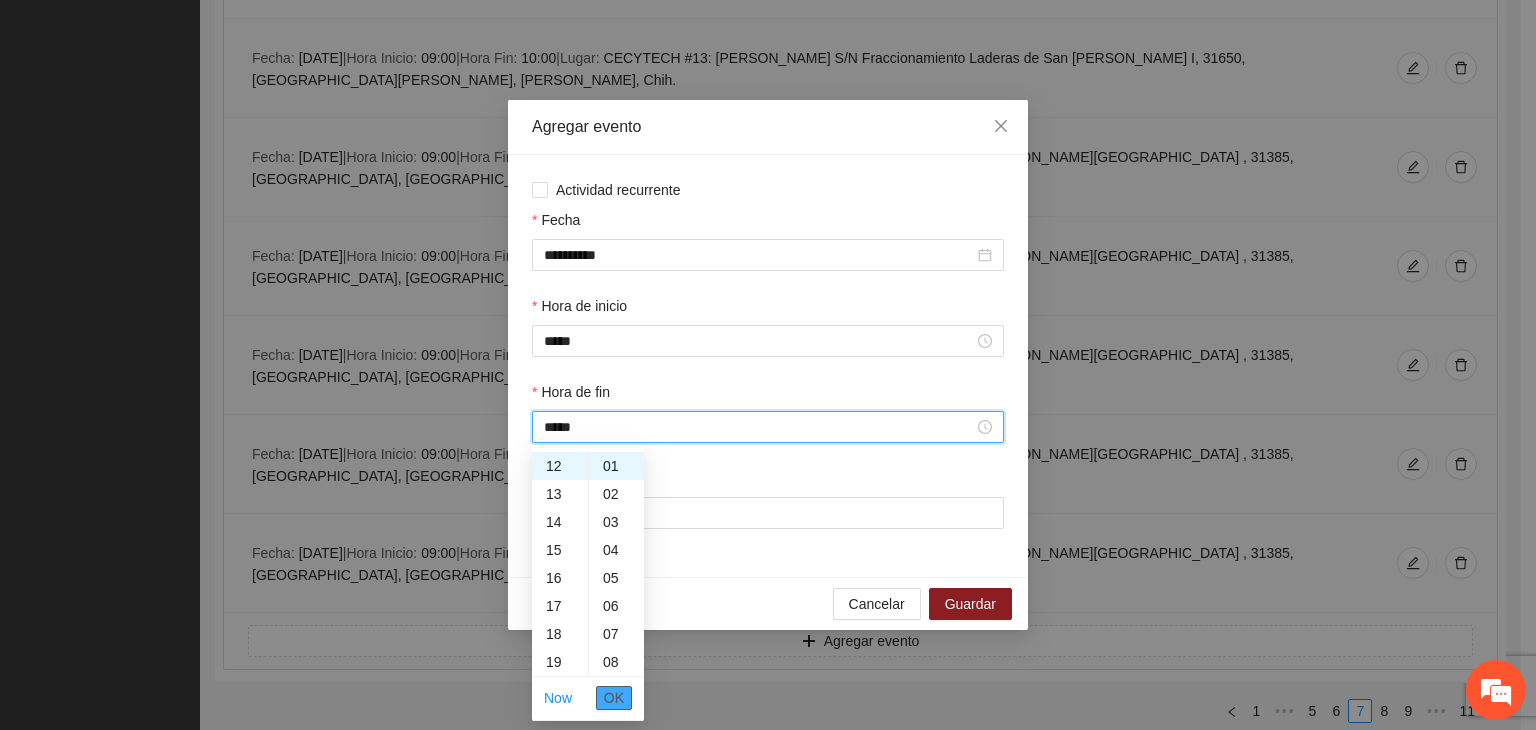 click on "OK" at bounding box center [614, 698] 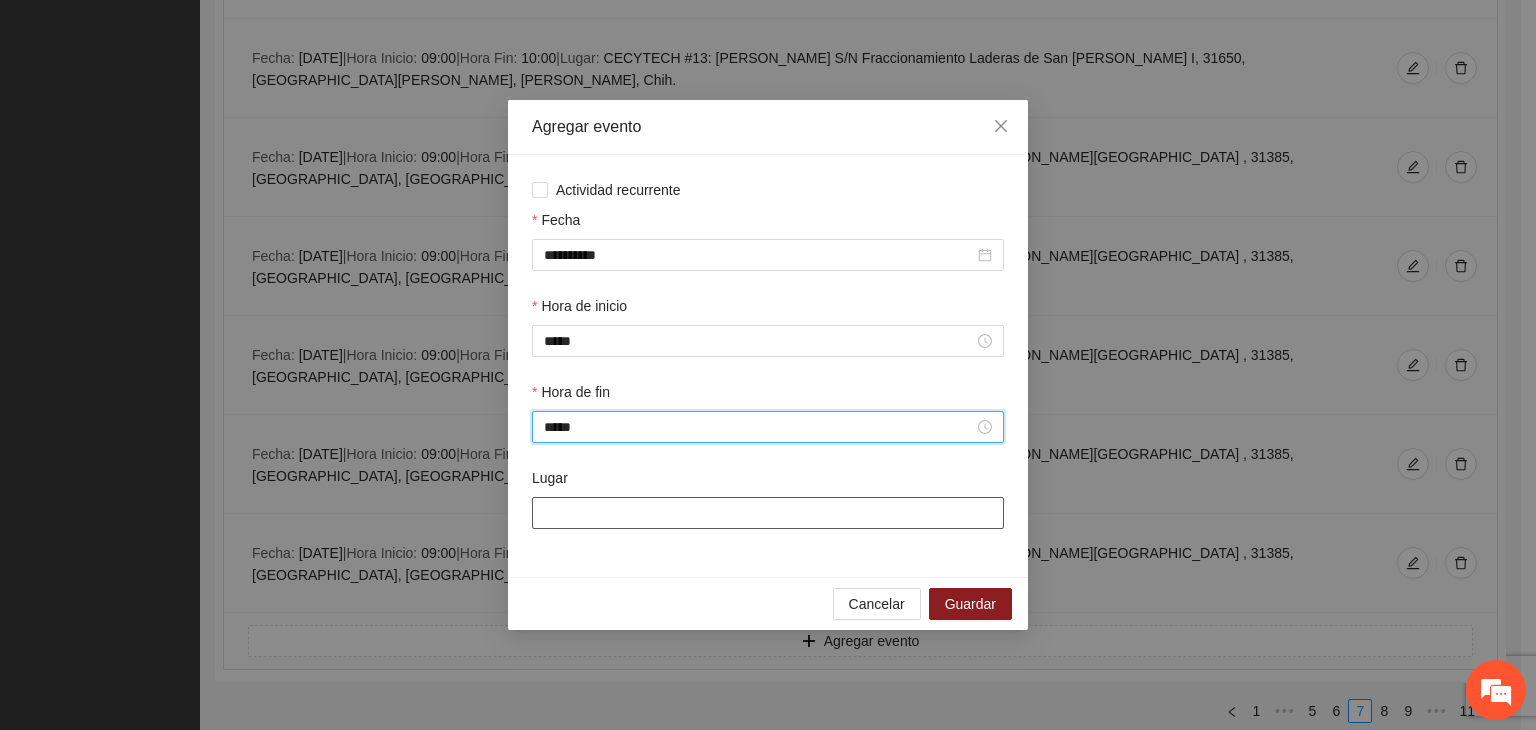 click on "Lugar" at bounding box center [768, 513] 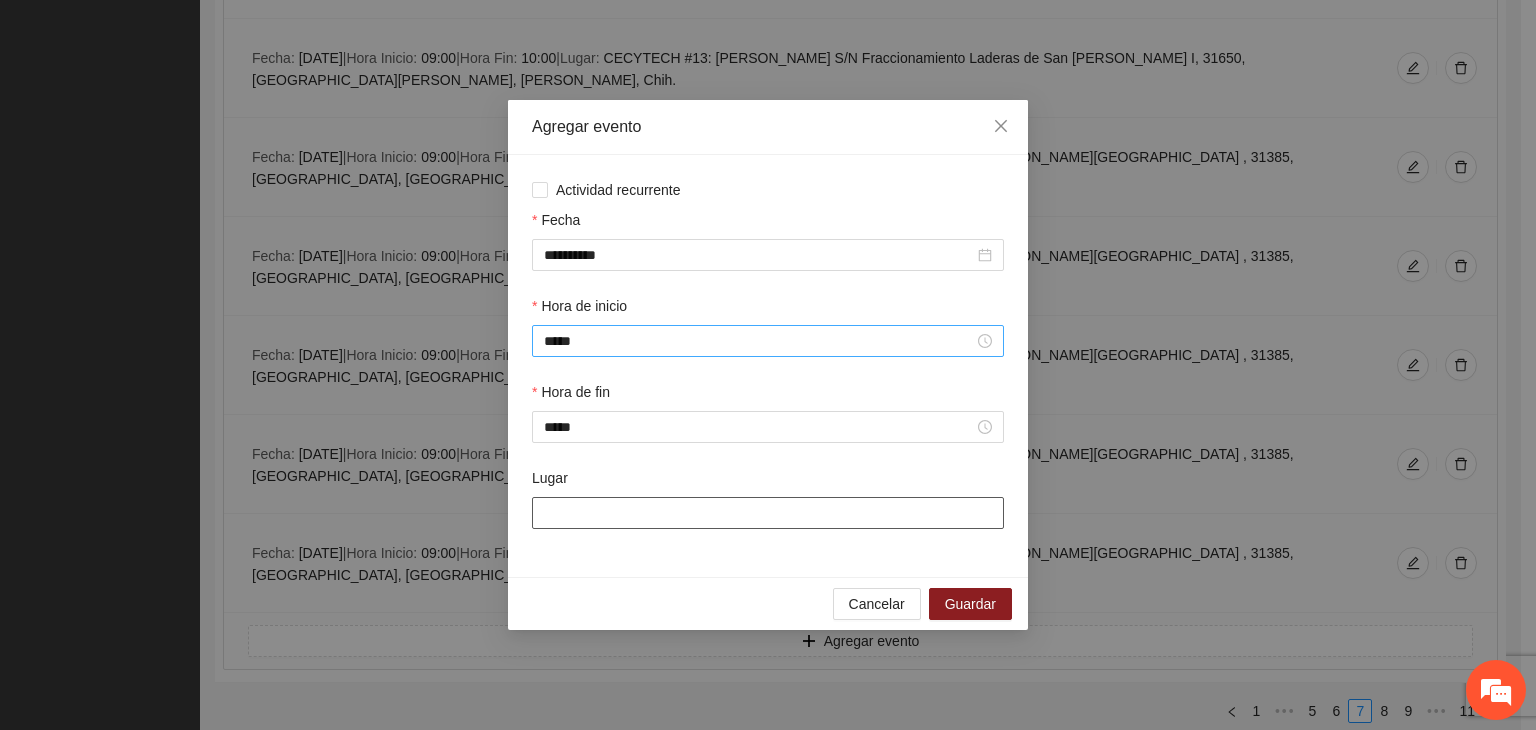type on "**********" 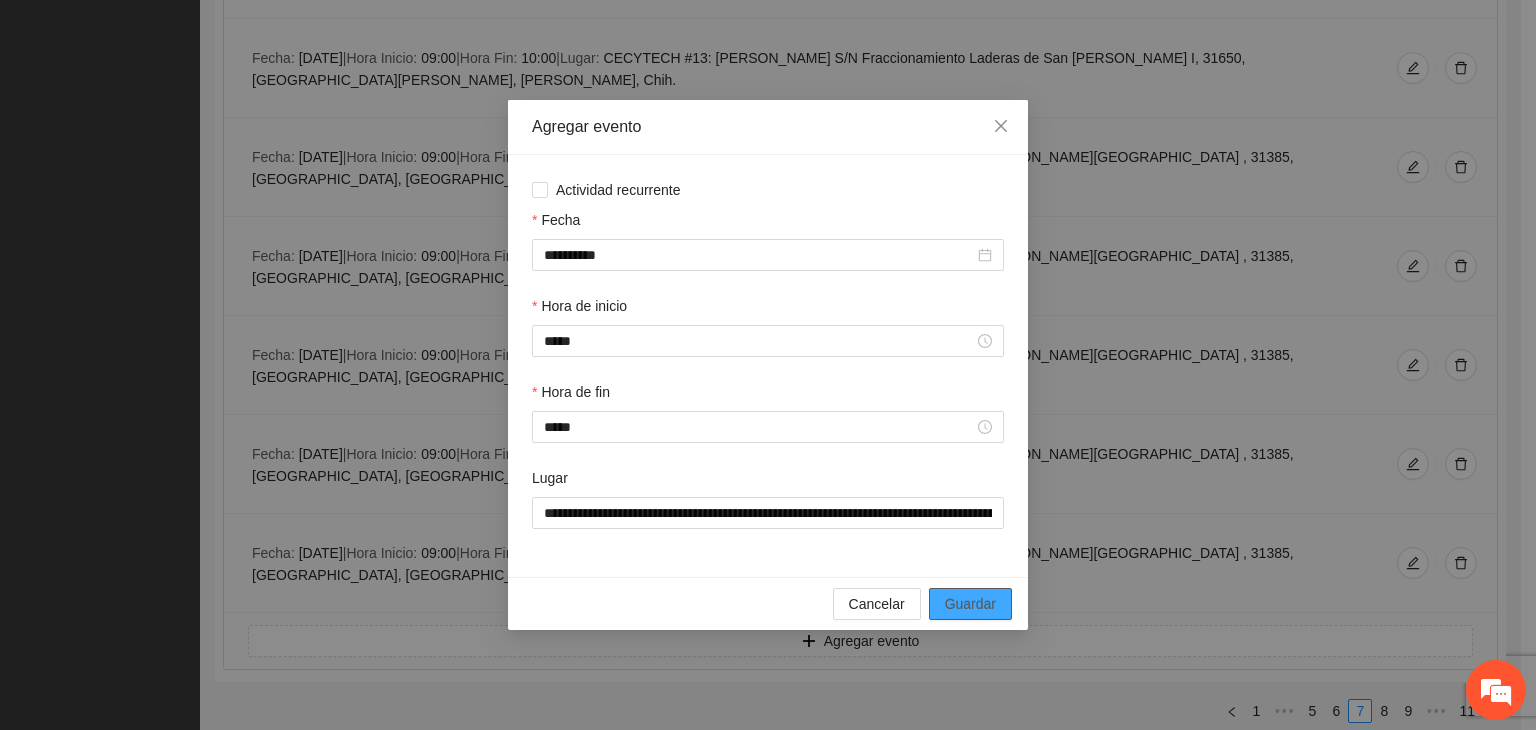 click on "Guardar" at bounding box center [970, 604] 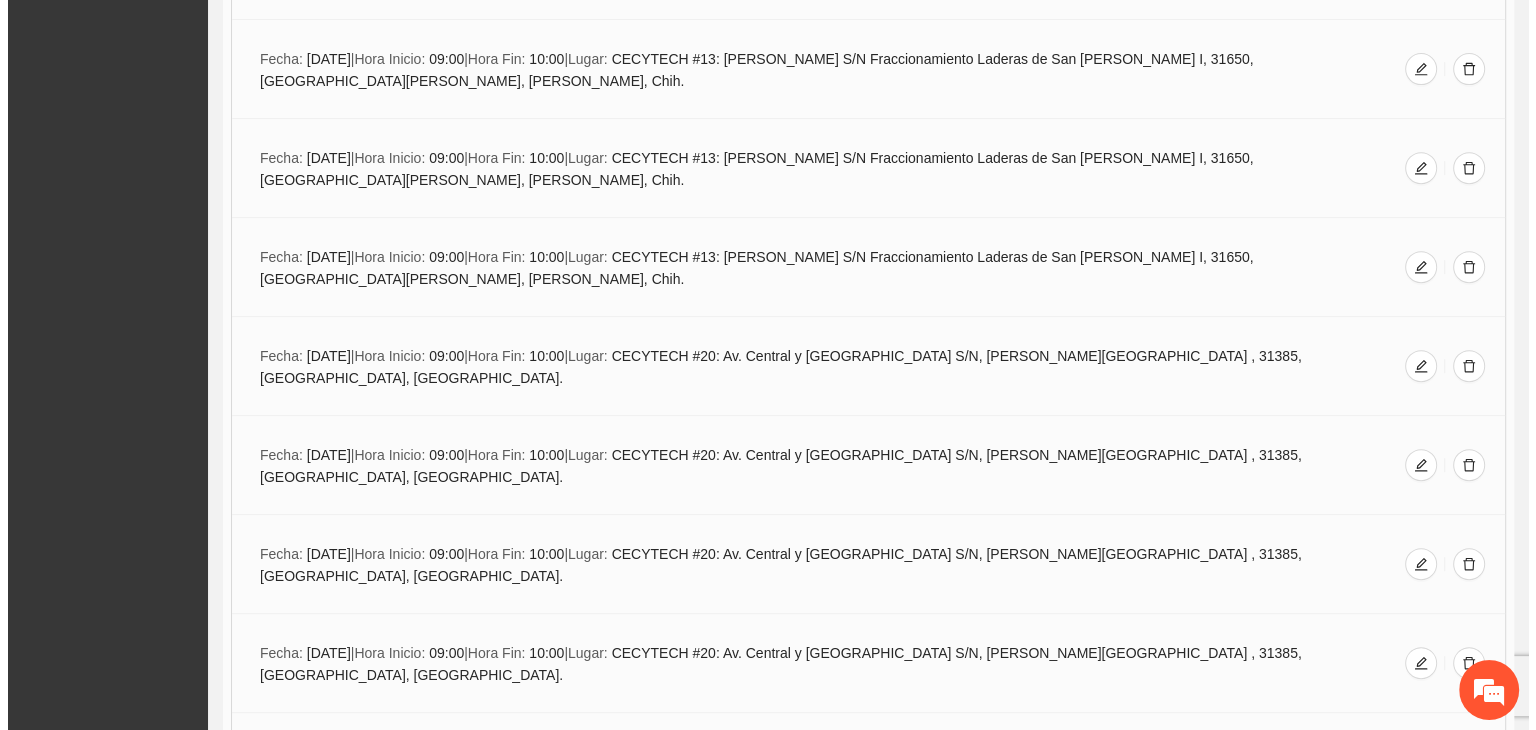 scroll, scrollTop: 1039, scrollLeft: 0, axis: vertical 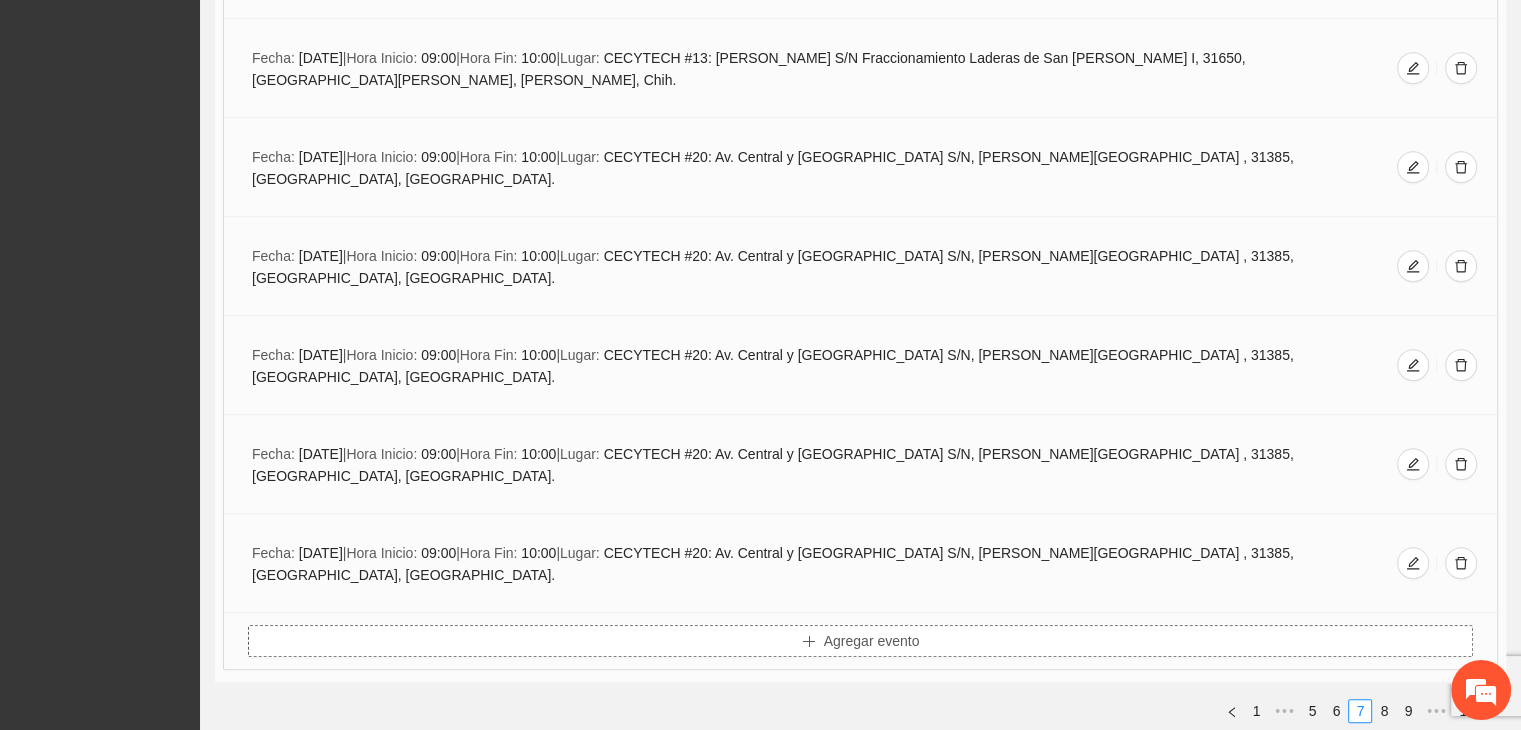 click on "Agregar evento" at bounding box center (860, 641) 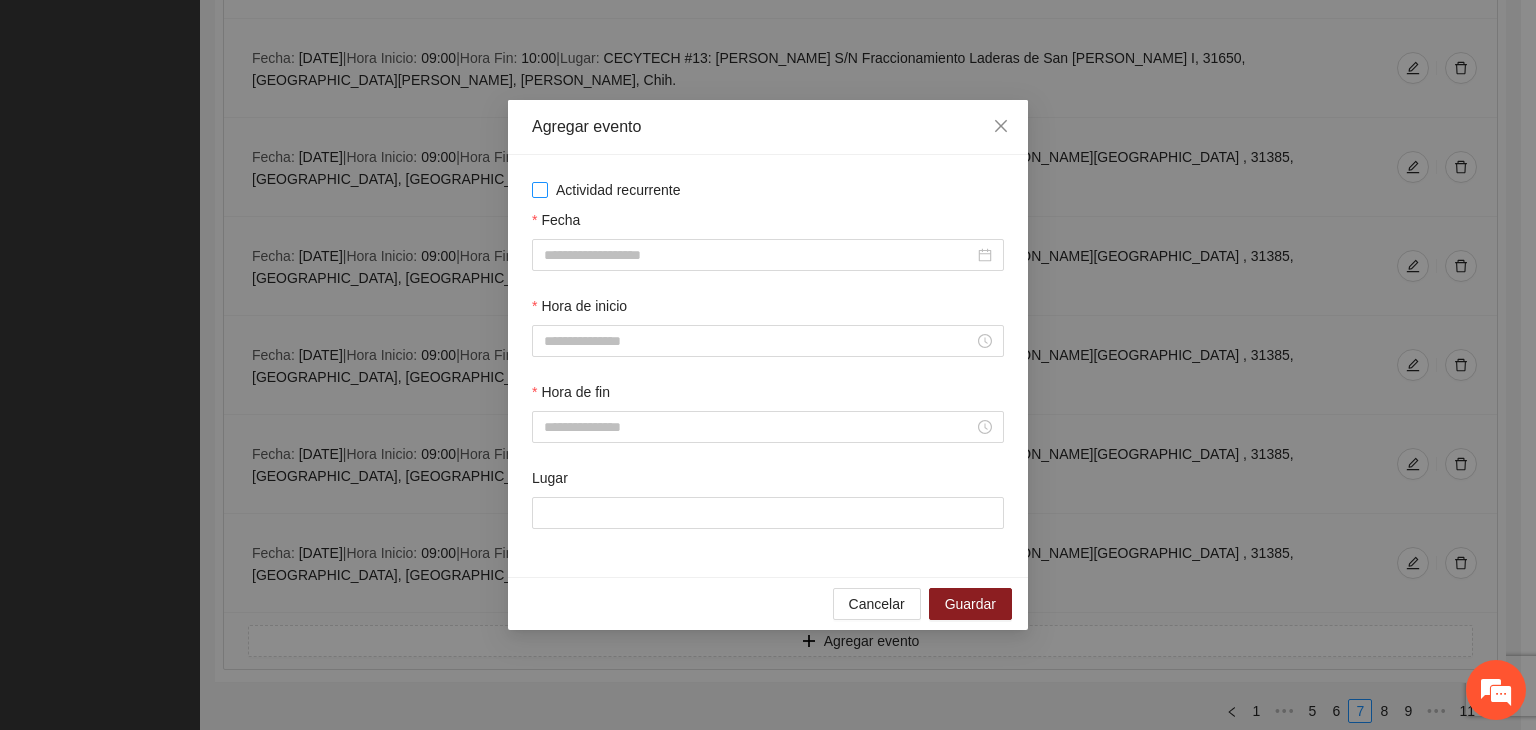 click on "Actividad recurrente" at bounding box center [618, 190] 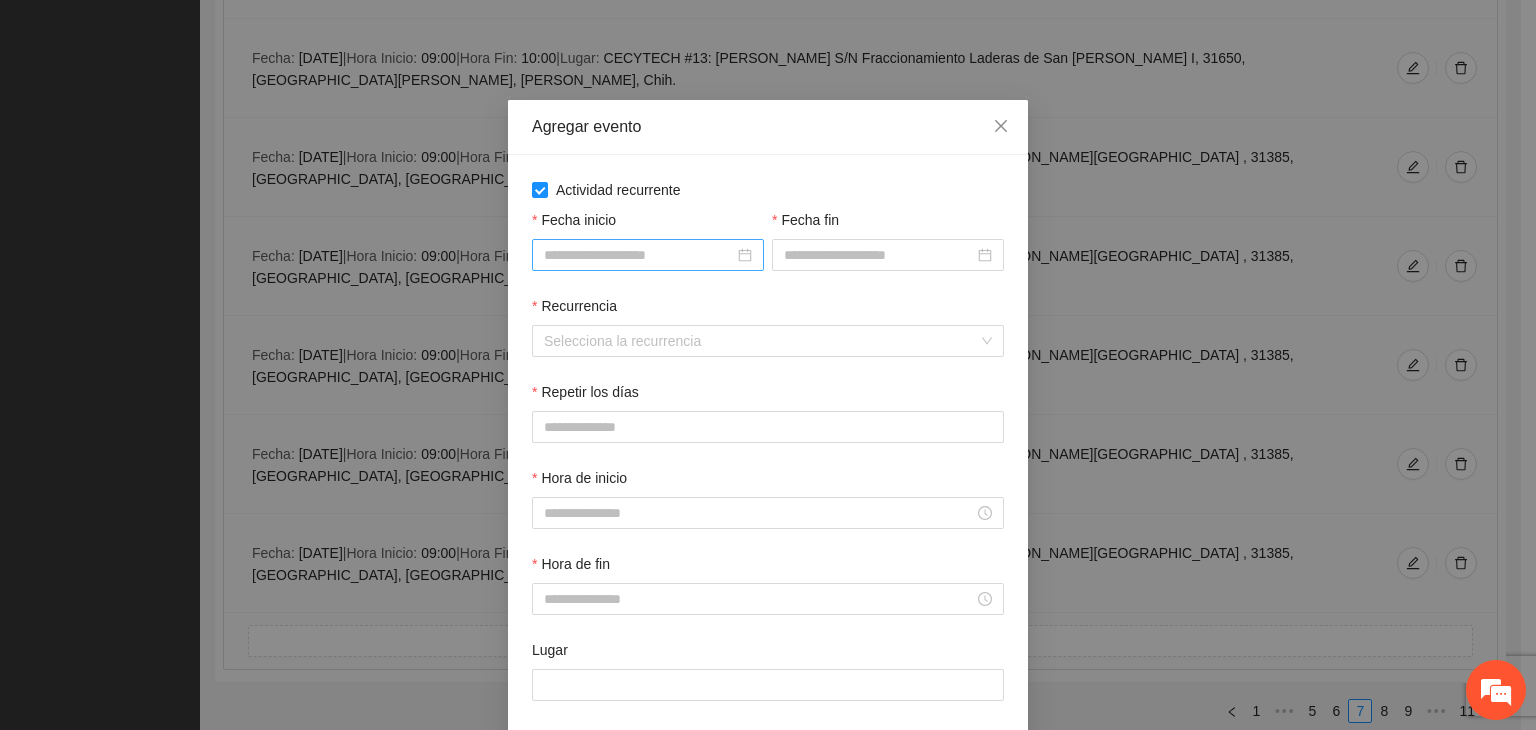 click on "Fecha inicio" at bounding box center [639, 255] 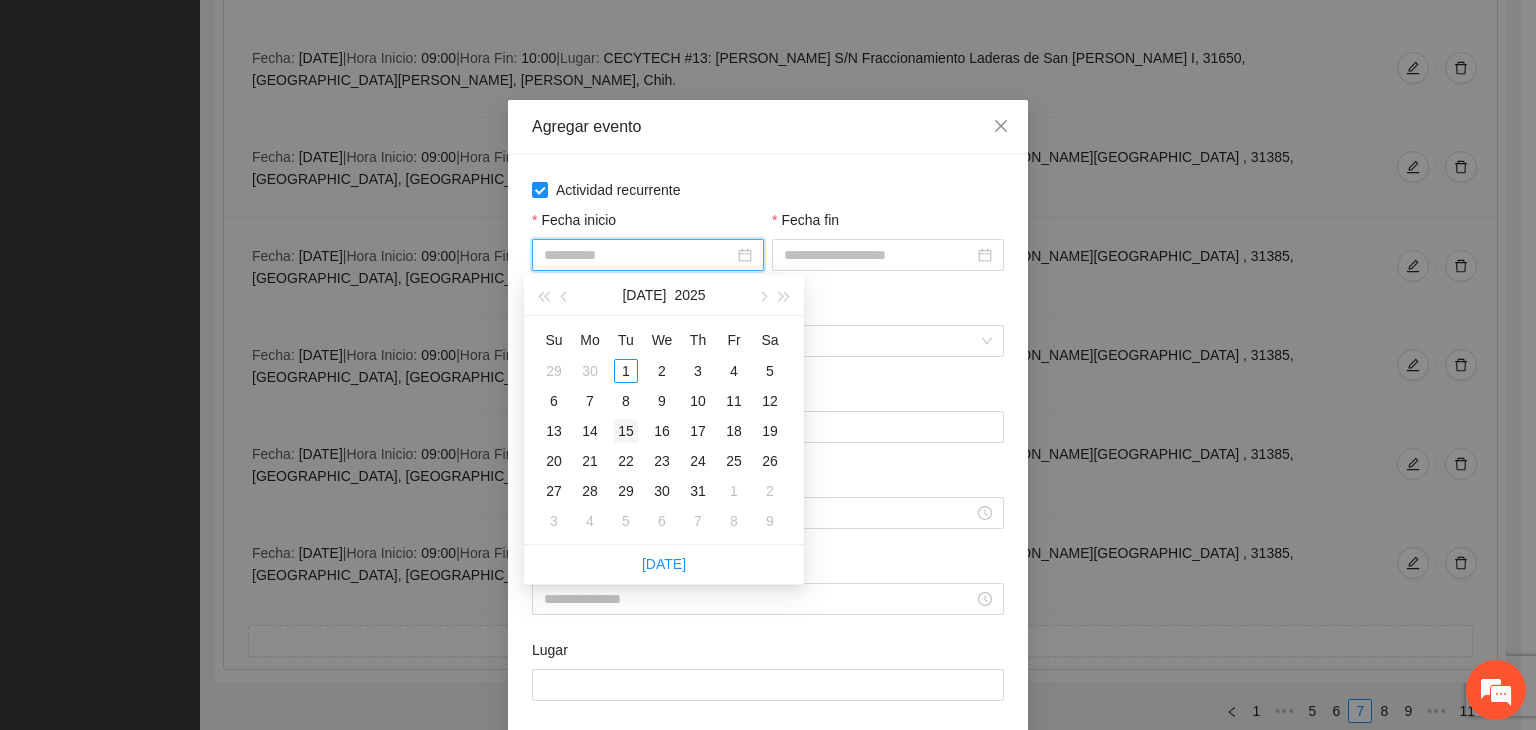 type on "**********" 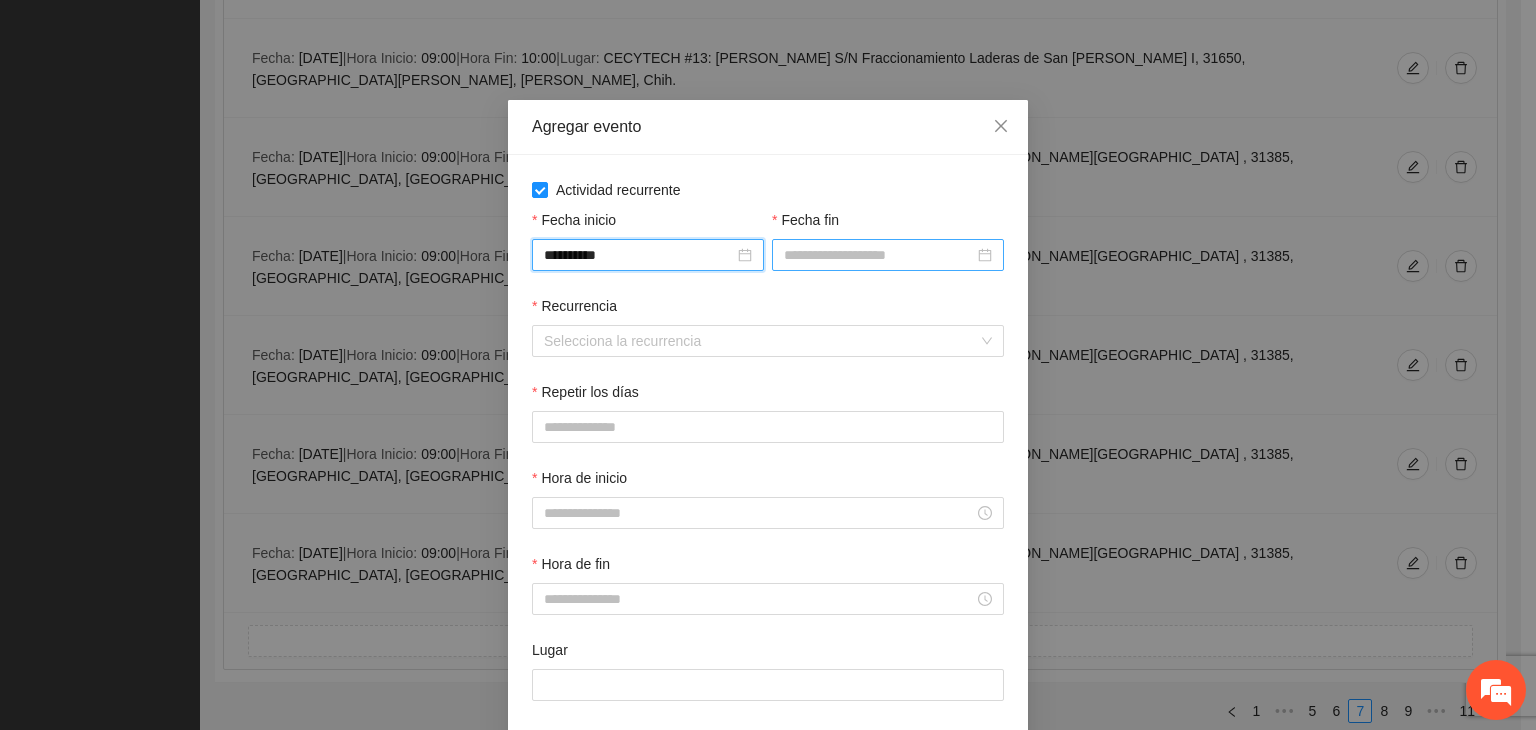 click on "Fecha fin" at bounding box center [879, 255] 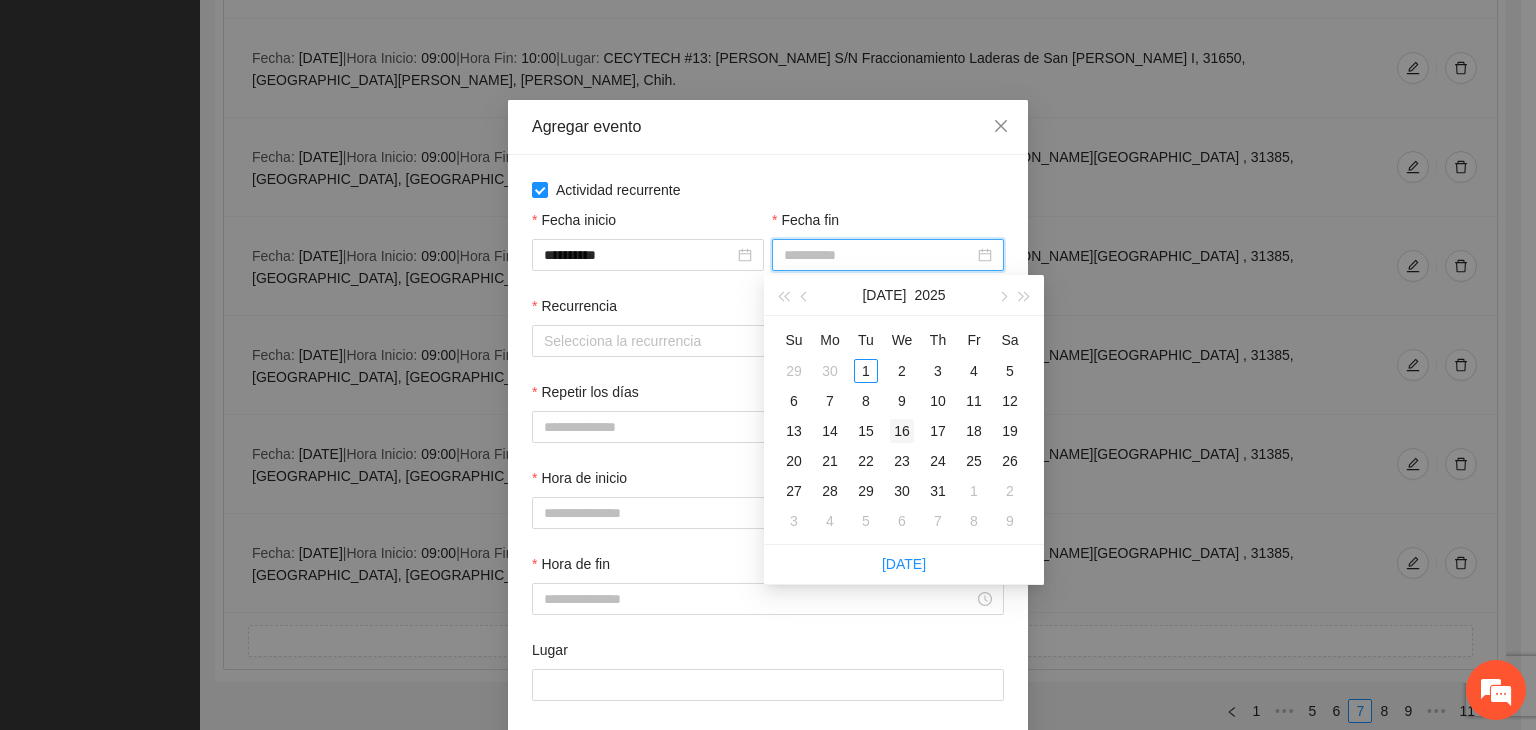 type on "**********" 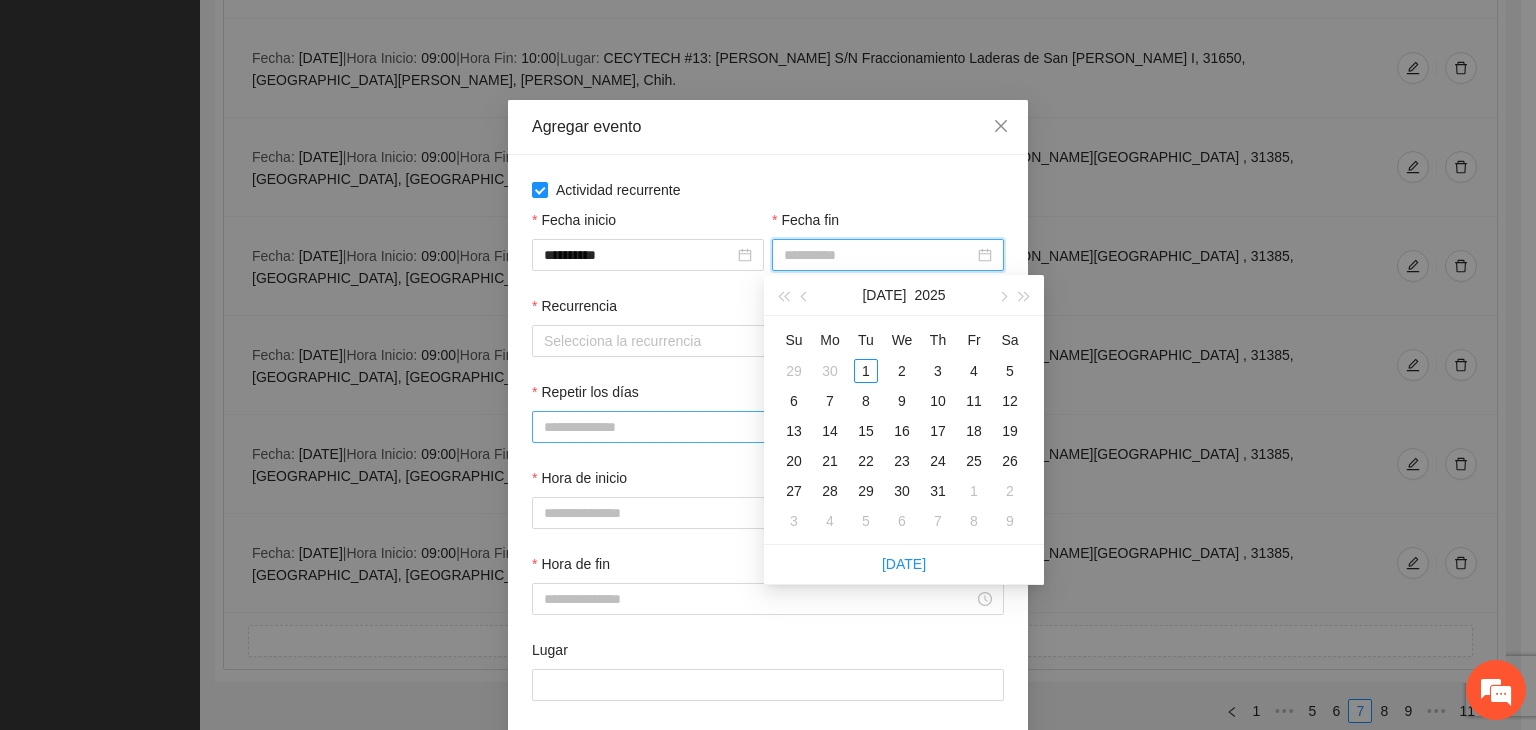 click on "16" at bounding box center [902, 431] 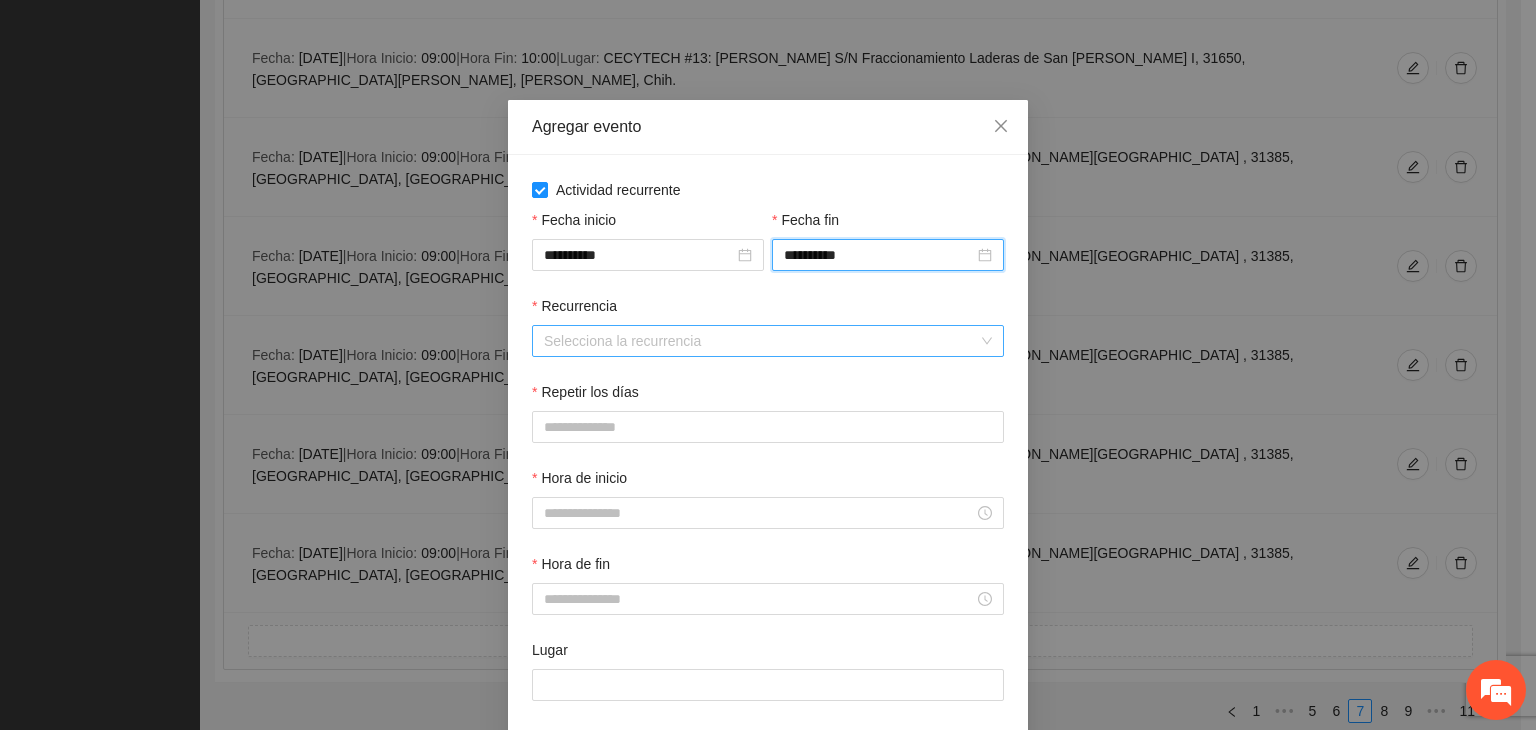 click on "Recurrencia" at bounding box center (761, 341) 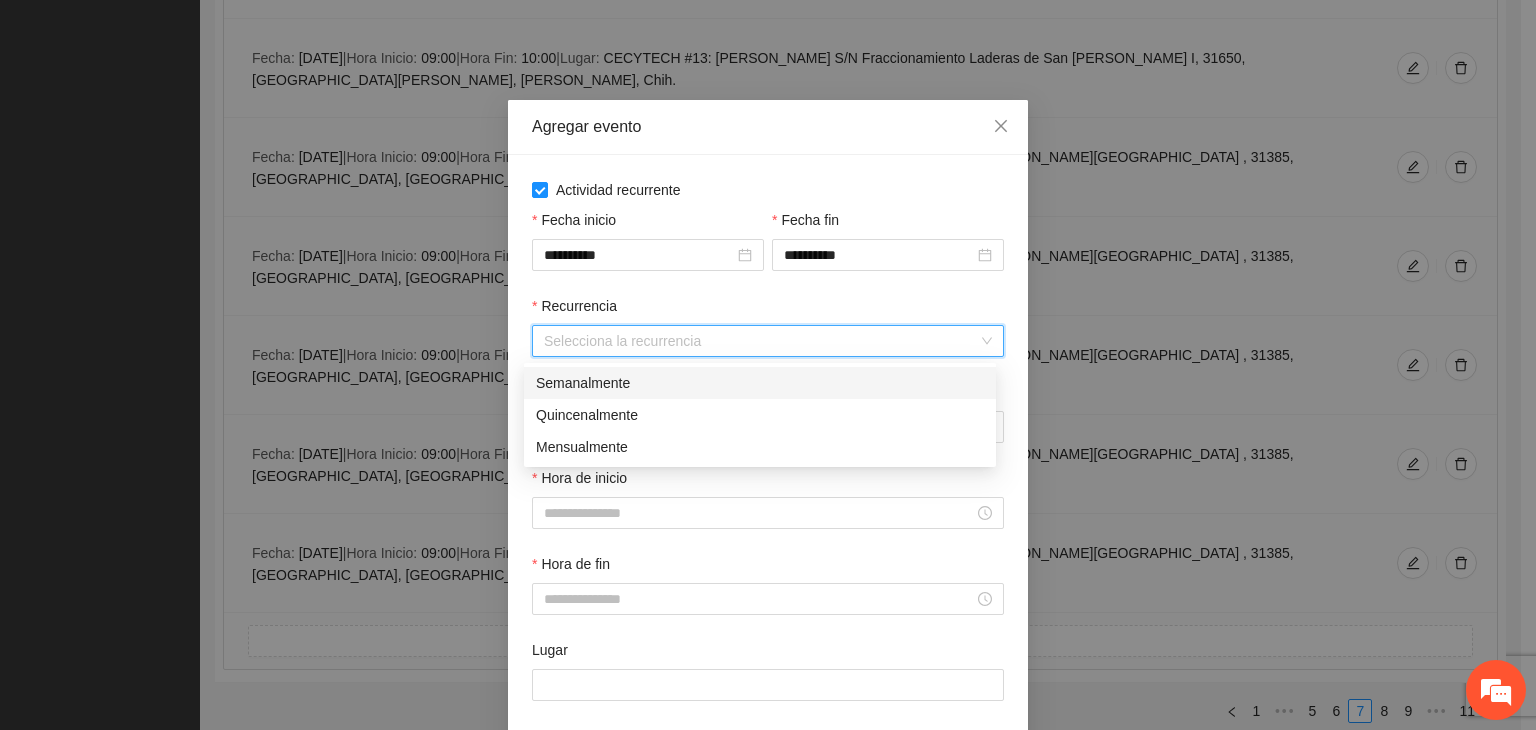 click on "Semanalmente" at bounding box center [760, 383] 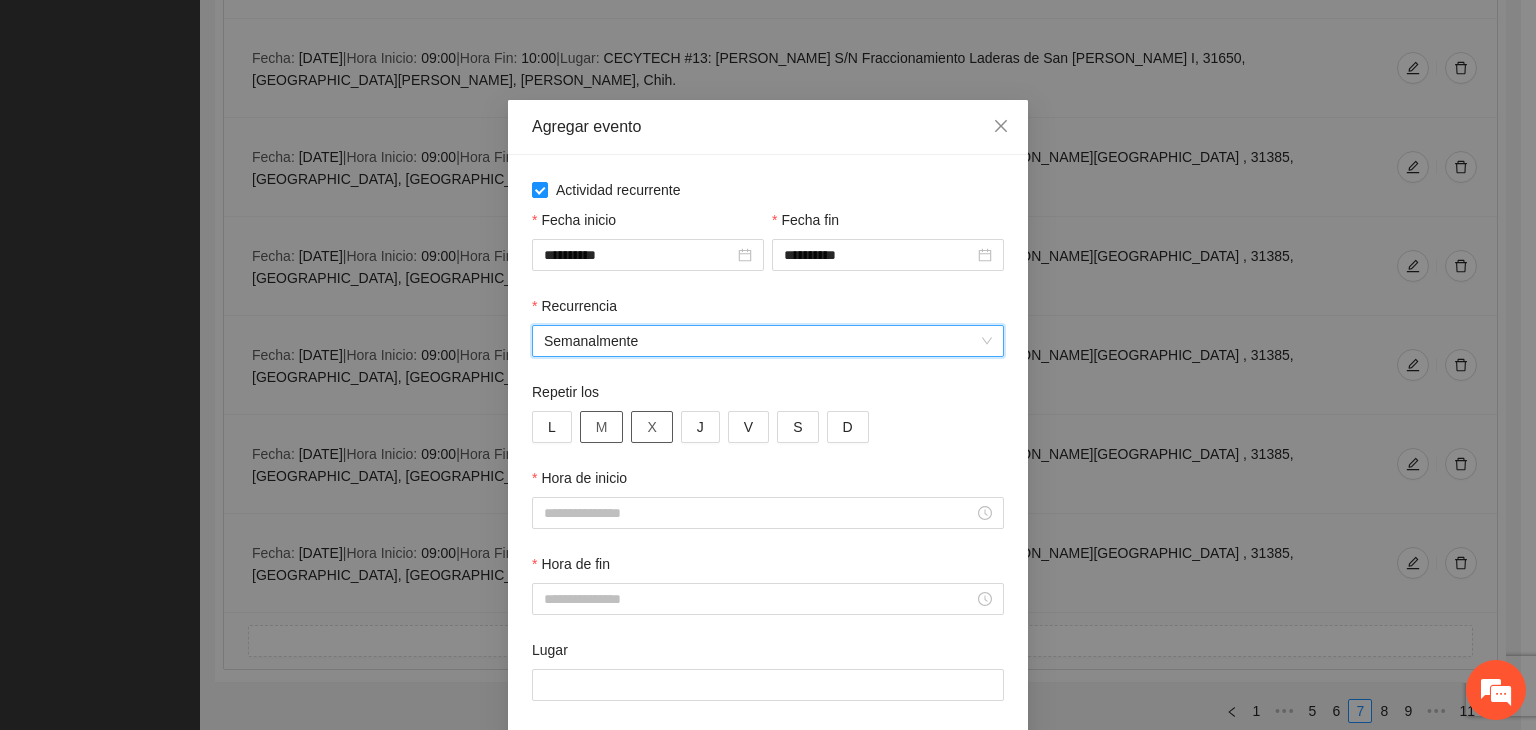 drag, startPoint x: 596, startPoint y: 432, endPoint x: 627, endPoint y: 416, distance: 34.88553 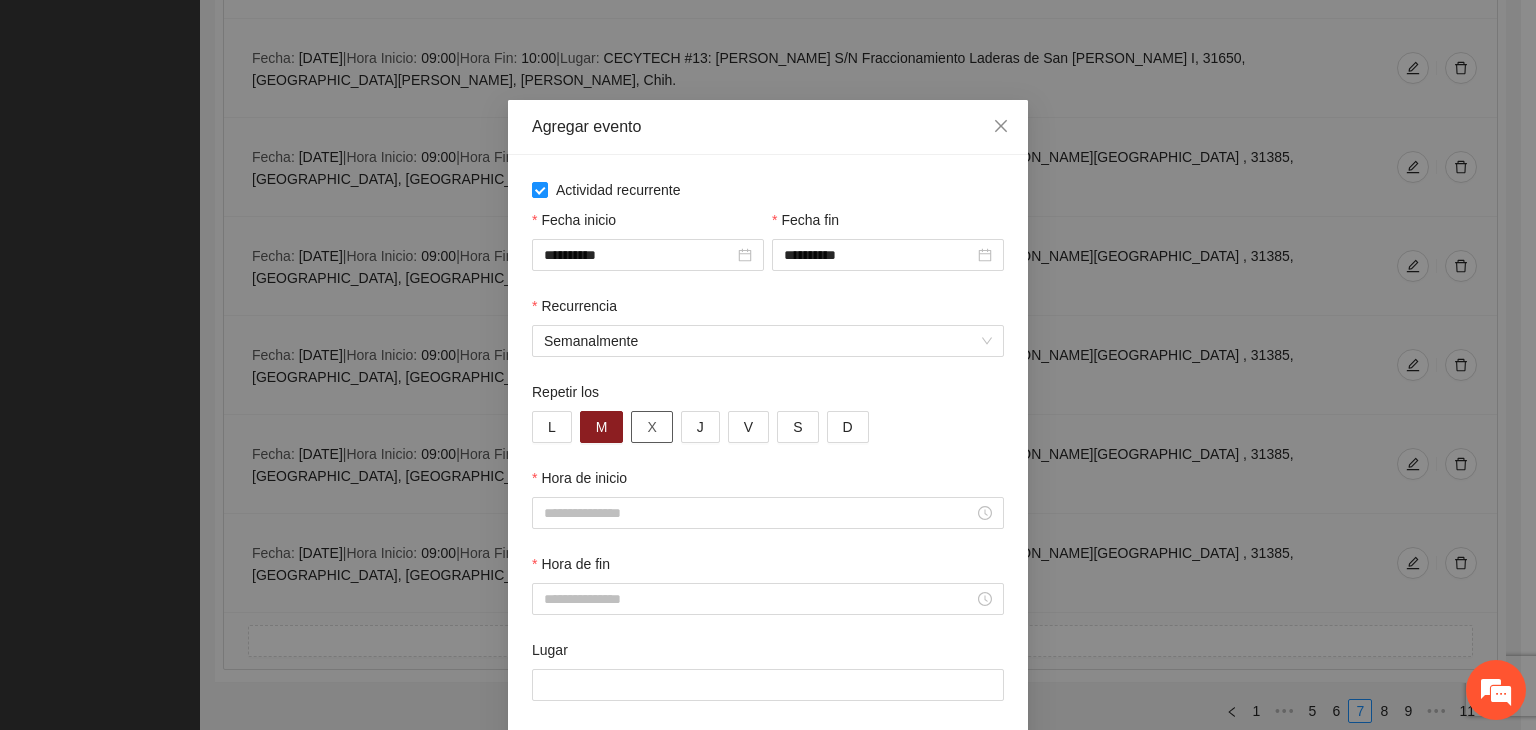 click on "X" at bounding box center [651, 427] 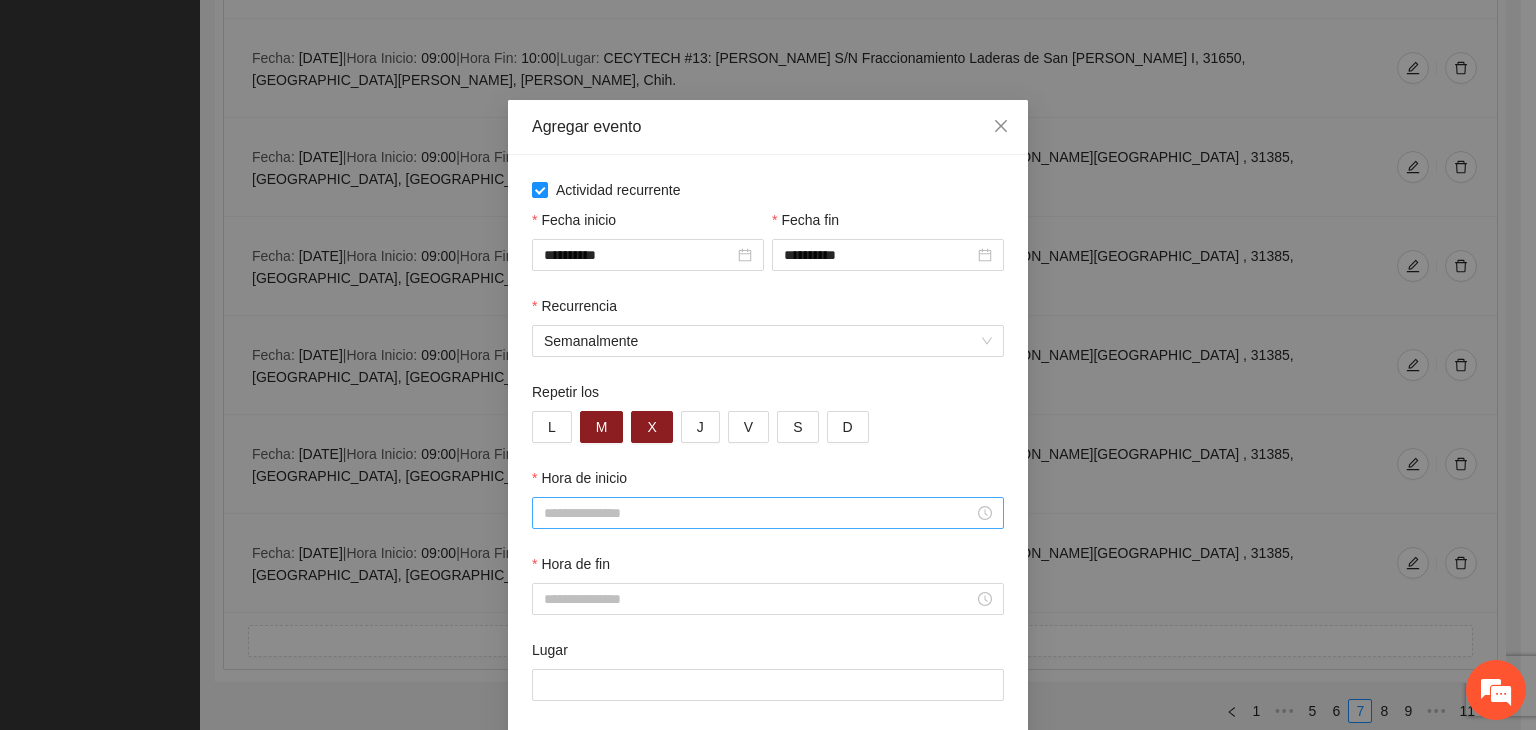 click on "Hora de inicio" at bounding box center (759, 513) 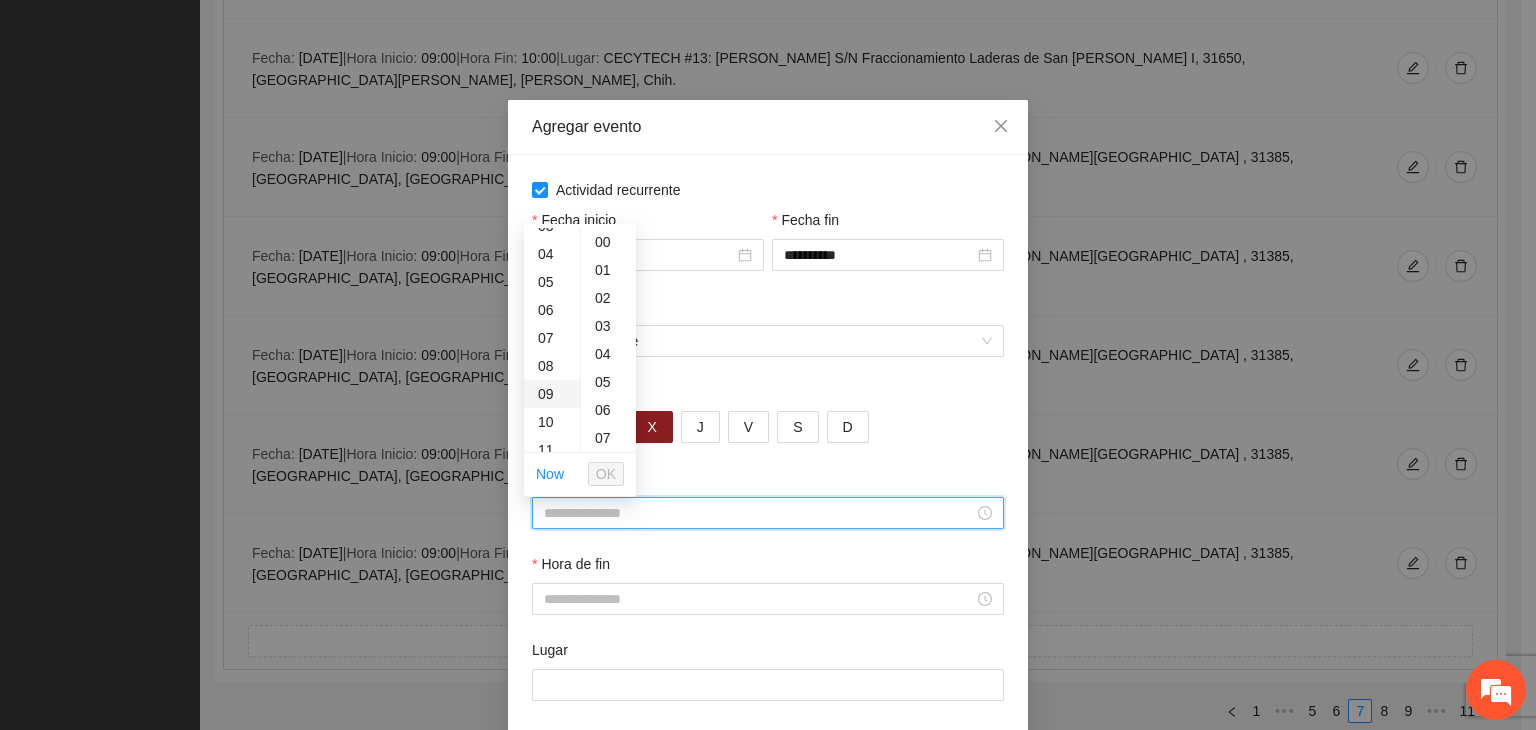 scroll, scrollTop: 200, scrollLeft: 0, axis: vertical 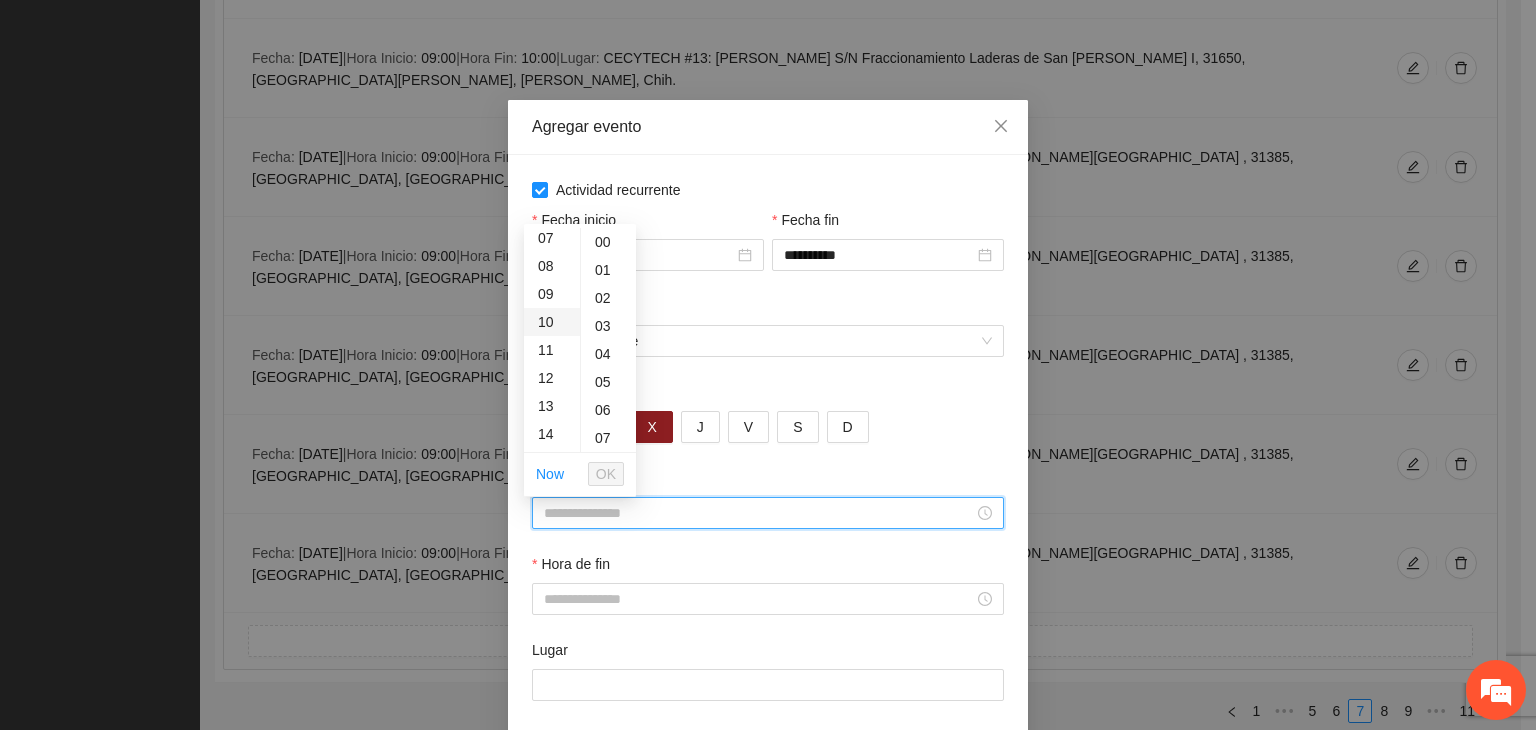 click on "10" at bounding box center (552, 322) 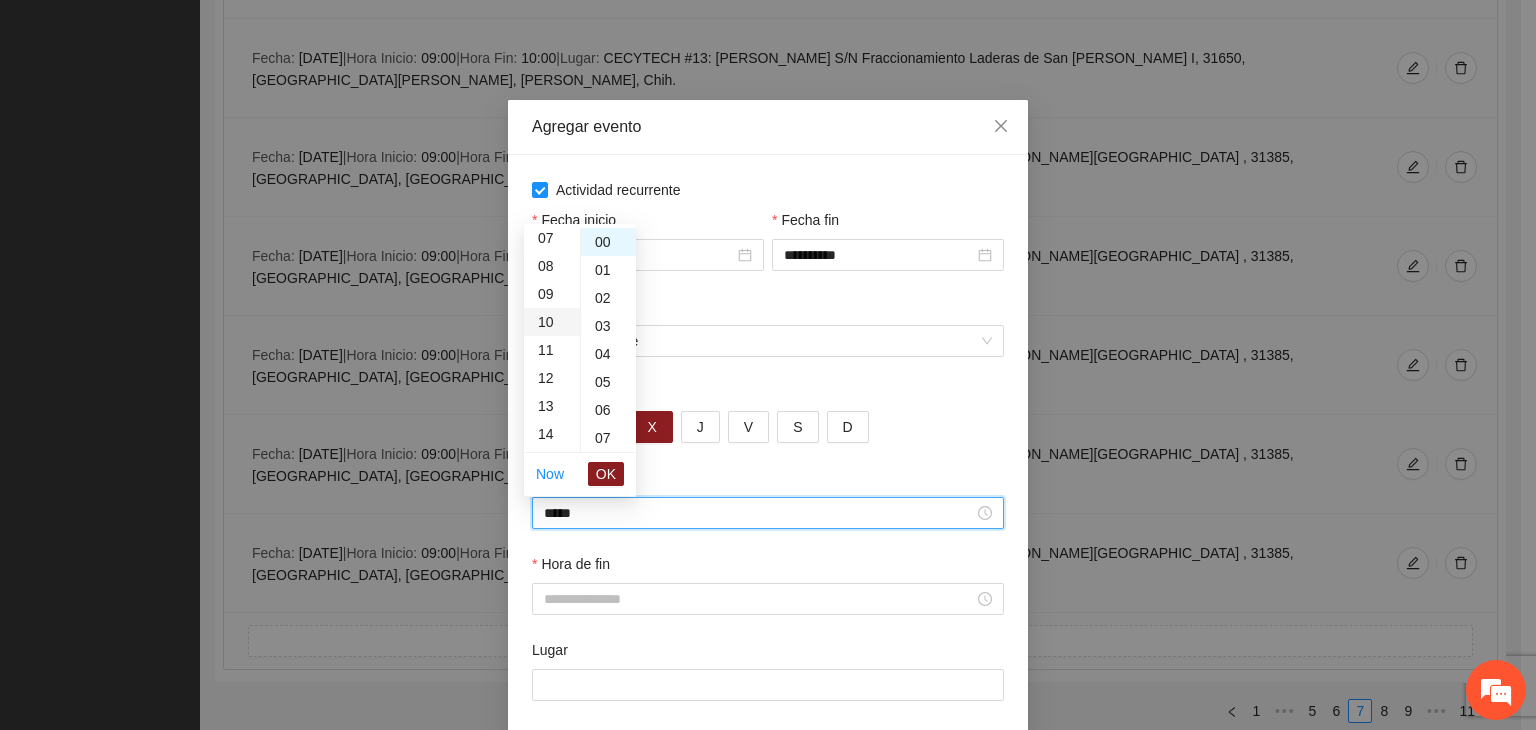 scroll, scrollTop: 280, scrollLeft: 0, axis: vertical 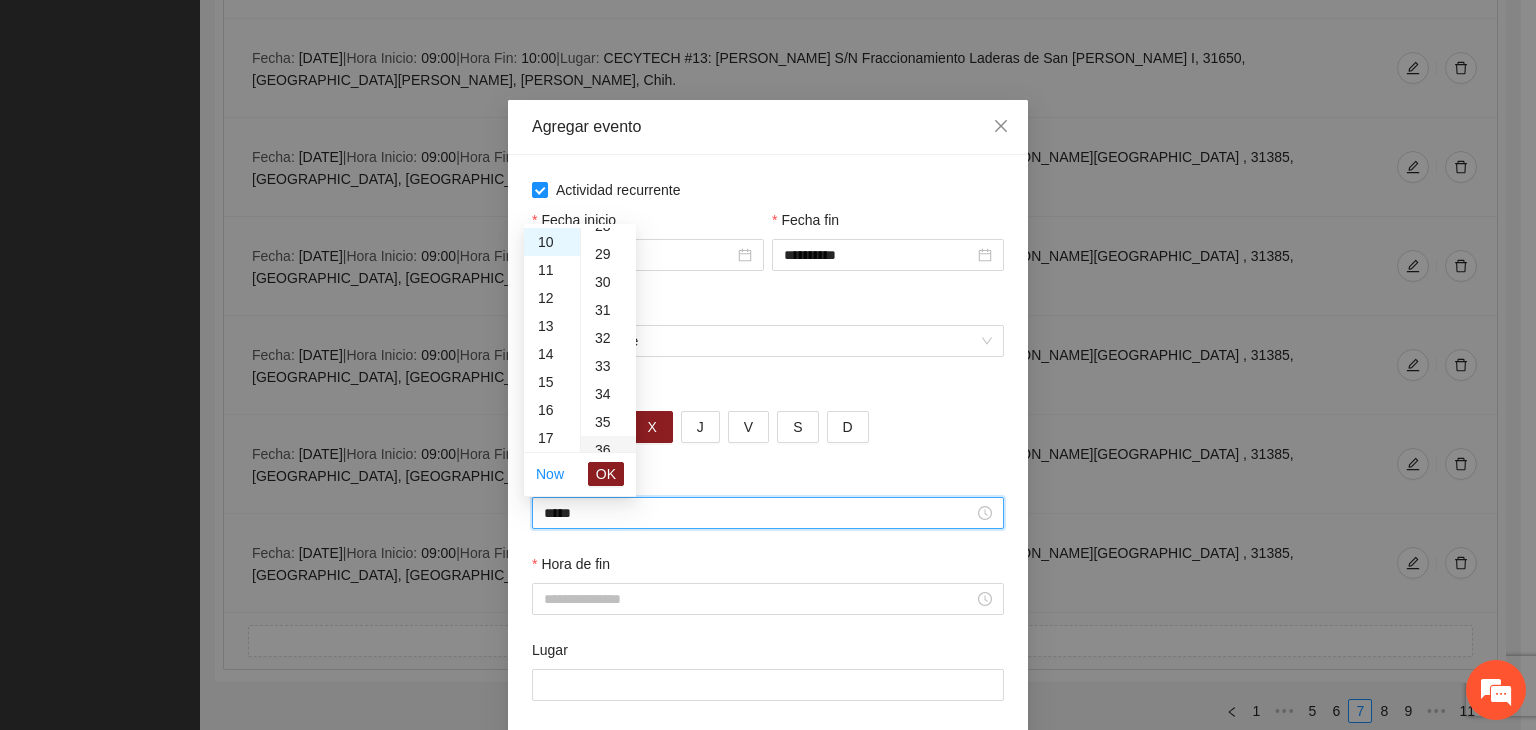 drag, startPoint x: 600, startPoint y: 302, endPoint x: 609, endPoint y: 395, distance: 93.43447 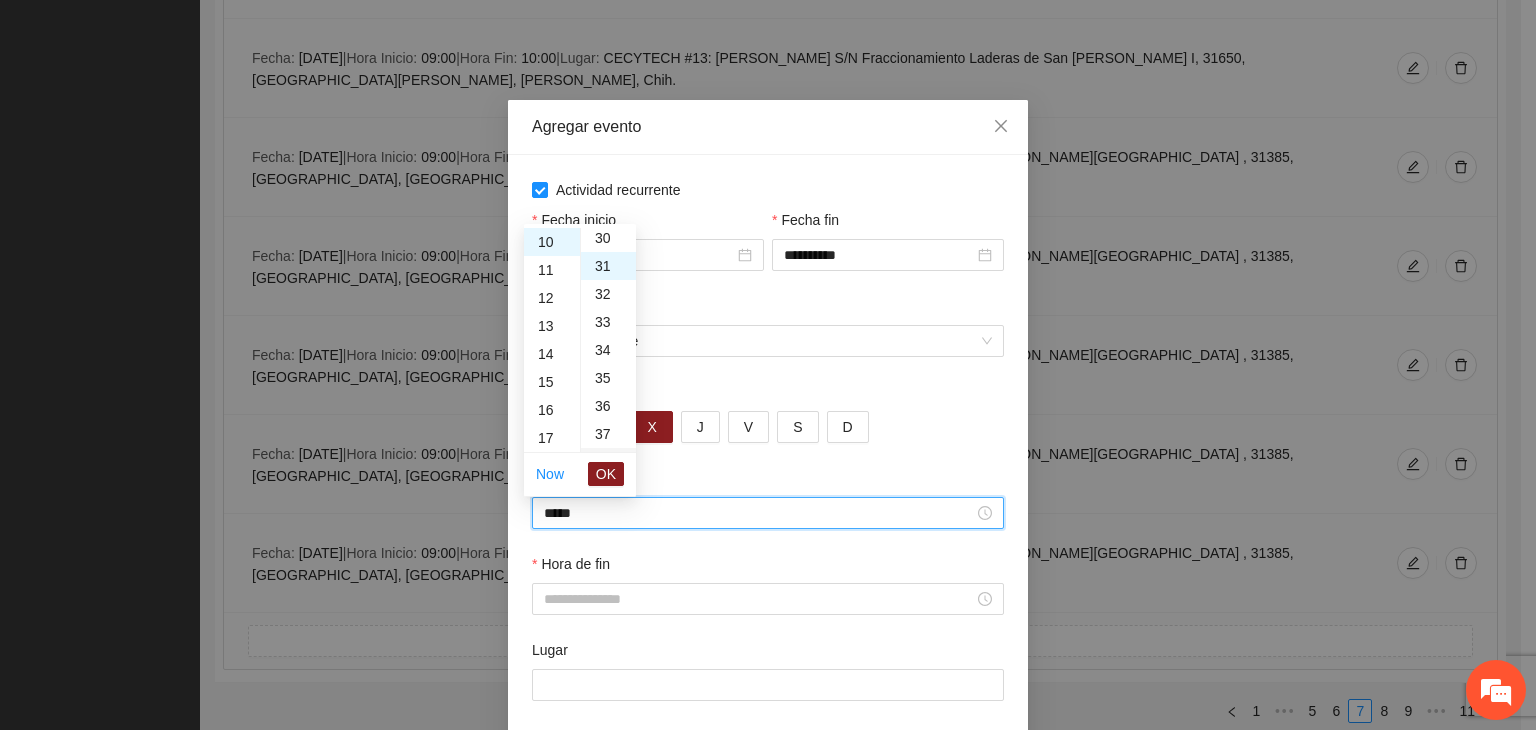 scroll, scrollTop: 868, scrollLeft: 0, axis: vertical 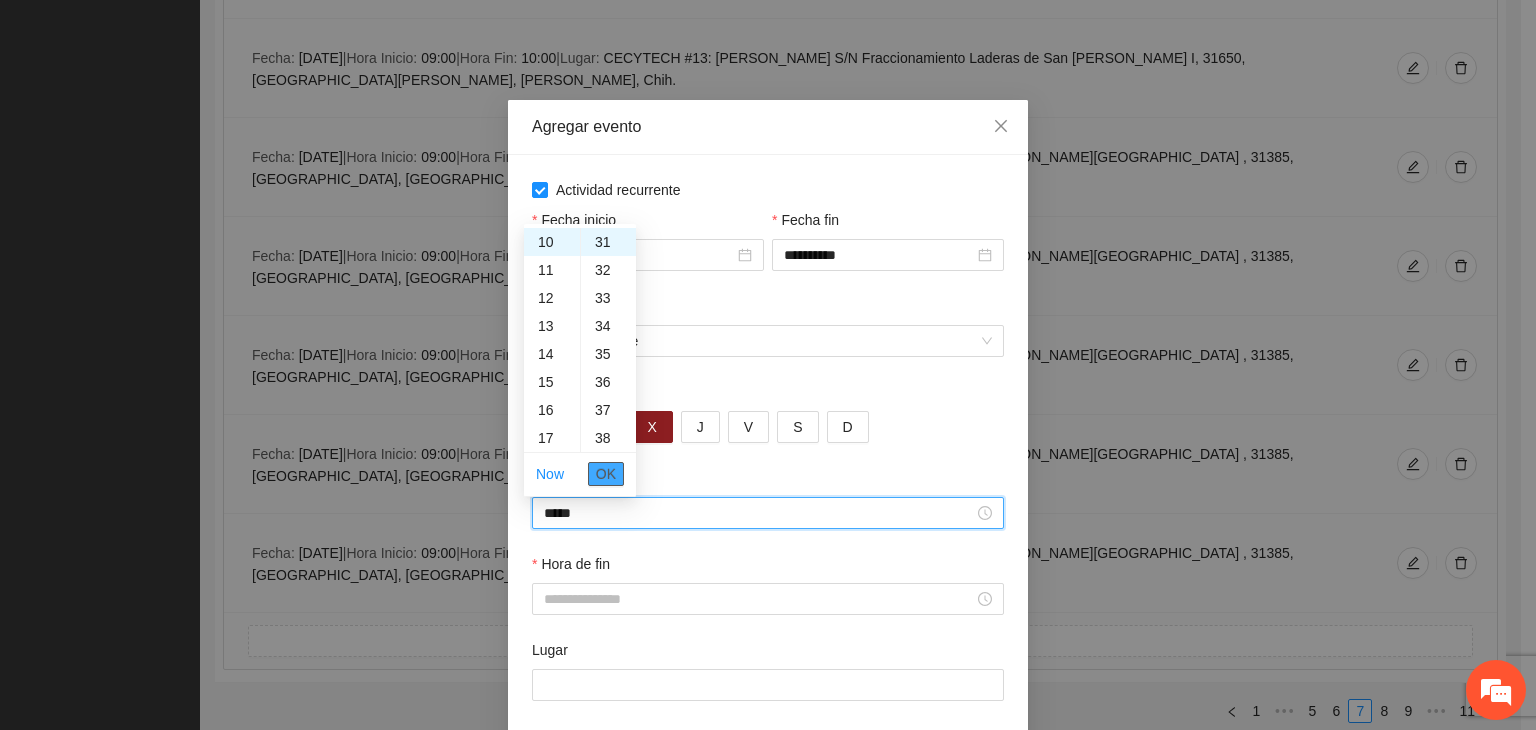 click on "OK" at bounding box center (606, 474) 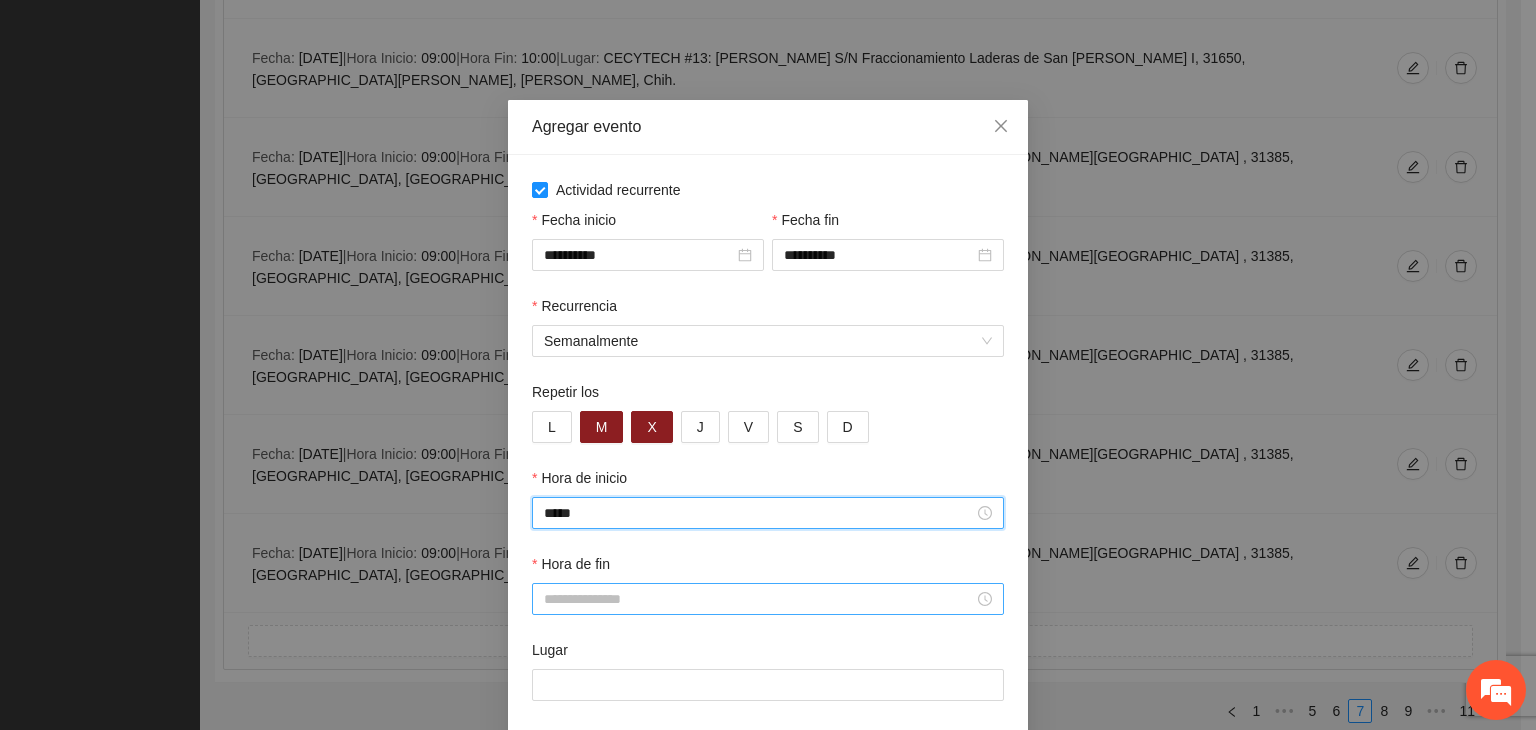 click on "Hora de fin" at bounding box center (759, 599) 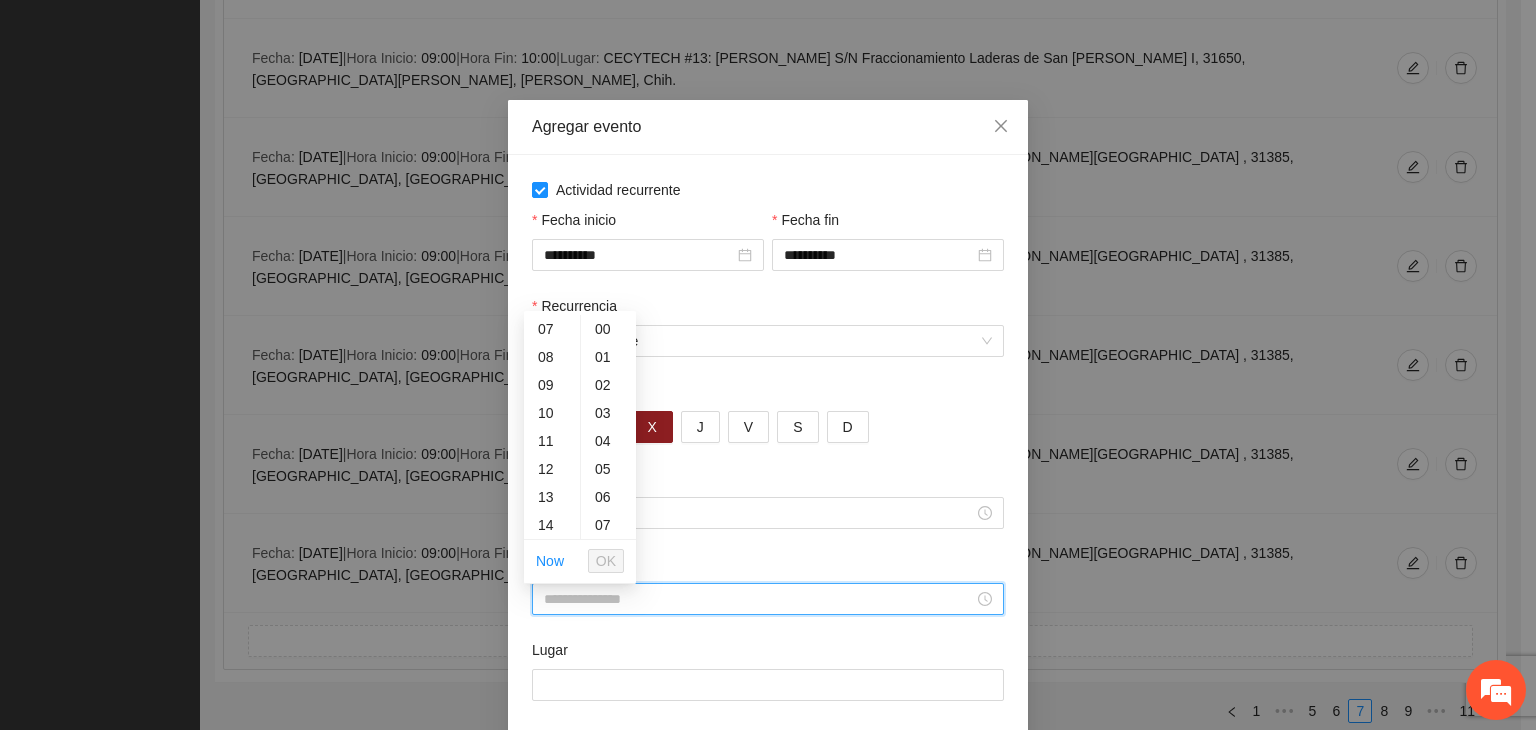 scroll, scrollTop: 300, scrollLeft: 0, axis: vertical 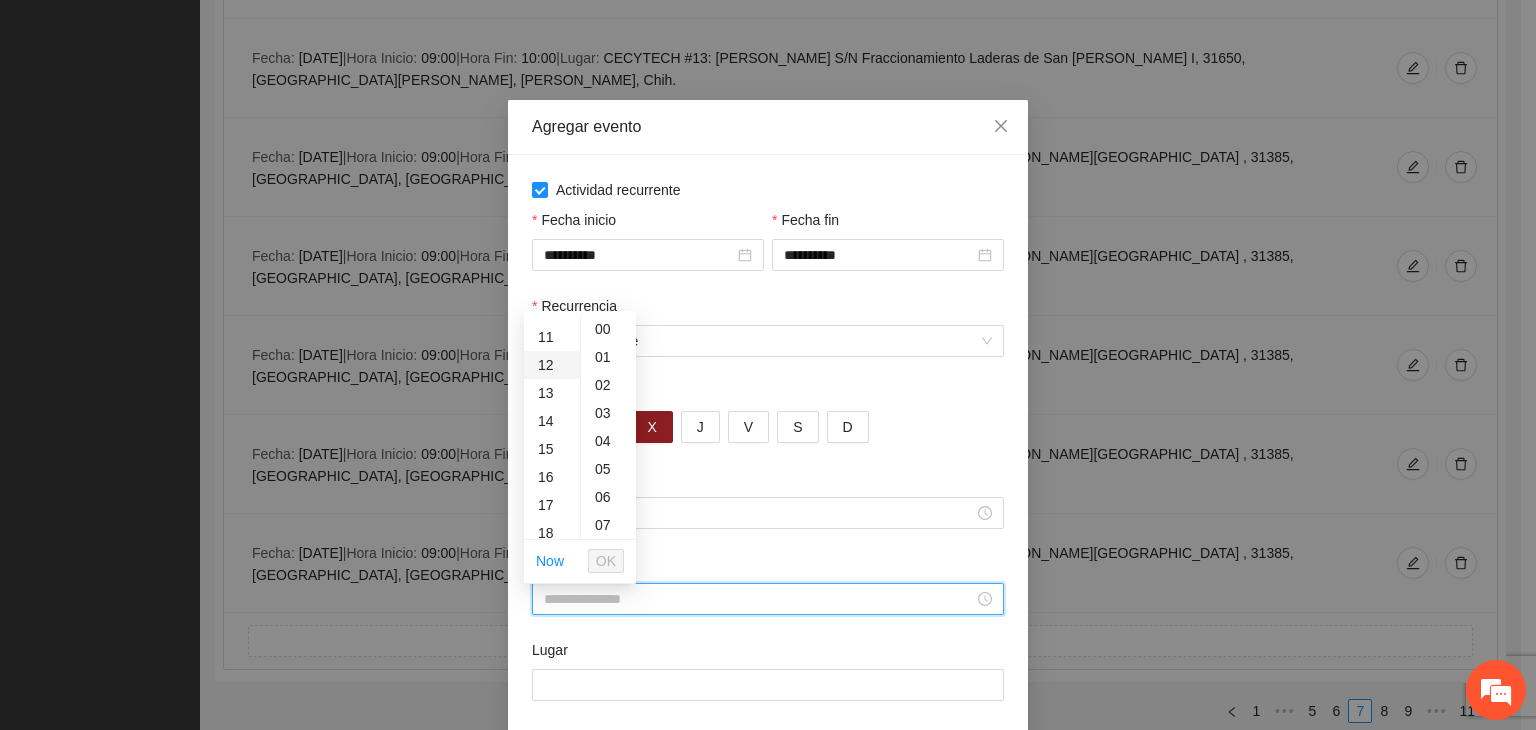 click on "12" at bounding box center (552, 365) 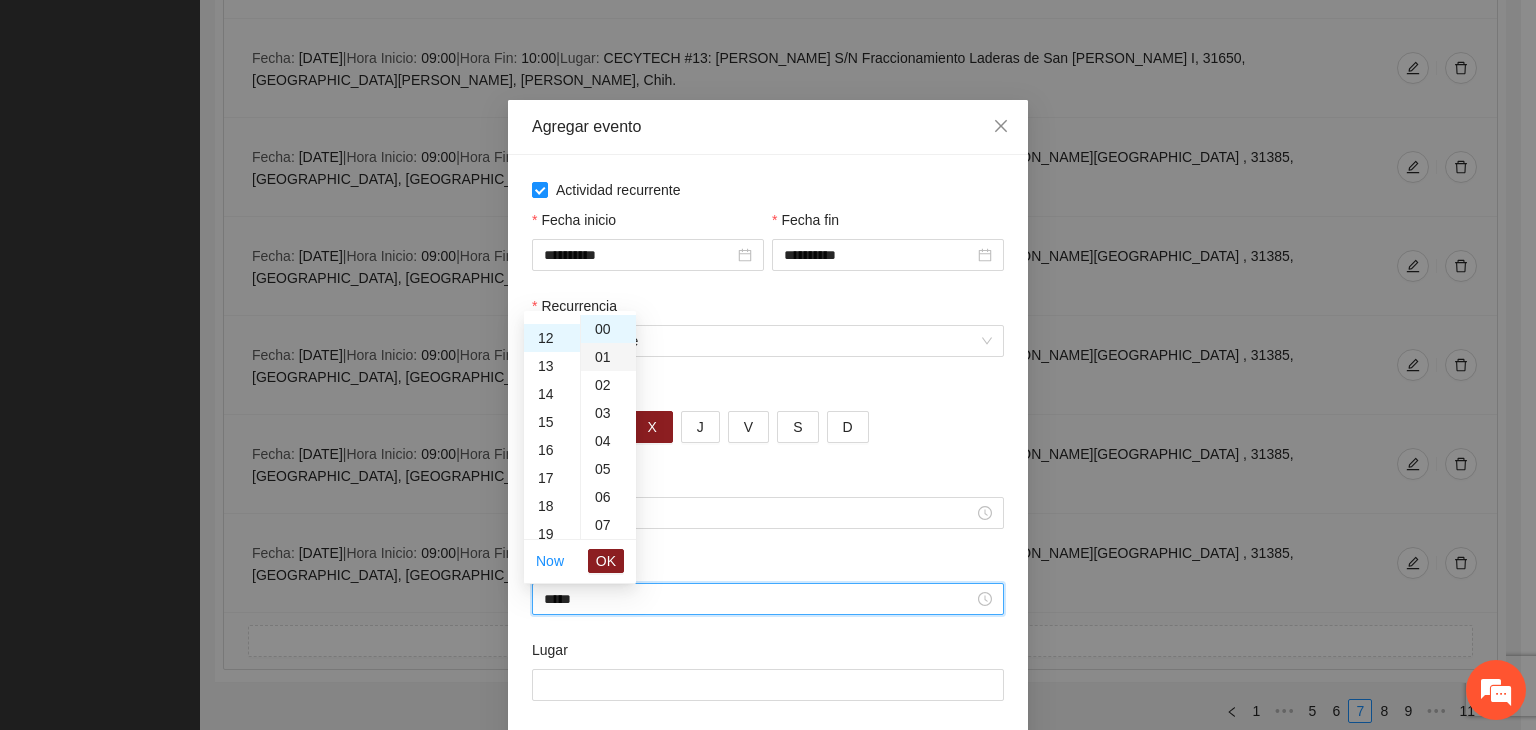 scroll, scrollTop: 336, scrollLeft: 0, axis: vertical 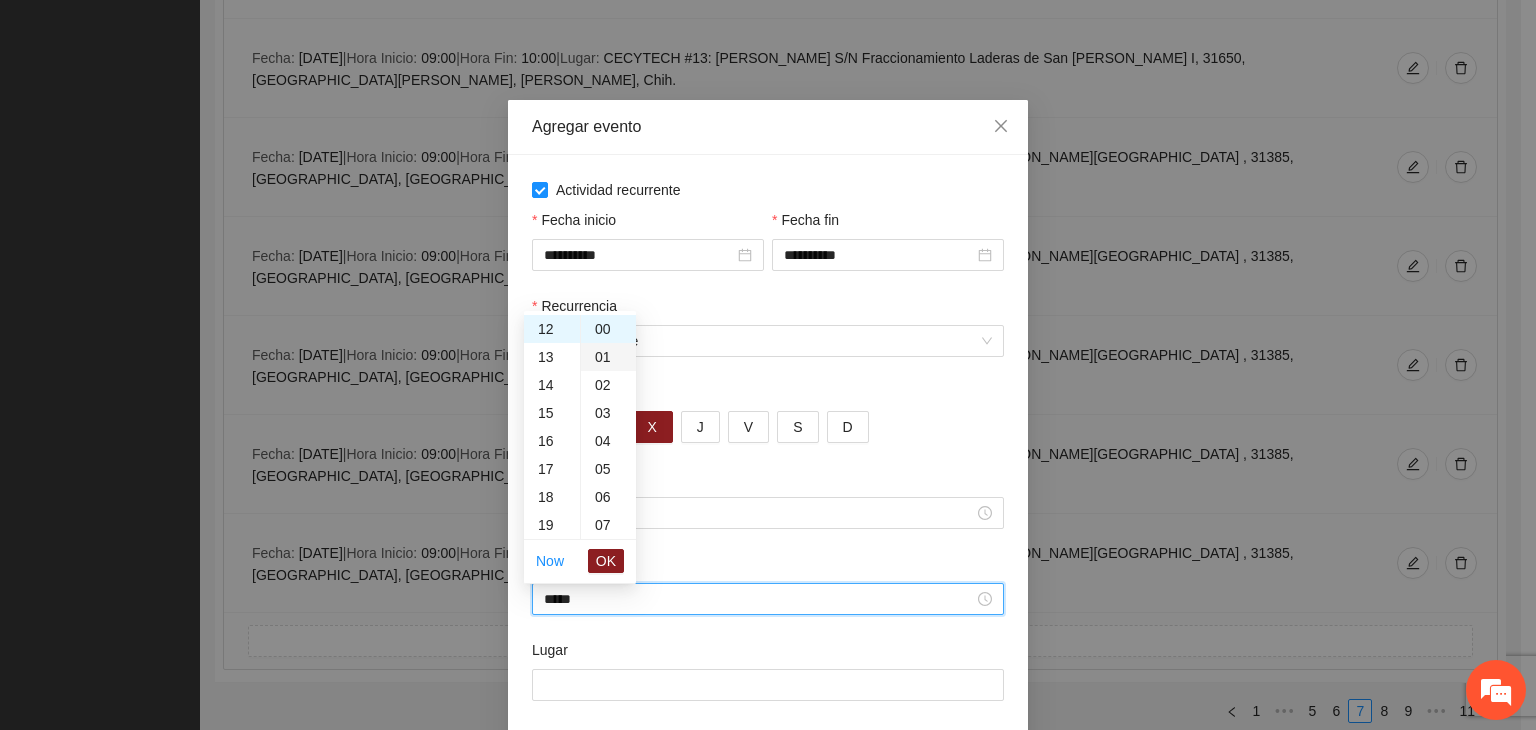 click on "01" at bounding box center [608, 357] 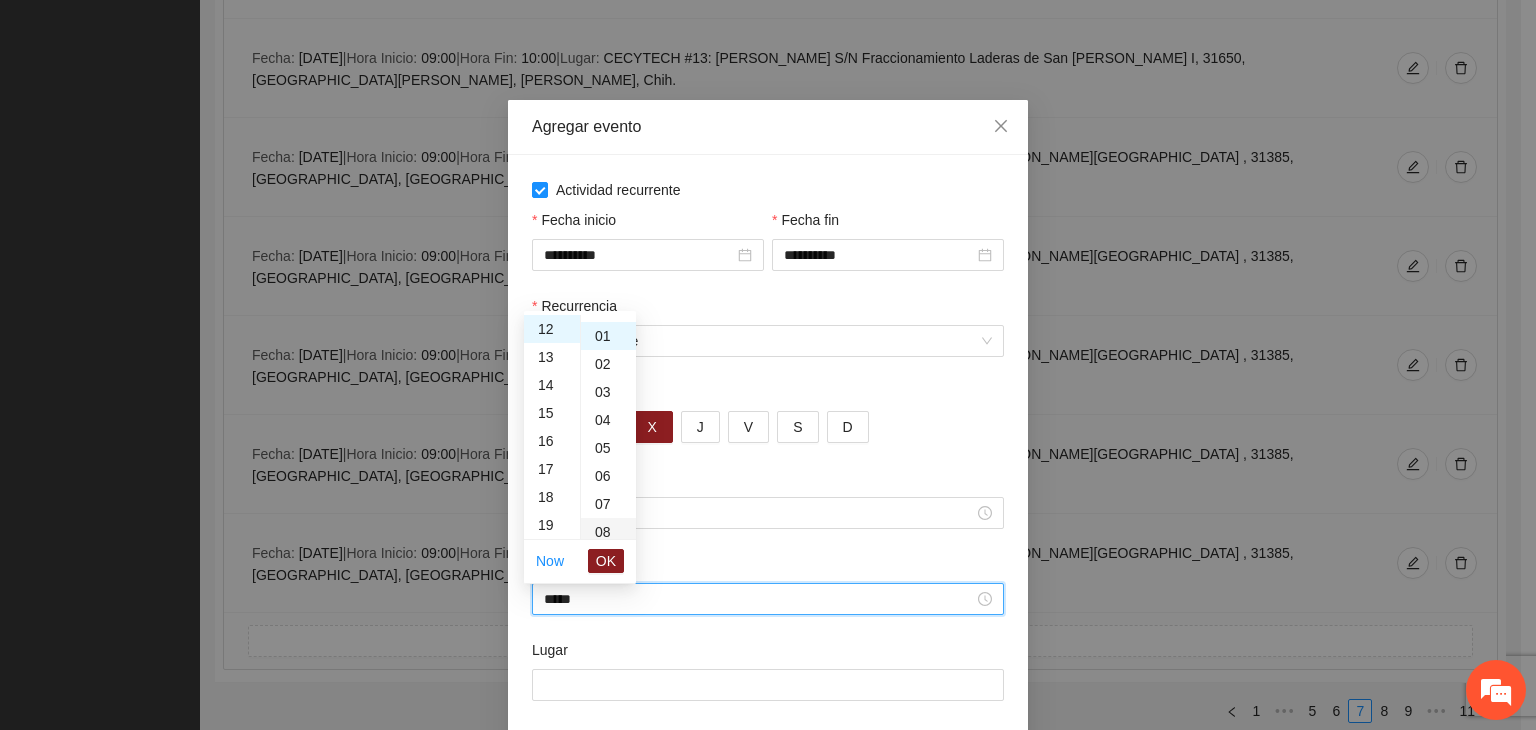 scroll, scrollTop: 28, scrollLeft: 0, axis: vertical 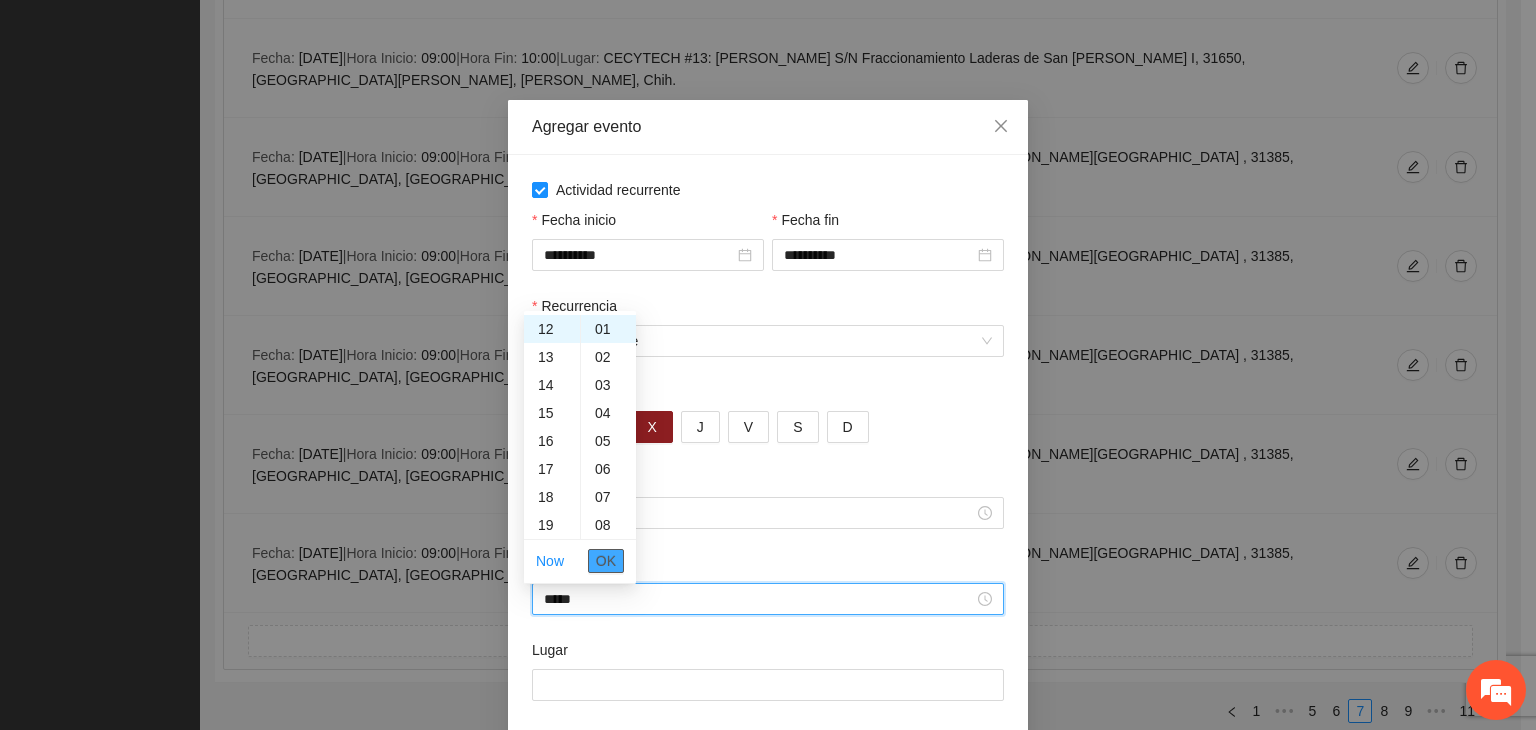 click on "OK" at bounding box center (606, 561) 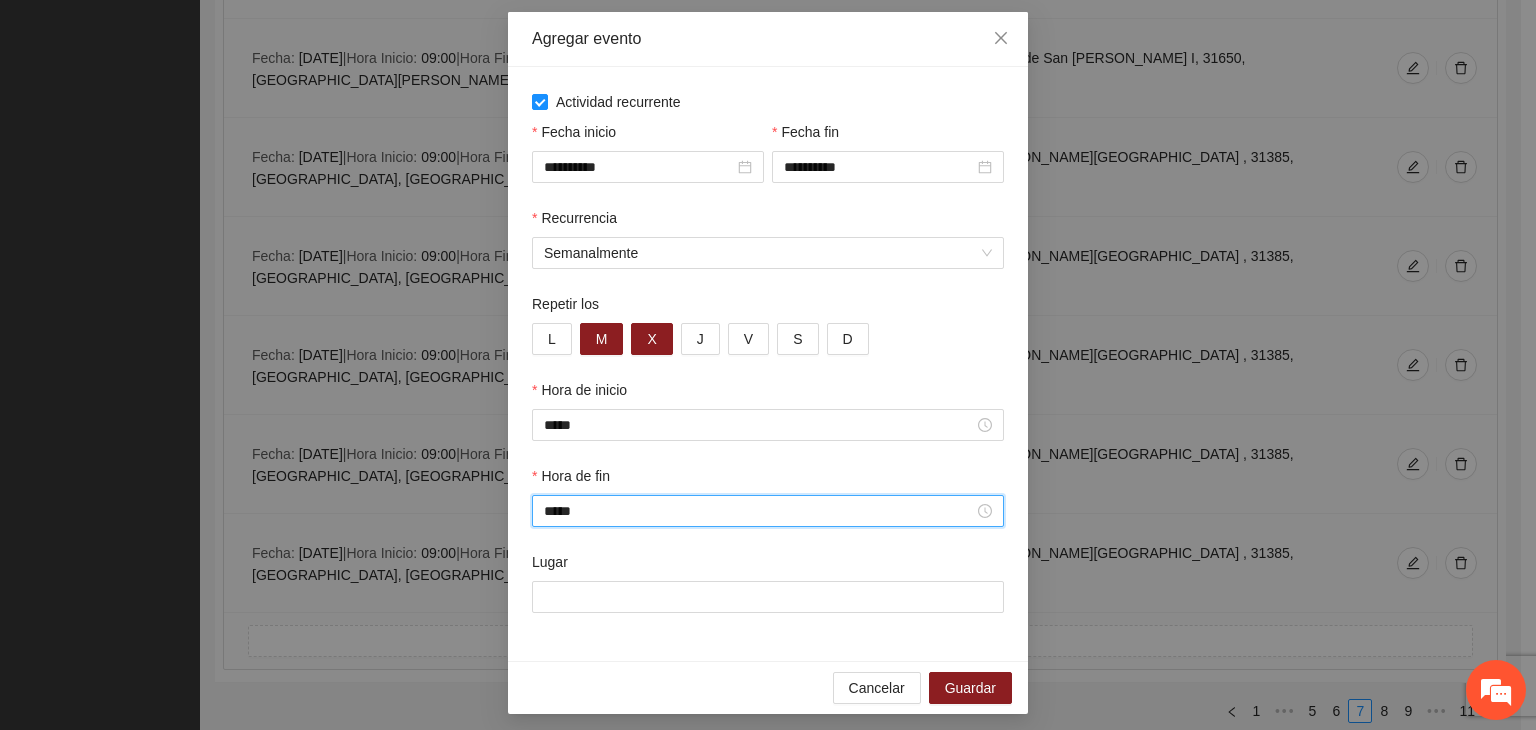 scroll, scrollTop: 99, scrollLeft: 0, axis: vertical 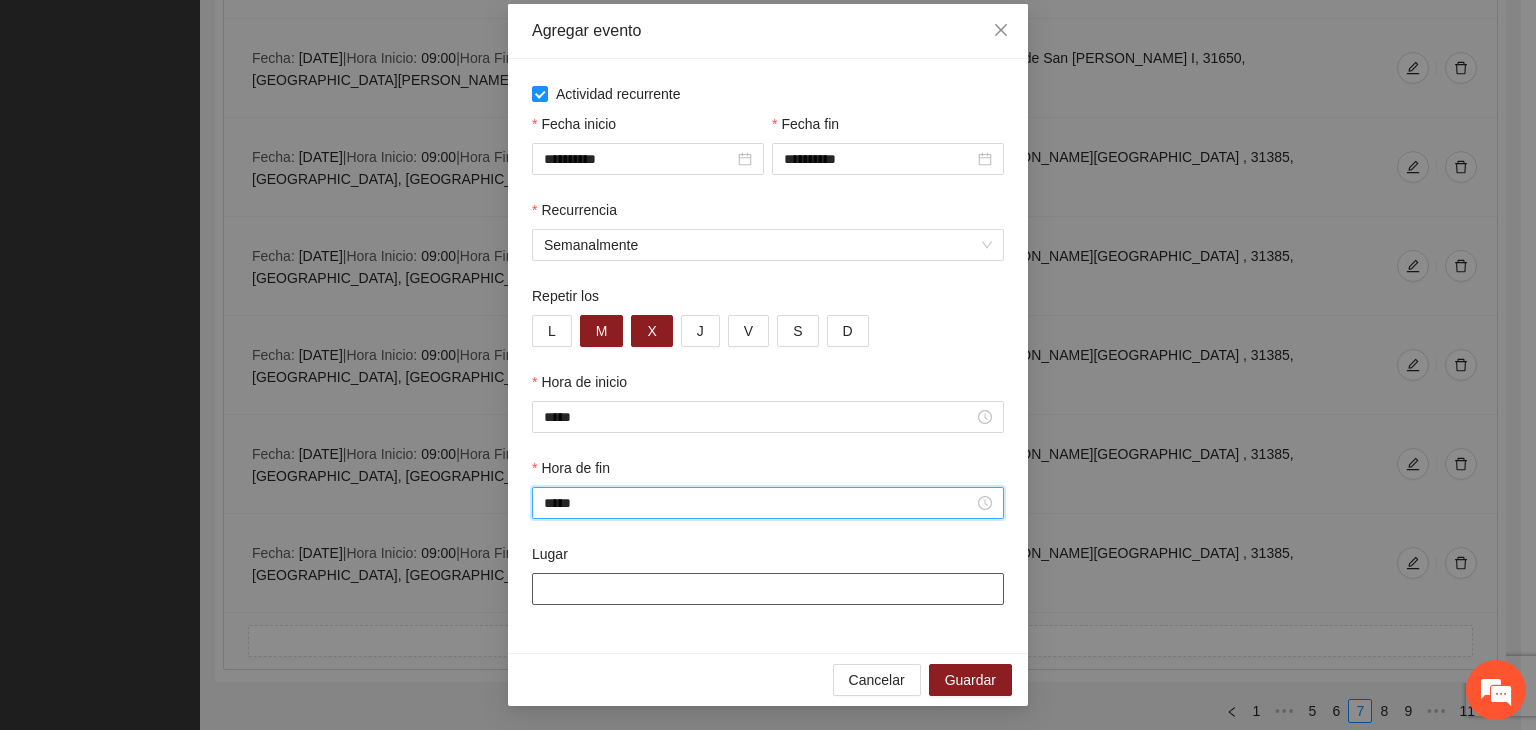 click on "Lugar" at bounding box center (768, 589) 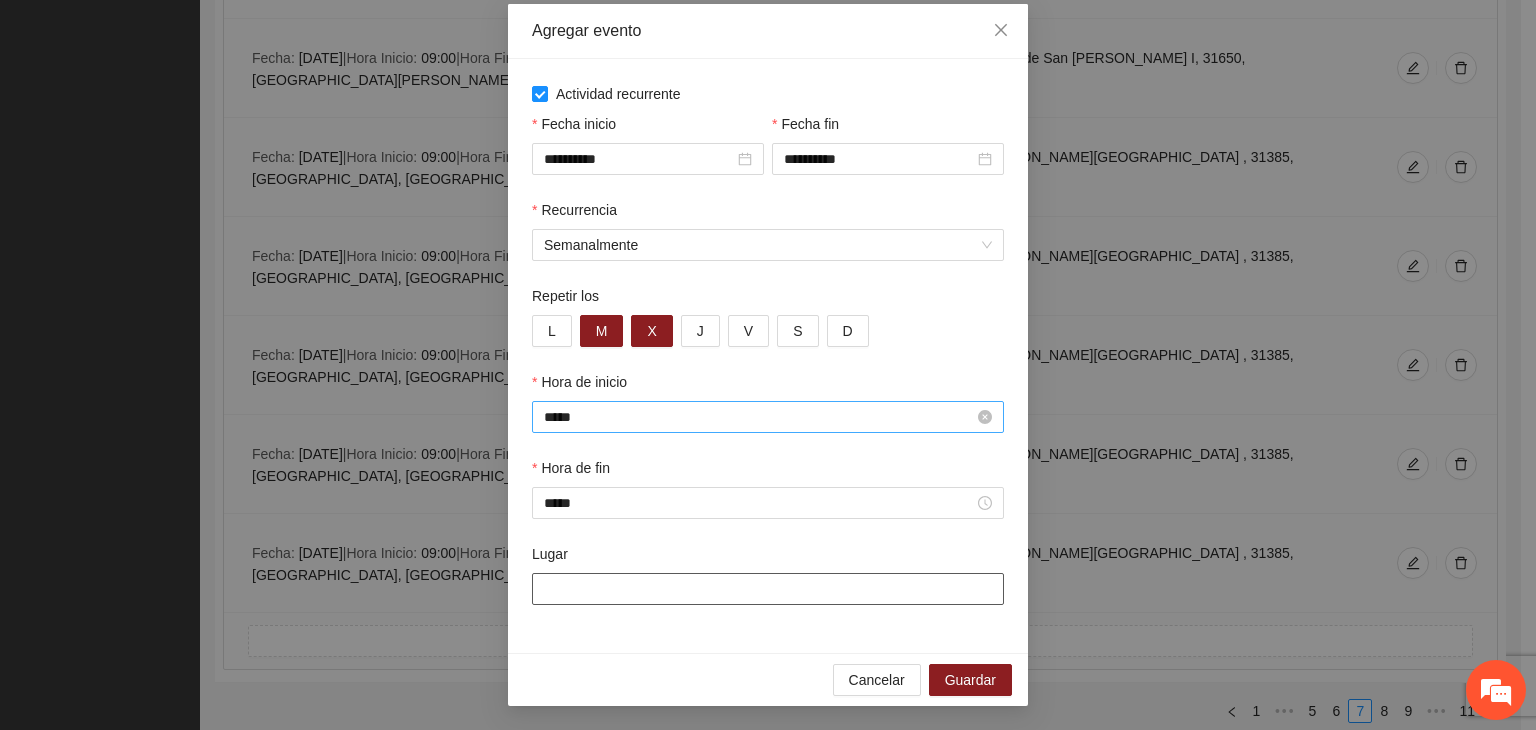 type on "**********" 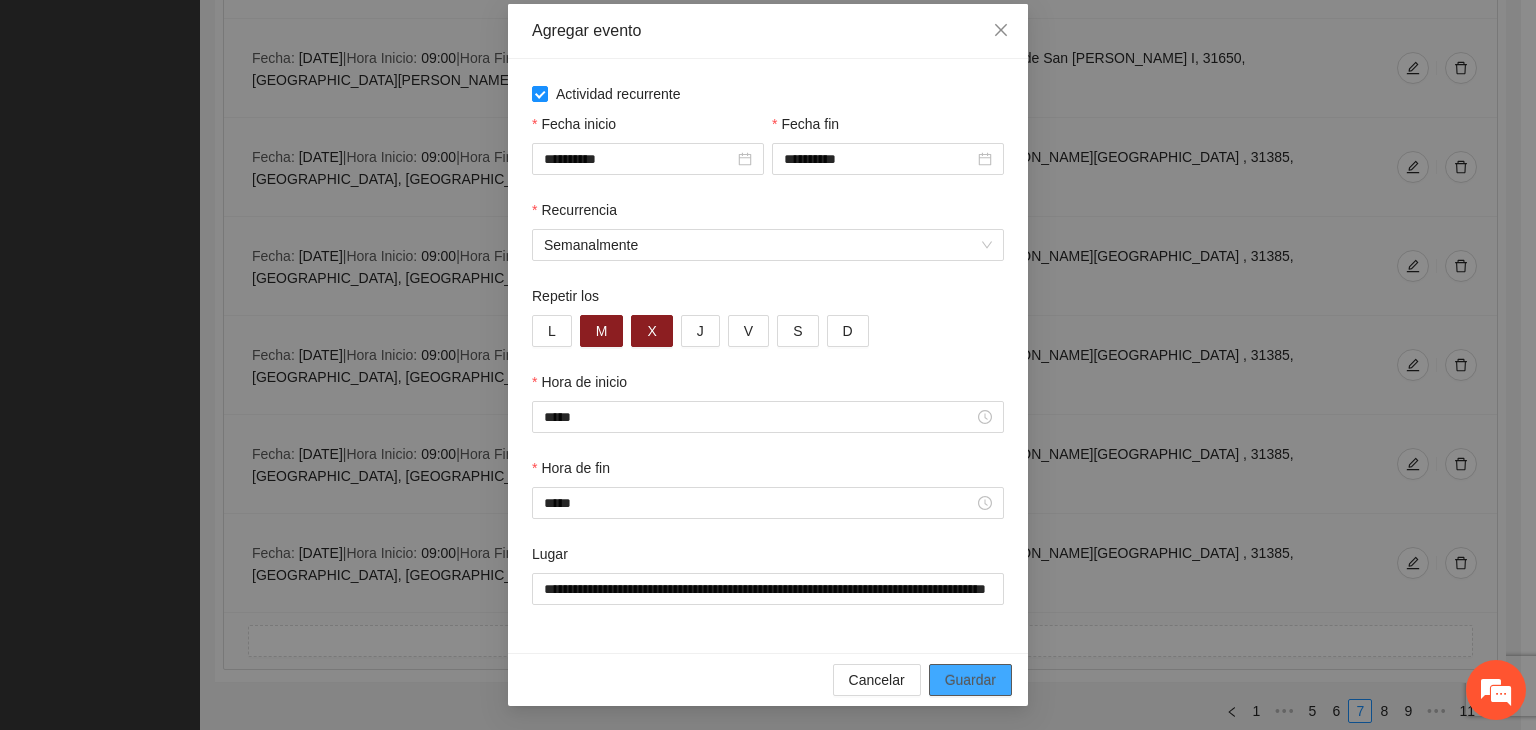 click on "Guardar" at bounding box center [970, 680] 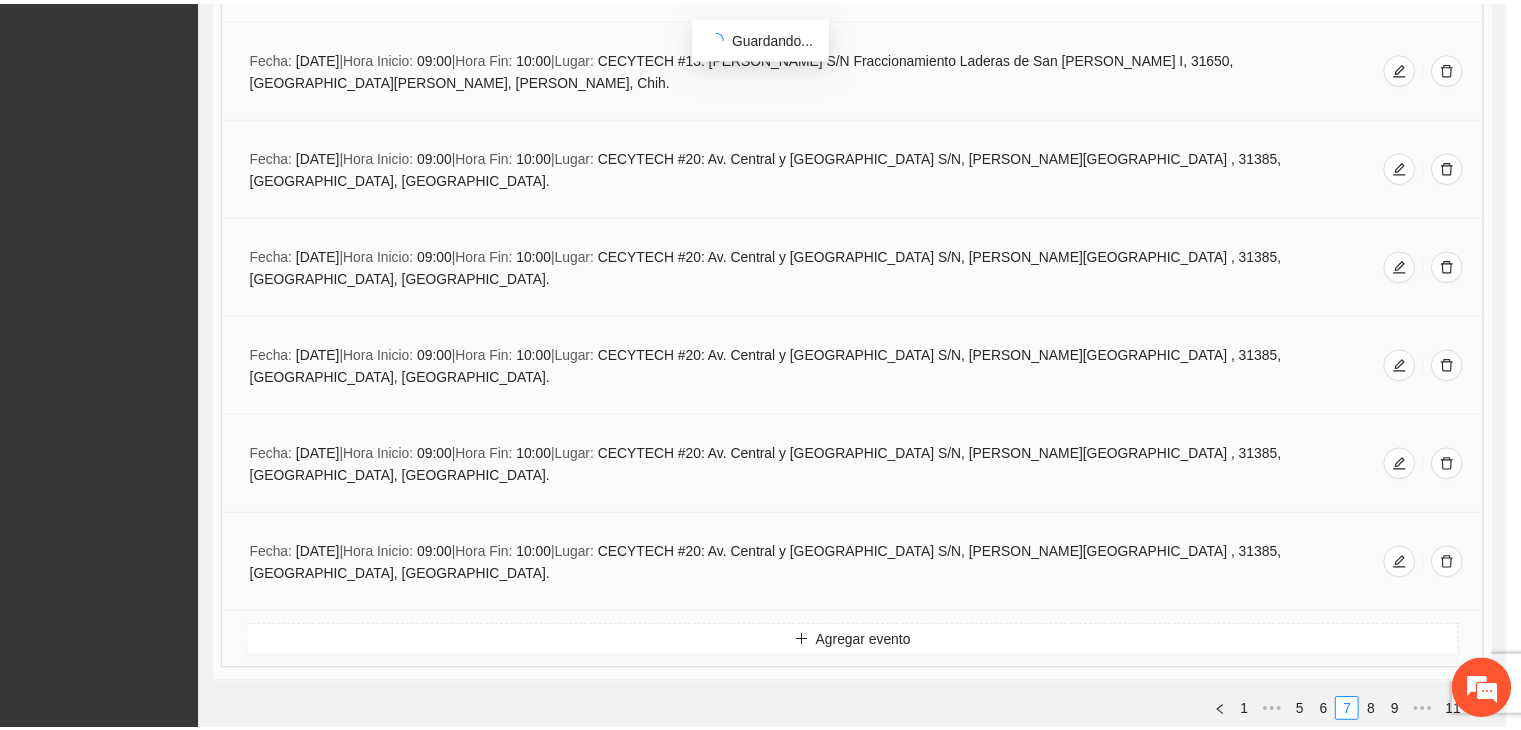 scroll, scrollTop: 0, scrollLeft: 0, axis: both 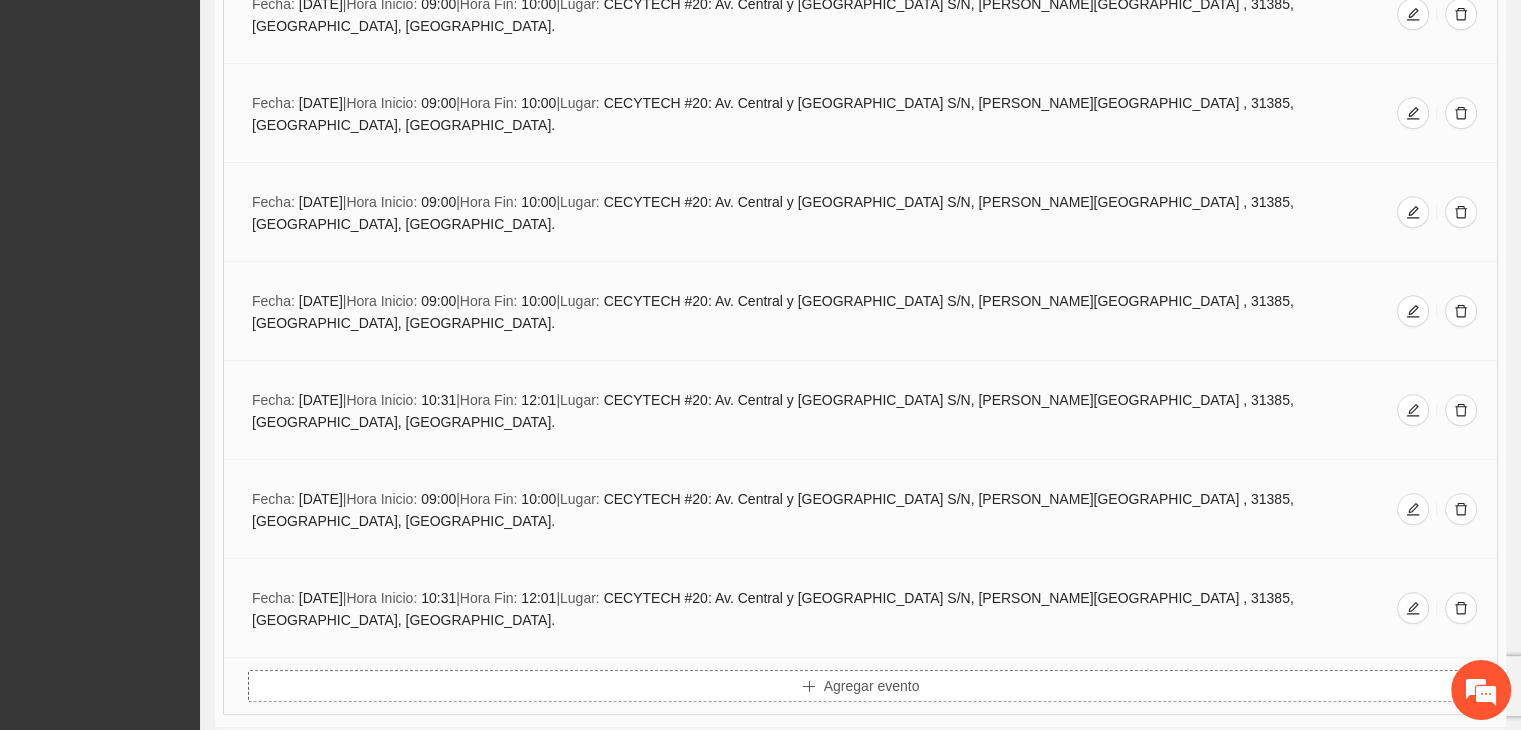click on "Agregar evento" at bounding box center (860, 686) 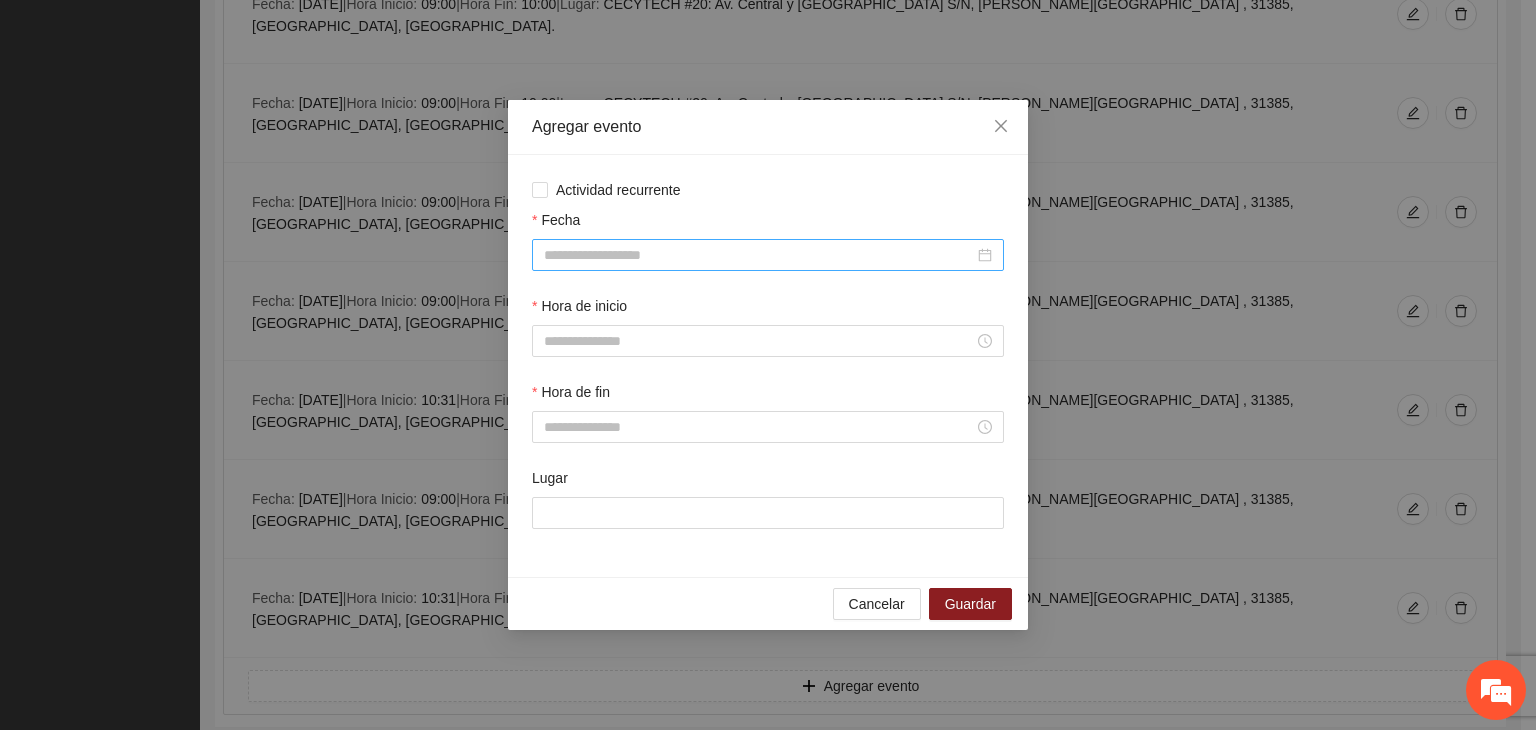 click on "Fecha" at bounding box center (759, 255) 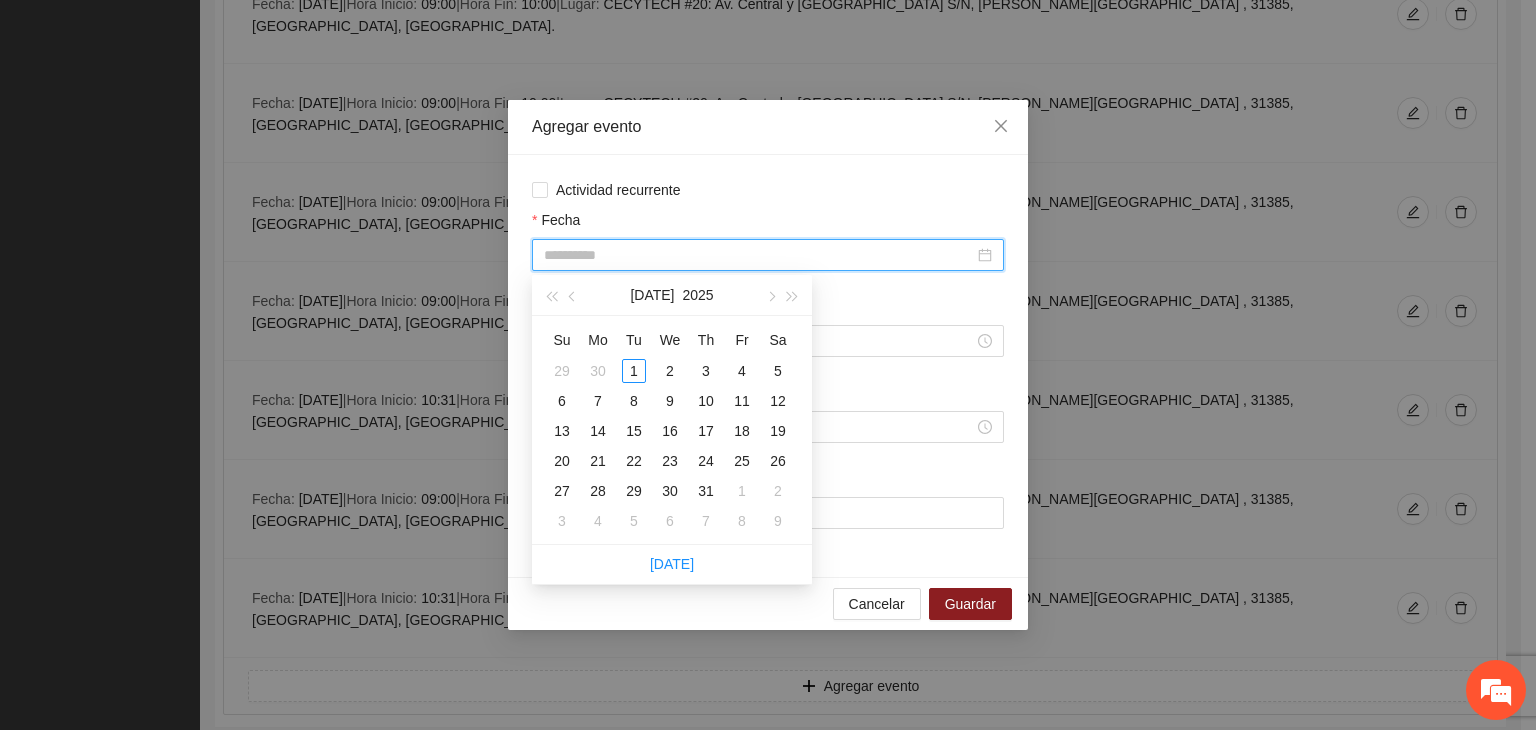 type on "**********" 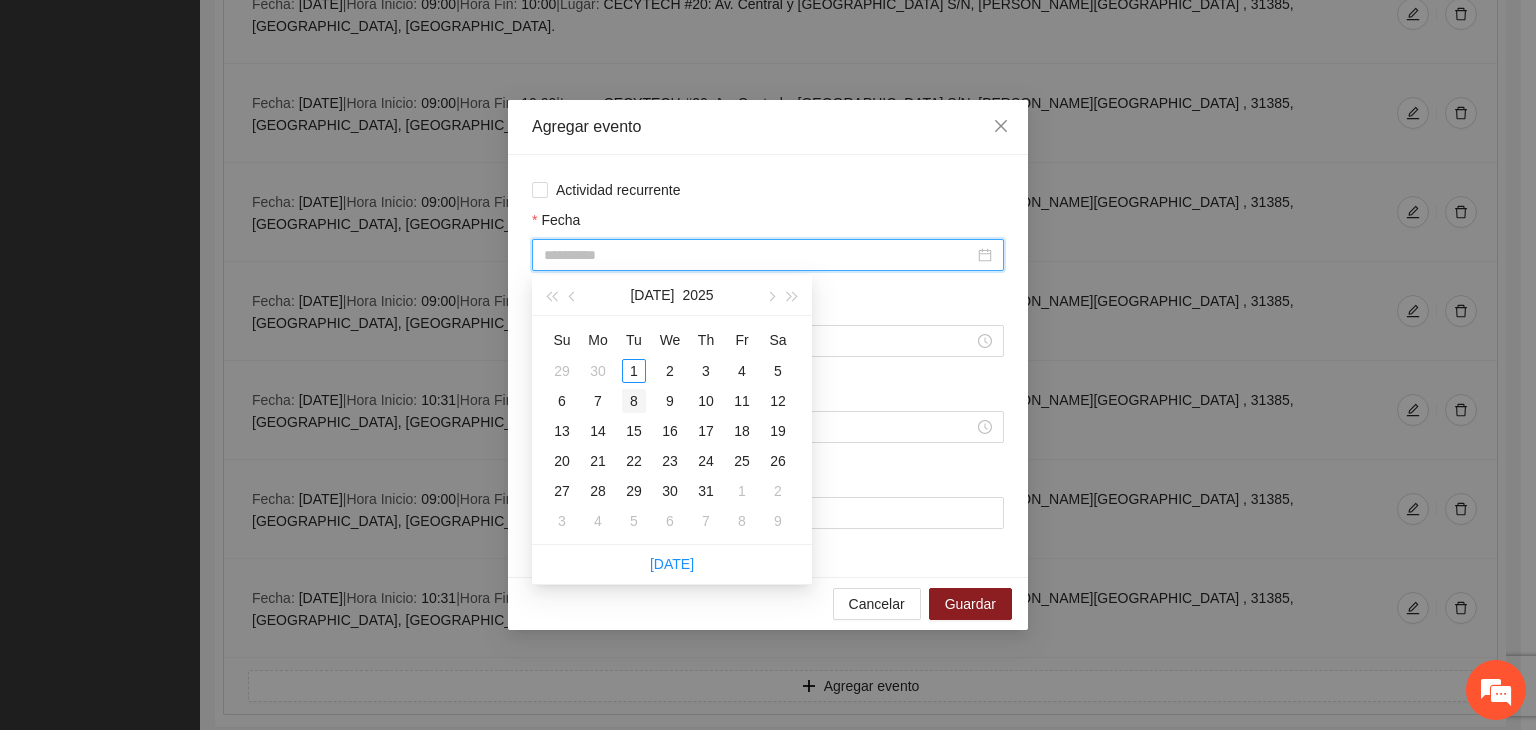 type on "**********" 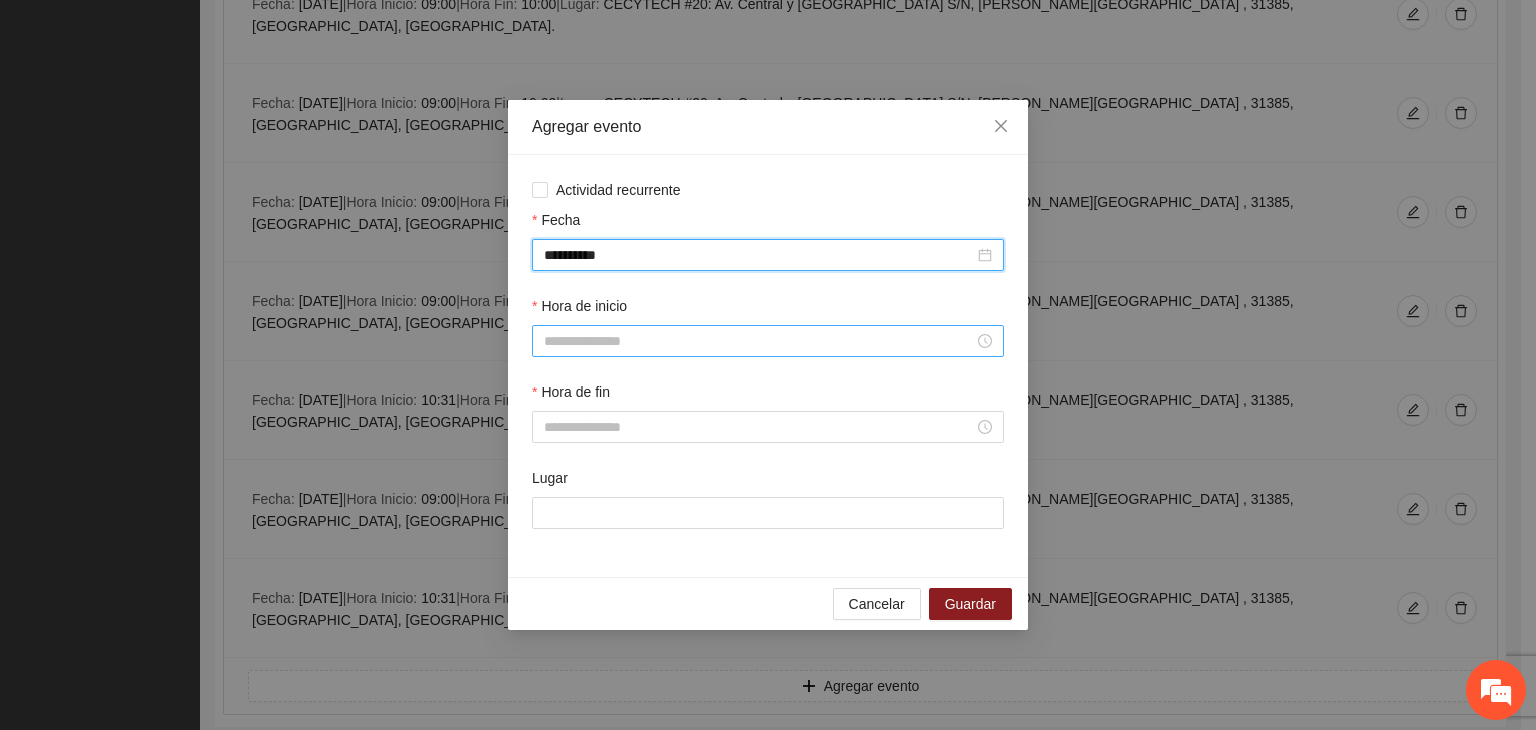 click on "Hora de inicio" at bounding box center (759, 341) 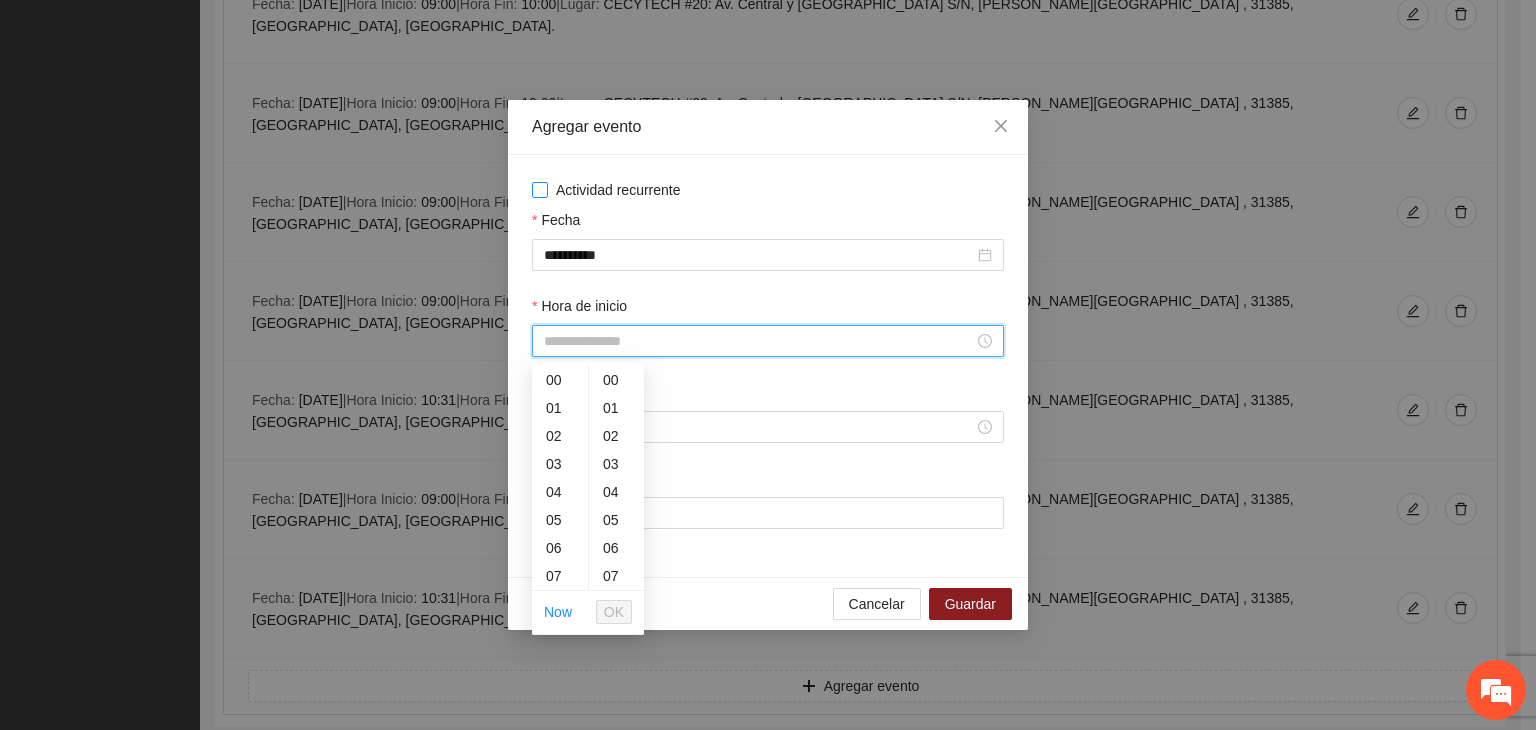 click on "Actividad recurrente" at bounding box center [618, 190] 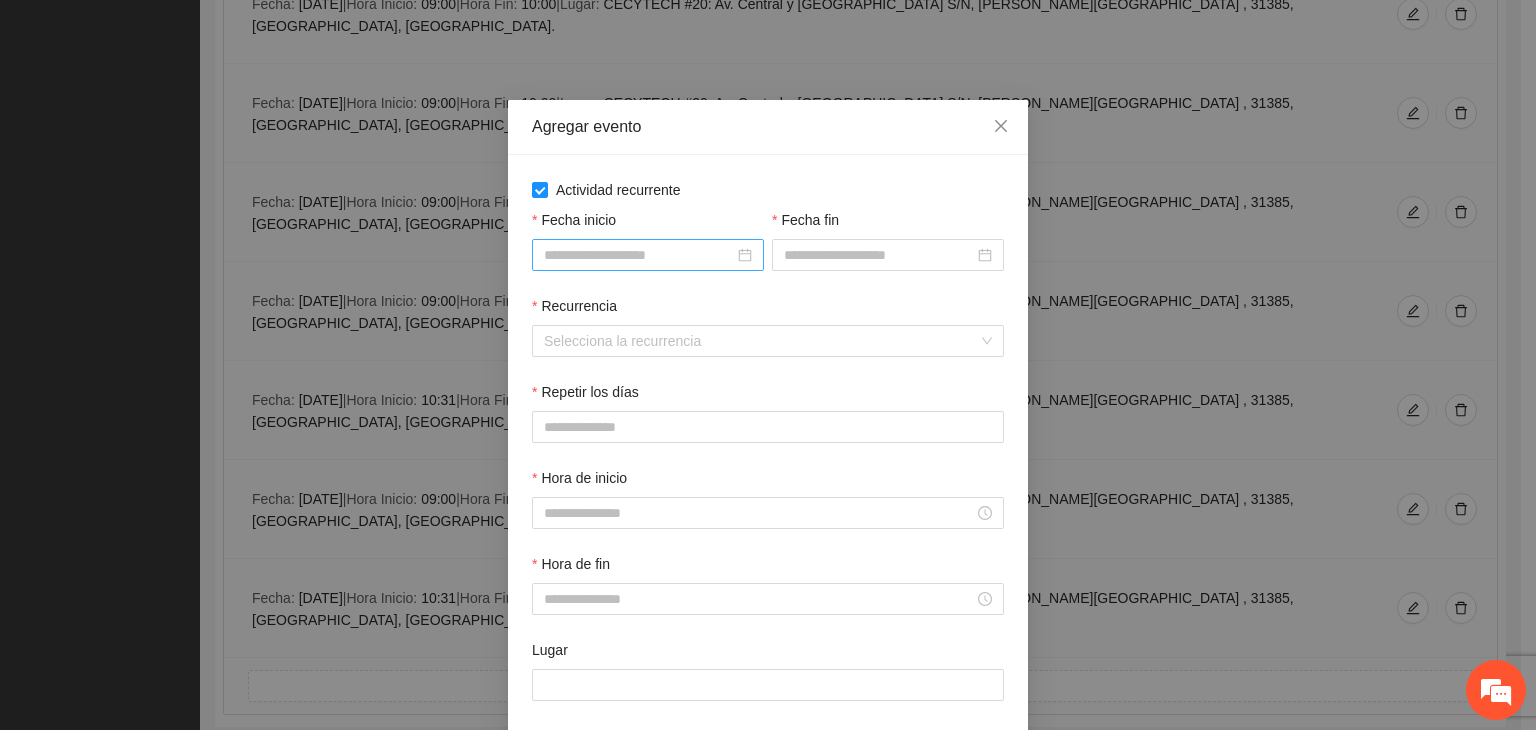 click on "Fecha inicio" at bounding box center [639, 255] 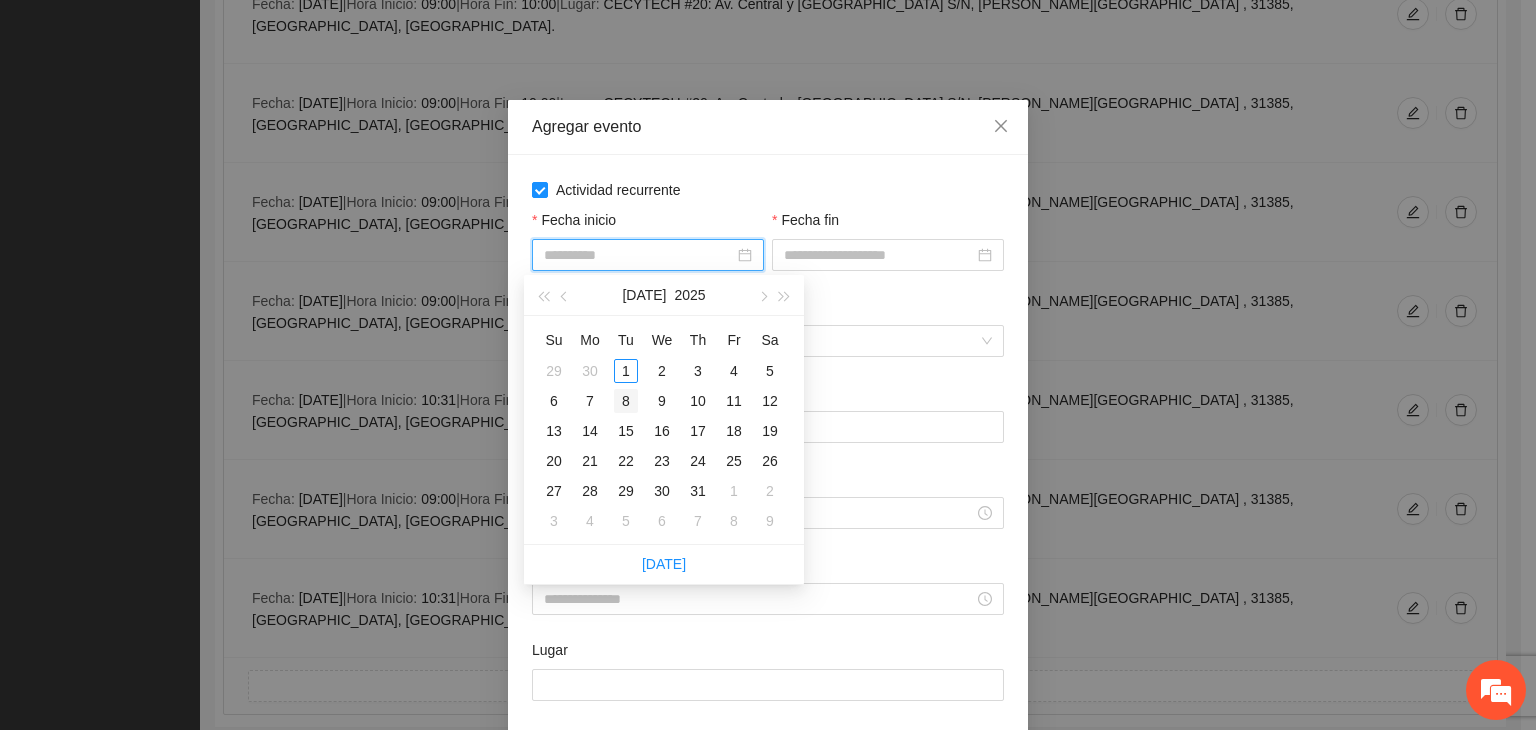 type on "**********" 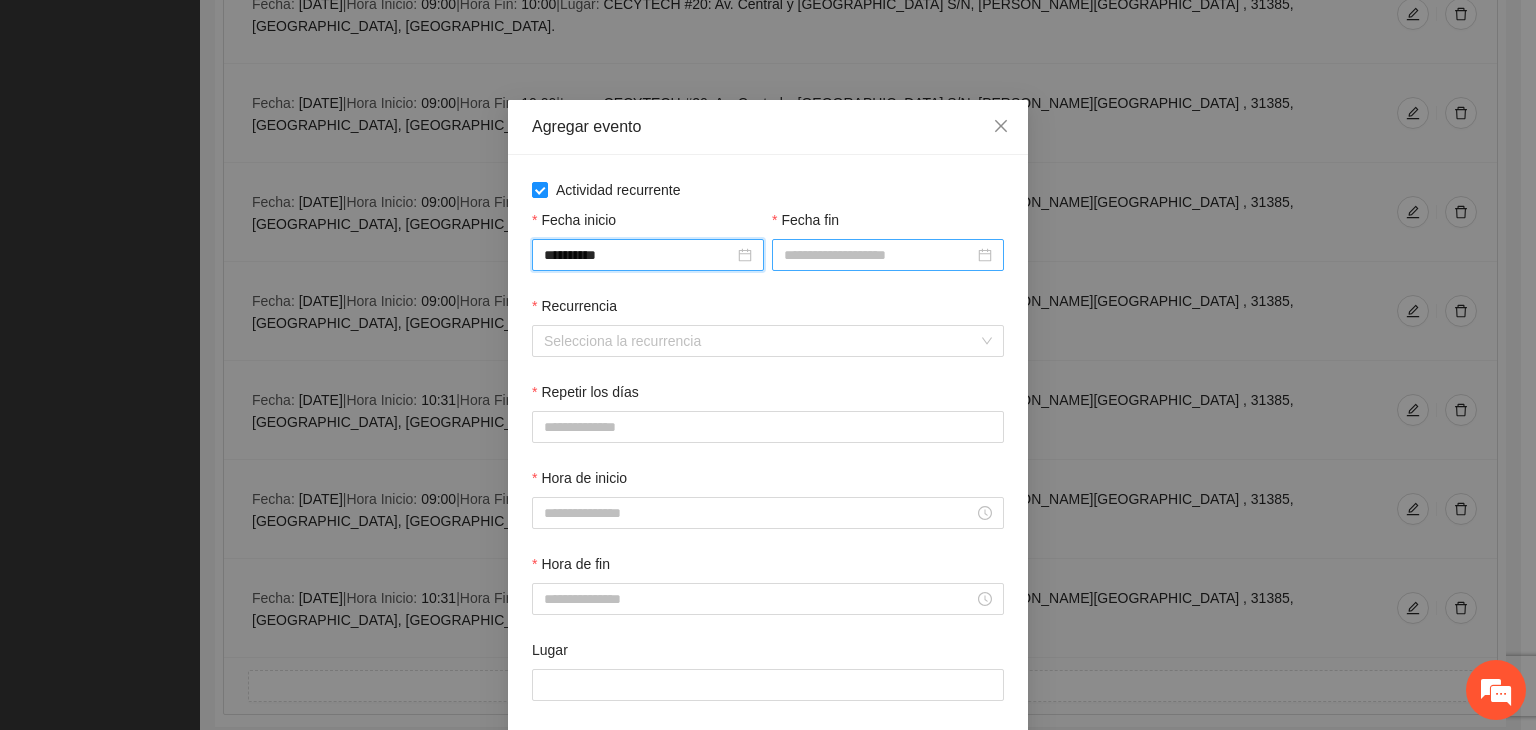 click on "Fecha fin" at bounding box center (879, 255) 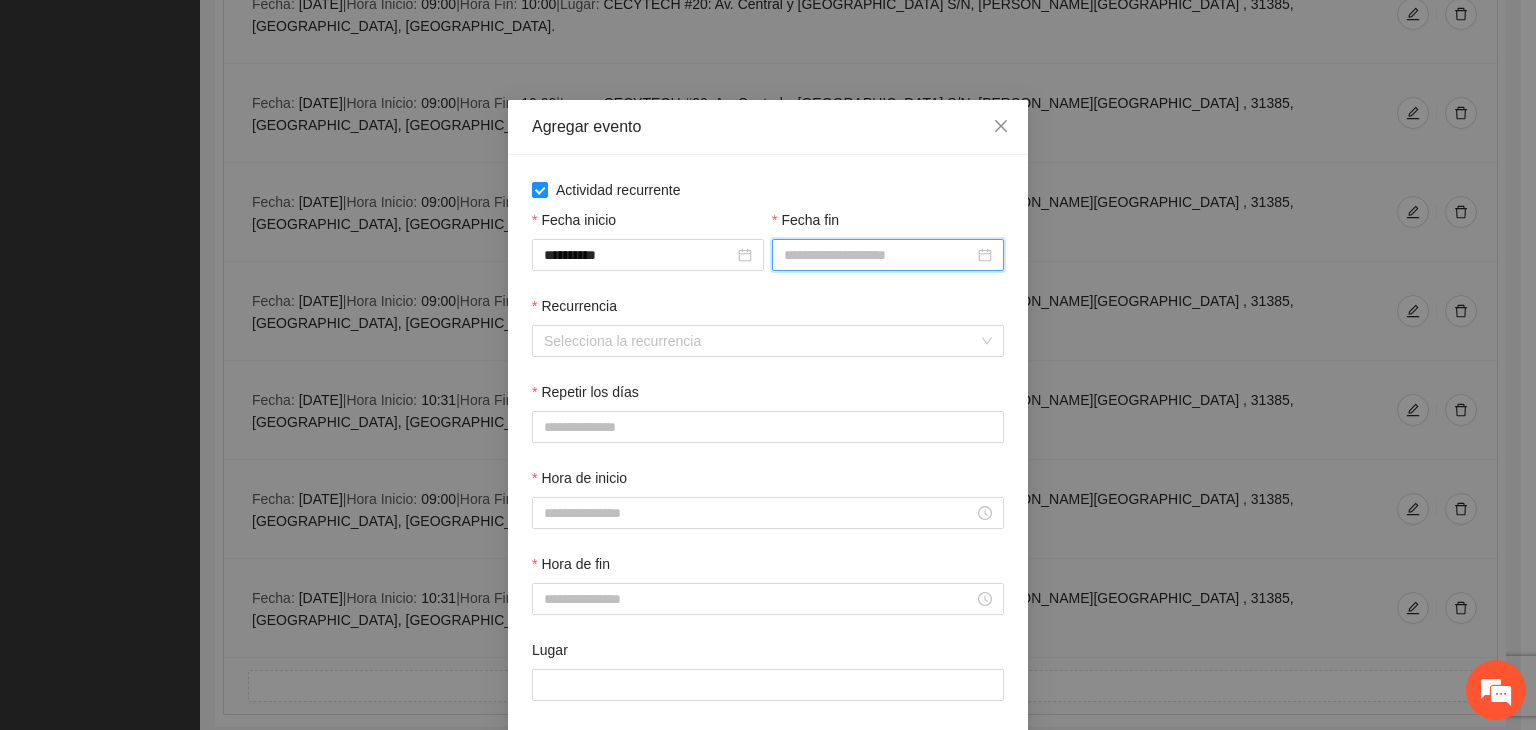 type on "**********" 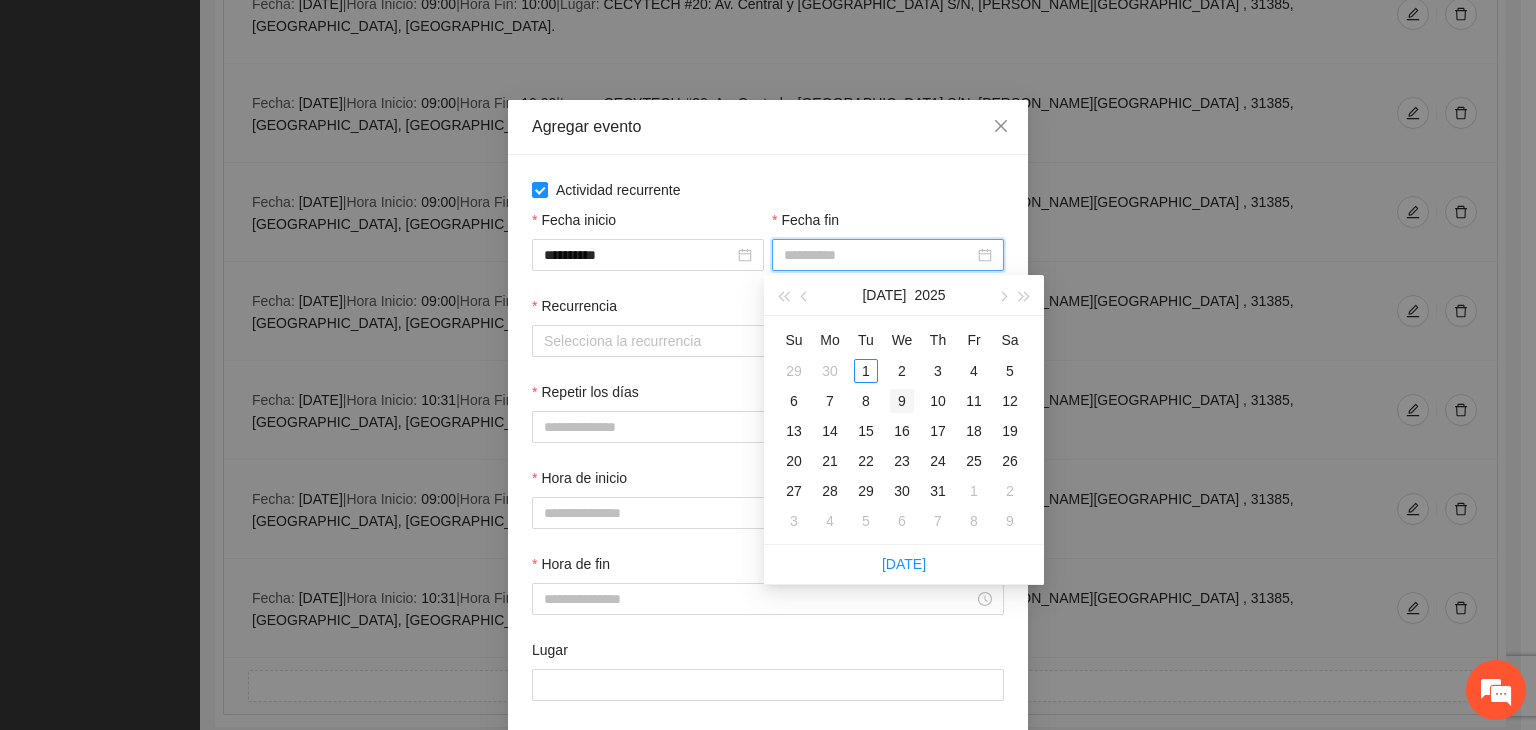 type on "**********" 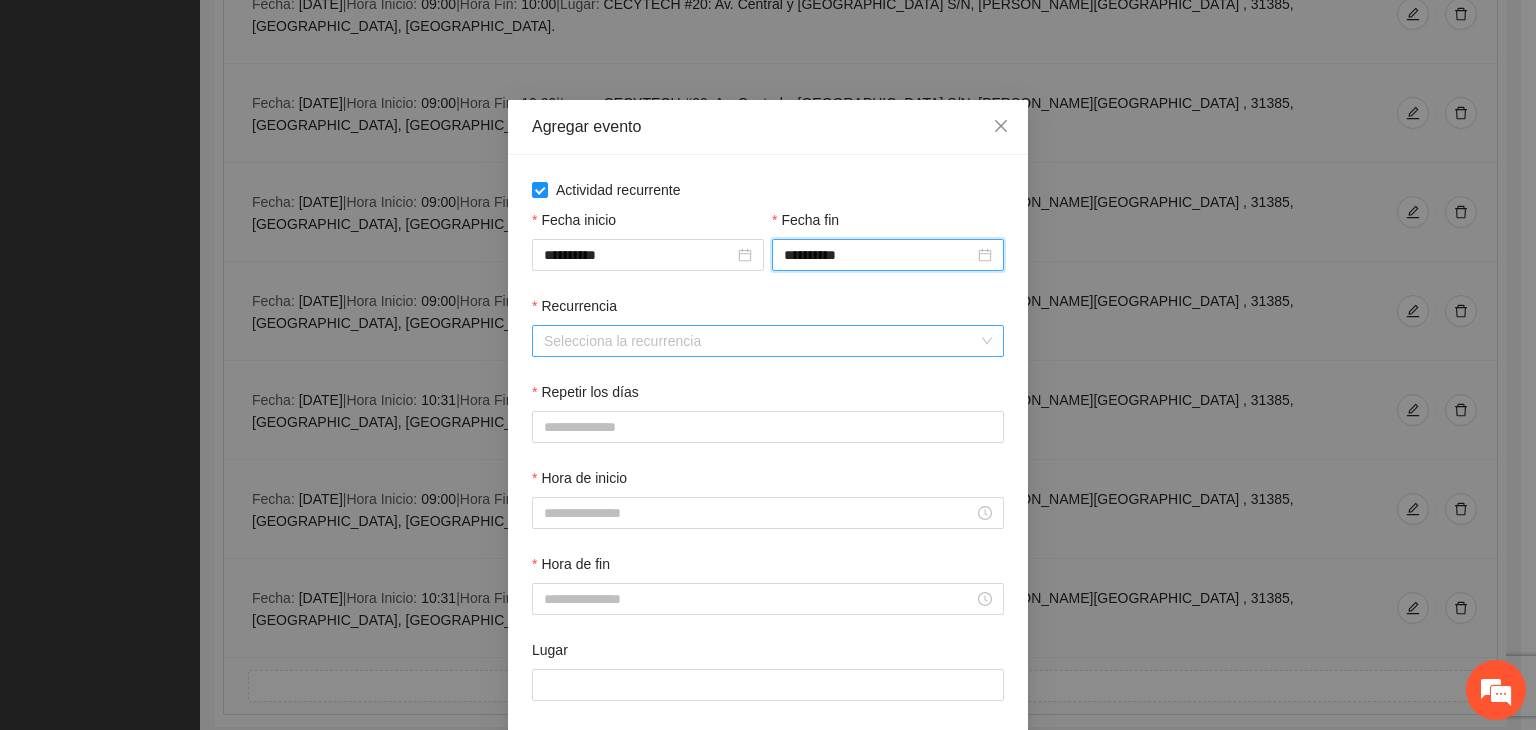 click on "Recurrencia" at bounding box center (761, 341) 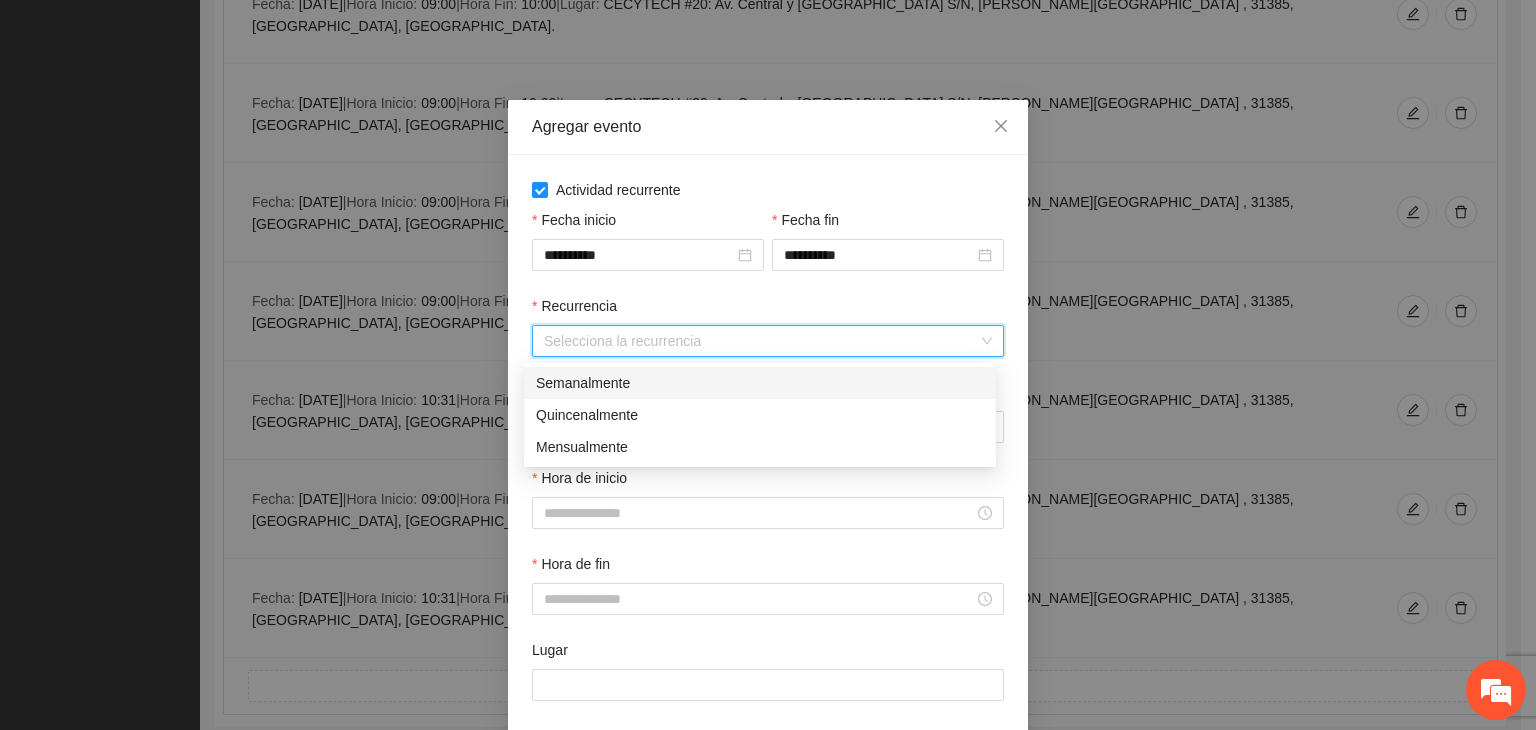 click on "Semanalmente" at bounding box center (760, 383) 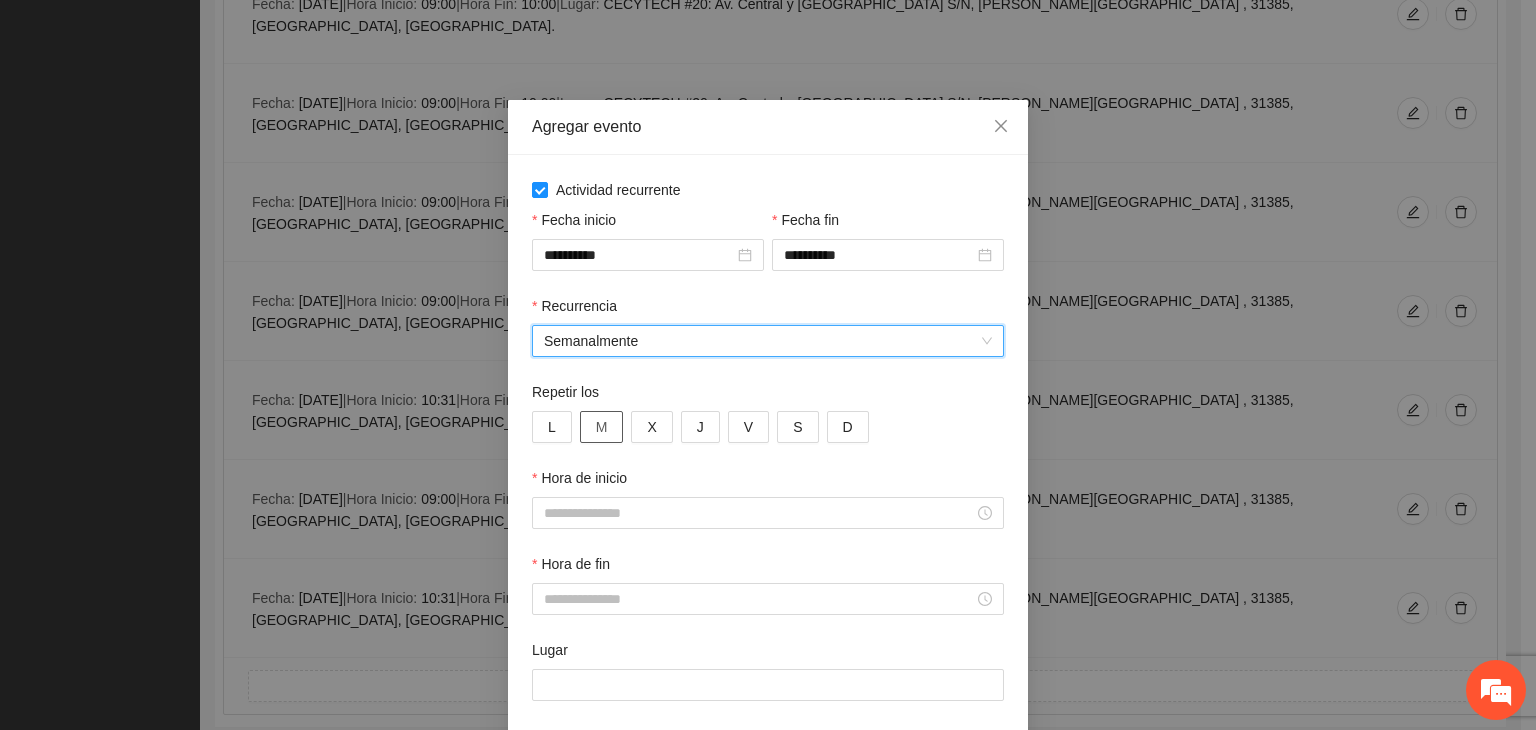 click on "M" at bounding box center [602, 427] 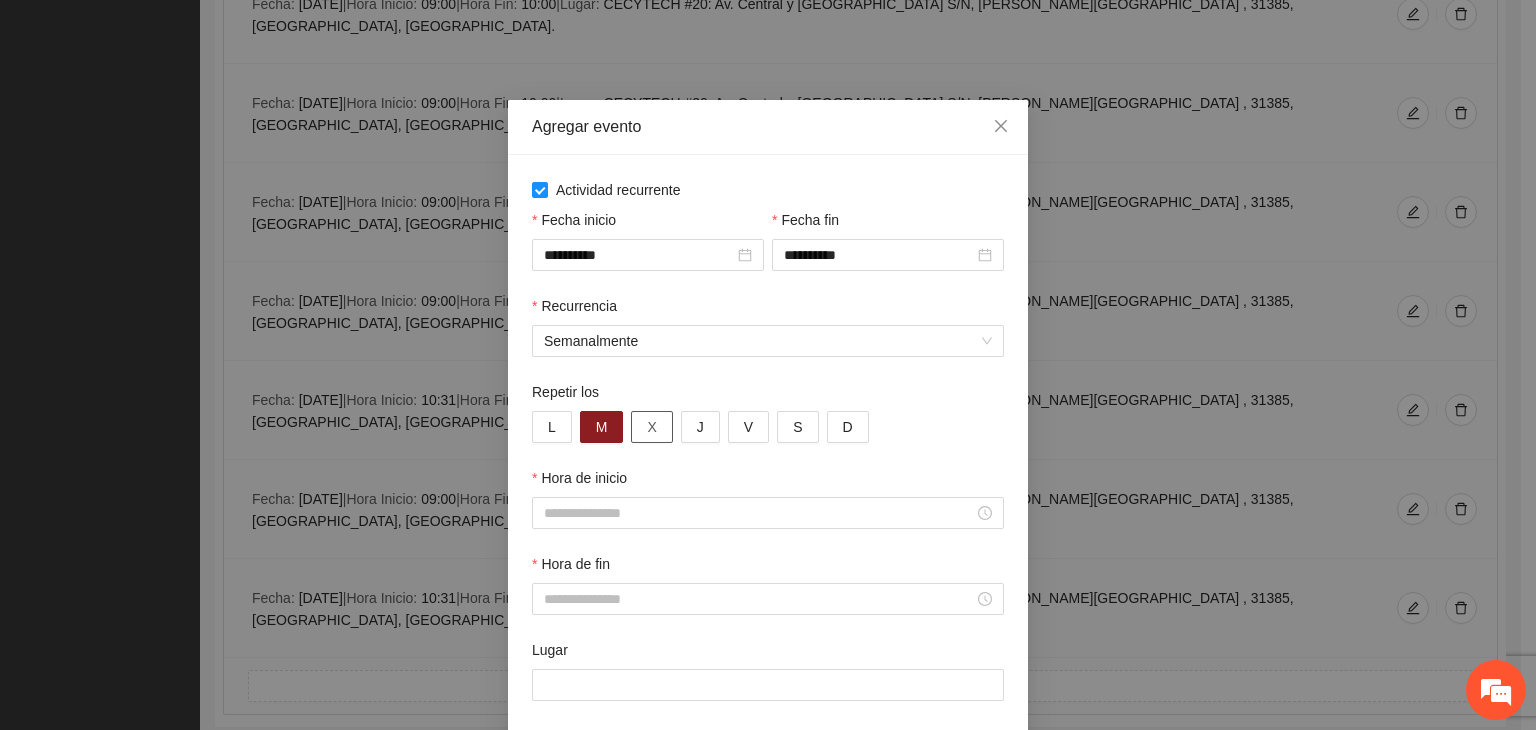 click on "X" at bounding box center (651, 427) 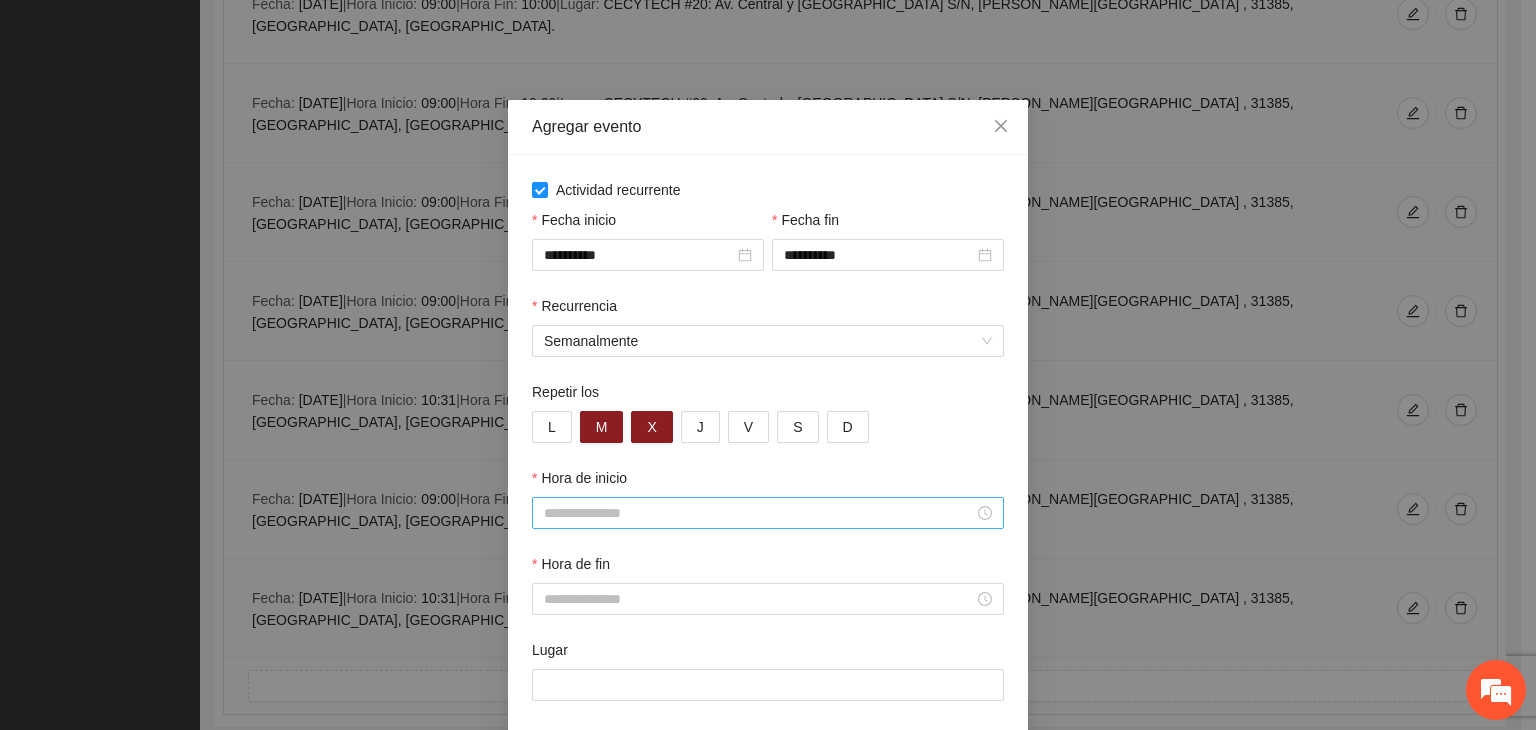 click on "Hora de inicio" at bounding box center (759, 513) 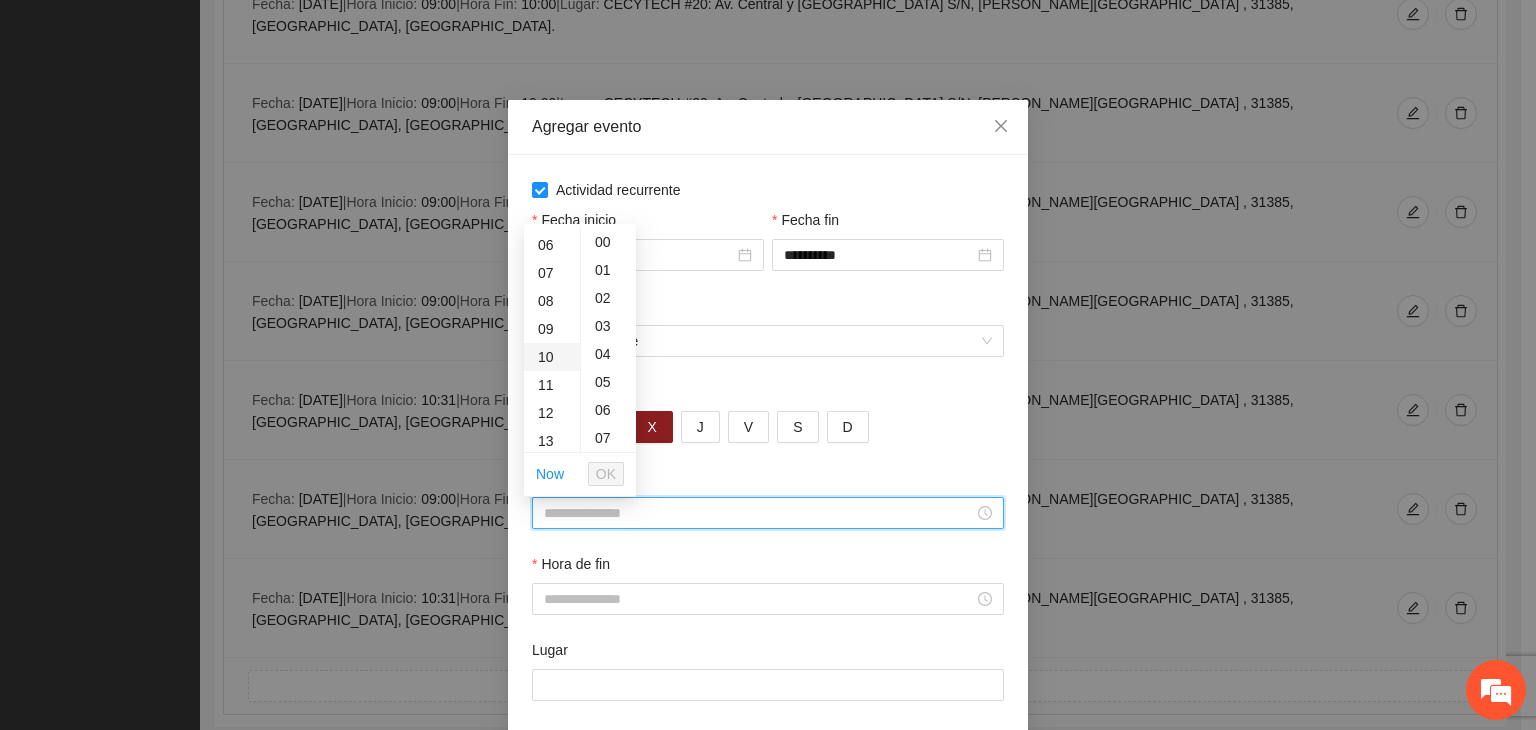 scroll, scrollTop: 200, scrollLeft: 0, axis: vertical 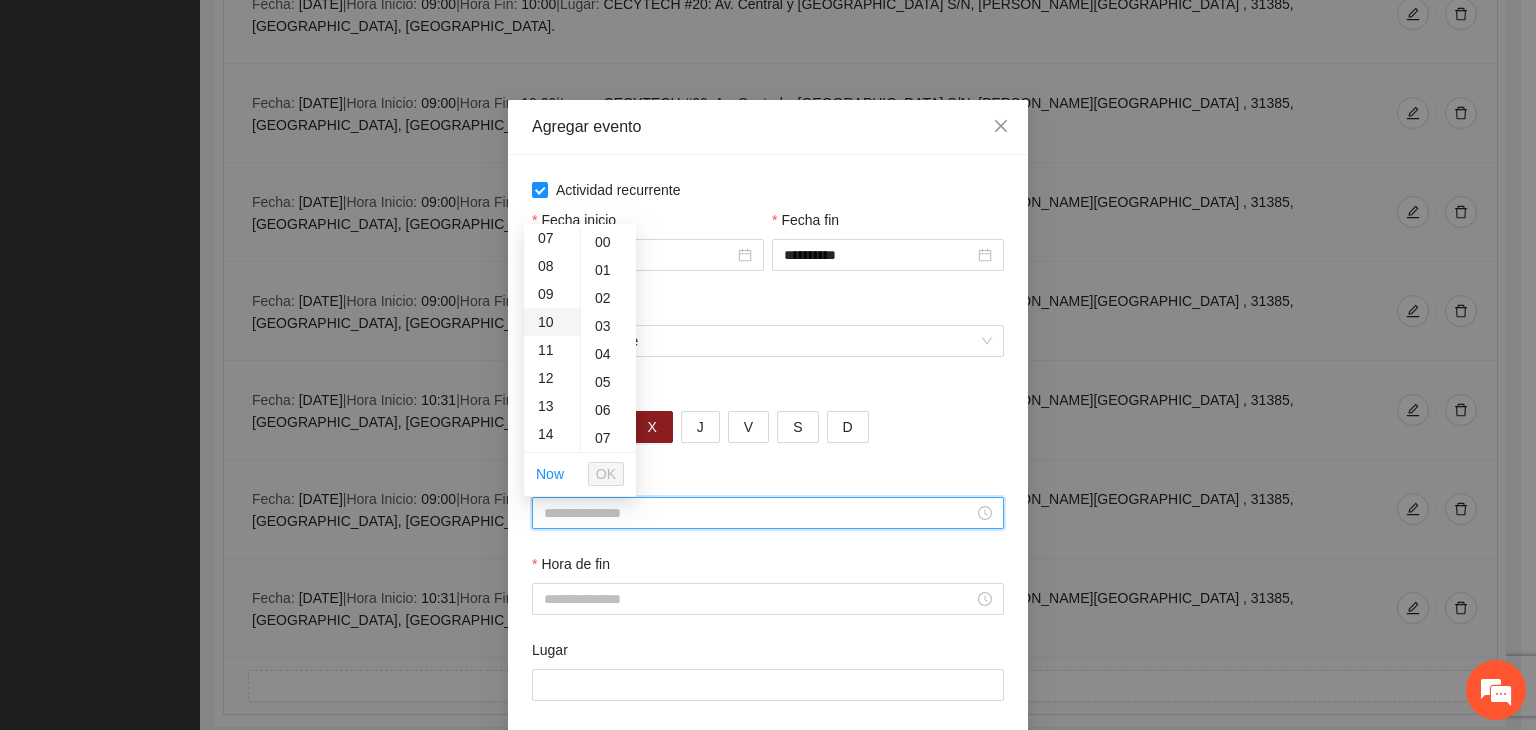 click on "10" at bounding box center [552, 322] 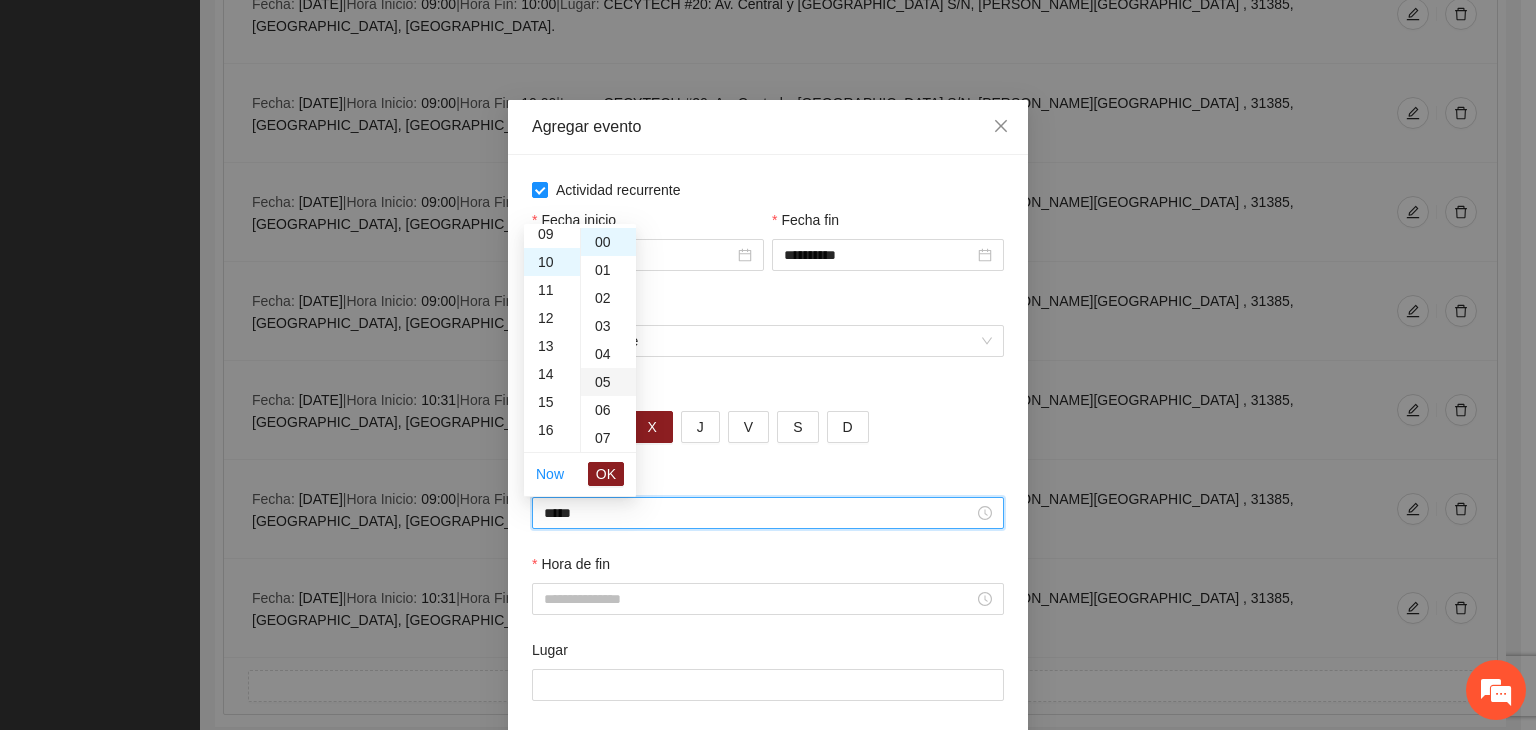 scroll, scrollTop: 280, scrollLeft: 0, axis: vertical 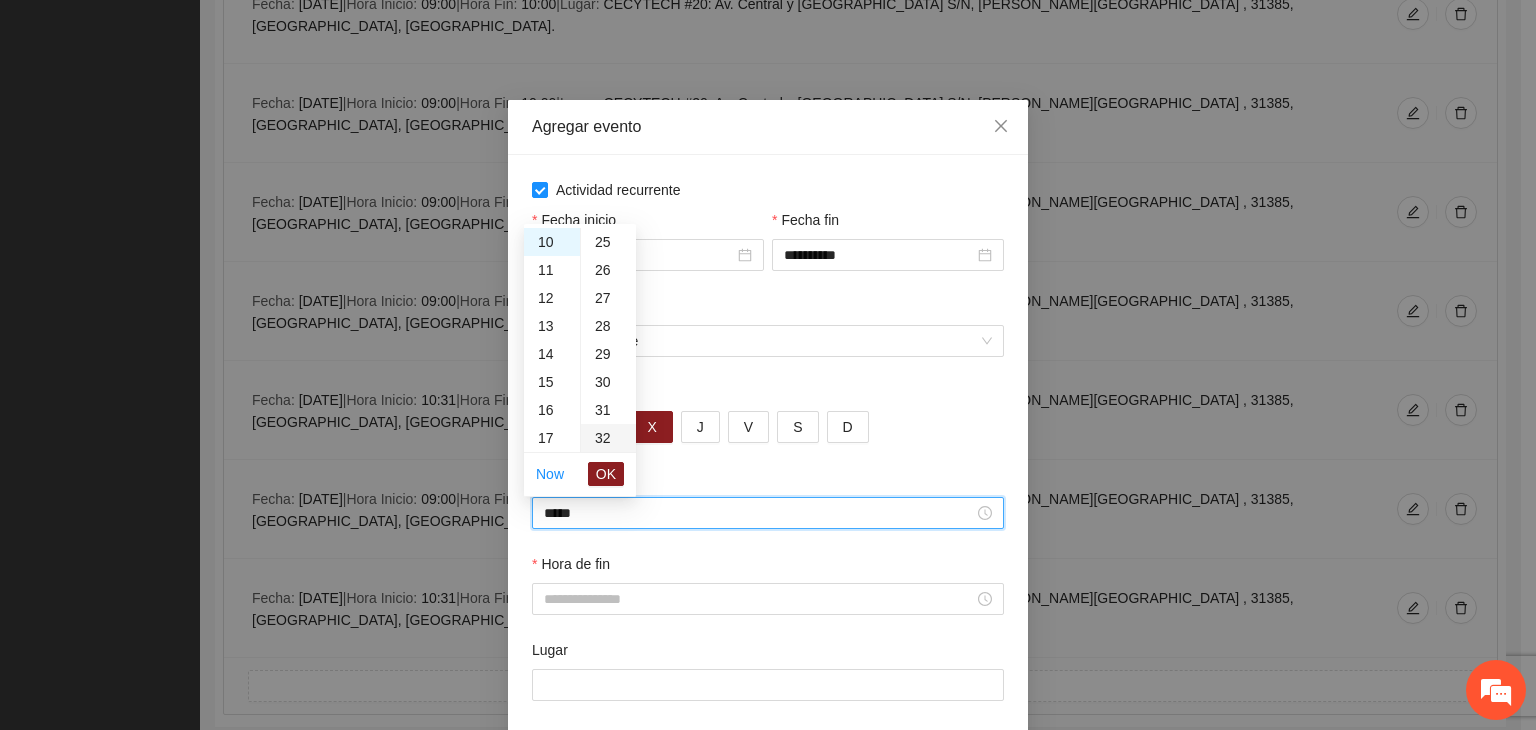 click on "32" at bounding box center [608, 438] 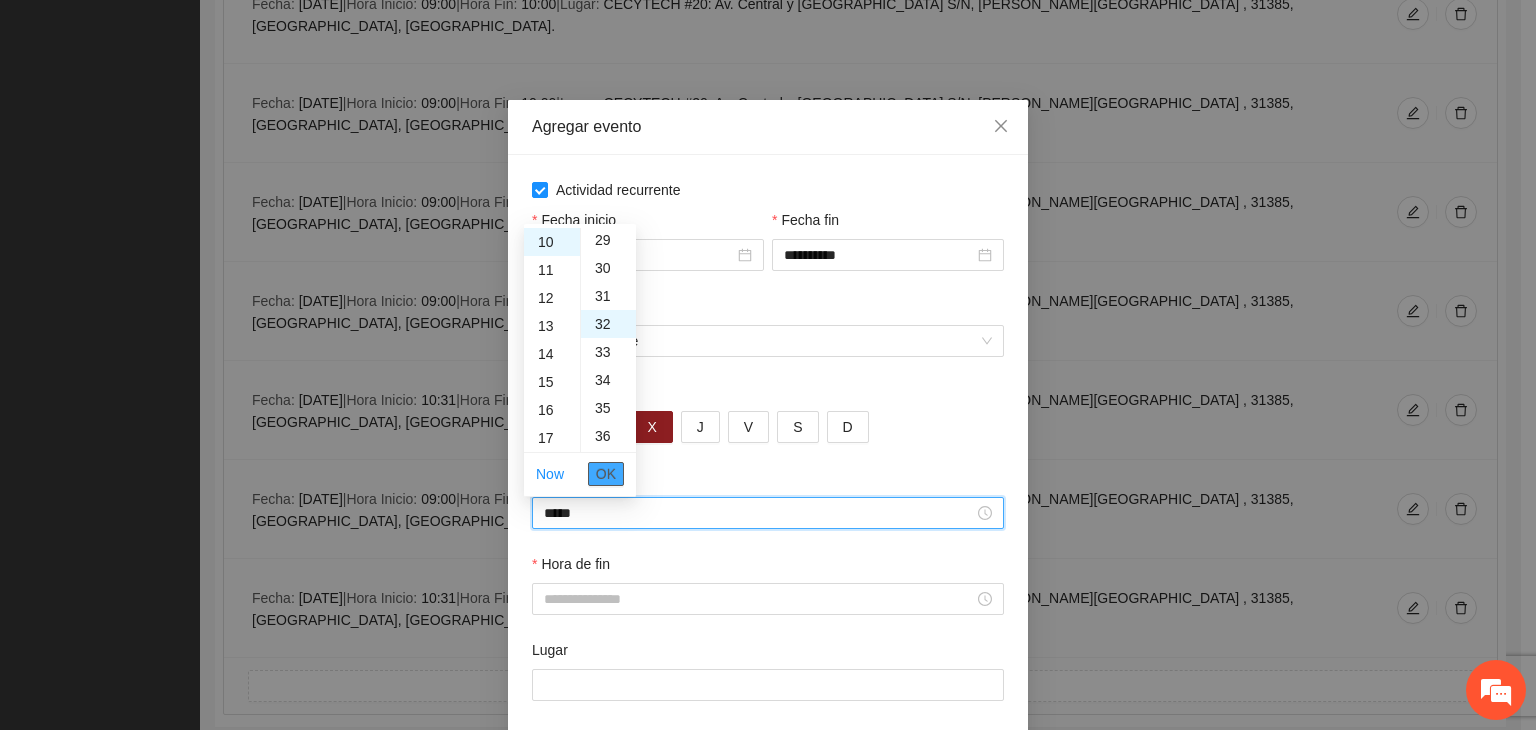 scroll, scrollTop: 896, scrollLeft: 0, axis: vertical 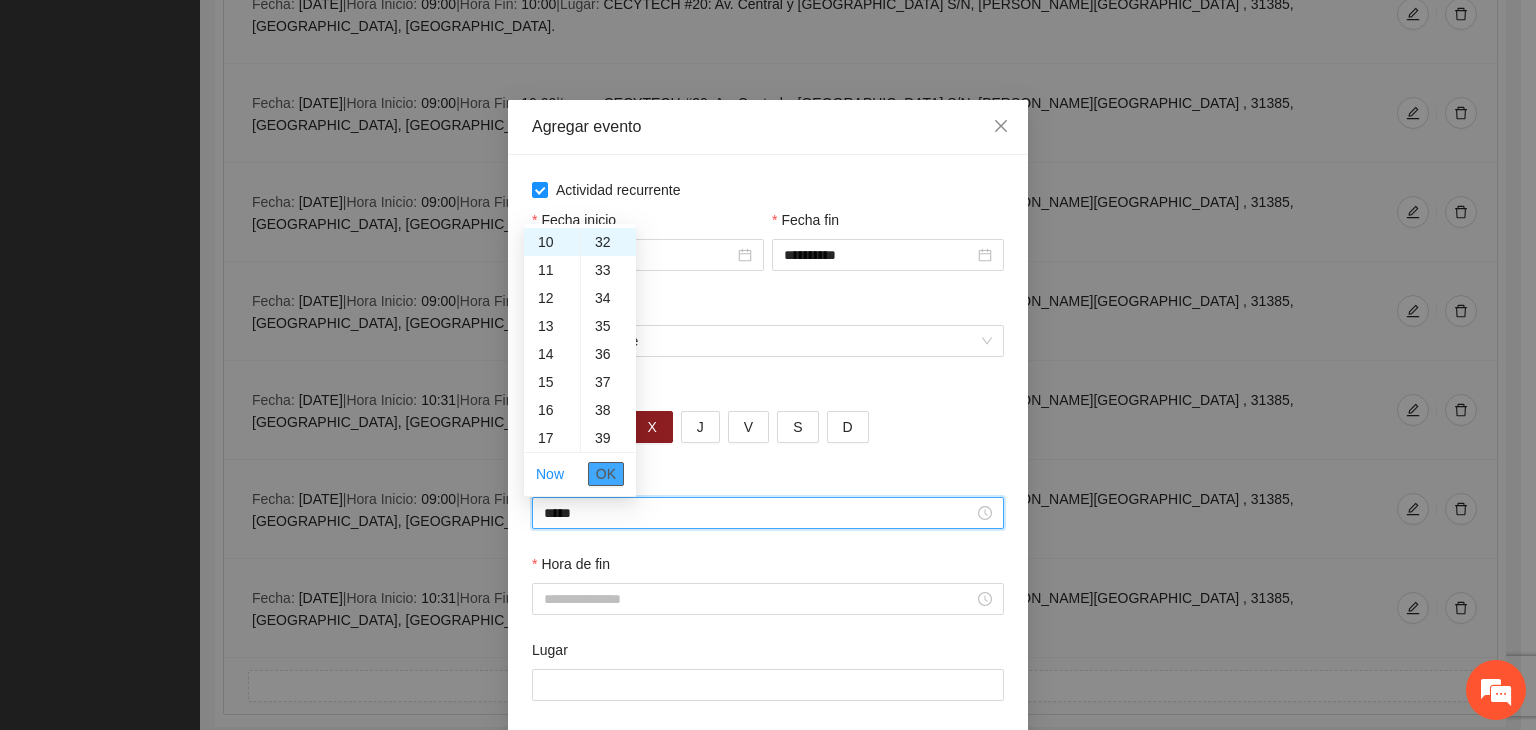 click on "OK" at bounding box center [606, 474] 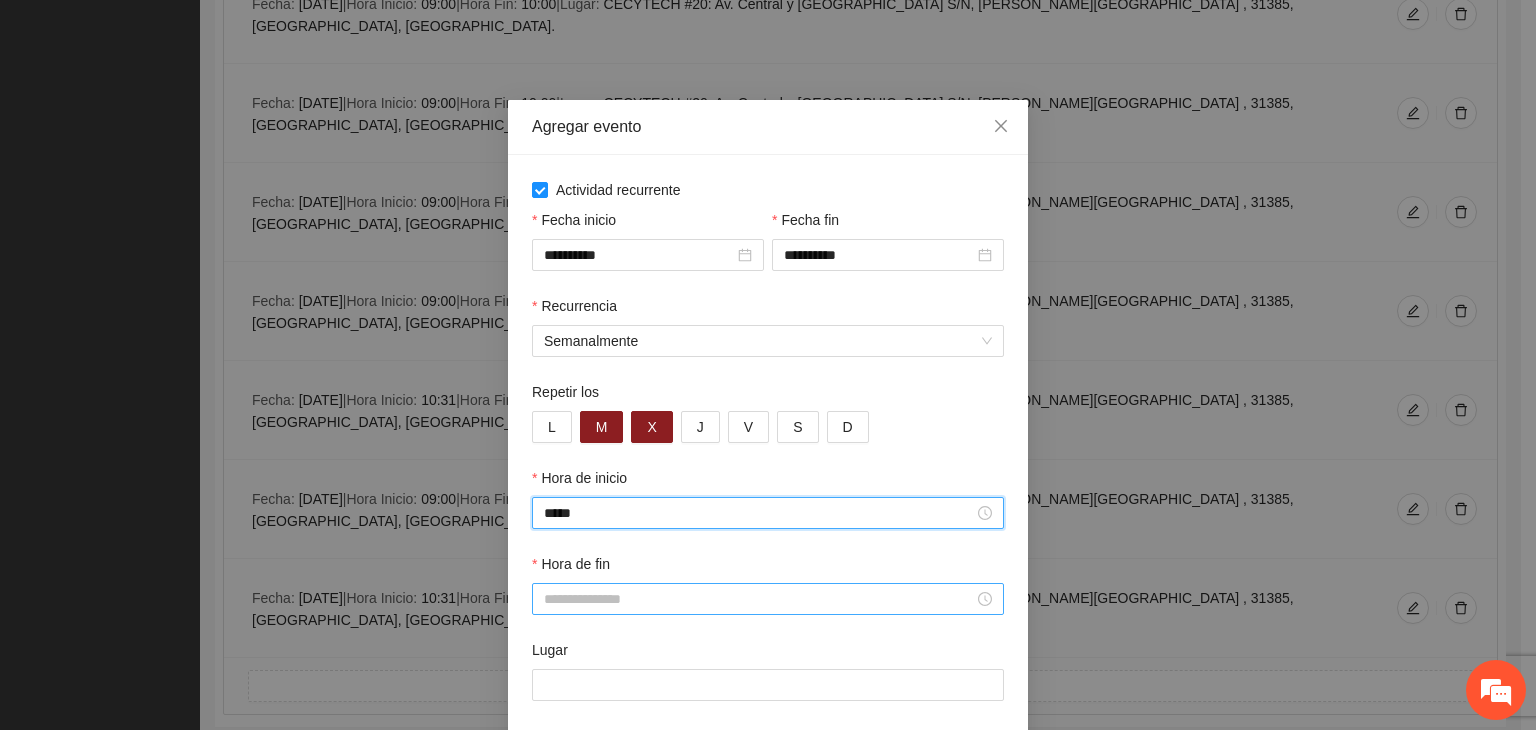 click on "Hora de fin" at bounding box center [759, 599] 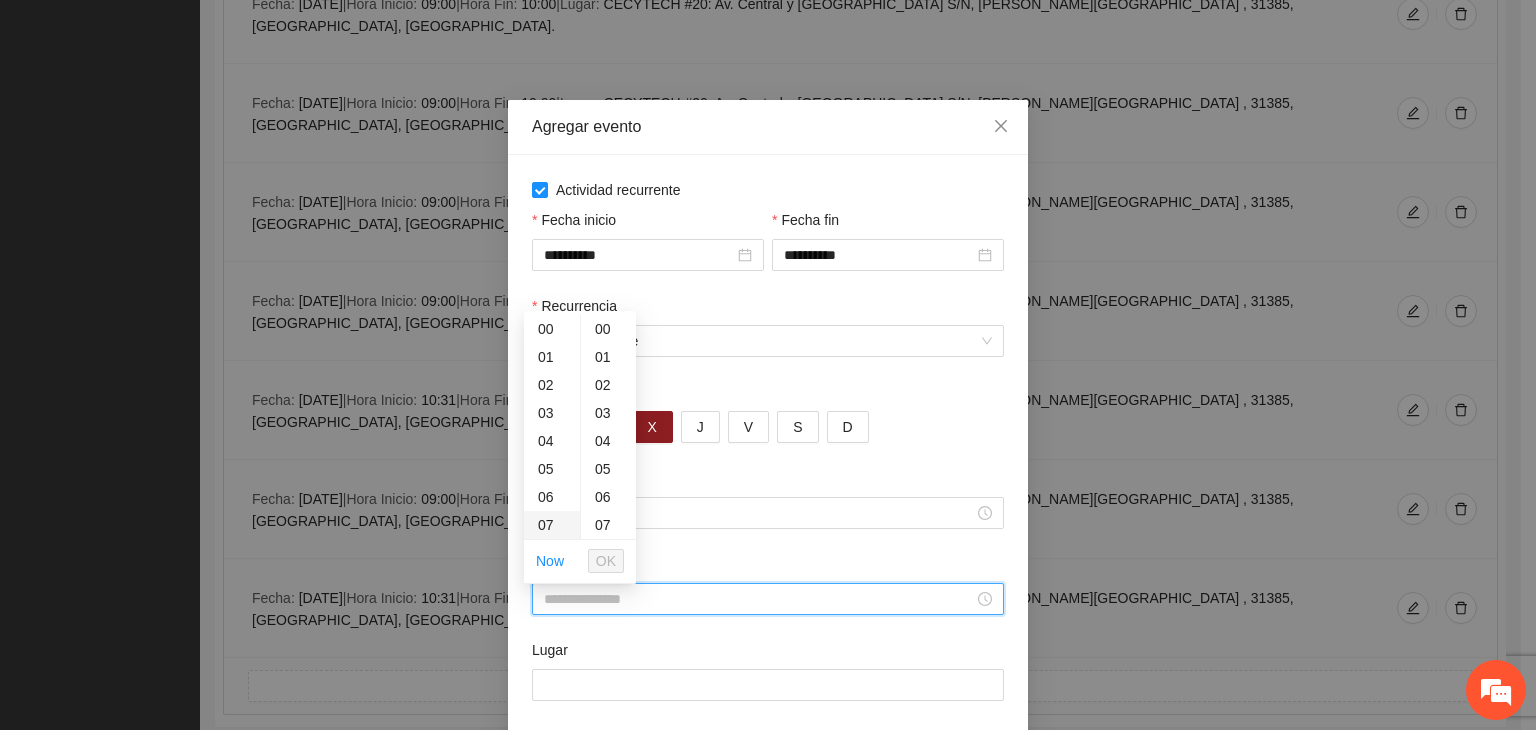 scroll, scrollTop: 200, scrollLeft: 0, axis: vertical 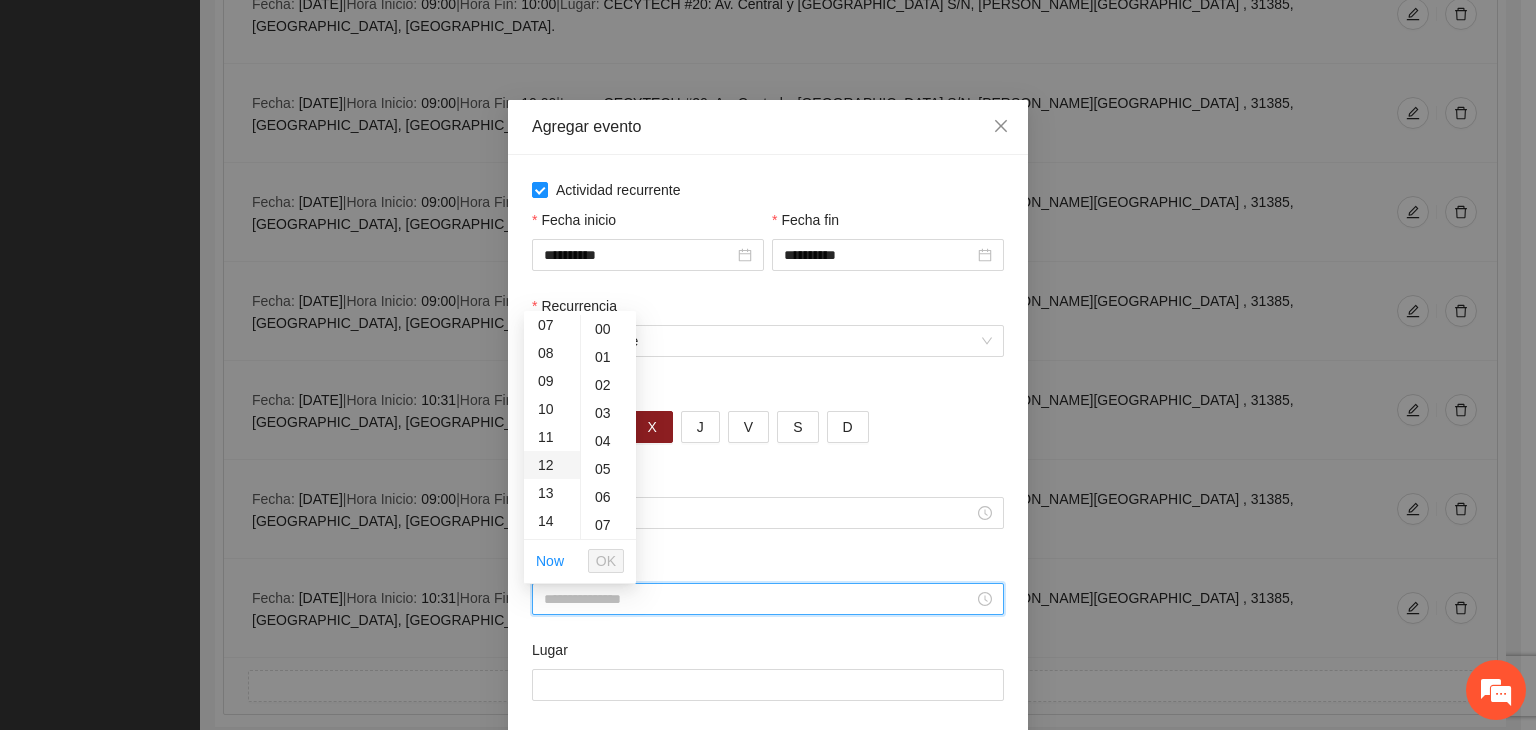 click on "12" at bounding box center [552, 465] 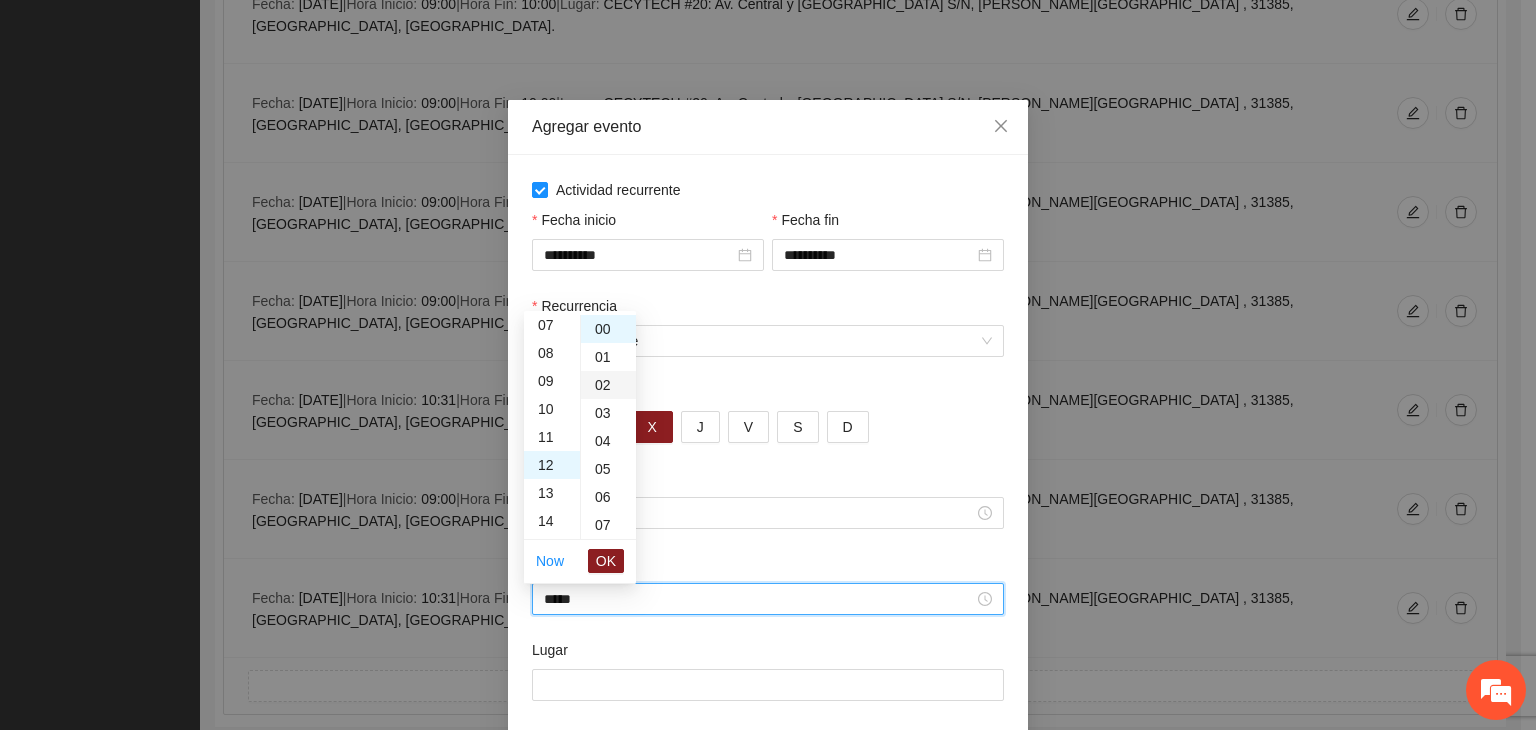 scroll, scrollTop: 336, scrollLeft: 0, axis: vertical 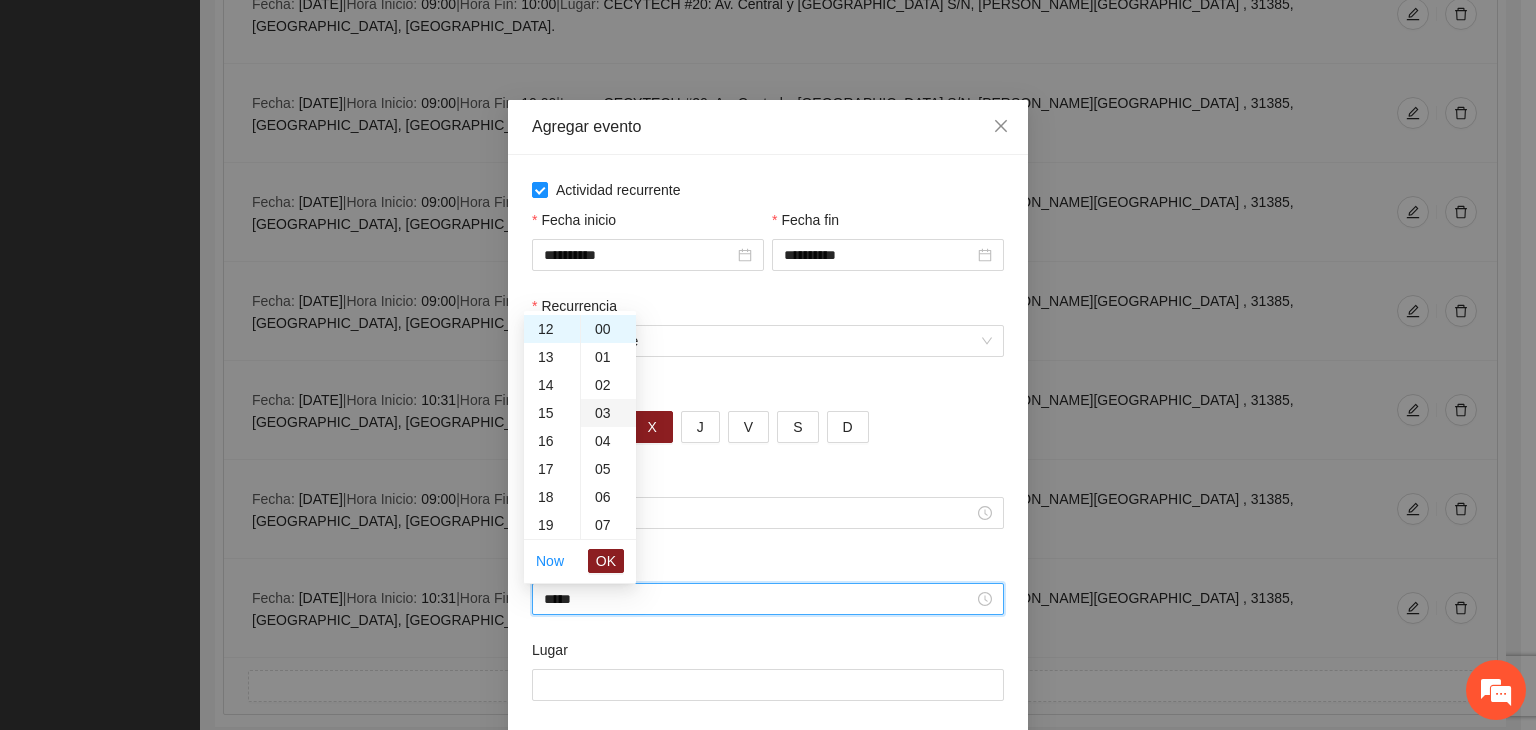 drag, startPoint x: 611, startPoint y: 379, endPoint x: 612, endPoint y: 399, distance: 20.024984 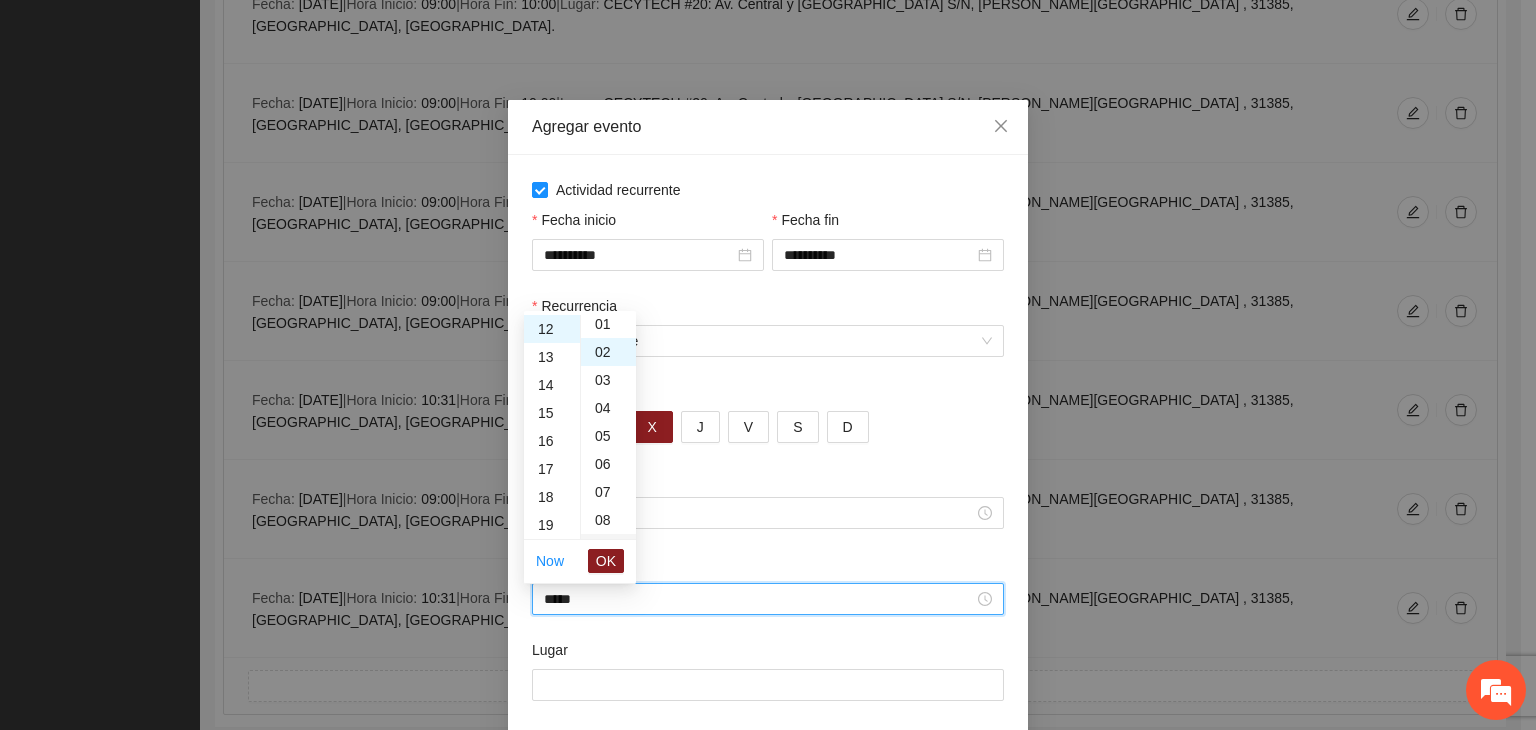 scroll, scrollTop: 56, scrollLeft: 0, axis: vertical 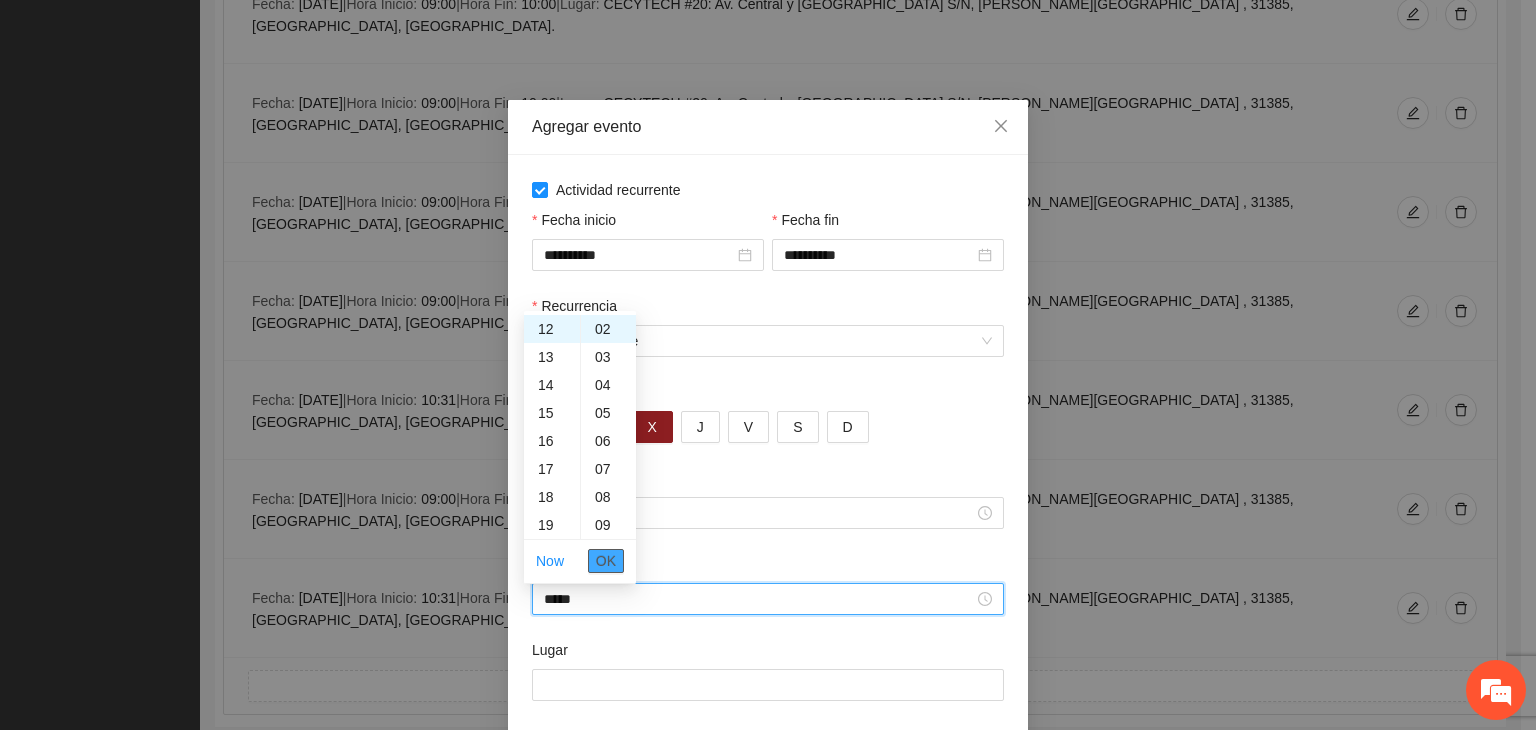 click on "OK" at bounding box center [606, 561] 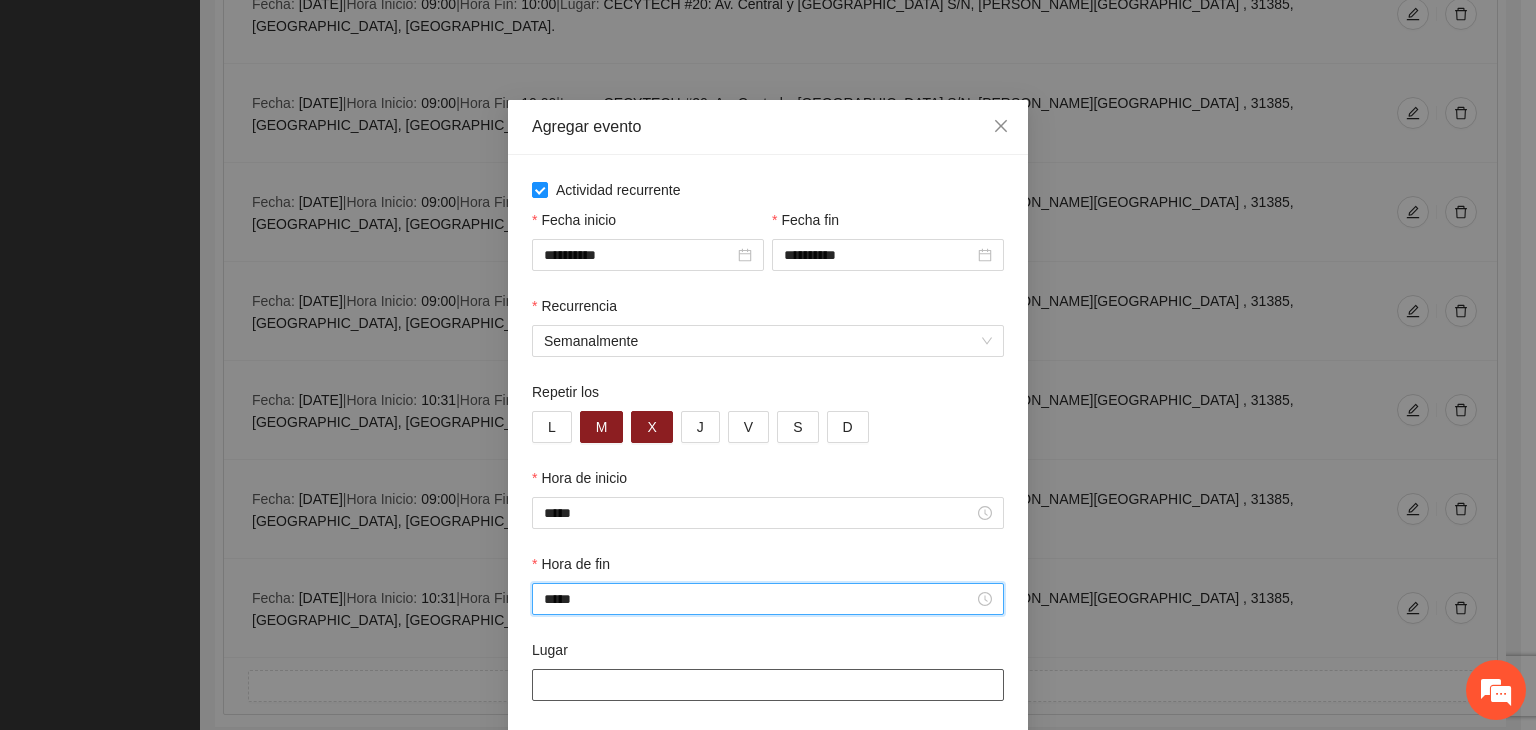 click on "Lugar" at bounding box center (768, 685) 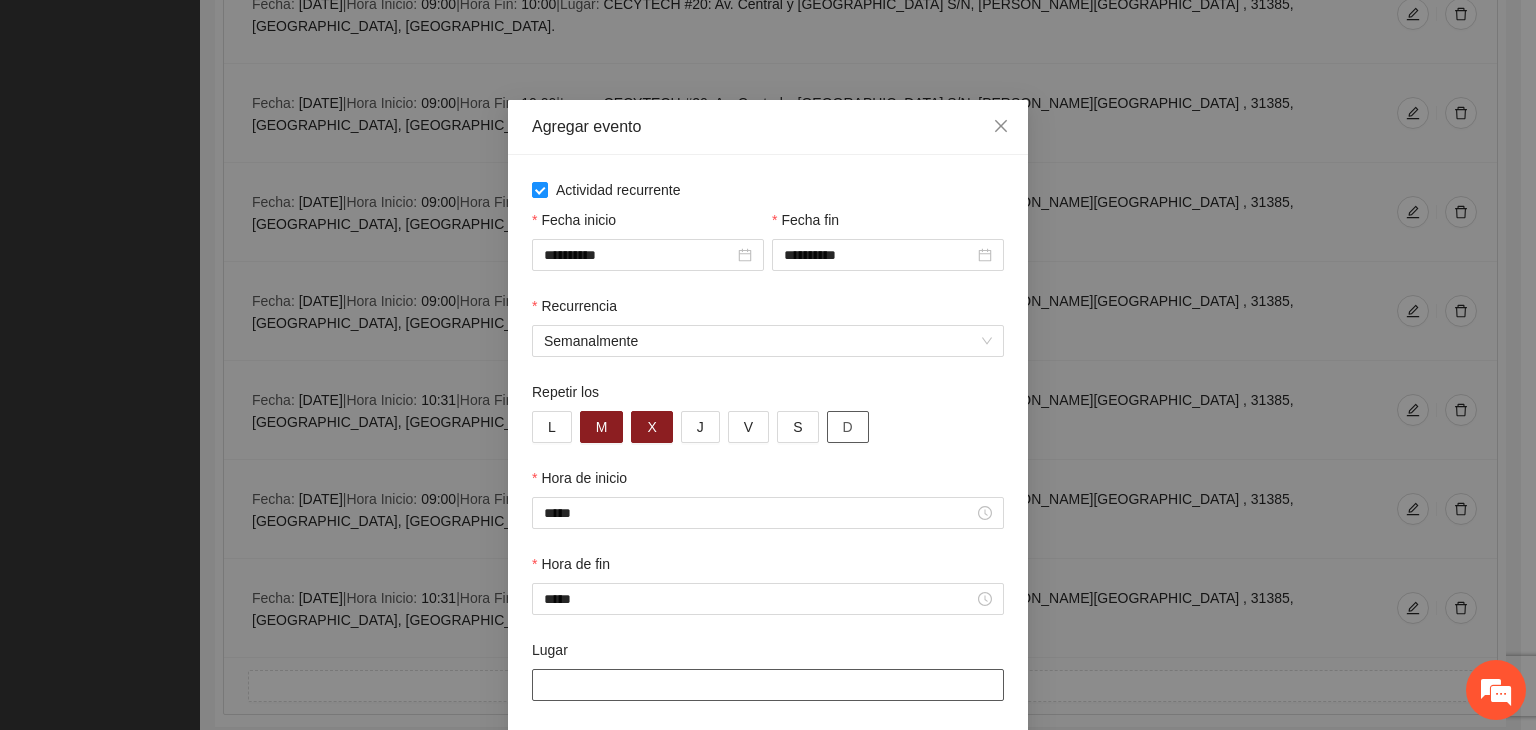 type on "**********" 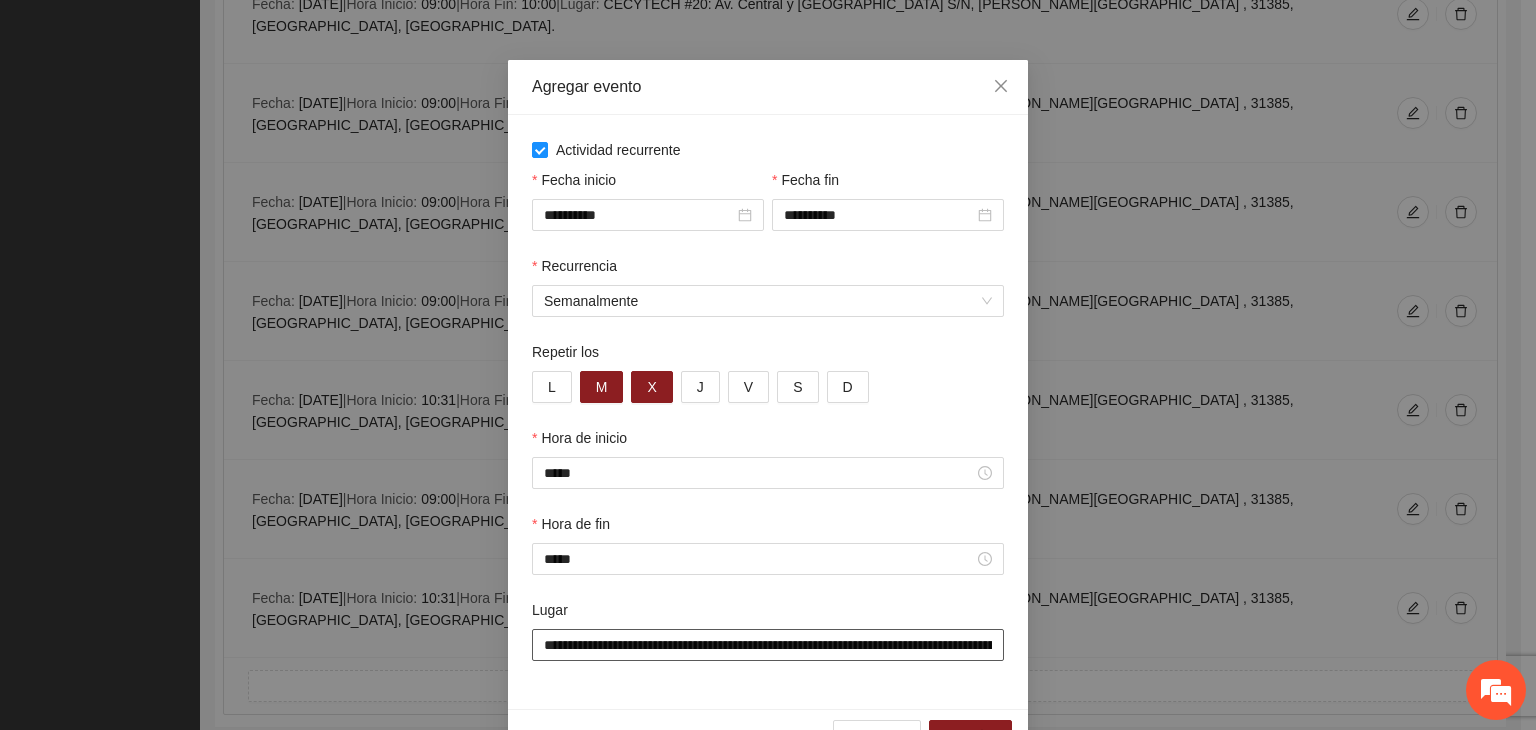 scroll, scrollTop: 99, scrollLeft: 0, axis: vertical 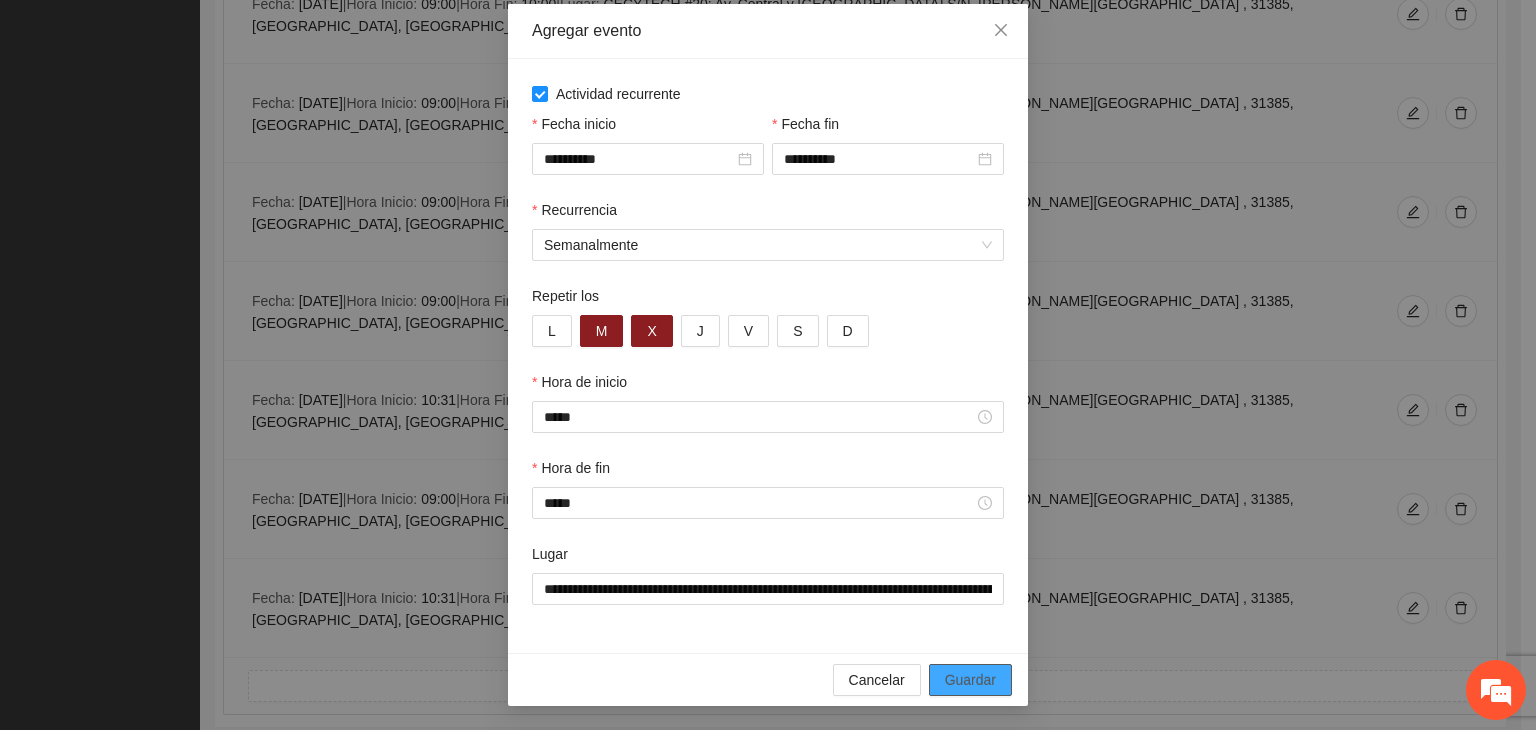 click on "Guardar" at bounding box center (970, 680) 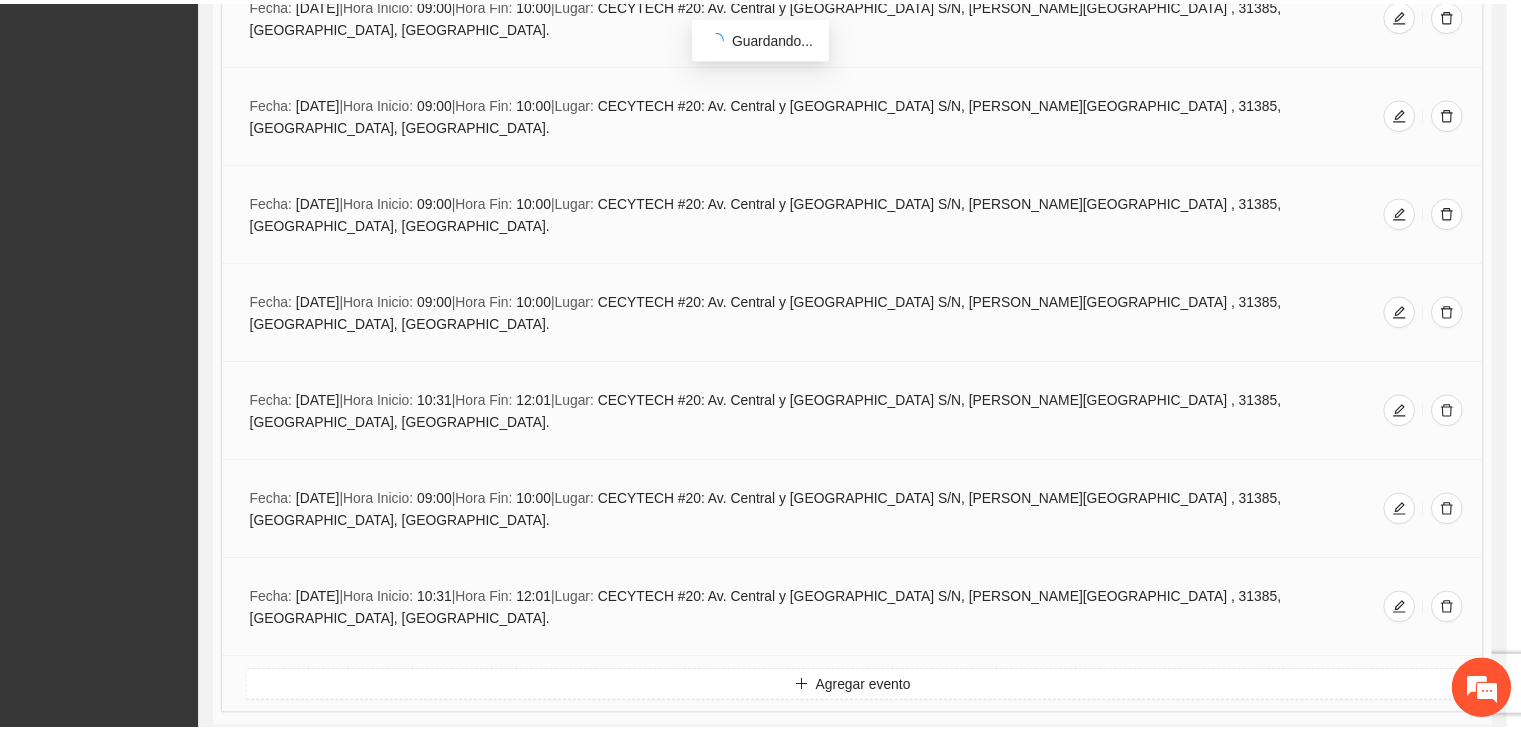scroll, scrollTop: 0, scrollLeft: 0, axis: both 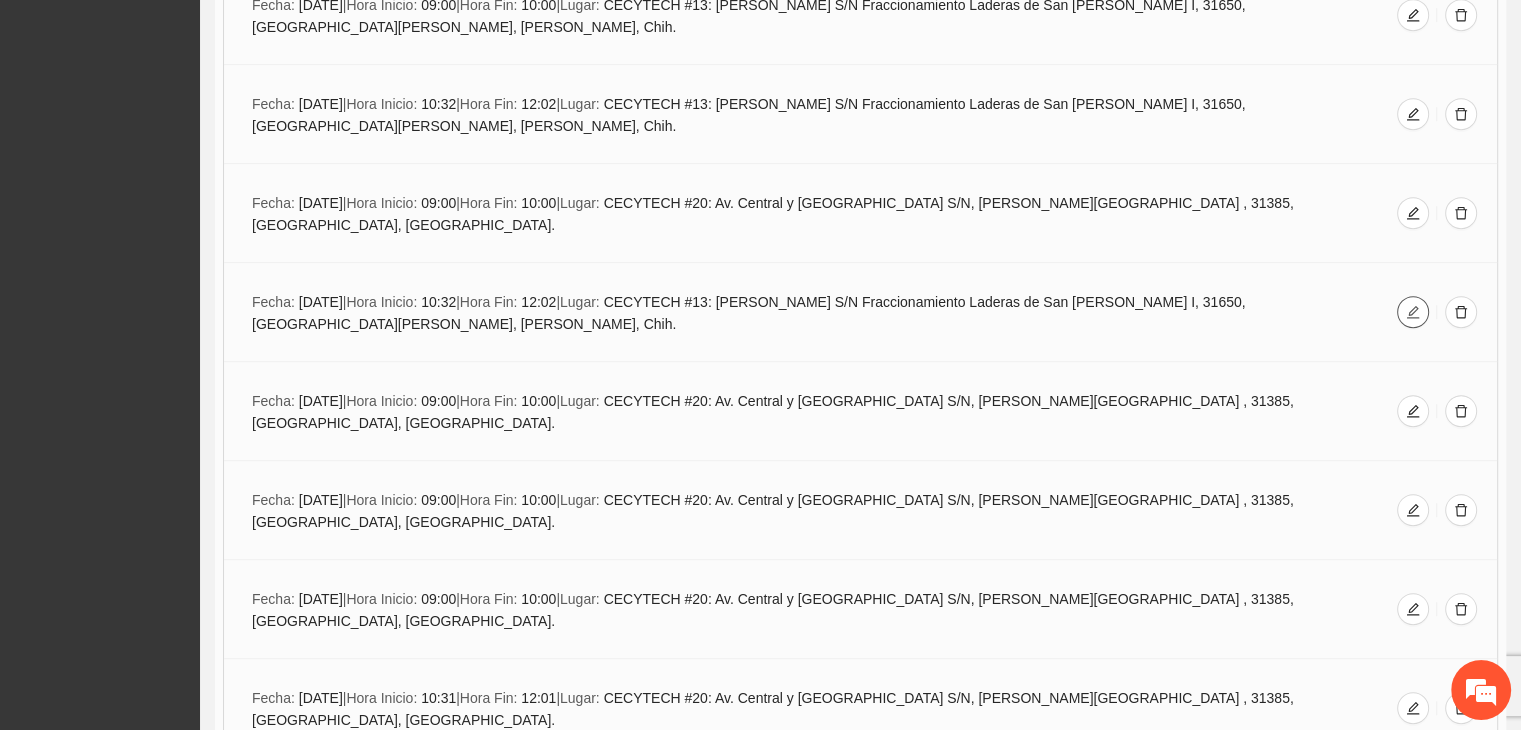 click at bounding box center [1413, 313] 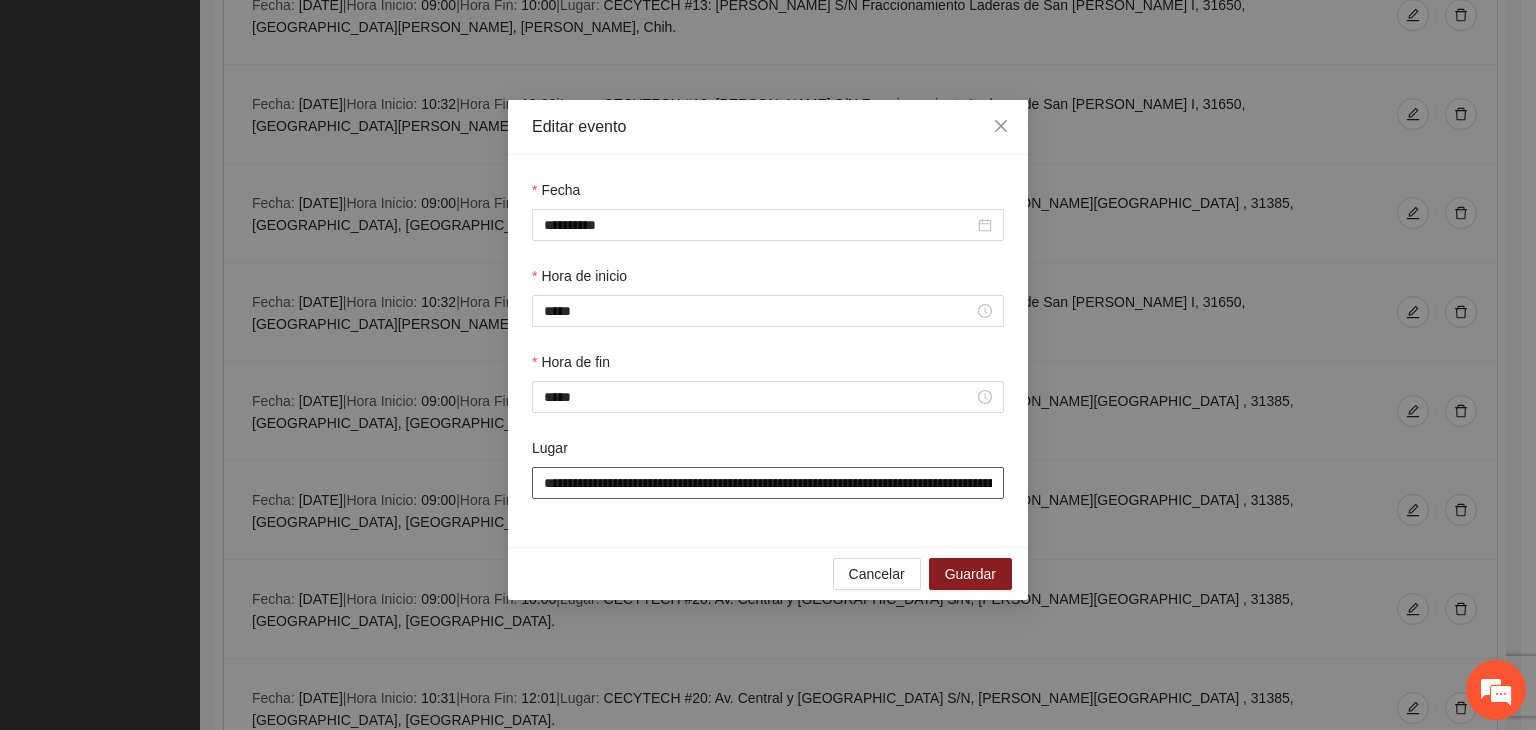 click on "**********" at bounding box center (768, 483) 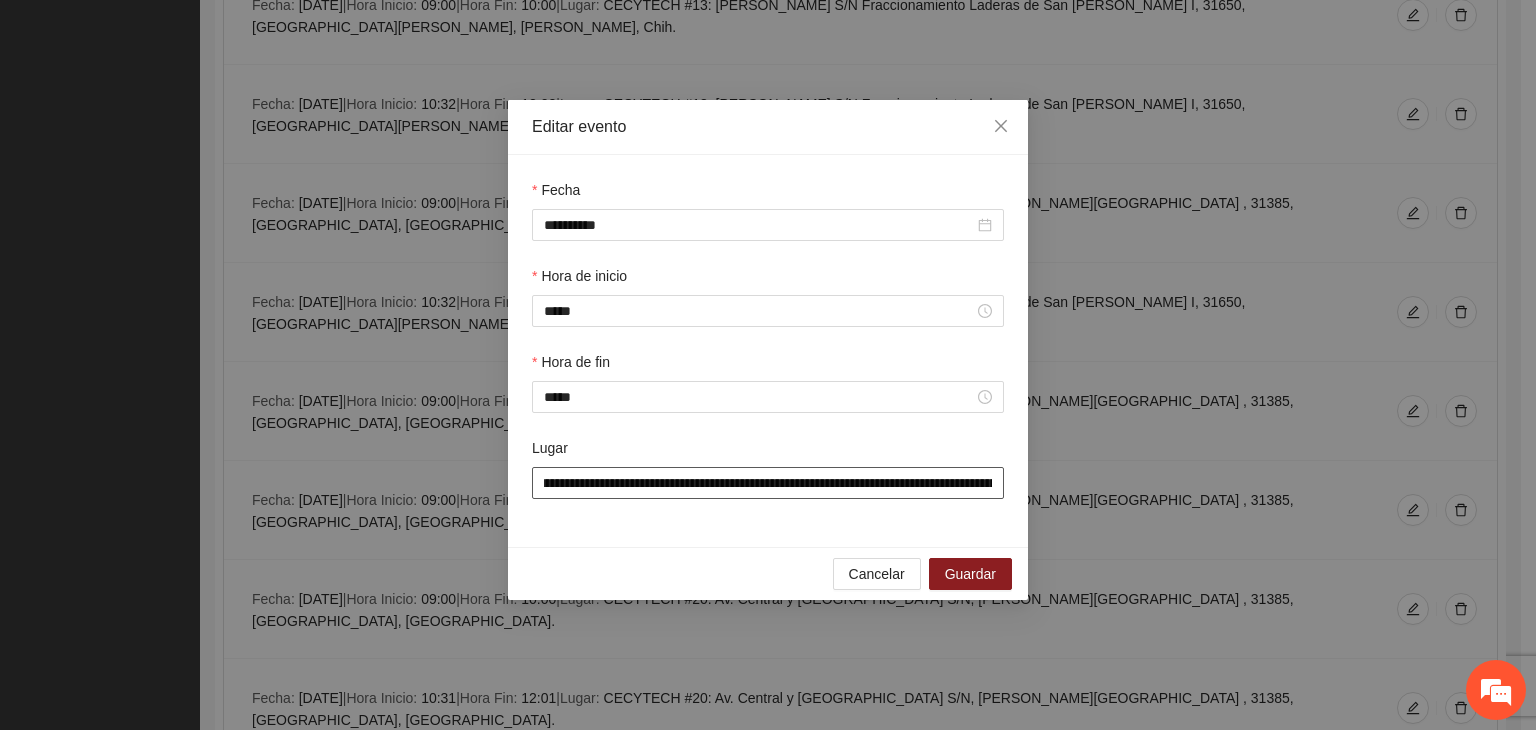 click on "**********" at bounding box center (768, 483) 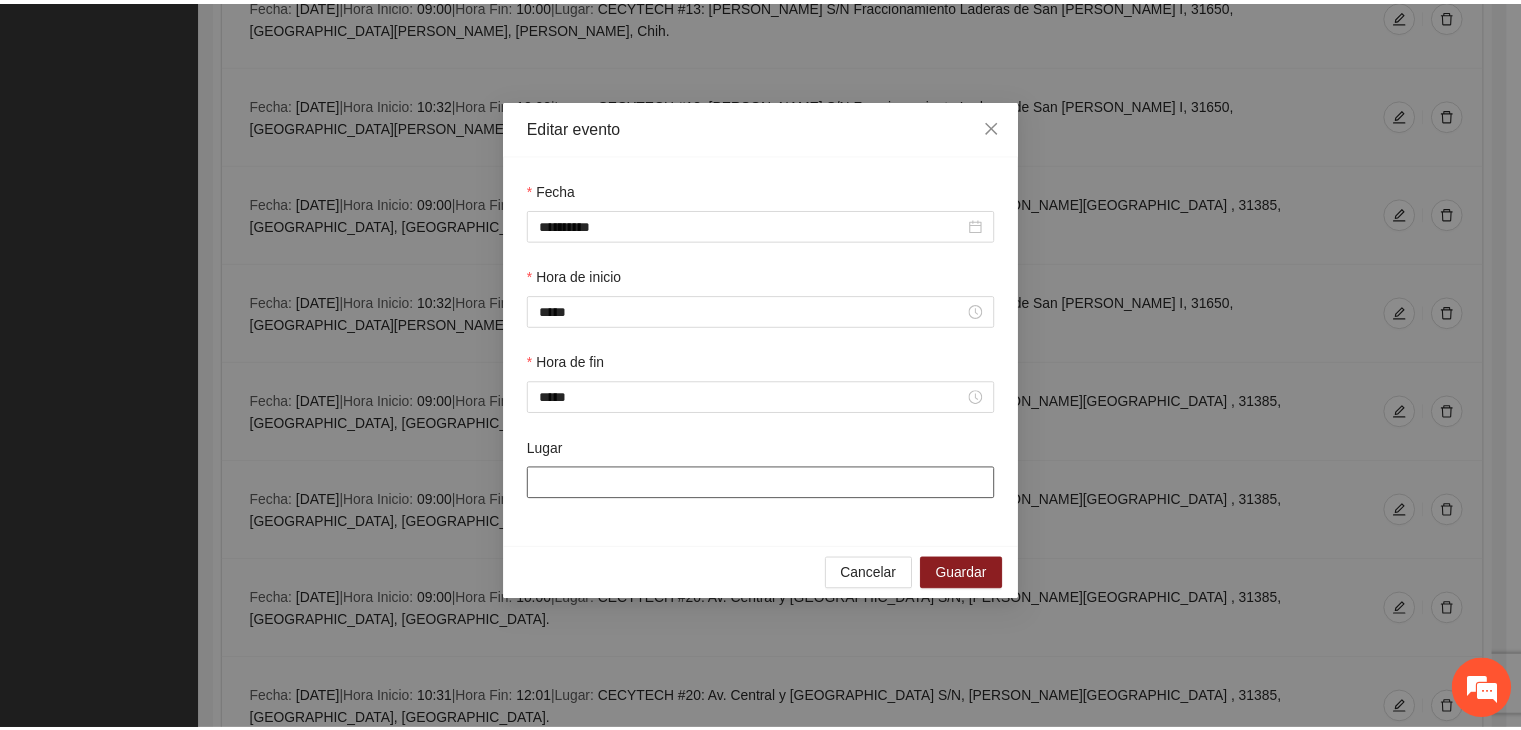 scroll, scrollTop: 0, scrollLeft: 0, axis: both 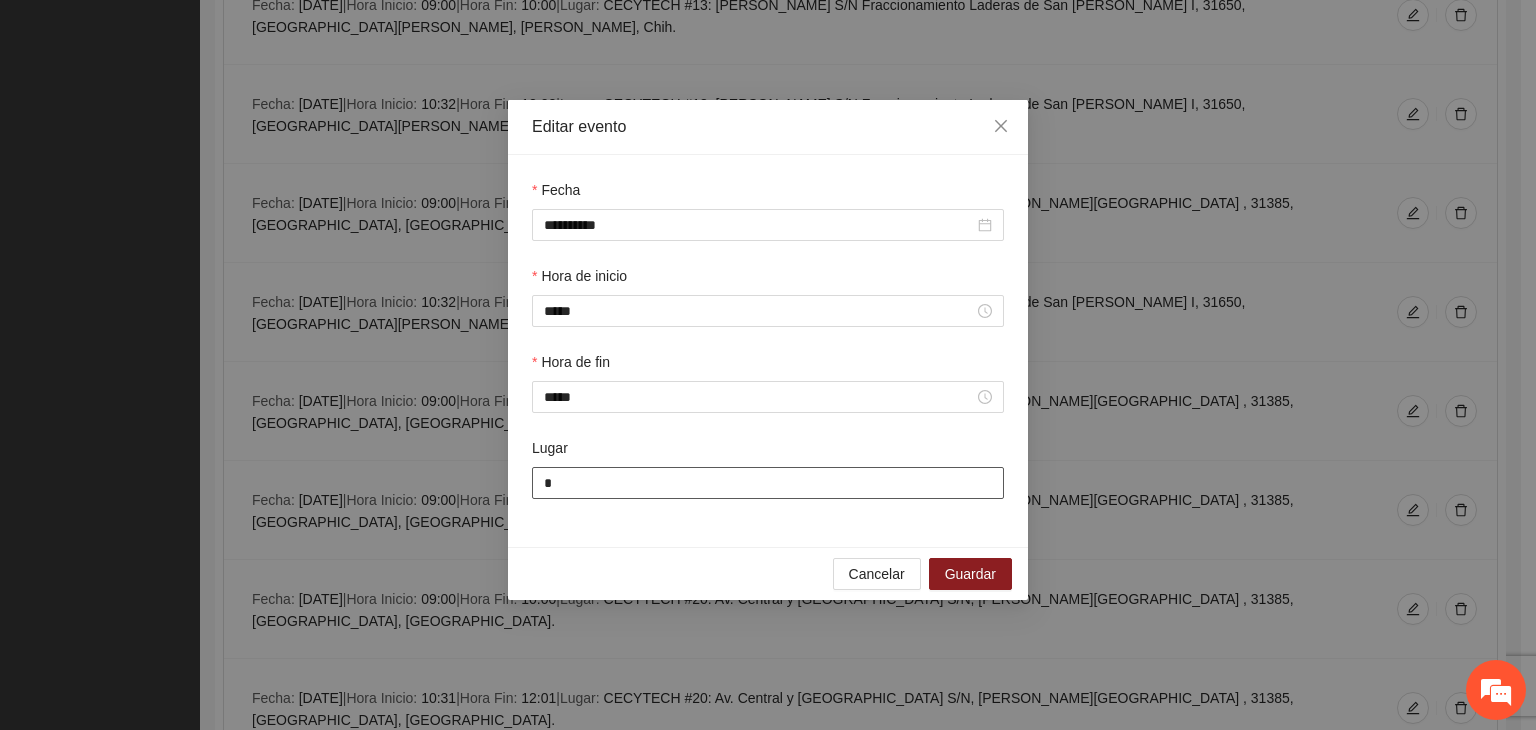 type on "**********" 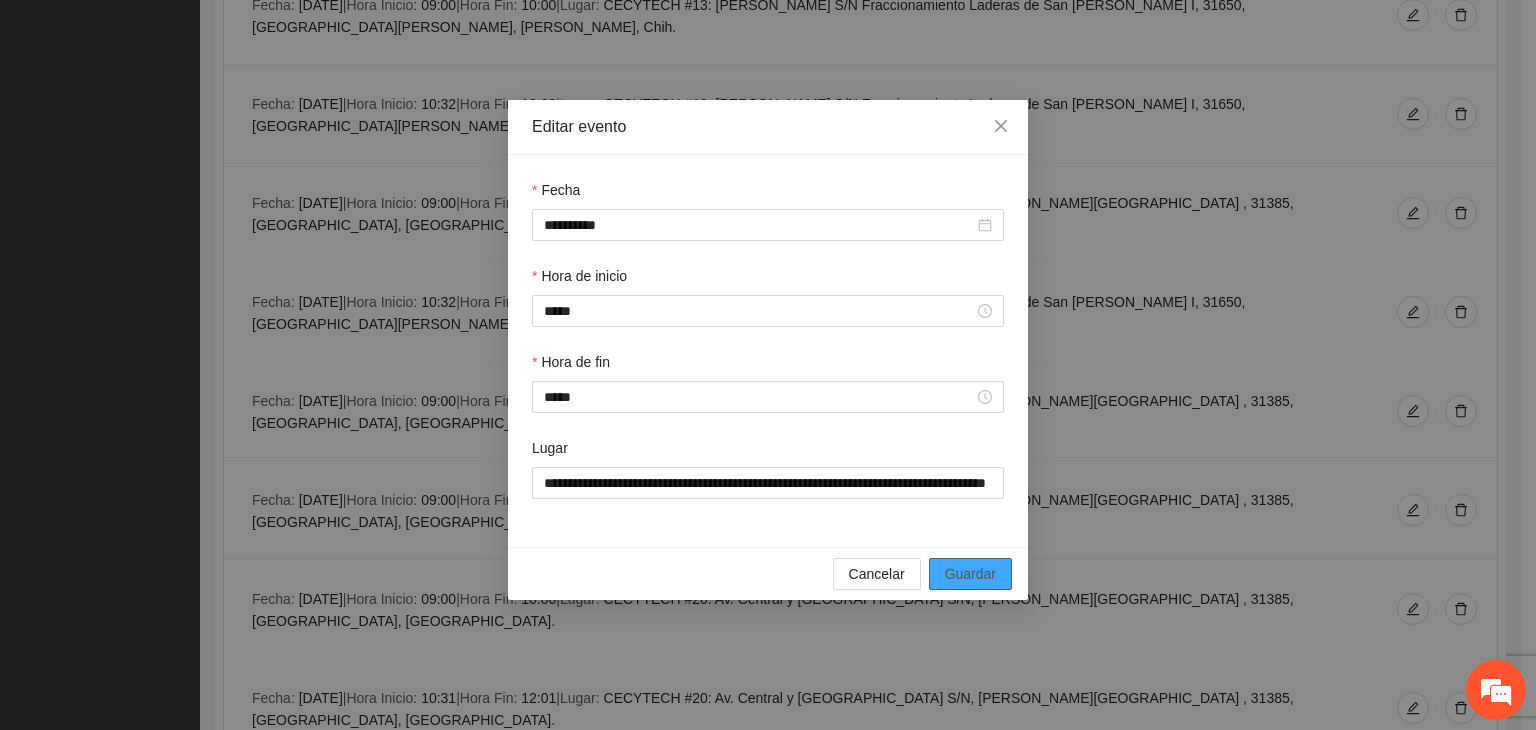 click on "Guardar" at bounding box center (970, 574) 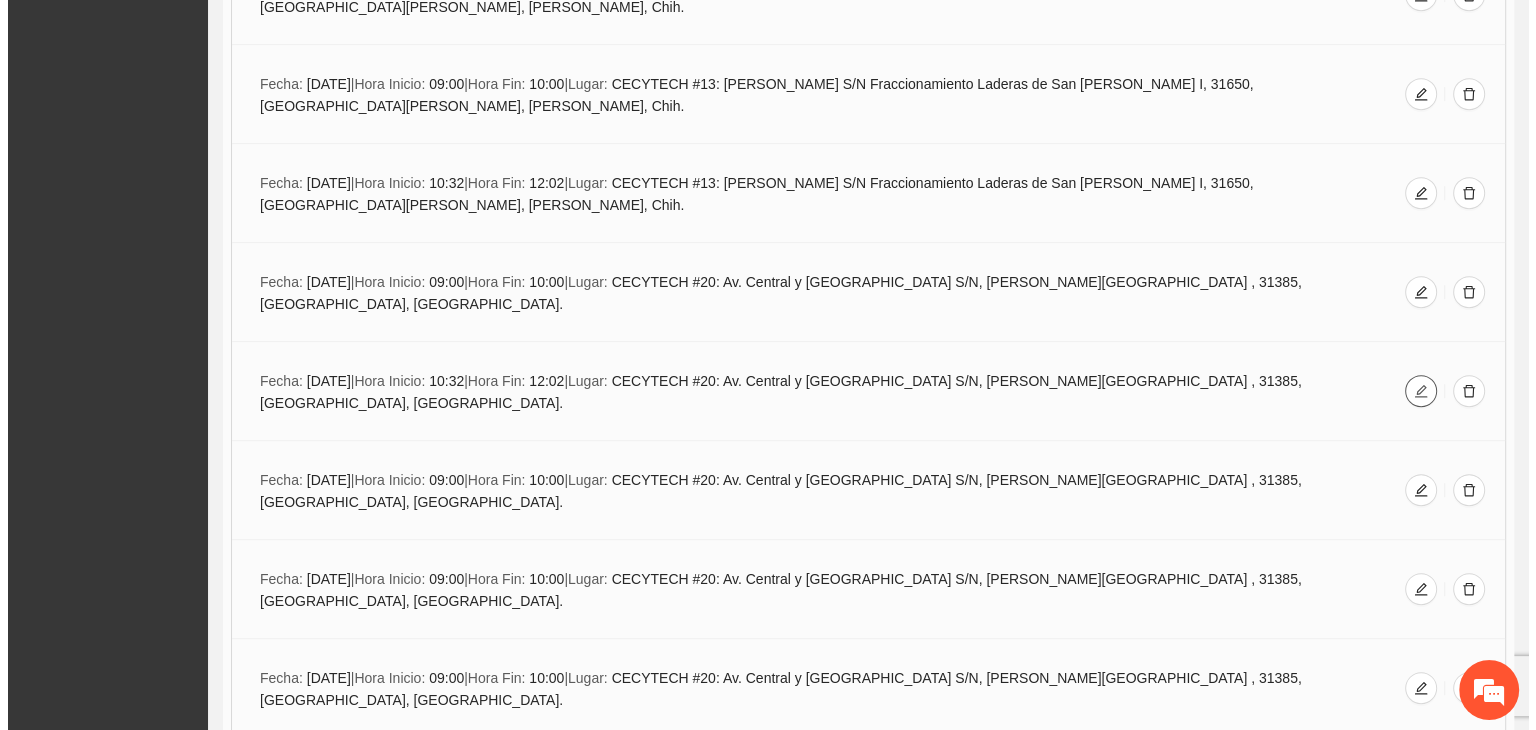 scroll, scrollTop: 1368, scrollLeft: 0, axis: vertical 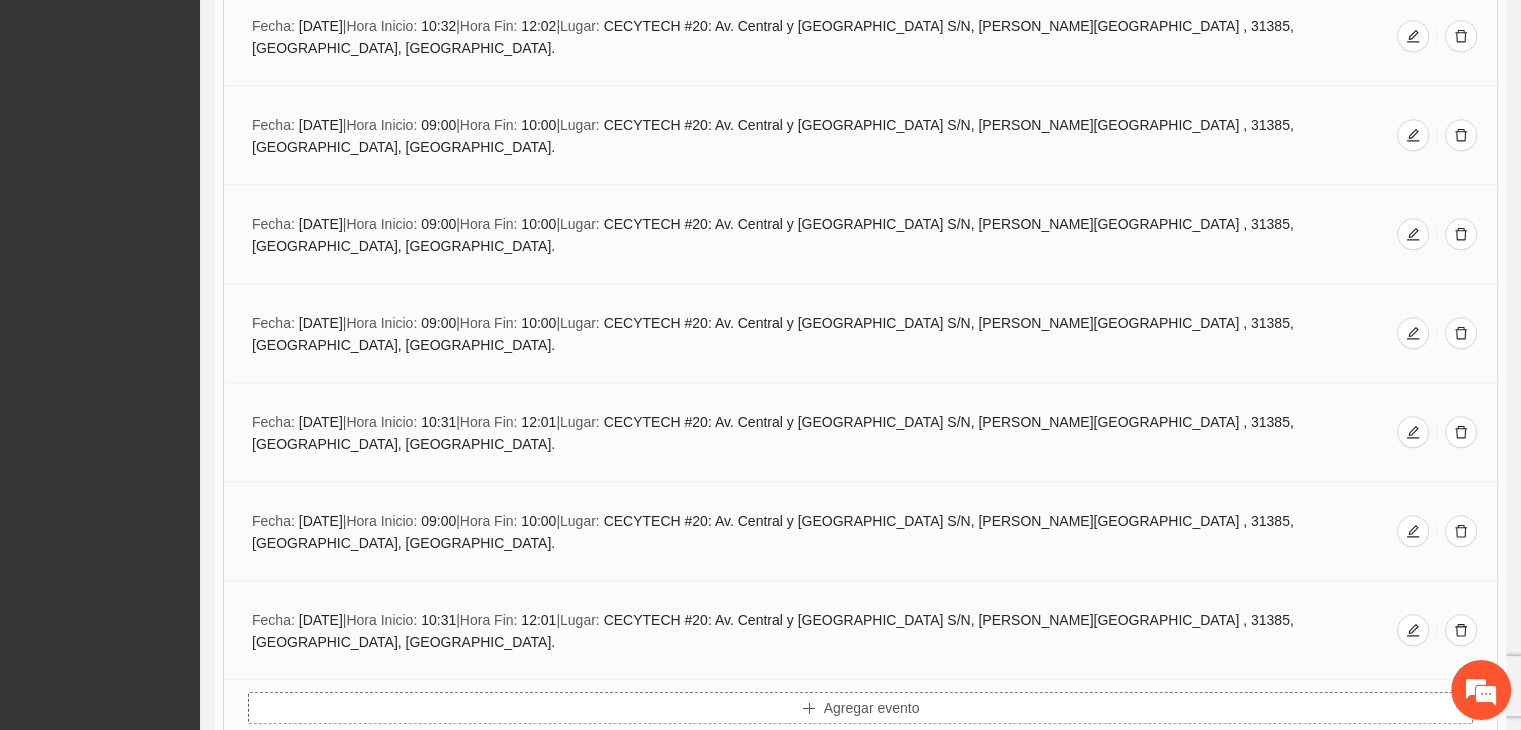 click on "Agregar evento" at bounding box center [860, 708] 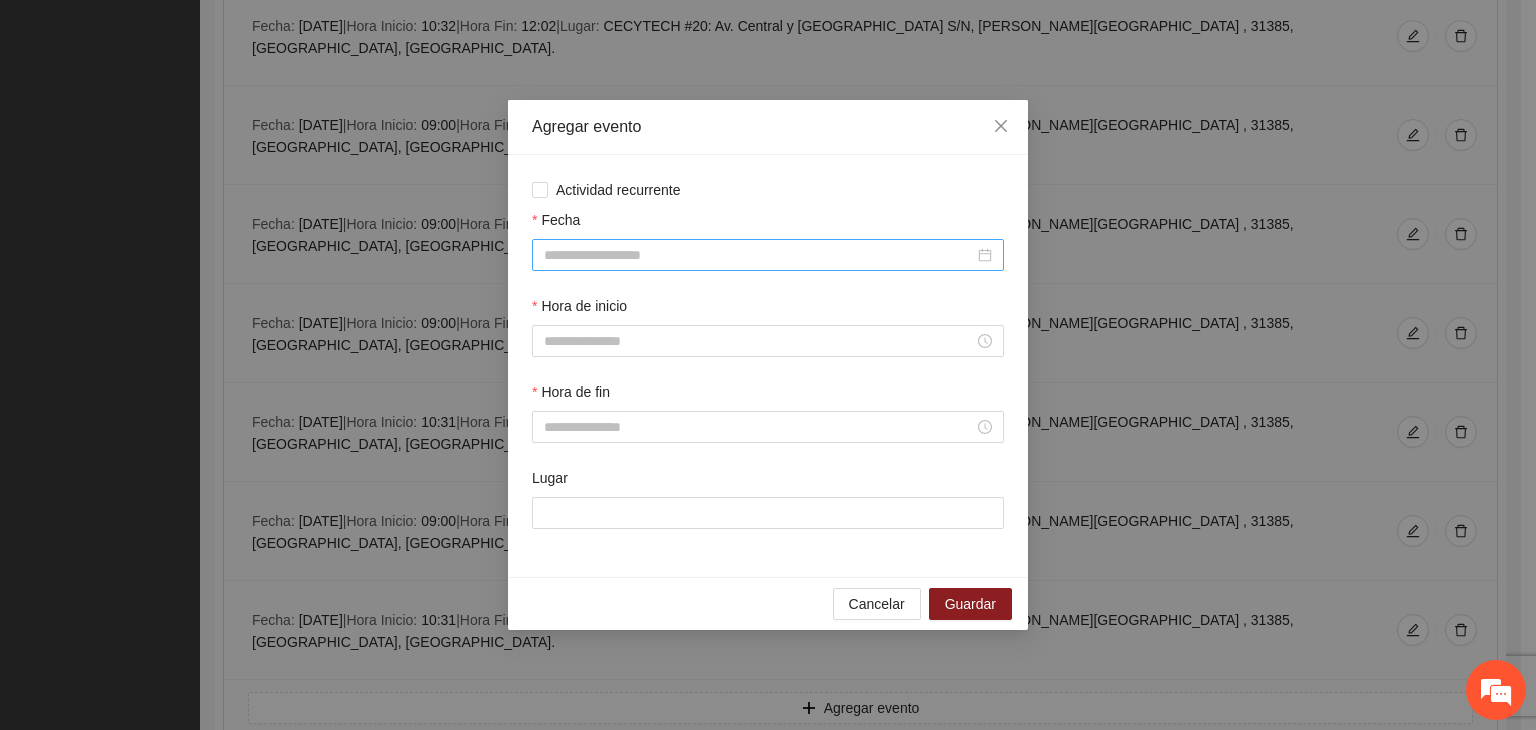 click on "Fecha" at bounding box center (759, 255) 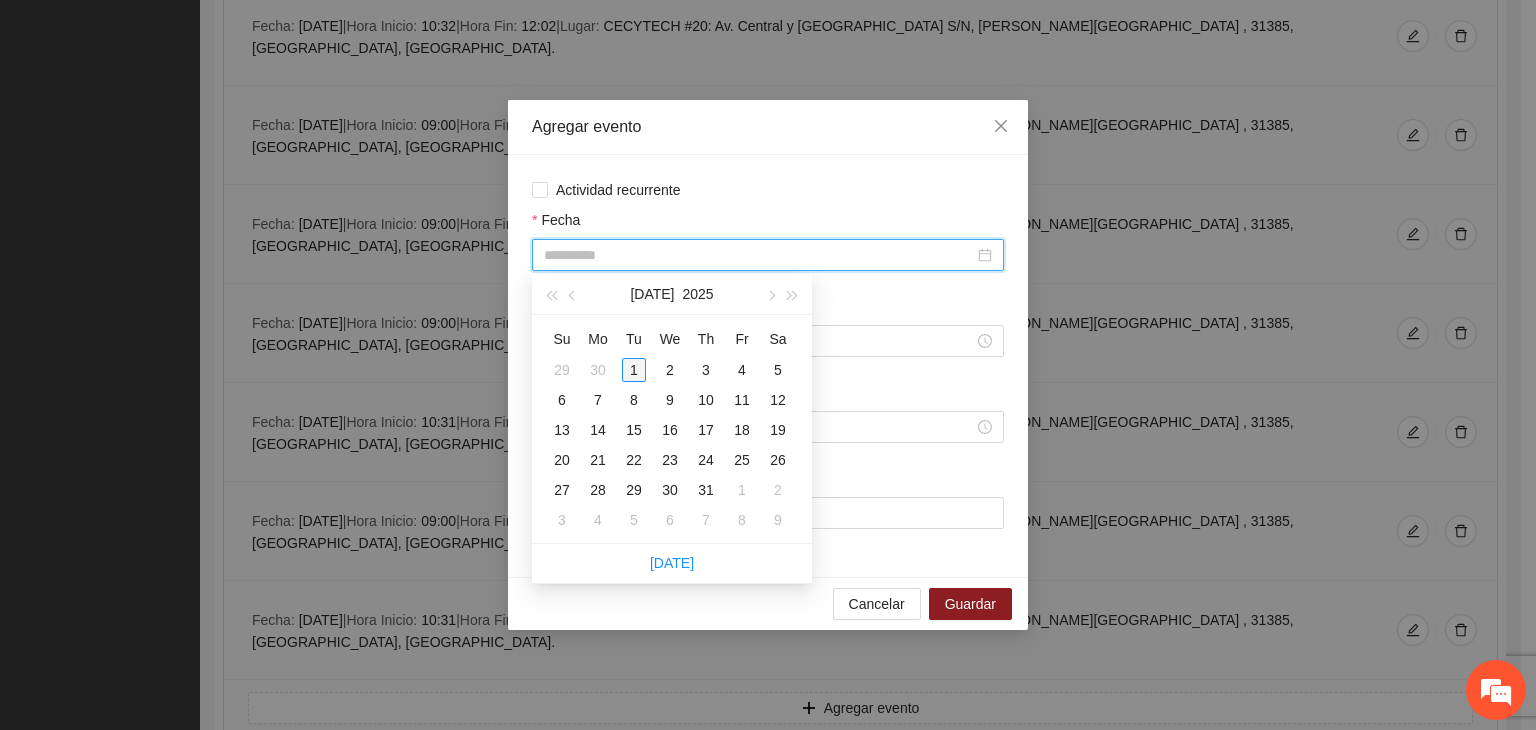 type on "**********" 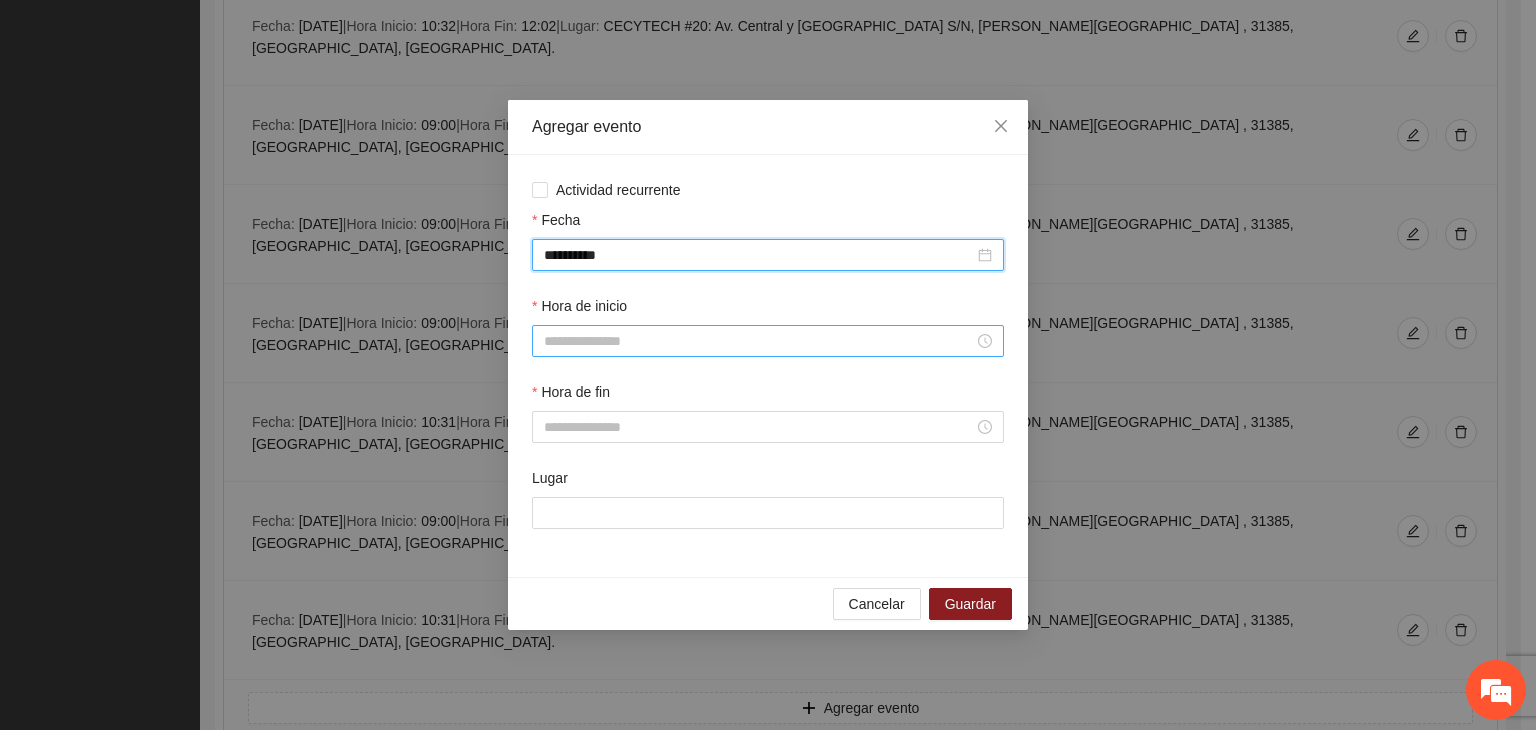 click on "Hora de inicio" at bounding box center (759, 341) 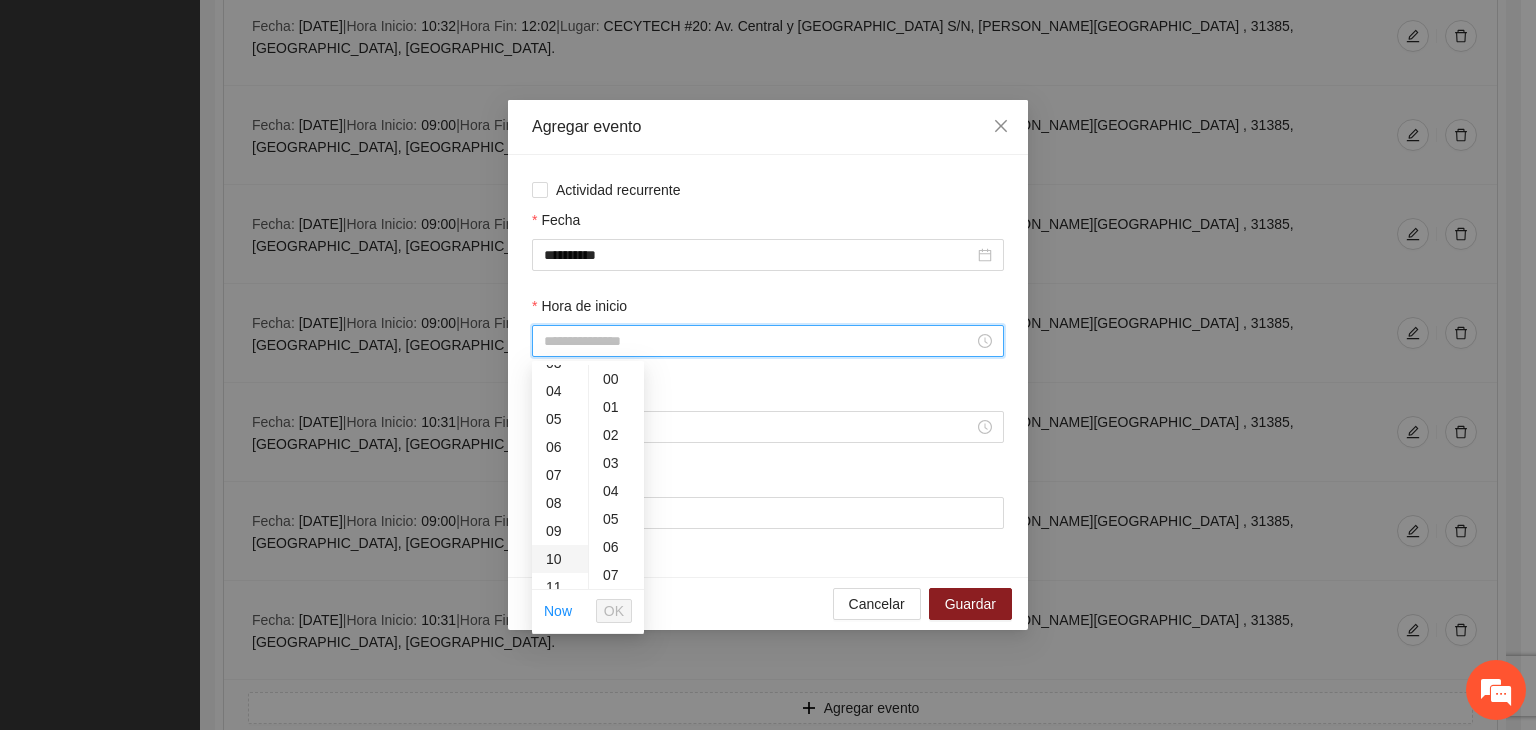 click on "10" at bounding box center [560, 559] 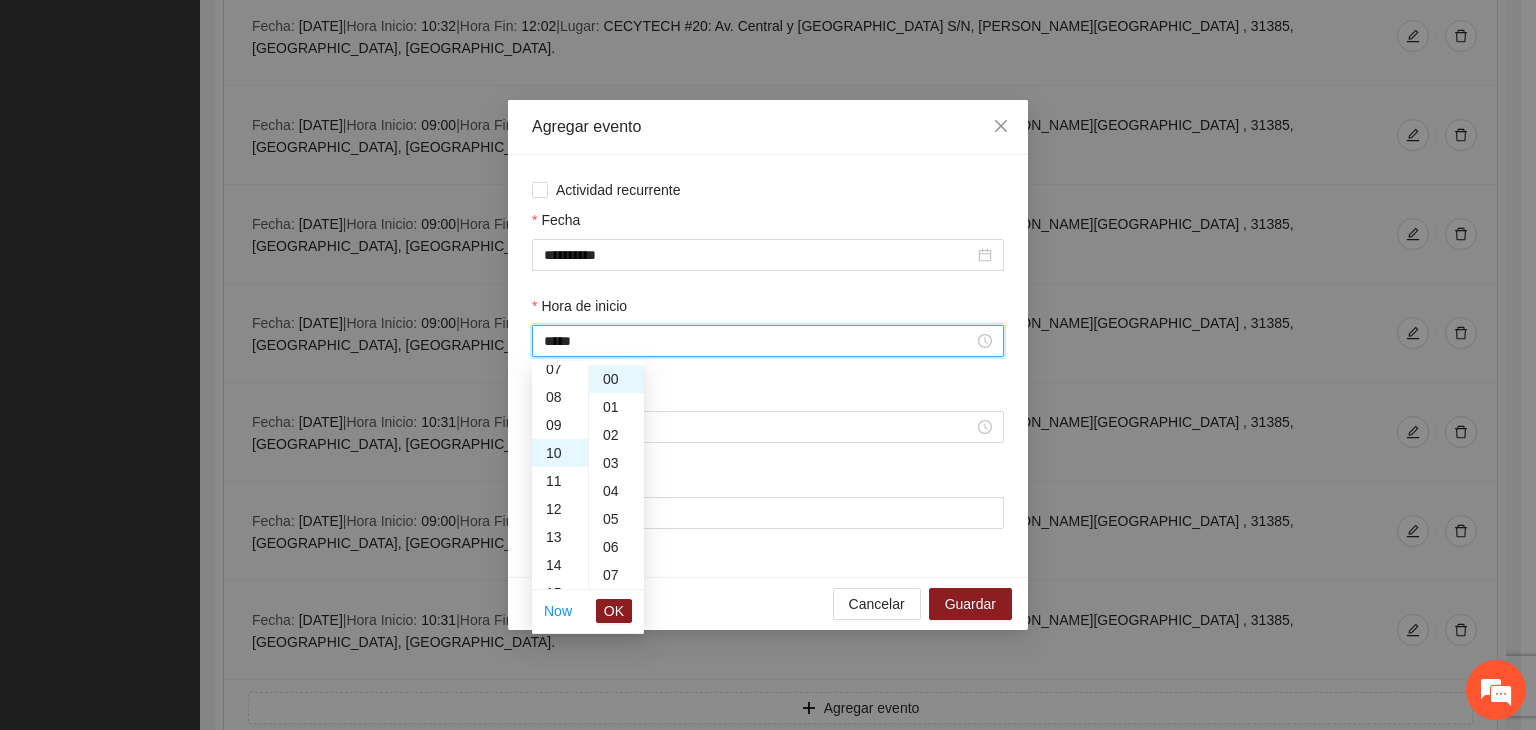 scroll, scrollTop: 280, scrollLeft: 0, axis: vertical 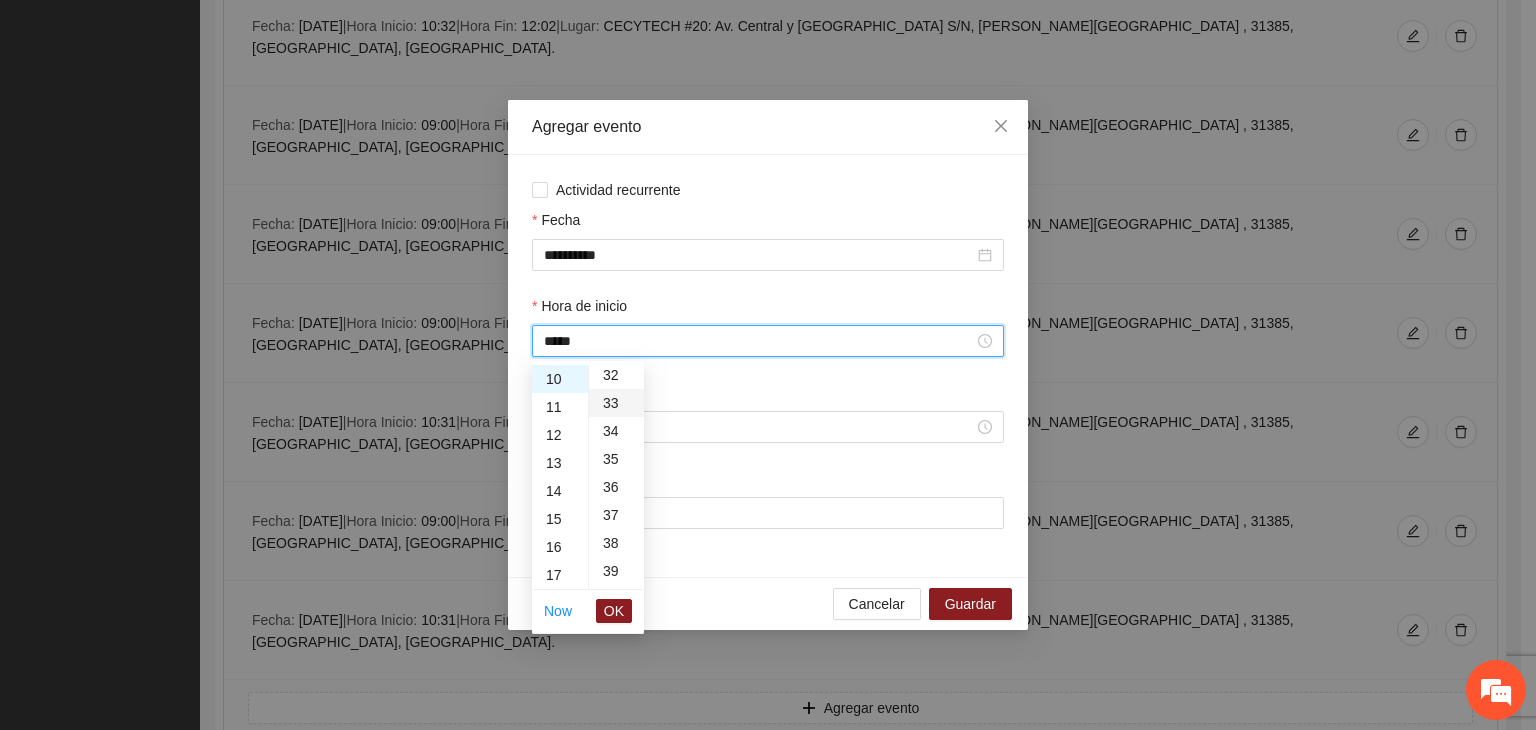 click on "33" at bounding box center [616, 403] 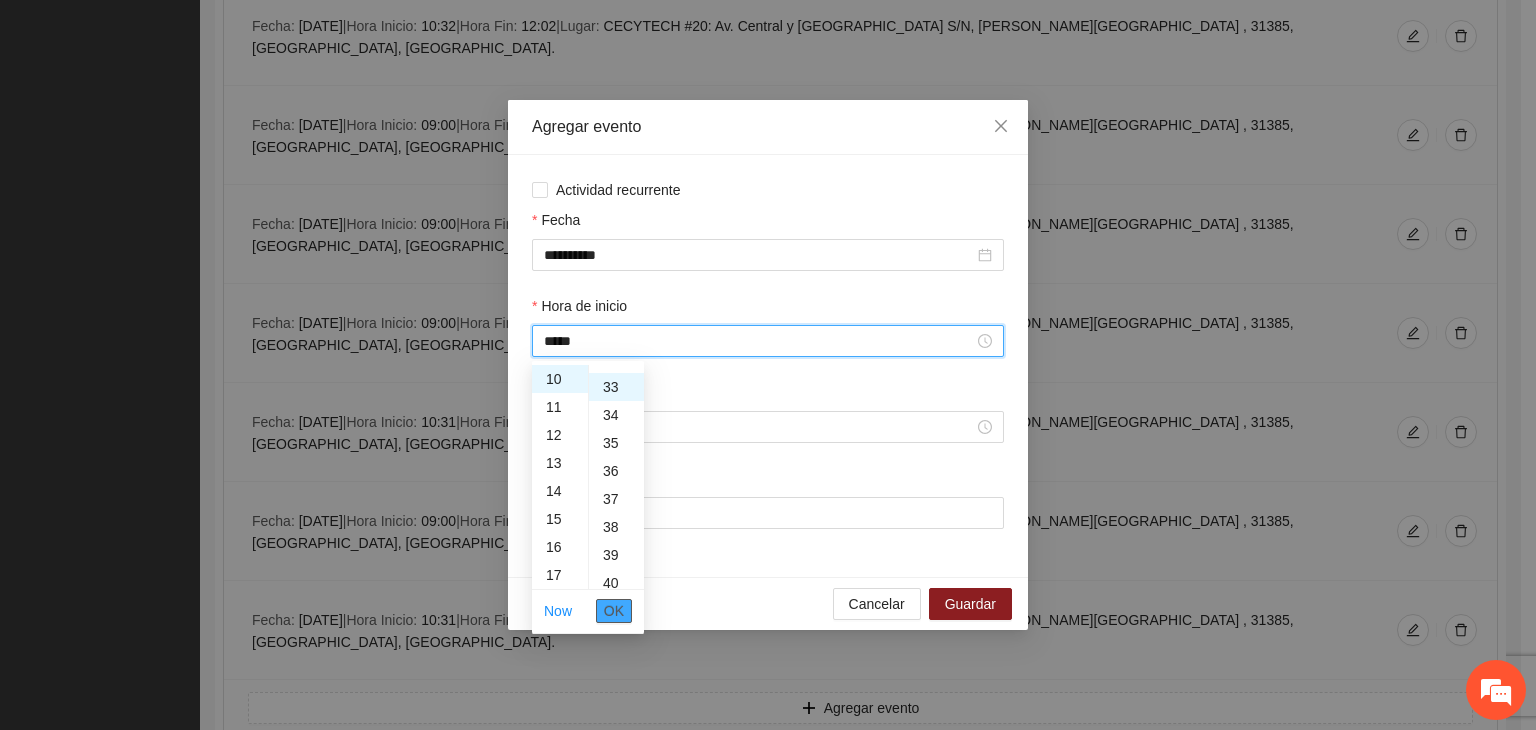 scroll, scrollTop: 924, scrollLeft: 0, axis: vertical 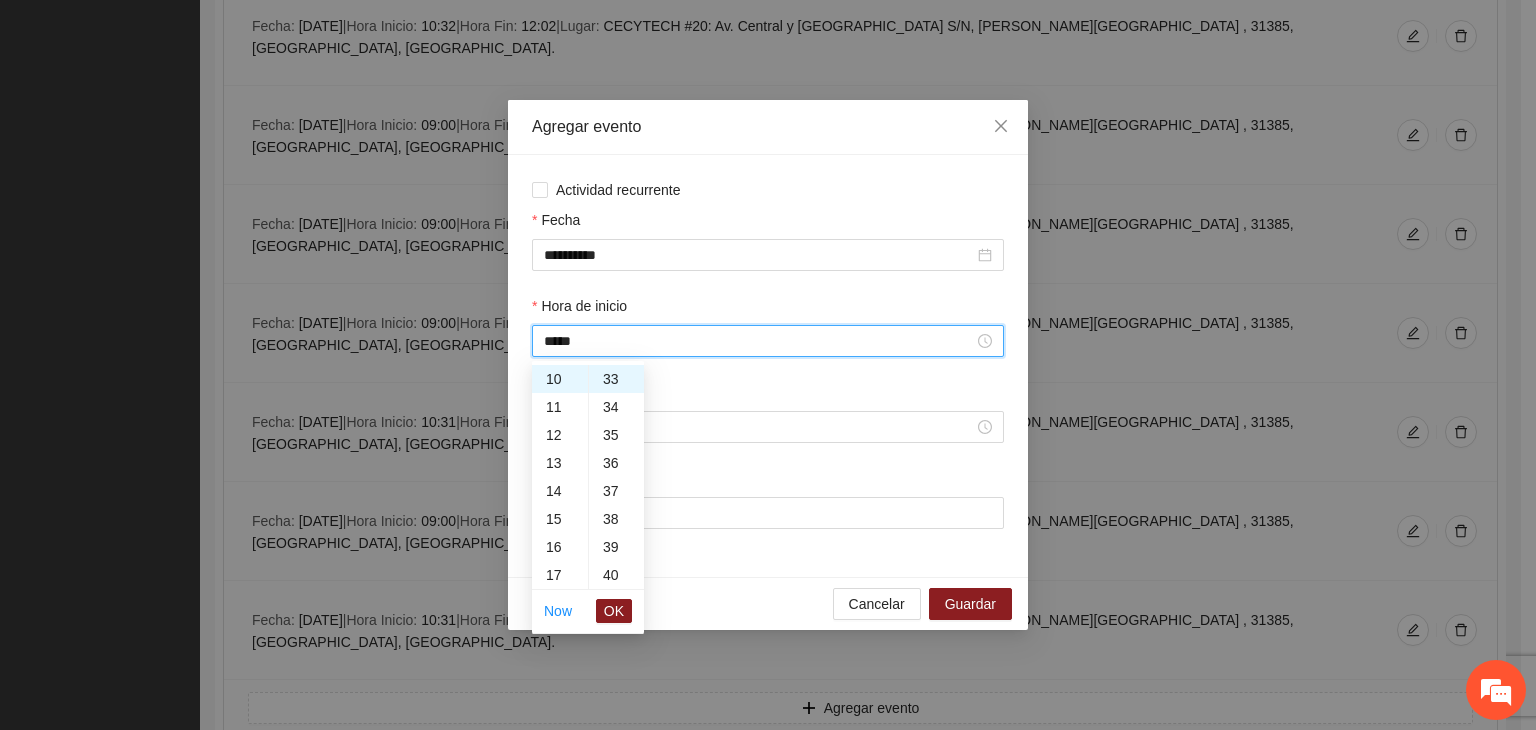 click on "OK" at bounding box center [614, 611] 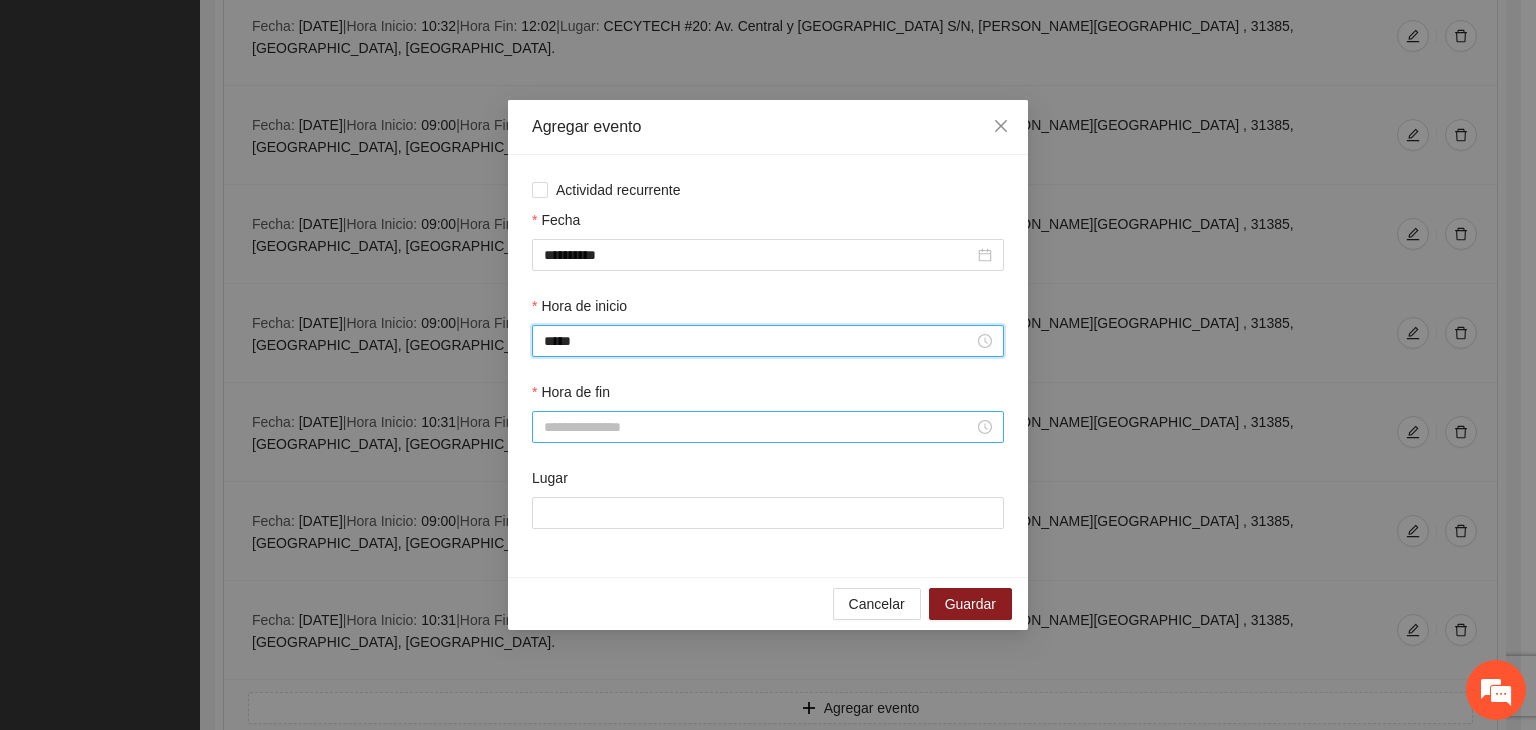 click on "Hora de fin" at bounding box center [759, 427] 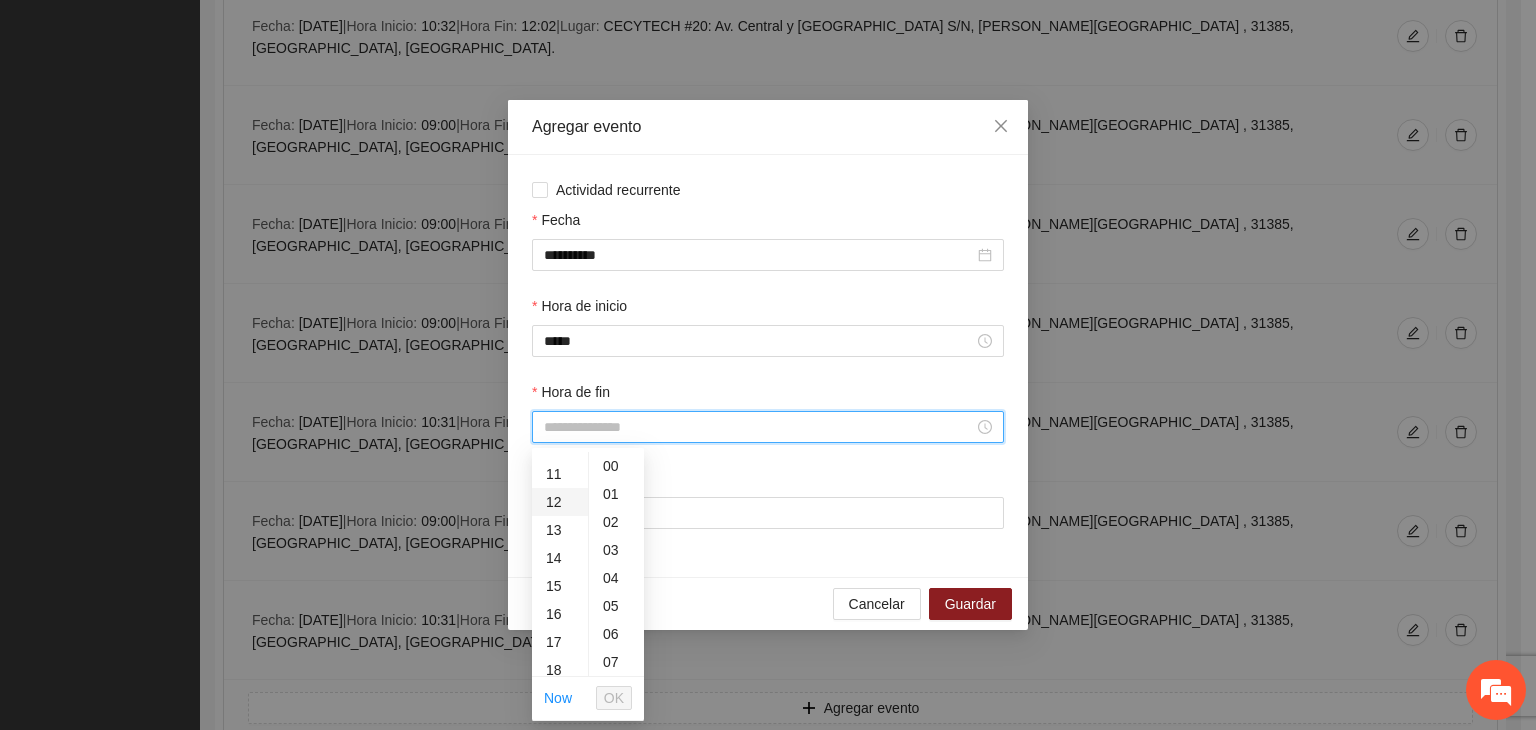 click on "12" at bounding box center [560, 502] 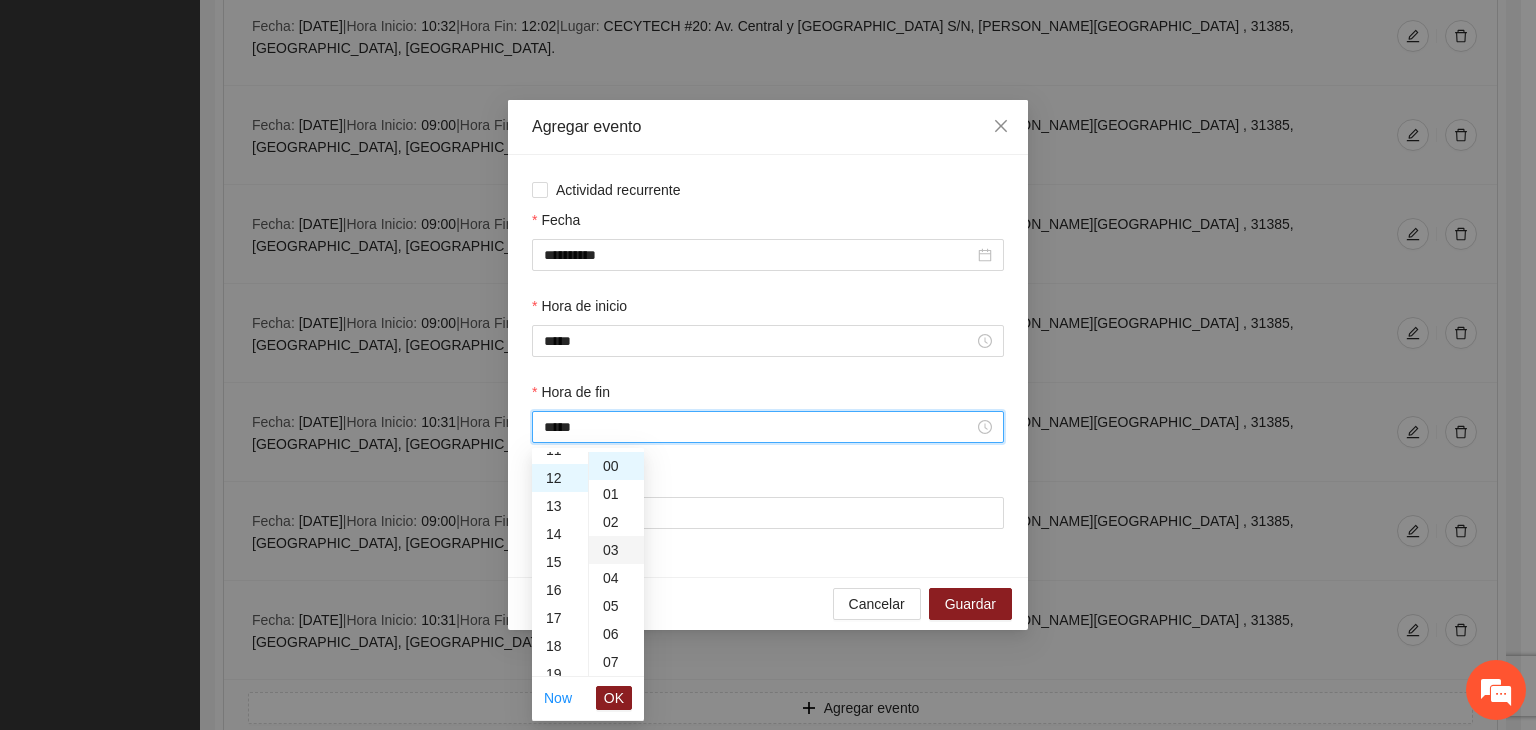 scroll, scrollTop: 336, scrollLeft: 0, axis: vertical 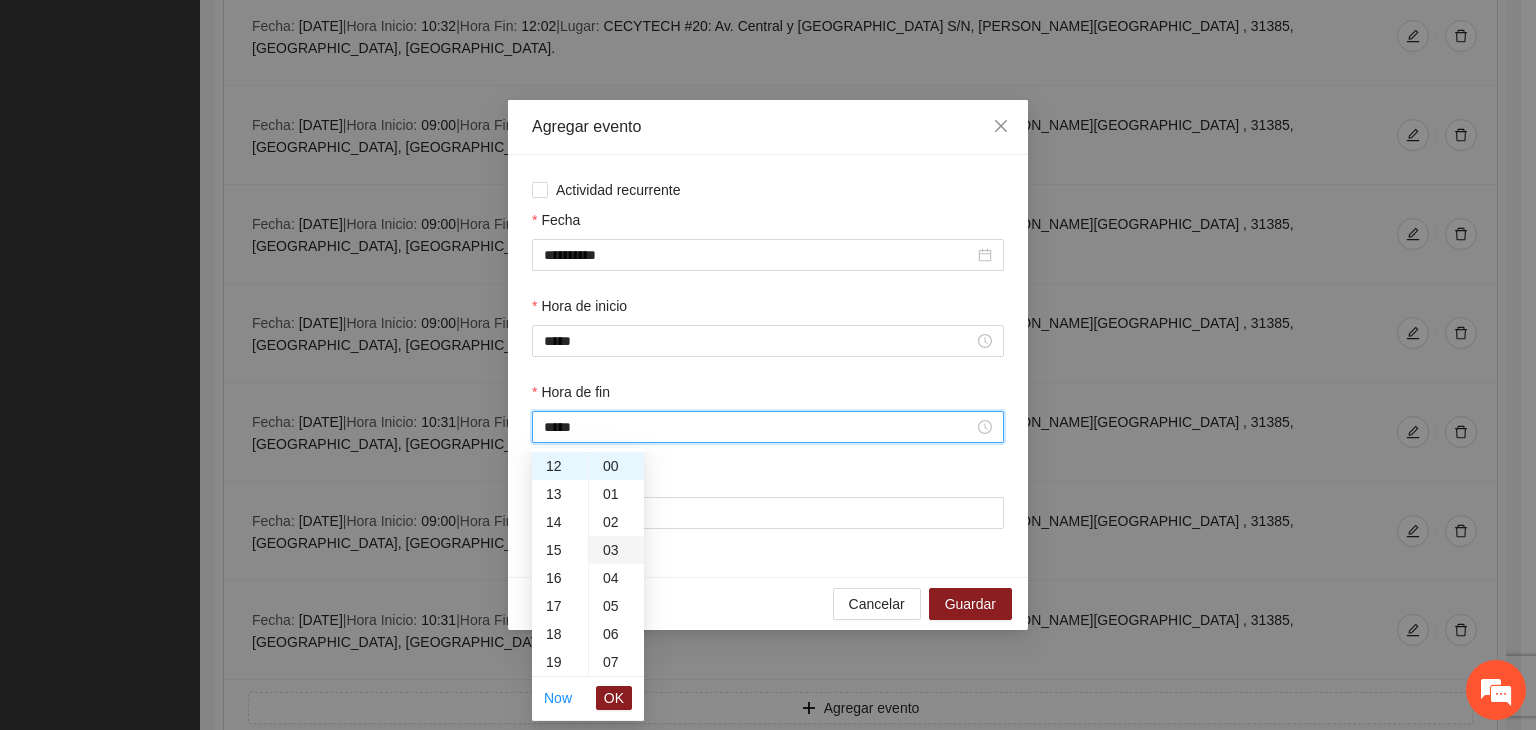 click on "03" at bounding box center [616, 550] 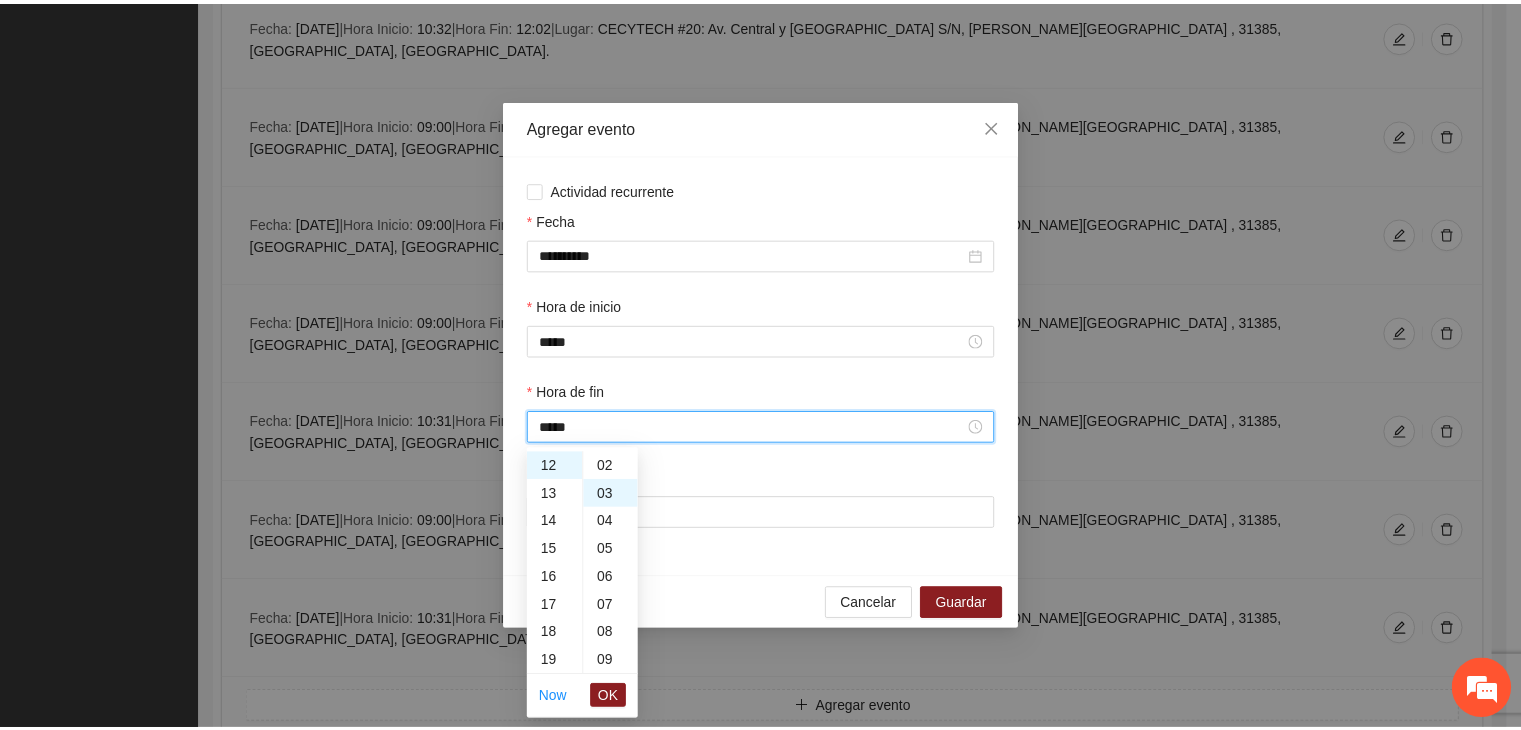 scroll, scrollTop: 84, scrollLeft: 0, axis: vertical 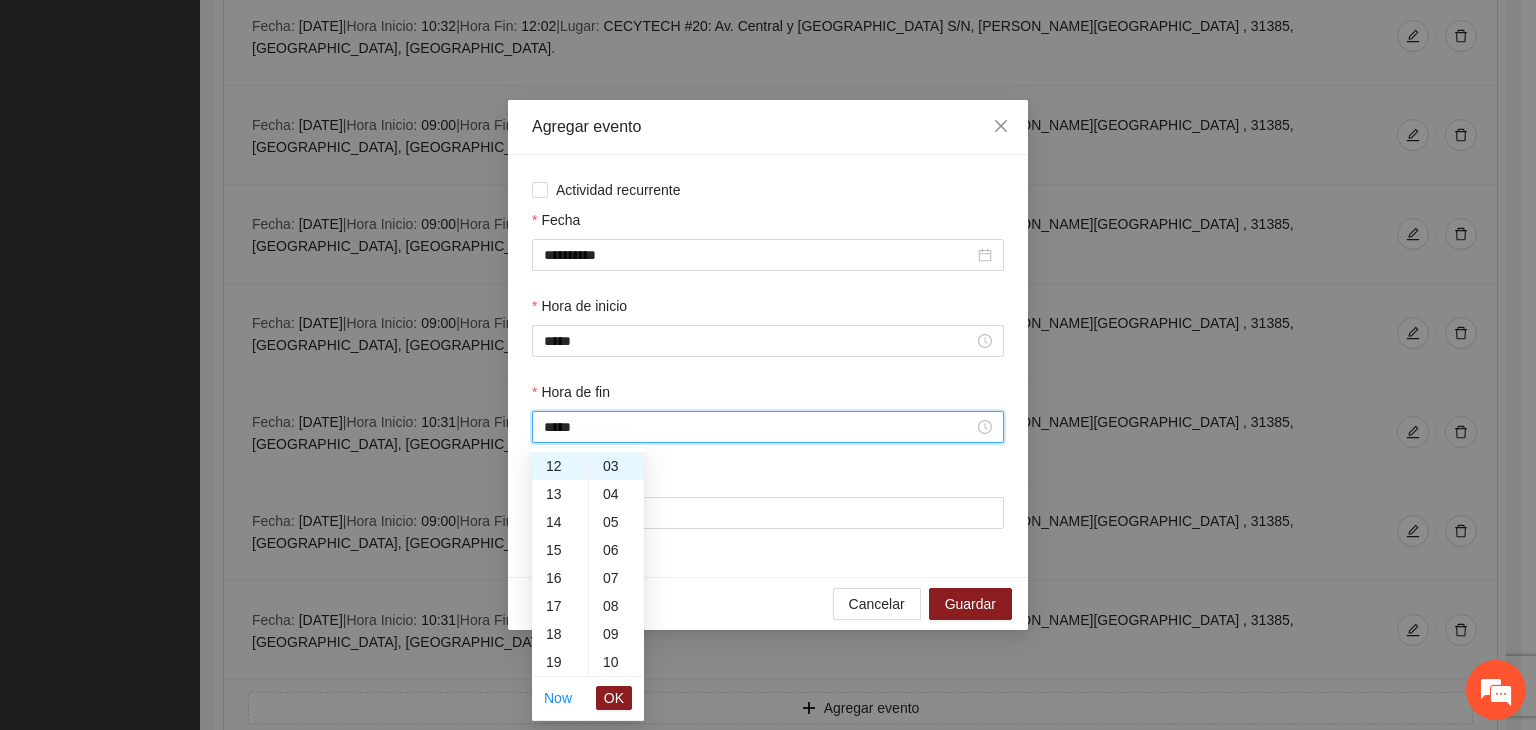 click on "OK" at bounding box center (614, 698) 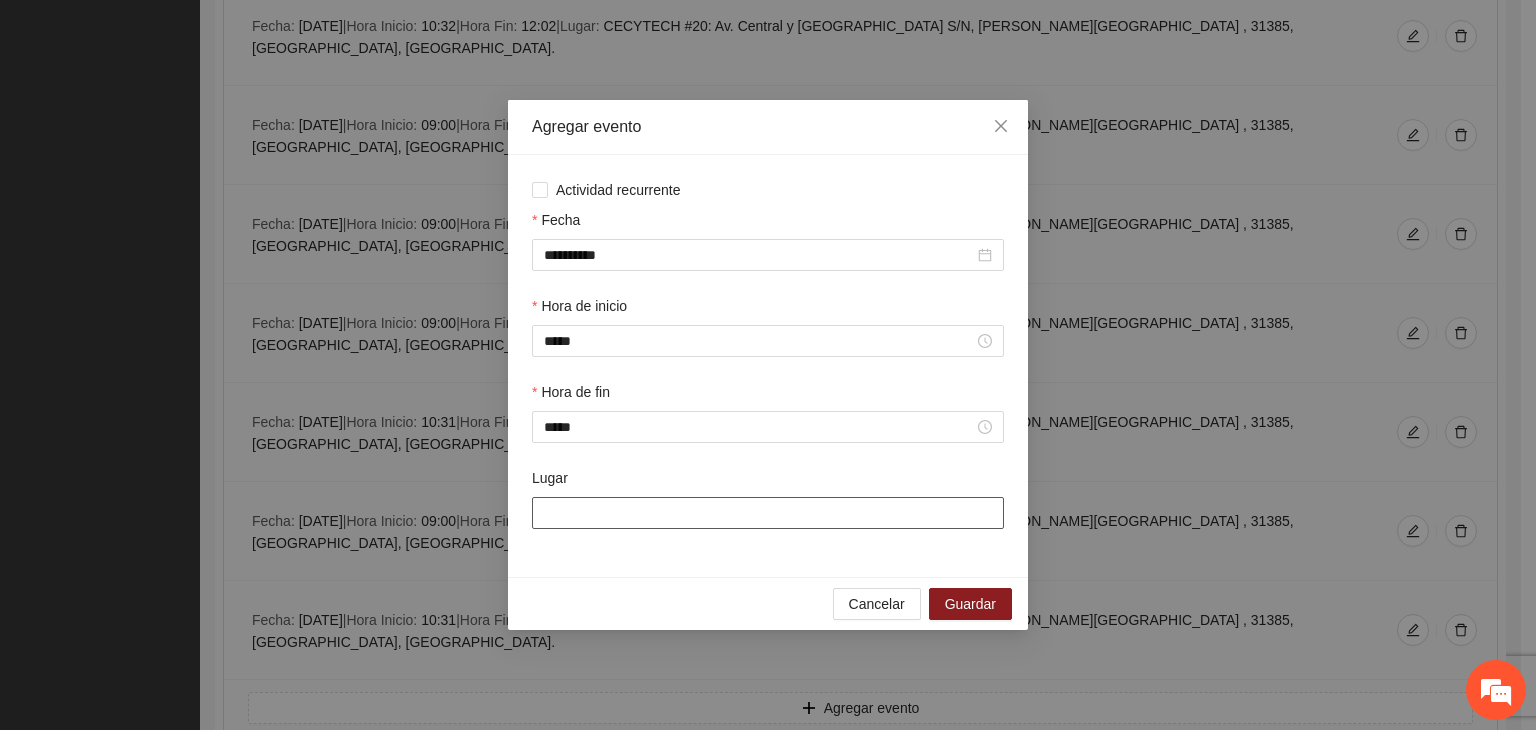 click on "Lugar" at bounding box center [768, 513] 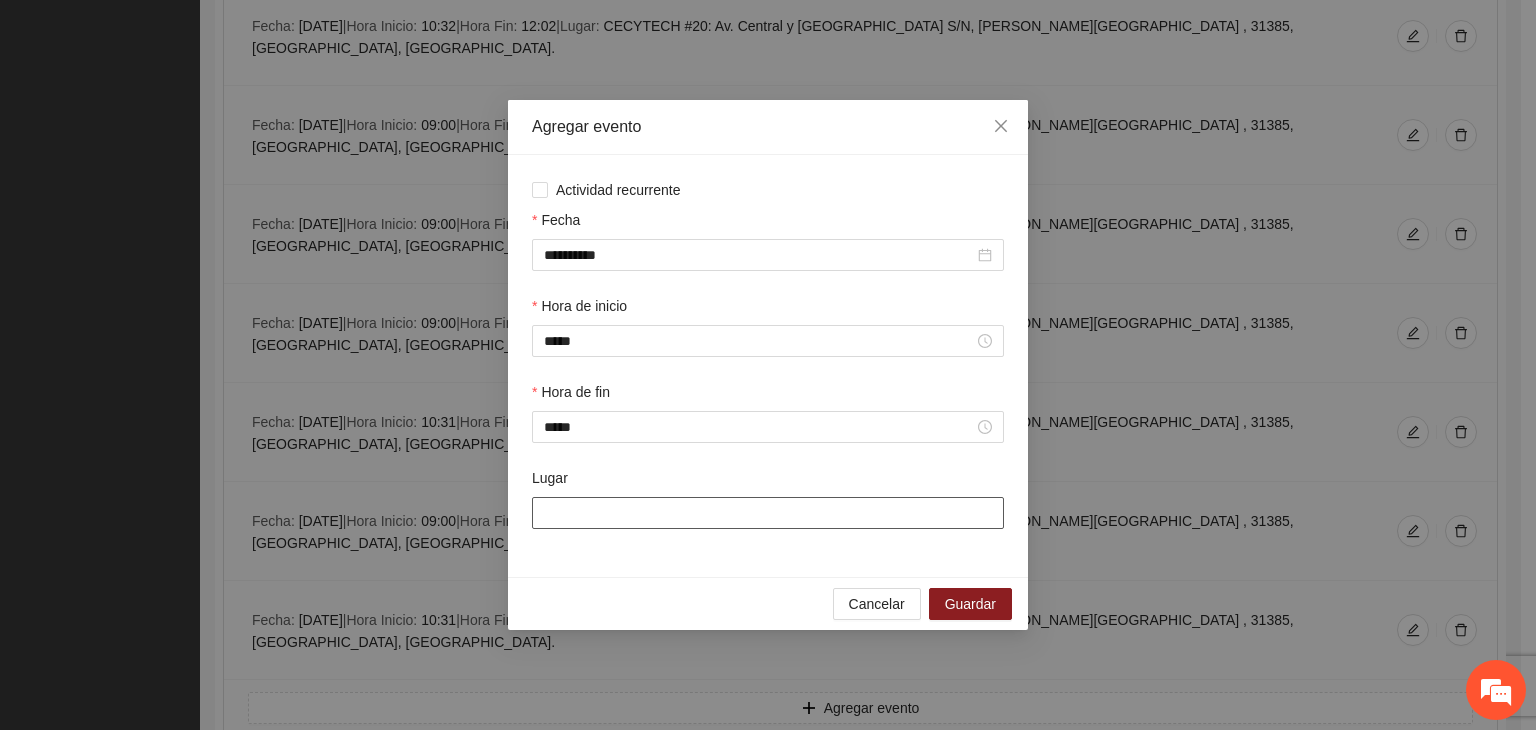 type on "**********" 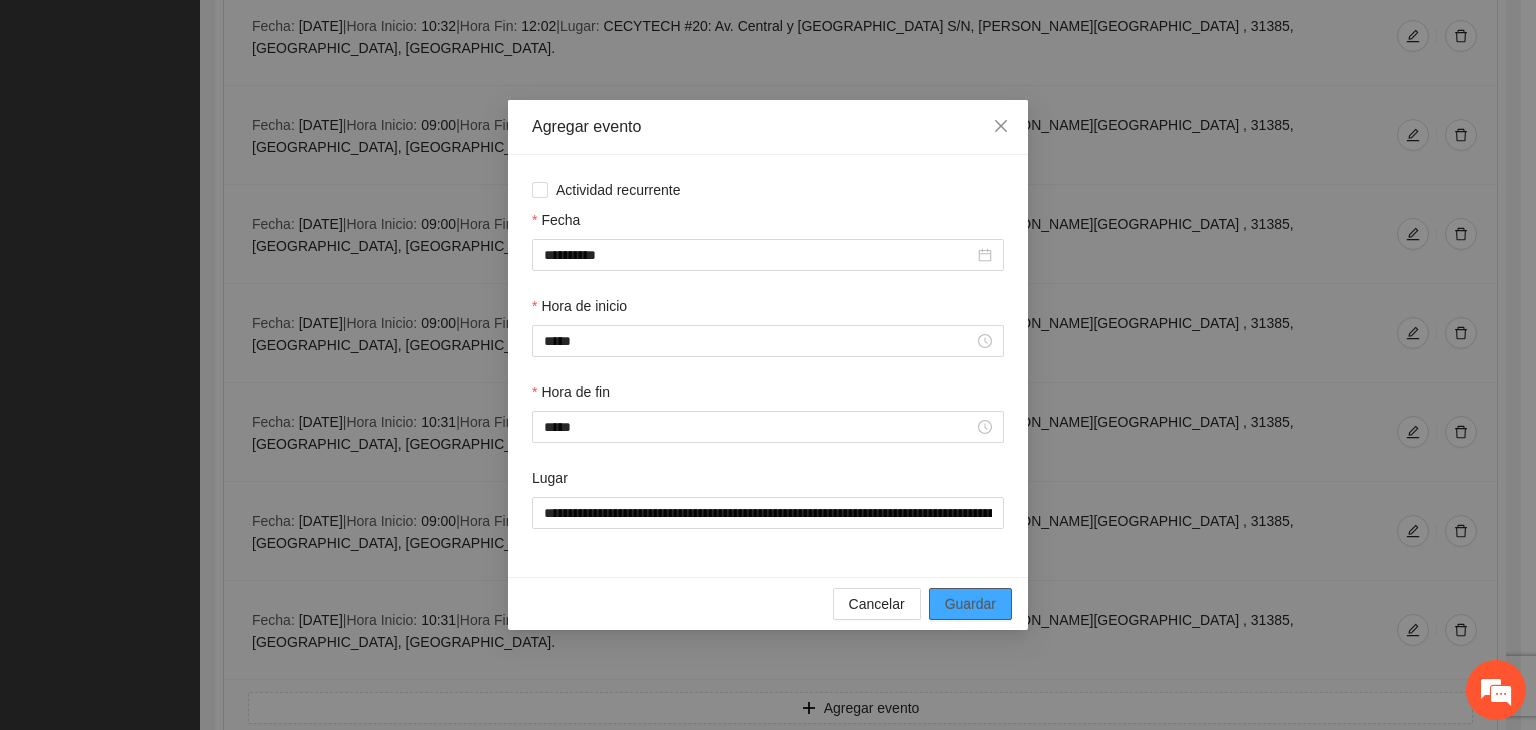 click on "Guardar" at bounding box center [970, 604] 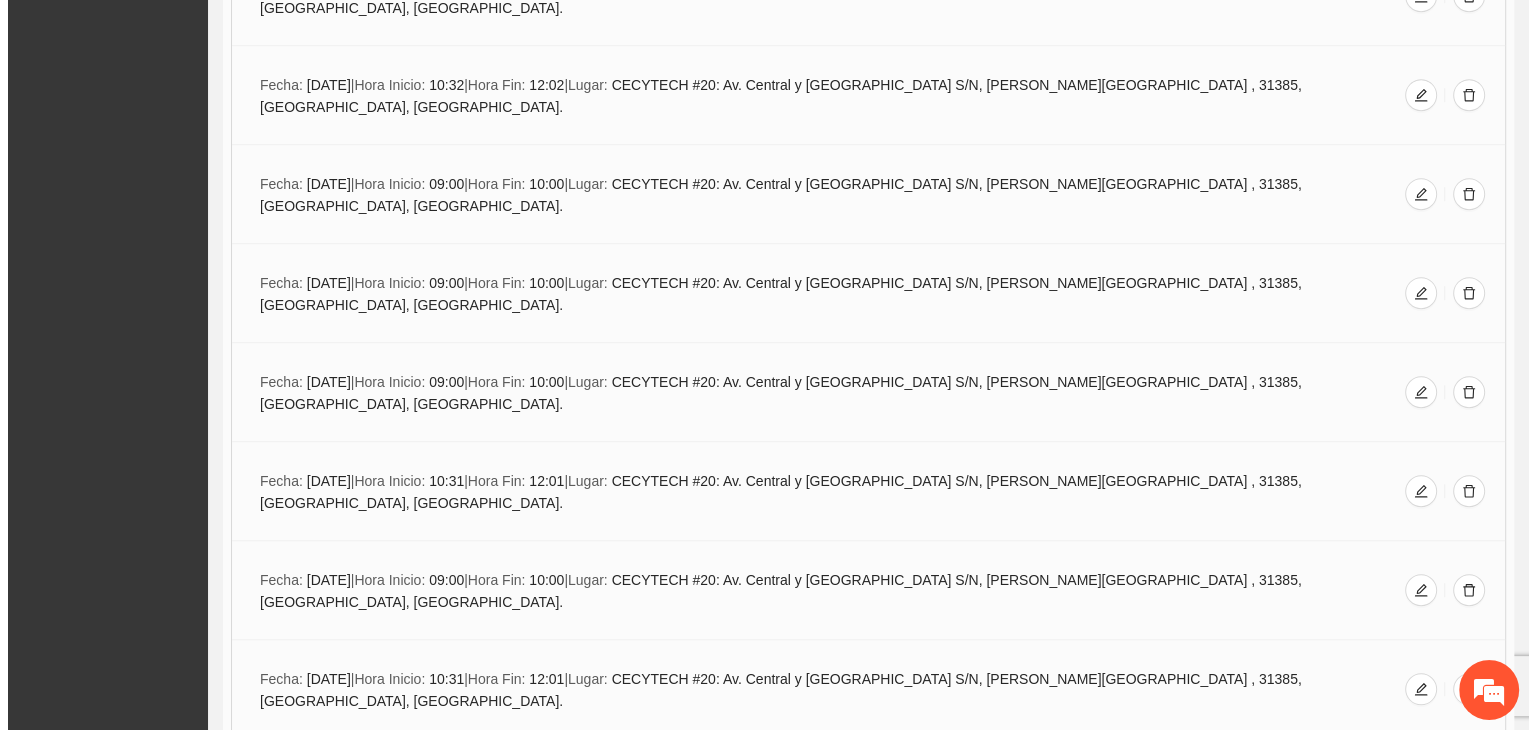 scroll, scrollTop: 1467, scrollLeft: 0, axis: vertical 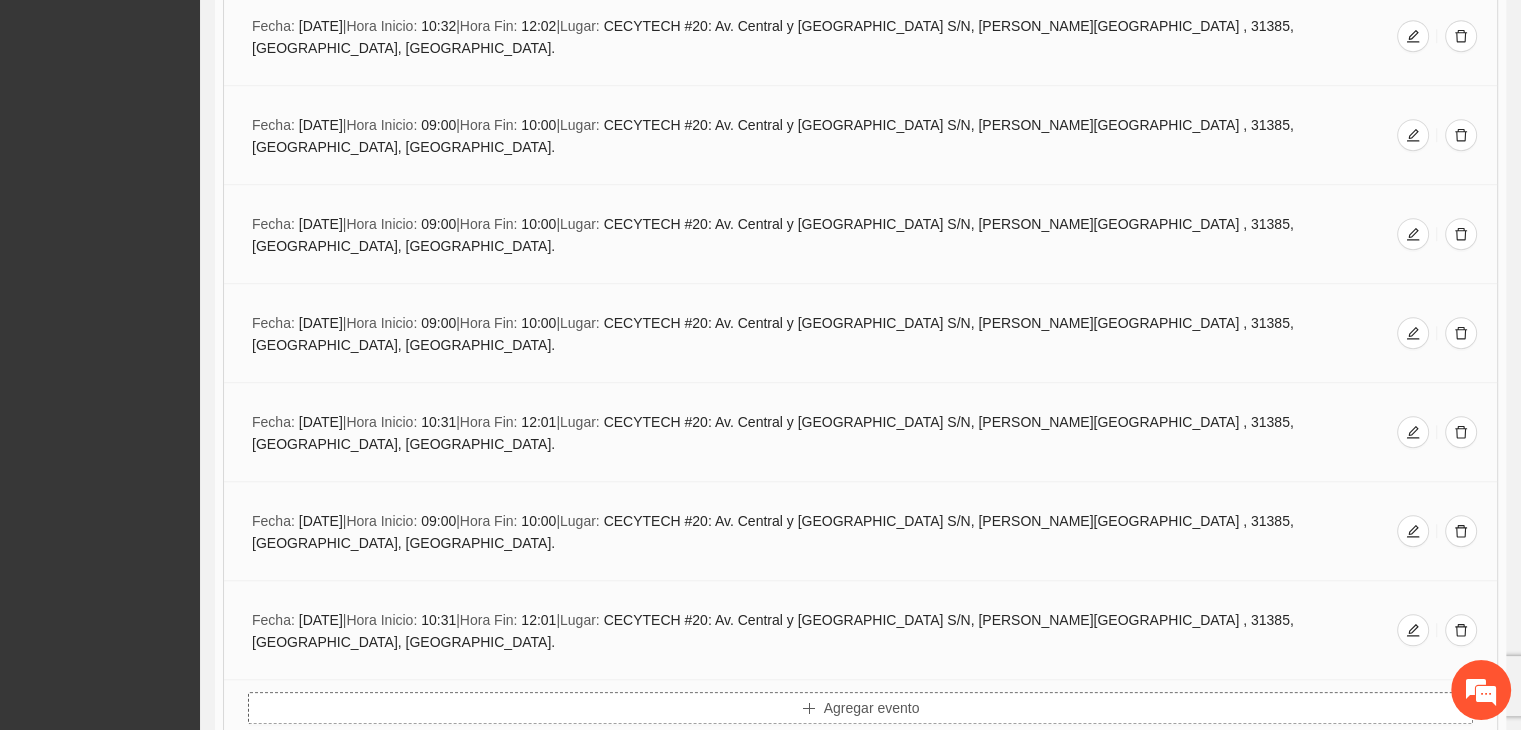 click on "Agregar evento" at bounding box center [872, 708] 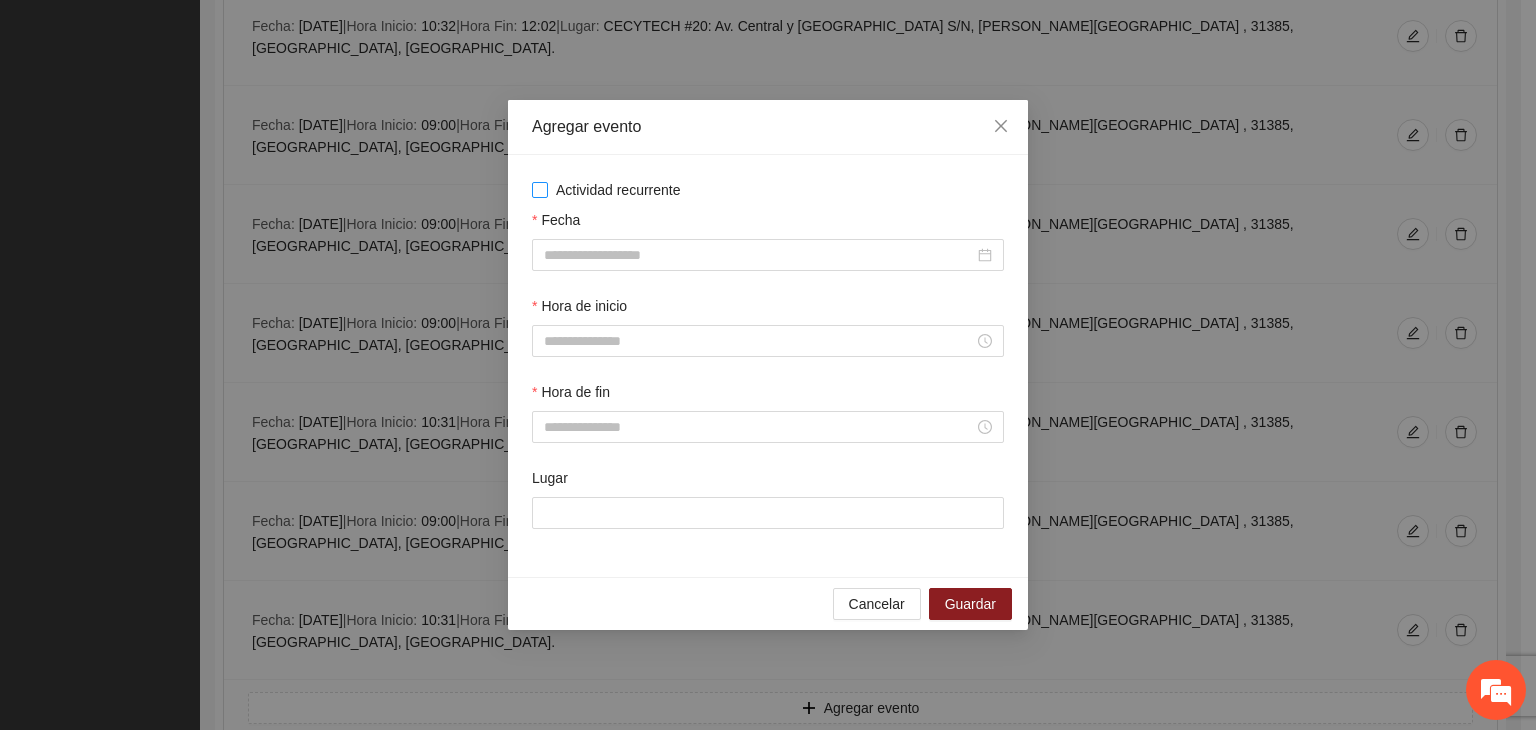 click on "Actividad recurrente" at bounding box center (618, 190) 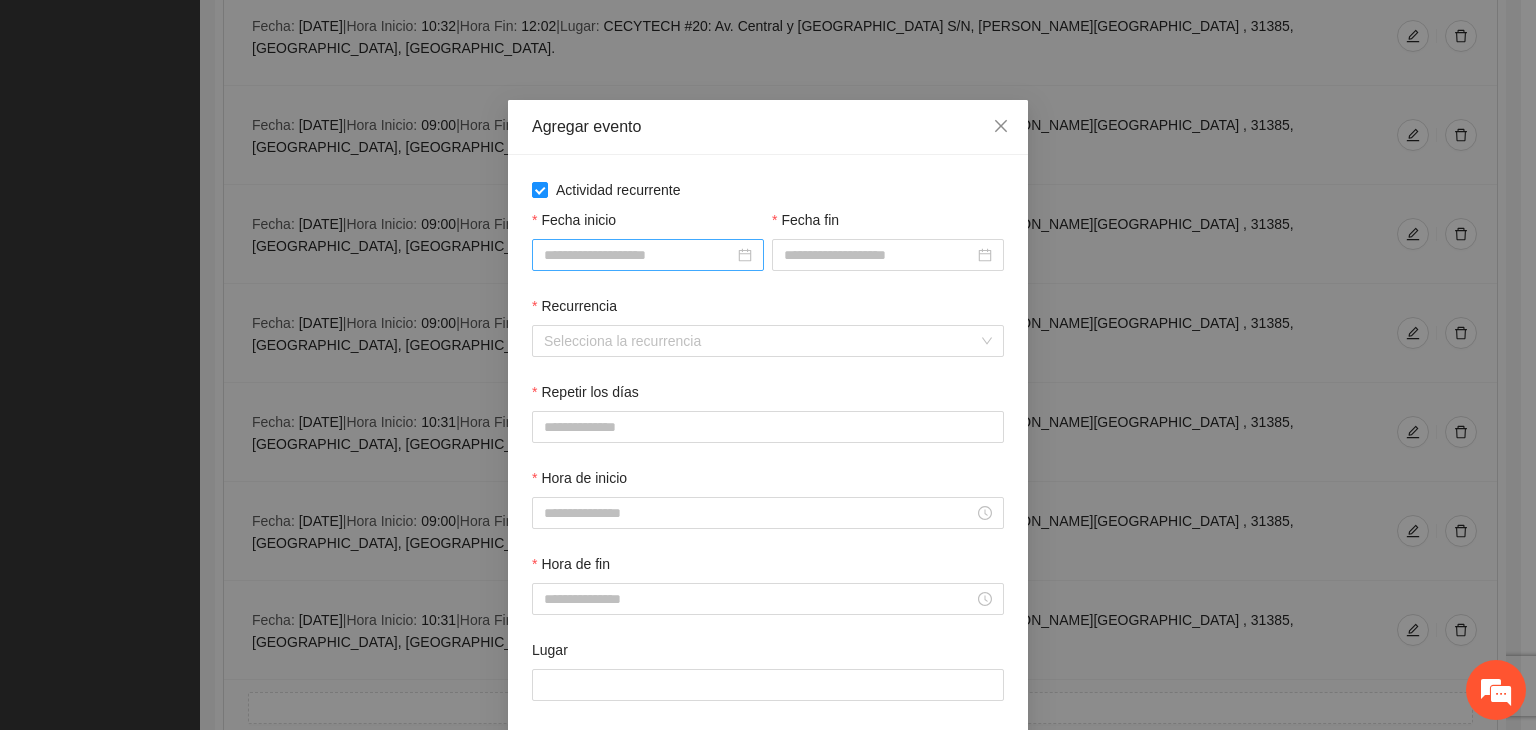 click on "Fecha inicio" at bounding box center [639, 255] 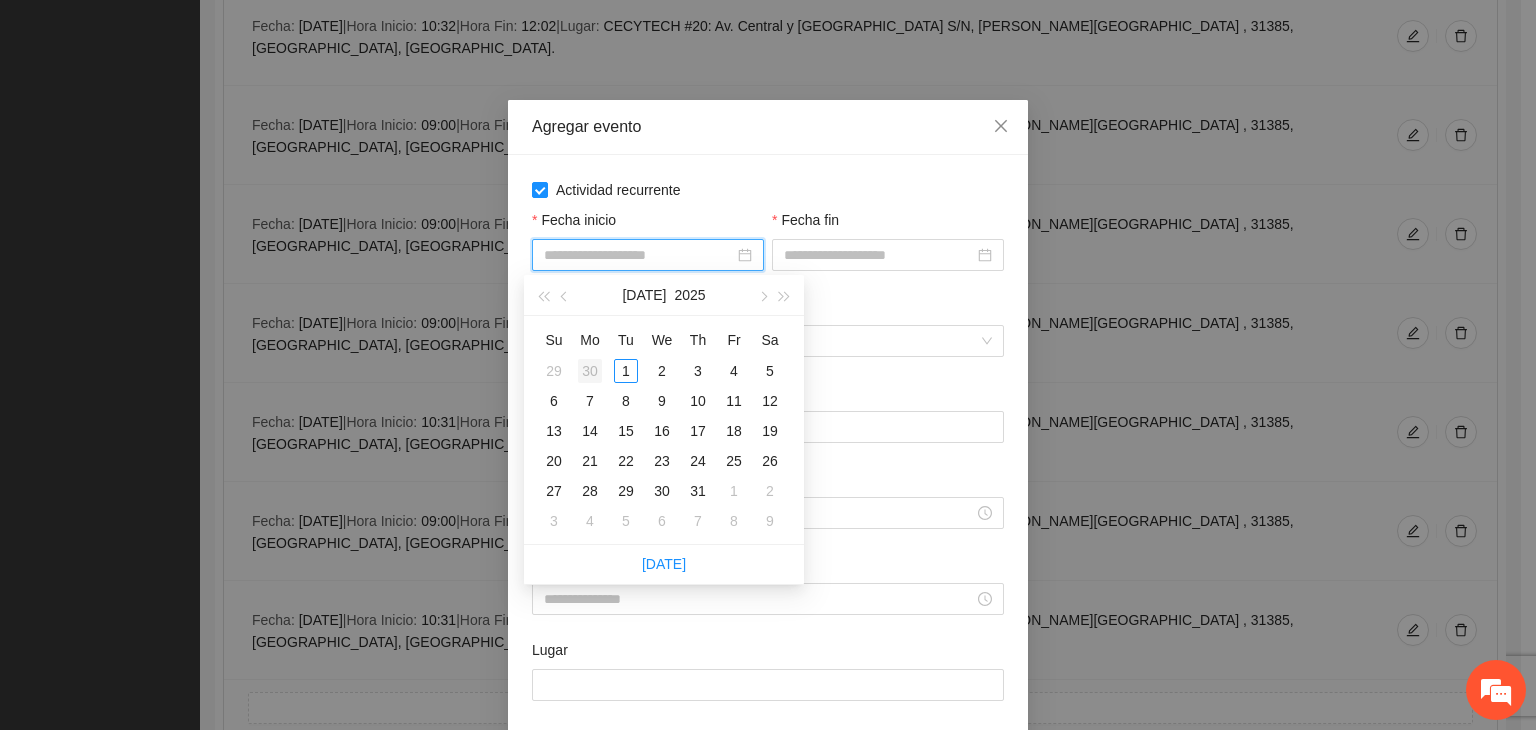 type on "**********" 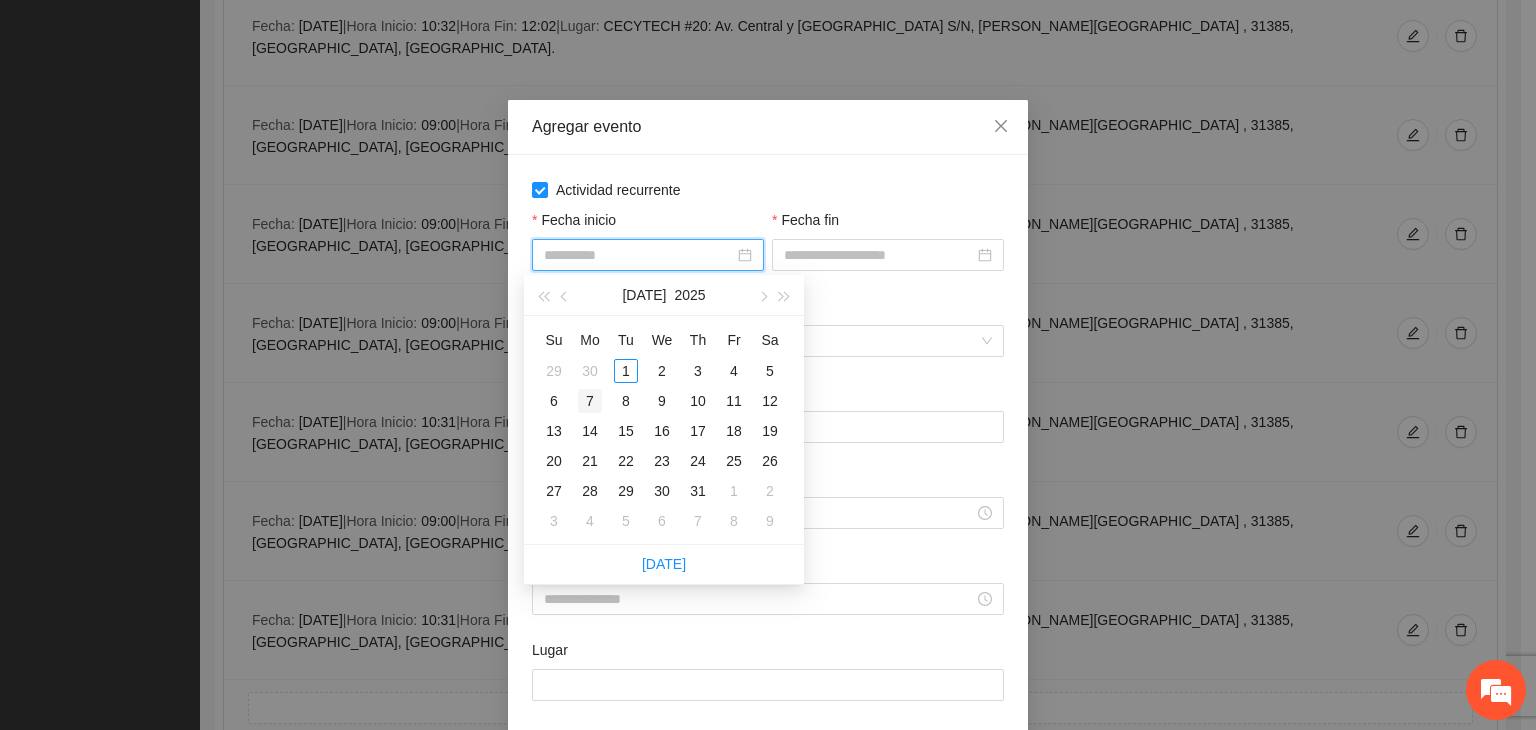 type on "**********" 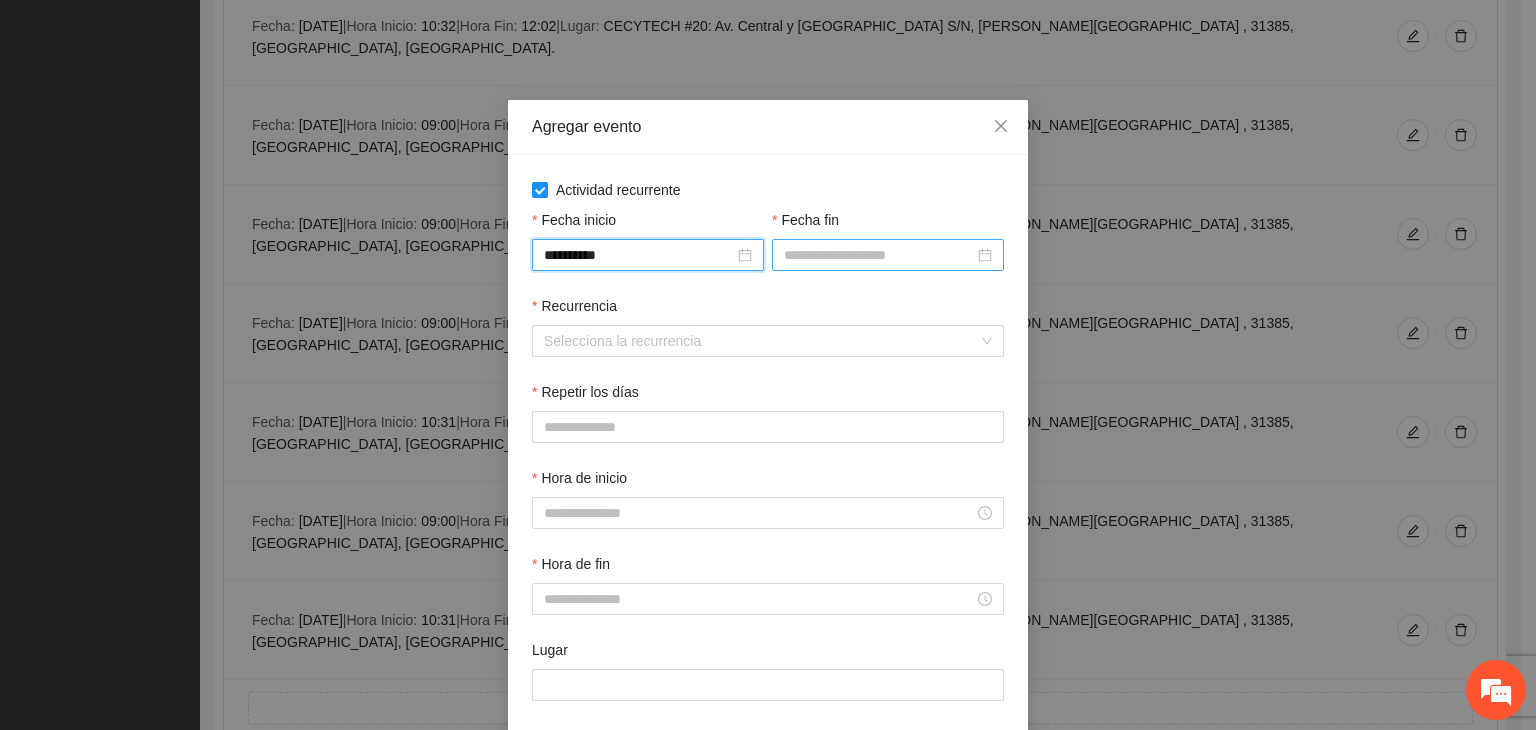 click on "Fecha fin" at bounding box center (879, 255) 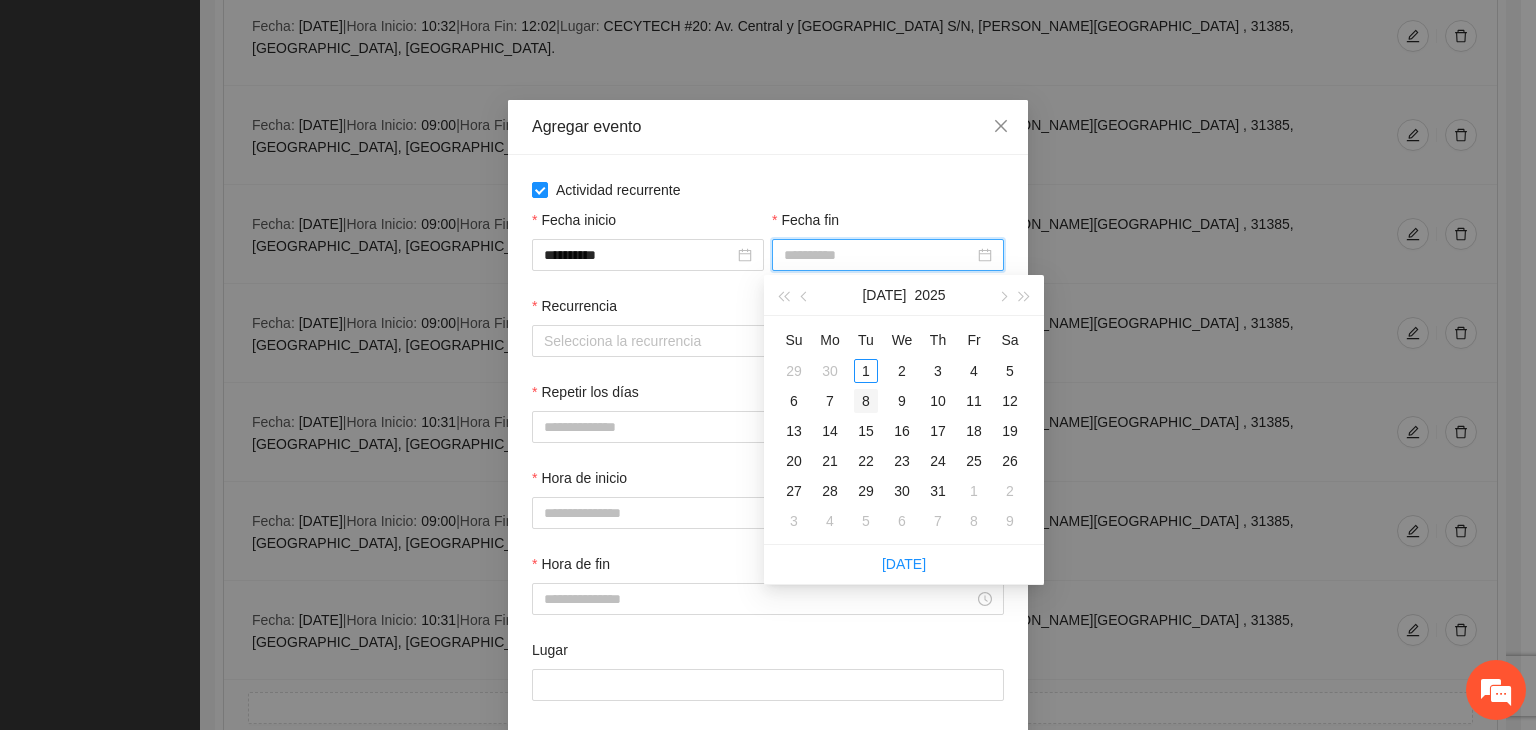 type on "**********" 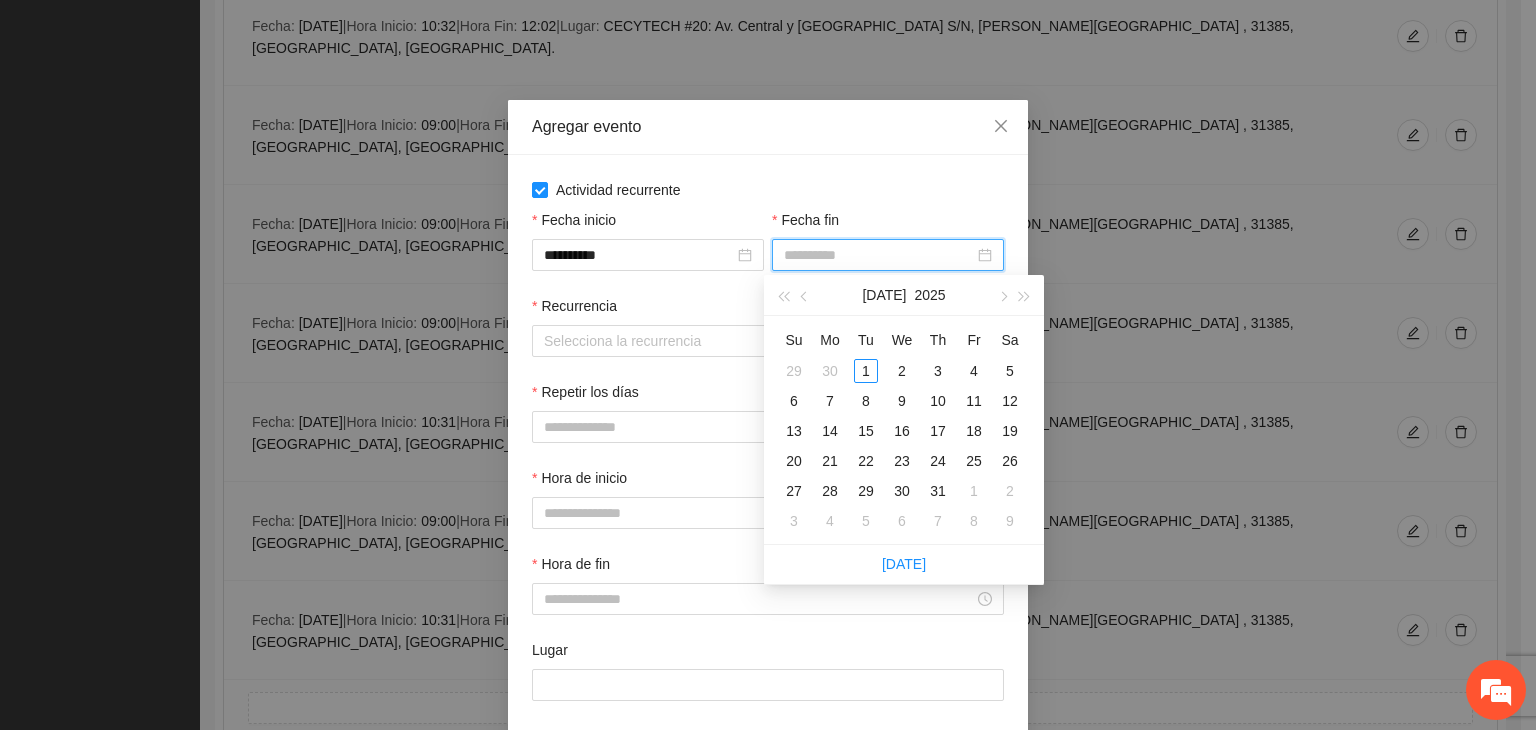 click on "8" at bounding box center (866, 401) 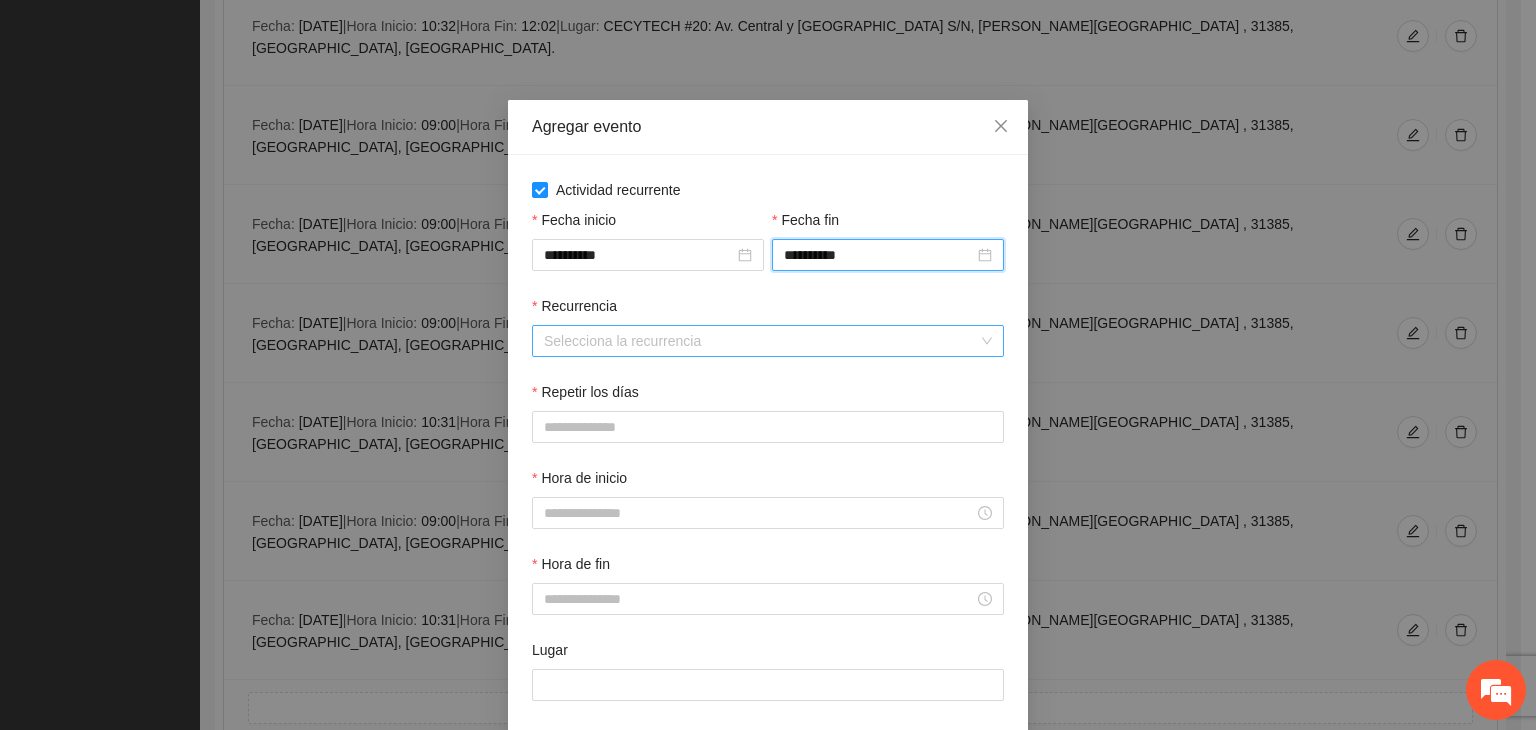 click on "Recurrencia" at bounding box center (761, 341) 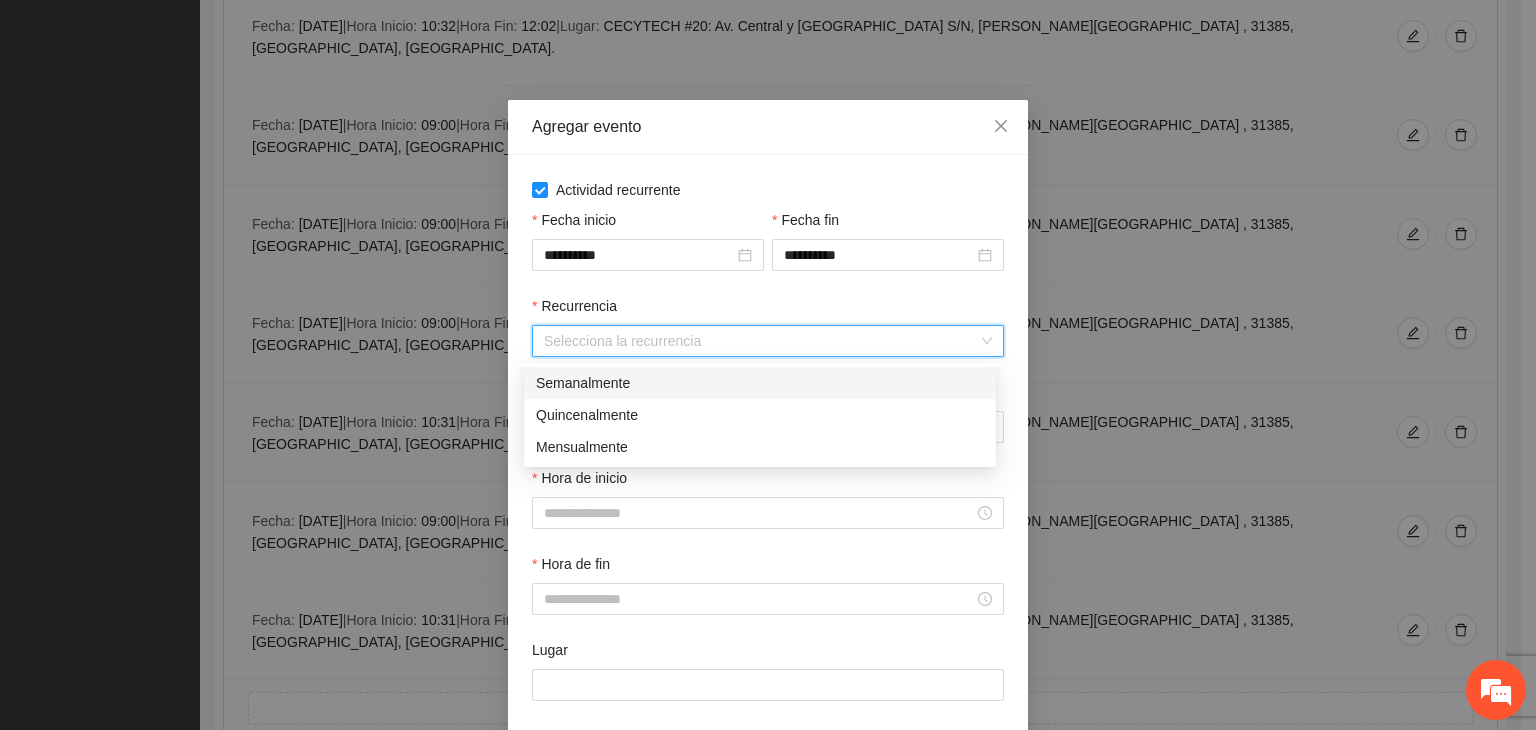 click on "Semanalmente" at bounding box center (760, 383) 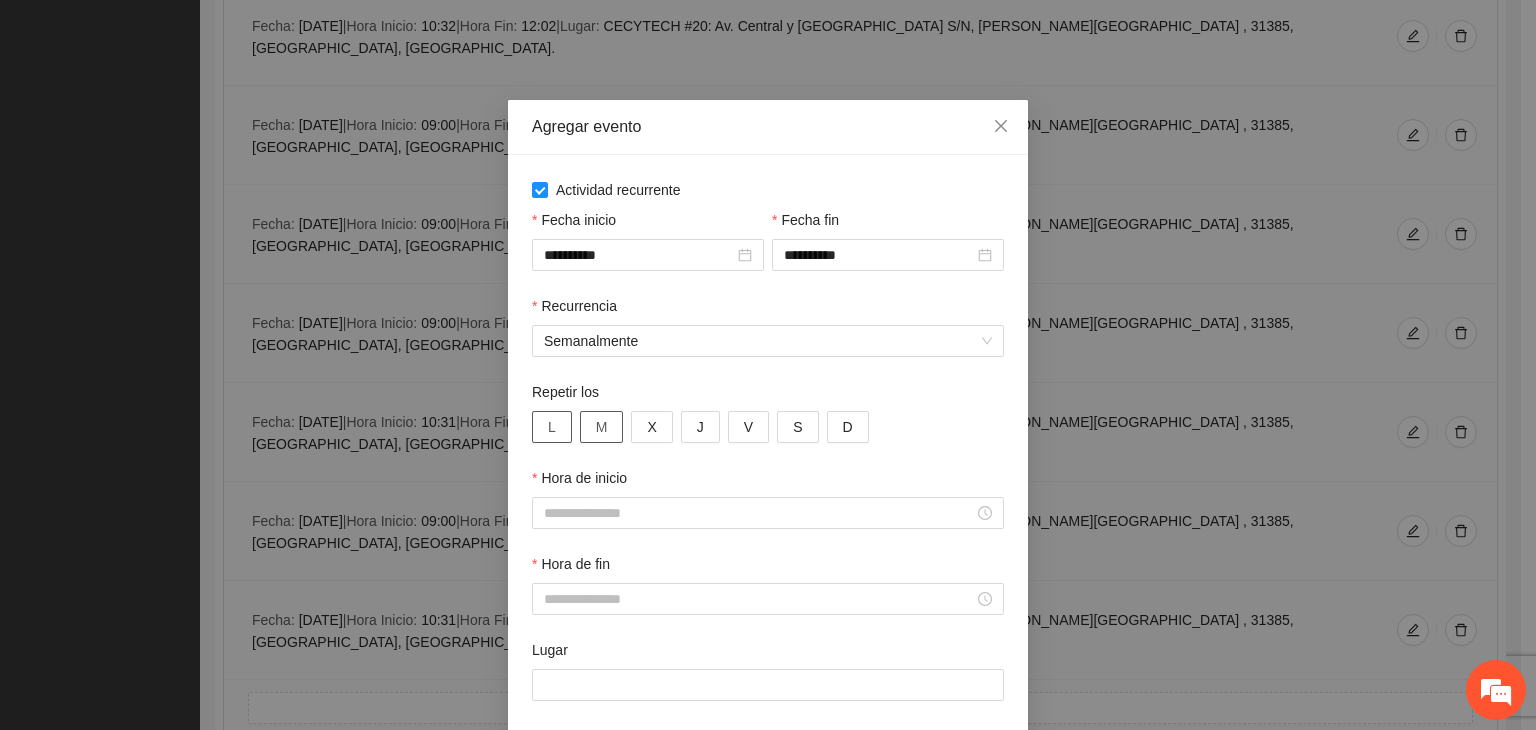drag, startPoint x: 538, startPoint y: 428, endPoint x: 578, endPoint y: 420, distance: 40.792156 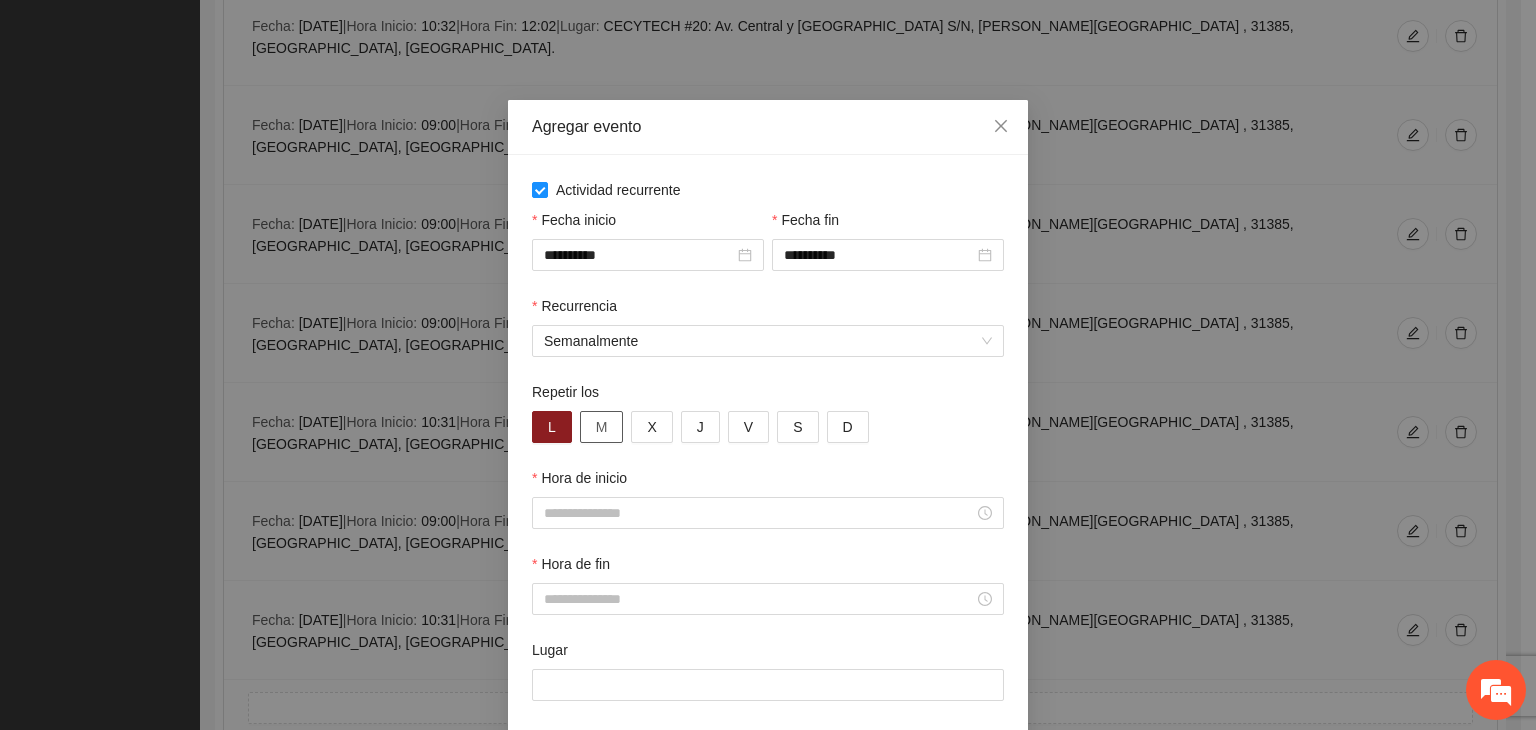 click on "M" at bounding box center [602, 427] 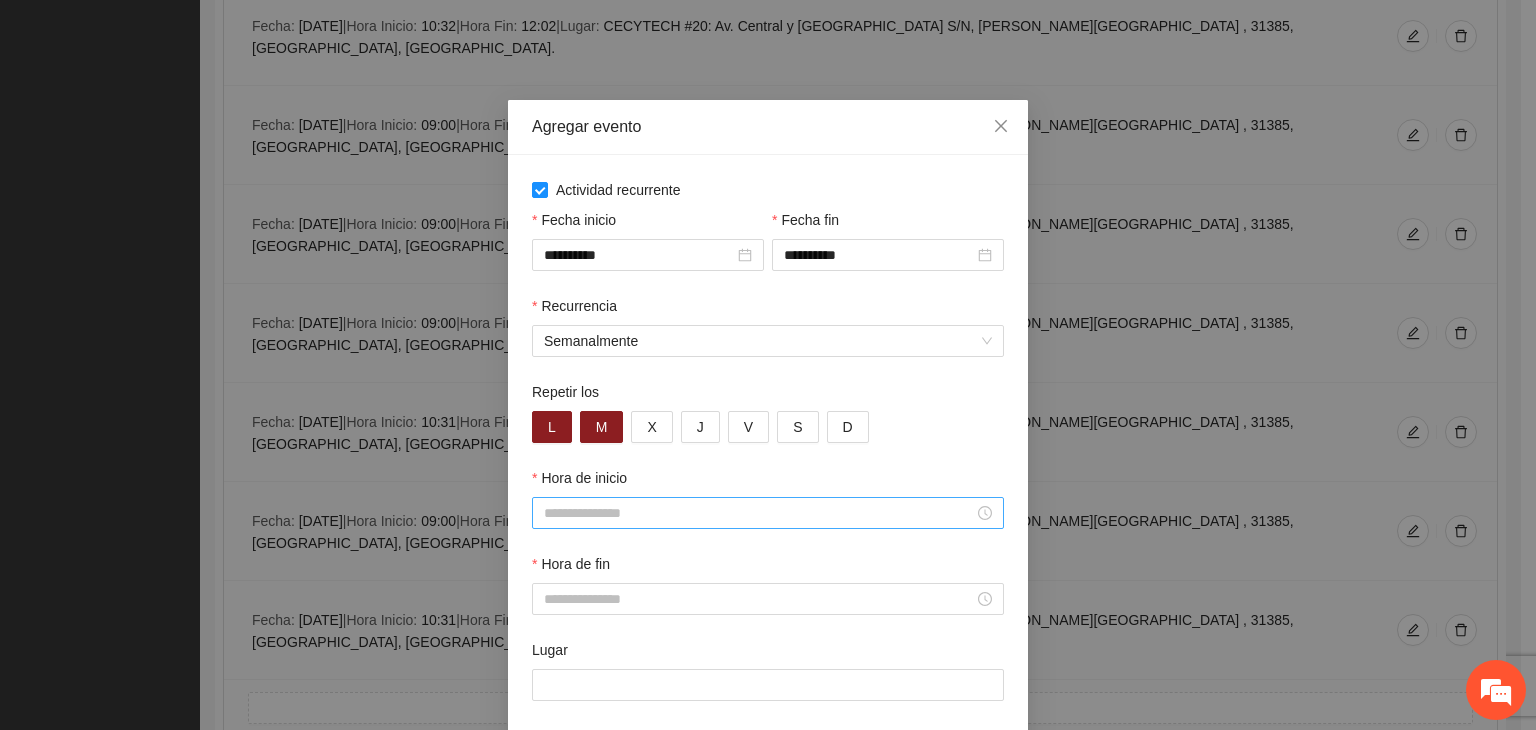 click on "Hora de inicio" at bounding box center [759, 513] 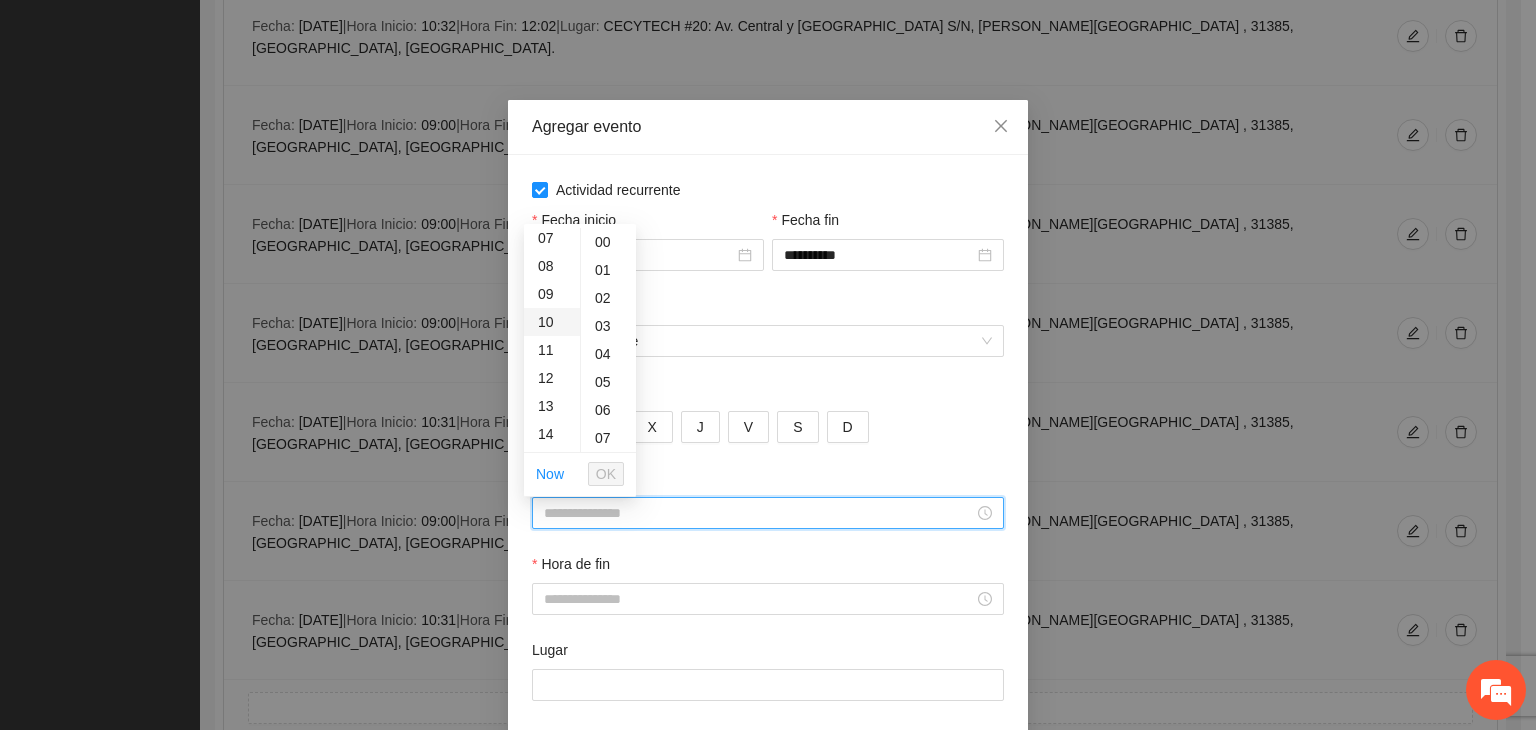 click on "10" at bounding box center (552, 322) 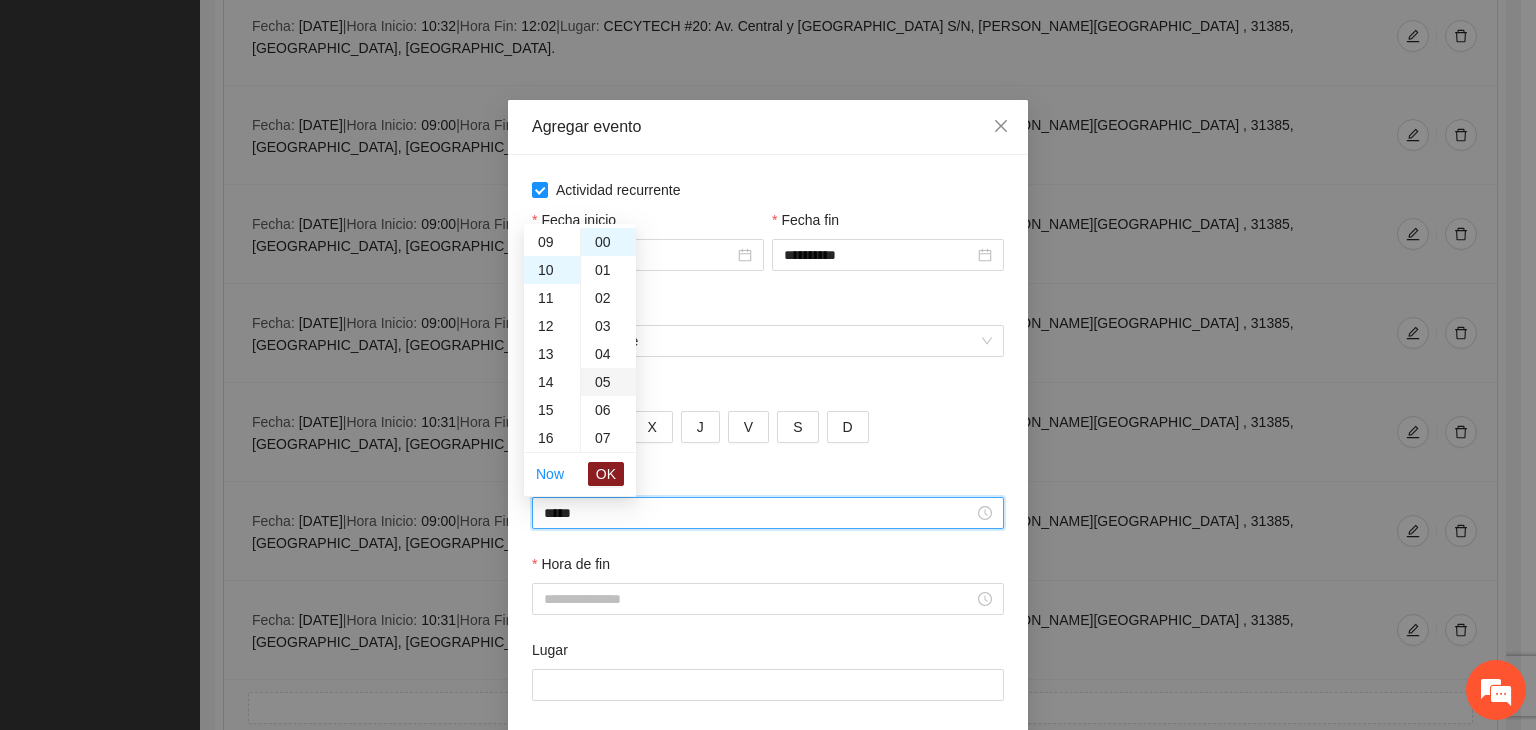 scroll, scrollTop: 280, scrollLeft: 0, axis: vertical 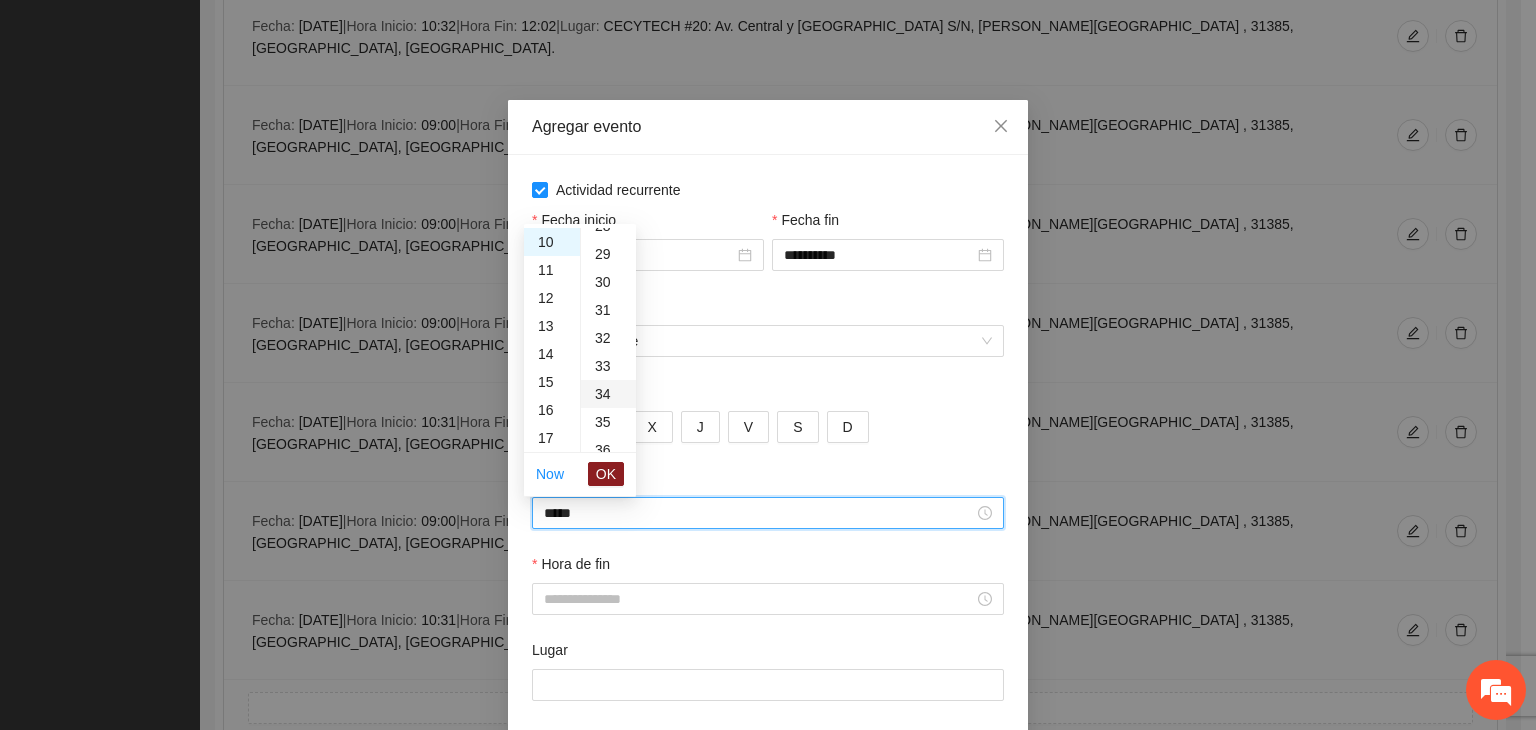 click on "33" at bounding box center [608, 366] 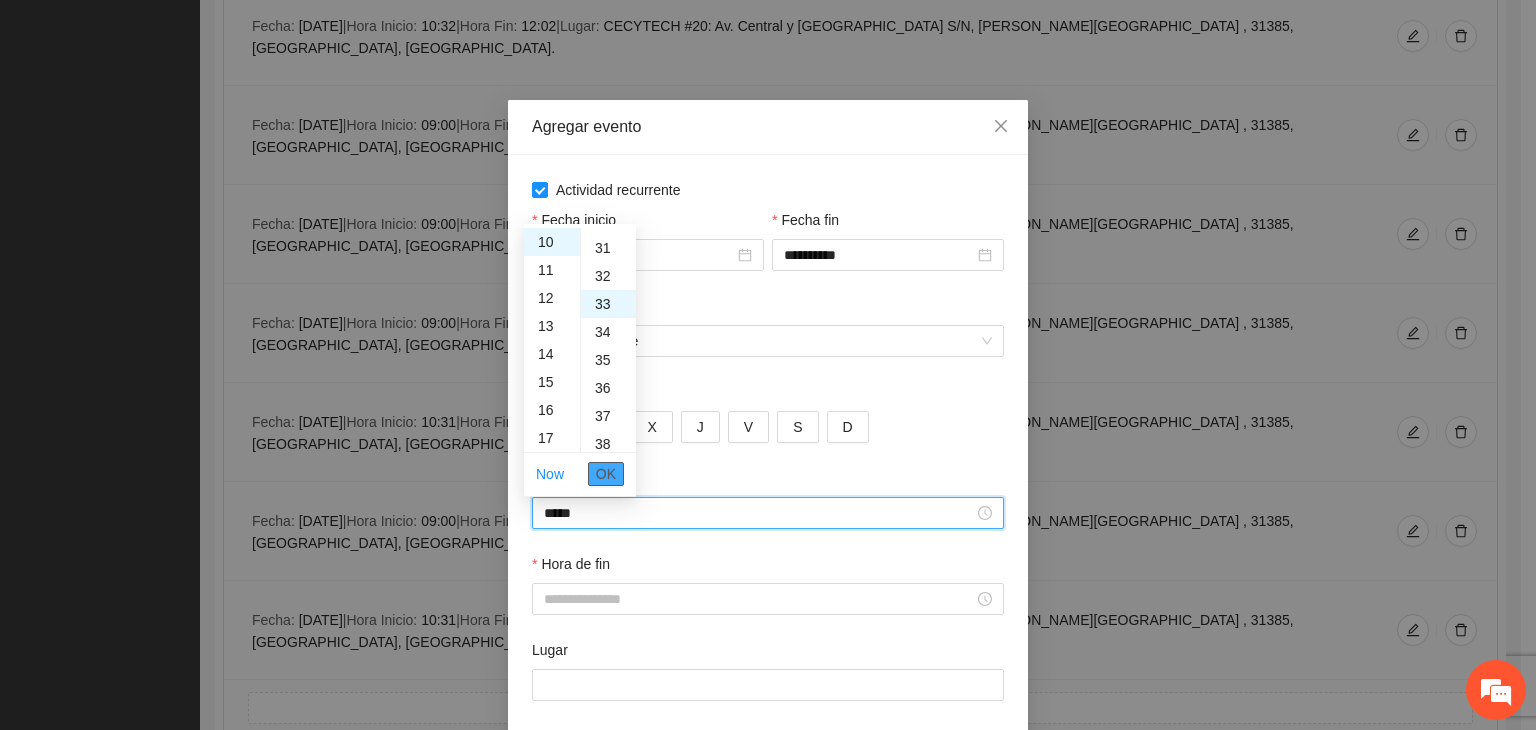 scroll, scrollTop: 924, scrollLeft: 0, axis: vertical 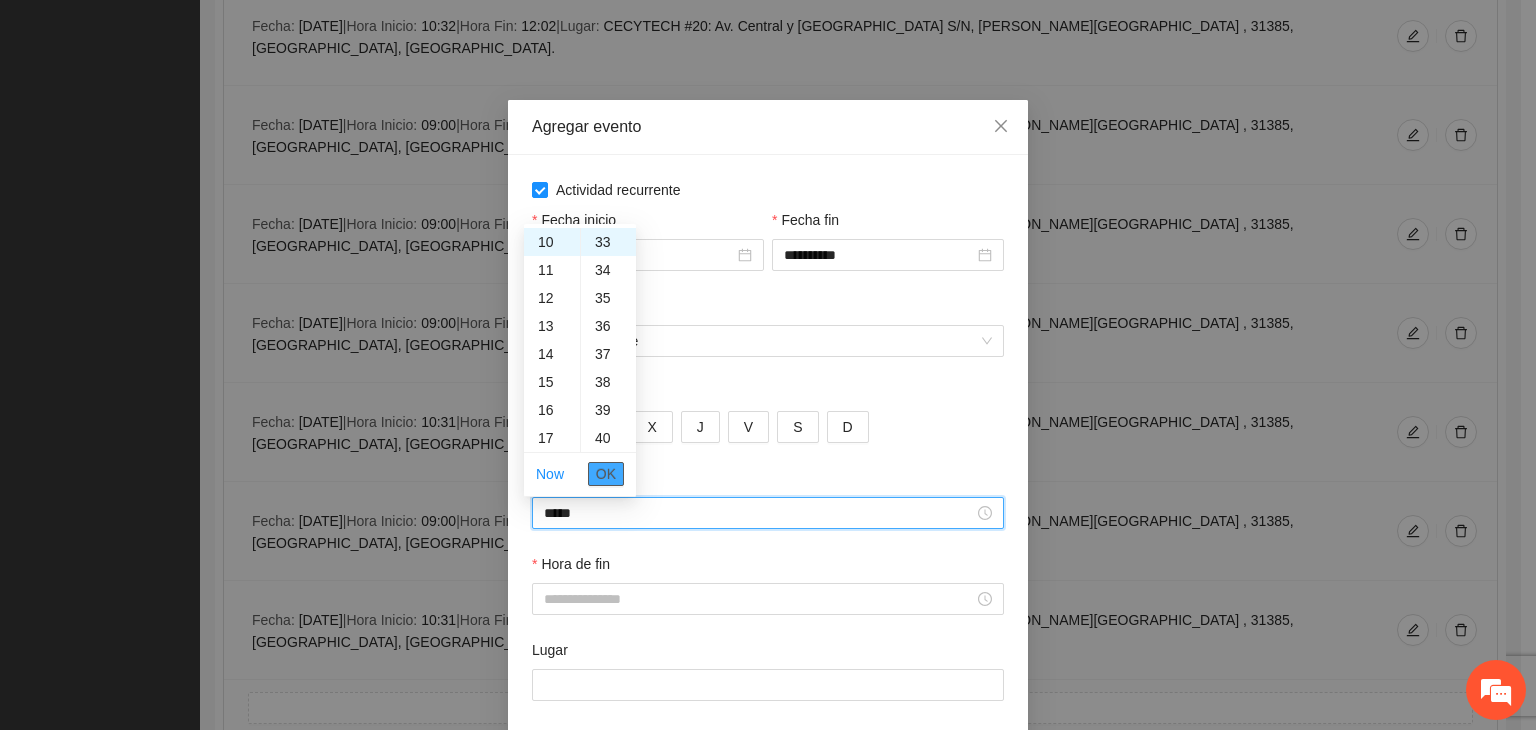 click on "OK" at bounding box center [606, 474] 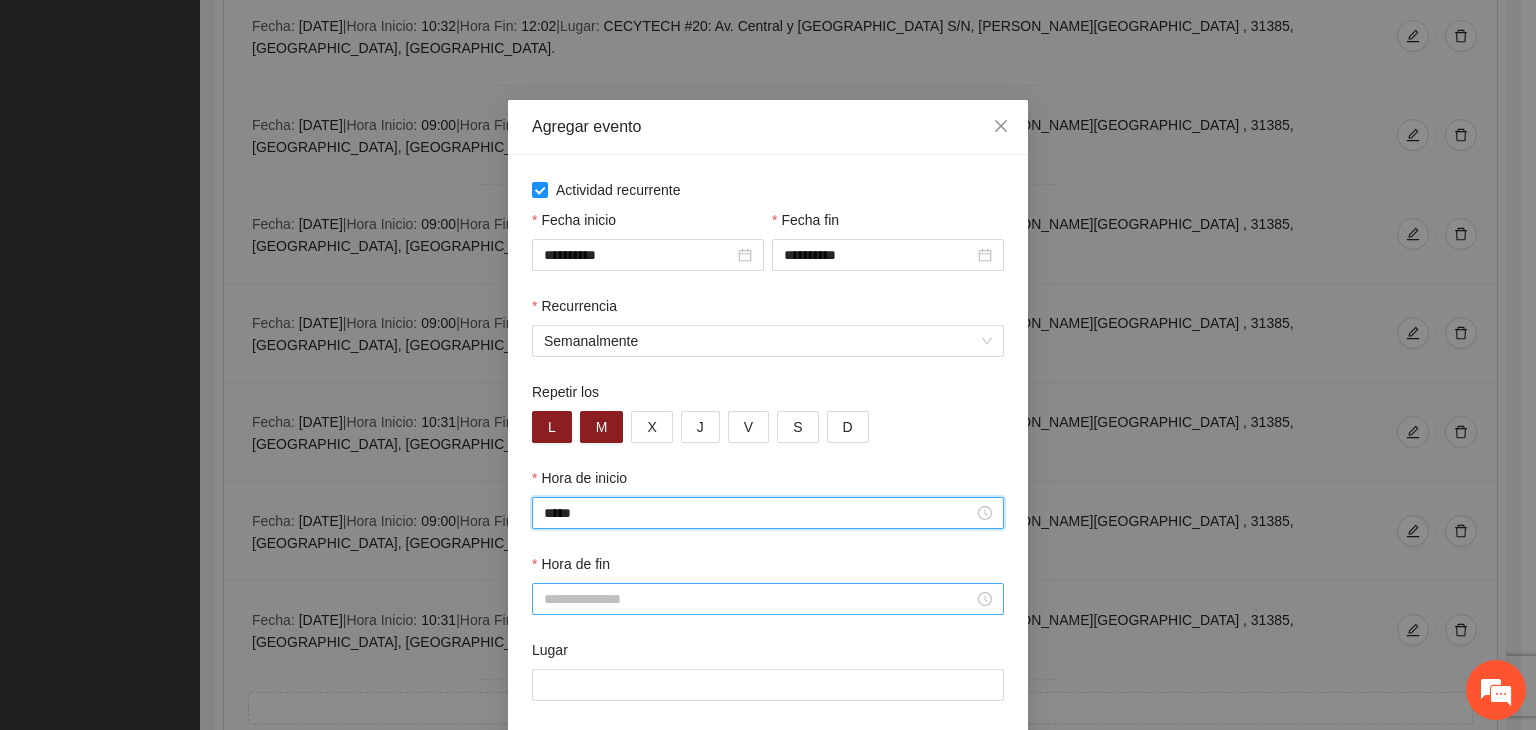 click at bounding box center [768, 599] 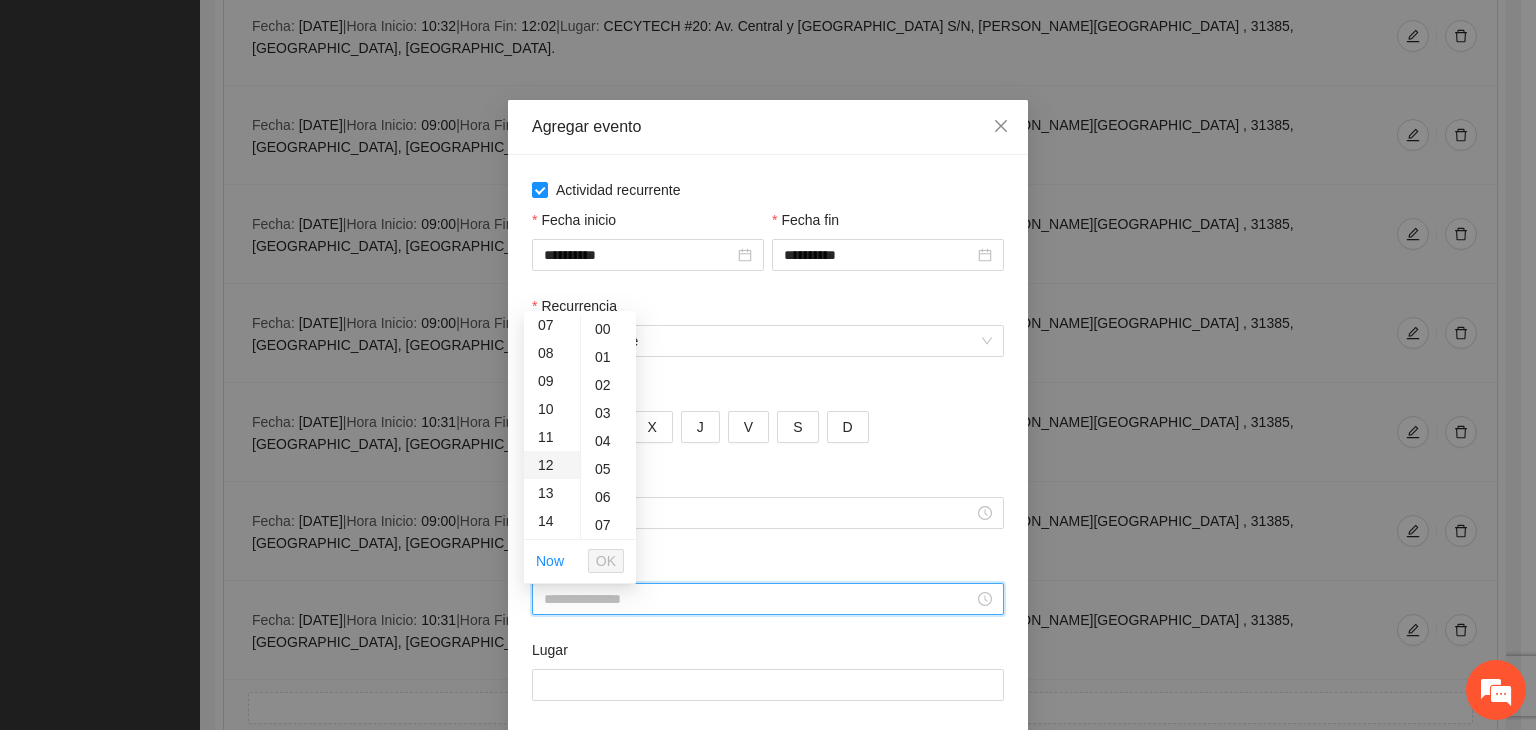 click on "12" at bounding box center (552, 465) 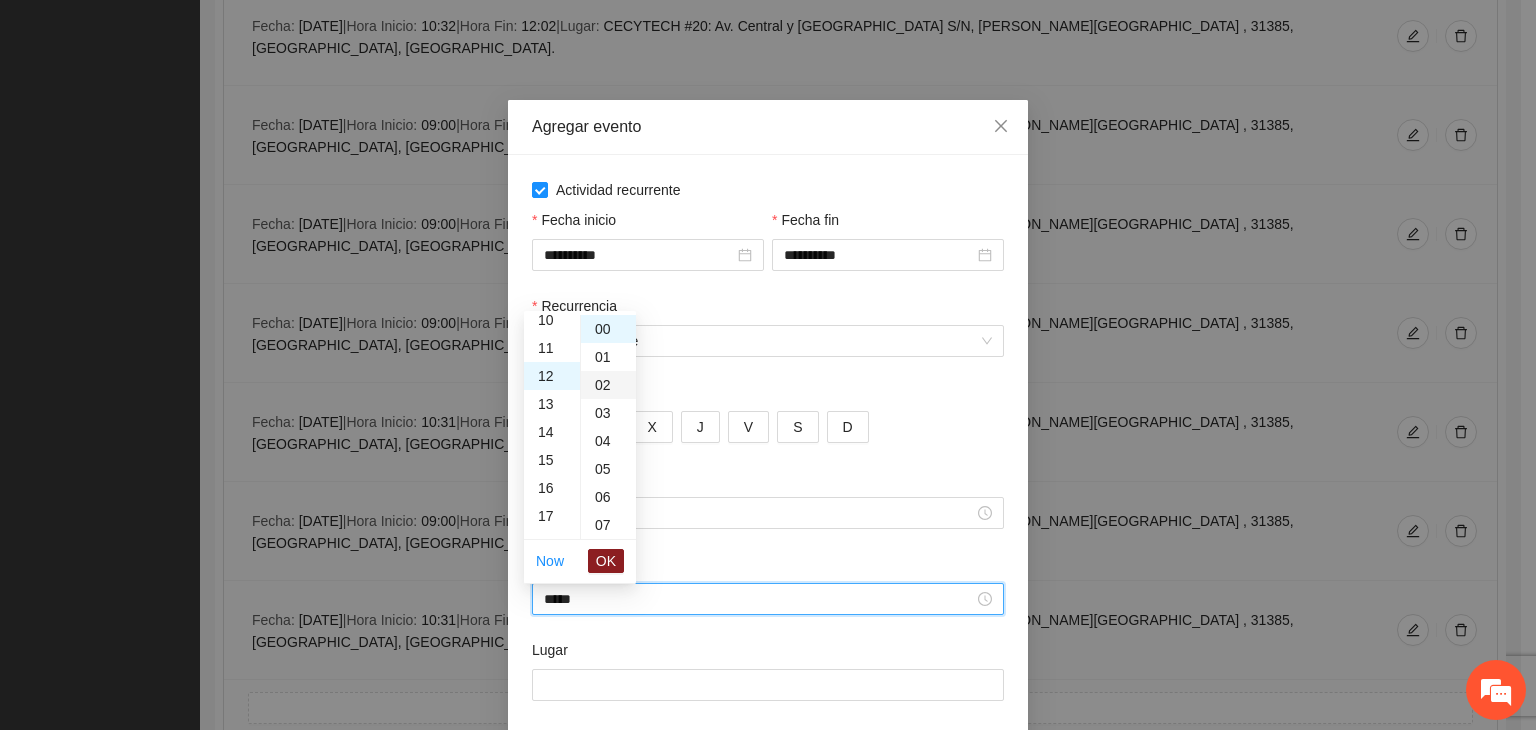 scroll, scrollTop: 336, scrollLeft: 0, axis: vertical 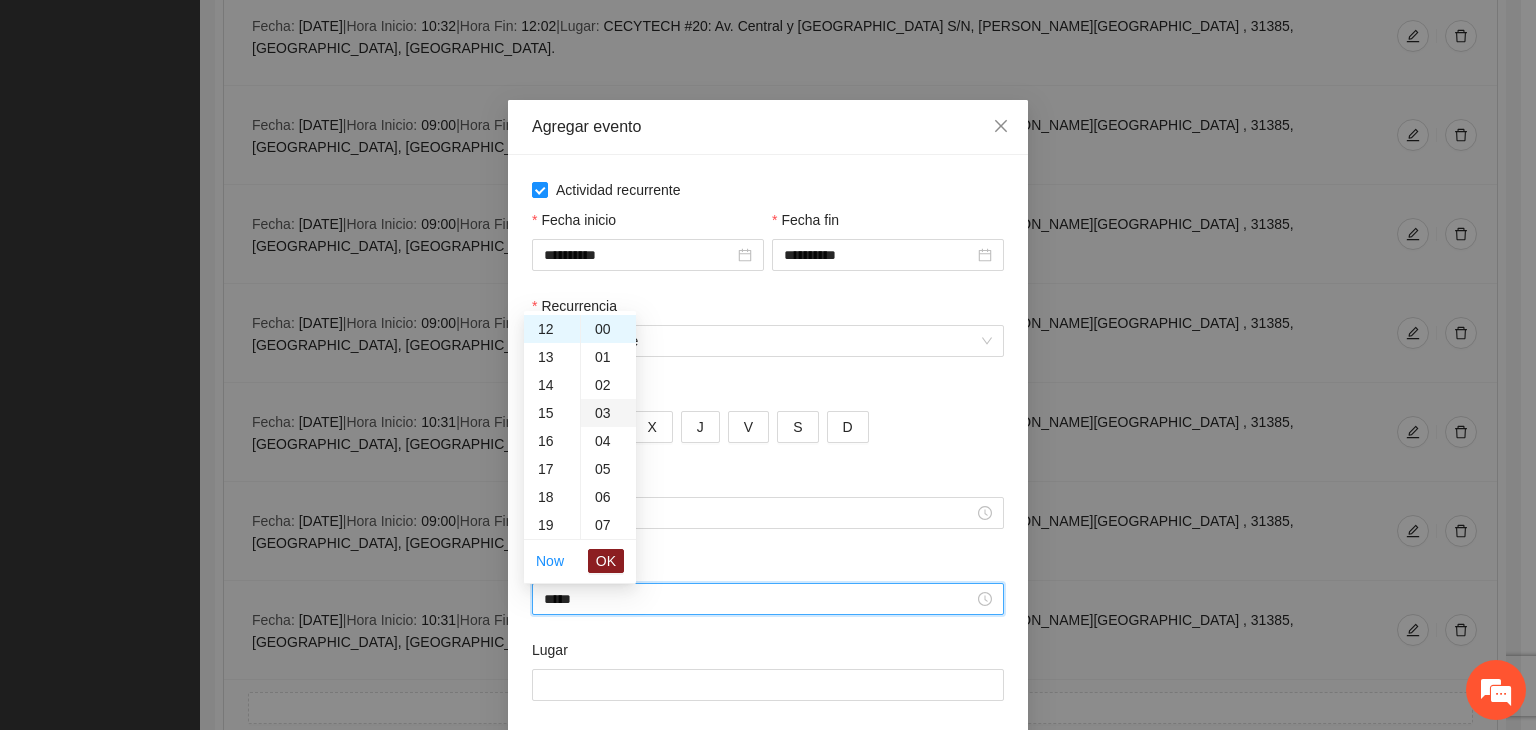 click on "03" at bounding box center (608, 413) 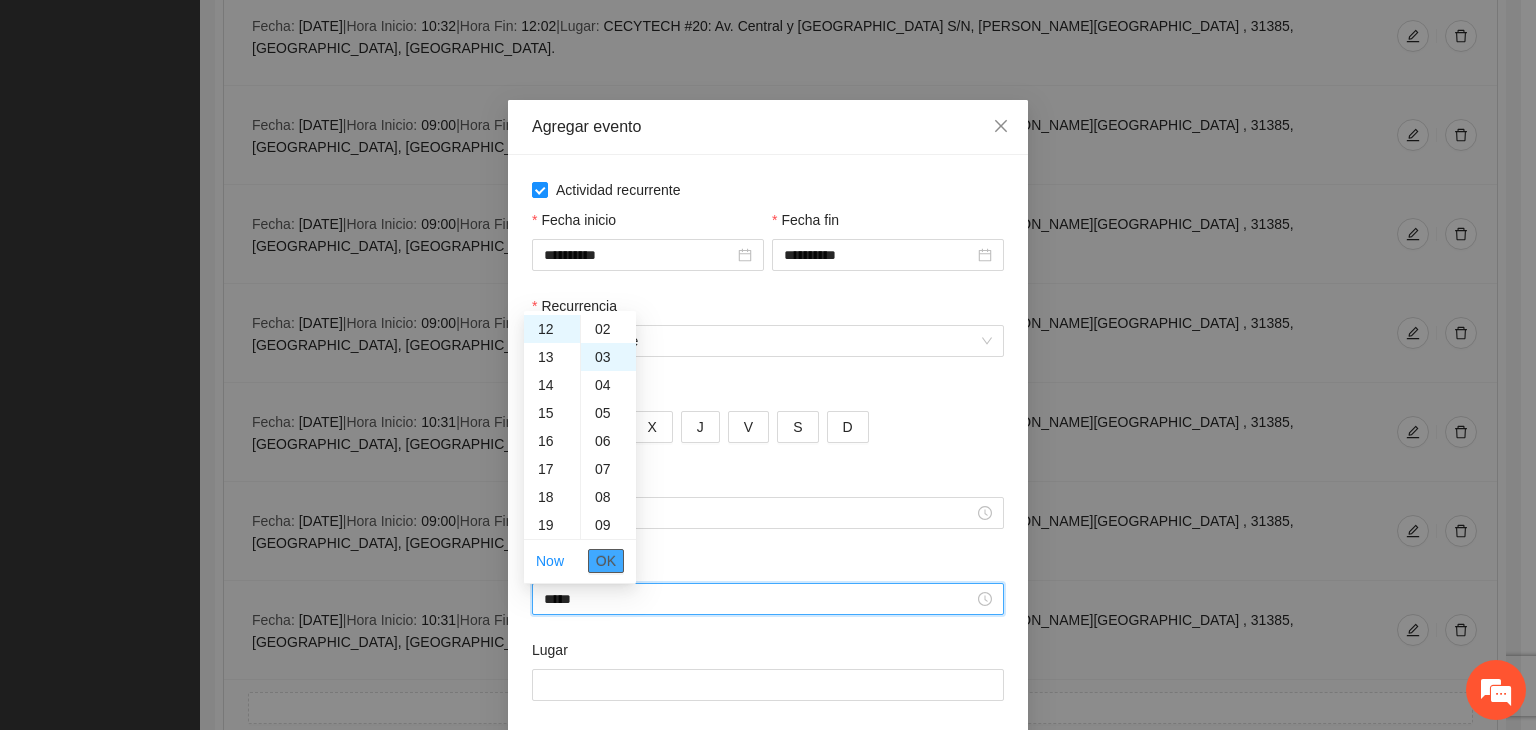 scroll, scrollTop: 84, scrollLeft: 0, axis: vertical 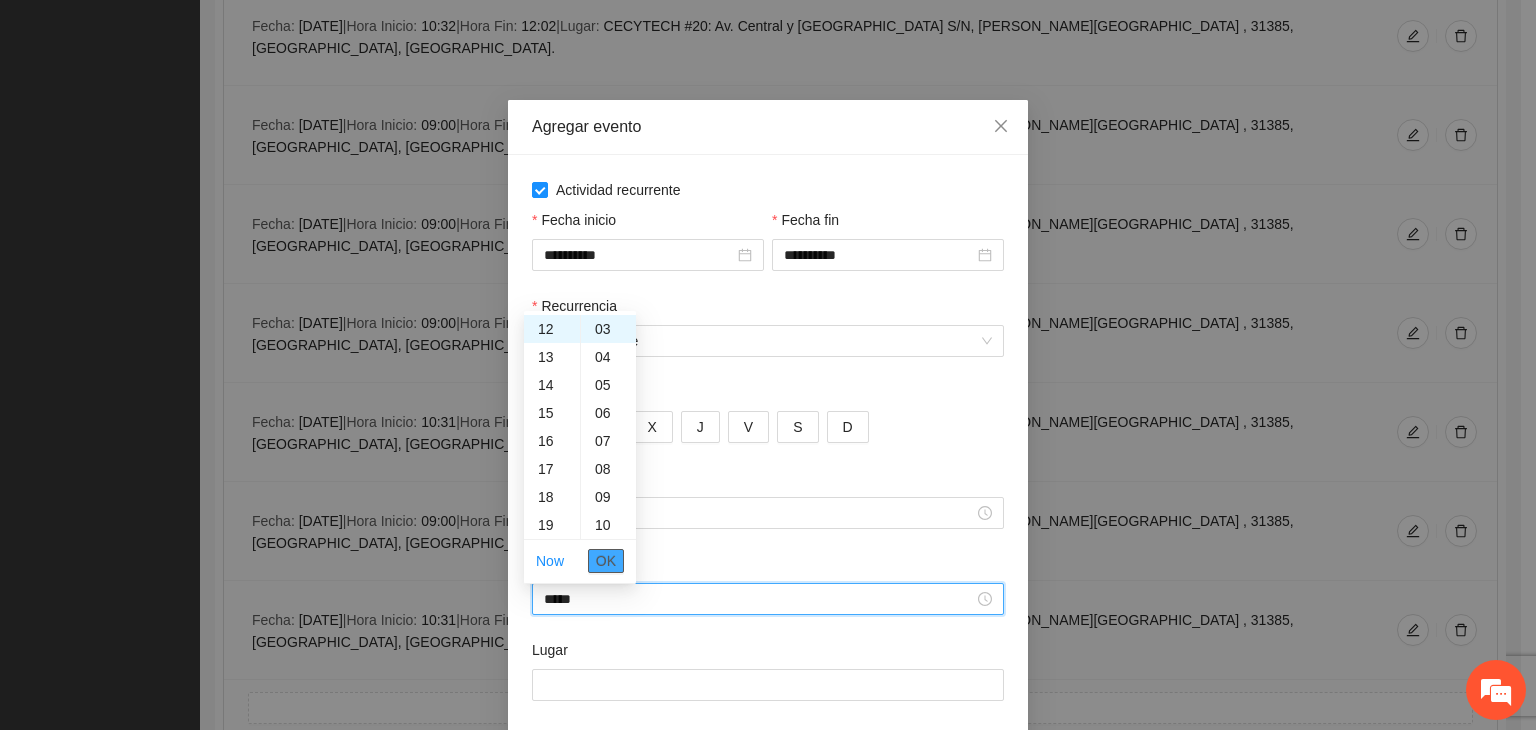 click on "OK" at bounding box center [606, 561] 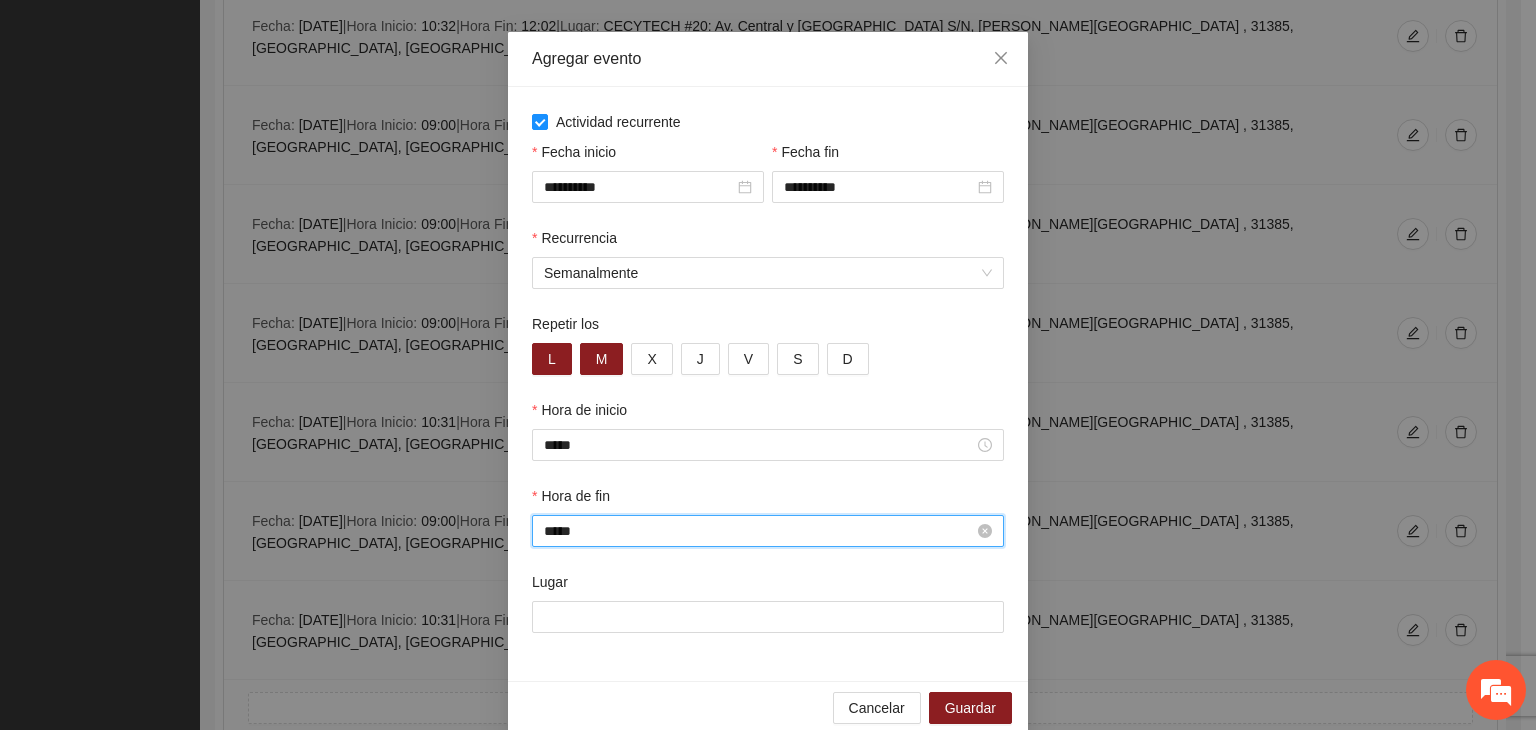scroll, scrollTop: 99, scrollLeft: 0, axis: vertical 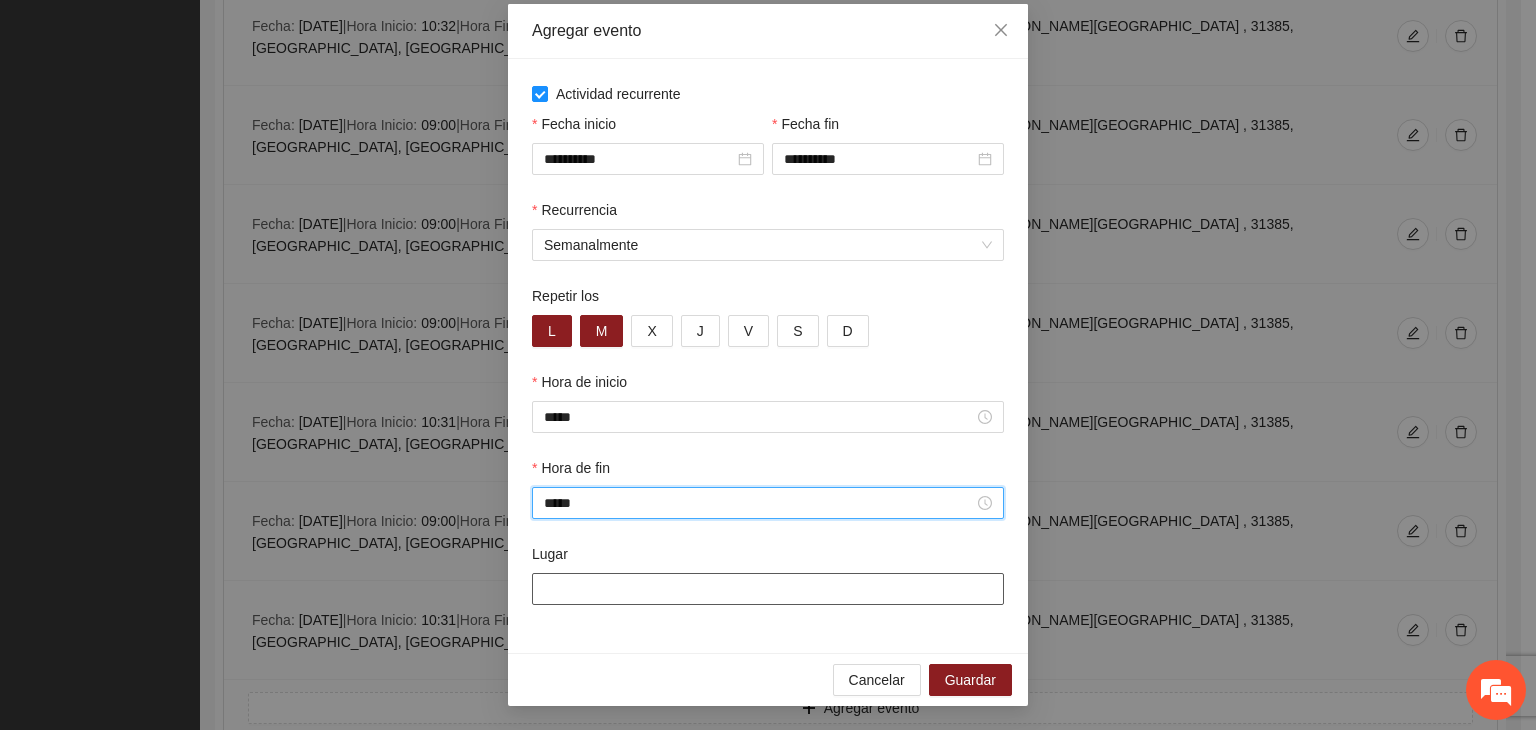 click on "Lugar" at bounding box center (768, 589) 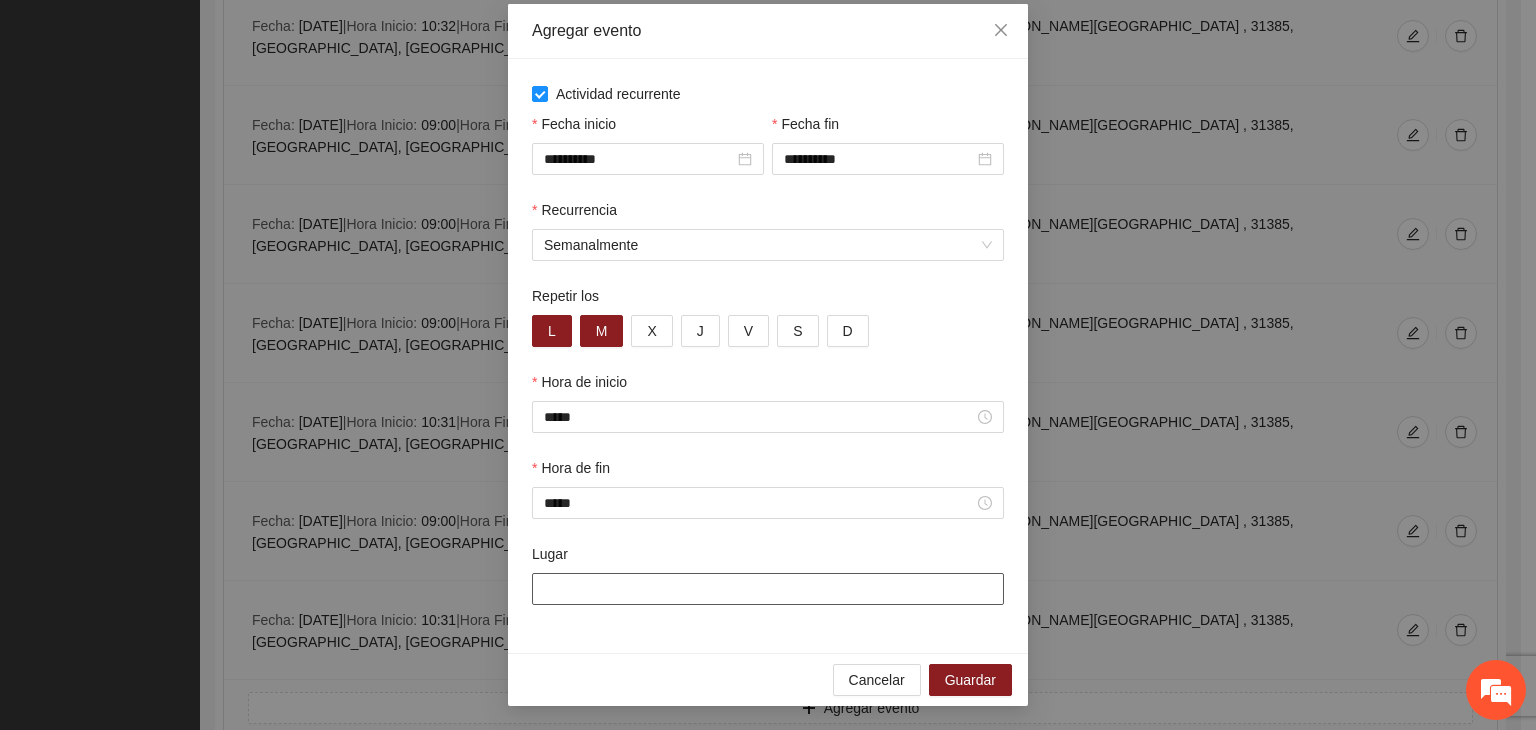 type on "**********" 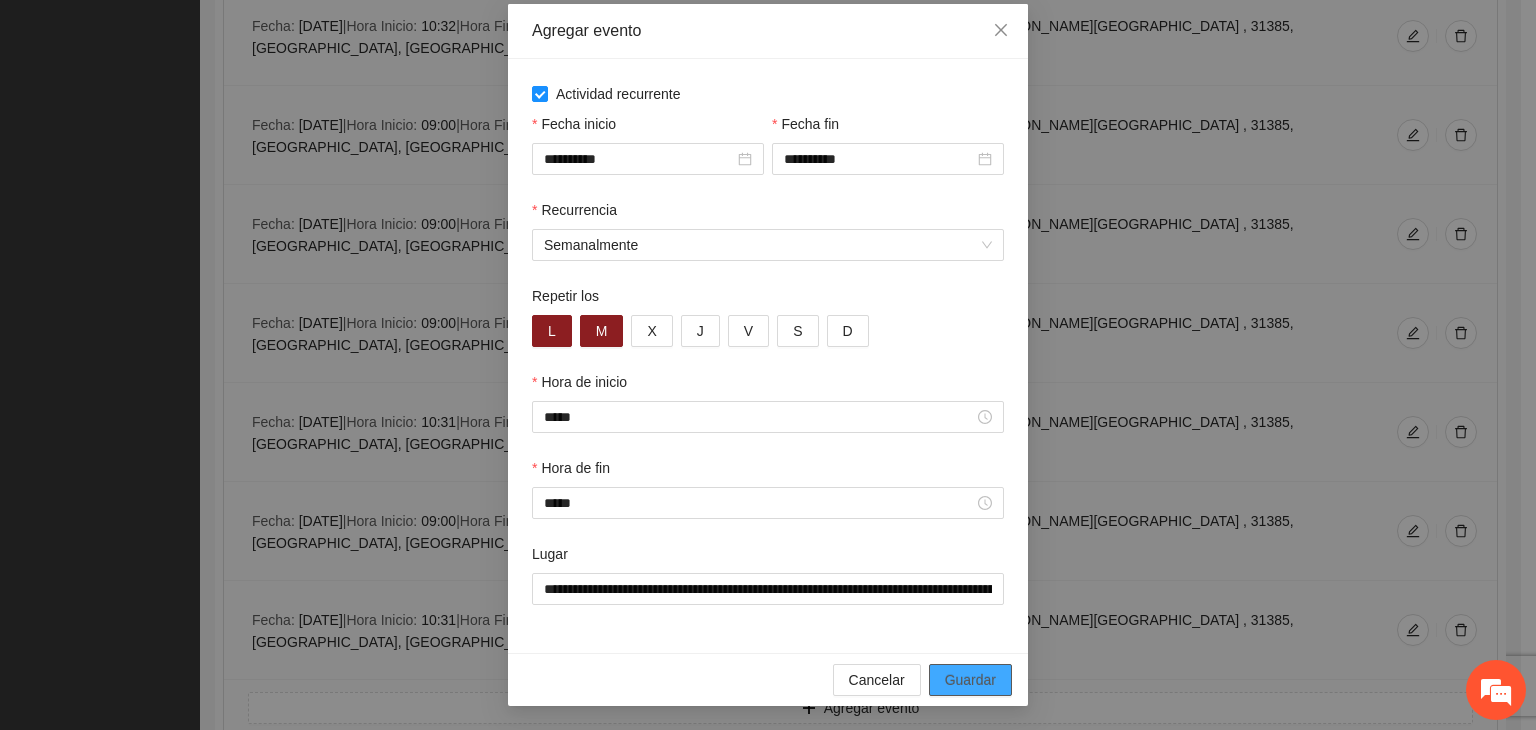 click on "Guardar" at bounding box center (970, 680) 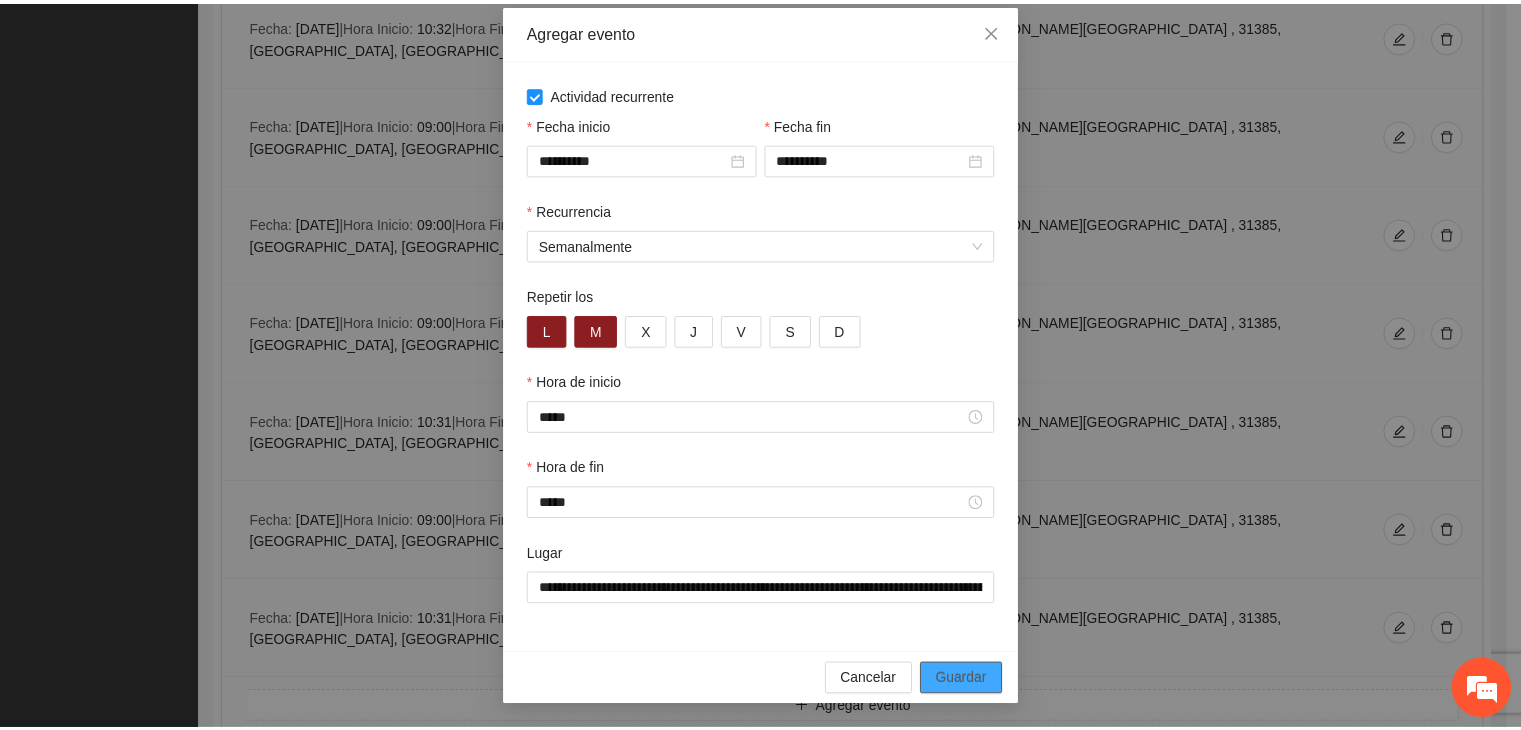 scroll, scrollTop: 0, scrollLeft: 0, axis: both 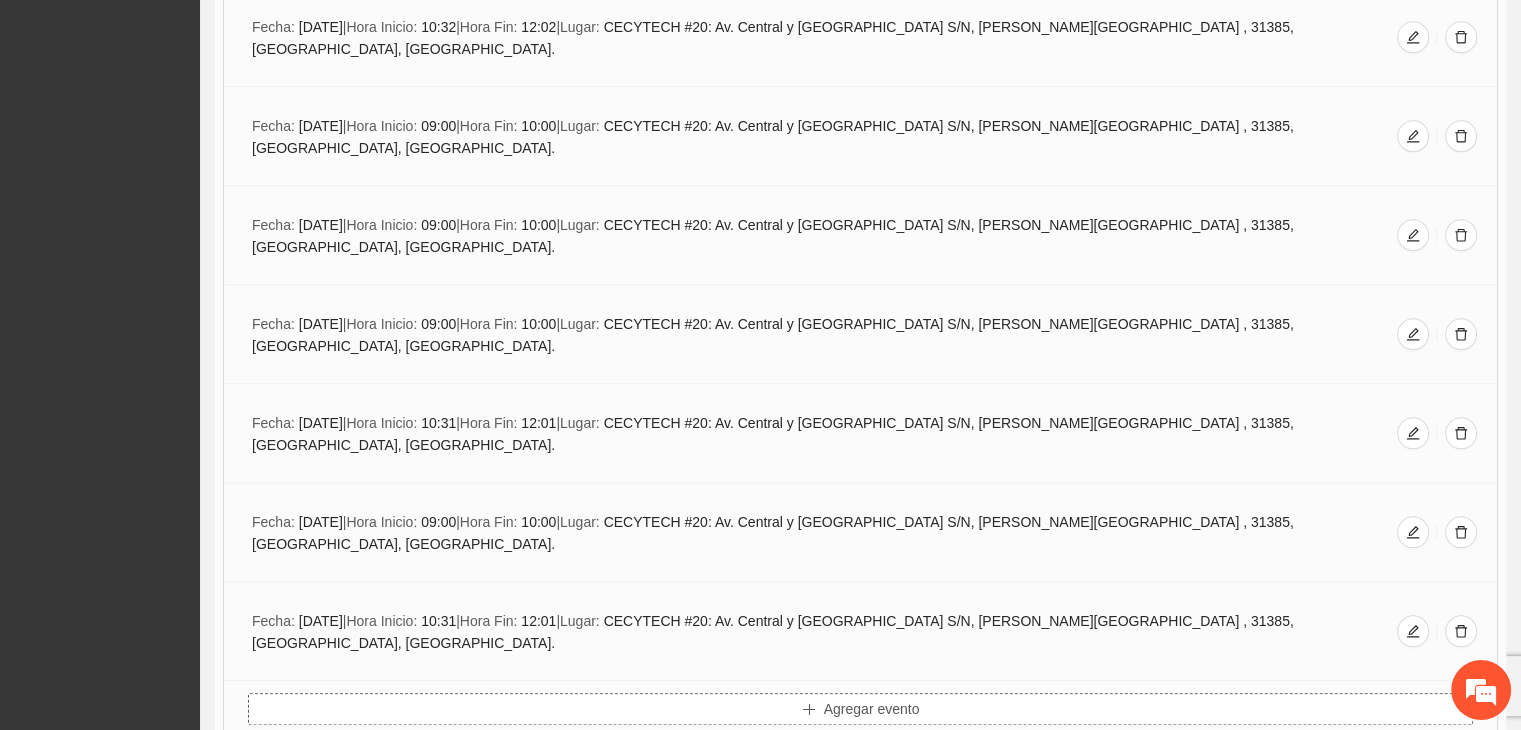 click on "Agregar evento" at bounding box center (860, 709) 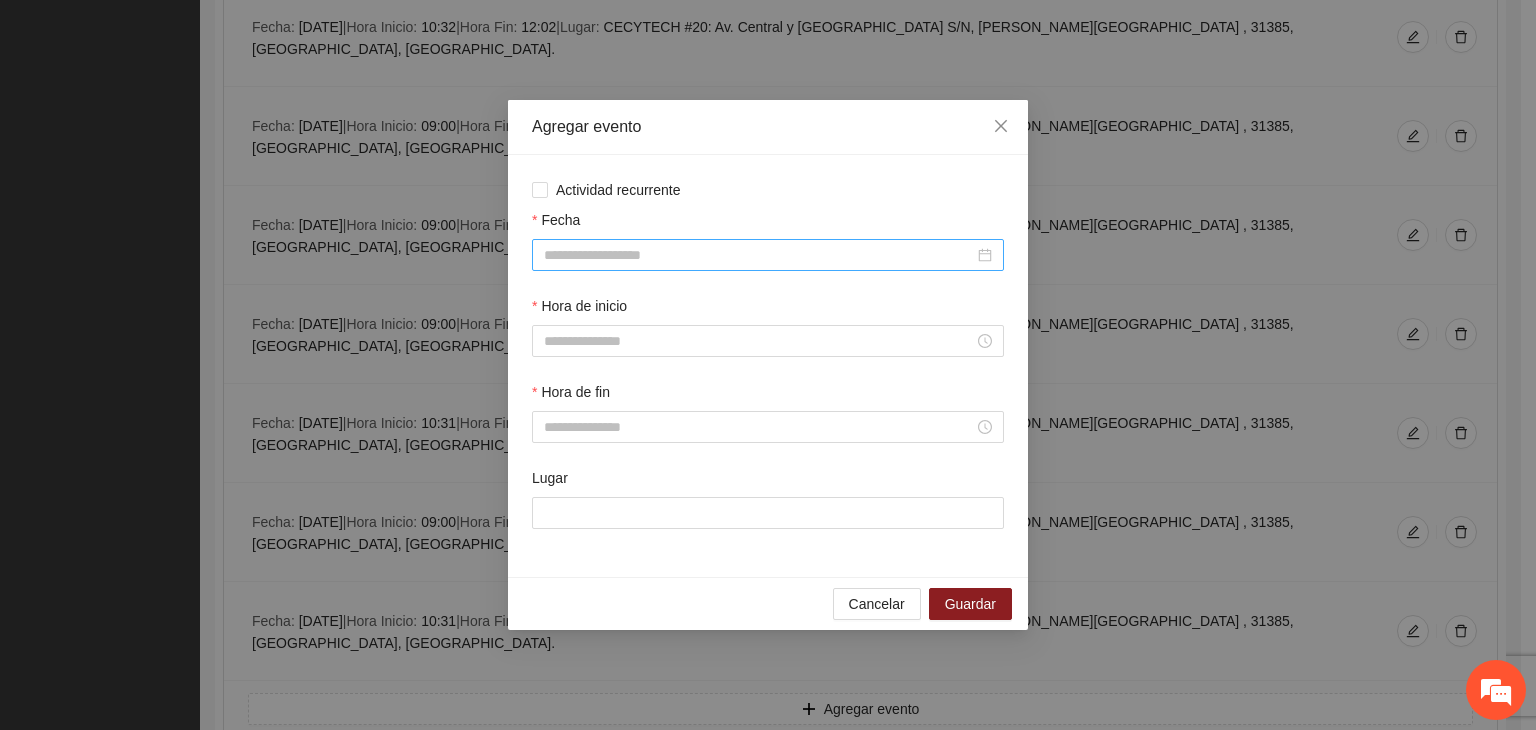click on "Fecha" at bounding box center [759, 255] 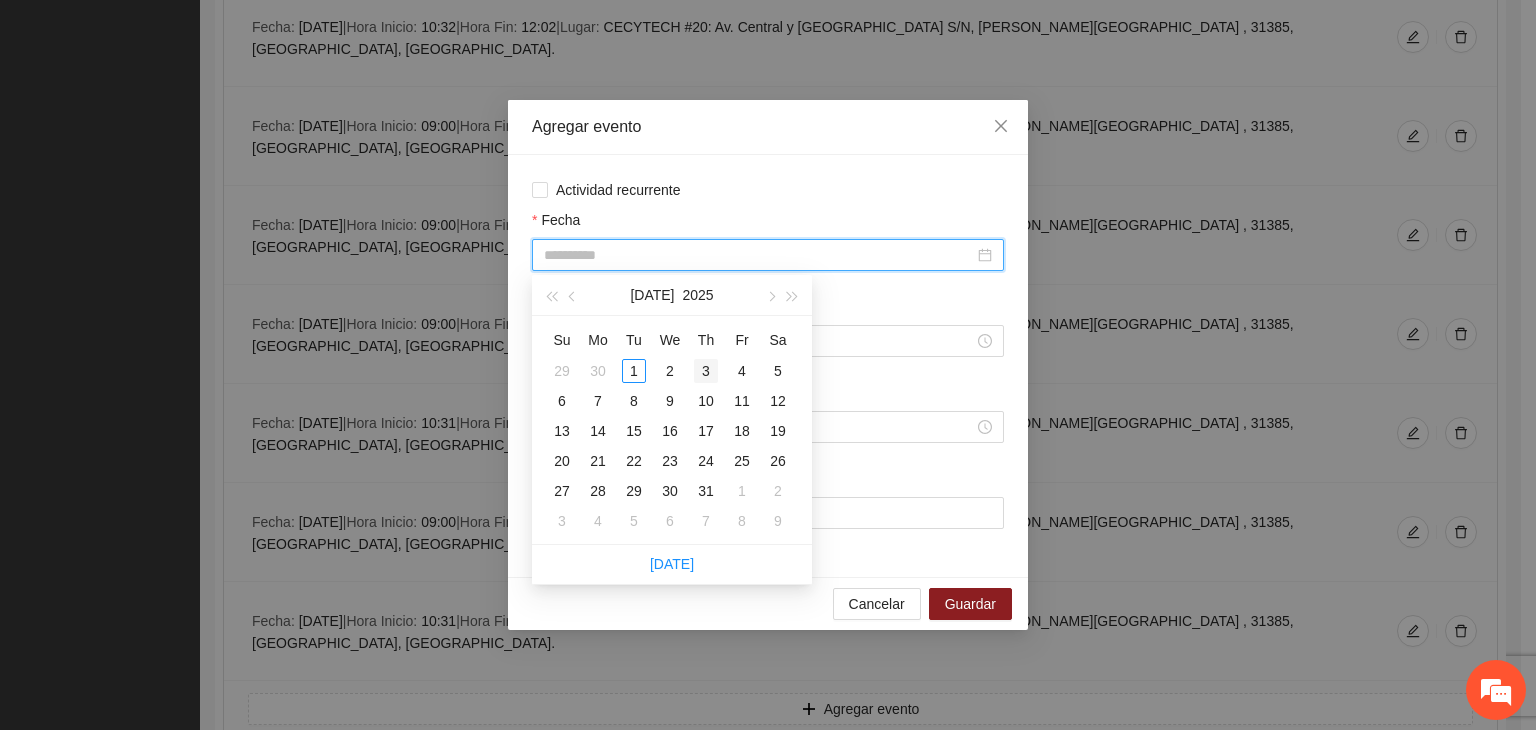 type on "**********" 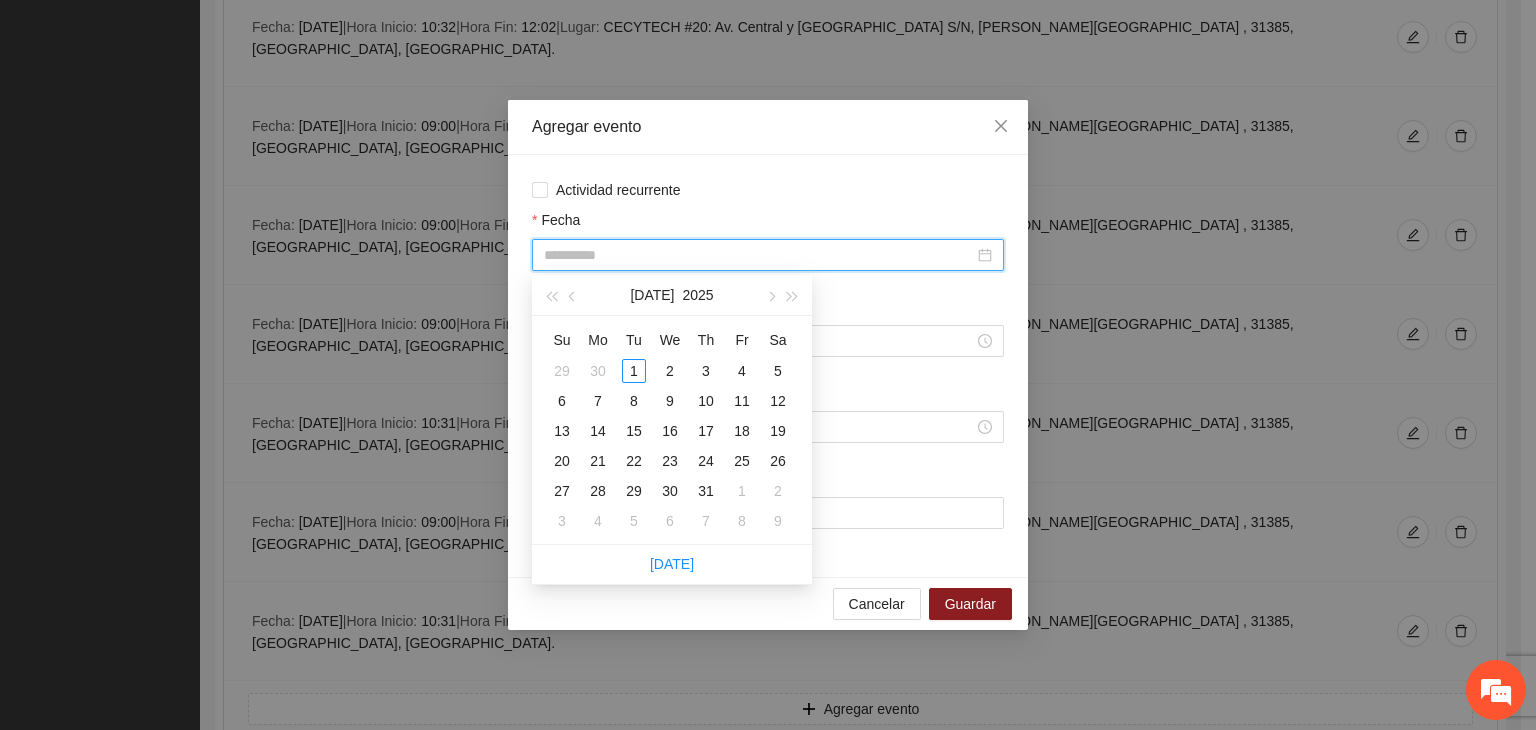drag, startPoint x: 700, startPoint y: 369, endPoint x: 688, endPoint y: 376, distance: 13.892444 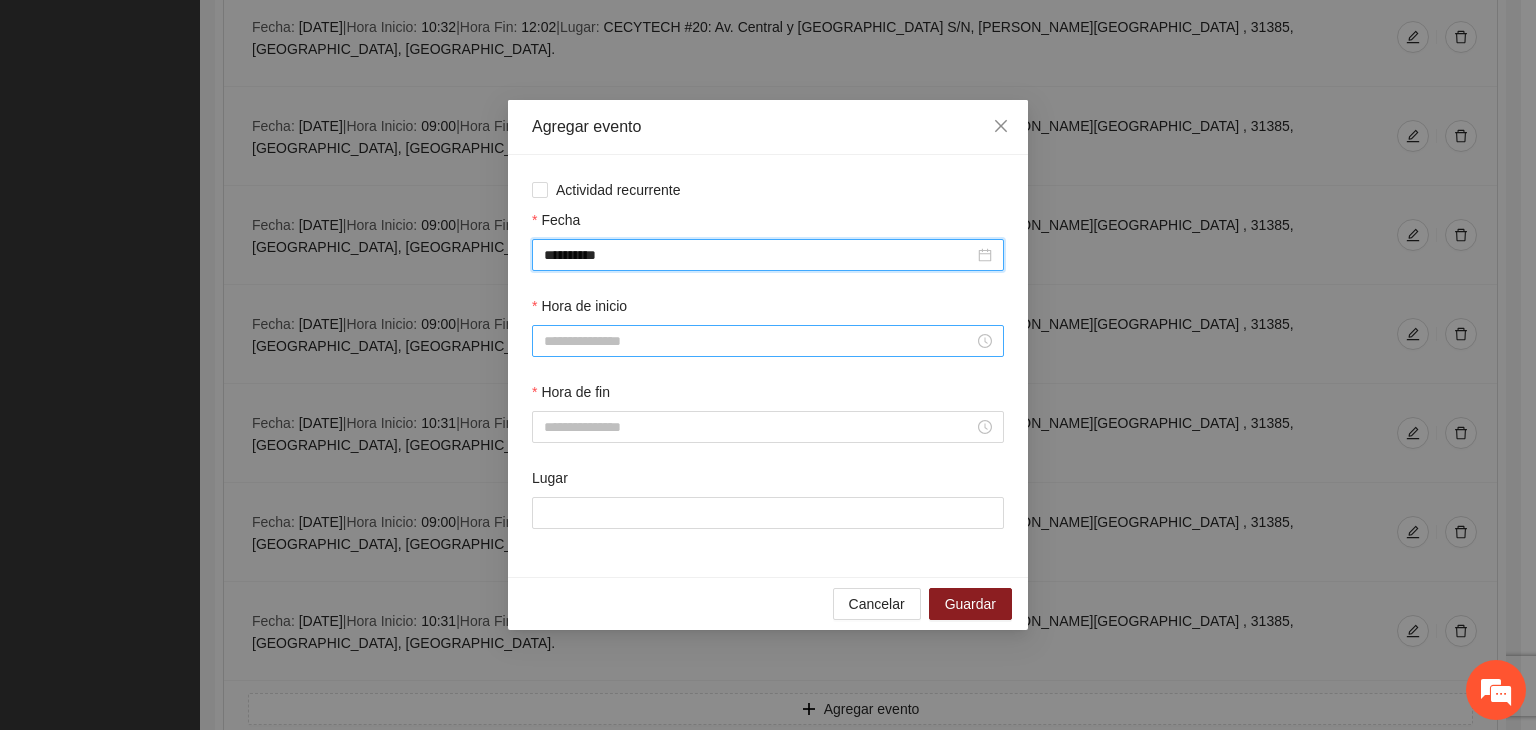 click on "Hora de inicio" at bounding box center (759, 341) 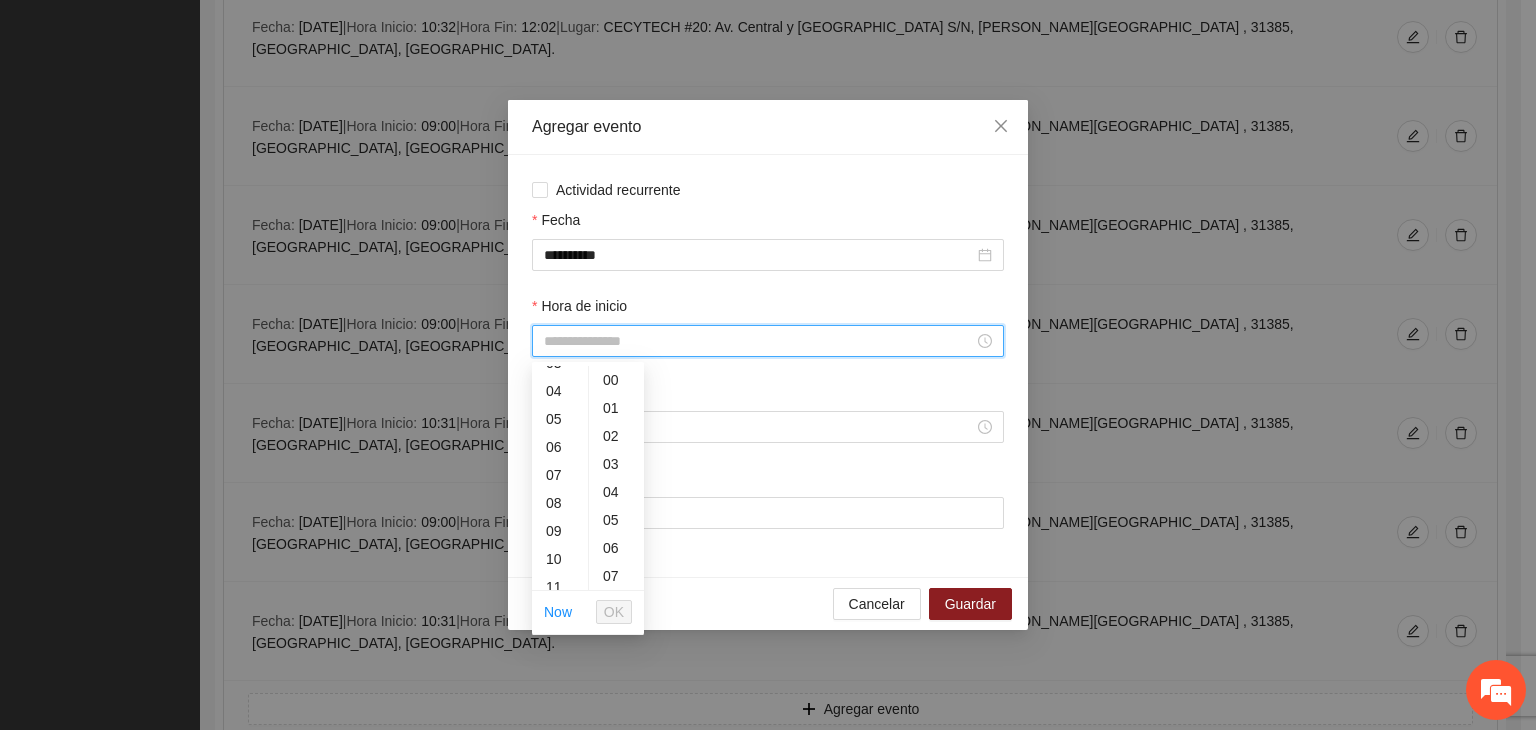 scroll, scrollTop: 200, scrollLeft: 0, axis: vertical 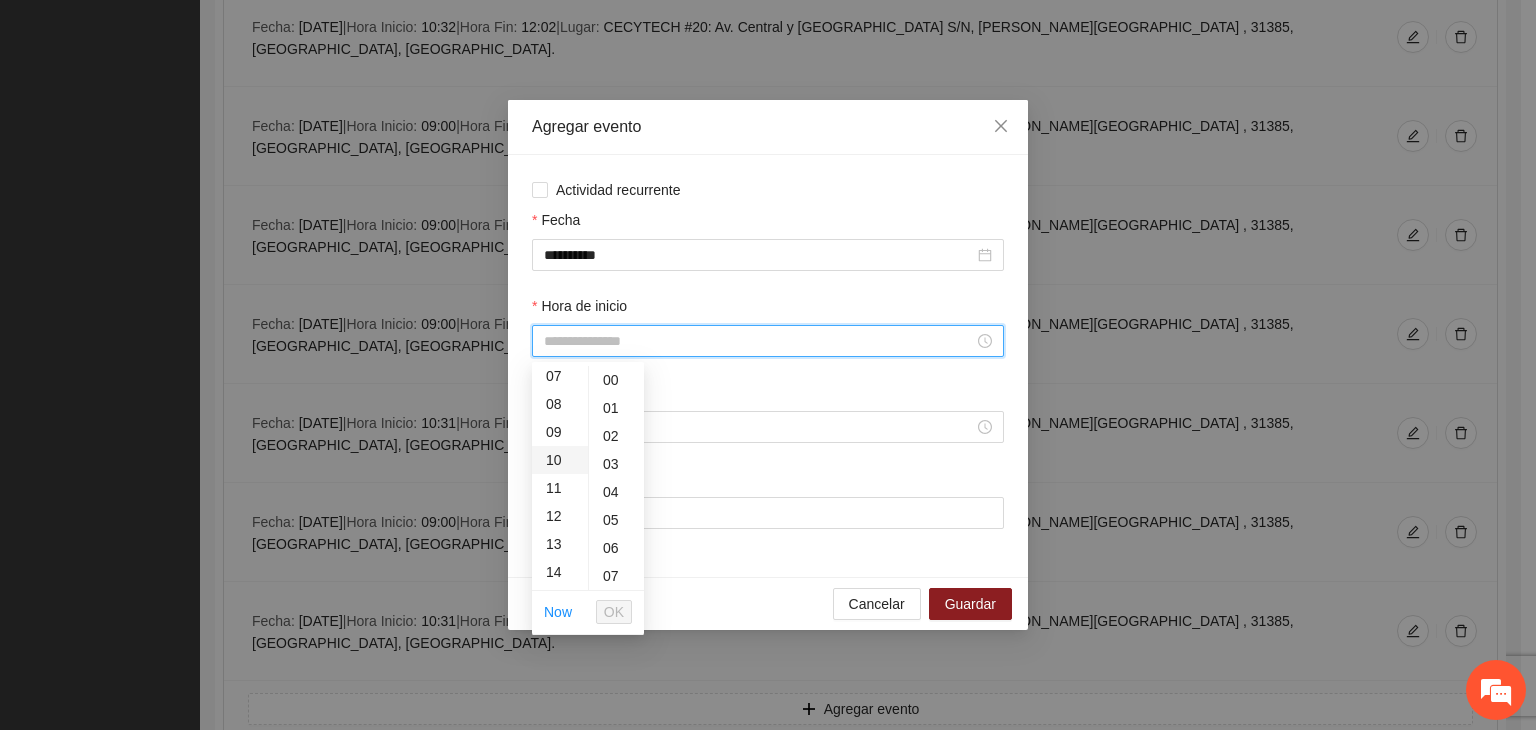 click on "10" at bounding box center (560, 460) 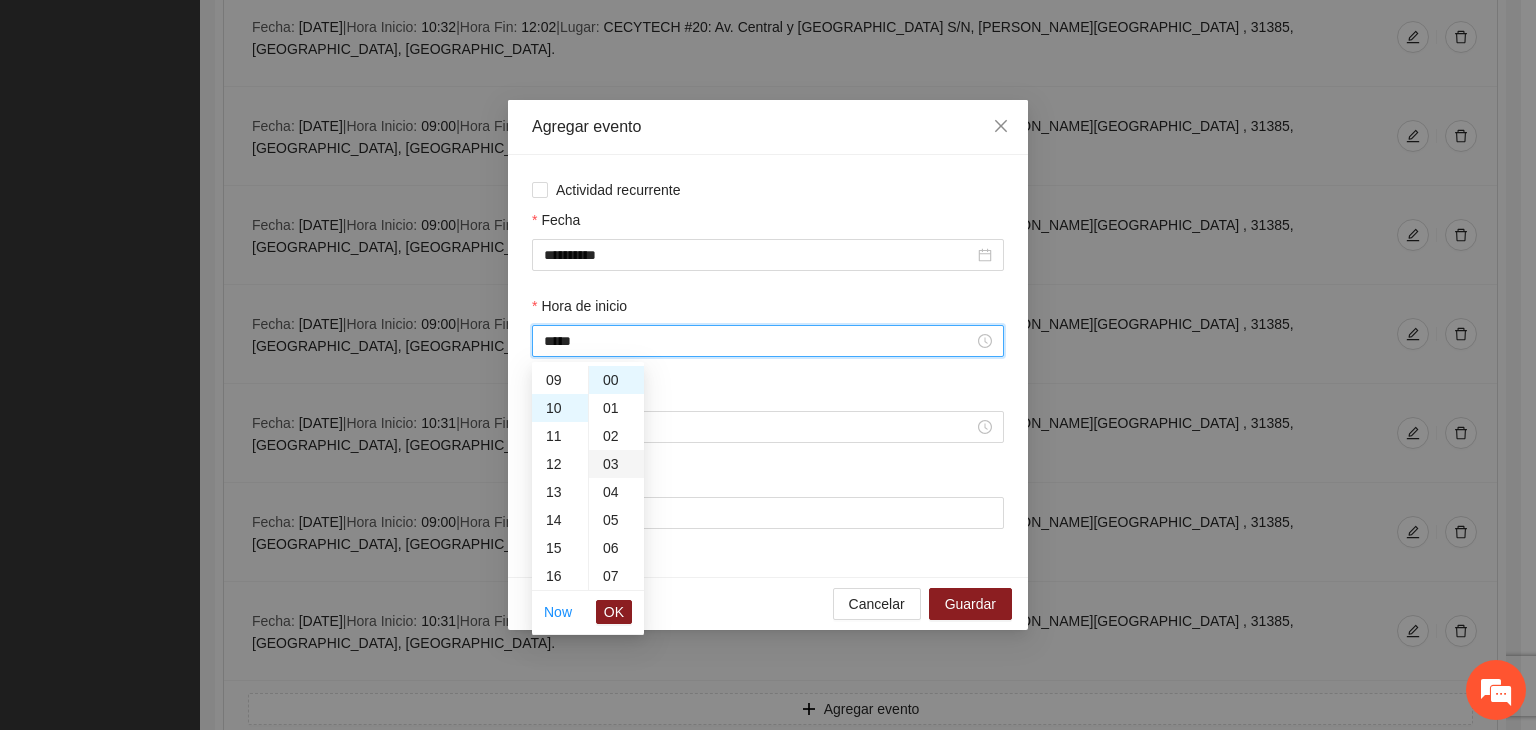 scroll, scrollTop: 280, scrollLeft: 0, axis: vertical 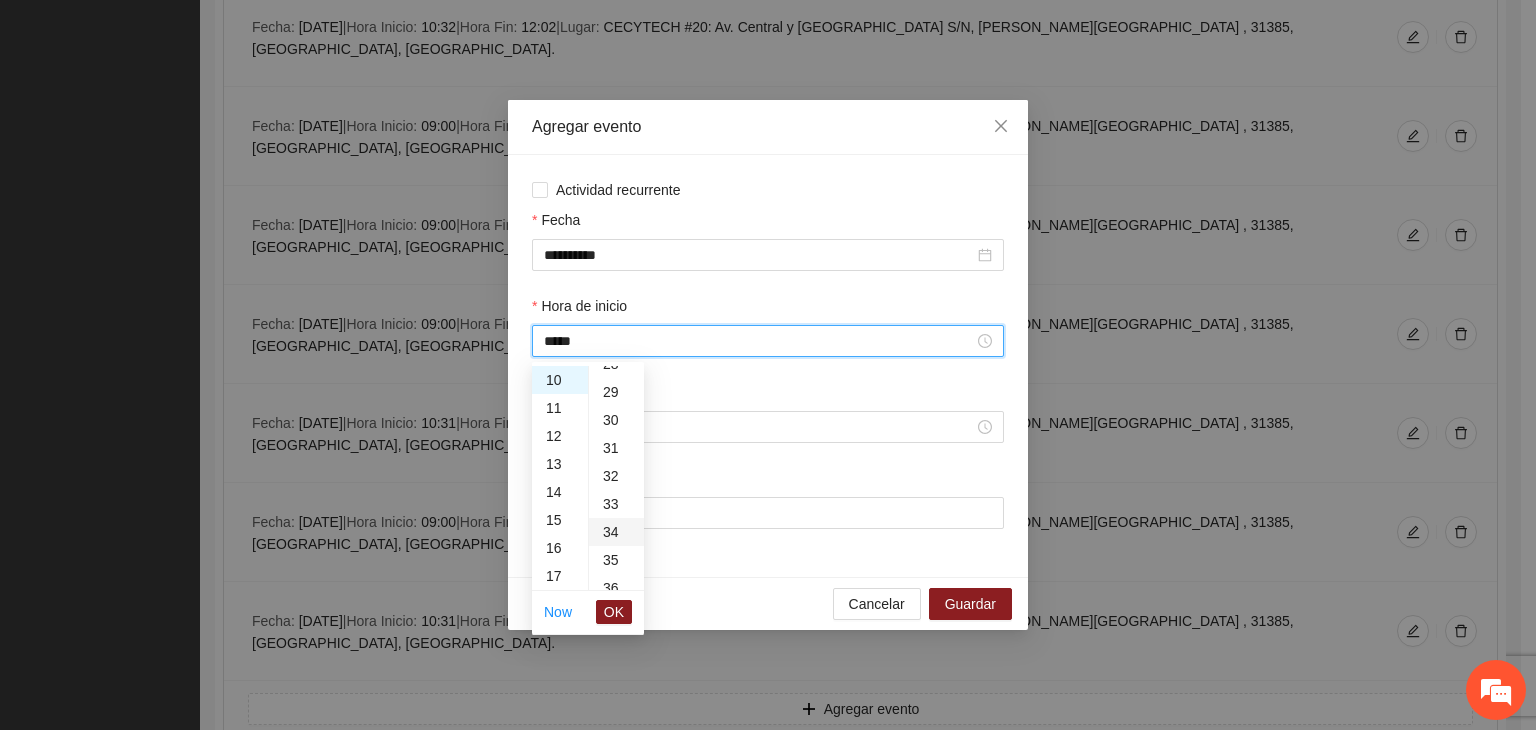 click on "33" at bounding box center (616, 504) 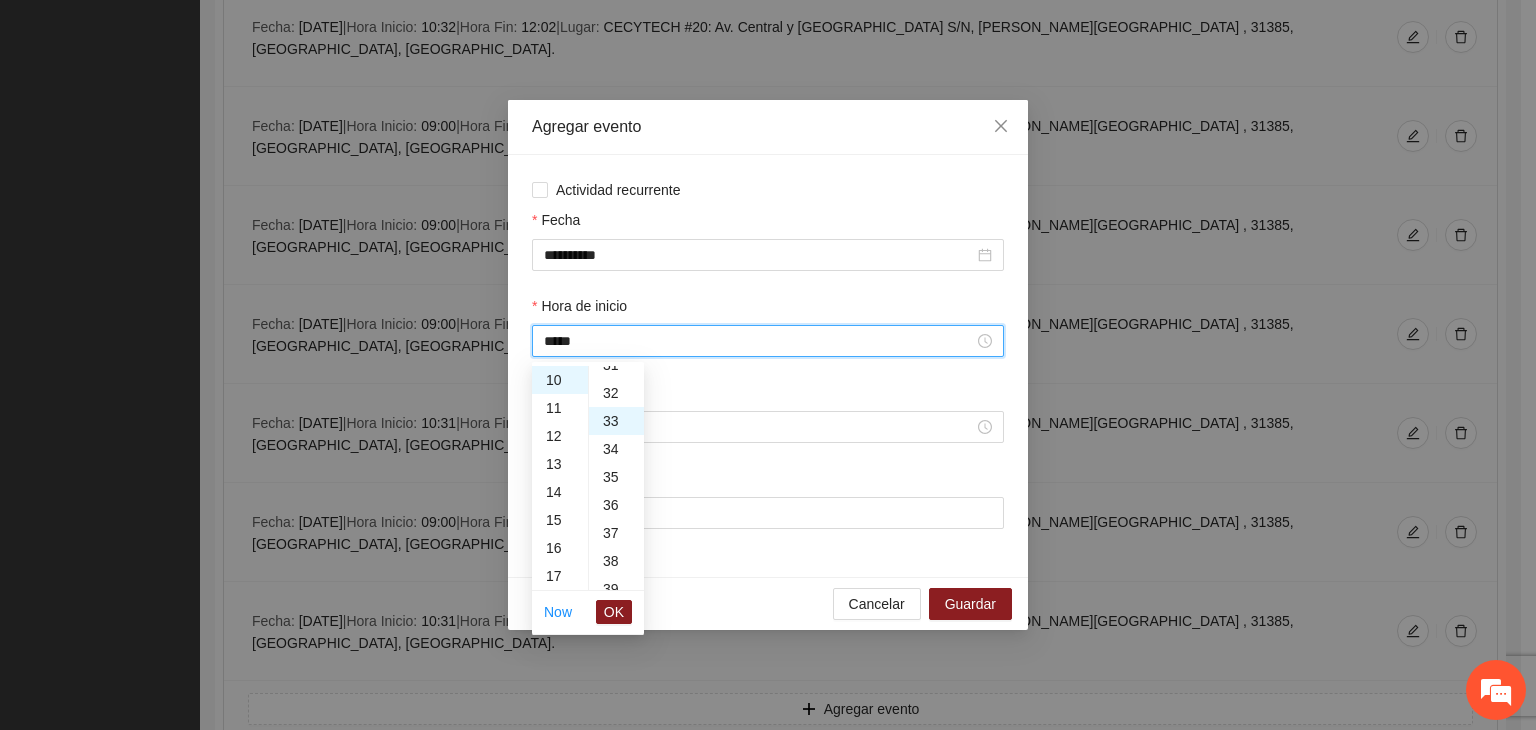 scroll, scrollTop: 924, scrollLeft: 0, axis: vertical 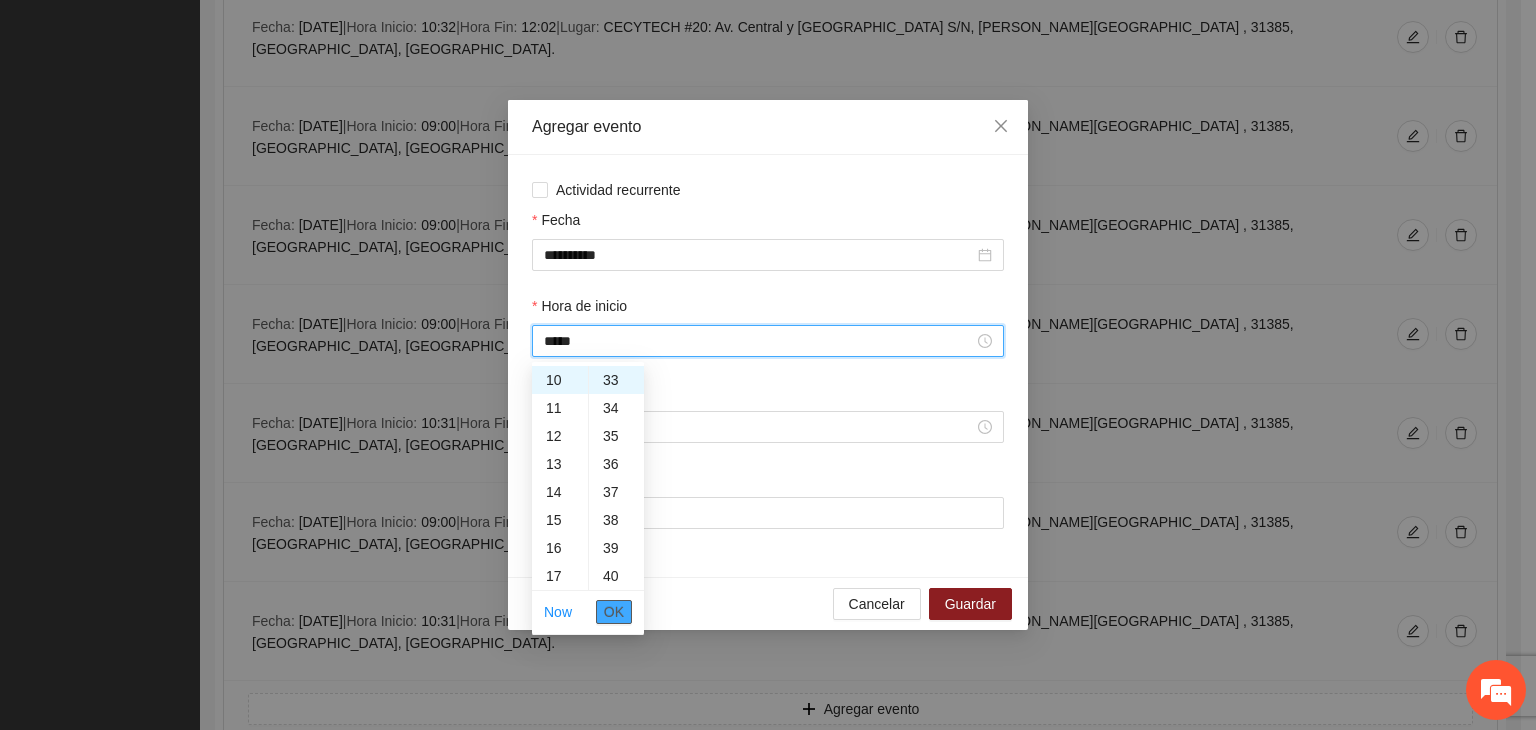 click on "OK" at bounding box center (614, 612) 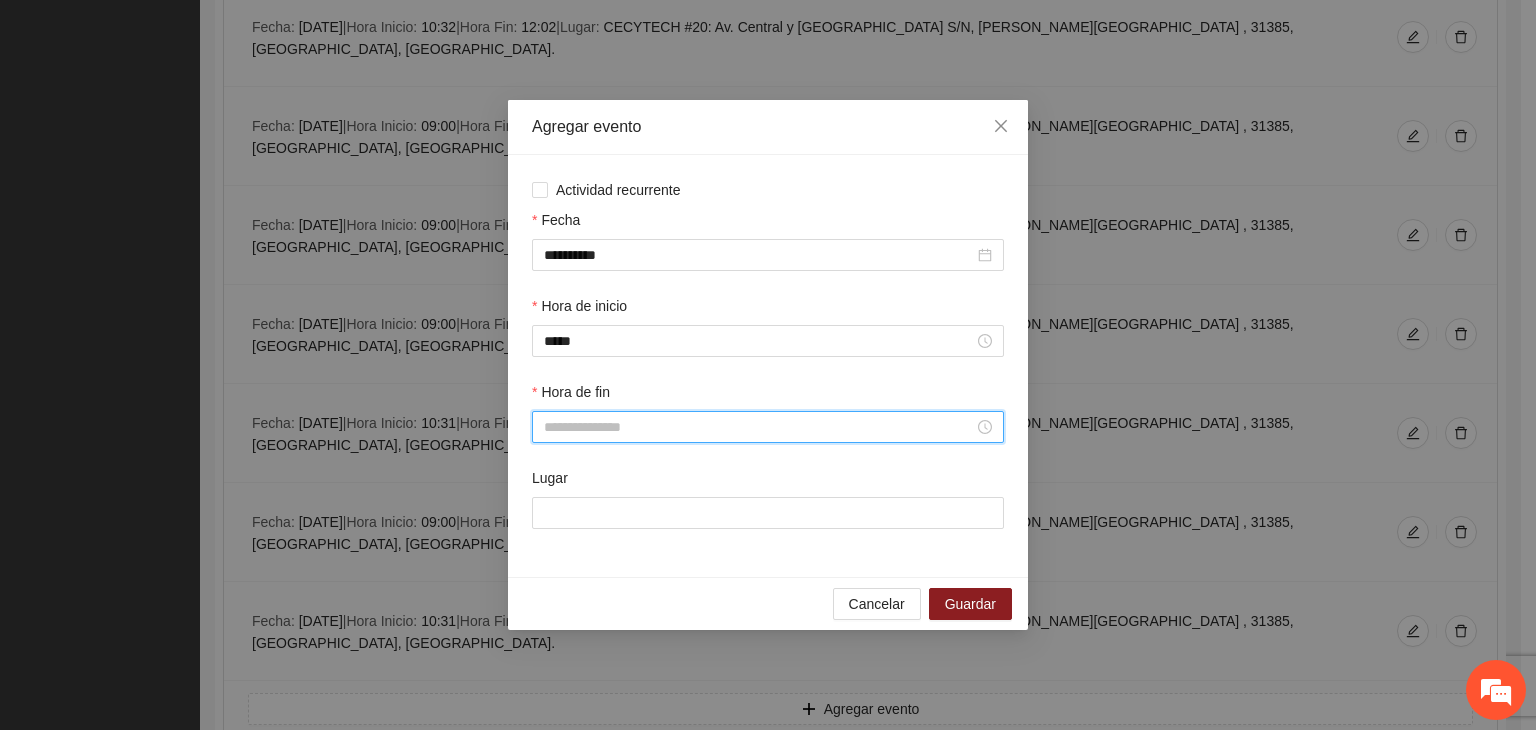 click on "Hora de fin" at bounding box center (759, 427) 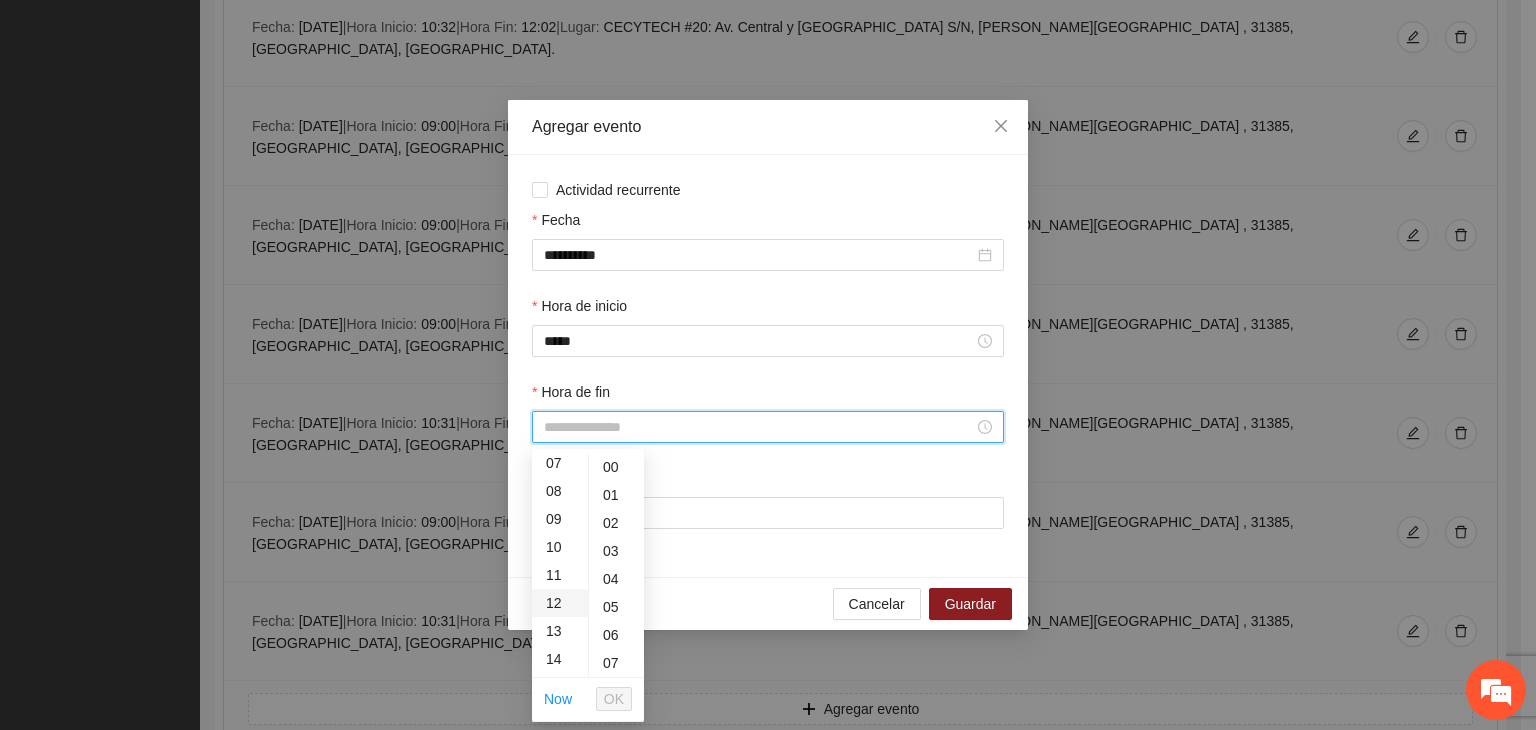 click on "12" at bounding box center [560, 603] 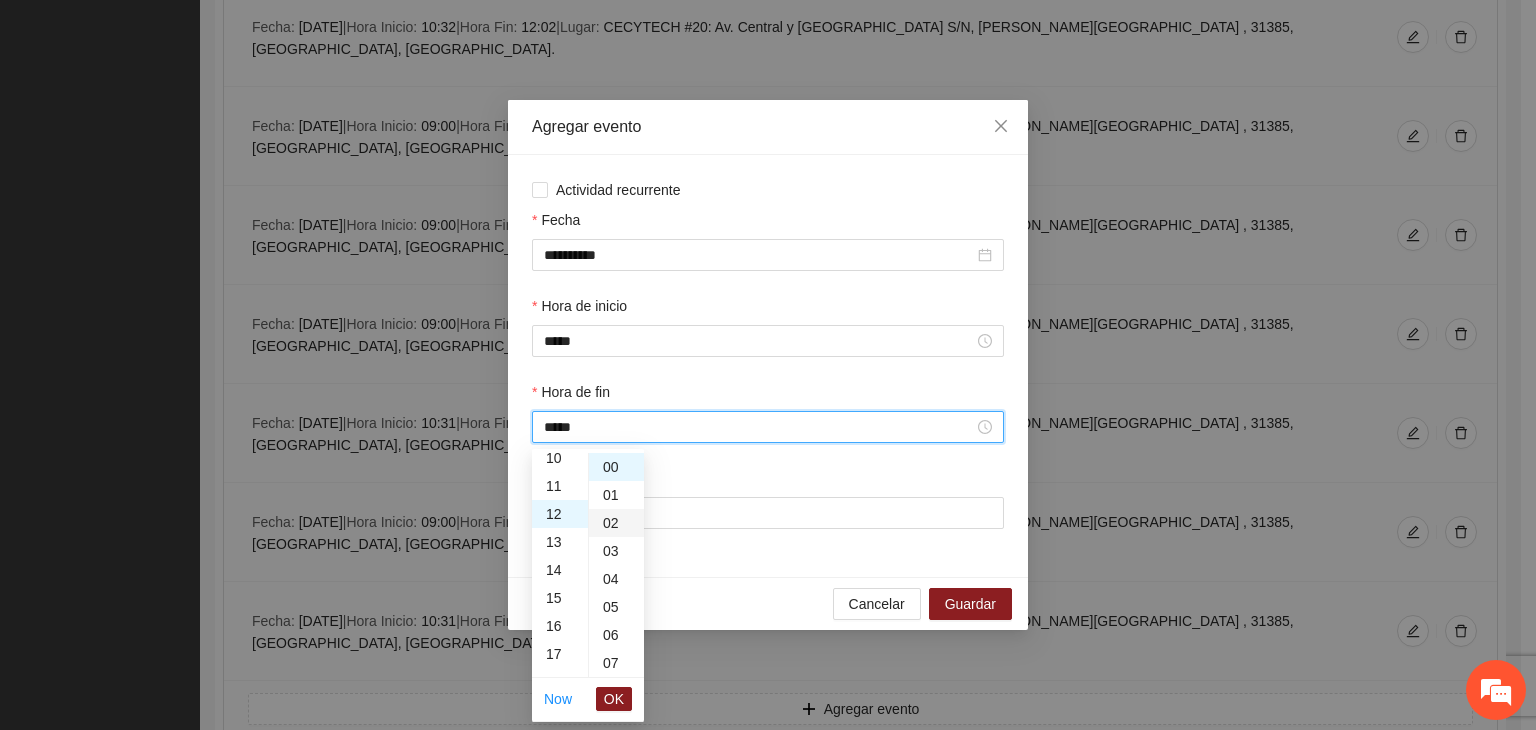 scroll, scrollTop: 336, scrollLeft: 0, axis: vertical 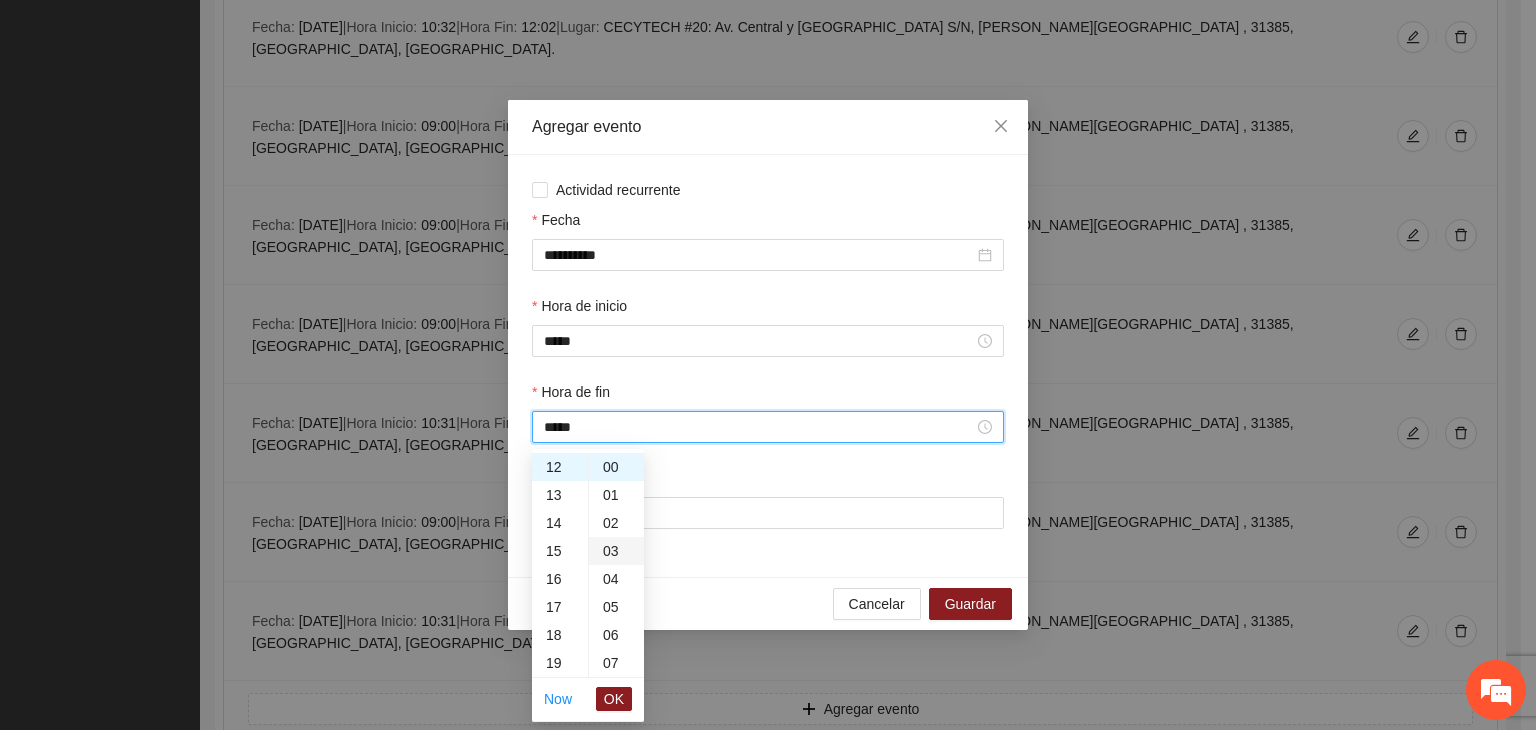 click on "03" at bounding box center [616, 551] 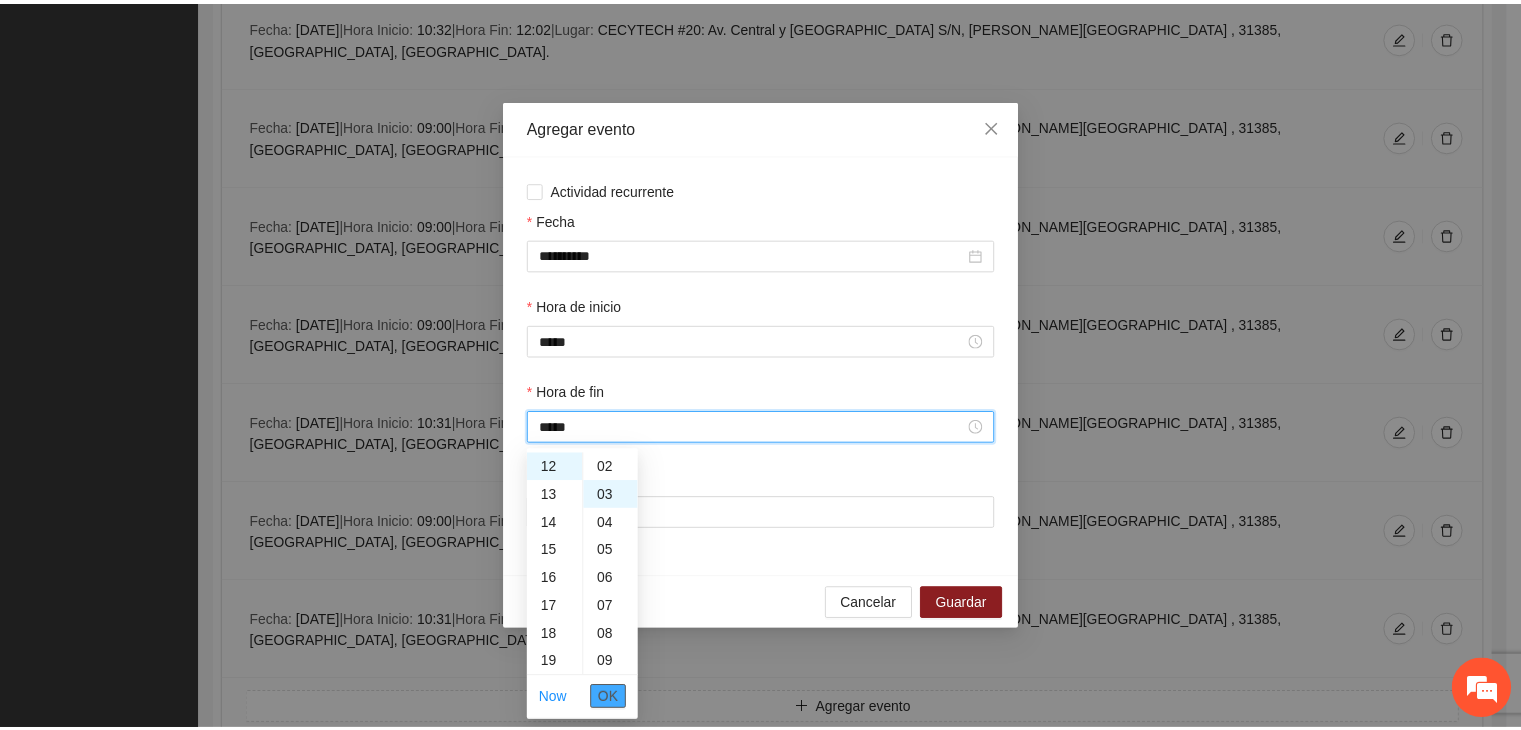 scroll, scrollTop: 84, scrollLeft: 0, axis: vertical 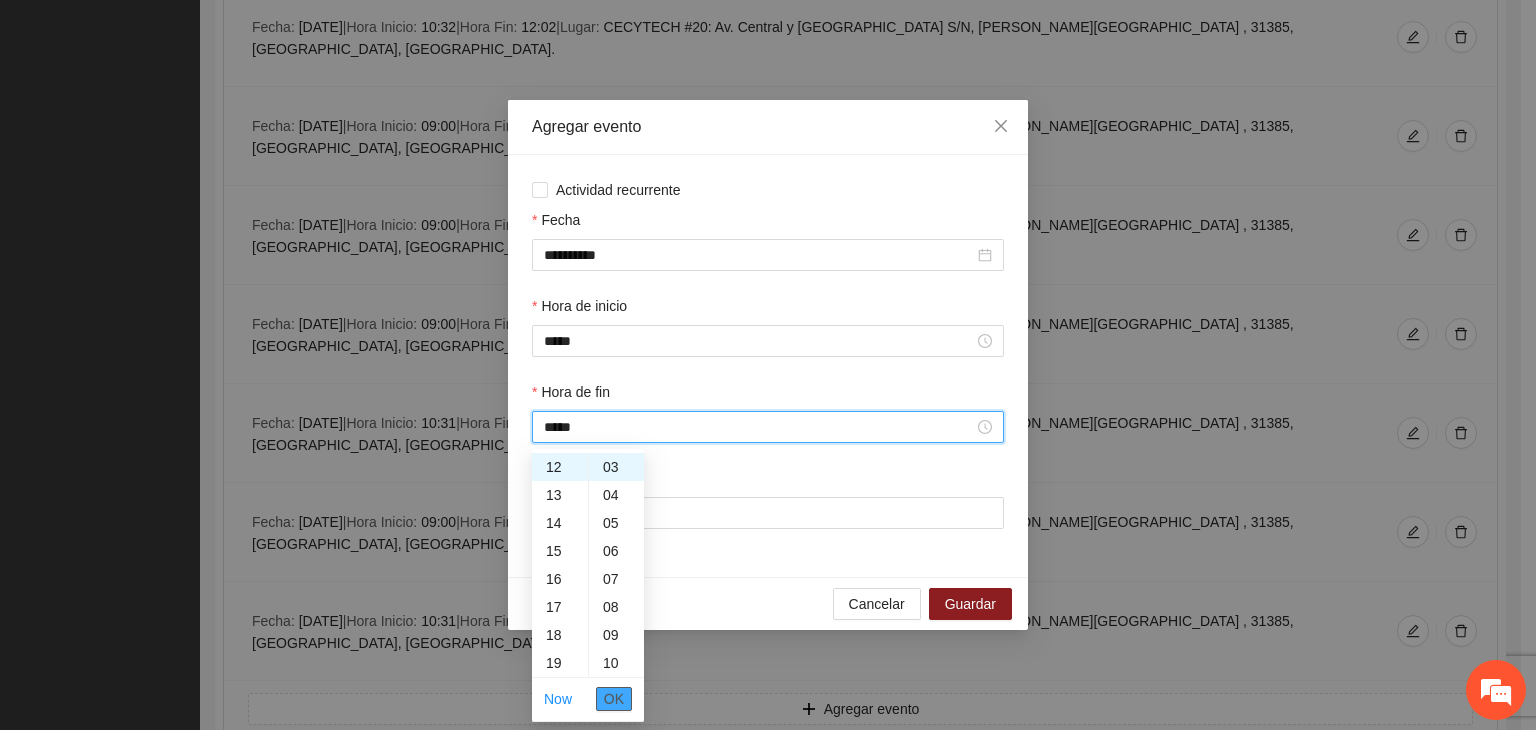 click on "OK" at bounding box center (614, 699) 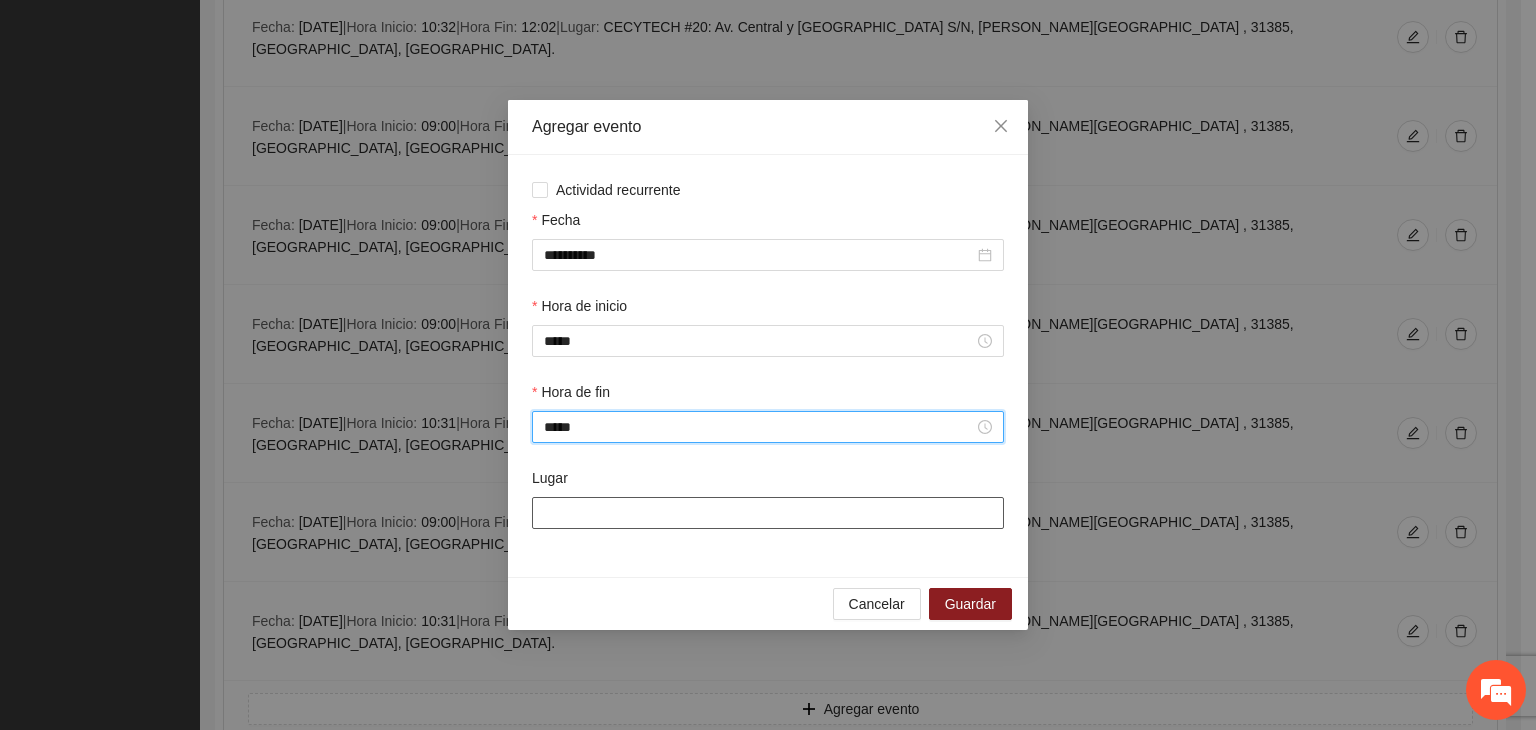 click on "Lugar" at bounding box center (768, 513) 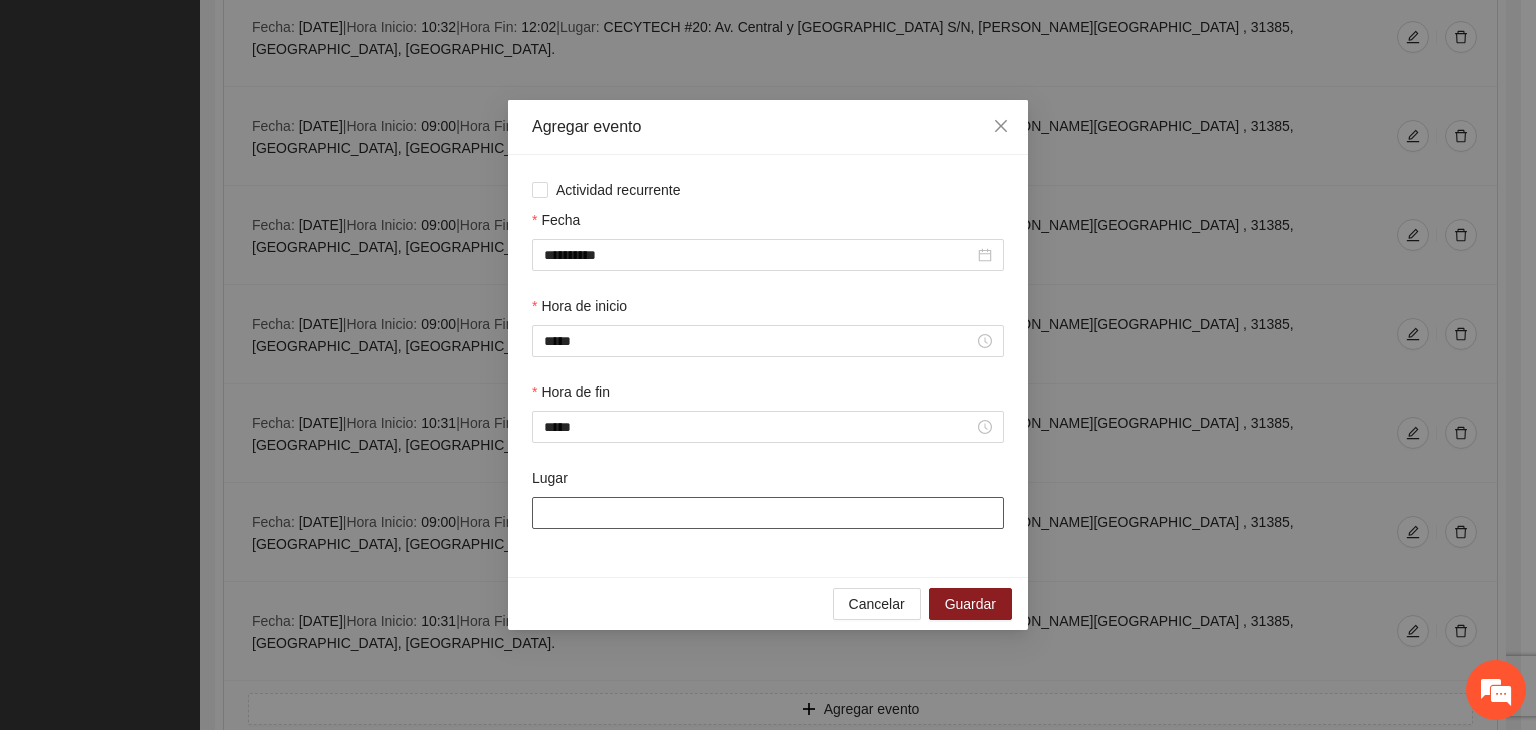 type on "**********" 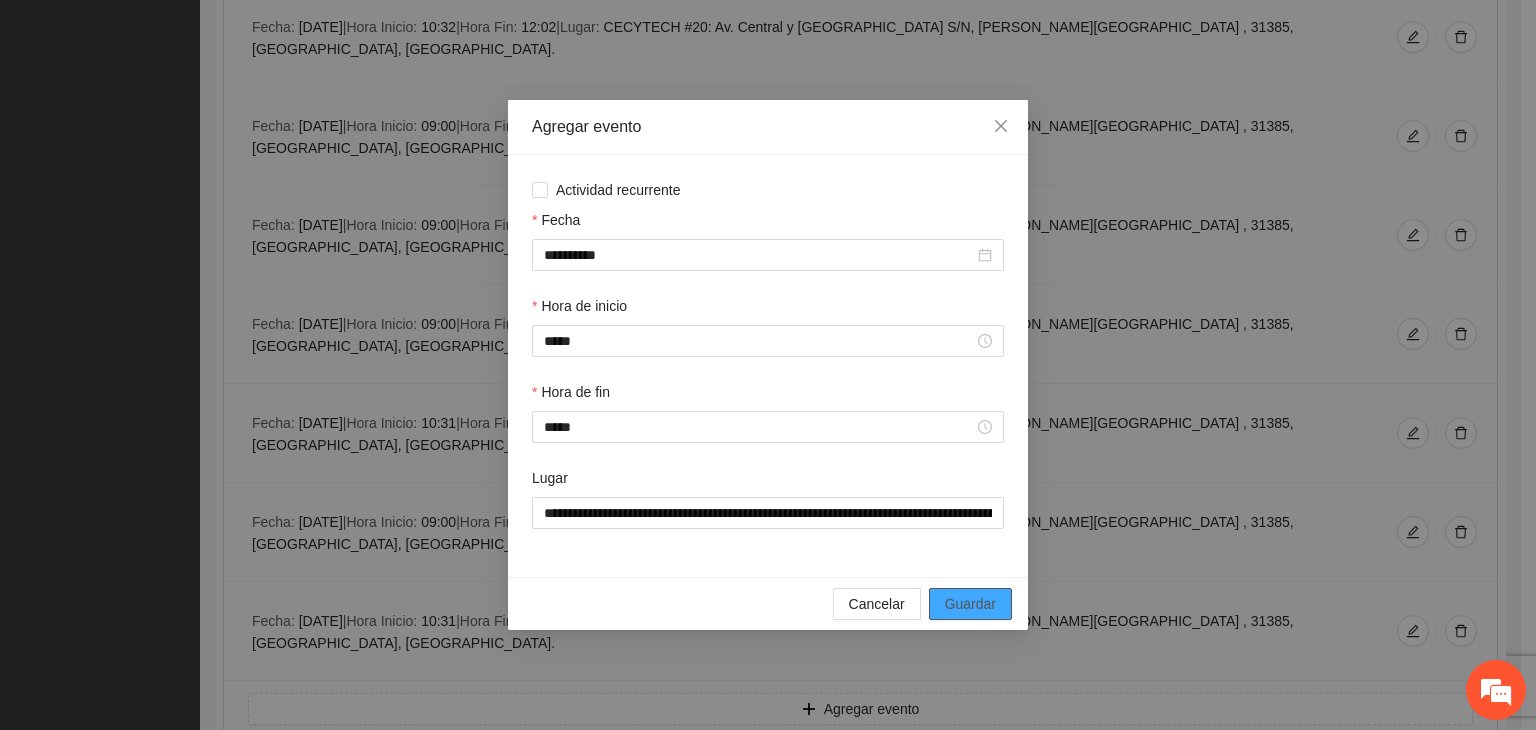 click on "Guardar" at bounding box center (970, 604) 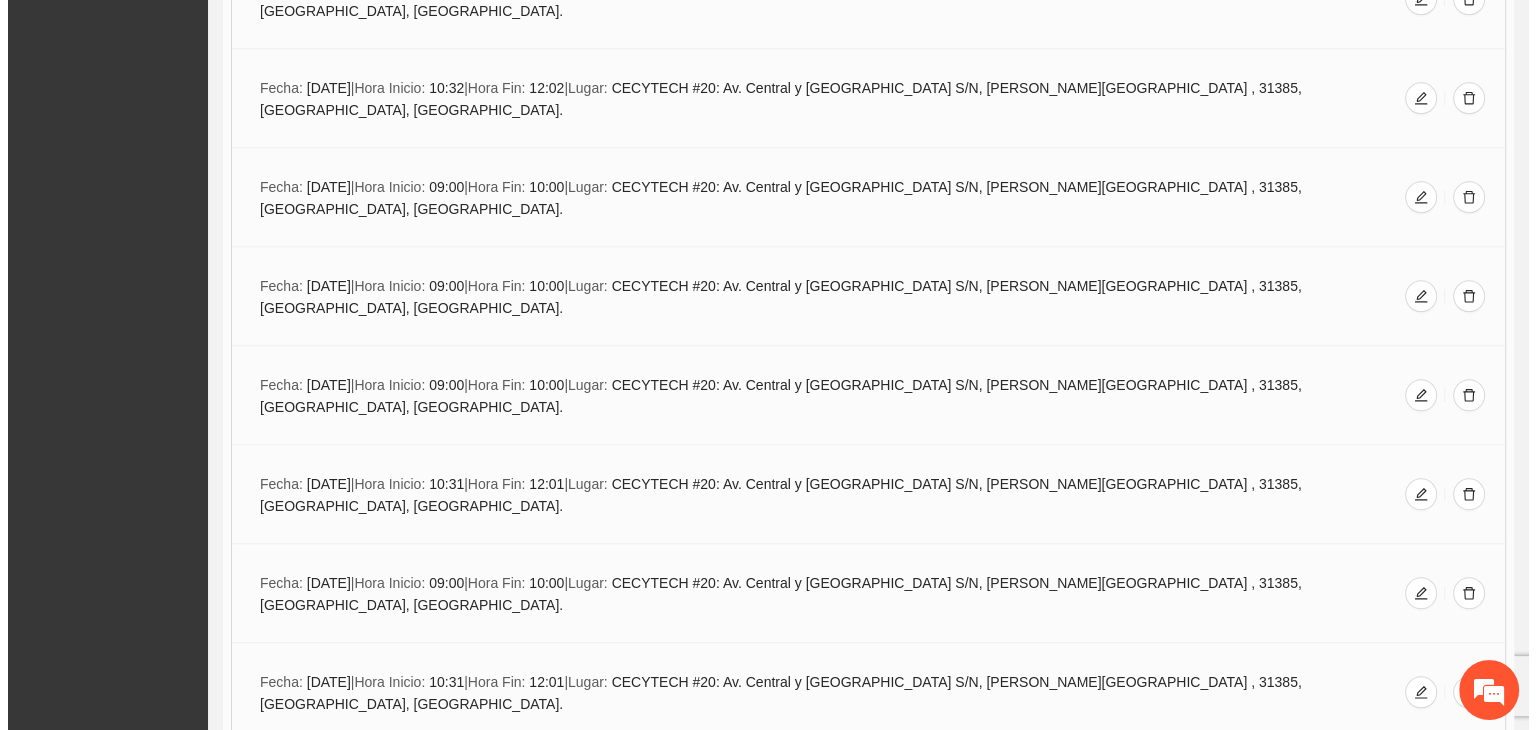 scroll, scrollTop: 1763, scrollLeft: 0, axis: vertical 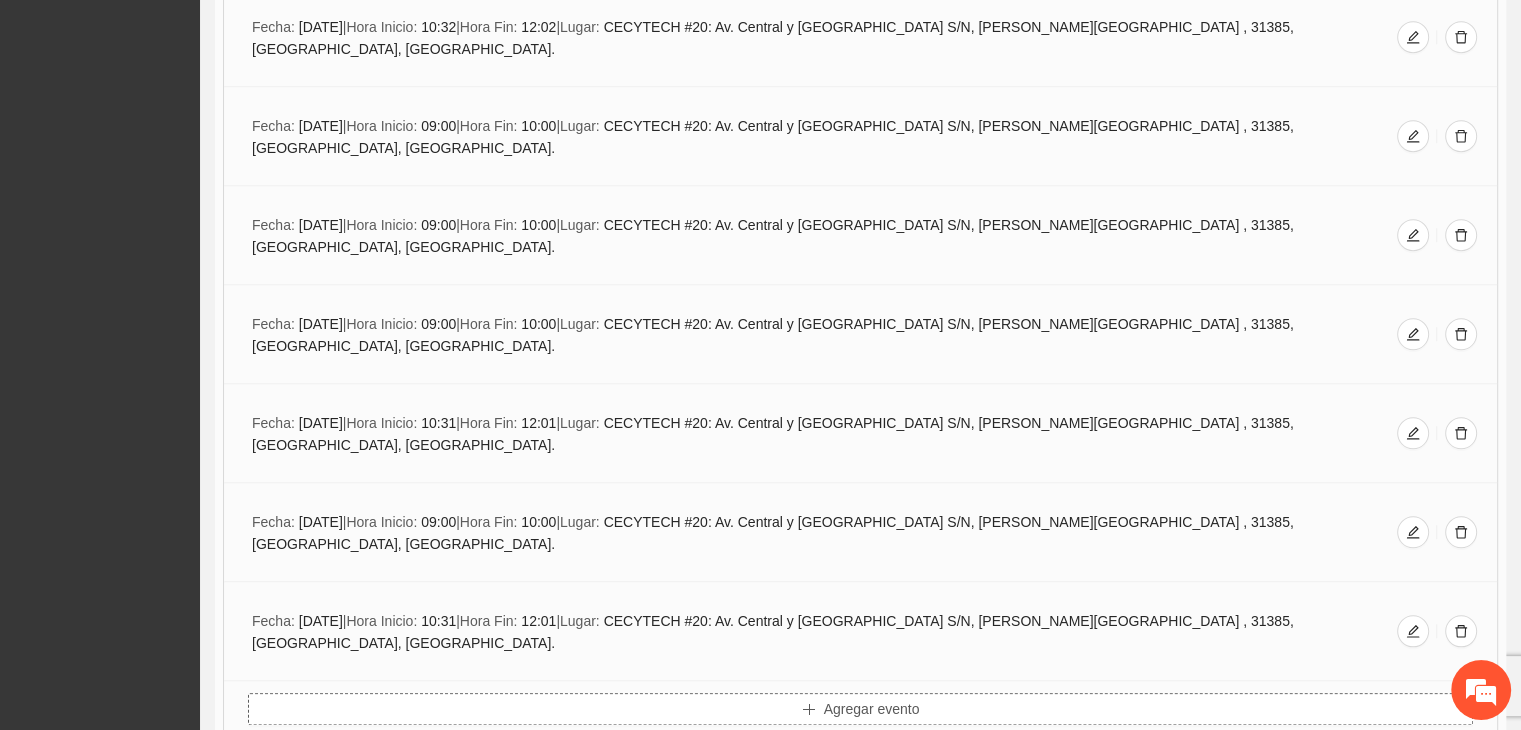 click on "Agregar evento" at bounding box center (860, 709) 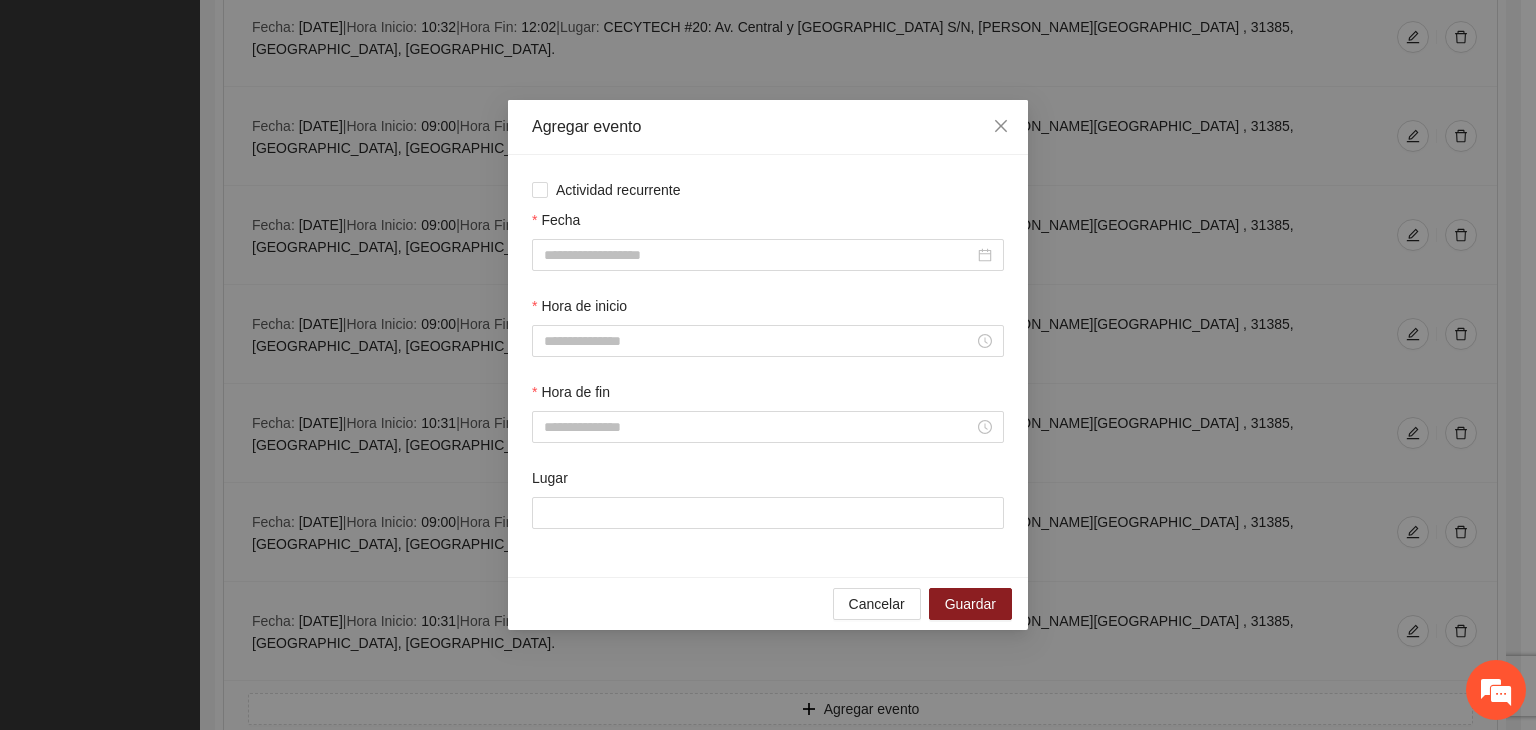 click on "Actividad recurrente Fecha Hora de inicio Hora de fin Lugar" at bounding box center [768, 366] 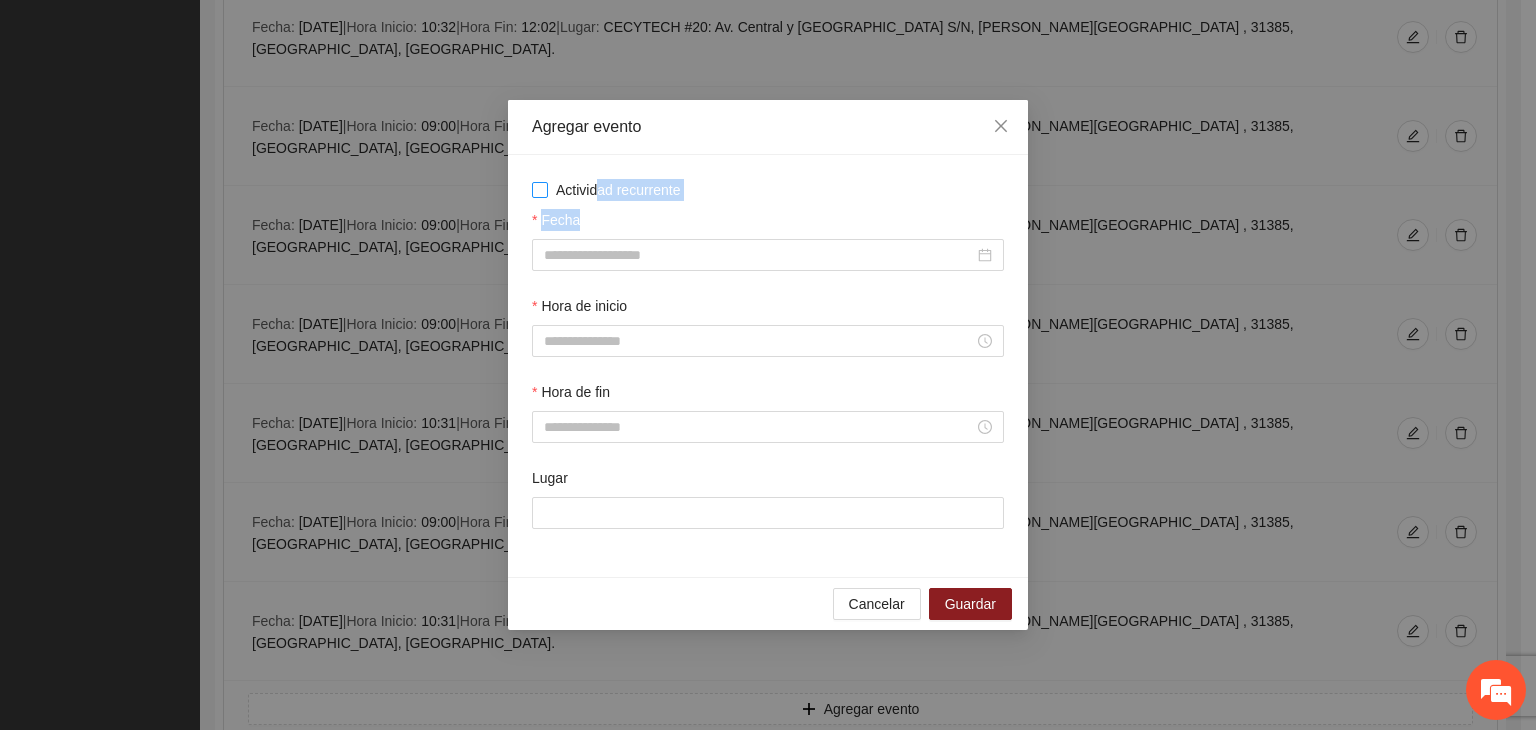 click on "Actividad recurrente" at bounding box center (618, 190) 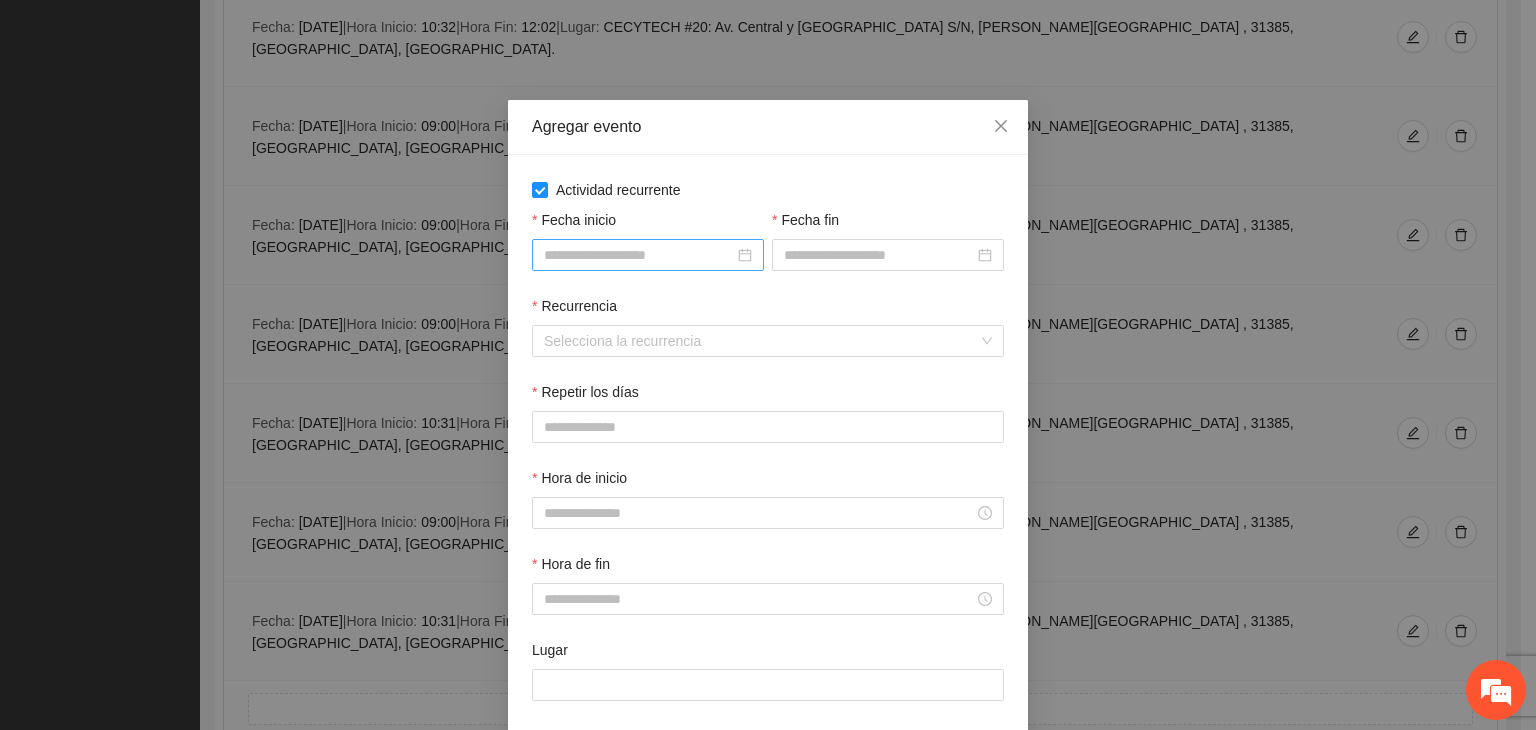 click on "Fecha inicio" at bounding box center [639, 255] 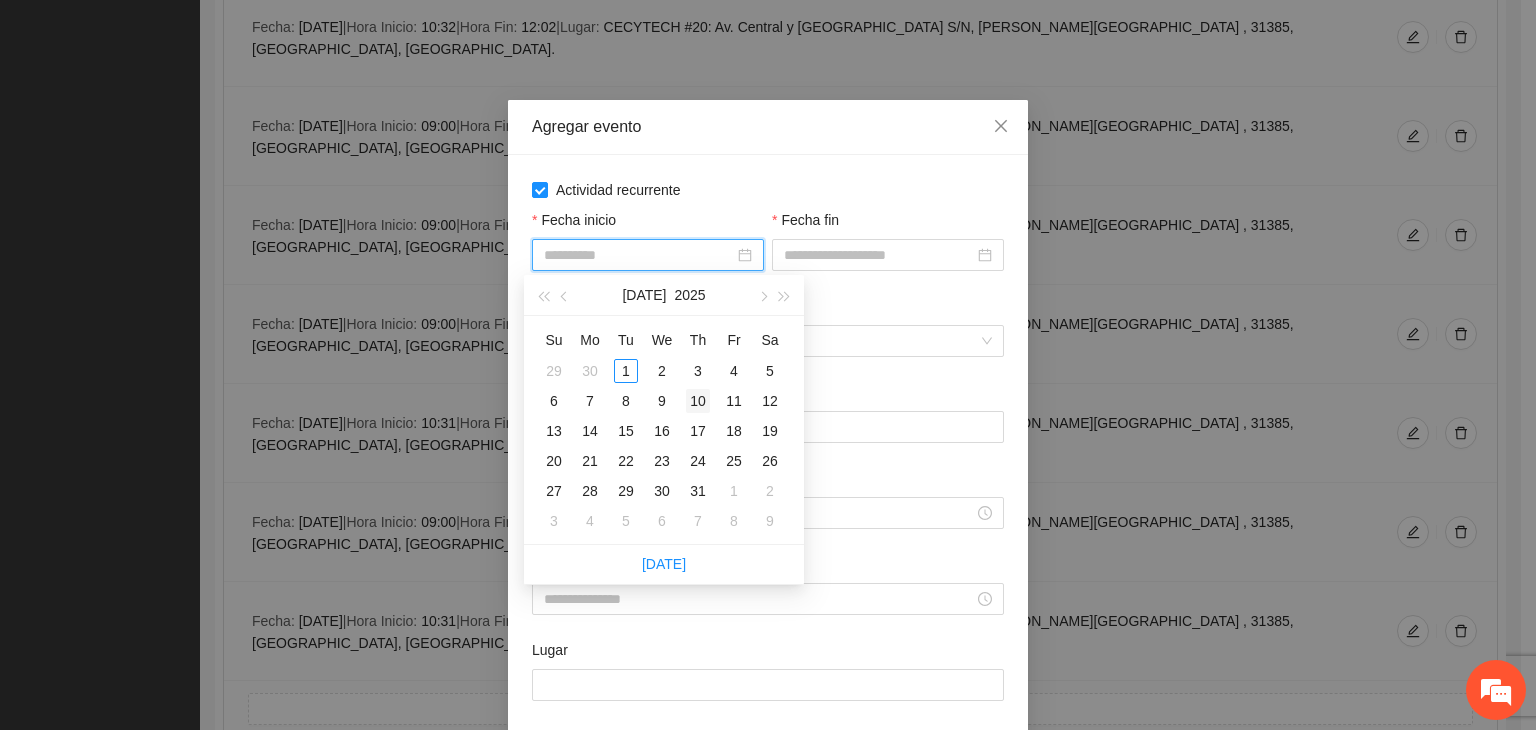 type on "**********" 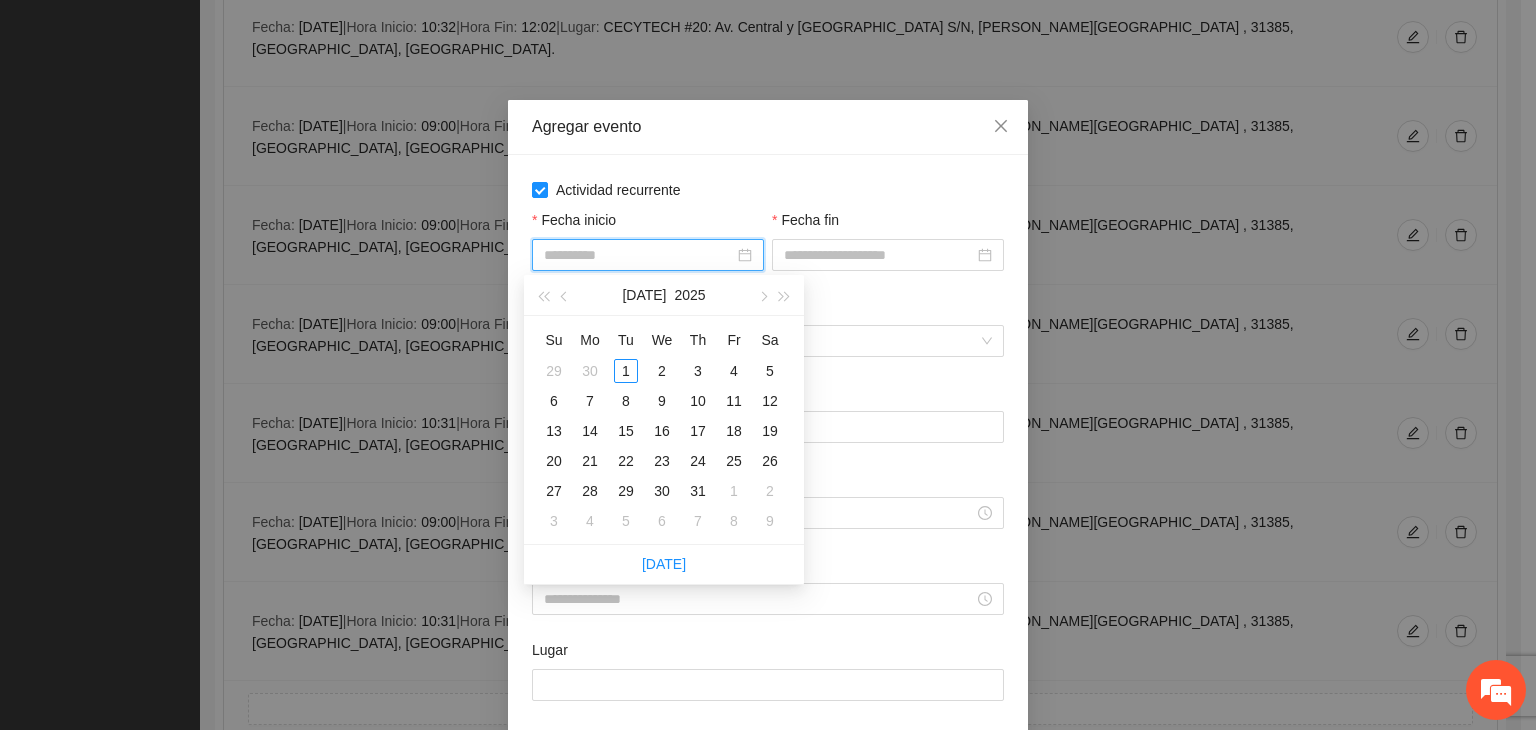 click on "10" at bounding box center (698, 401) 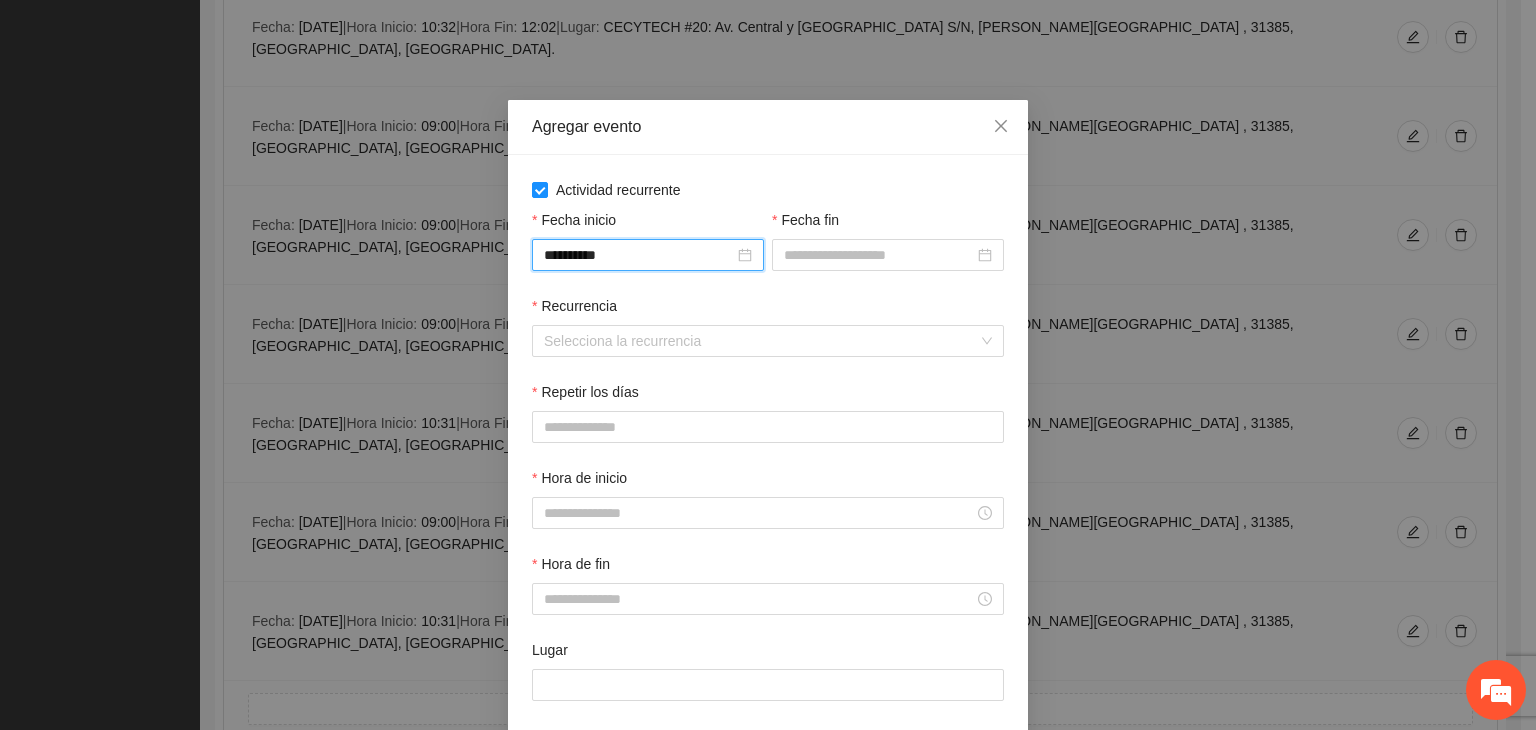 drag, startPoint x: 887, startPoint y: 207, endPoint x: 871, endPoint y: 229, distance: 27.202942 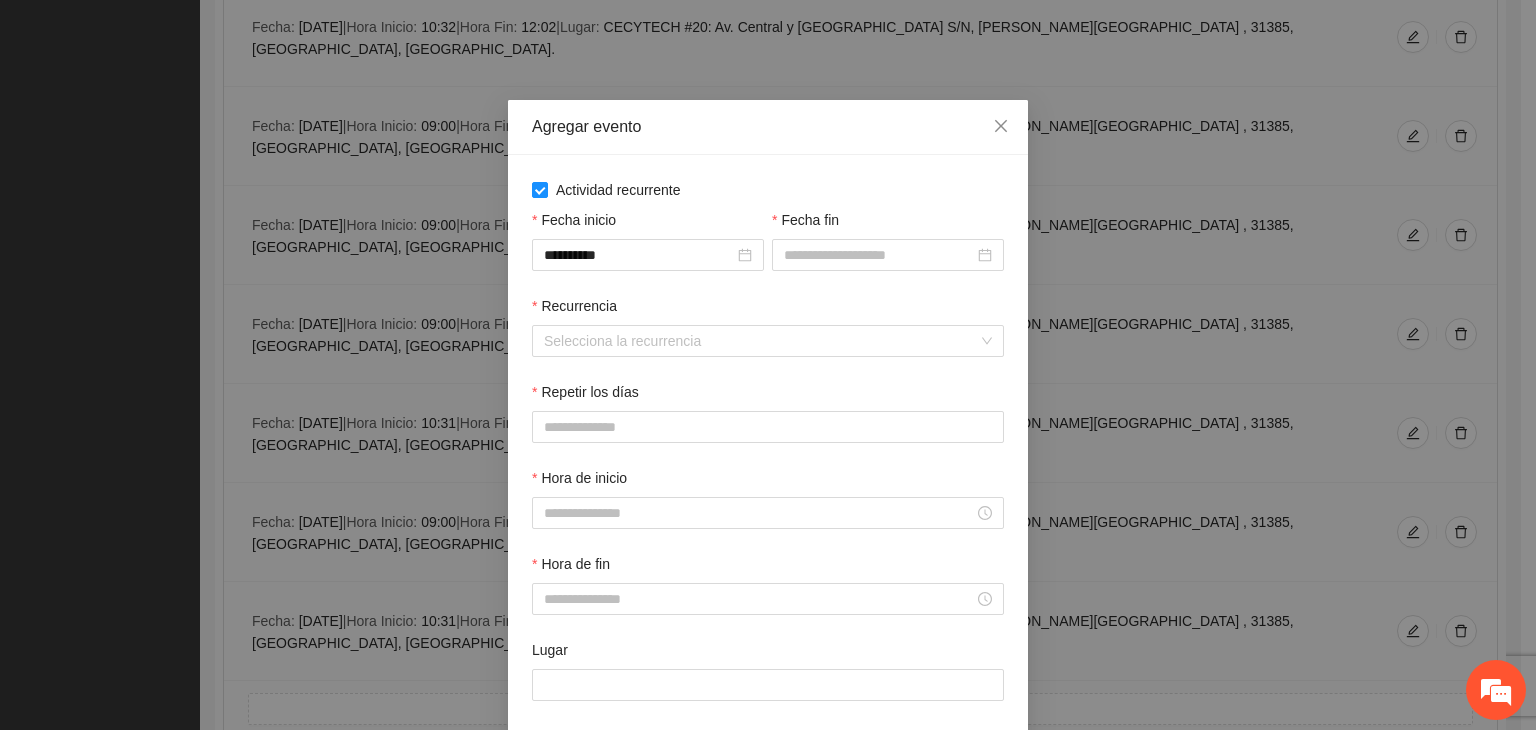 click on "Fecha fin" at bounding box center [888, 252] 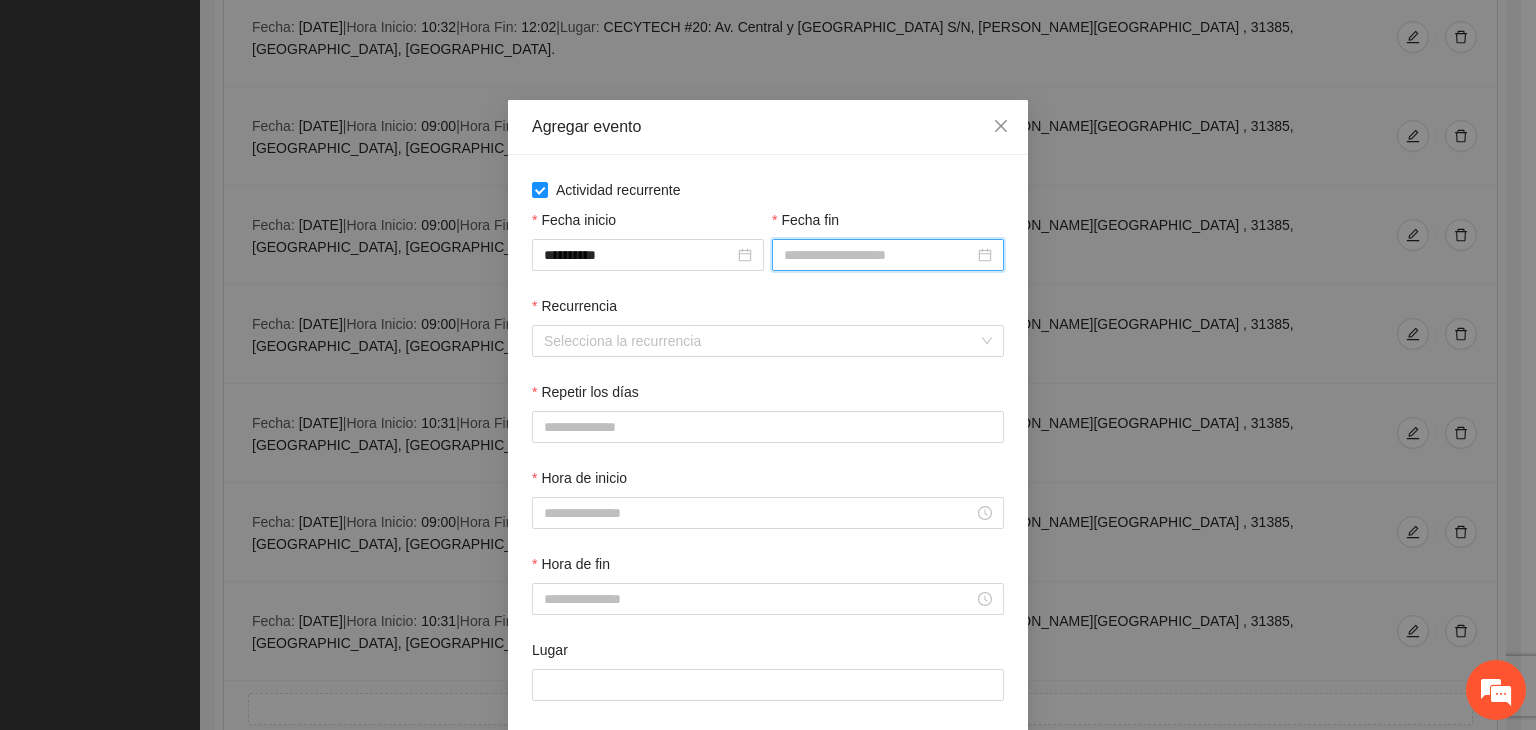 click on "Fecha fin" at bounding box center (879, 255) 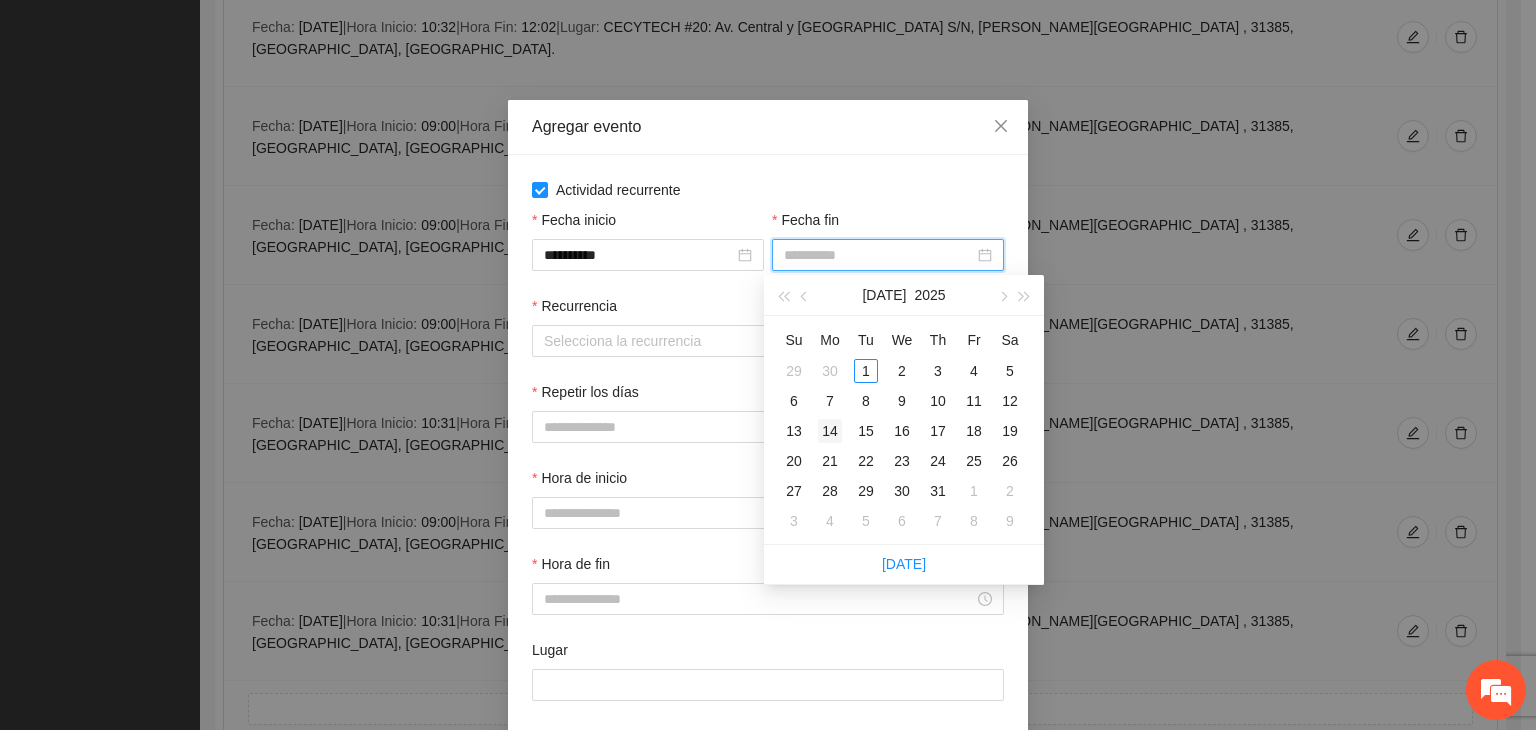 type on "**********" 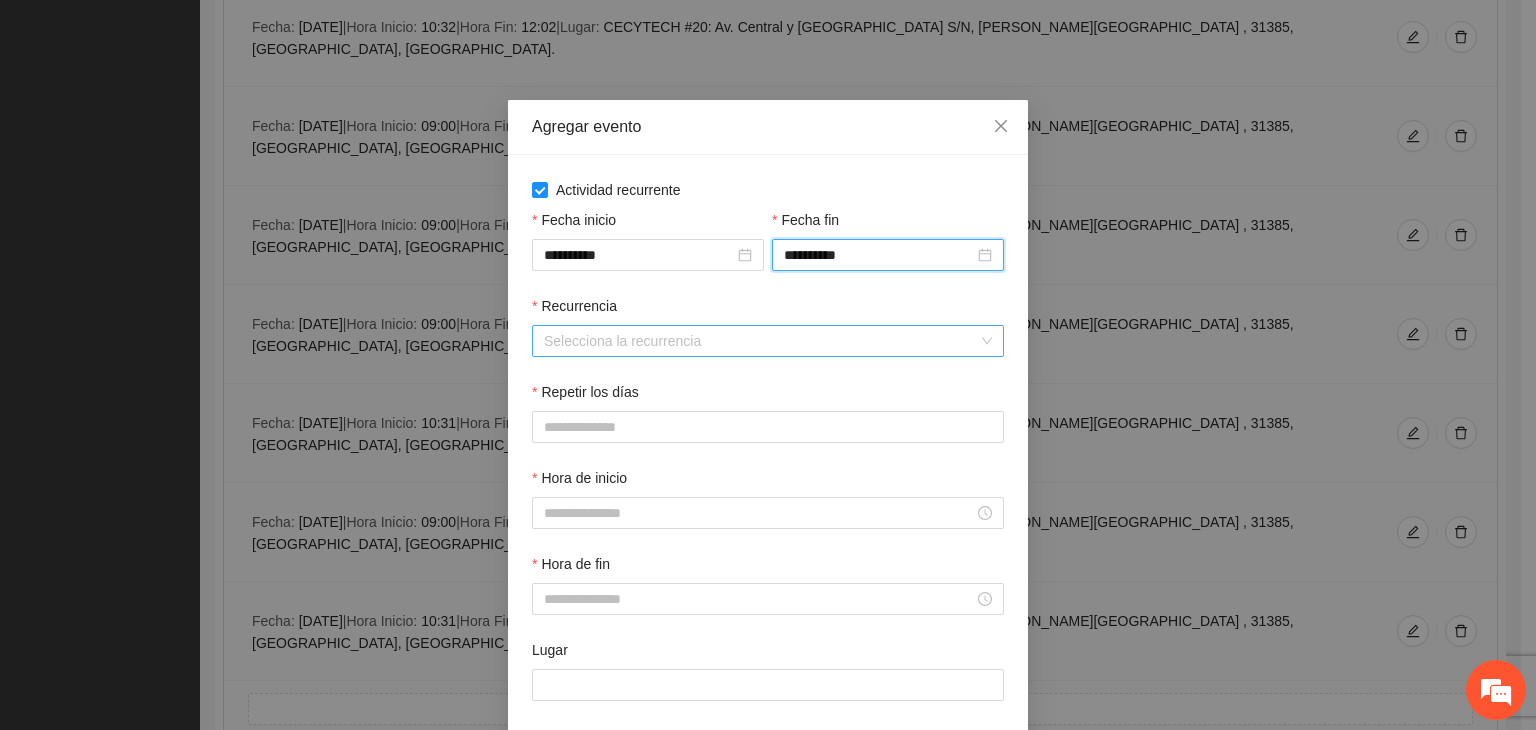 click on "Recurrencia" at bounding box center (761, 341) 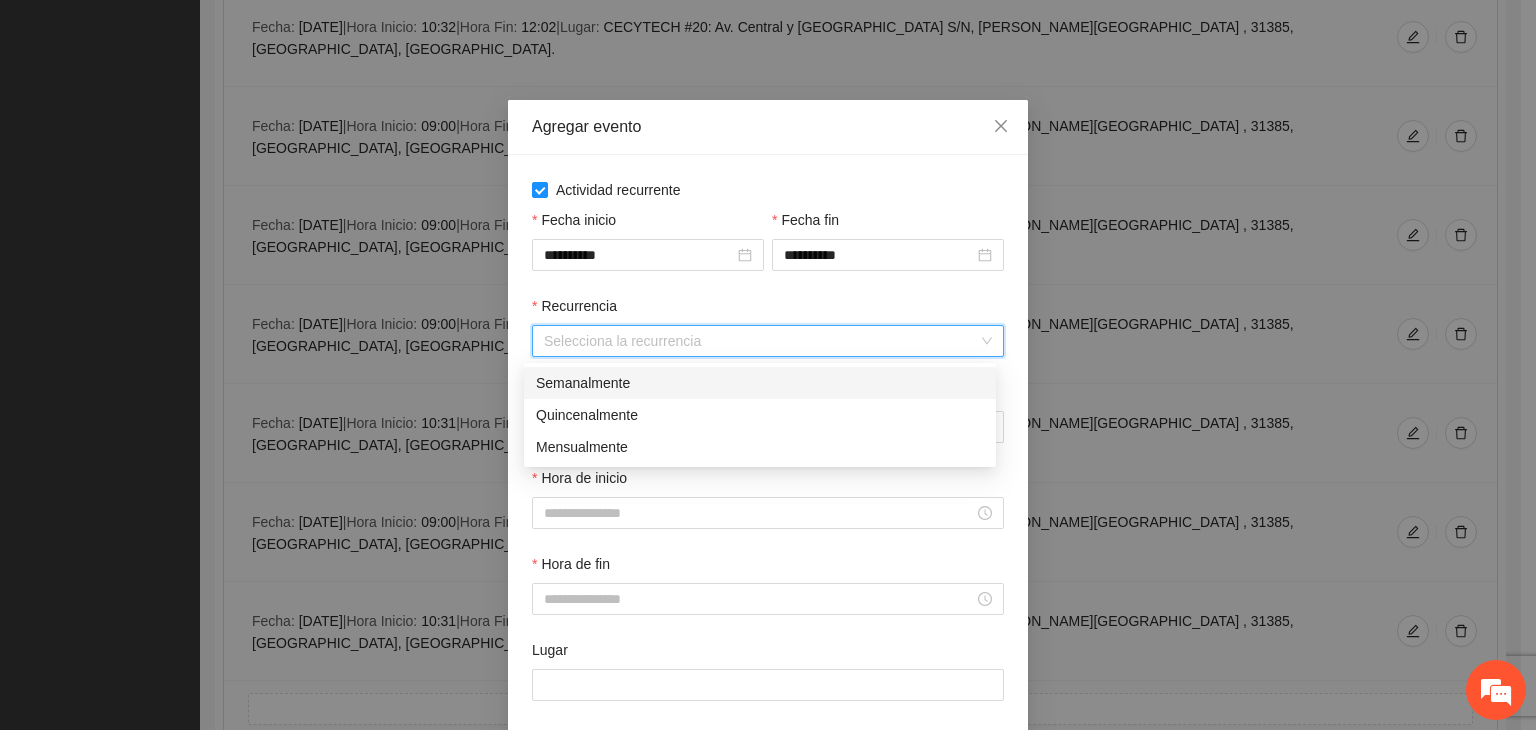 click on "Semanalmente" at bounding box center (760, 383) 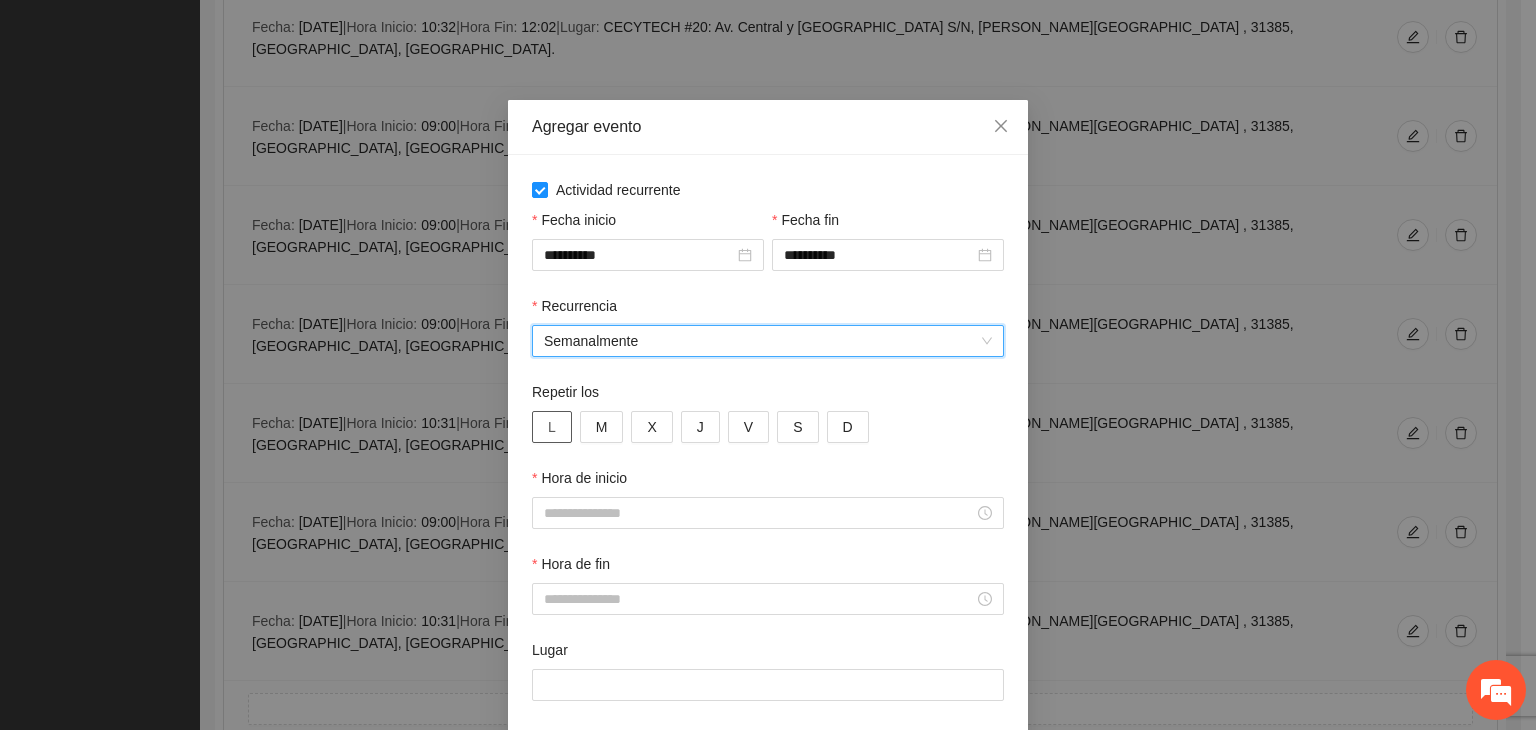 click on "L" at bounding box center (552, 427) 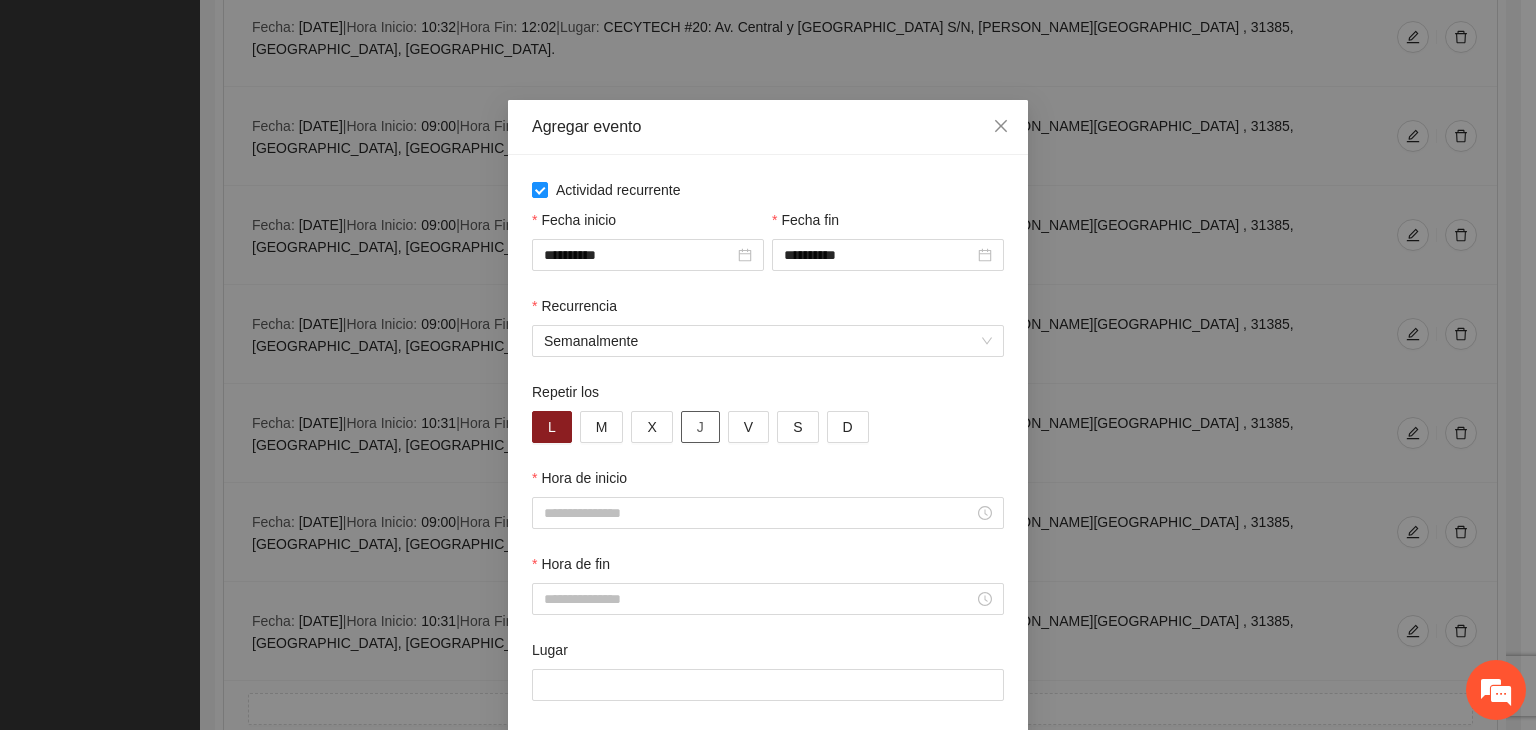 click on "J" at bounding box center (700, 427) 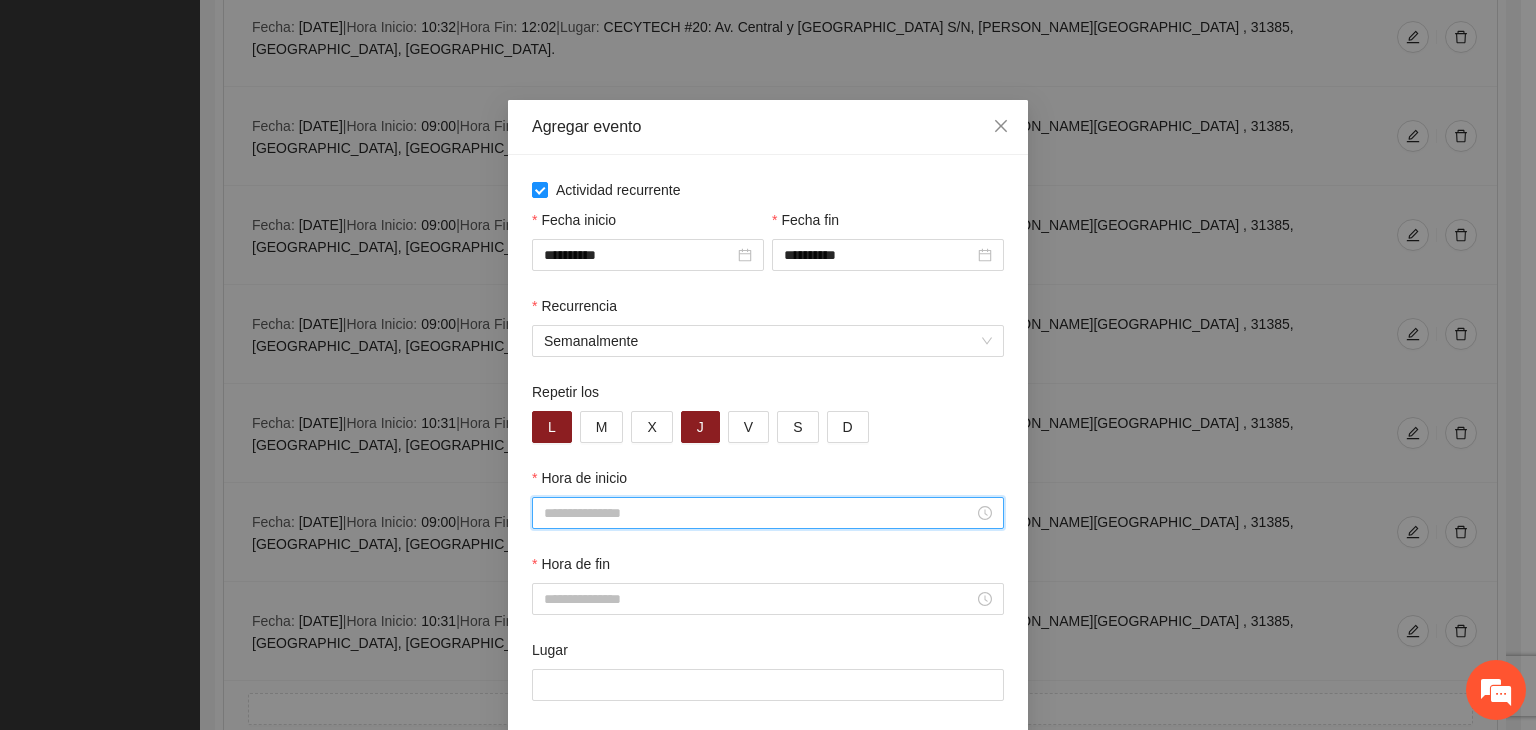 click on "Hora de inicio" at bounding box center (759, 513) 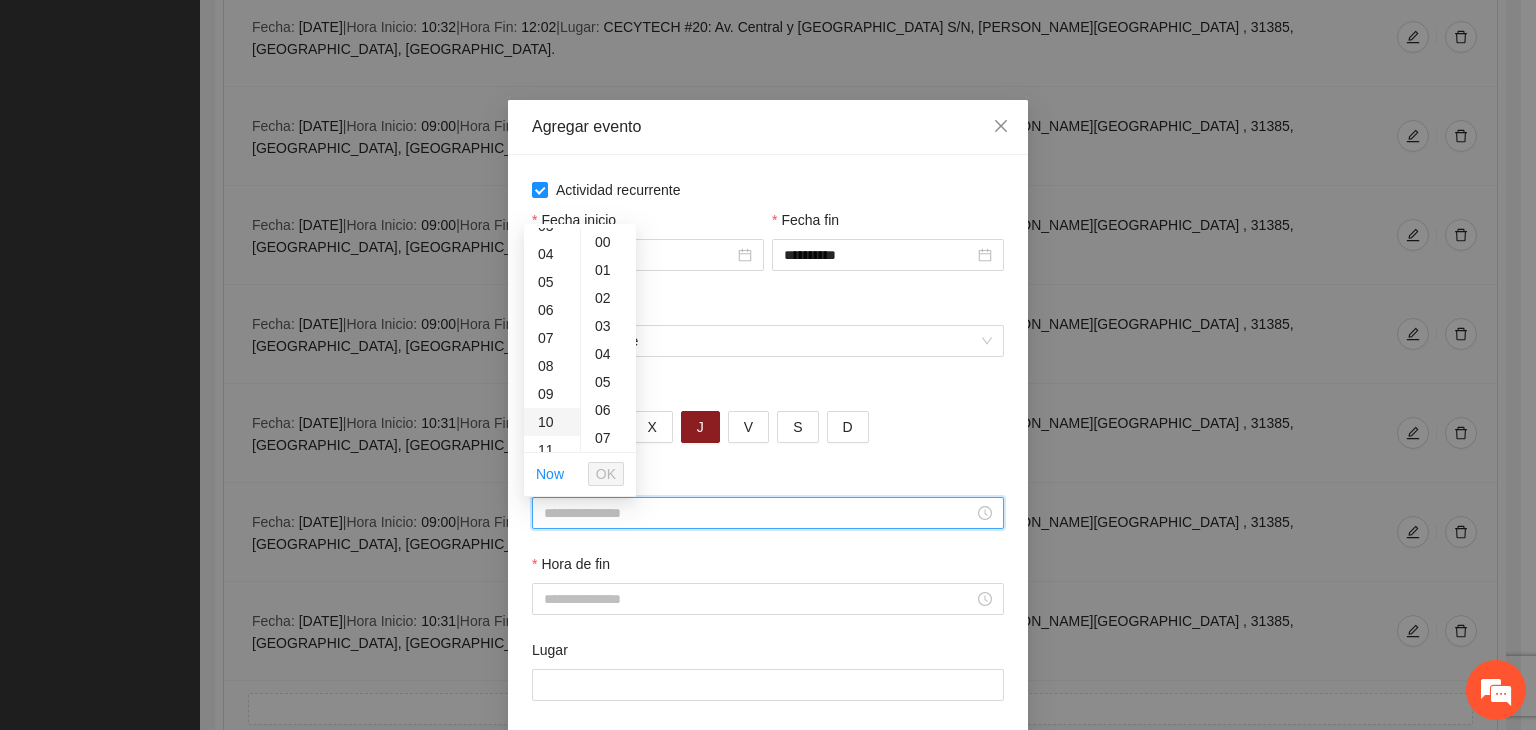 click on "10" at bounding box center (552, 422) 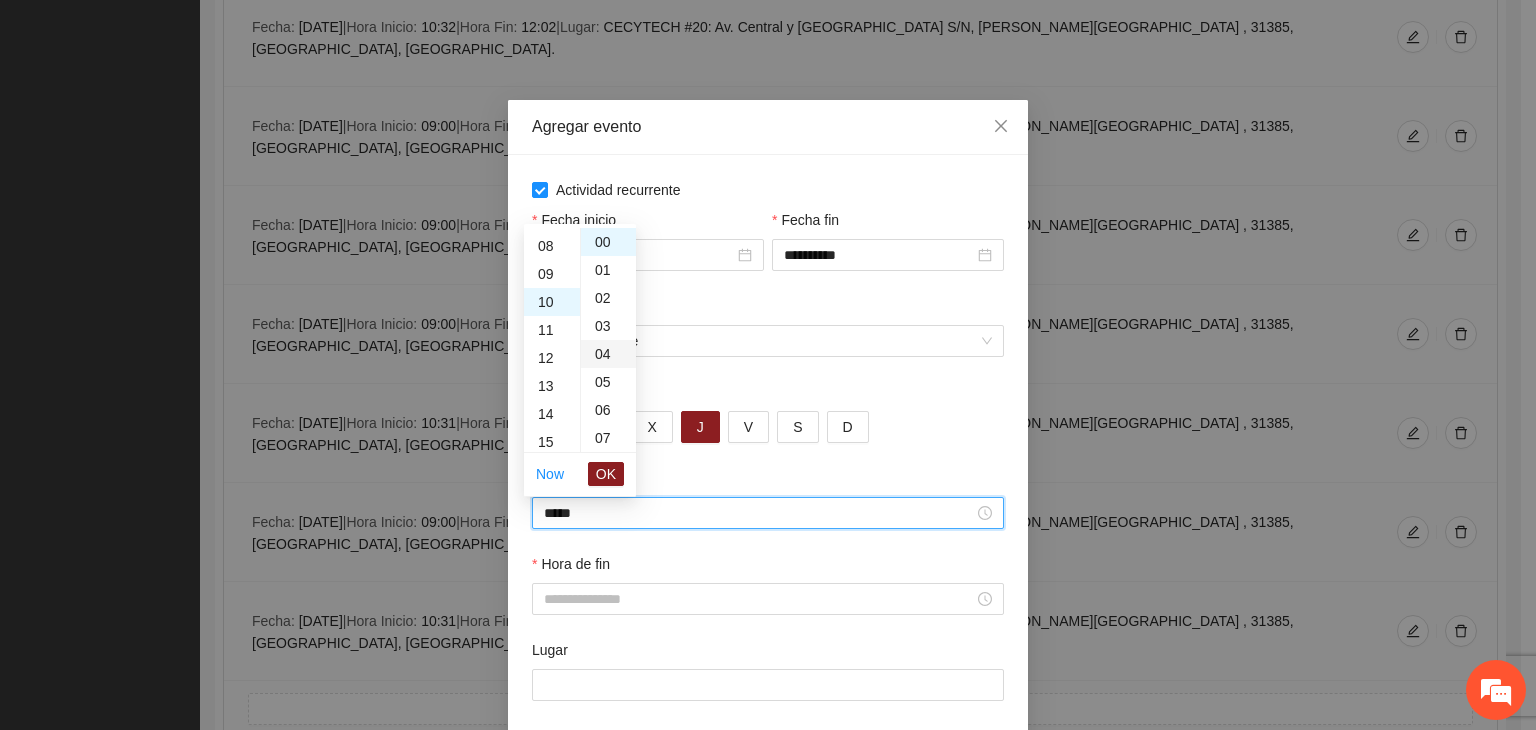 scroll, scrollTop: 280, scrollLeft: 0, axis: vertical 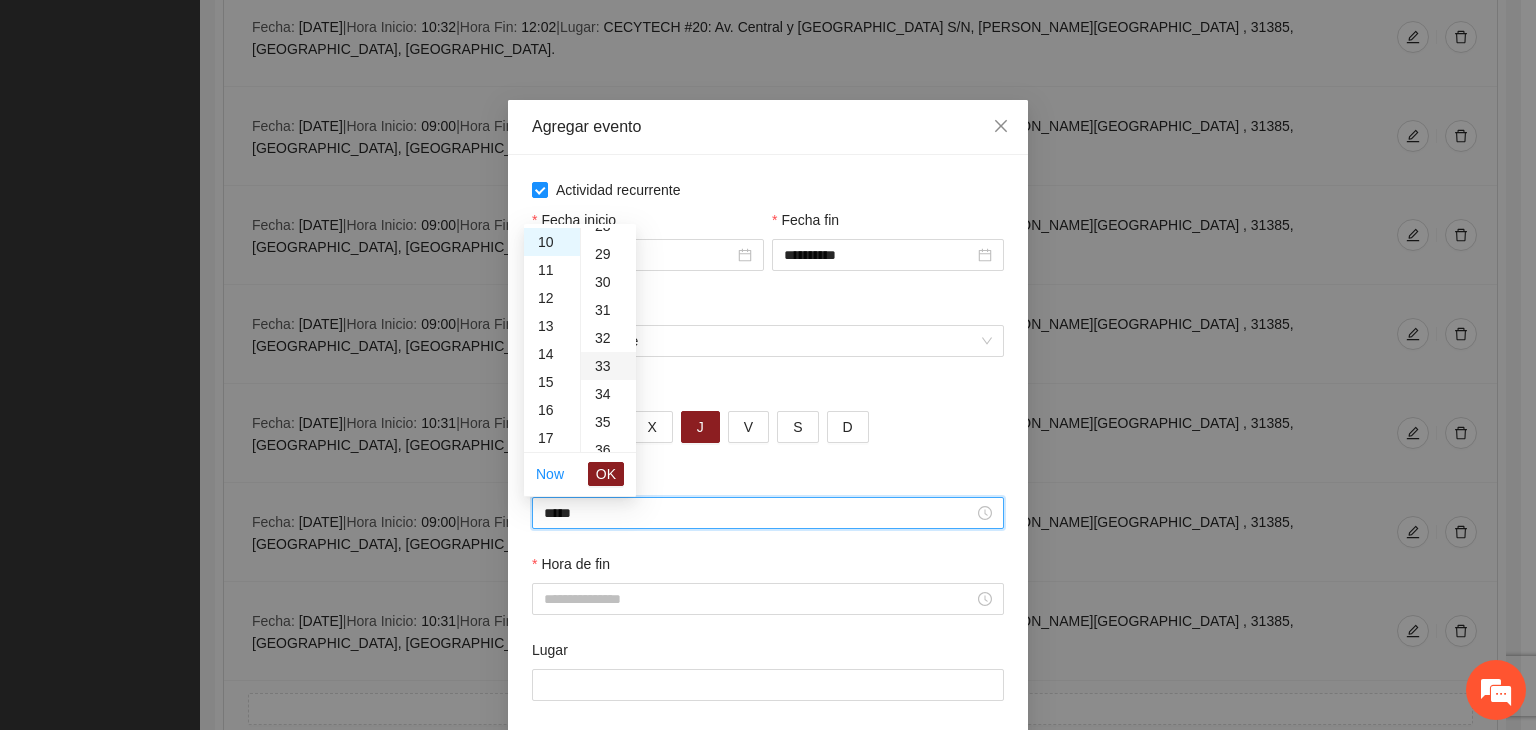click on "33" at bounding box center (608, 366) 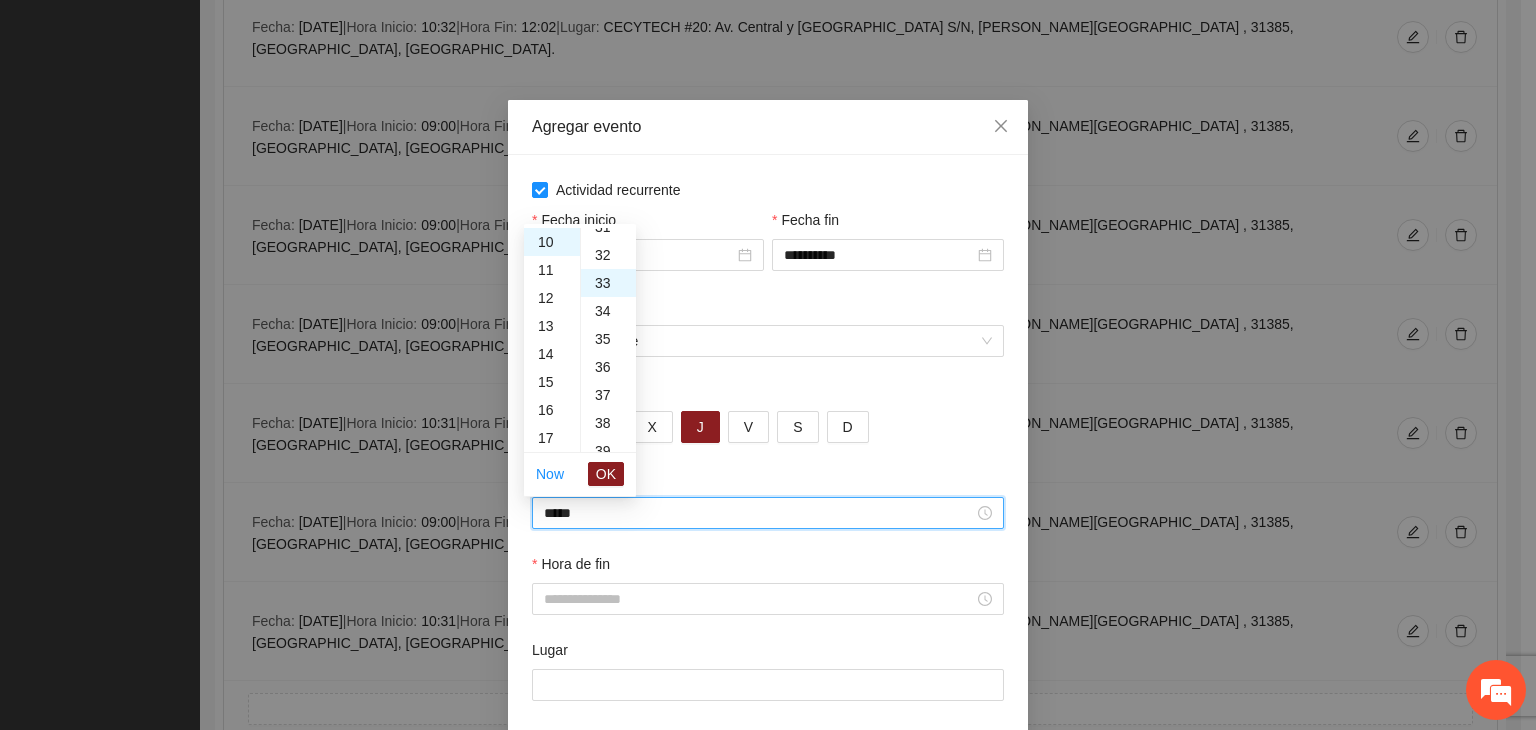 scroll, scrollTop: 924, scrollLeft: 0, axis: vertical 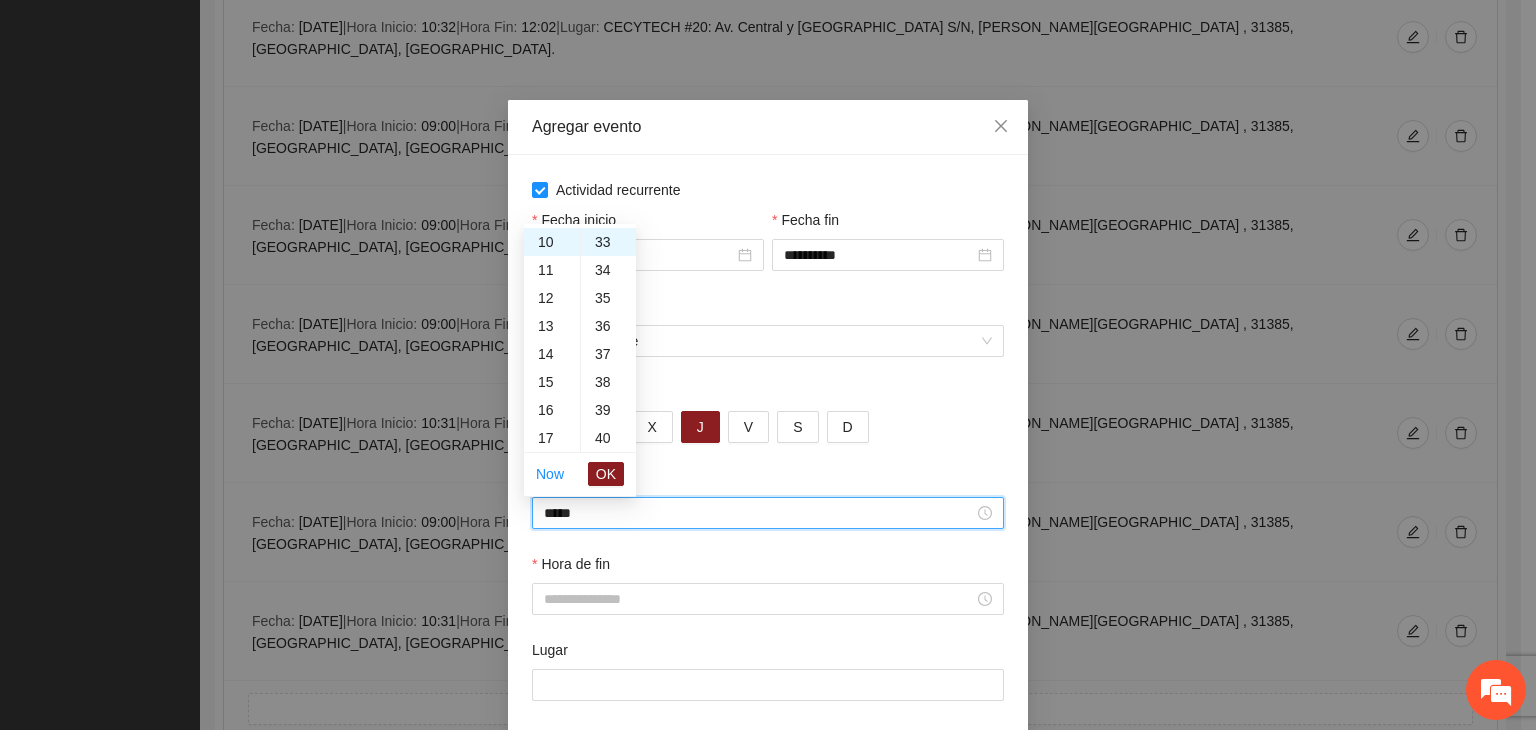 click on "OK" at bounding box center (606, 474) 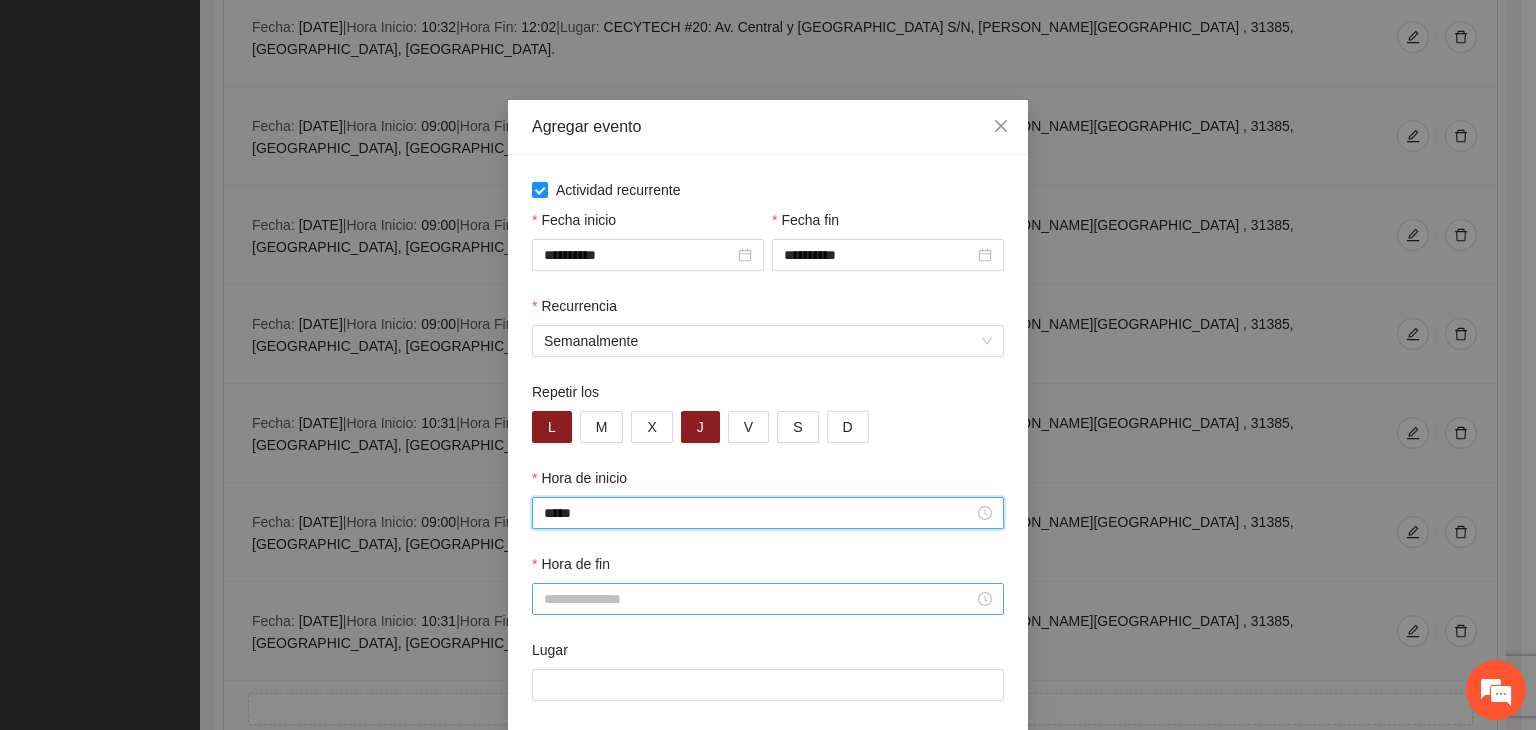 click on "Hora de fin" at bounding box center [759, 599] 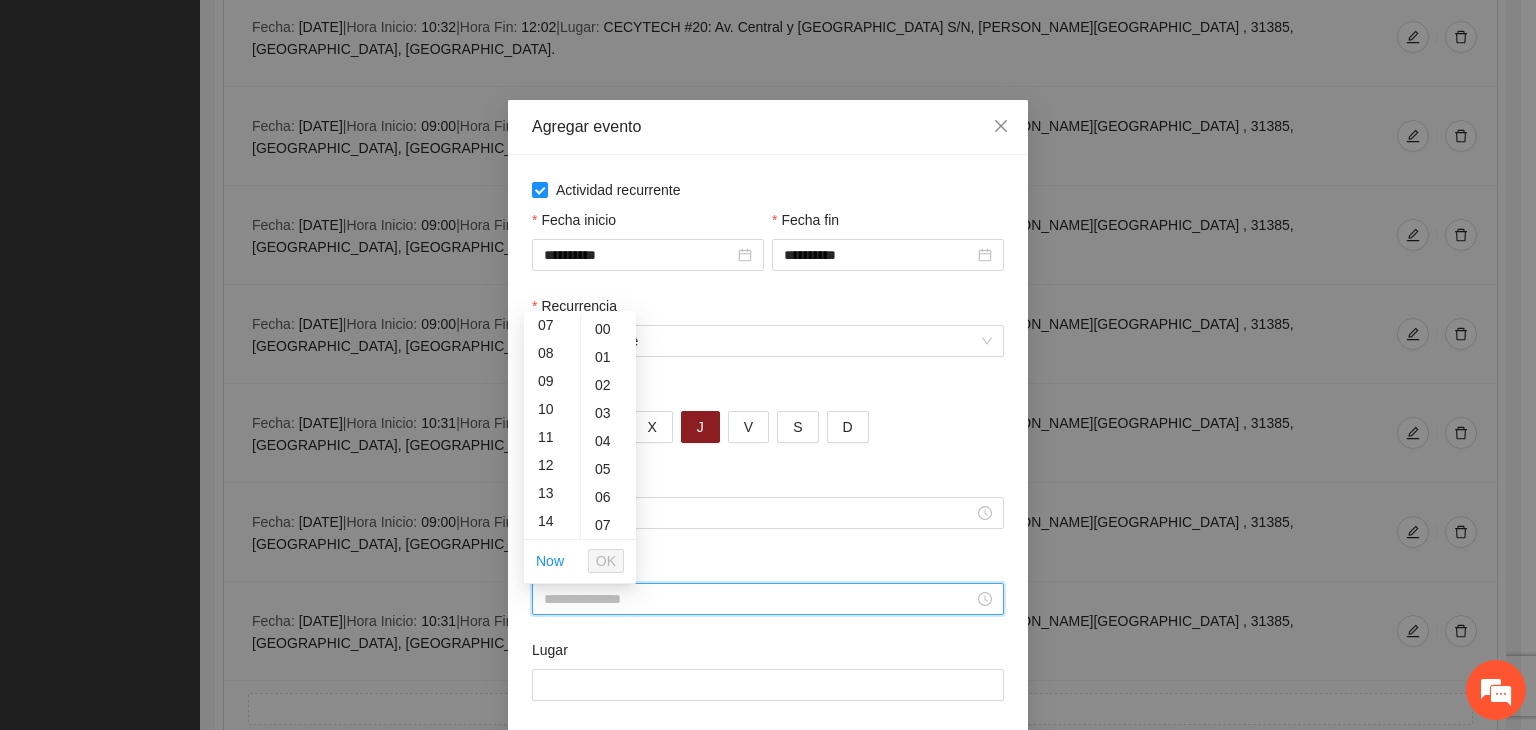 click on "12" at bounding box center [552, 465] 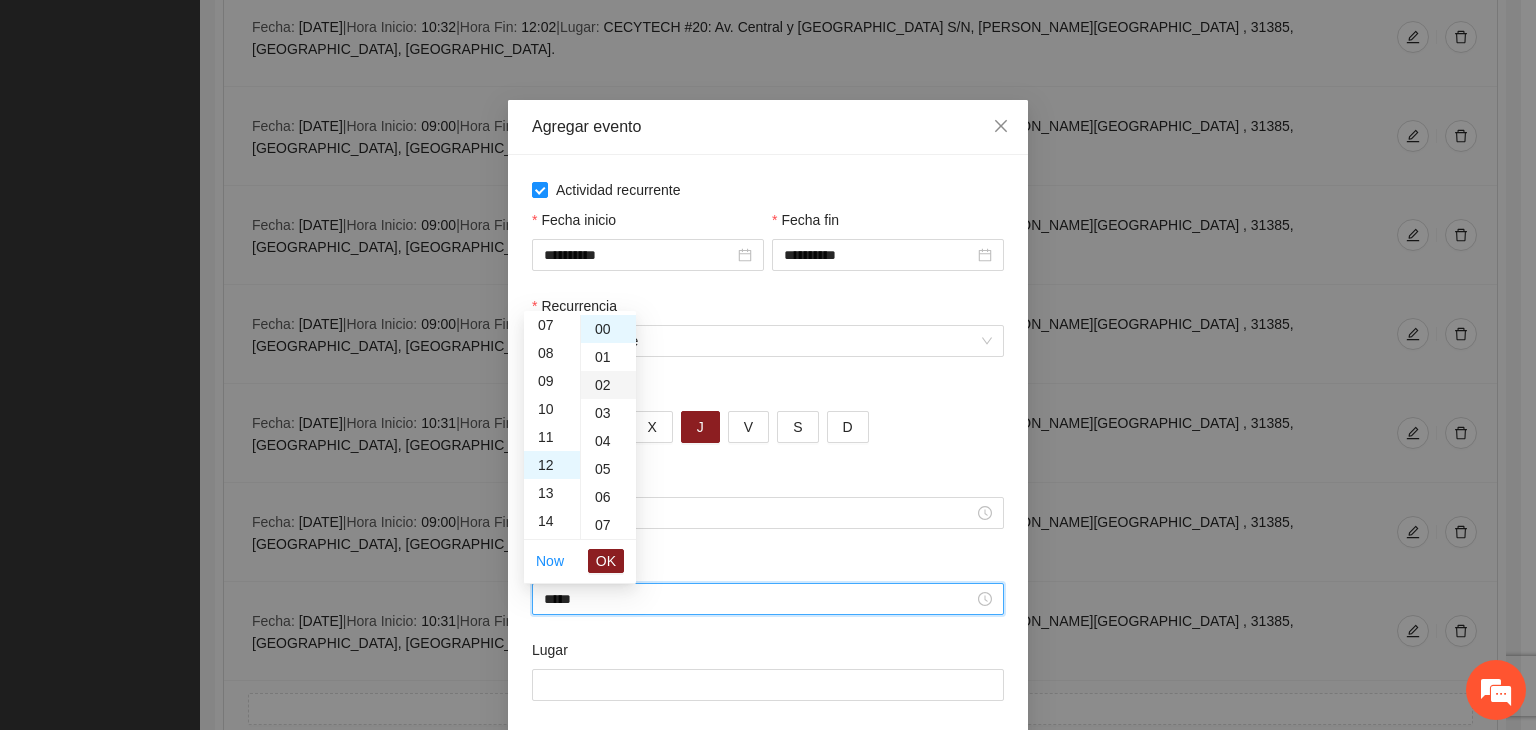 scroll, scrollTop: 336, scrollLeft: 0, axis: vertical 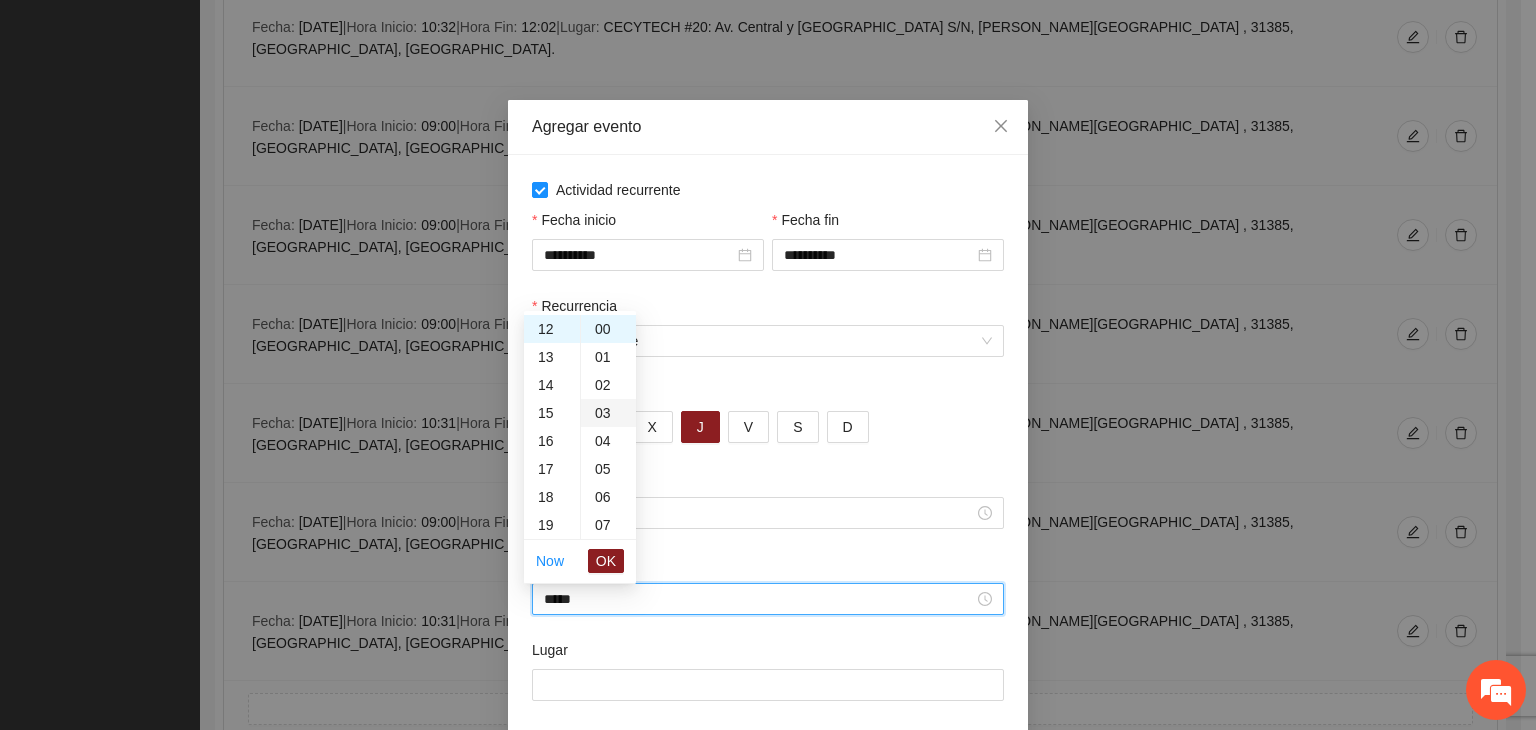 click on "03" at bounding box center [608, 413] 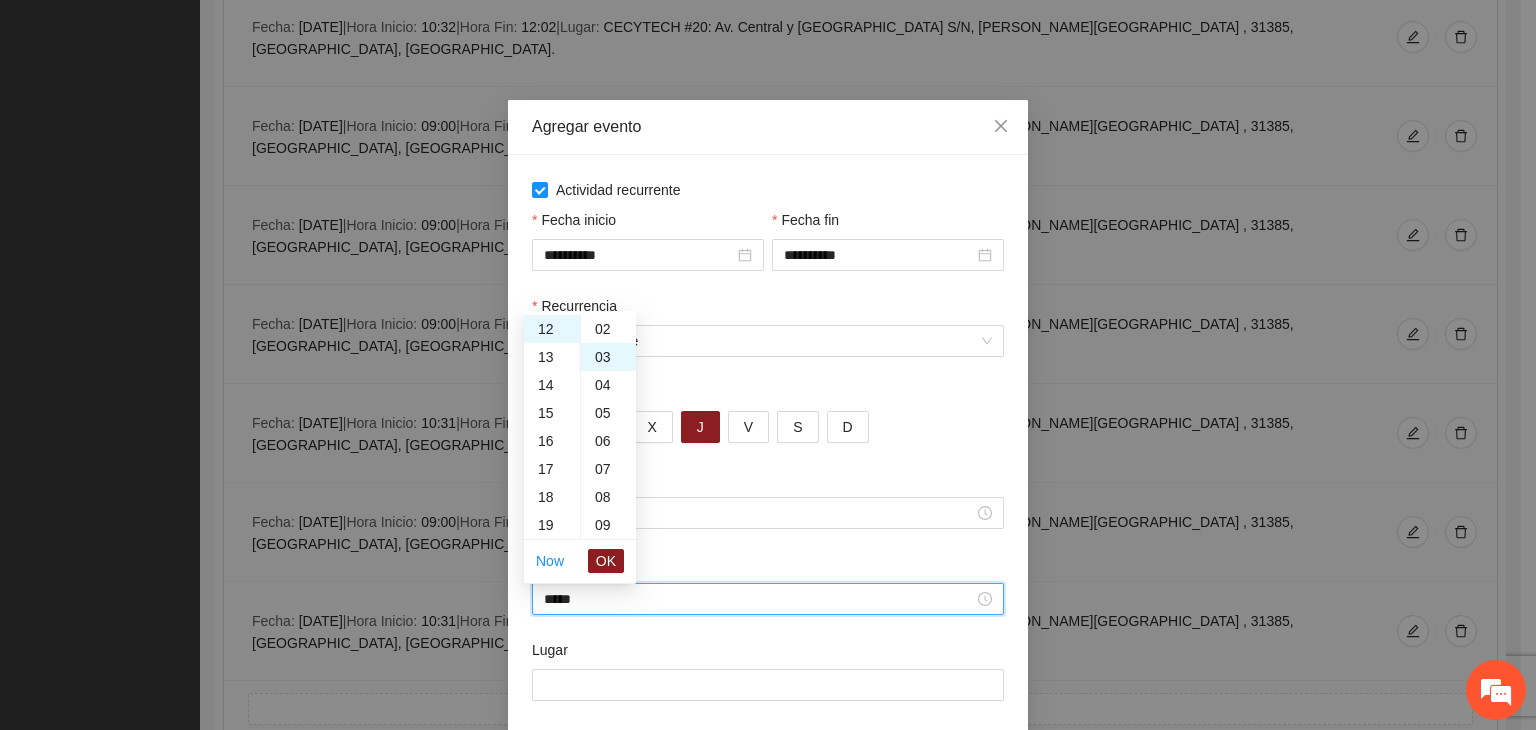 scroll, scrollTop: 84, scrollLeft: 0, axis: vertical 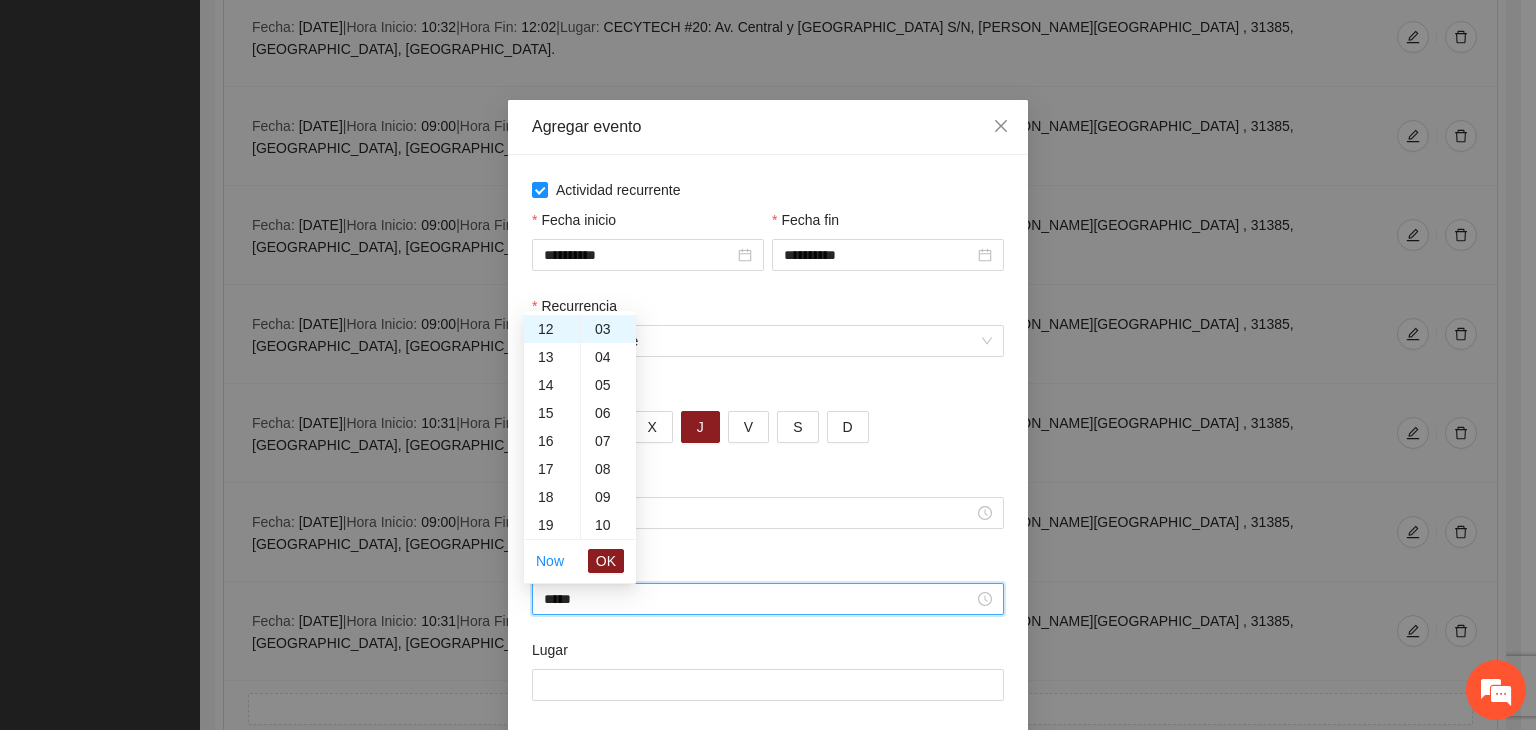 click on "OK" at bounding box center (606, 561) 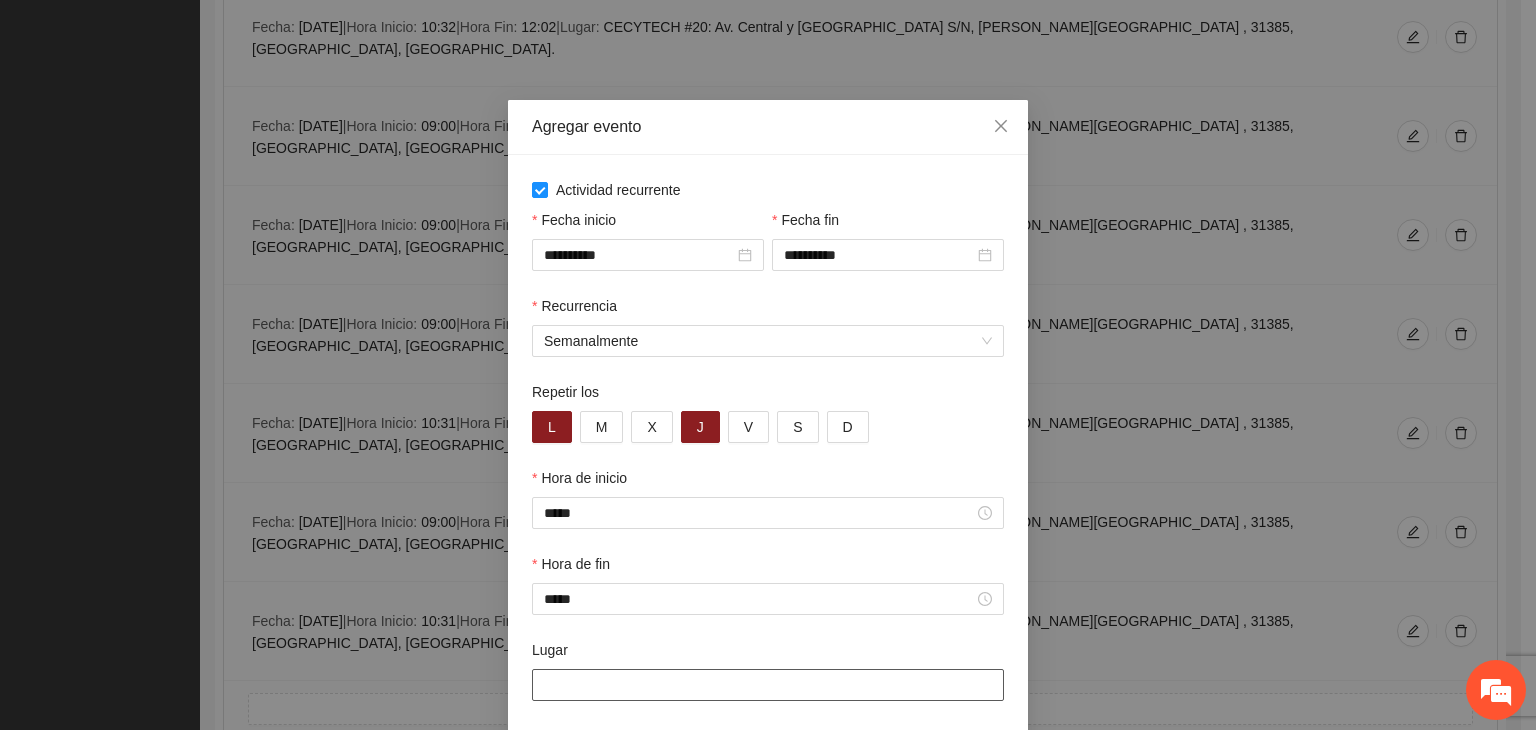 click on "Lugar" at bounding box center (768, 685) 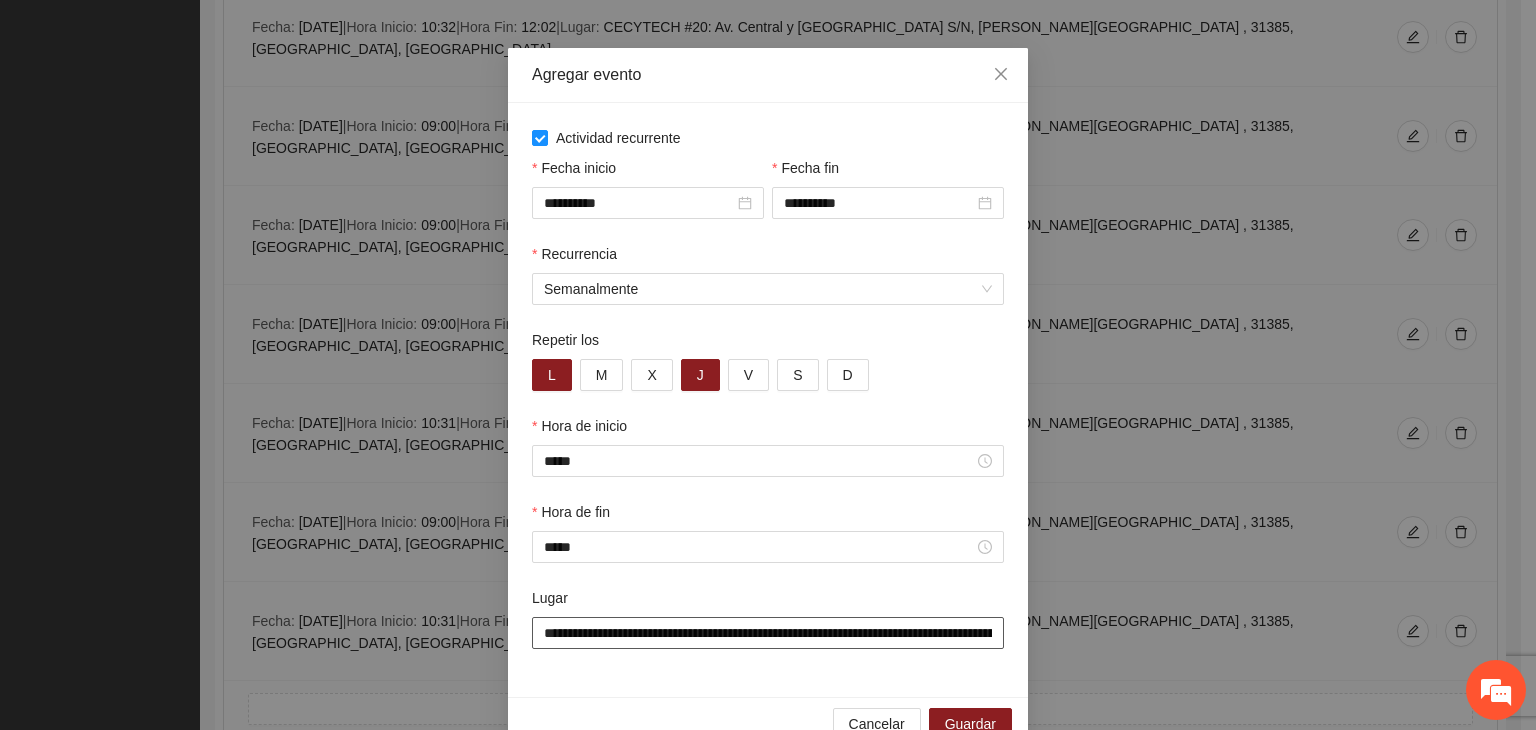 scroll, scrollTop: 99, scrollLeft: 0, axis: vertical 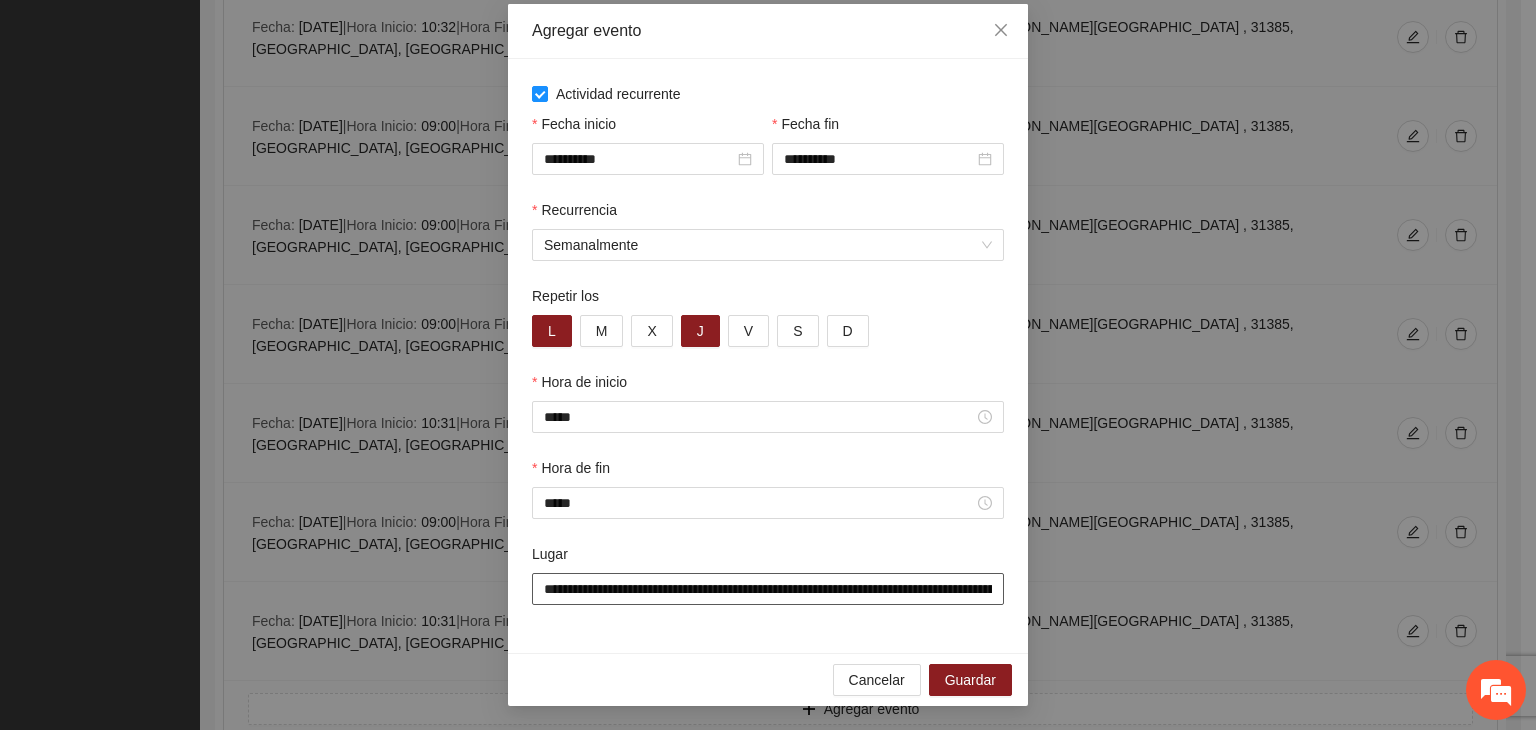 click on "**********" at bounding box center (768, 589) 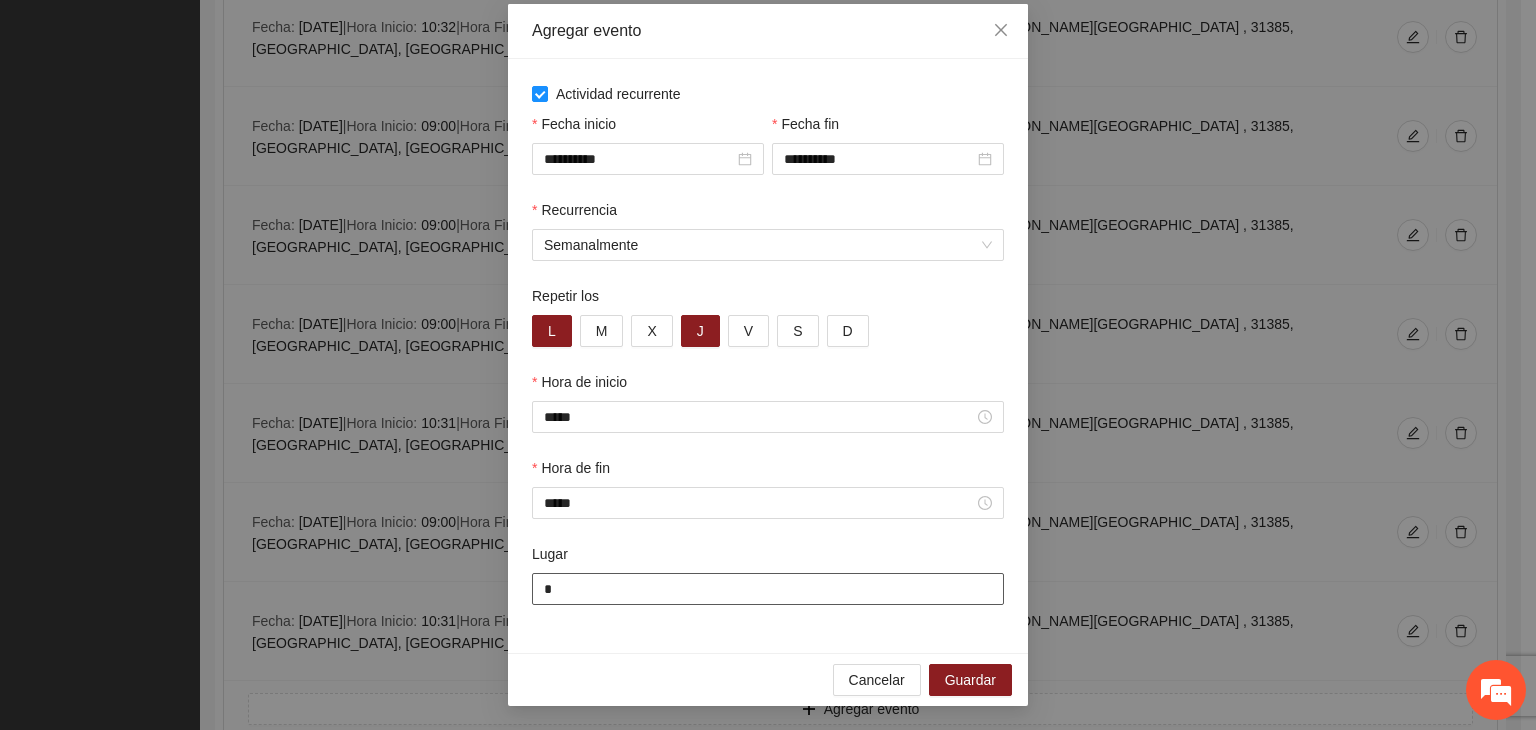 type on "**********" 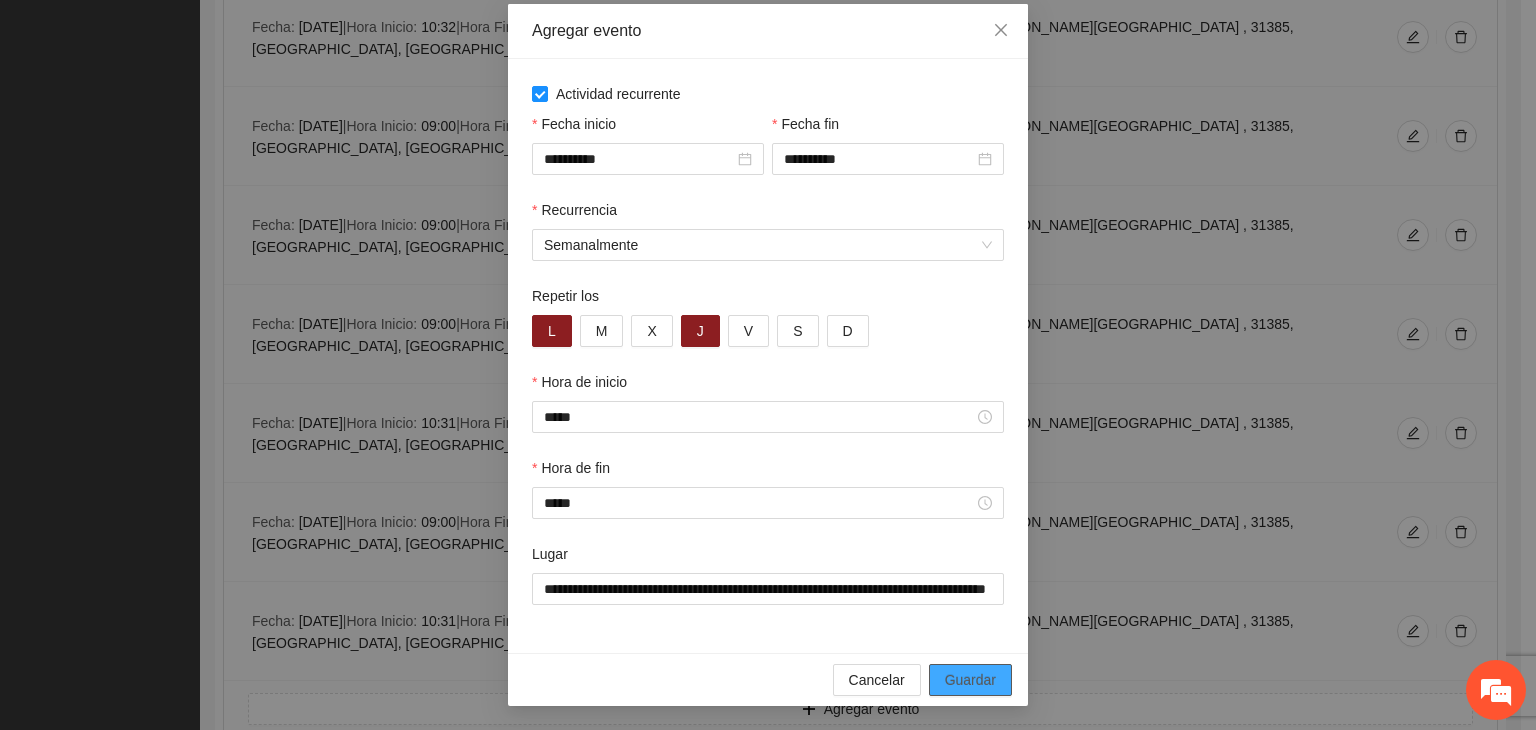 click on "Guardar" at bounding box center (970, 680) 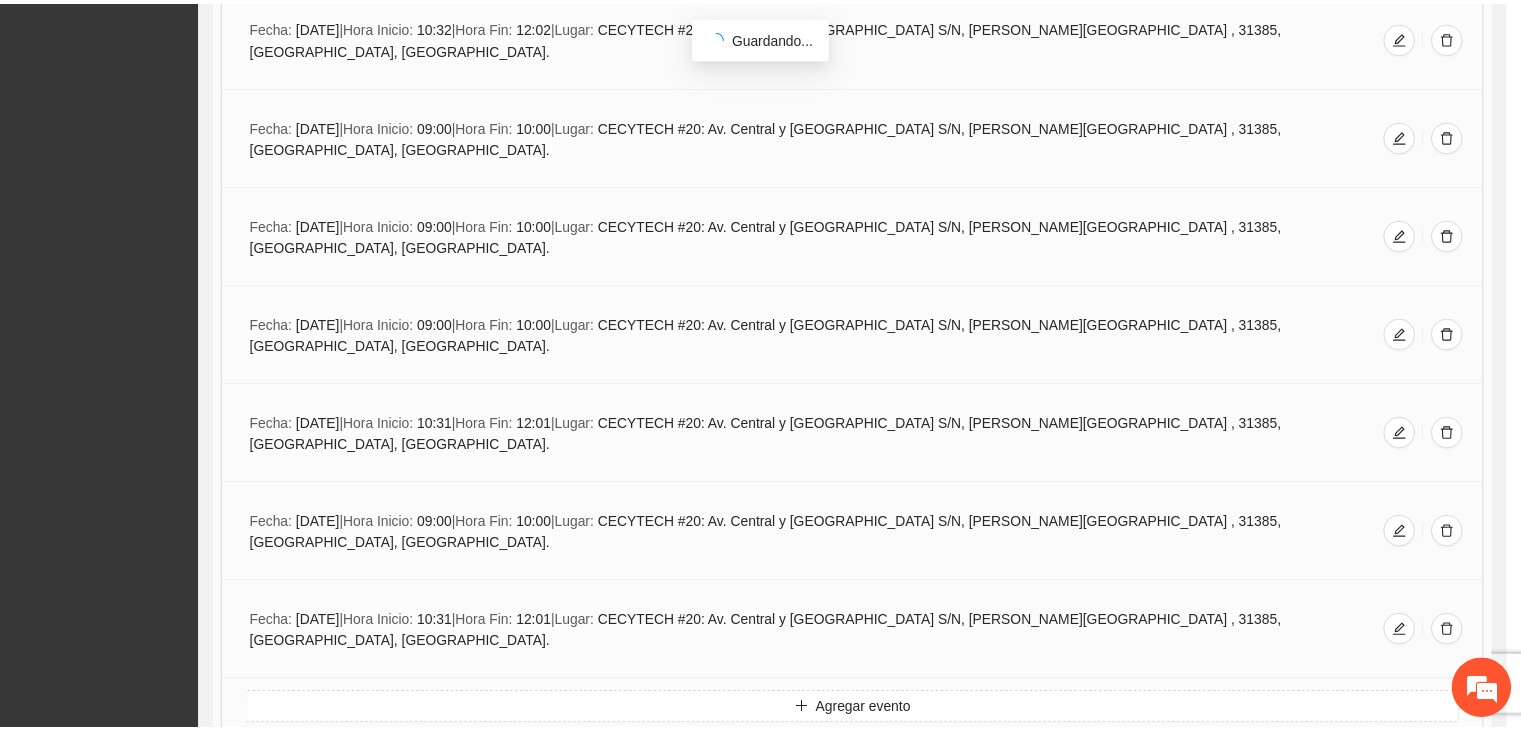 scroll, scrollTop: 0, scrollLeft: 0, axis: both 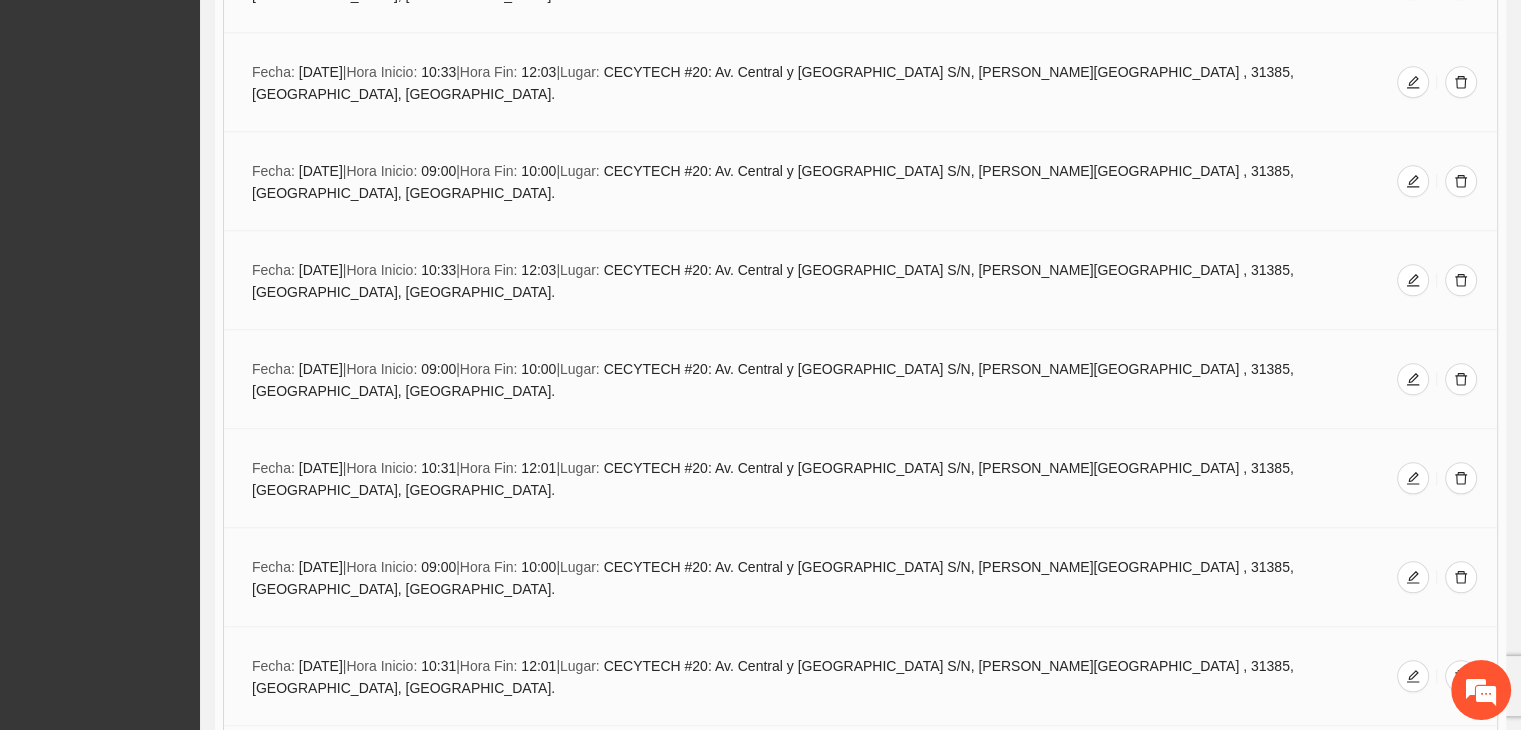 click on "Agregar evento" at bounding box center [860, 754] 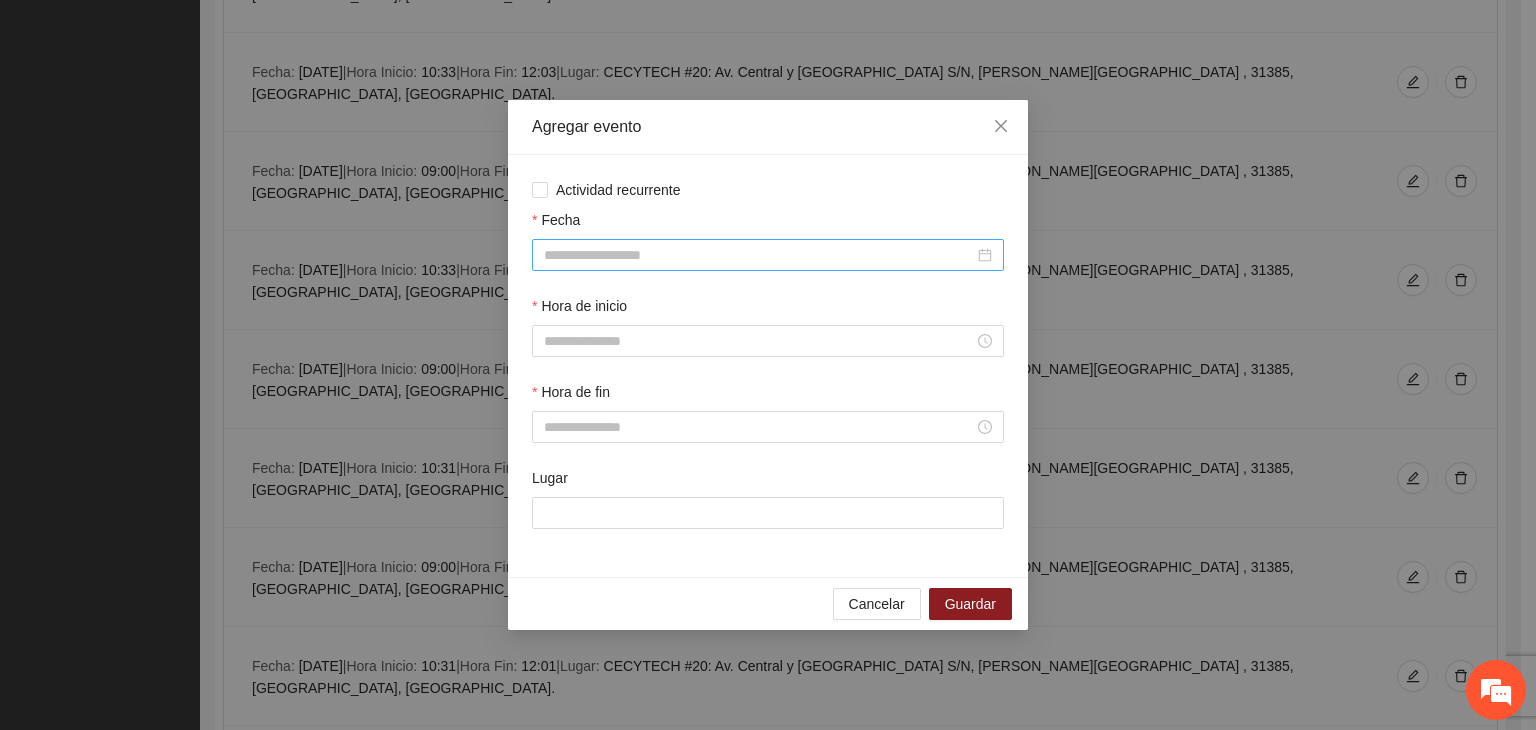 click on "Fecha" at bounding box center (759, 255) 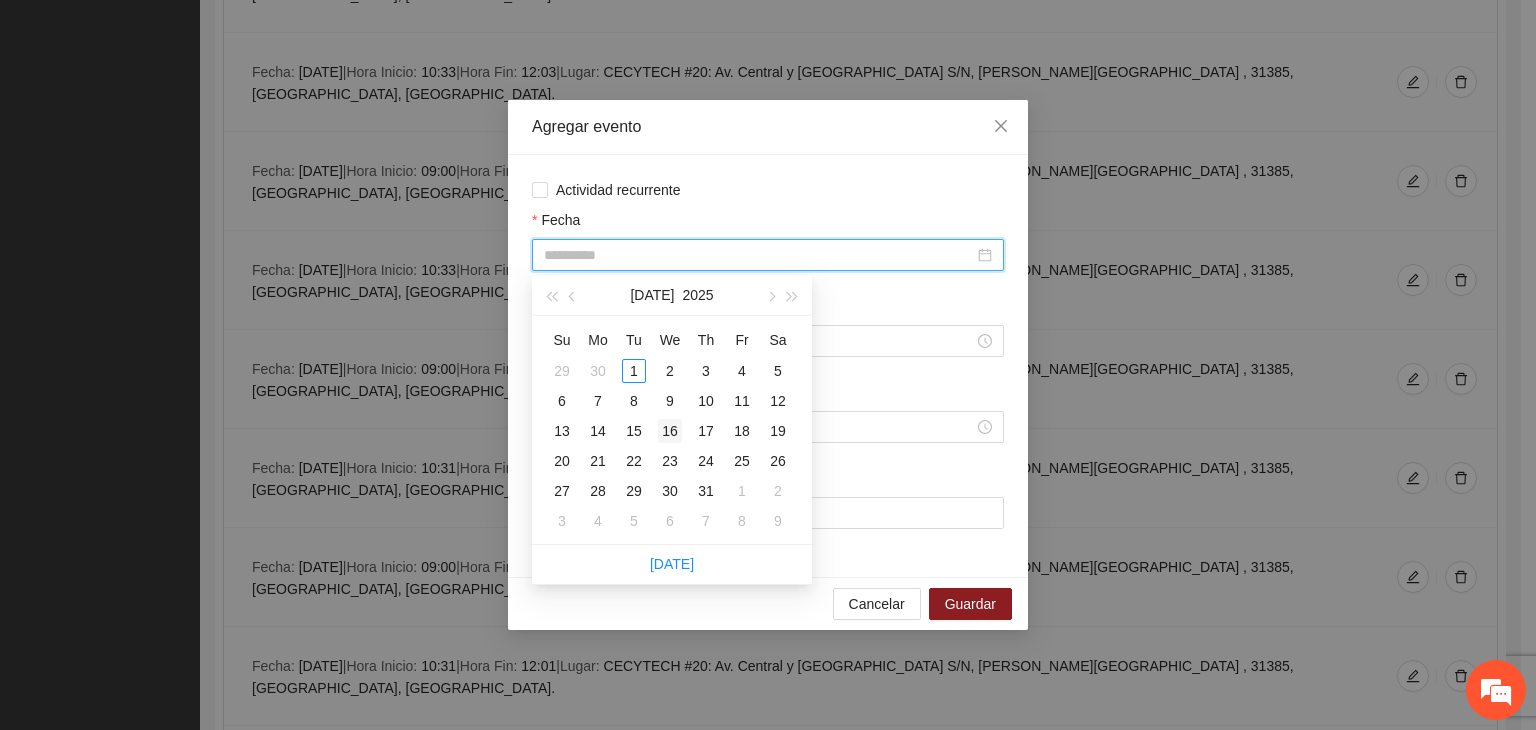 type on "**********" 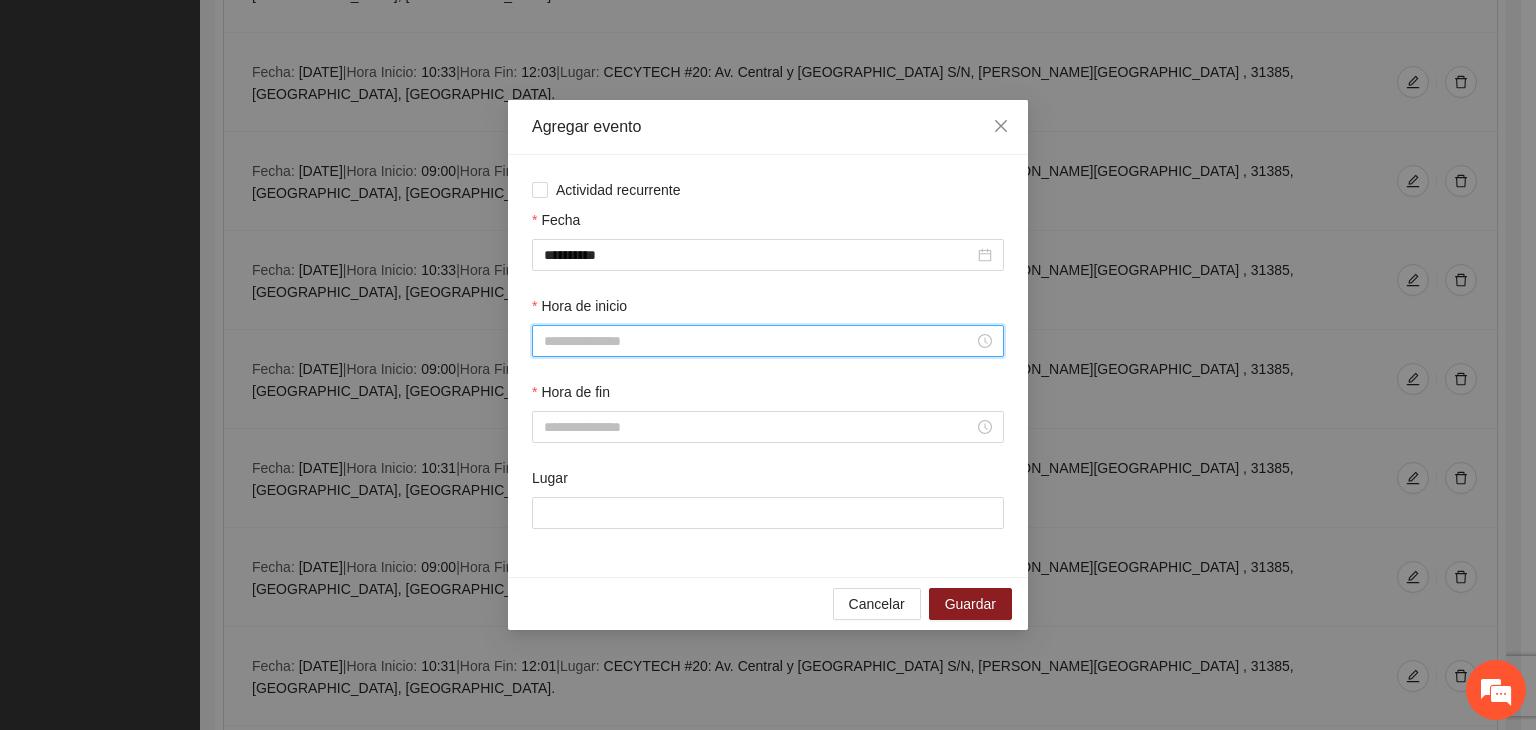 click on "Hora de inicio" at bounding box center (759, 341) 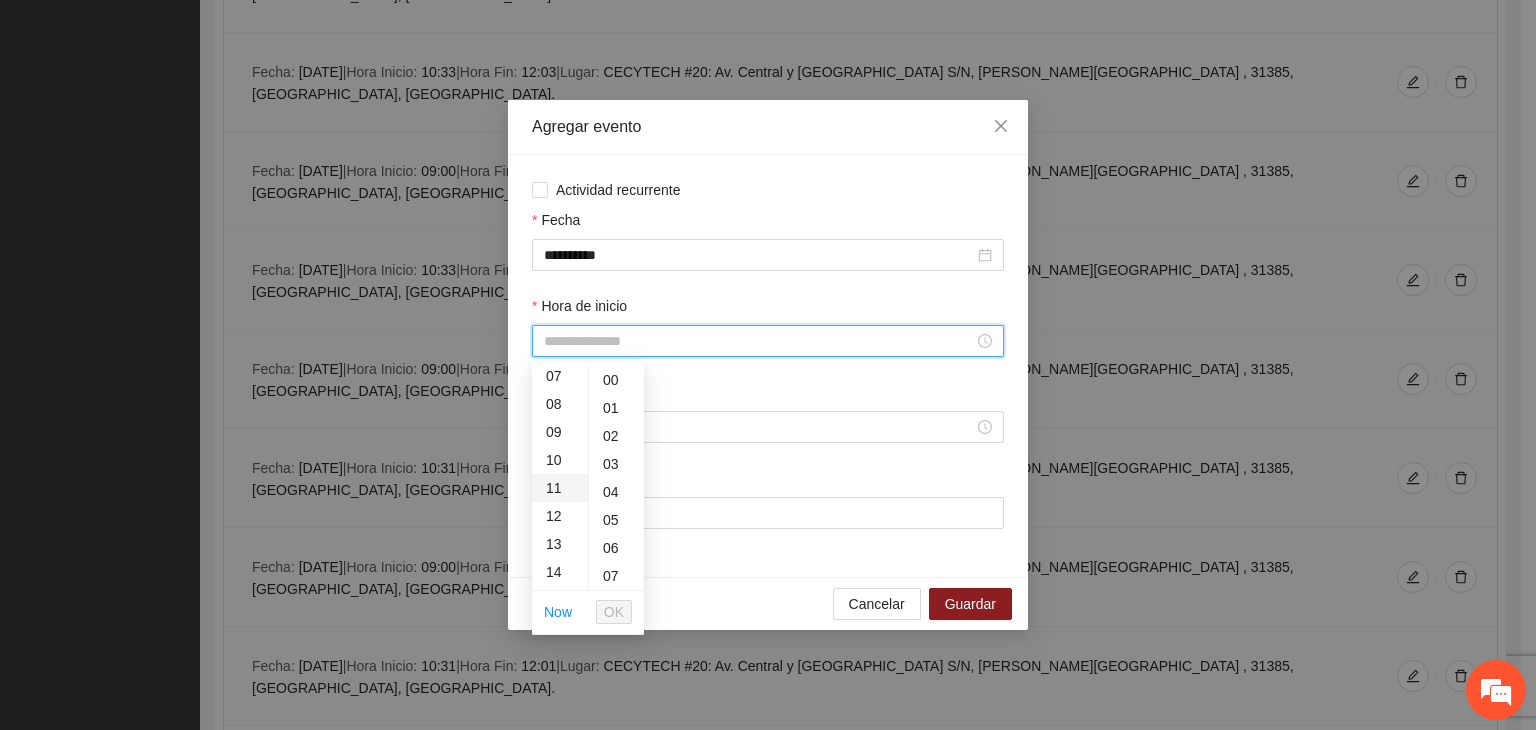 click on "10" at bounding box center (560, 460) 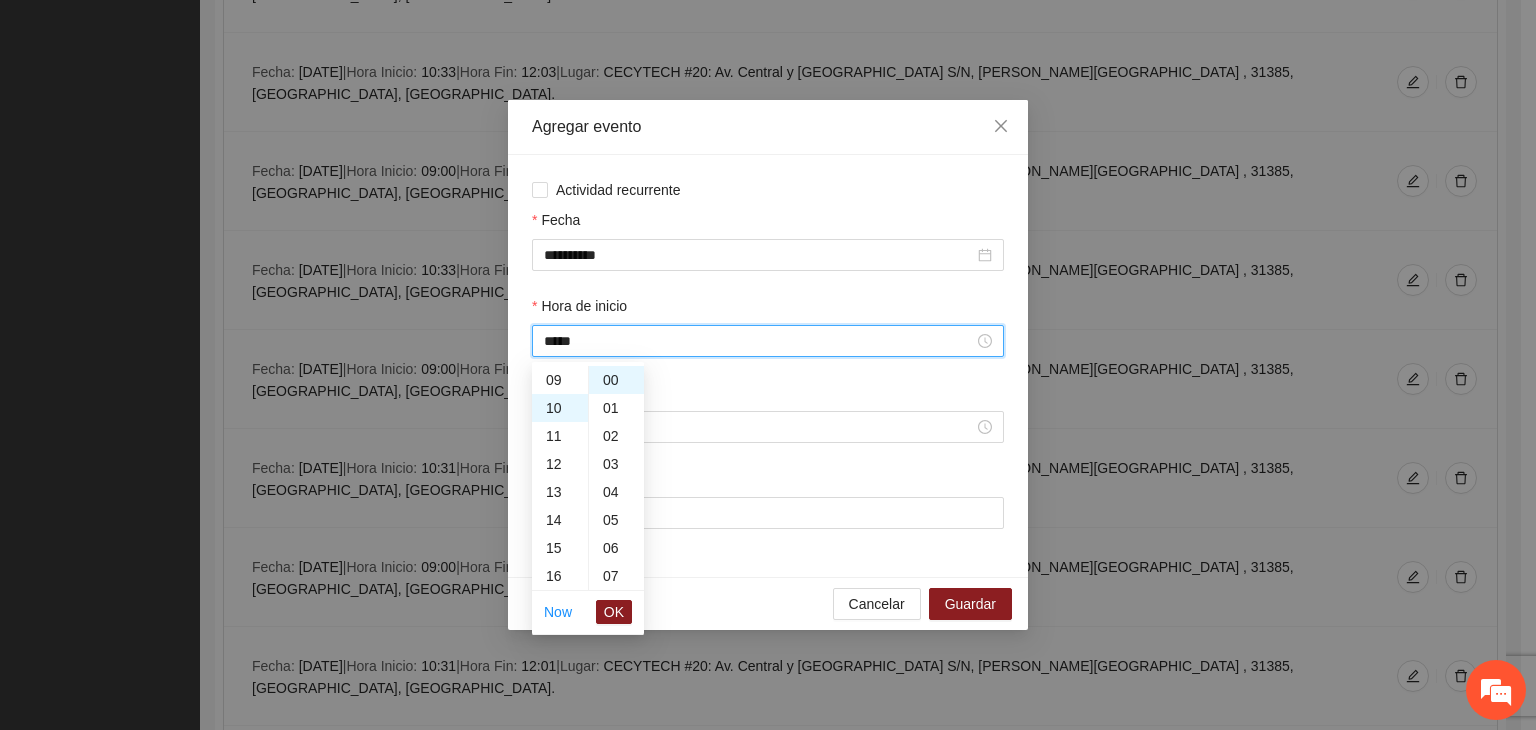 scroll, scrollTop: 280, scrollLeft: 0, axis: vertical 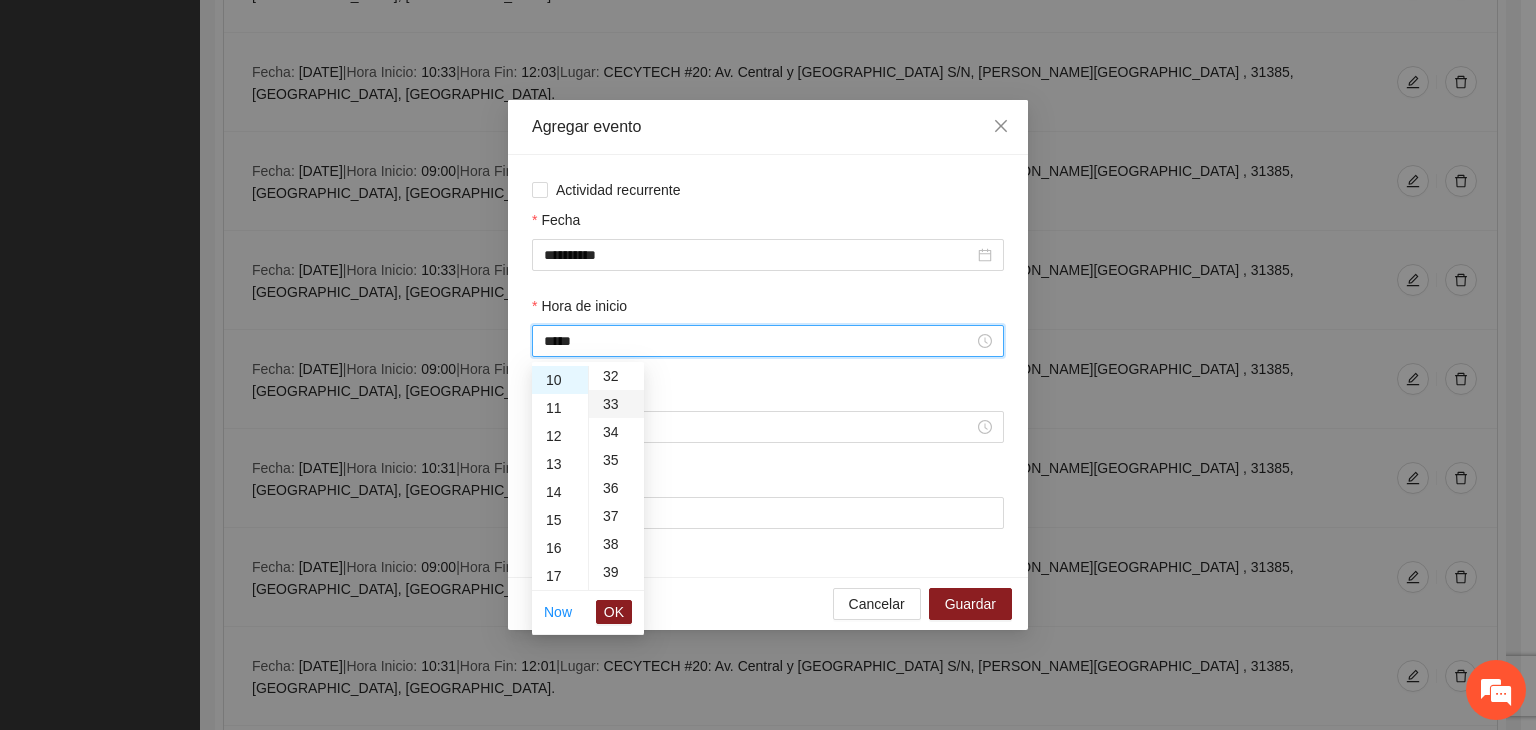 click on "33" at bounding box center (616, 404) 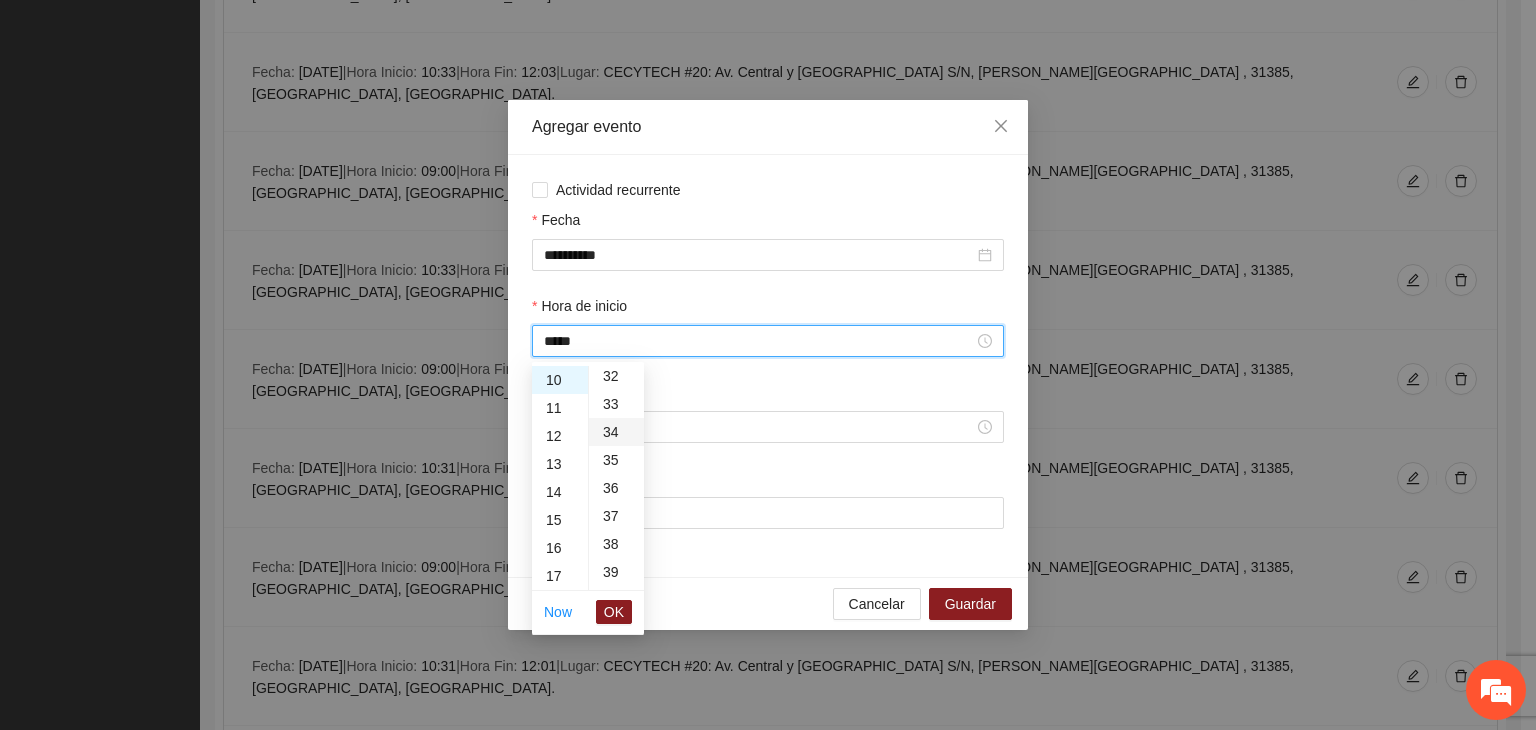 type on "*****" 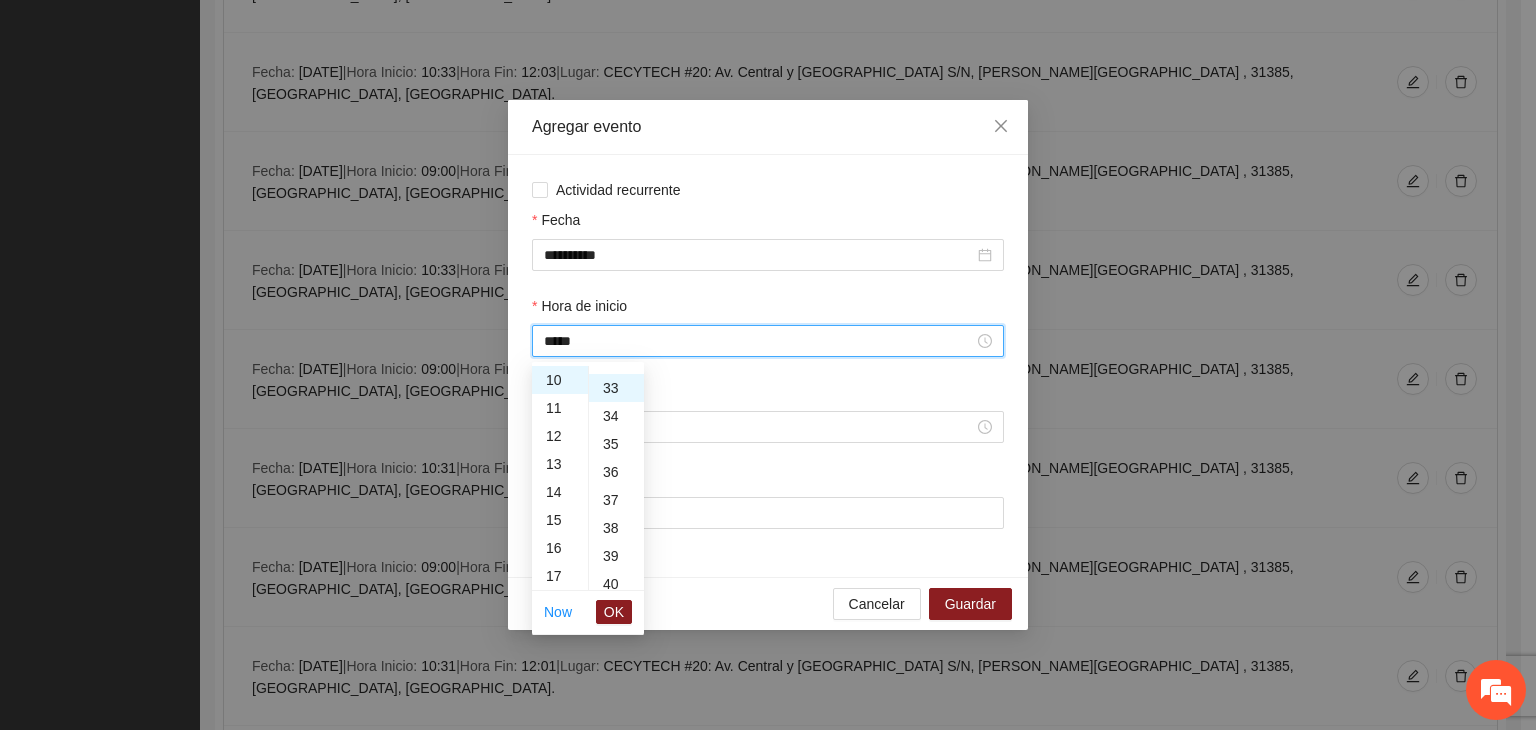 scroll, scrollTop: 924, scrollLeft: 0, axis: vertical 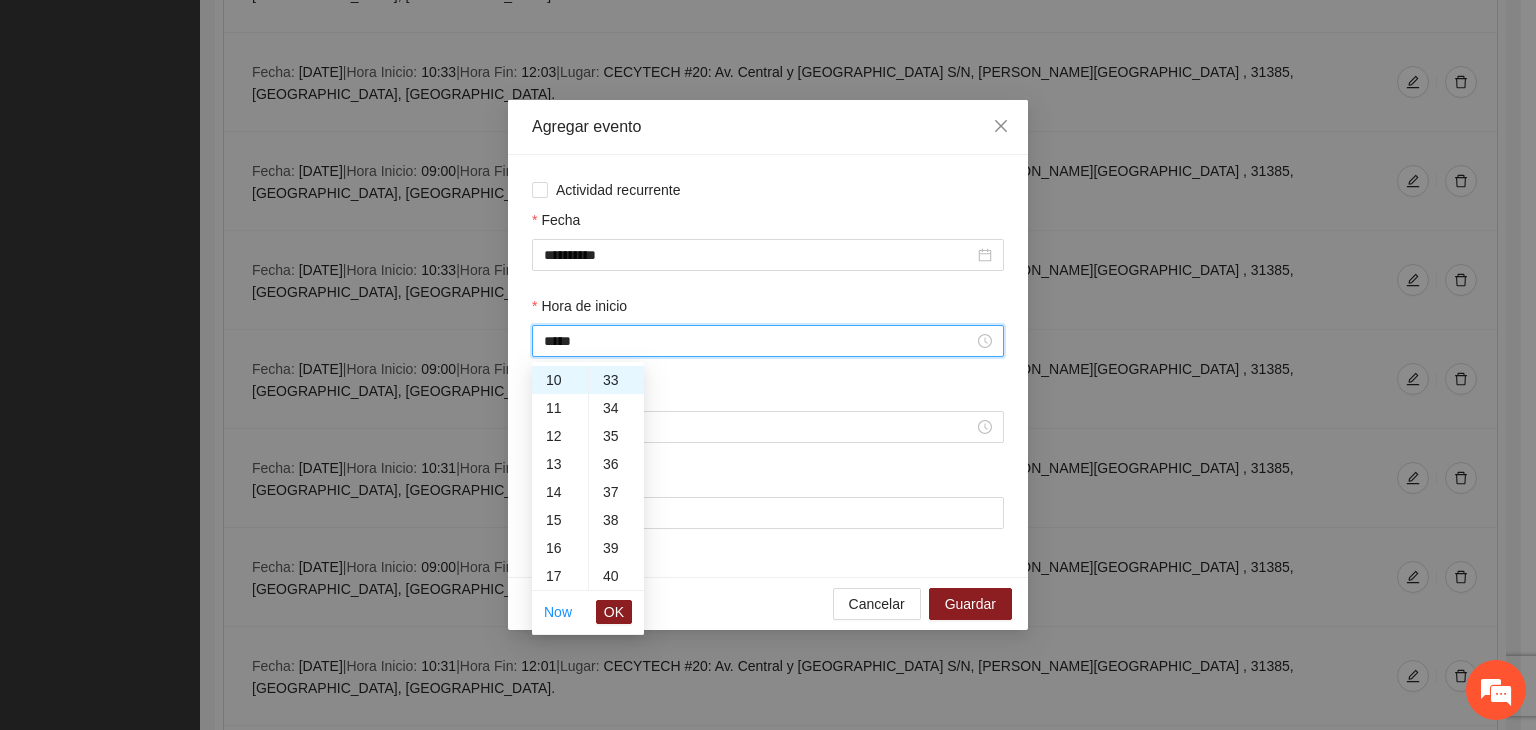 click on "OK" at bounding box center [614, 612] 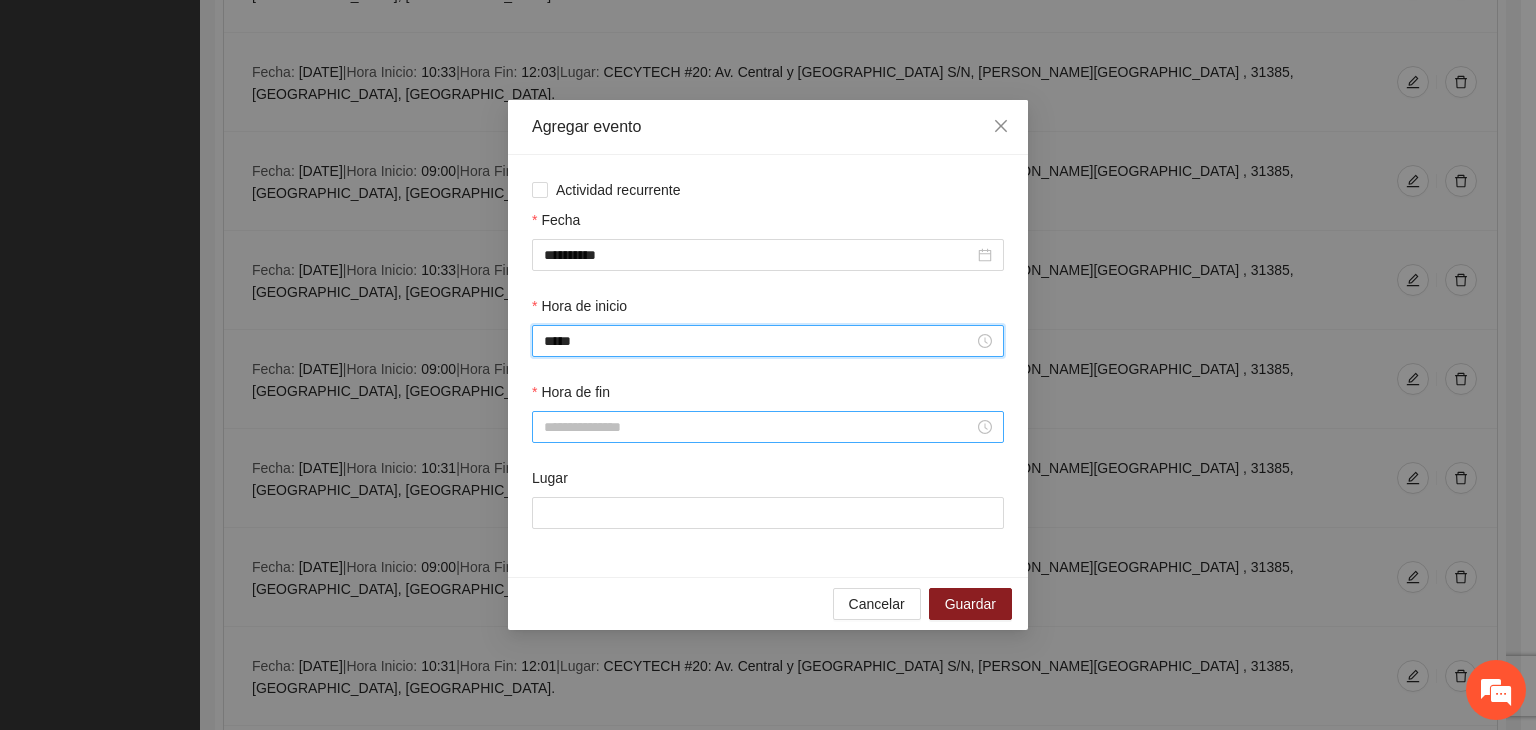 click on "Hora de fin" at bounding box center (759, 427) 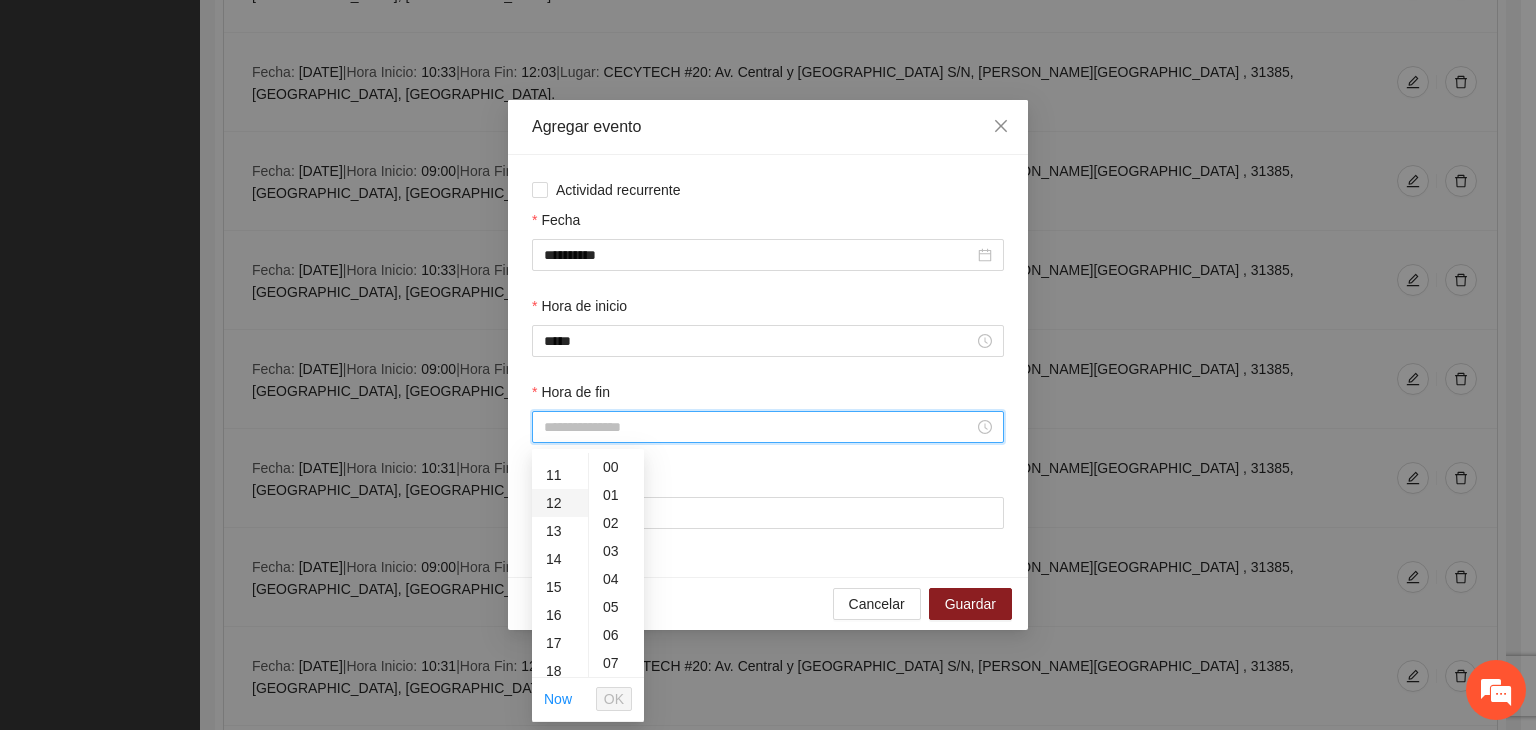 click on "12" at bounding box center [560, 503] 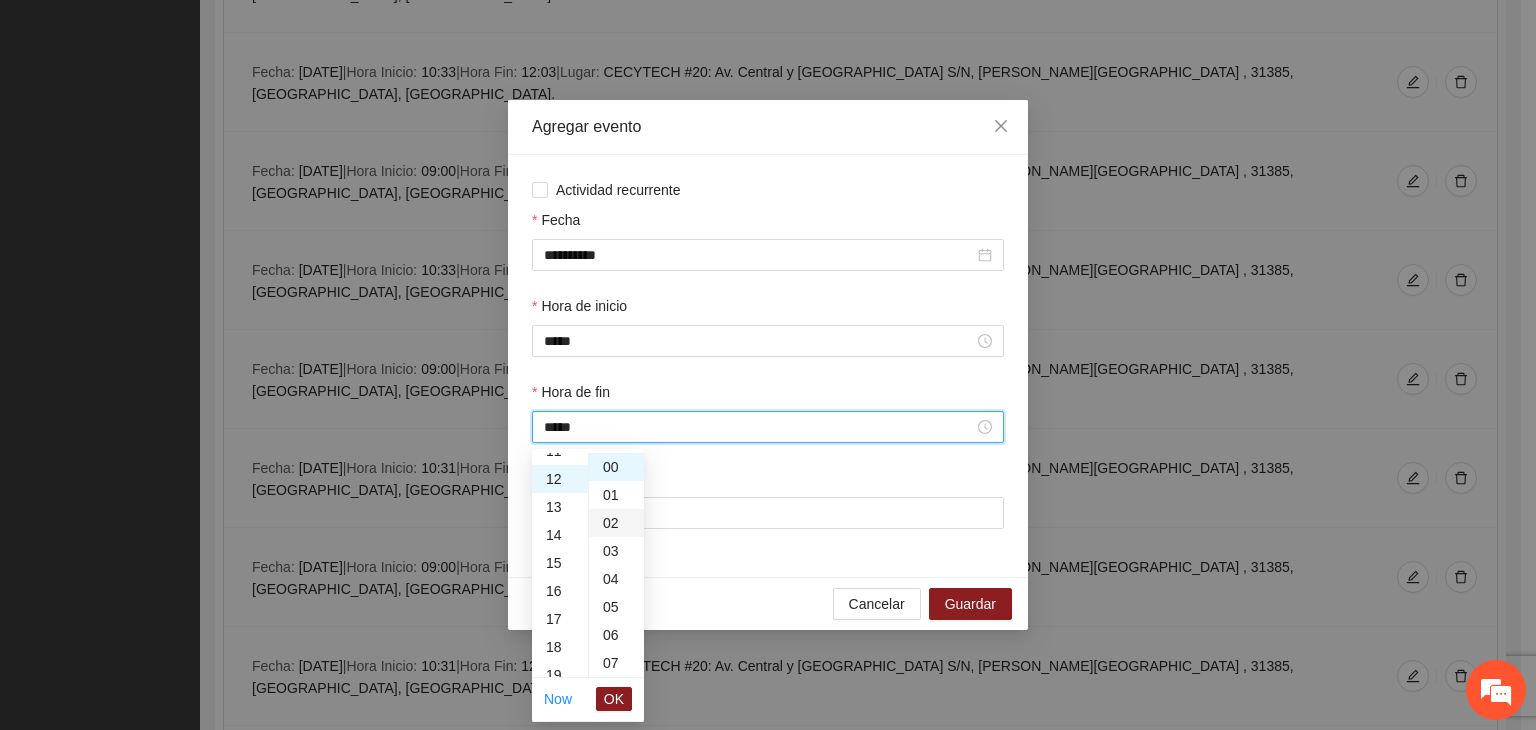 scroll, scrollTop: 336, scrollLeft: 0, axis: vertical 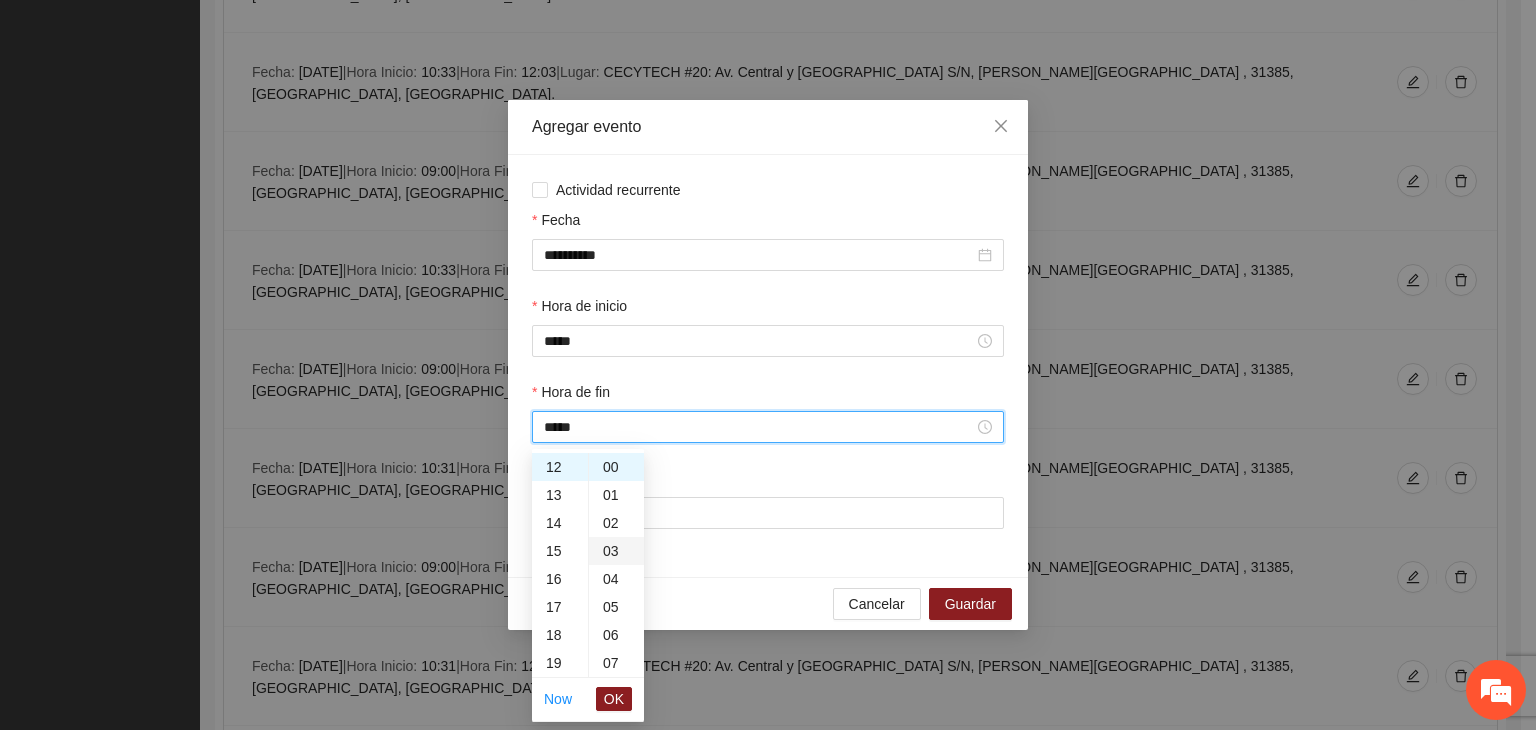 click on "03" at bounding box center (616, 551) 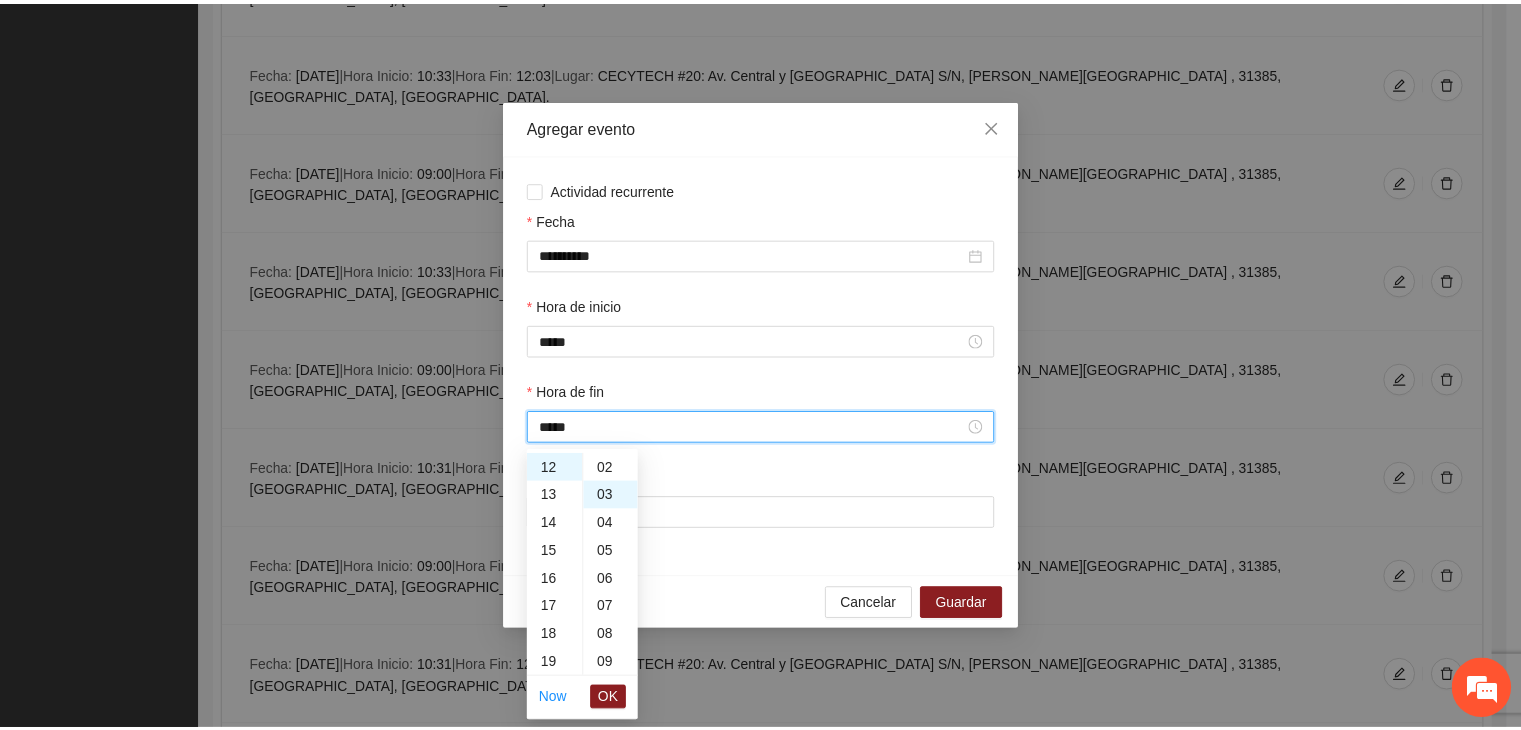 scroll, scrollTop: 84, scrollLeft: 0, axis: vertical 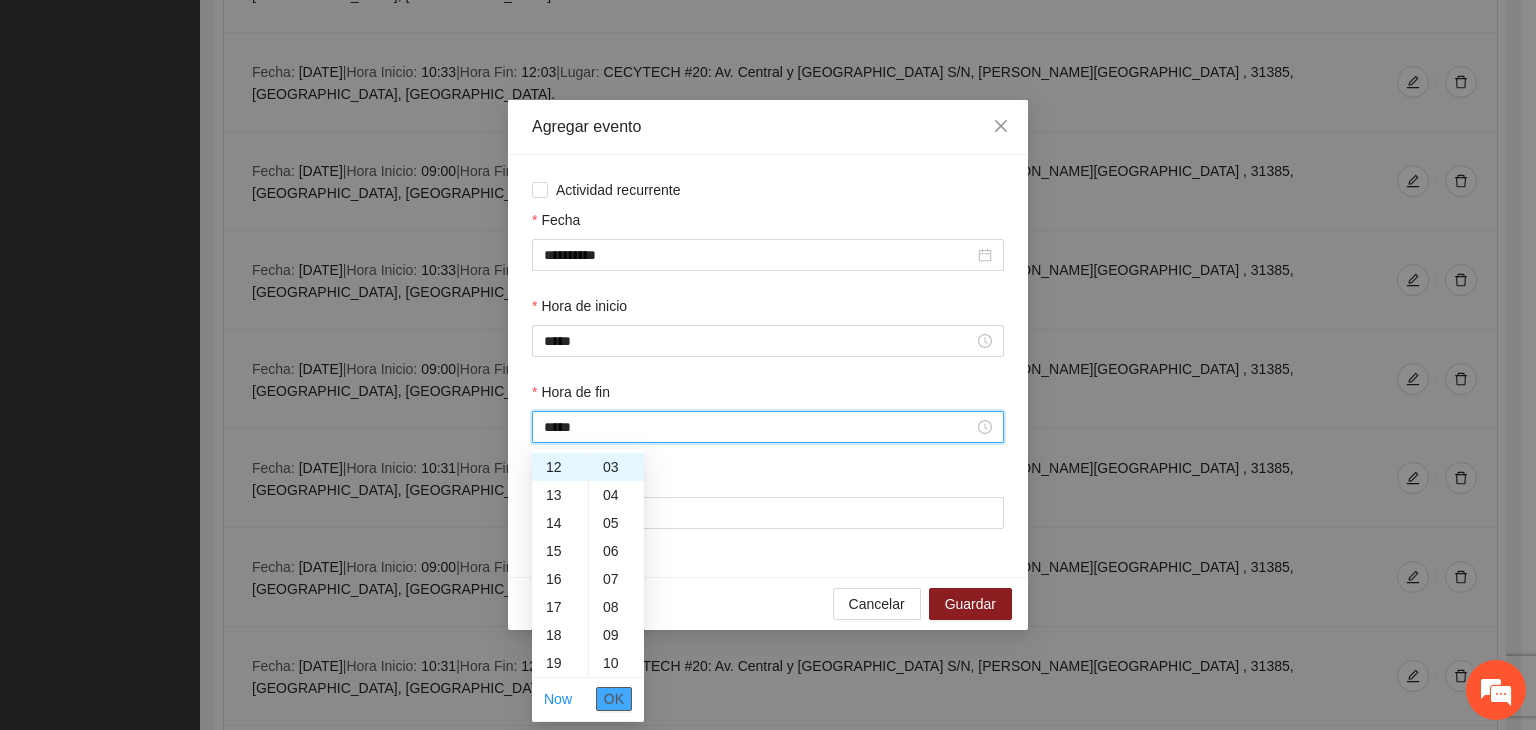 click on "OK" at bounding box center [614, 699] 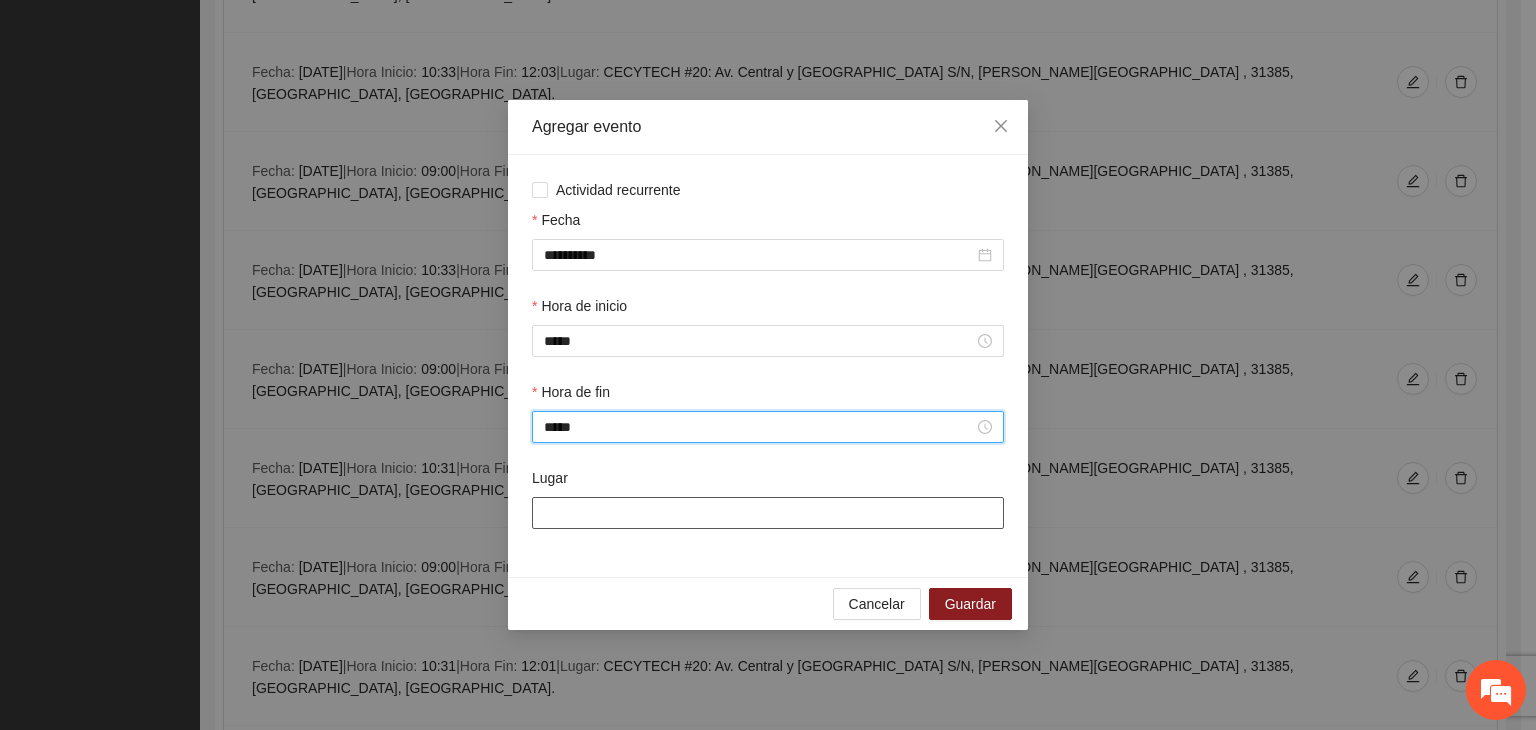 click on "Lugar" at bounding box center [768, 513] 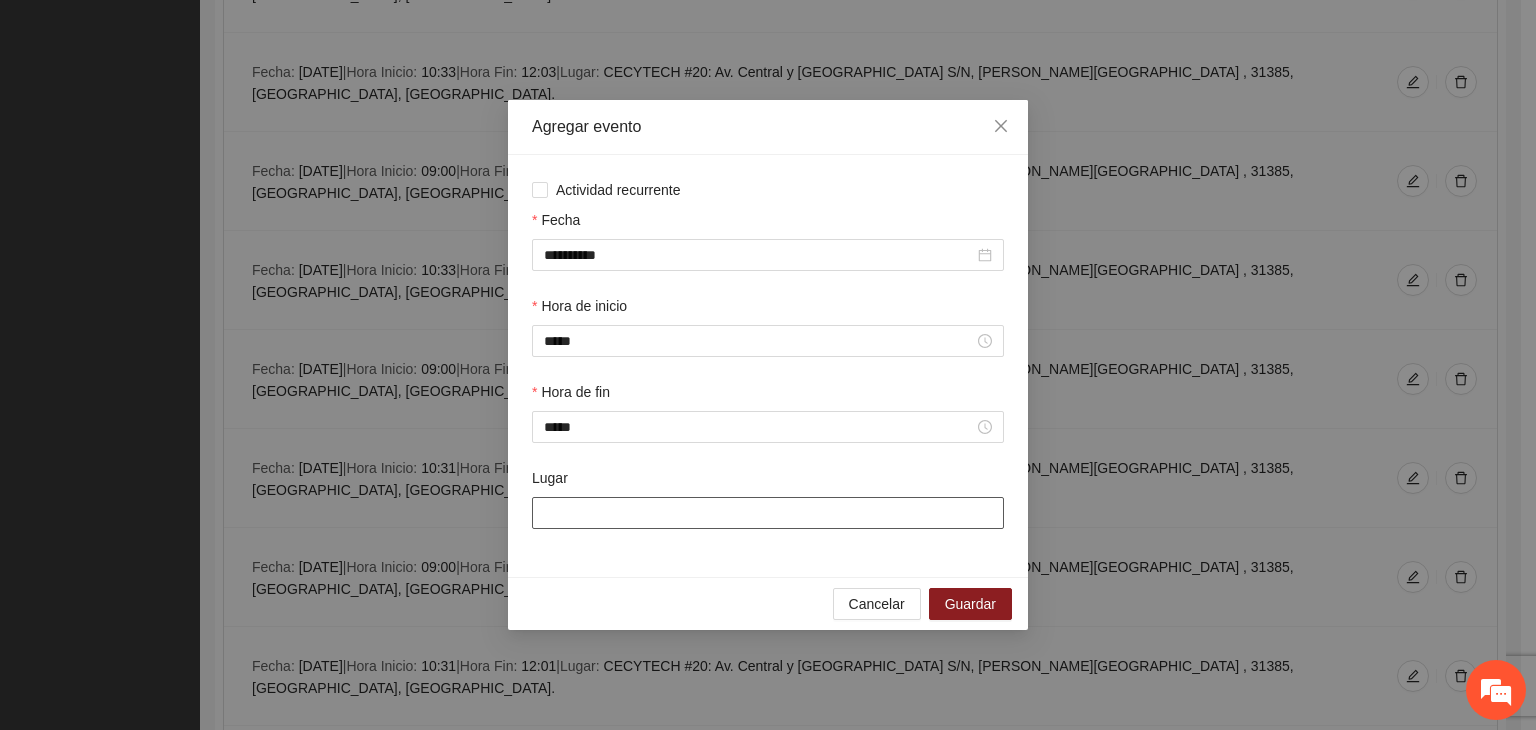 type on "**********" 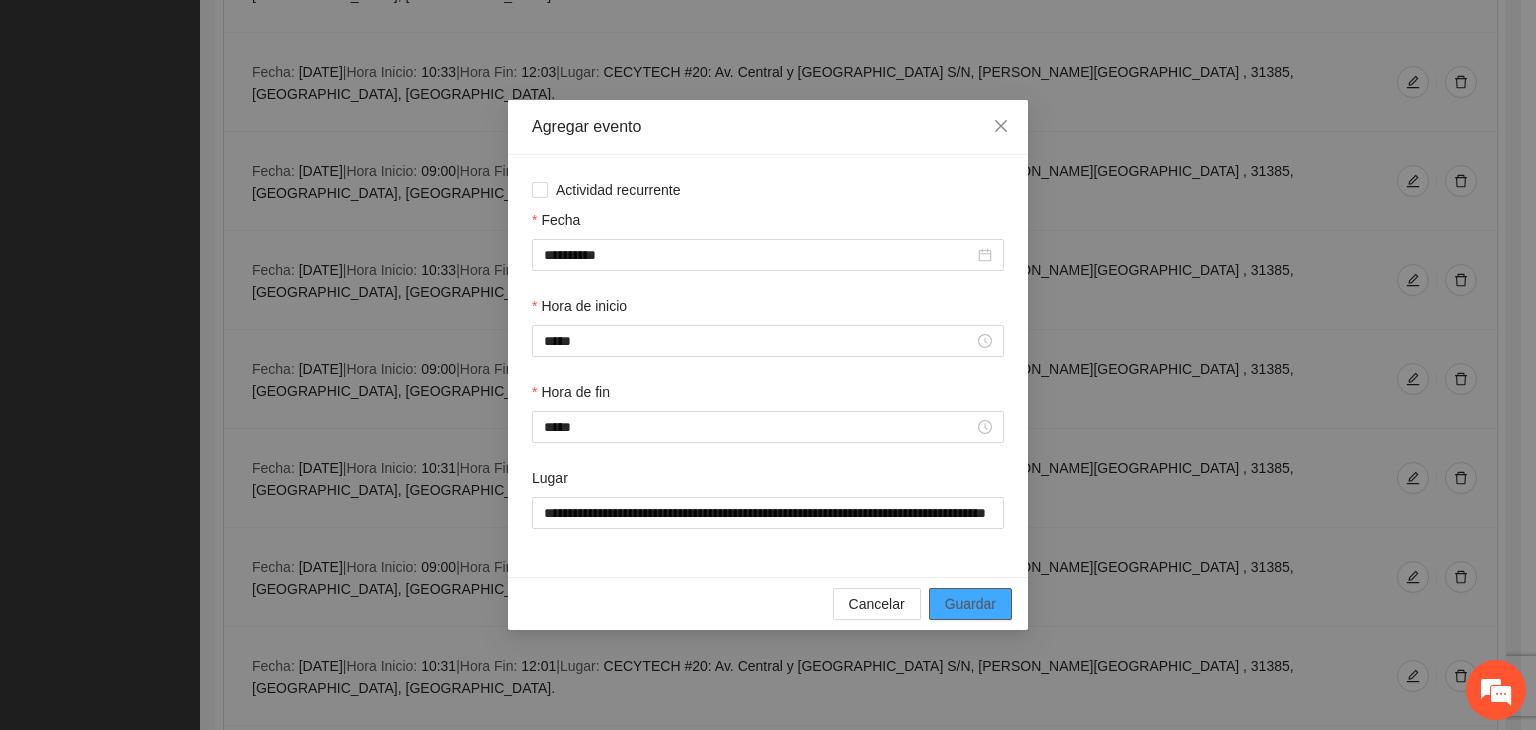 click on "Guardar" at bounding box center (970, 604) 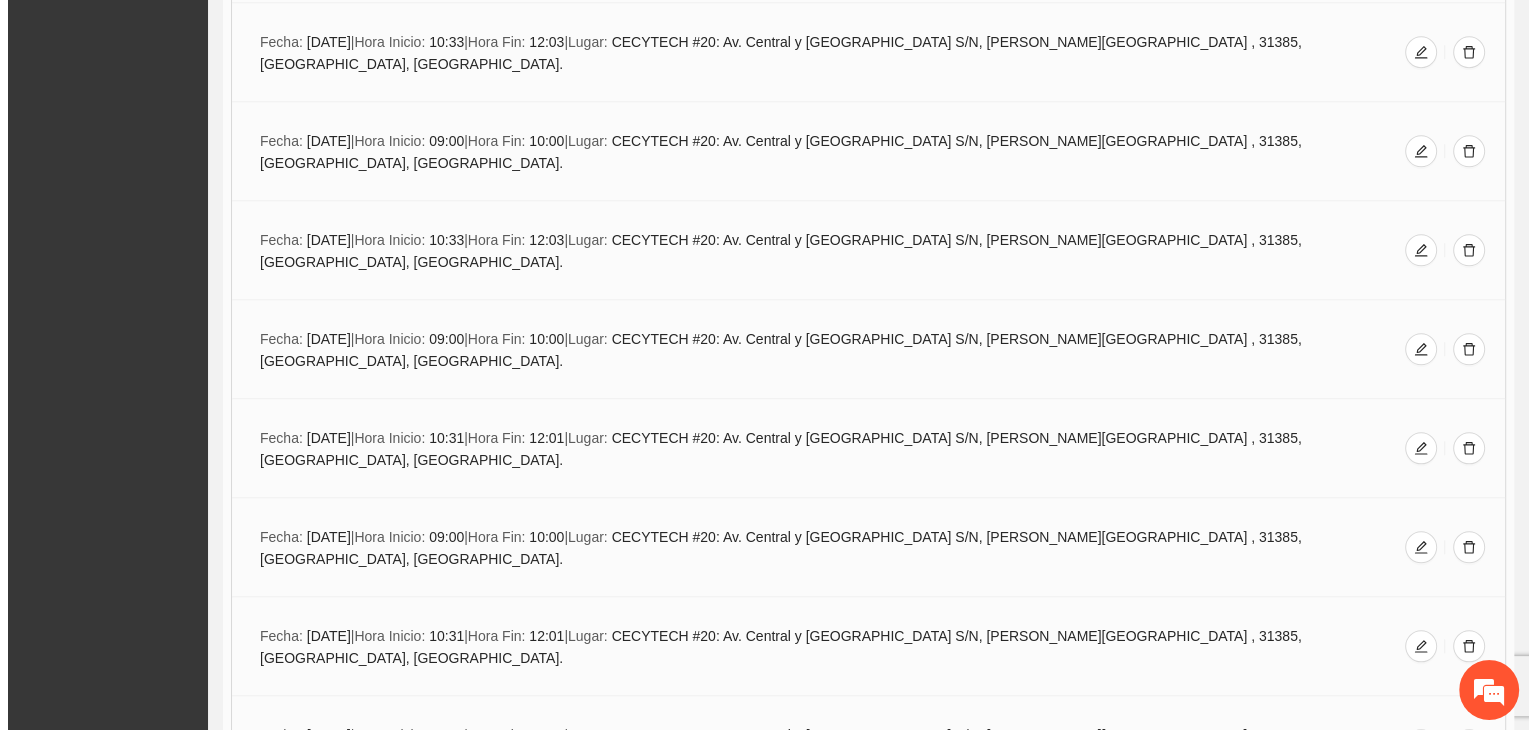 scroll, scrollTop: 1993, scrollLeft: 0, axis: vertical 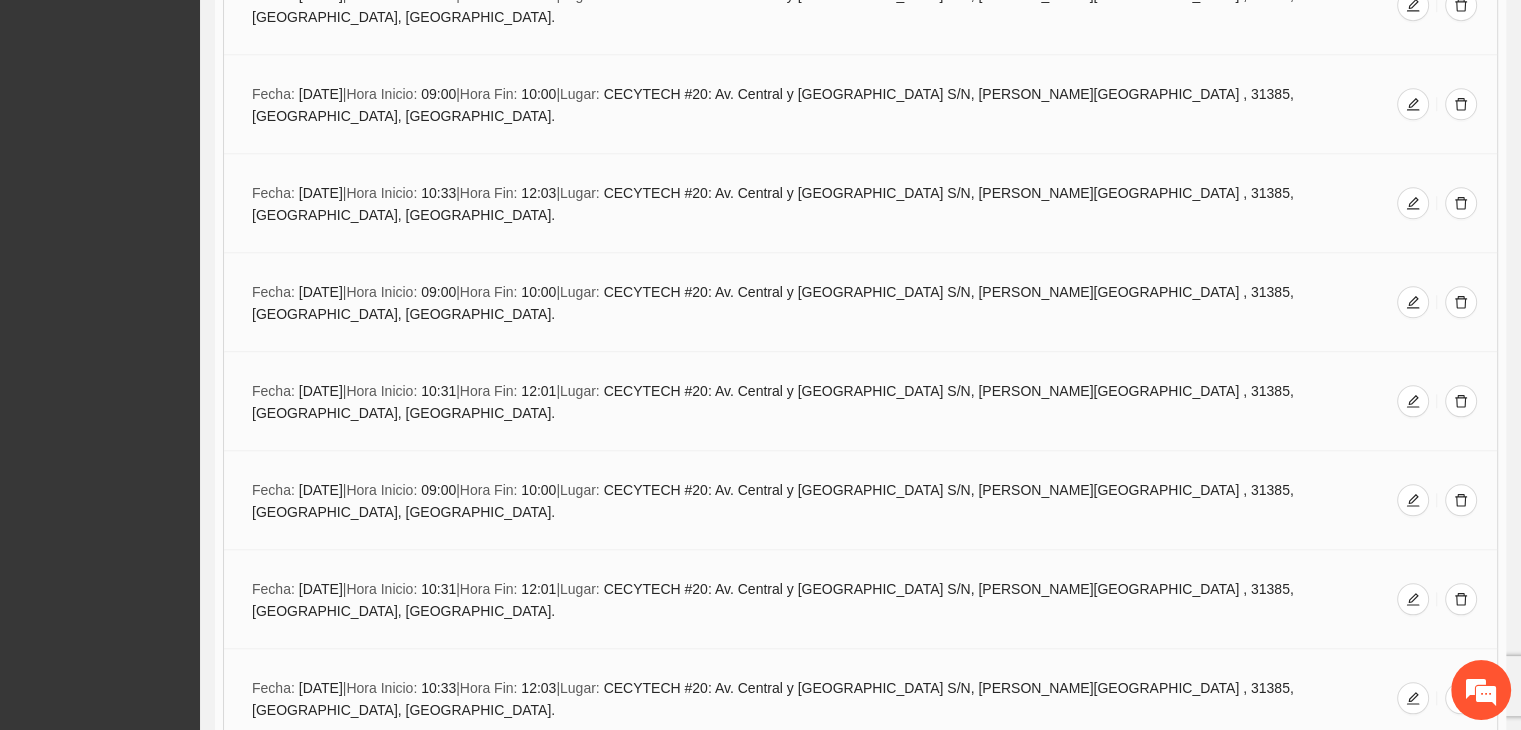 click on "Agregar evento" at bounding box center (860, 776) 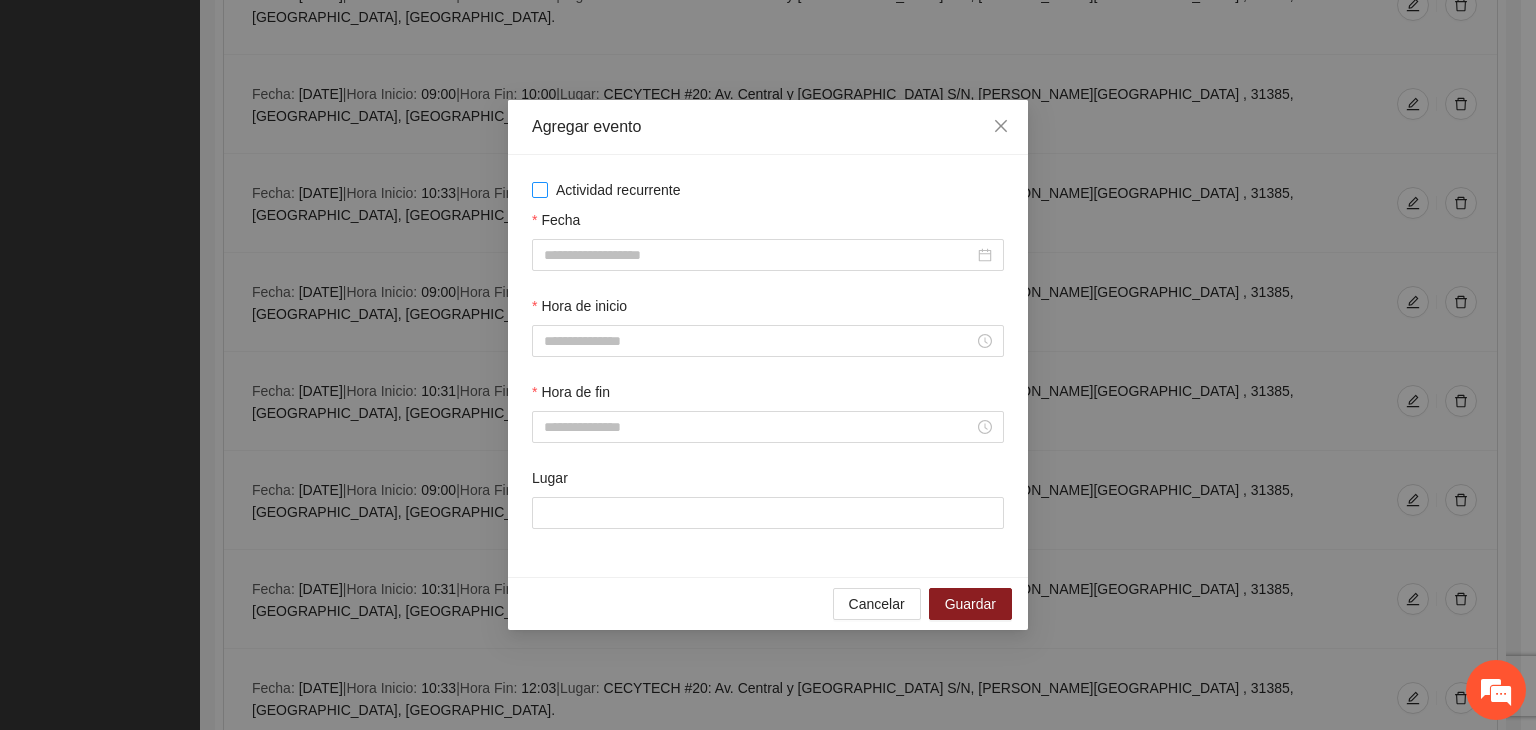 click on "Actividad recurrente" at bounding box center (618, 190) 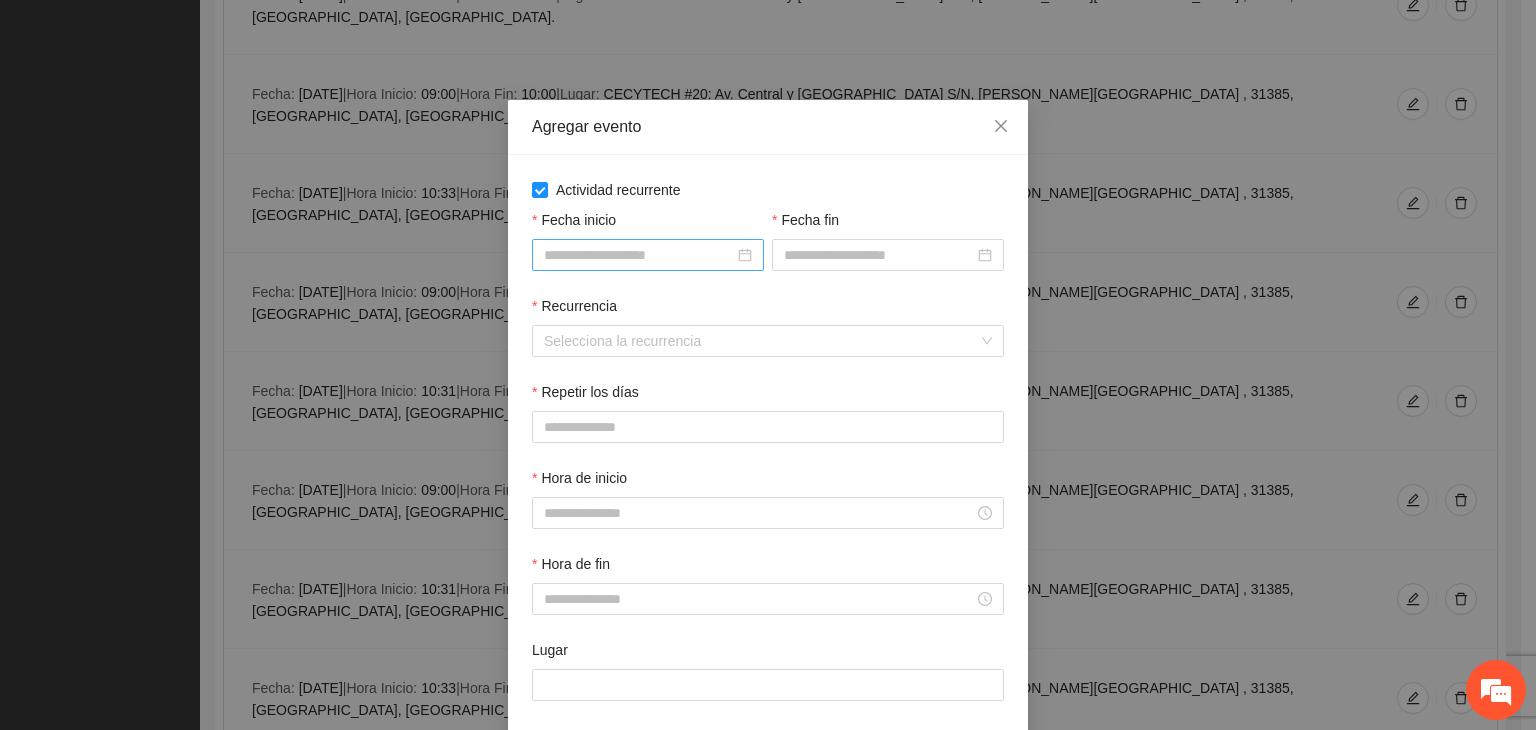 click on "Fecha inicio" at bounding box center (639, 255) 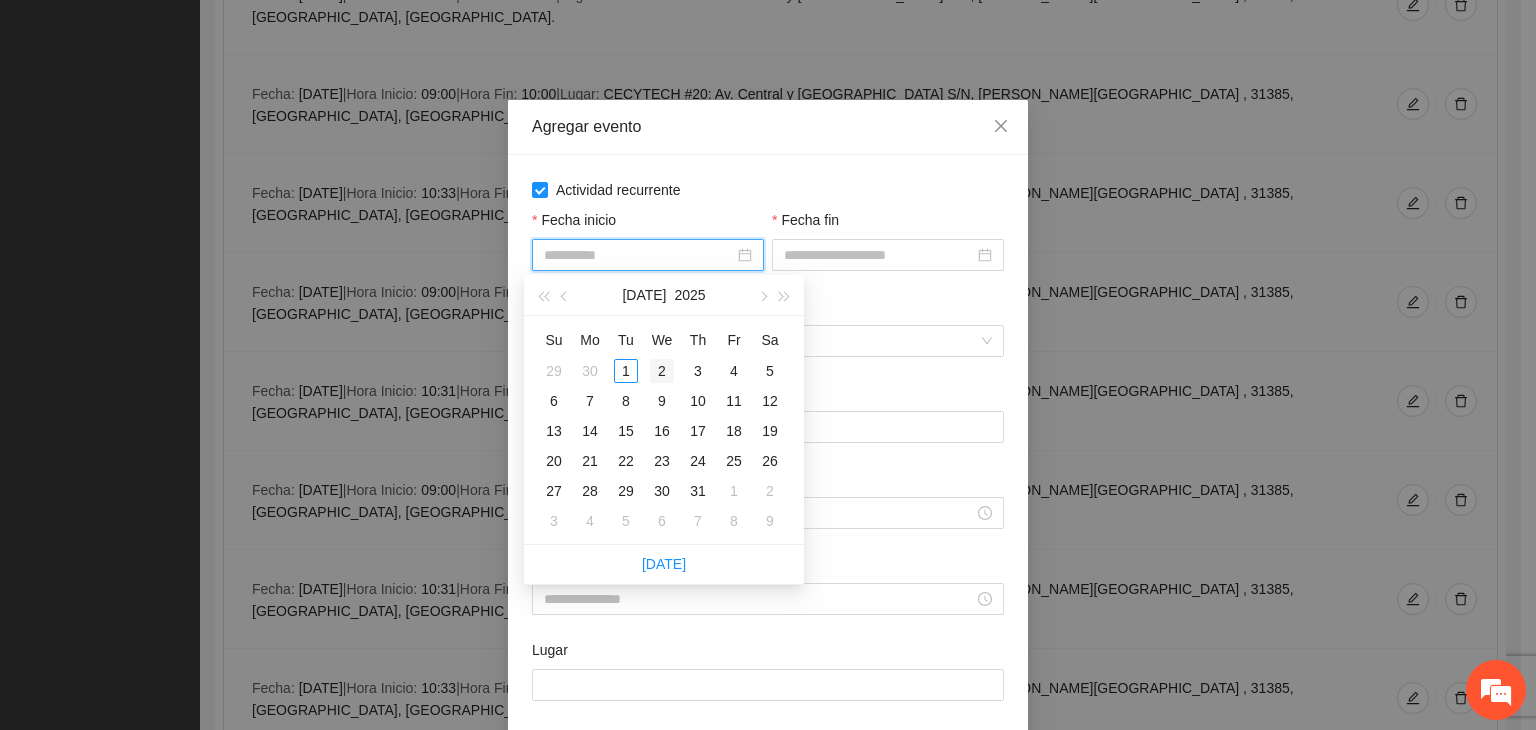 type on "**********" 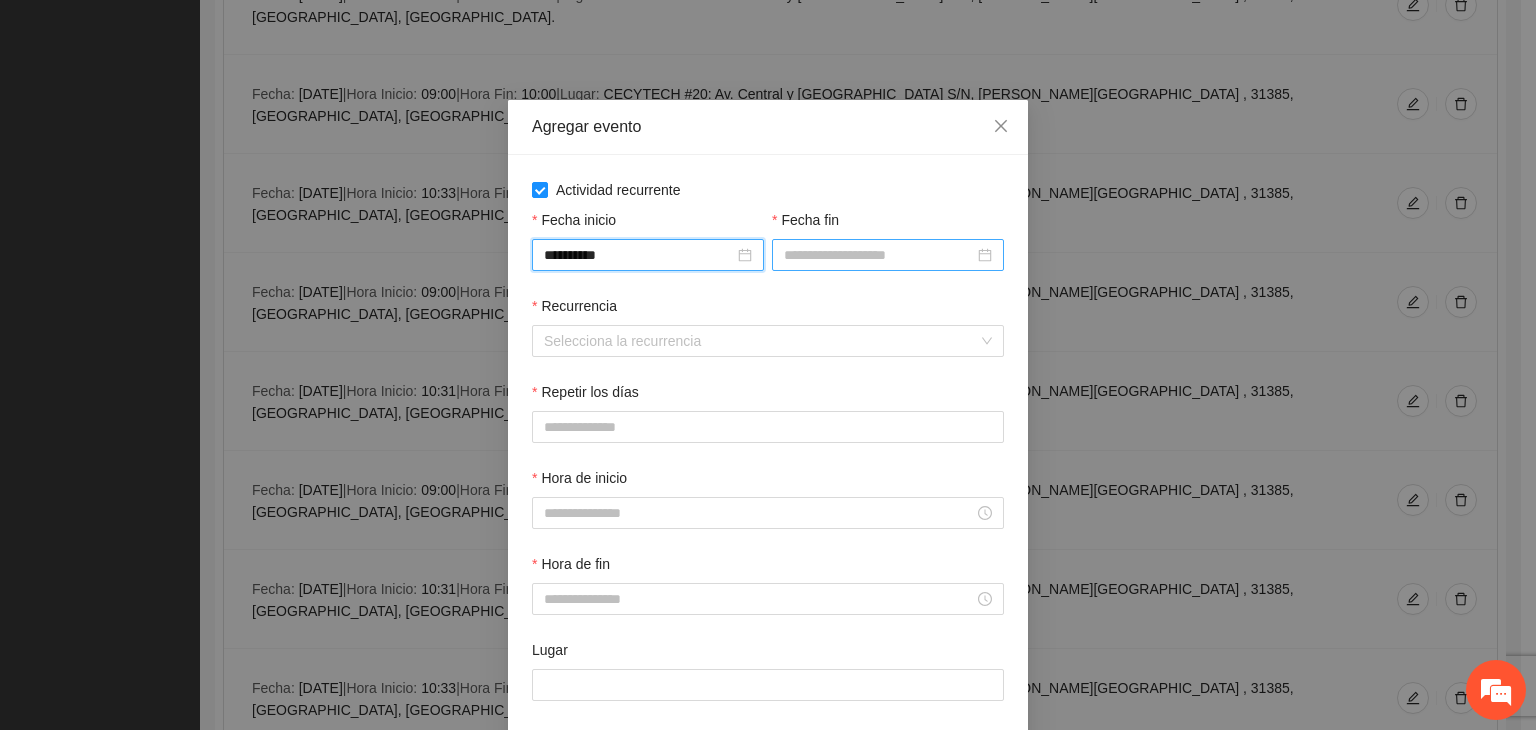 click on "Fecha fin" at bounding box center [879, 255] 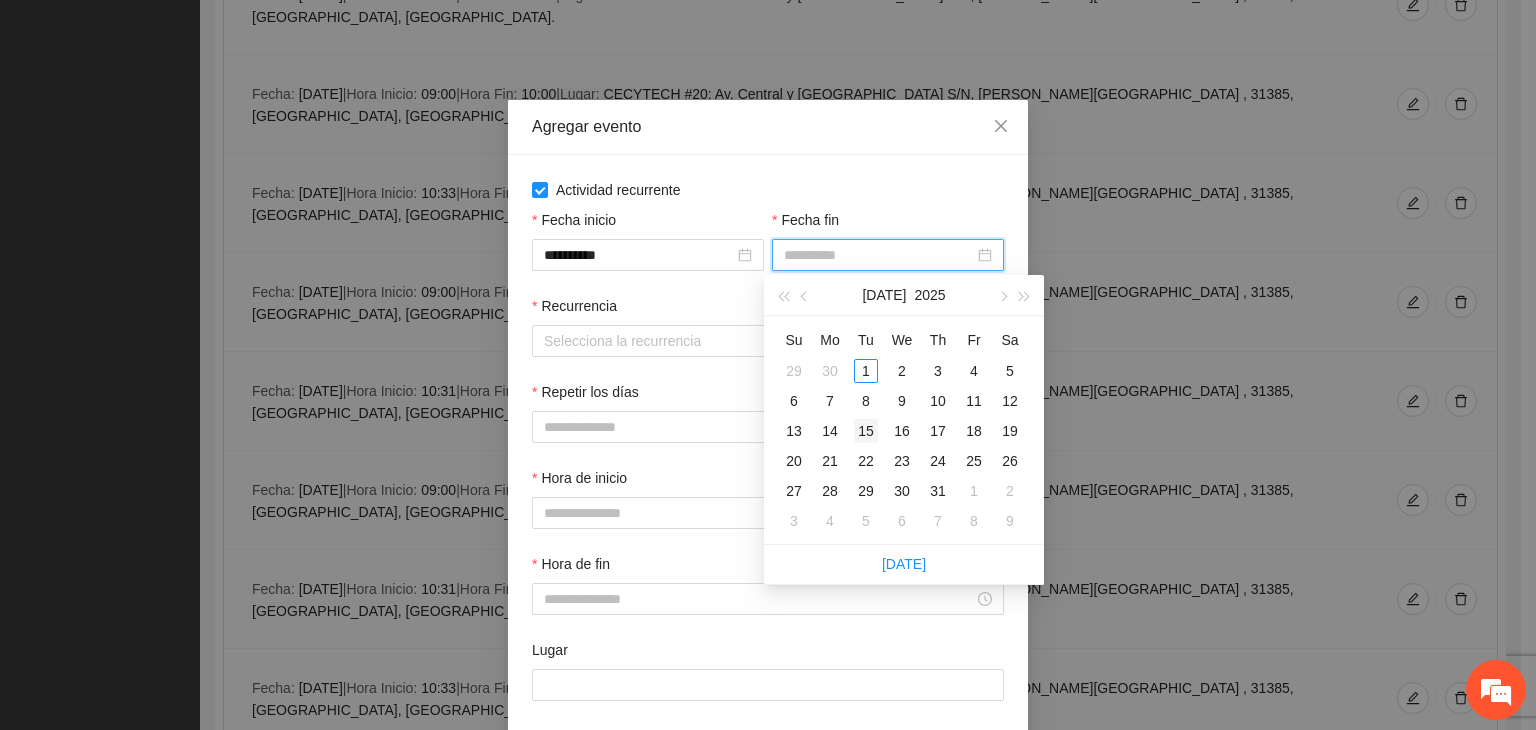 type on "**********" 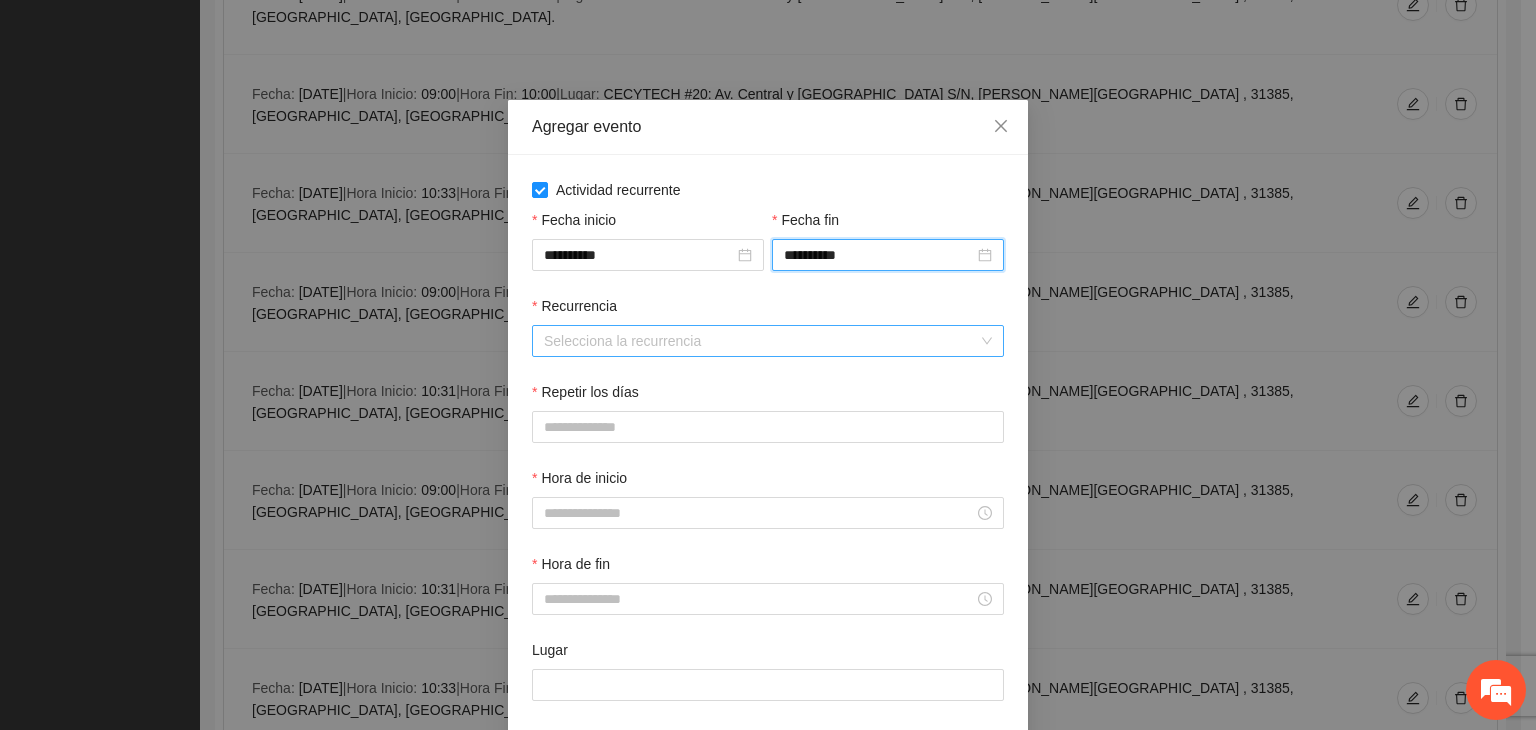 drag, startPoint x: 649, startPoint y: 341, endPoint x: 606, endPoint y: 360, distance: 47.010635 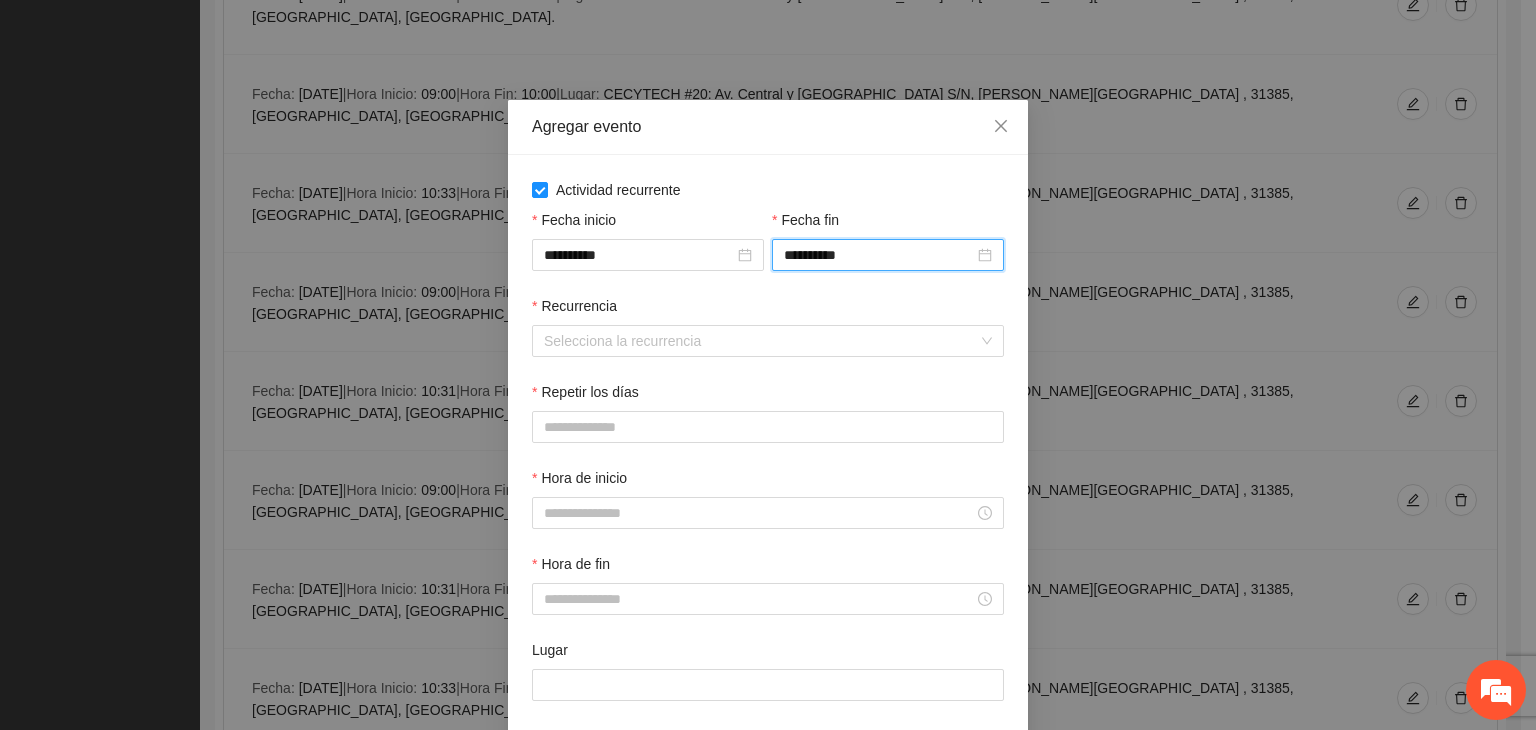 click on "Recurrencia" at bounding box center (761, 341) 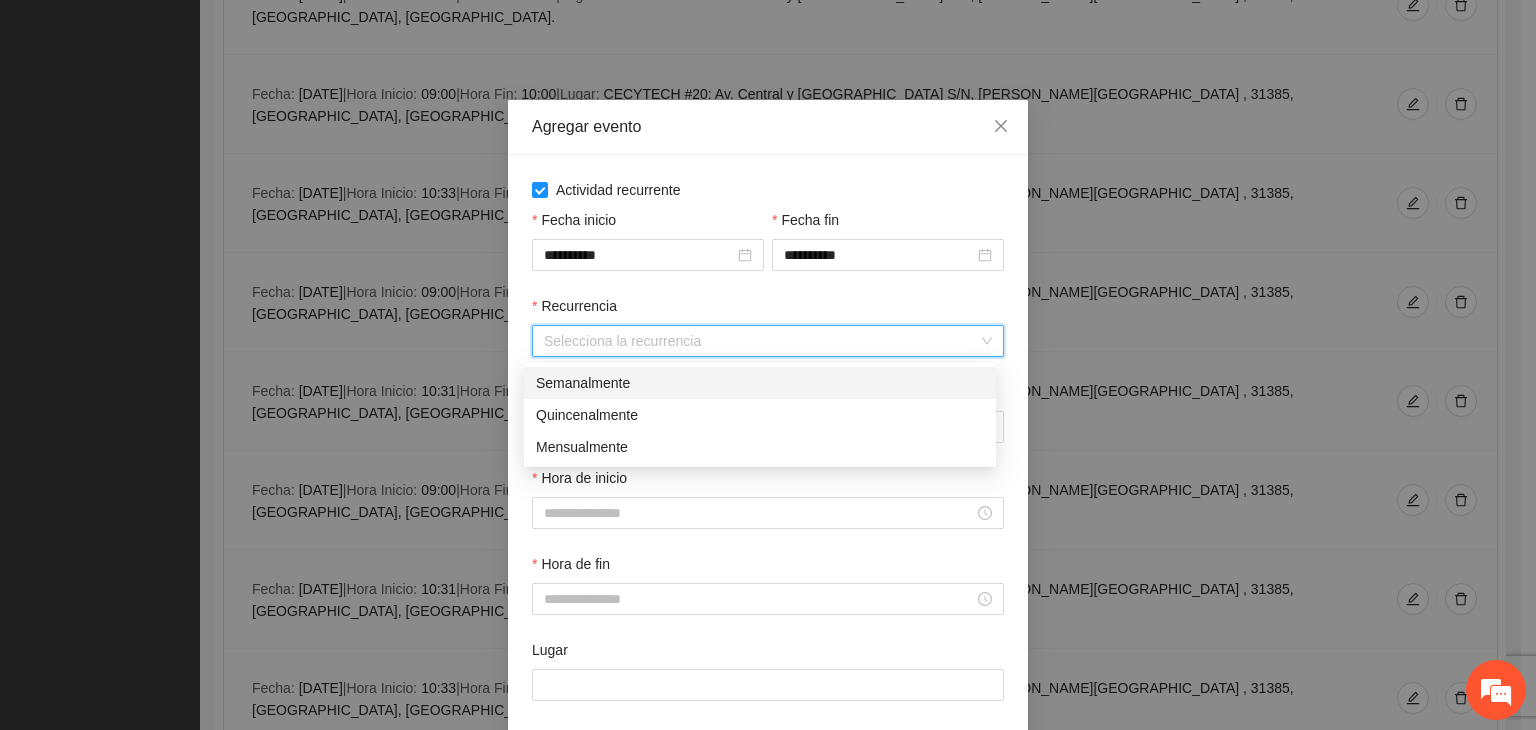click on "Semanalmente" at bounding box center [760, 383] 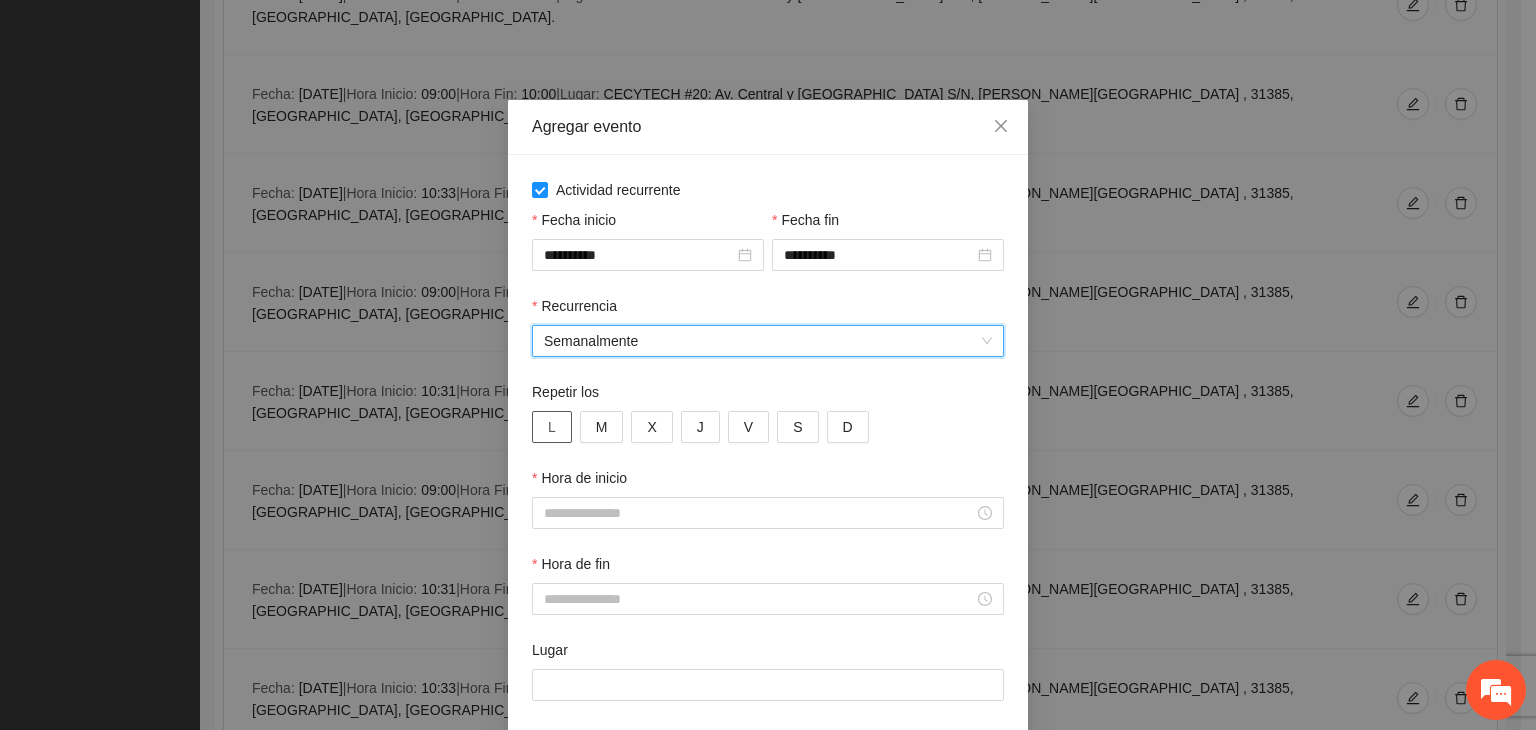 click on "L" at bounding box center [552, 427] 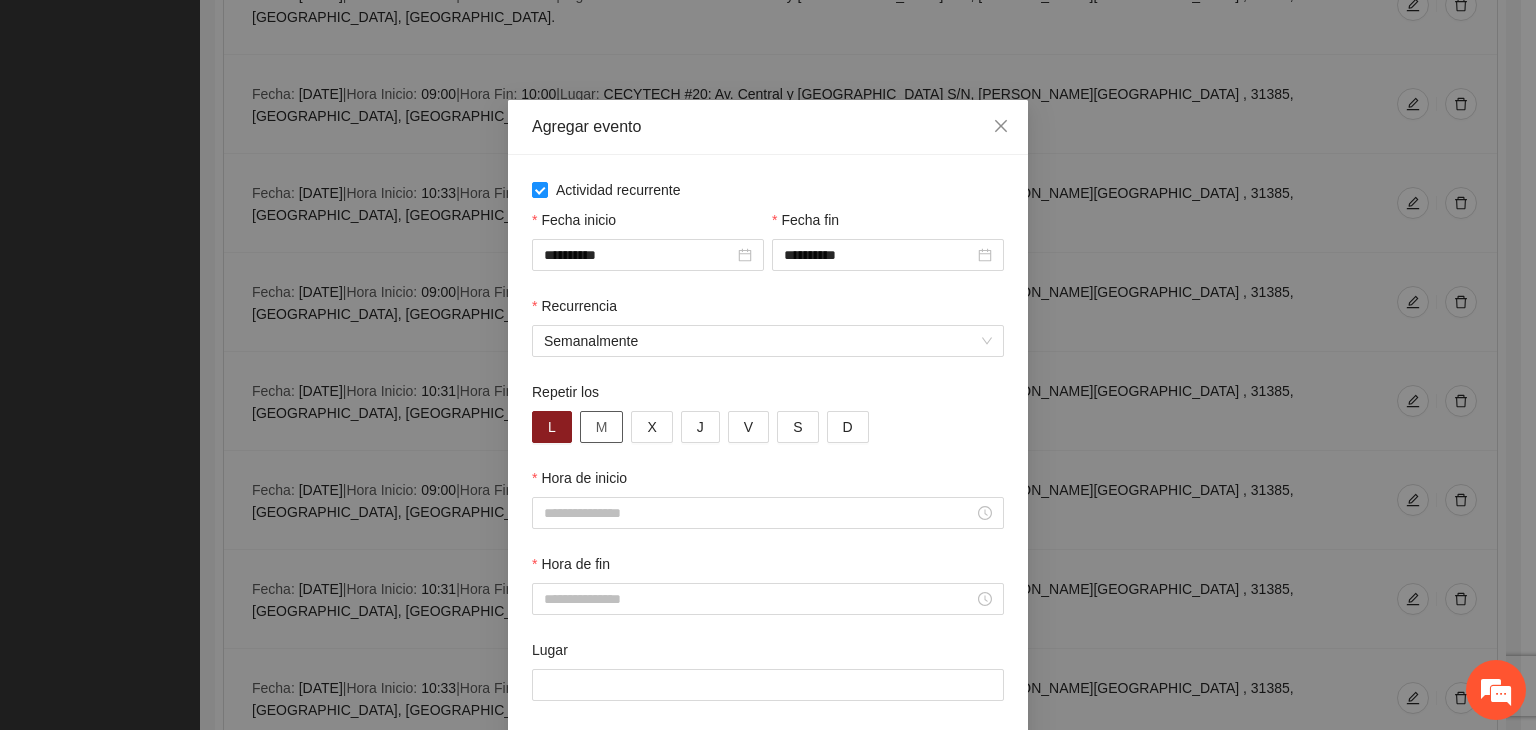 click on "M" at bounding box center (602, 427) 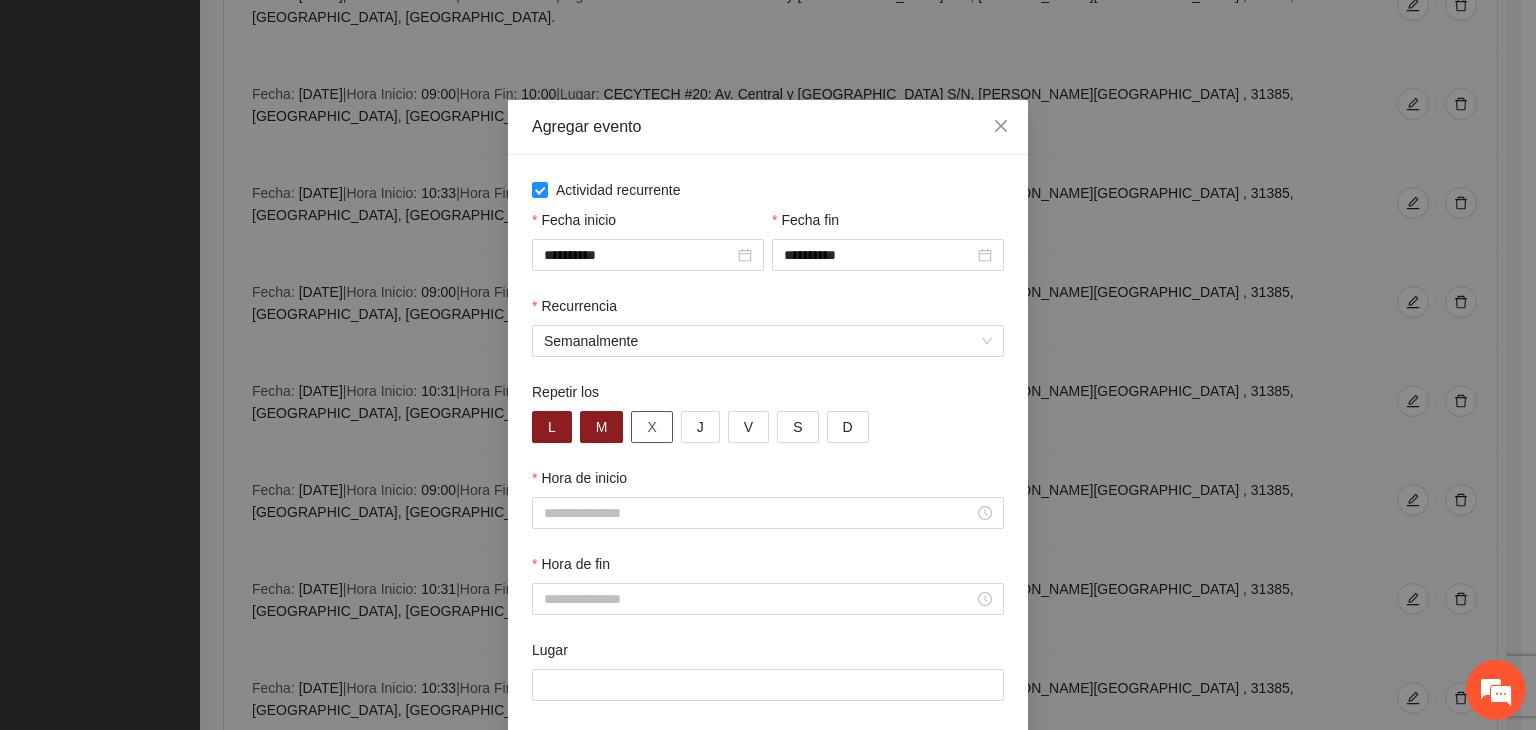 click on "X" at bounding box center (651, 427) 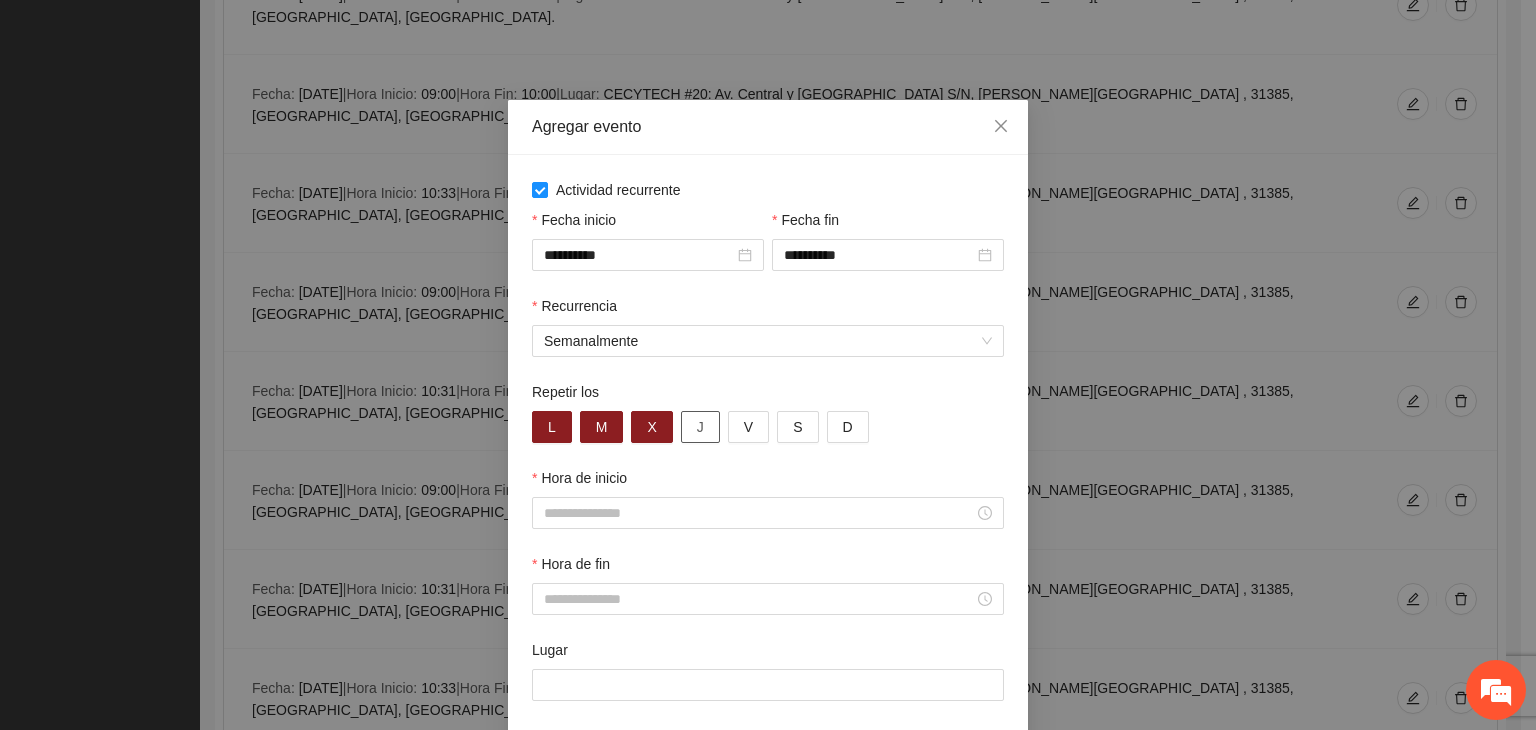 click on "J" at bounding box center [700, 427] 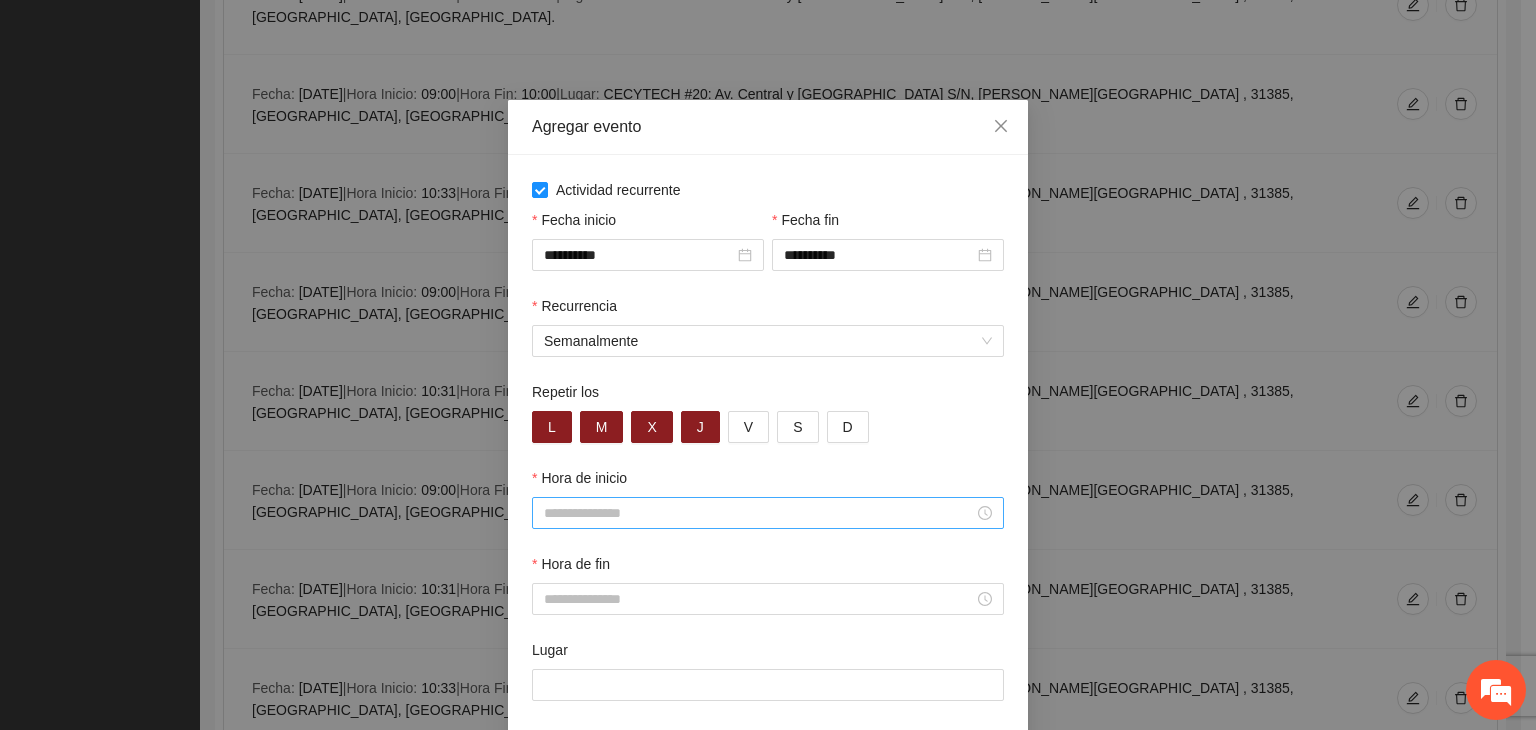 click on "Hora de inicio" at bounding box center [759, 513] 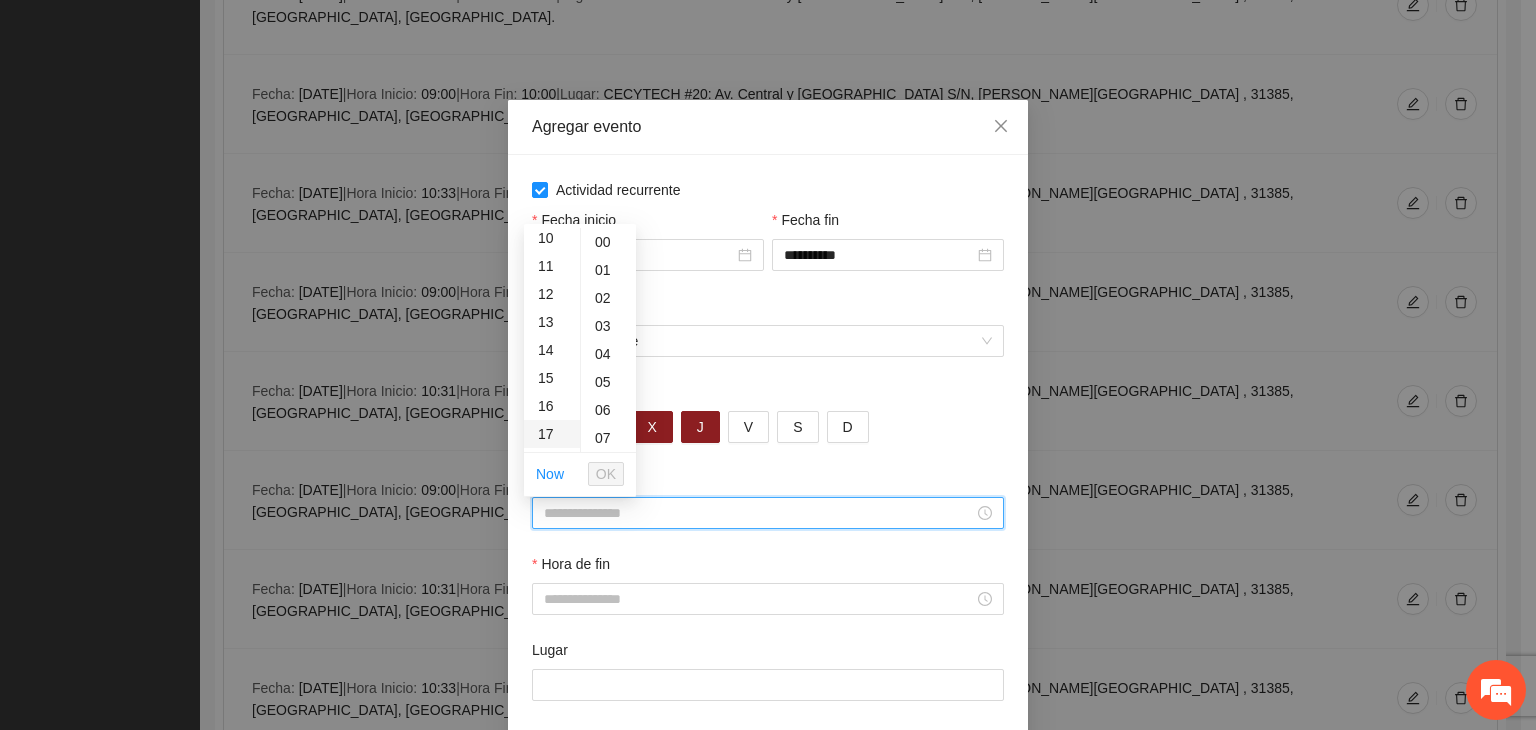 scroll, scrollTop: 300, scrollLeft: 0, axis: vertical 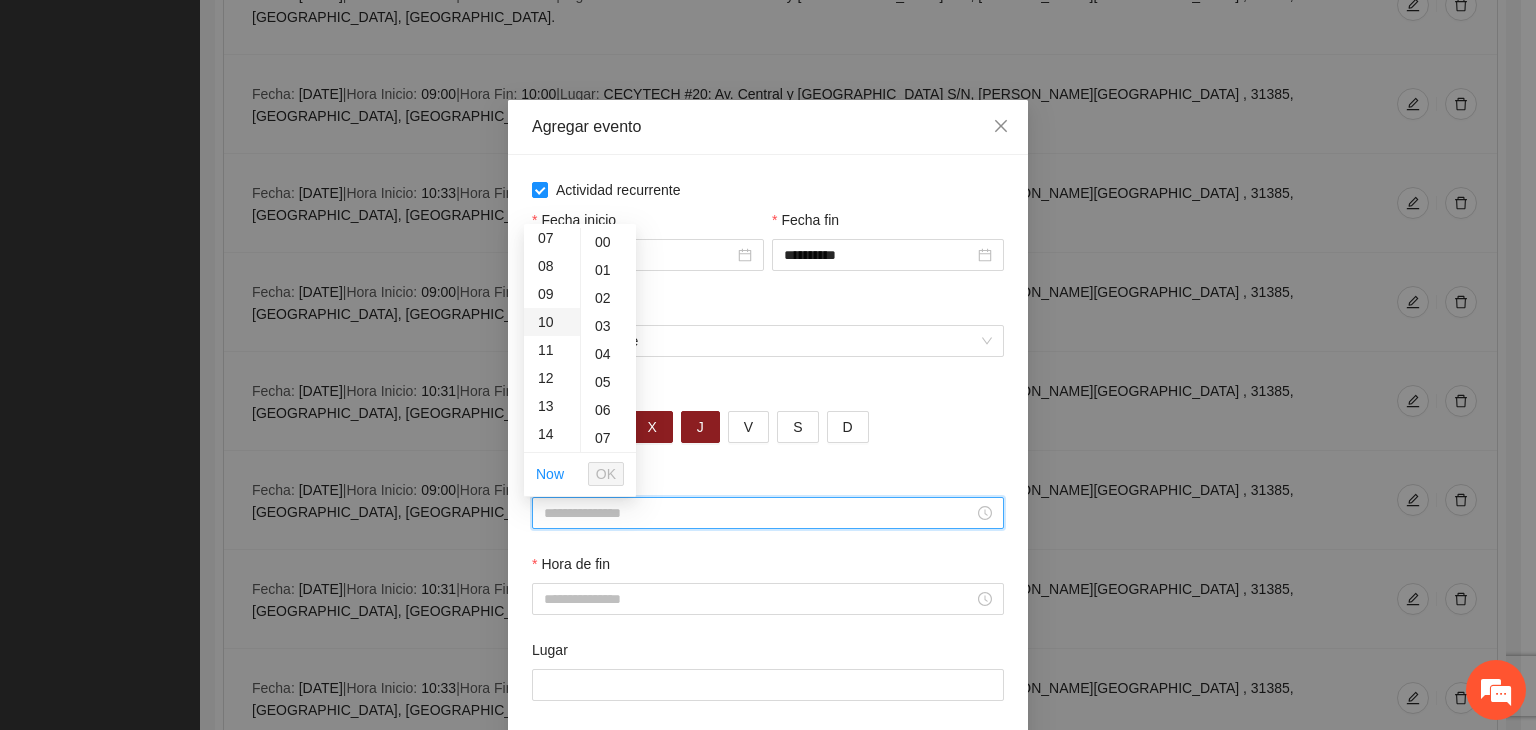 click on "10" at bounding box center (552, 322) 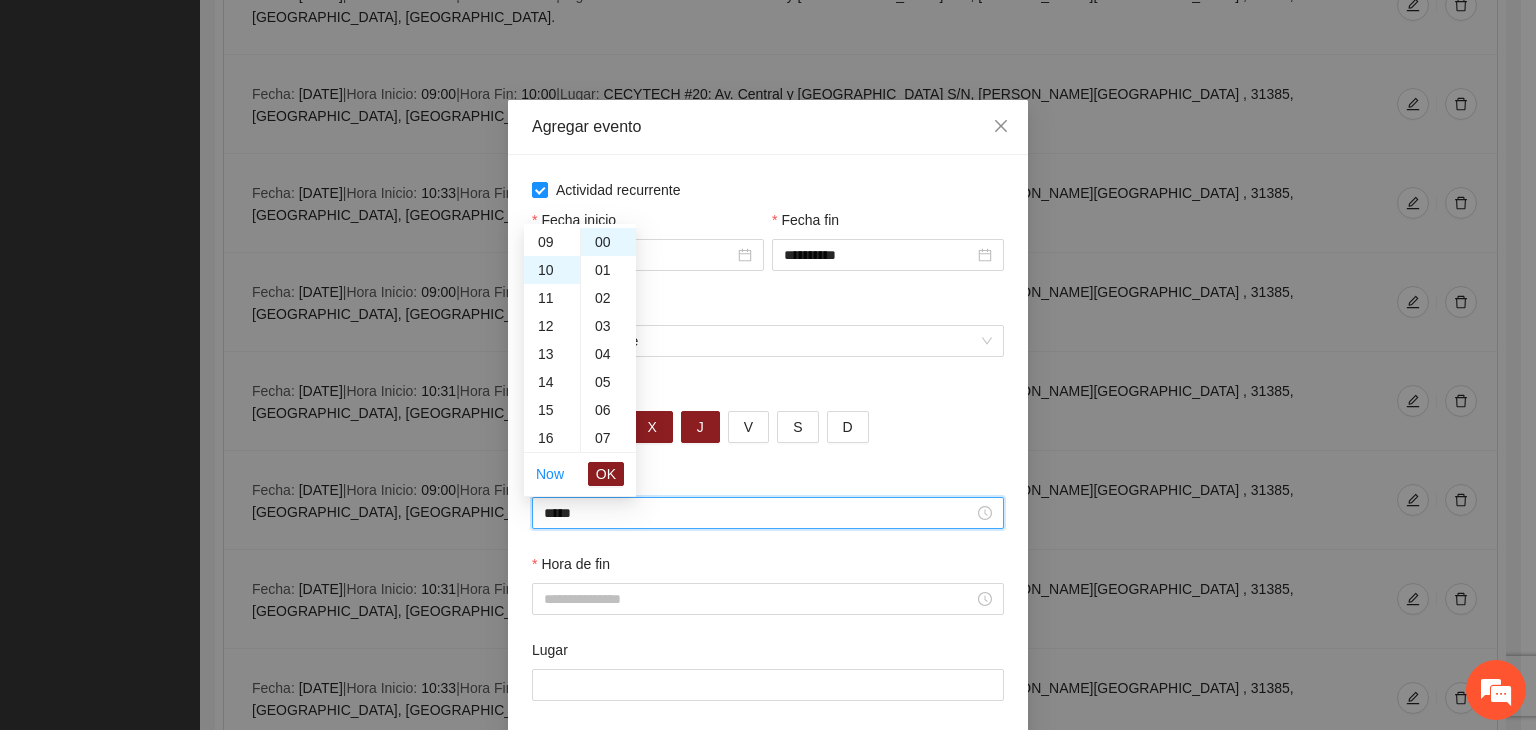 scroll, scrollTop: 280, scrollLeft: 0, axis: vertical 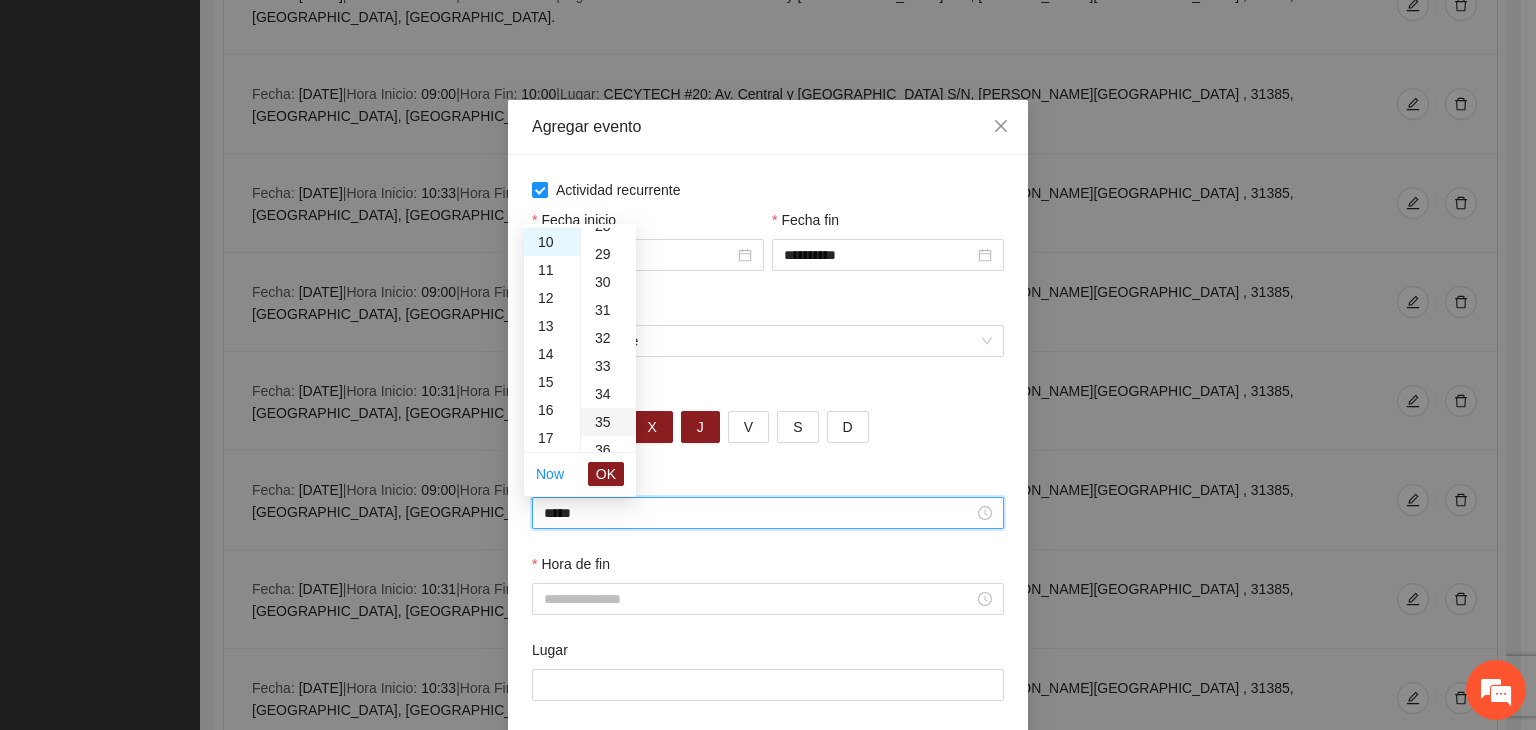 click on "34" at bounding box center [608, 394] 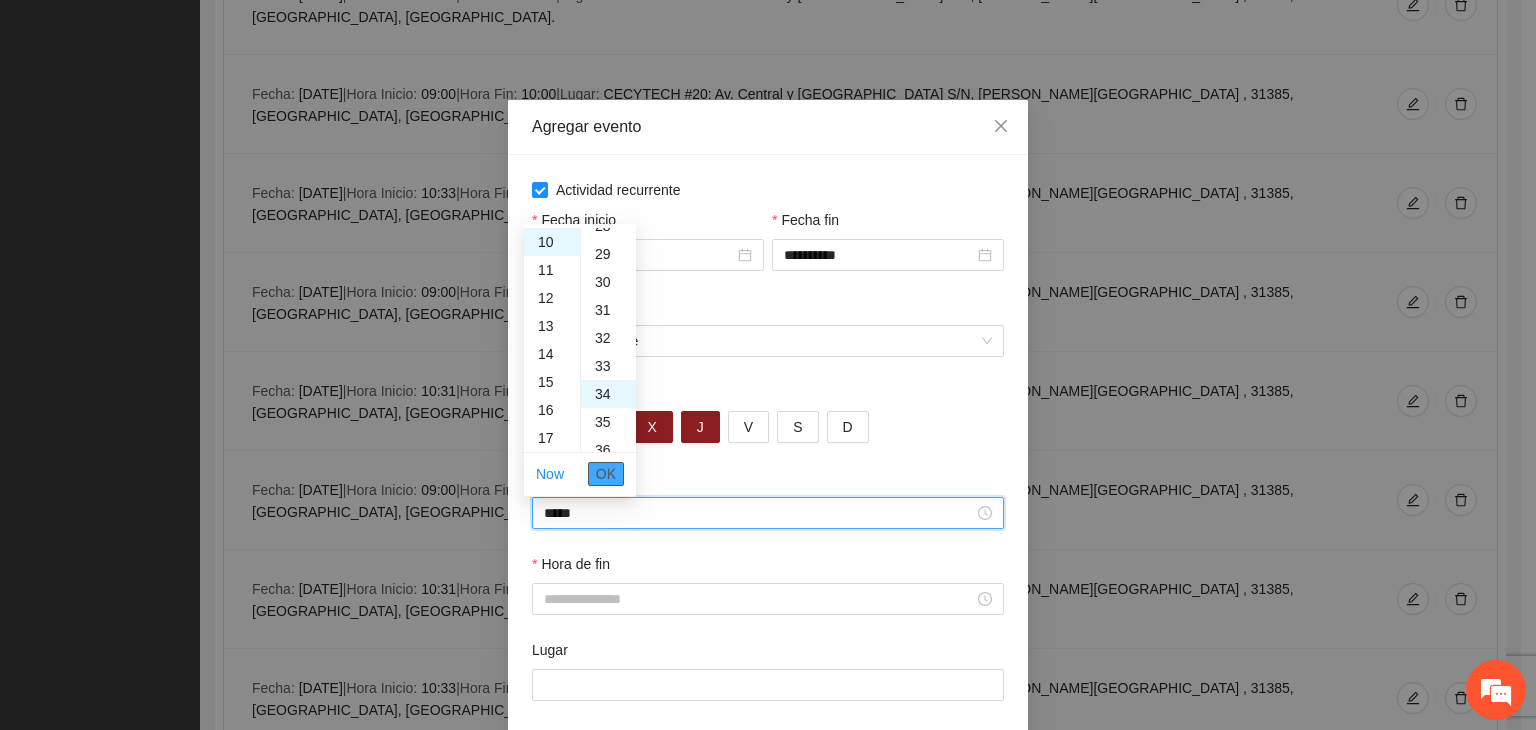 scroll, scrollTop: 952, scrollLeft: 0, axis: vertical 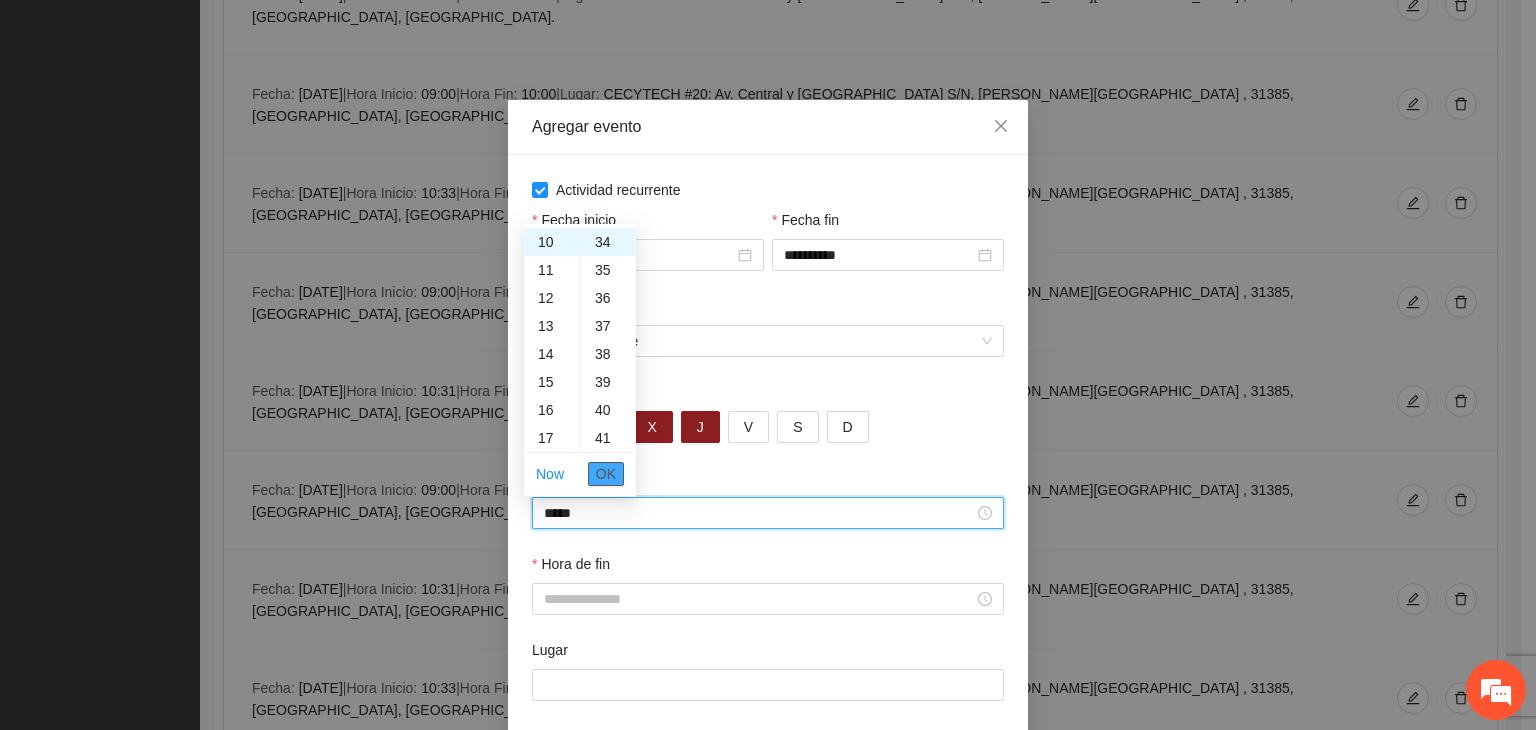 click on "OK" at bounding box center (606, 474) 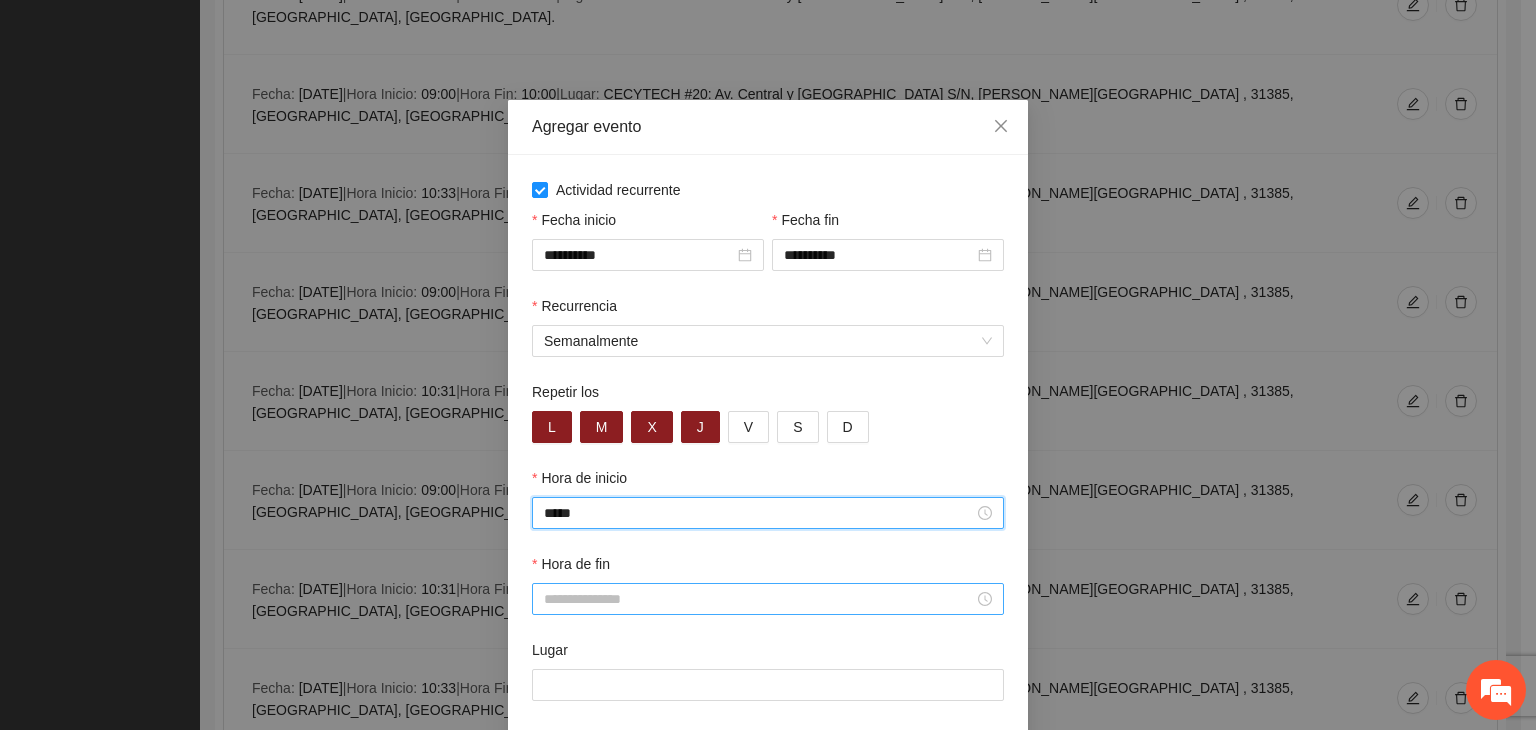 click on "Hora de fin" at bounding box center (759, 599) 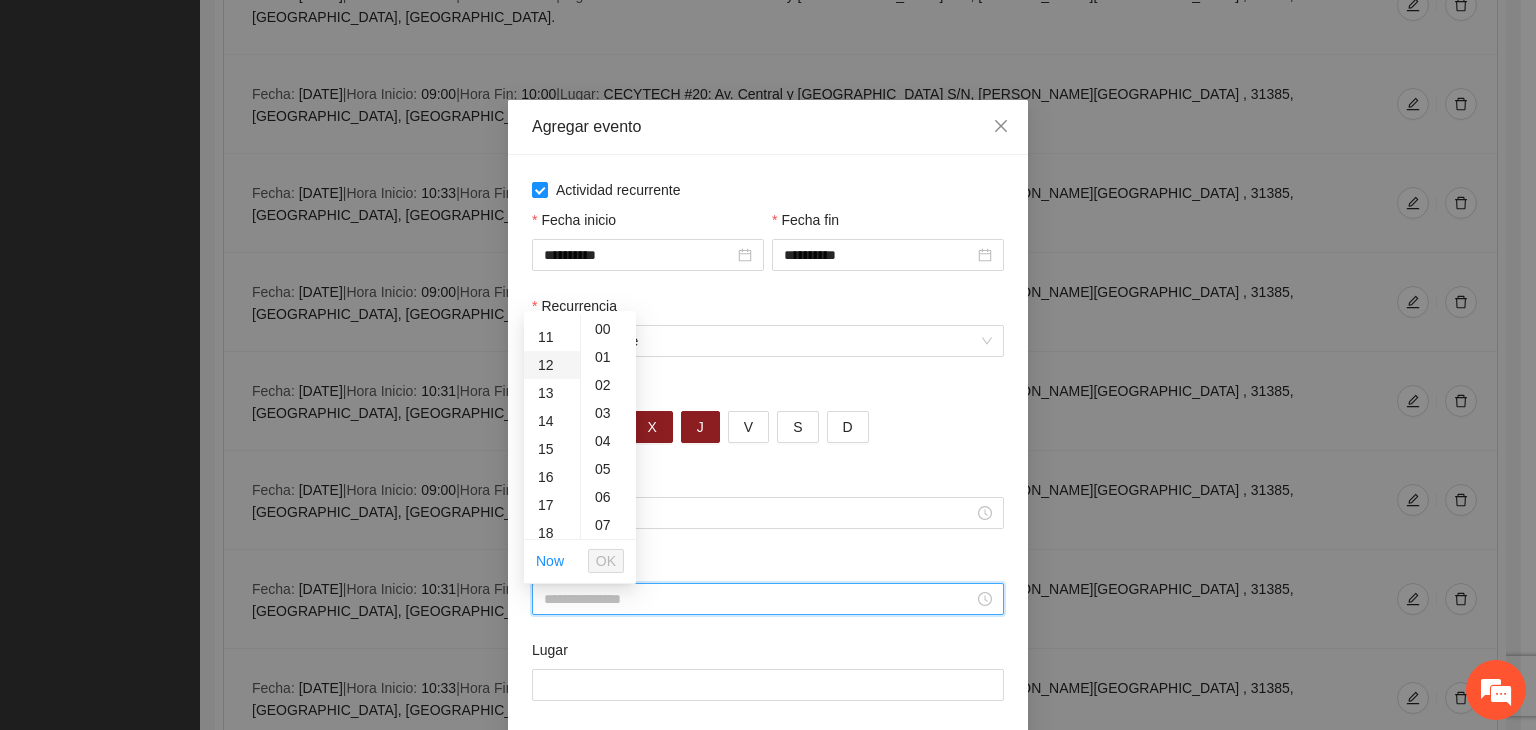 click on "12" at bounding box center (552, 365) 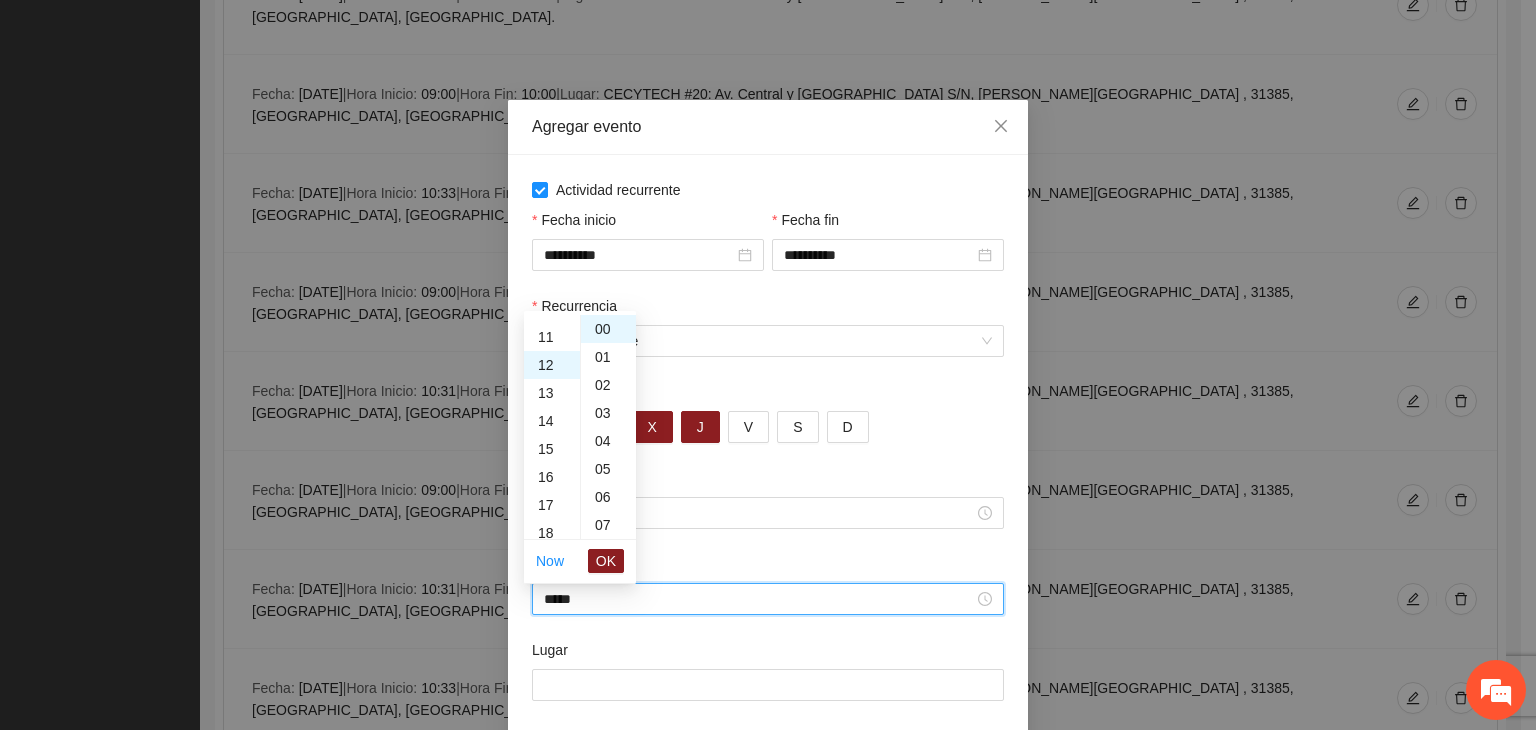 scroll, scrollTop: 336, scrollLeft: 0, axis: vertical 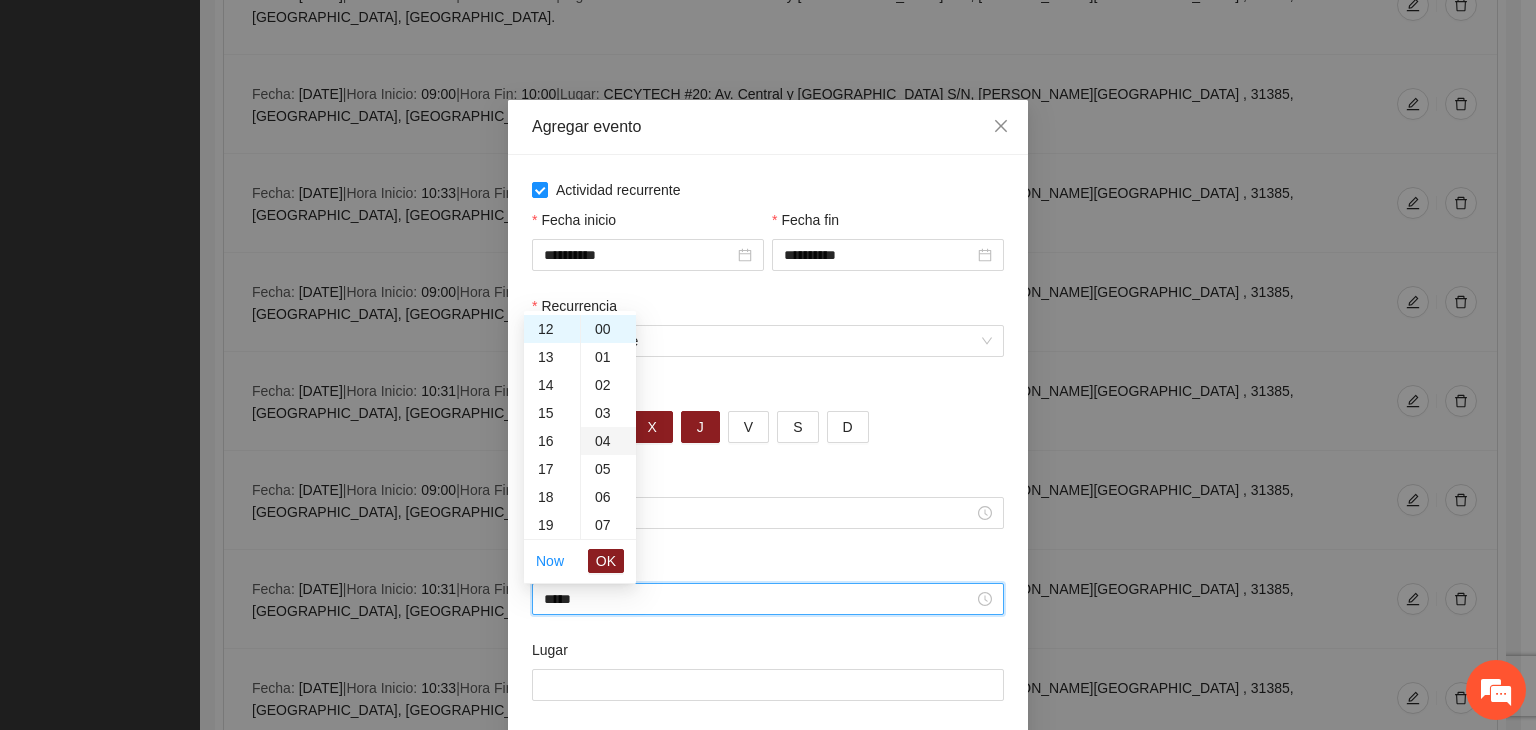 drag, startPoint x: 606, startPoint y: 440, endPoint x: 610, endPoint y: 479, distance: 39.20459 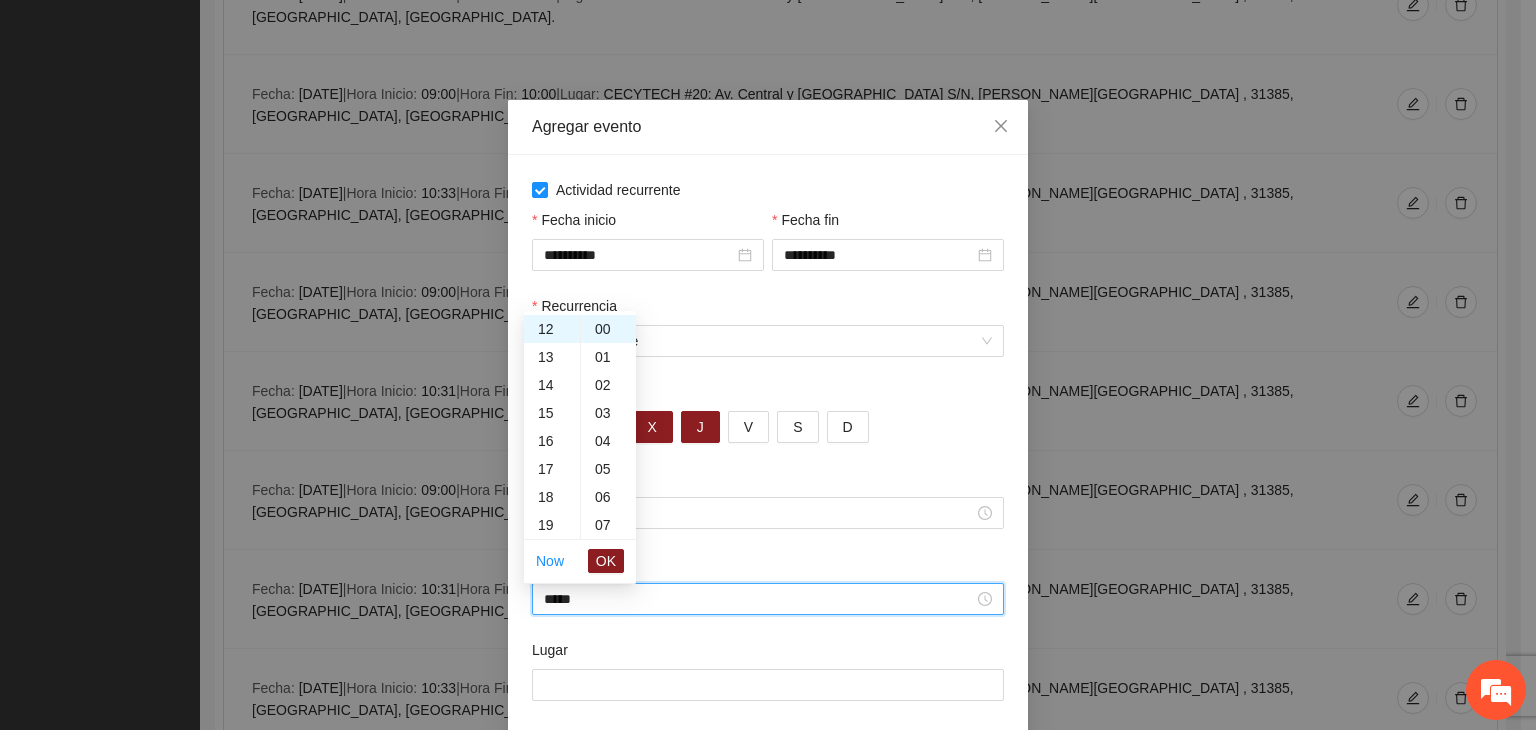 click on "04" at bounding box center [608, 441] 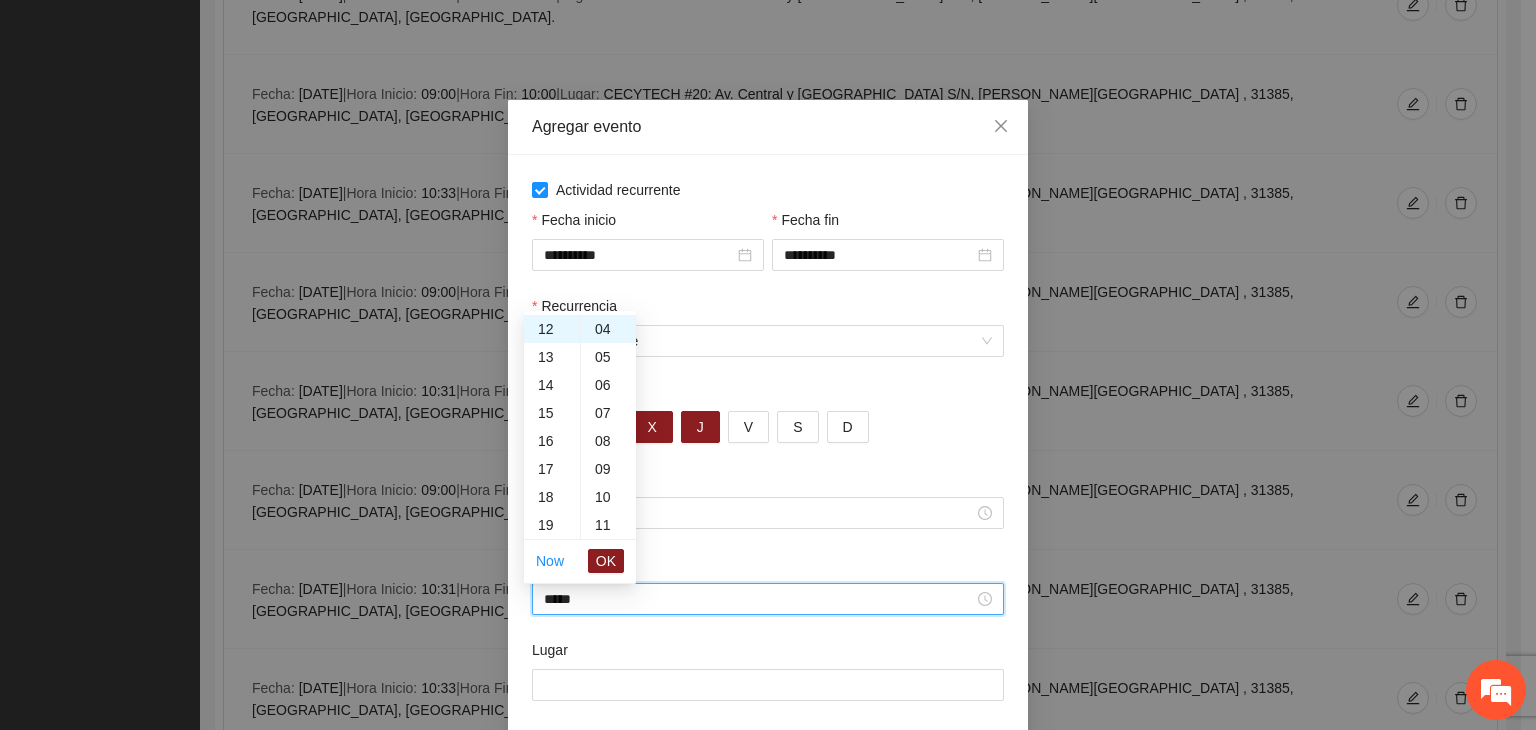scroll, scrollTop: 112, scrollLeft: 0, axis: vertical 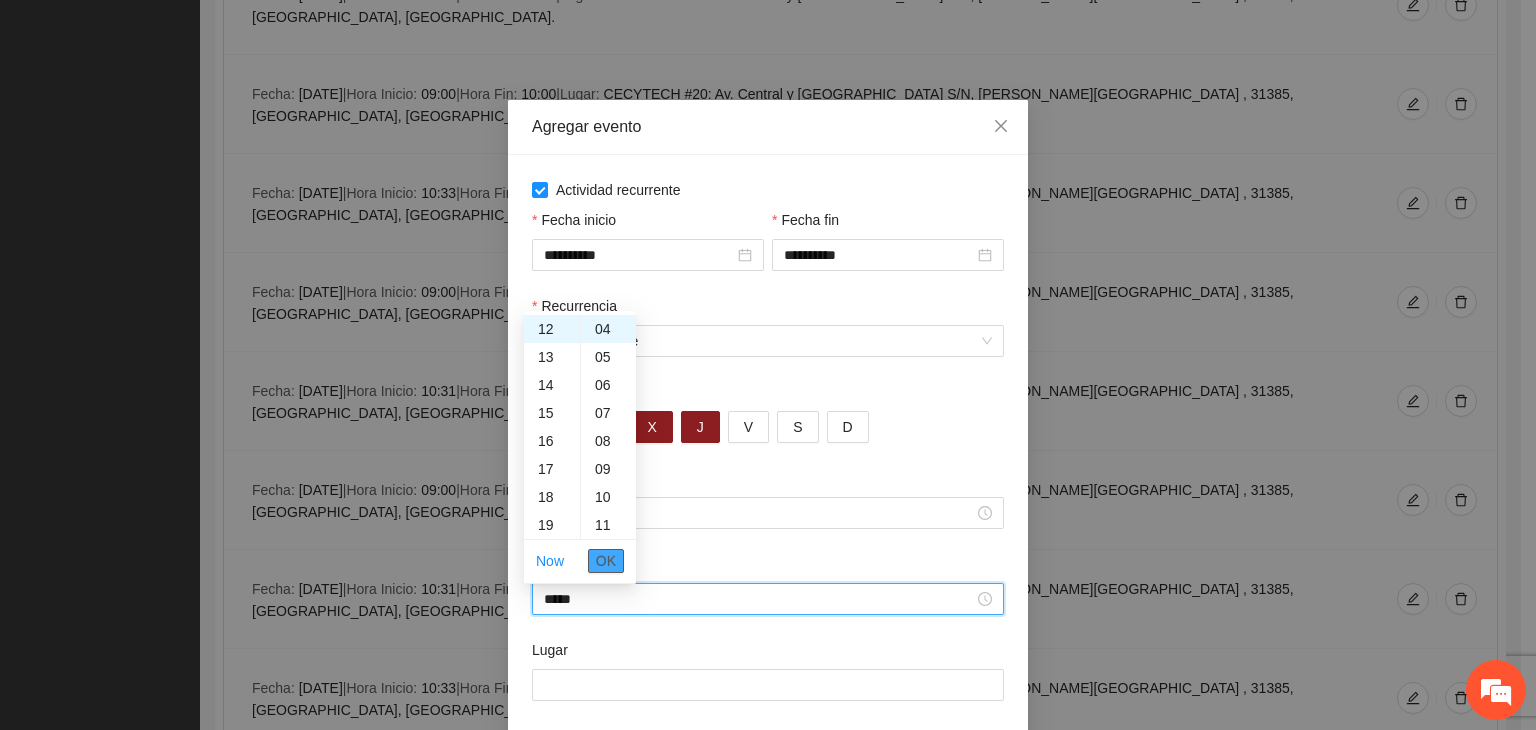 click on "OK" at bounding box center [606, 561] 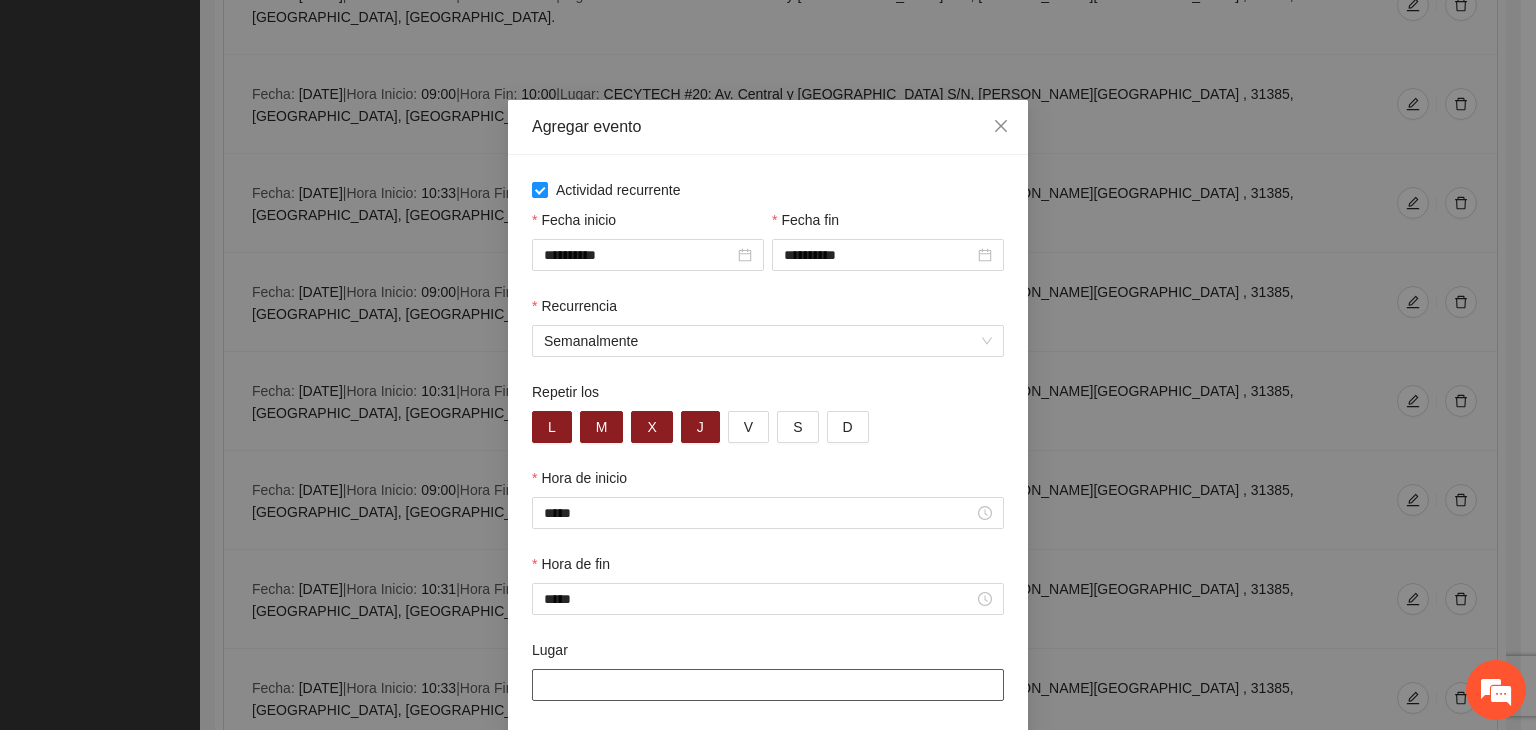 click on "Lugar" at bounding box center (768, 685) 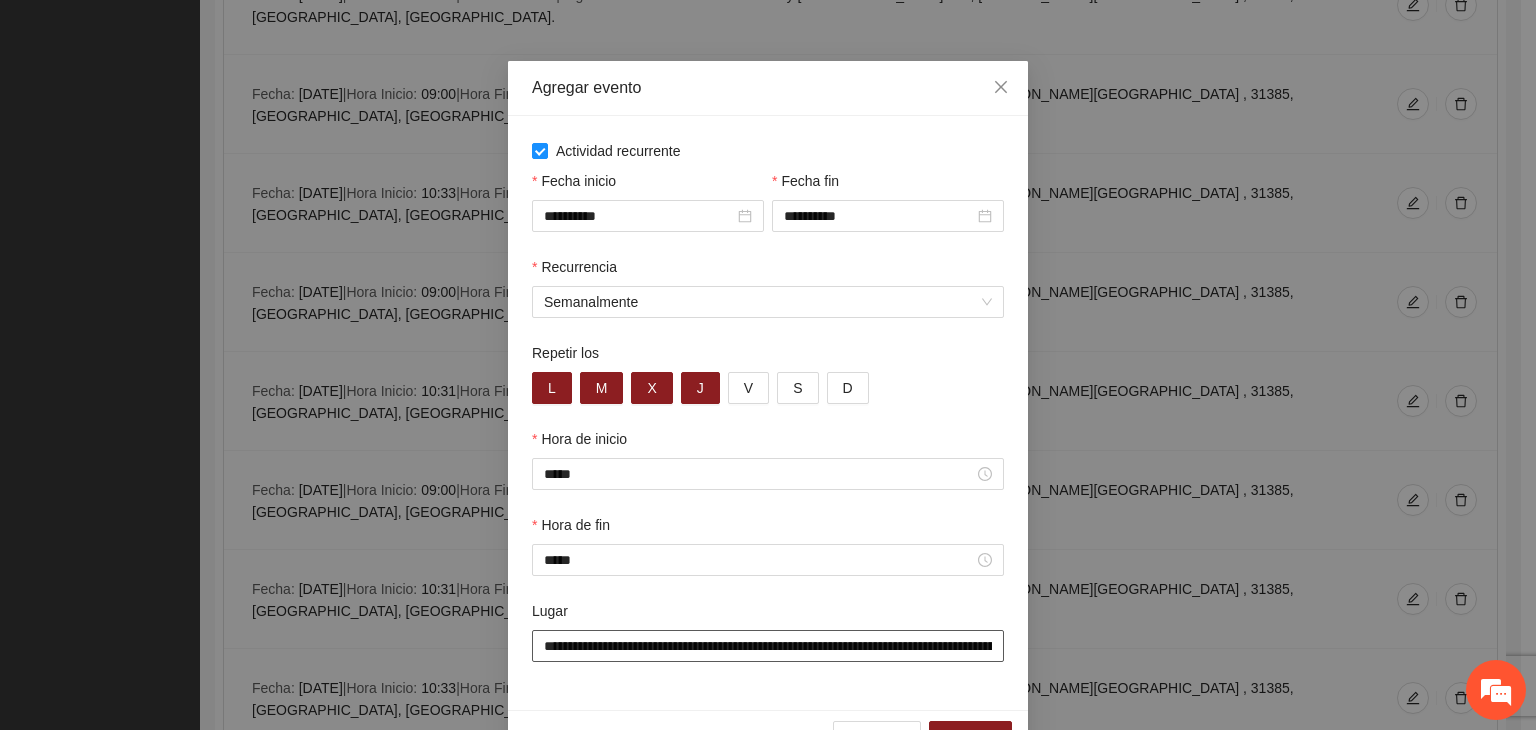 scroll, scrollTop: 99, scrollLeft: 0, axis: vertical 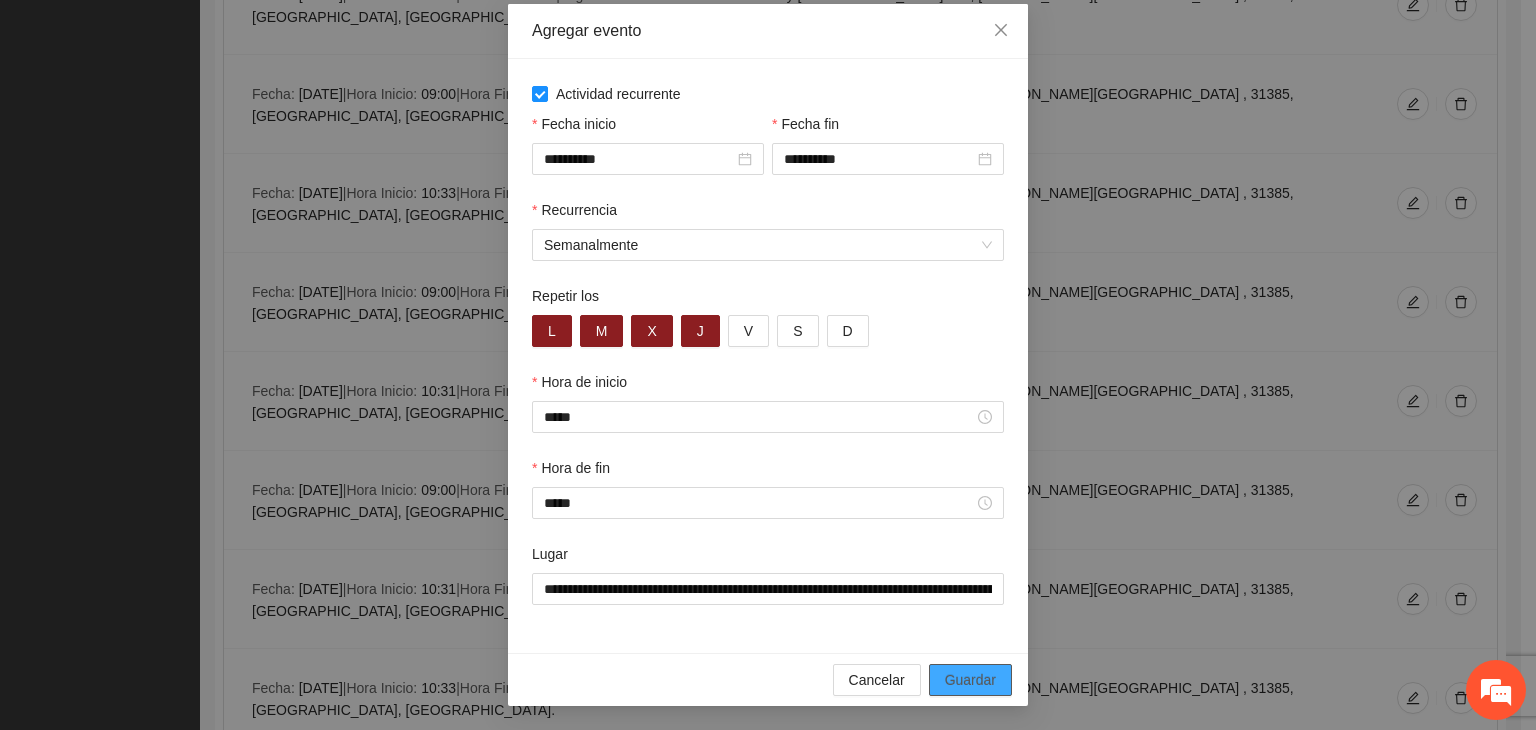 click on "Guardar" at bounding box center (970, 680) 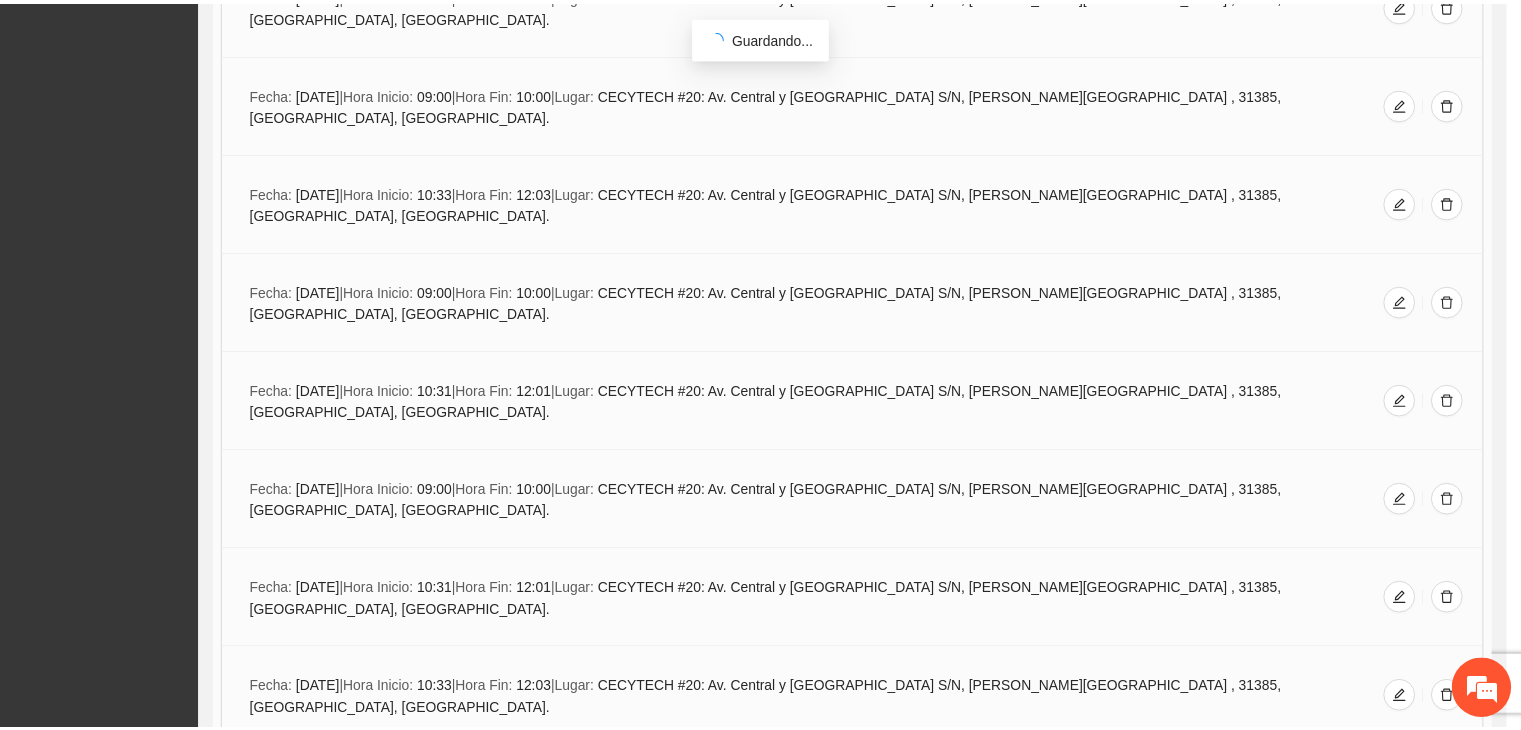 scroll, scrollTop: 0, scrollLeft: 0, axis: both 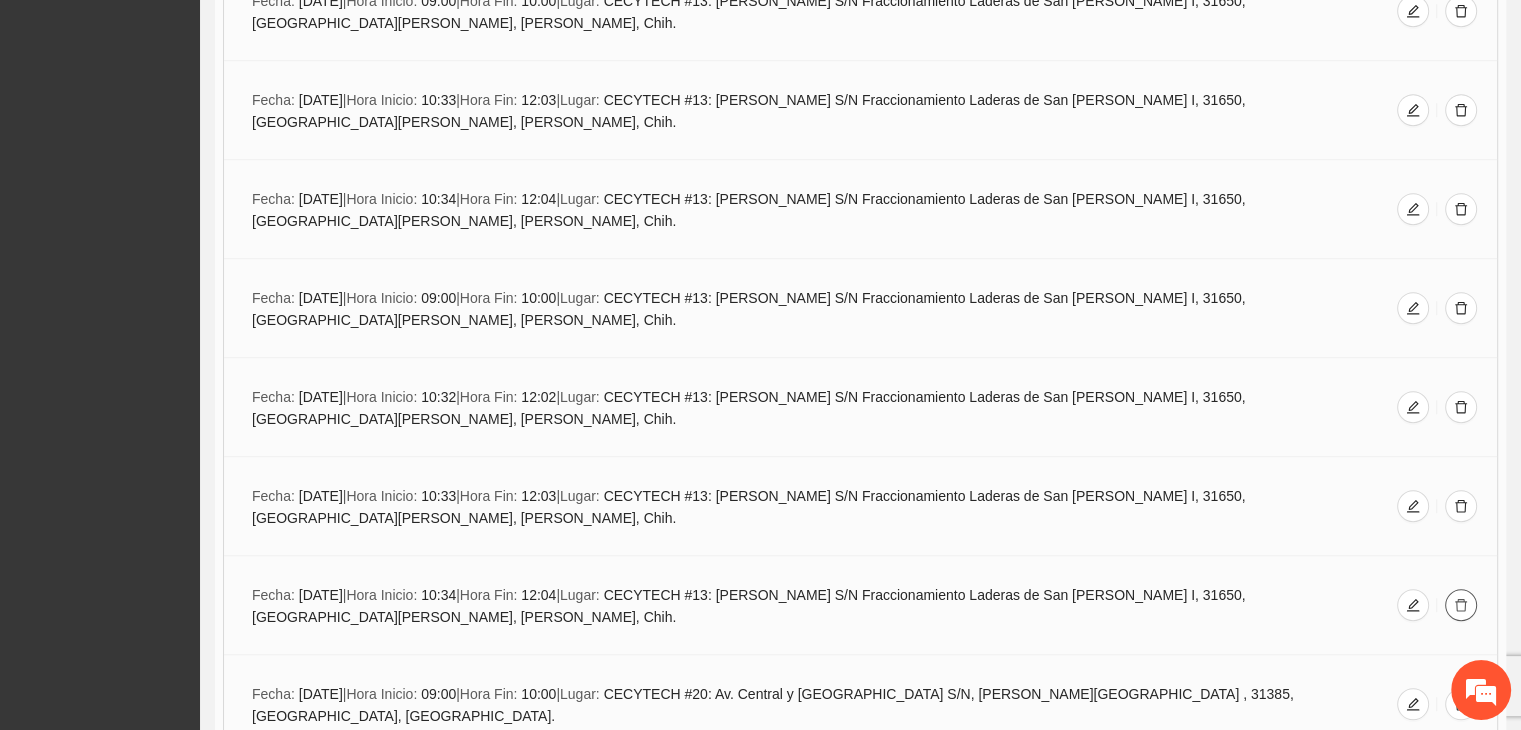 click 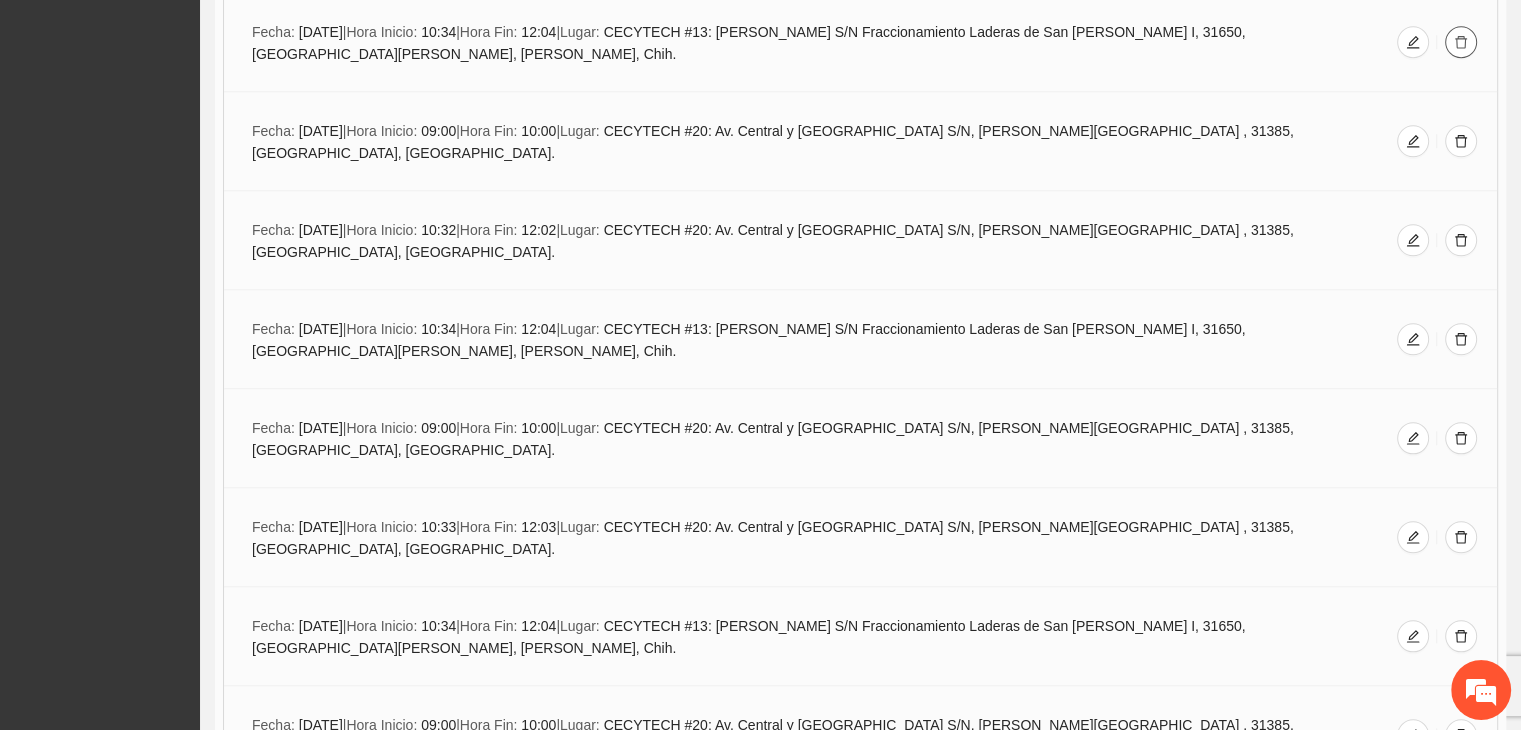 scroll, scrollTop: 1993, scrollLeft: 0, axis: vertical 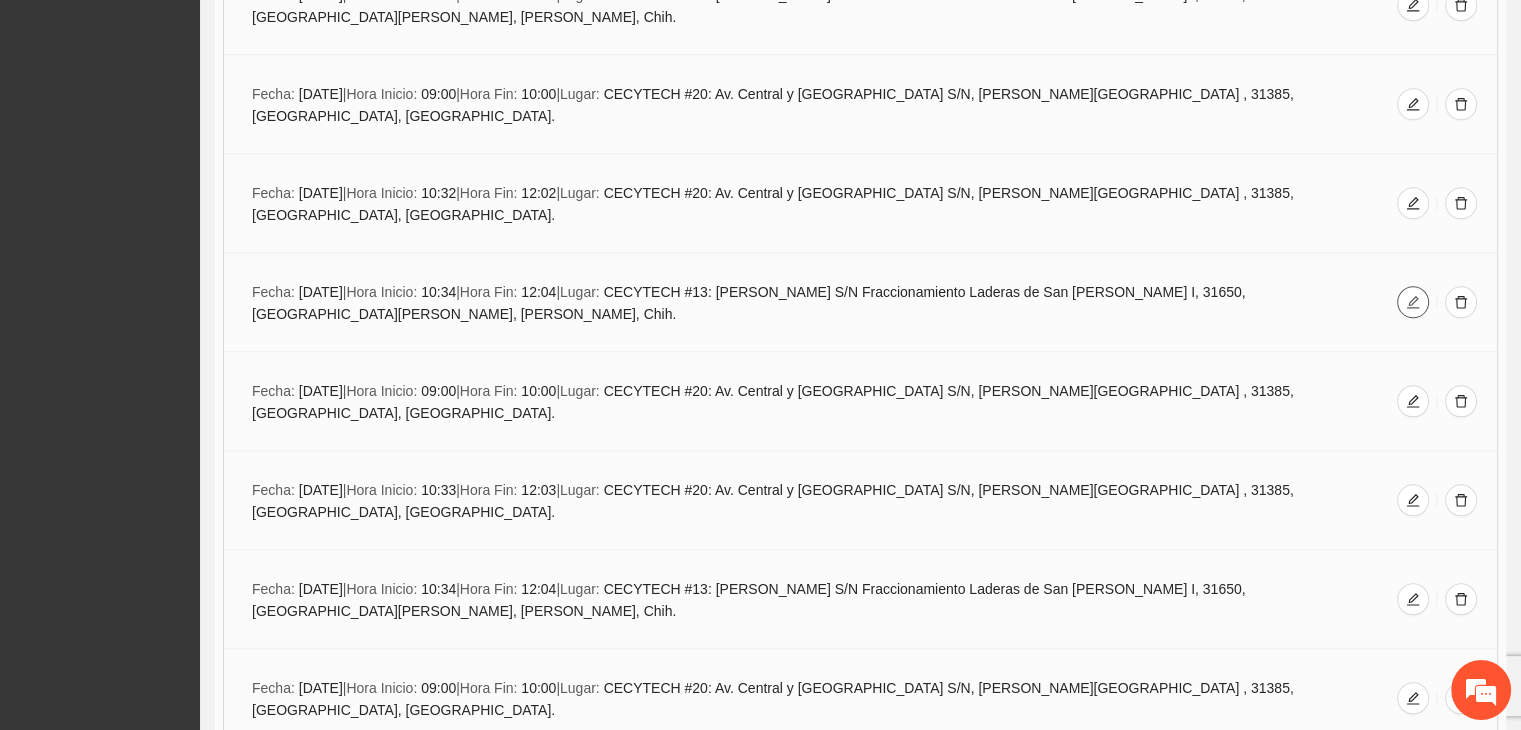 click 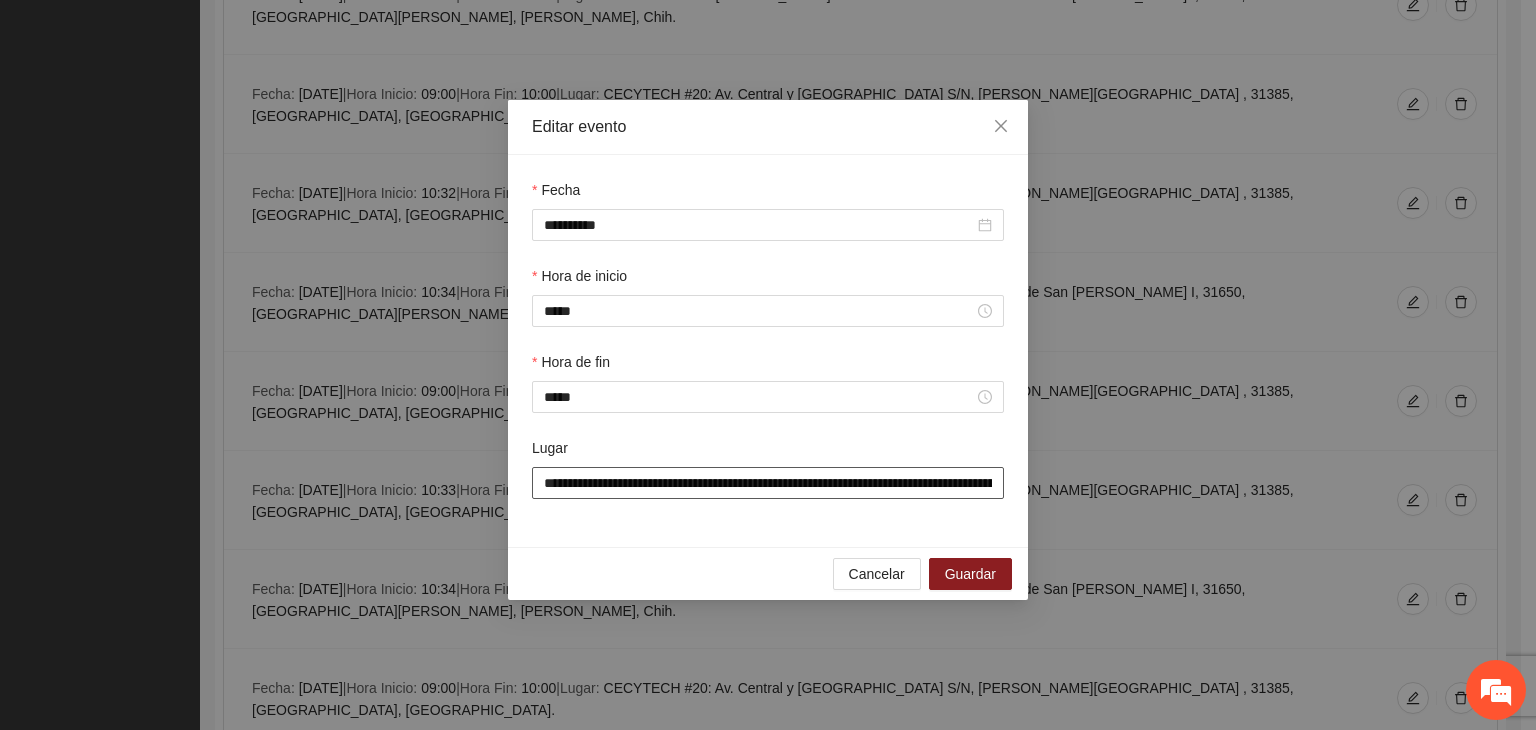 click on "**********" at bounding box center [768, 483] 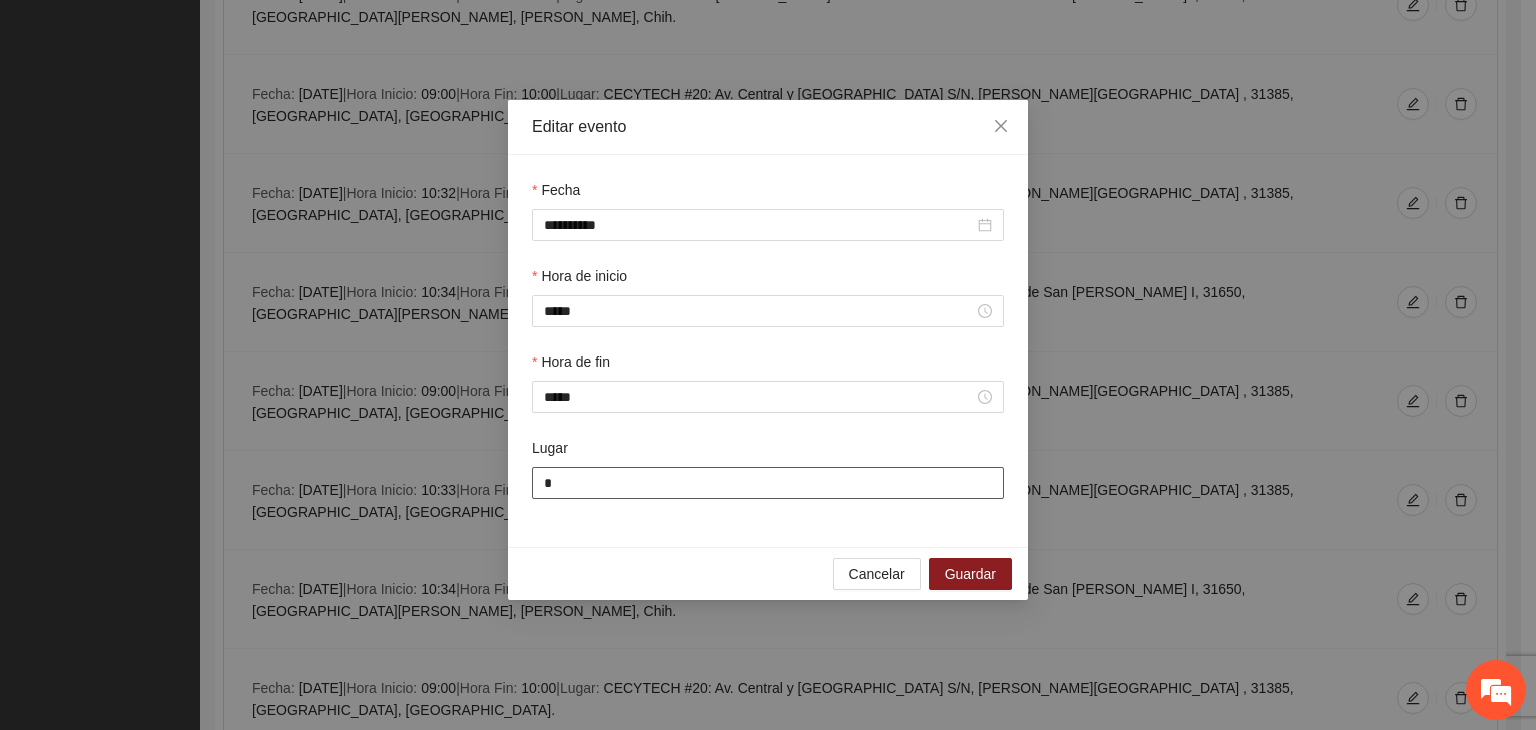 type on "**********" 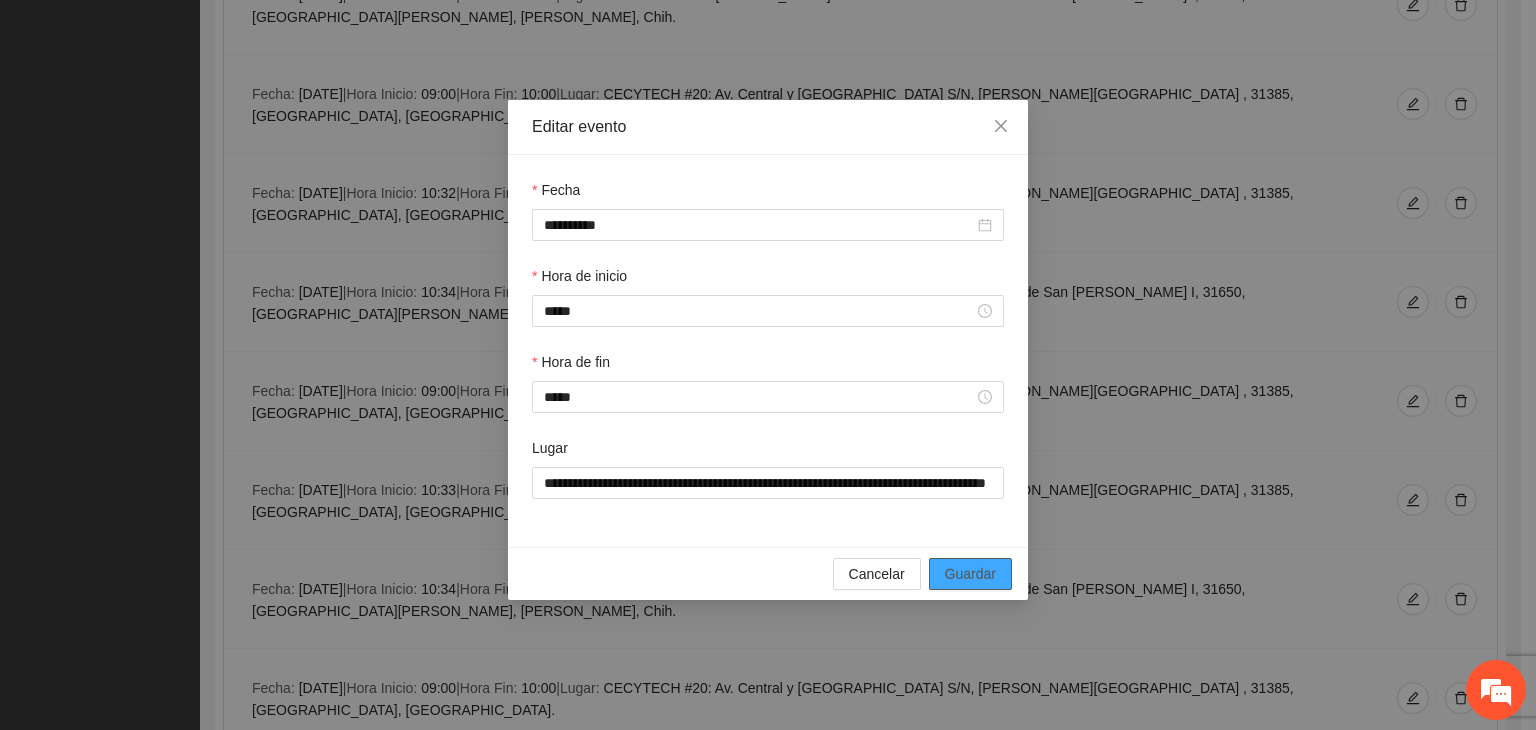 click on "Guardar" at bounding box center (970, 574) 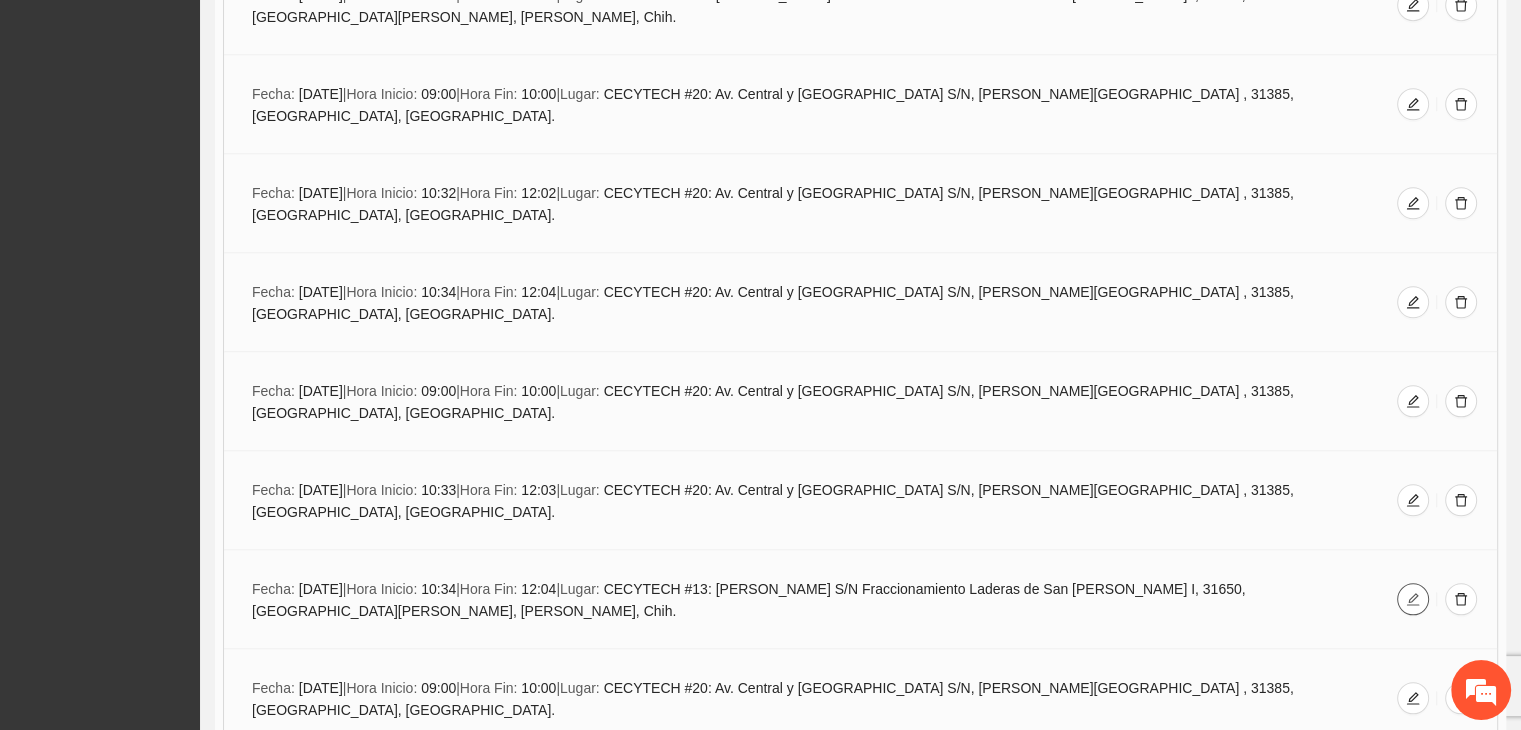 click 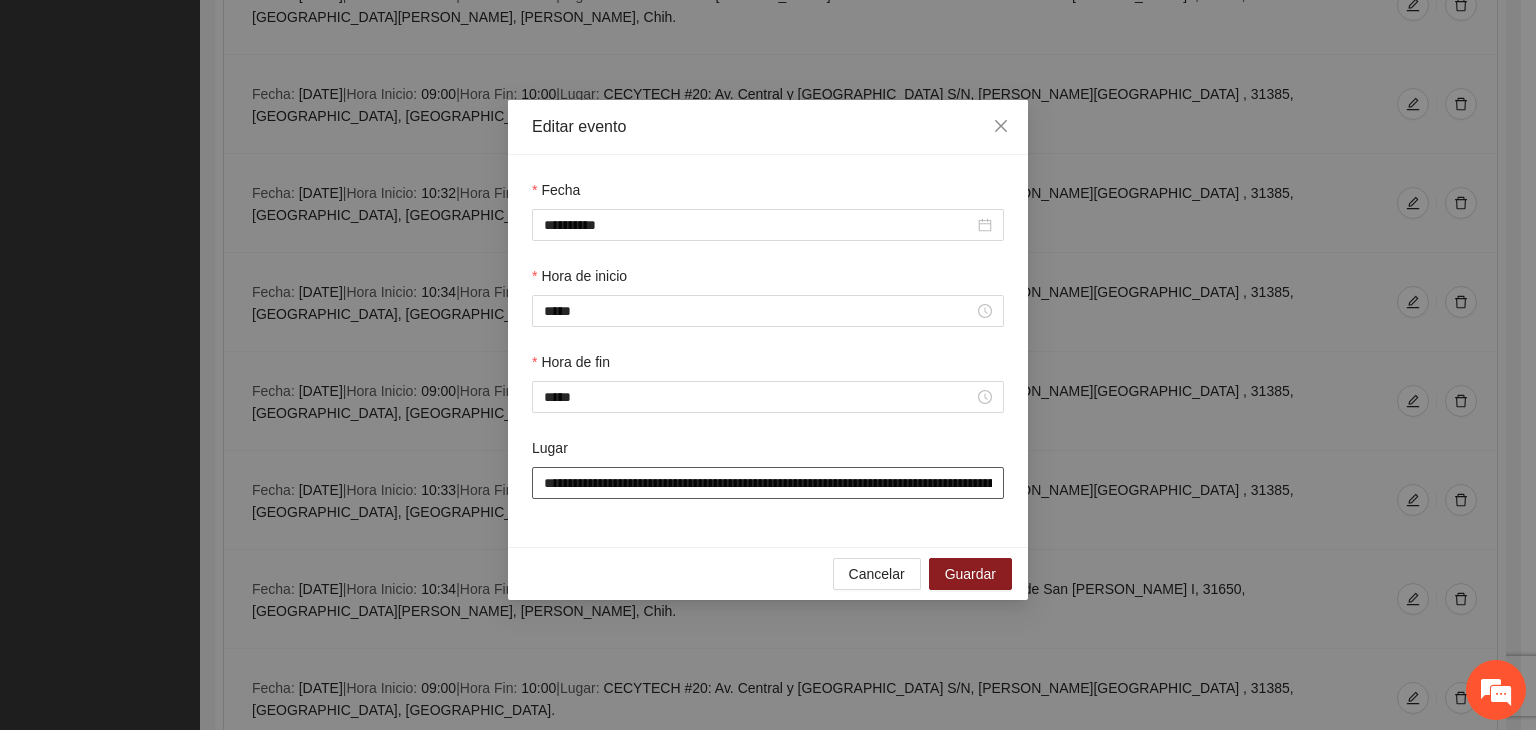 click on "**********" at bounding box center [768, 483] 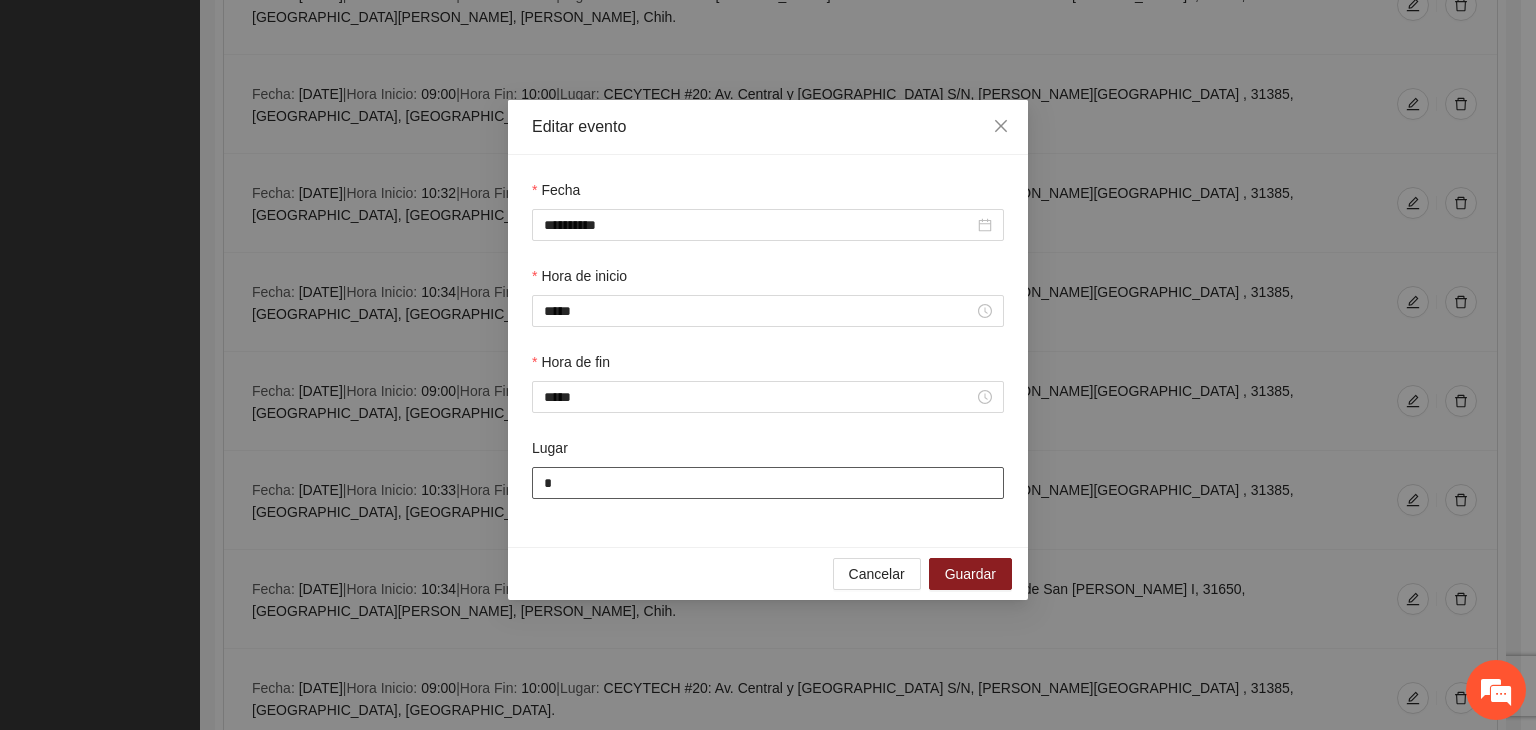 type on "**********" 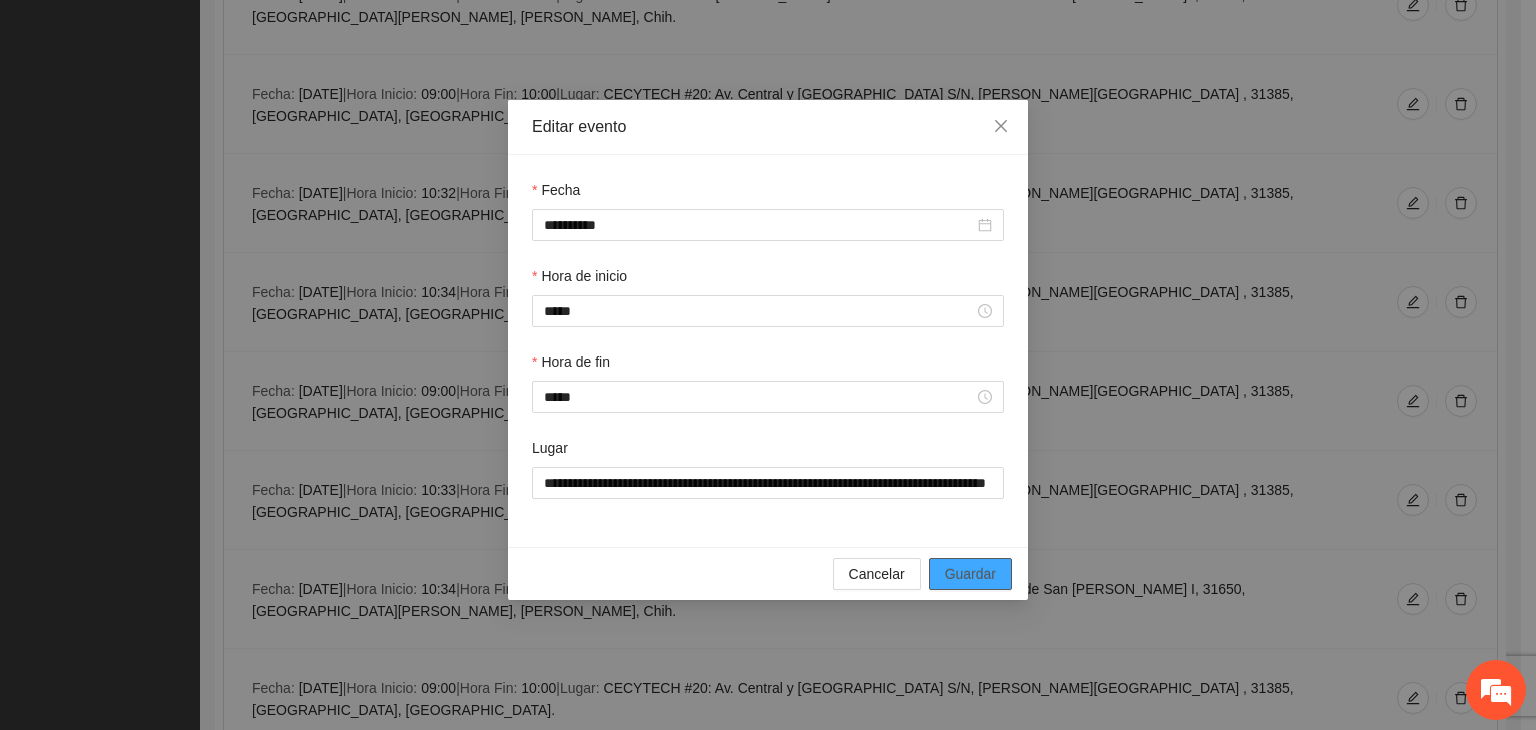 click on "Guardar" at bounding box center [970, 574] 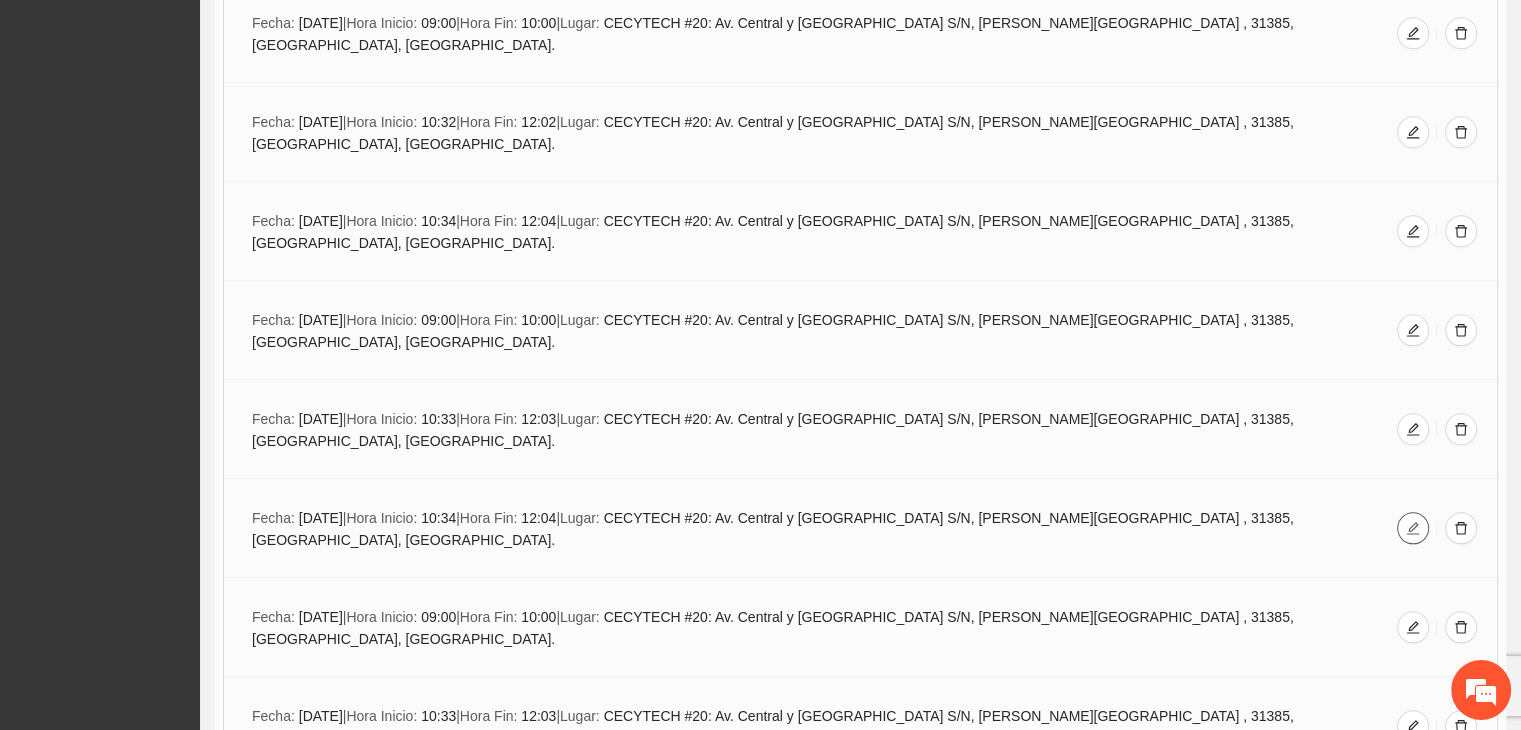 scroll, scrollTop: 2093, scrollLeft: 0, axis: vertical 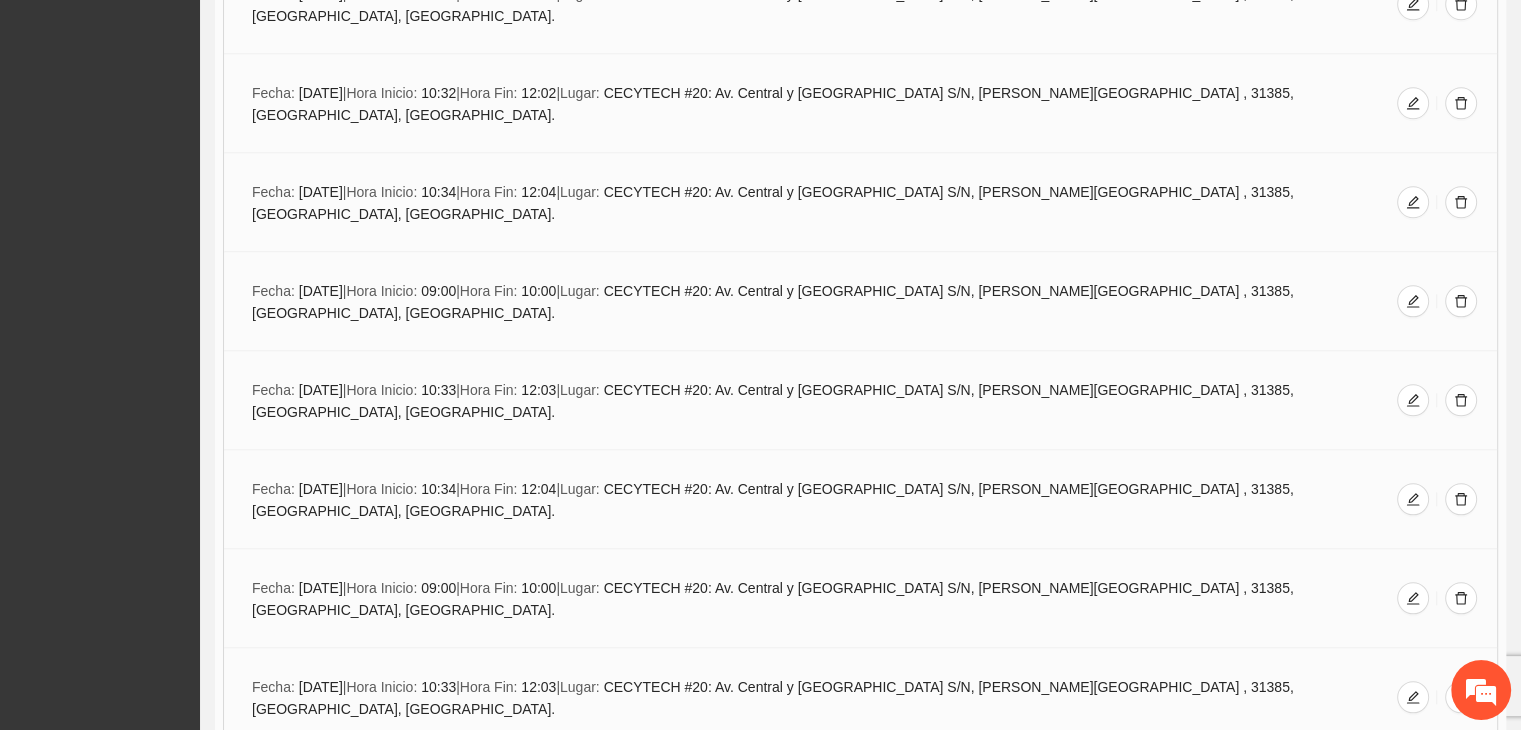 click 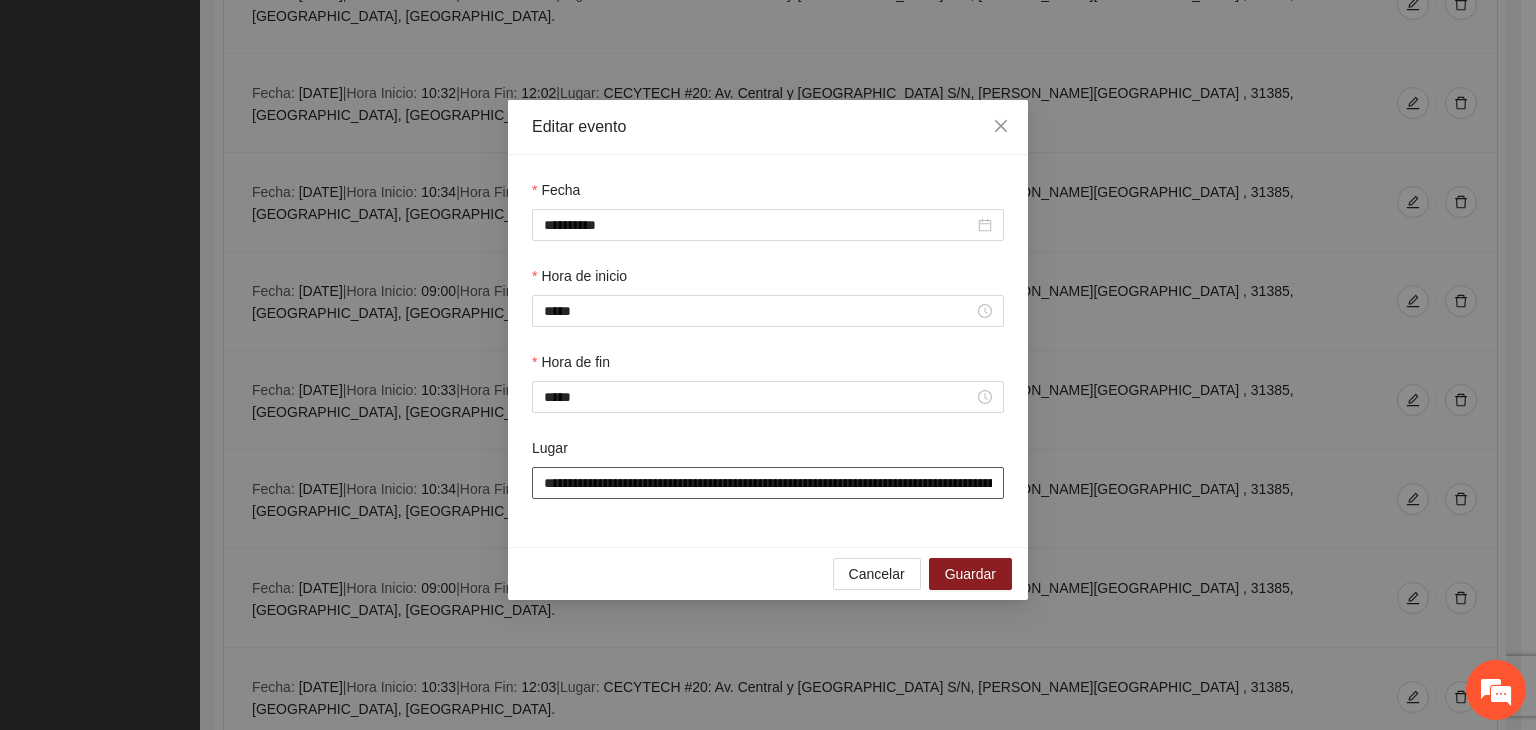 click on "**********" at bounding box center (768, 483) 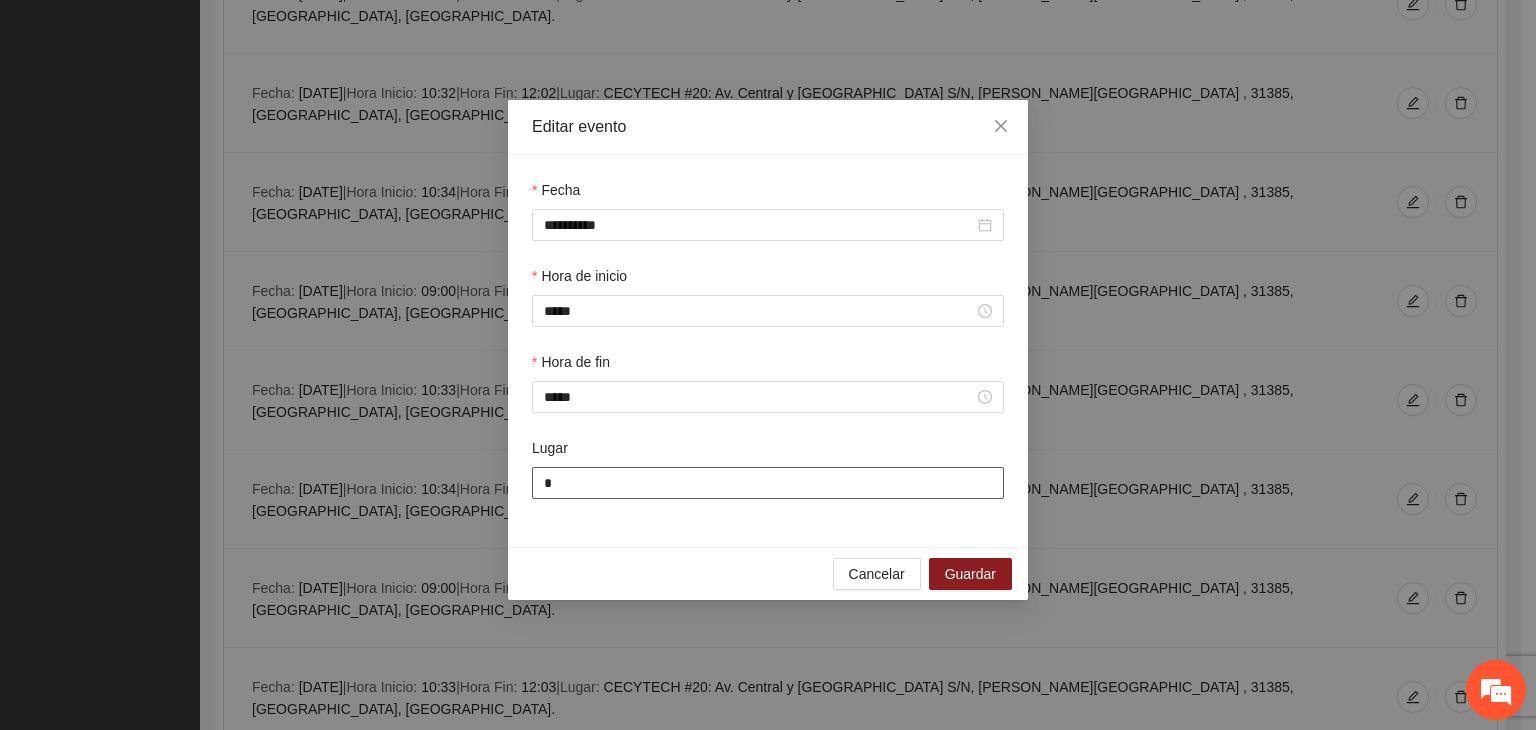 type on "**********" 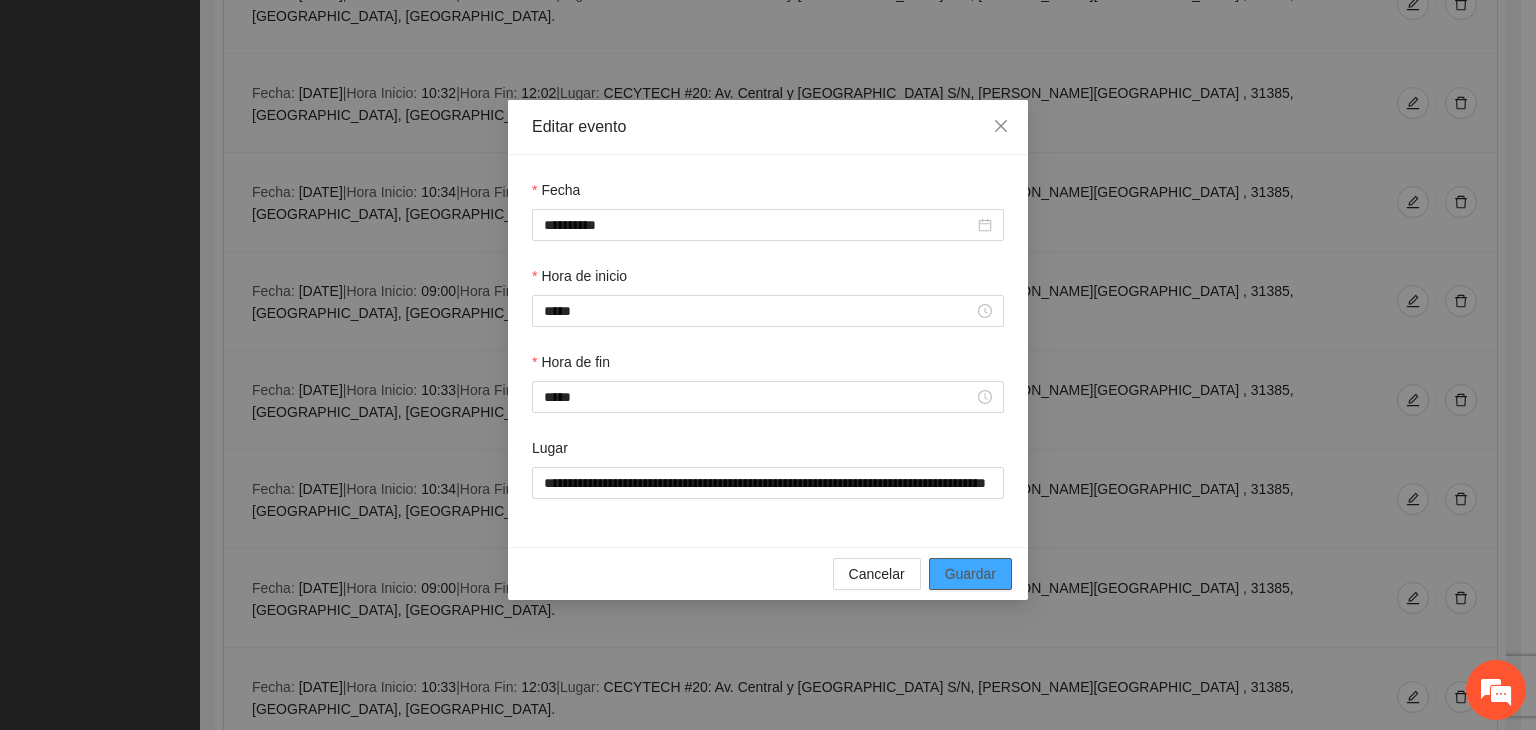 click on "Guardar" at bounding box center [970, 574] 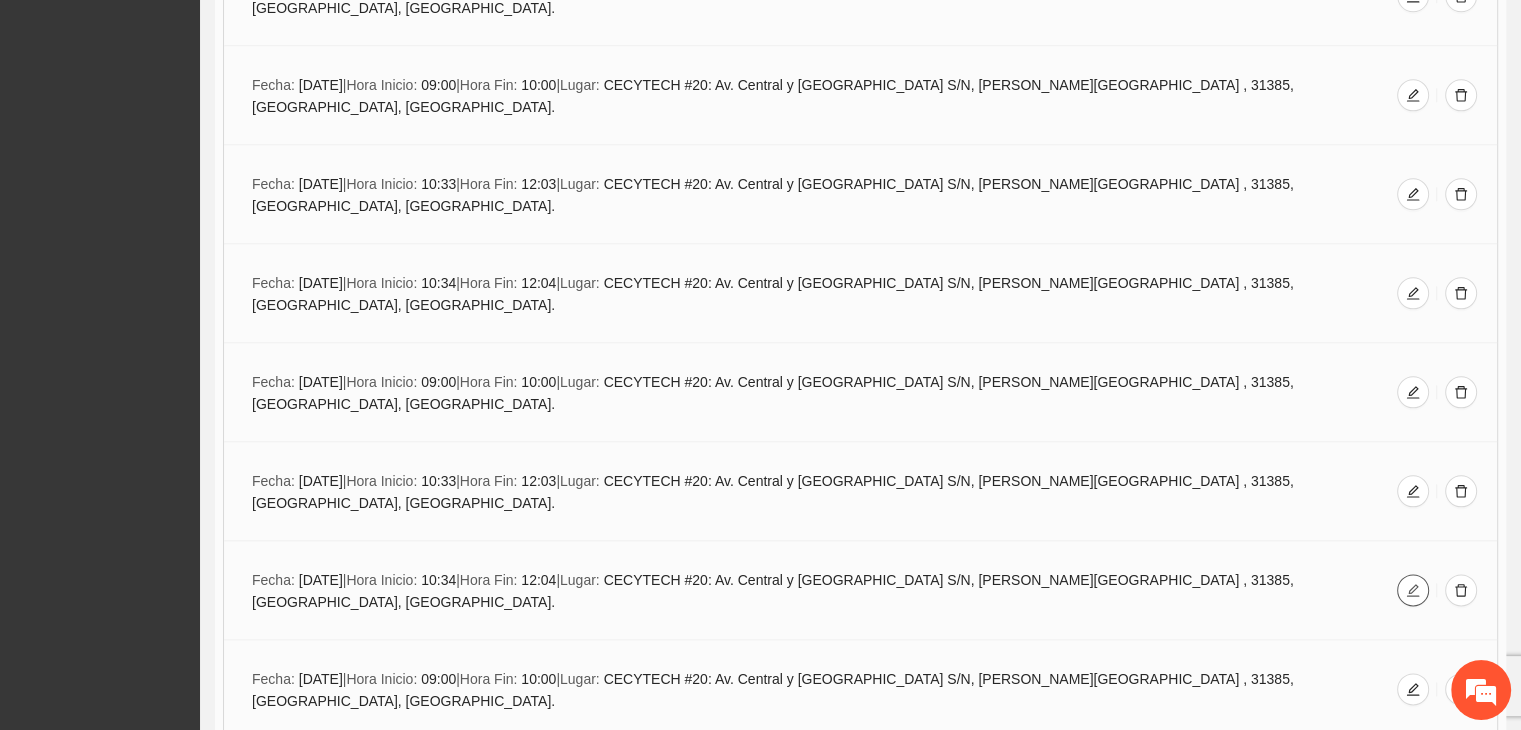 scroll, scrollTop: 2393, scrollLeft: 0, axis: vertical 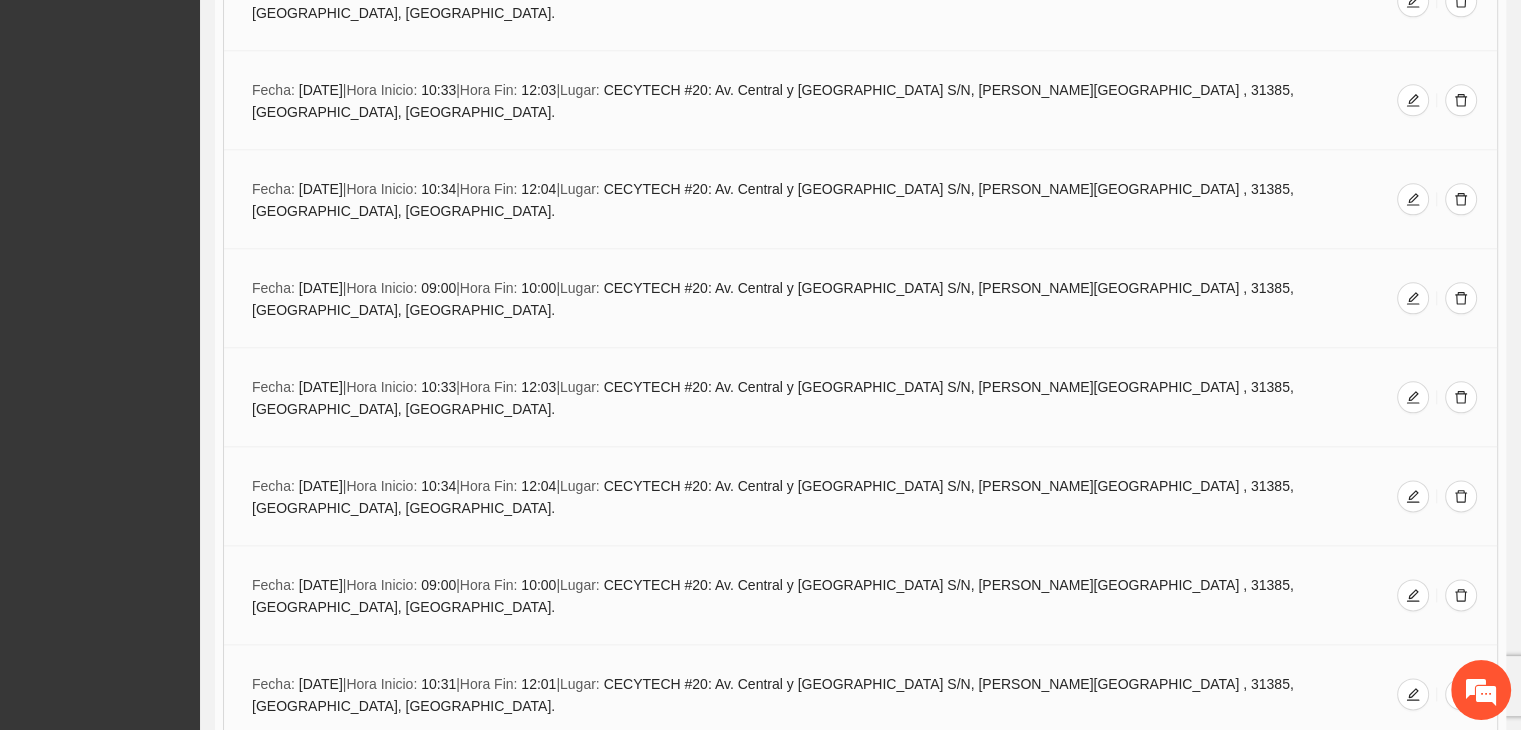 click 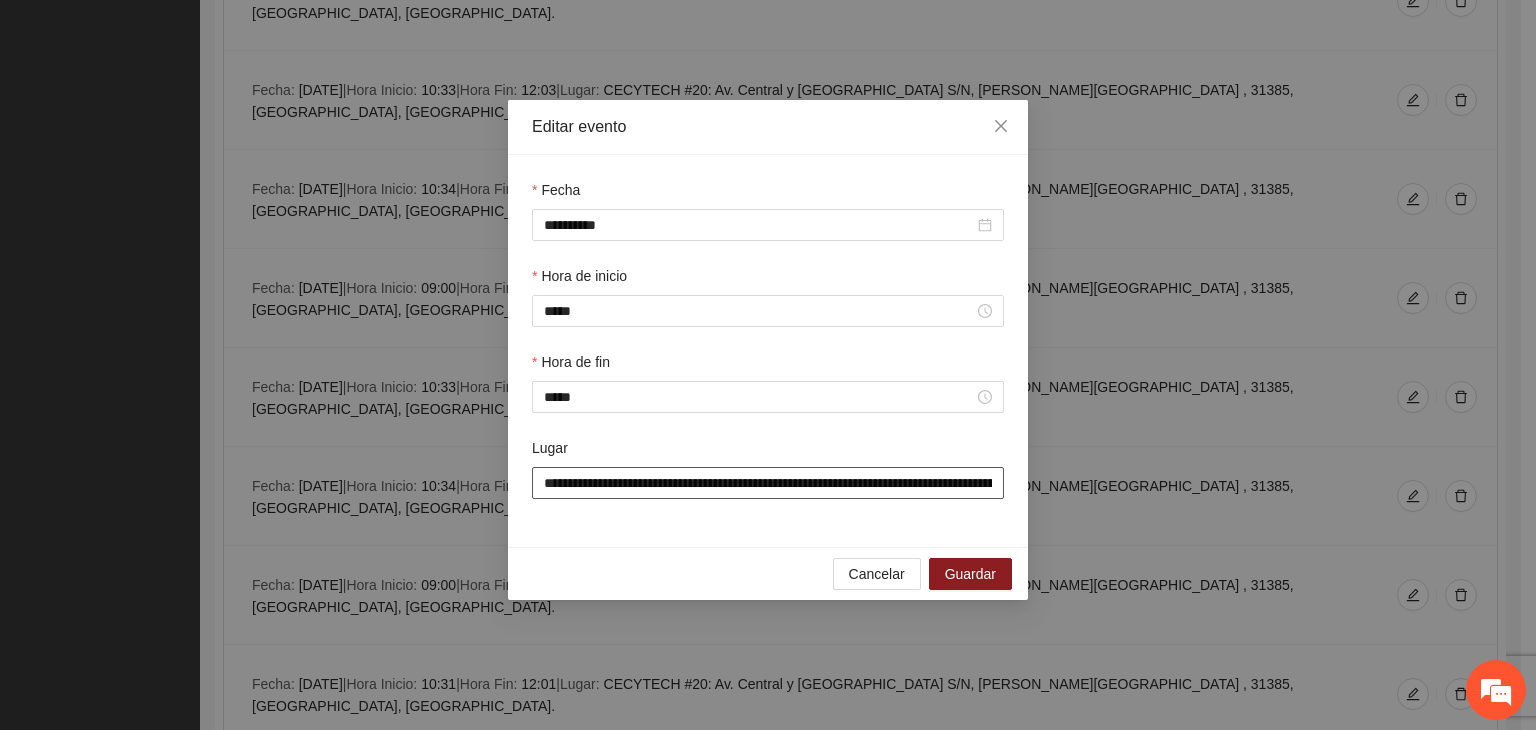 click on "**********" at bounding box center [768, 483] 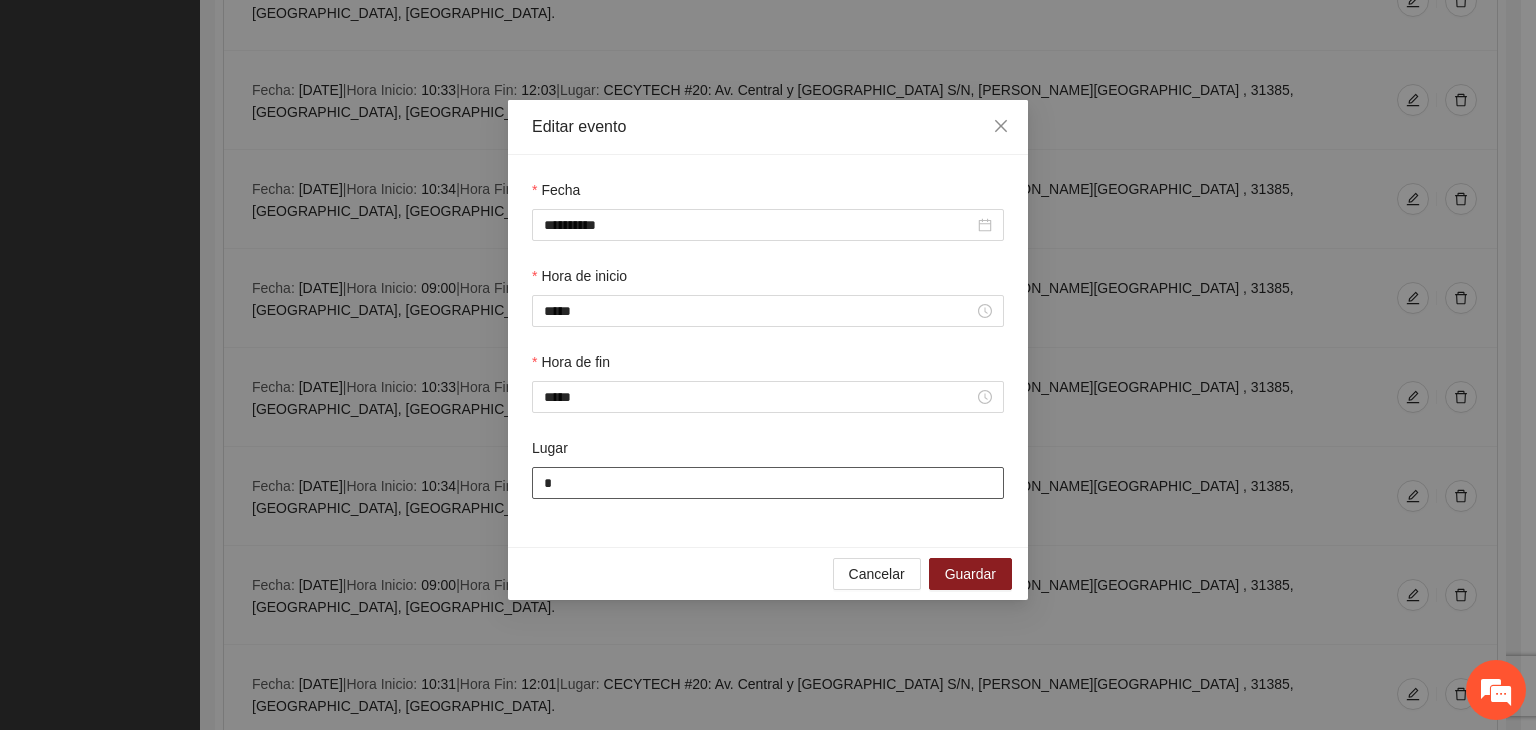 type on "**********" 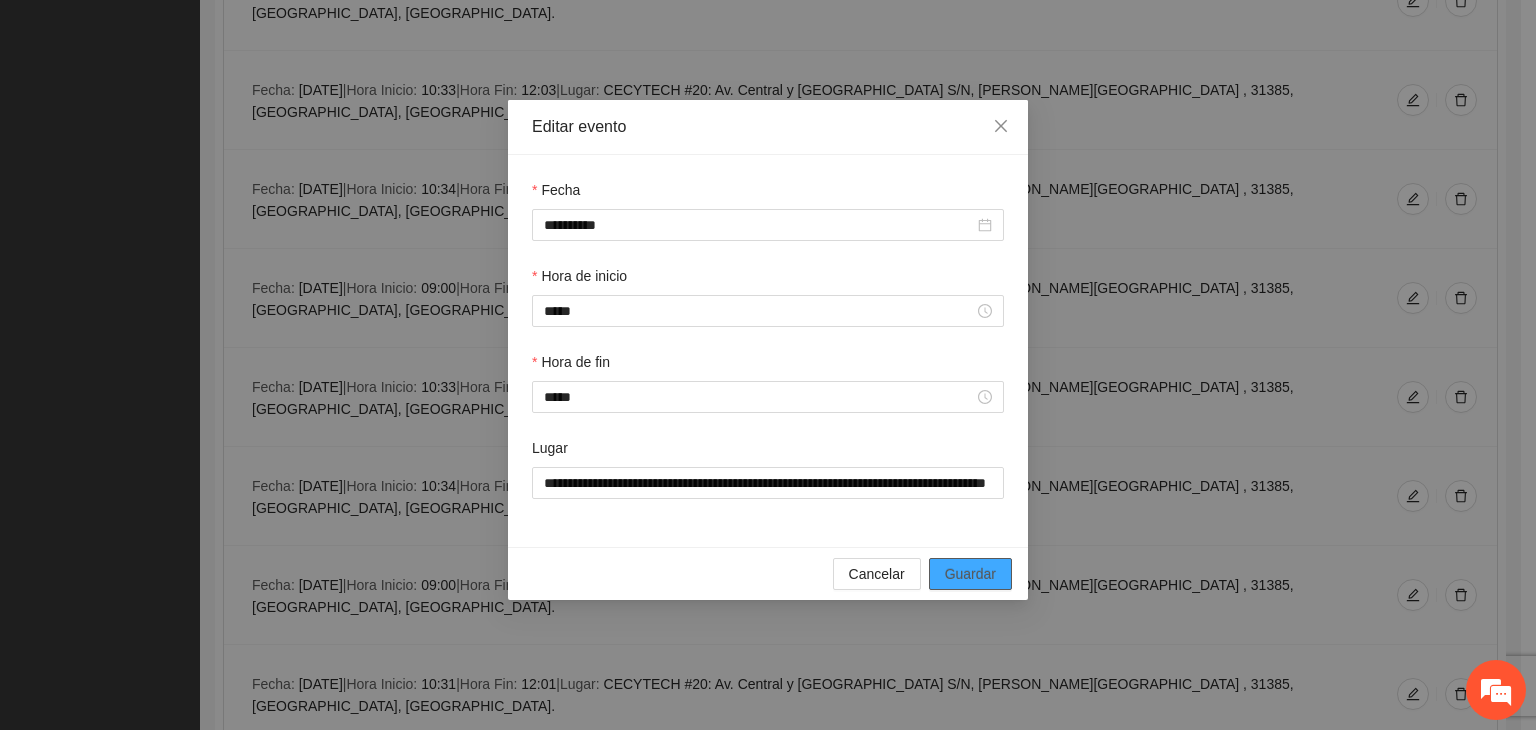 click on "Guardar" at bounding box center [970, 574] 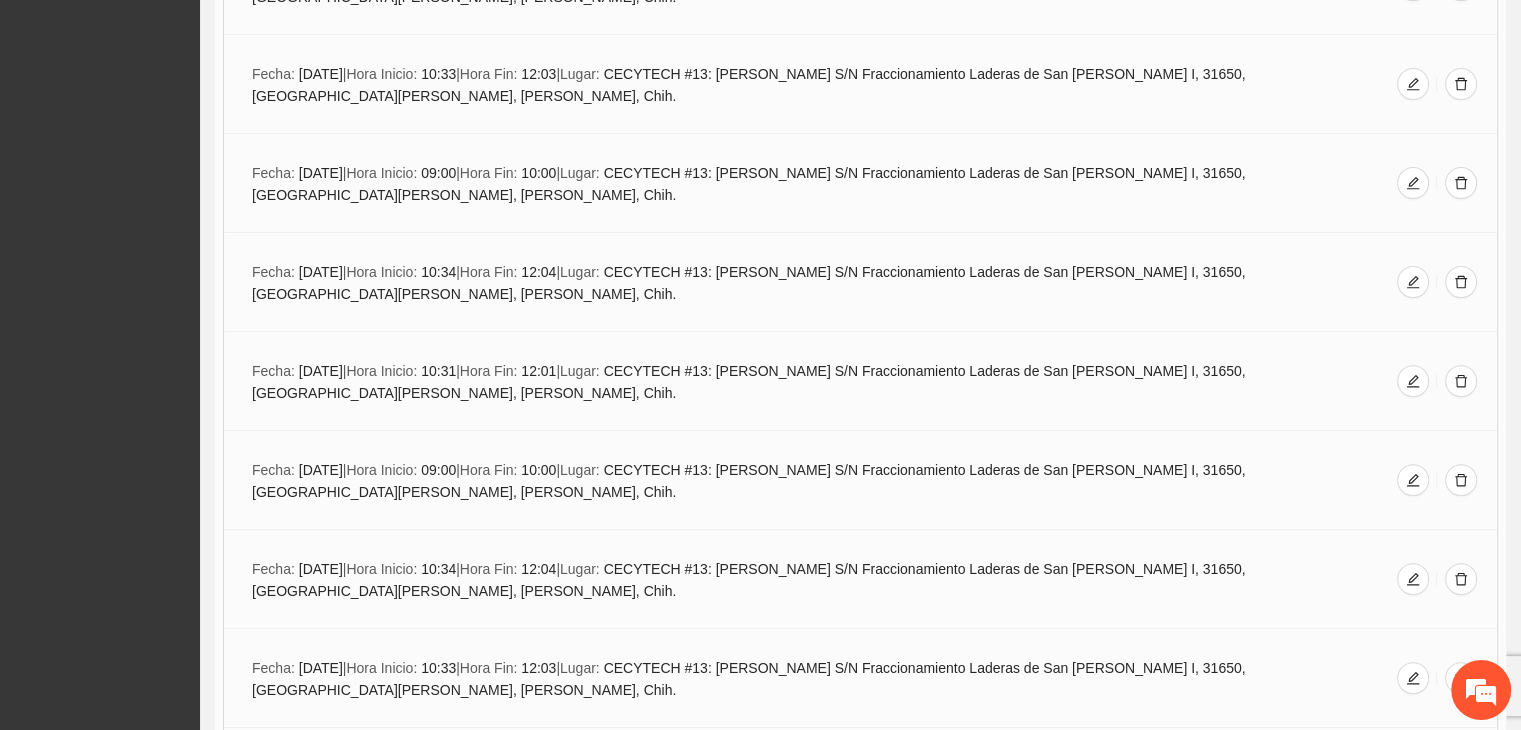 scroll, scrollTop: 393, scrollLeft: 0, axis: vertical 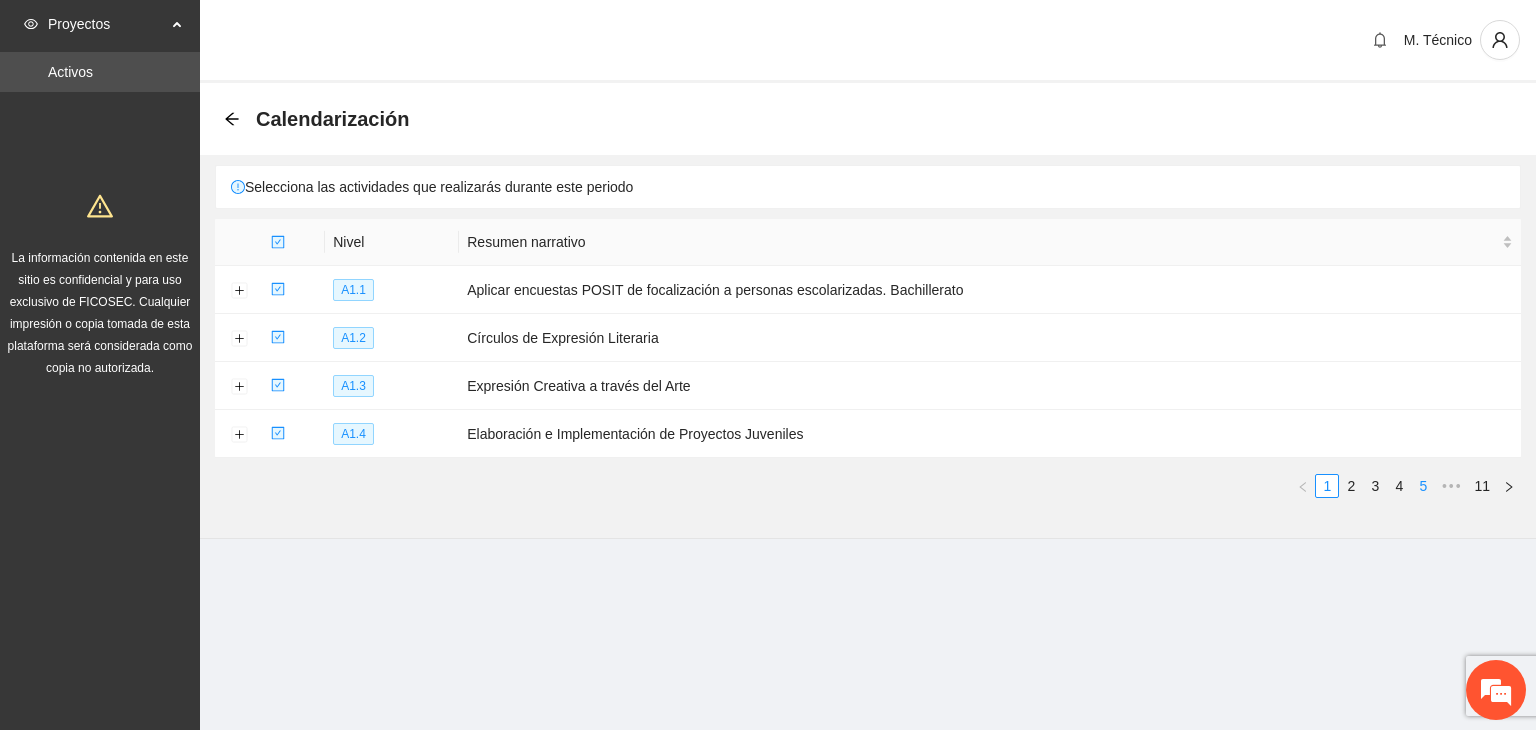 click on "5" at bounding box center [1423, 486] 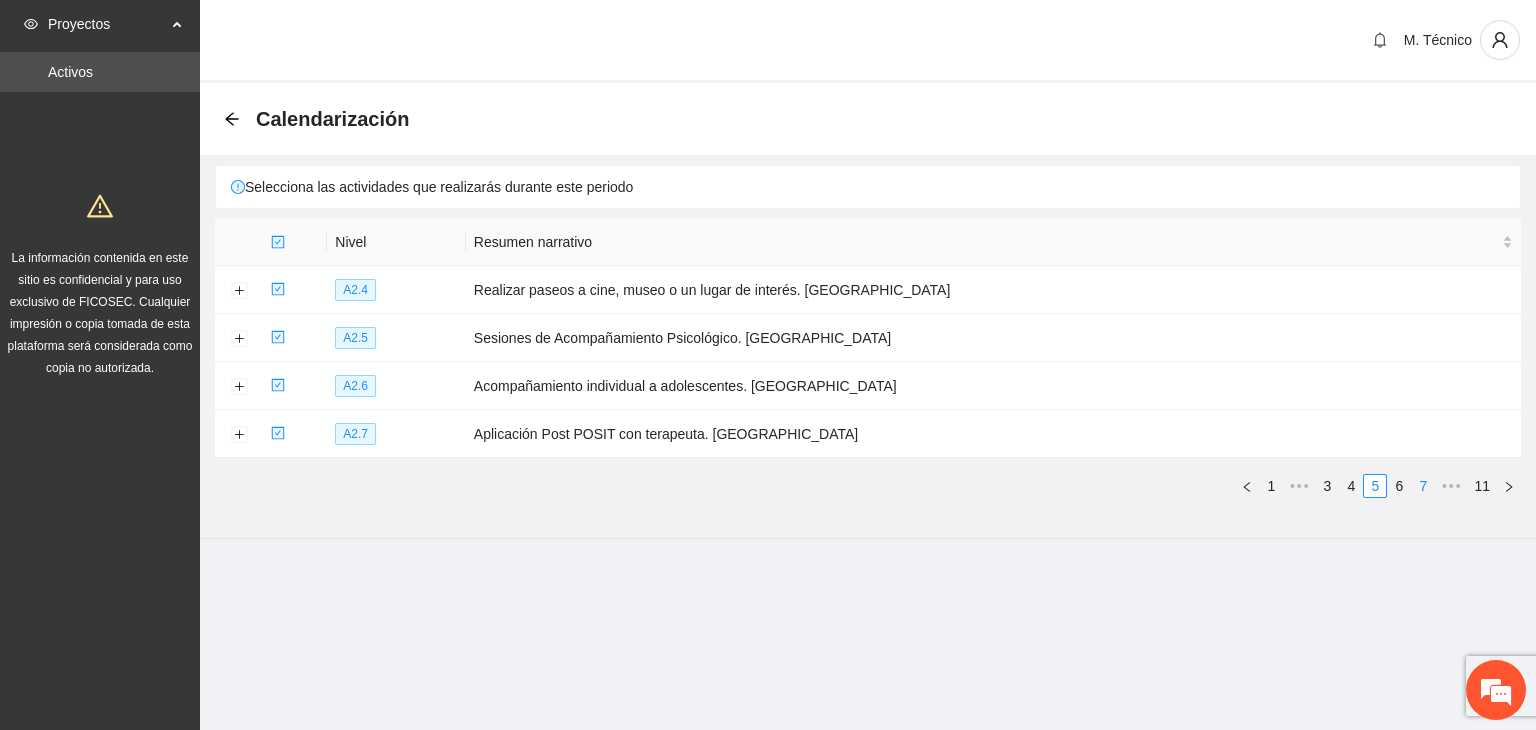 click on "7" at bounding box center (1423, 486) 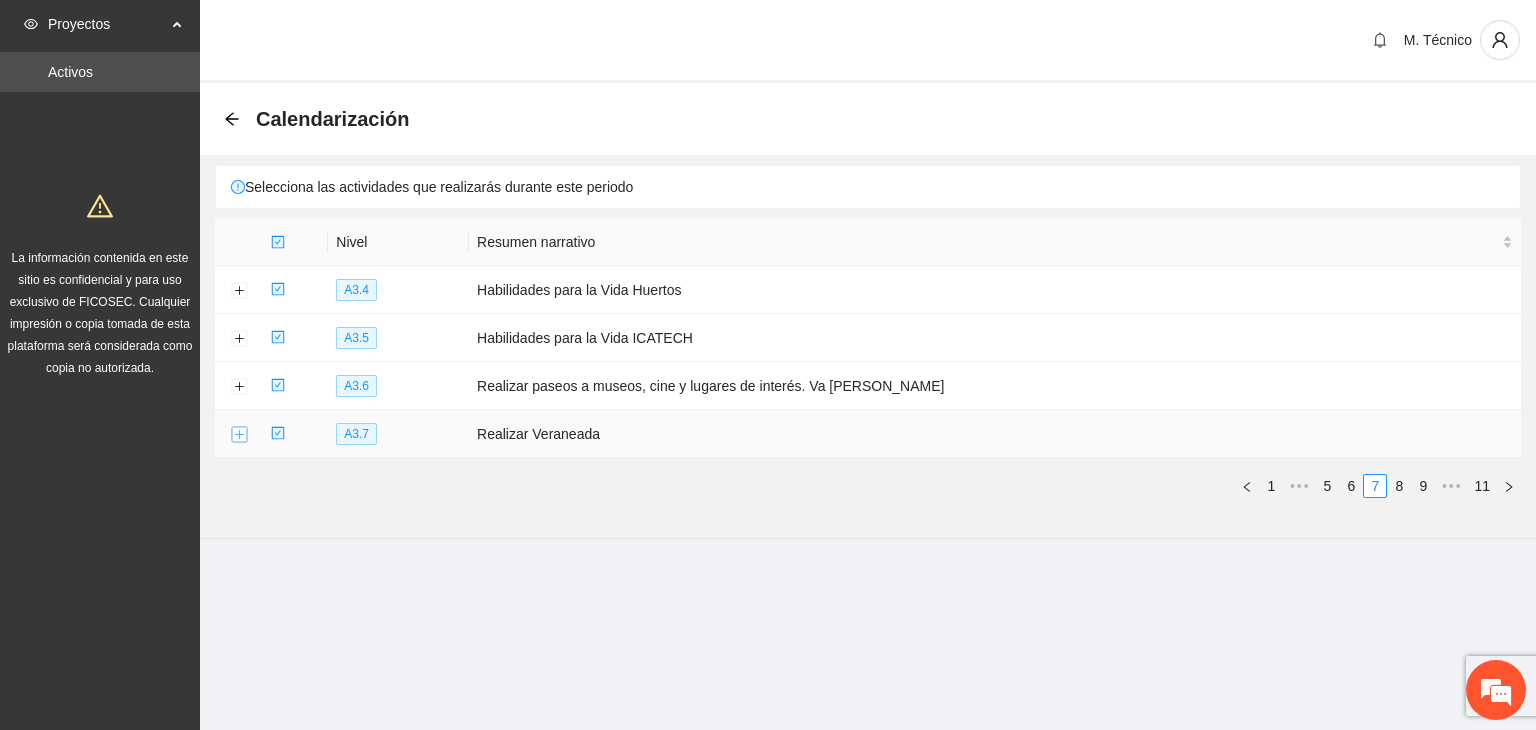 click at bounding box center (239, 435) 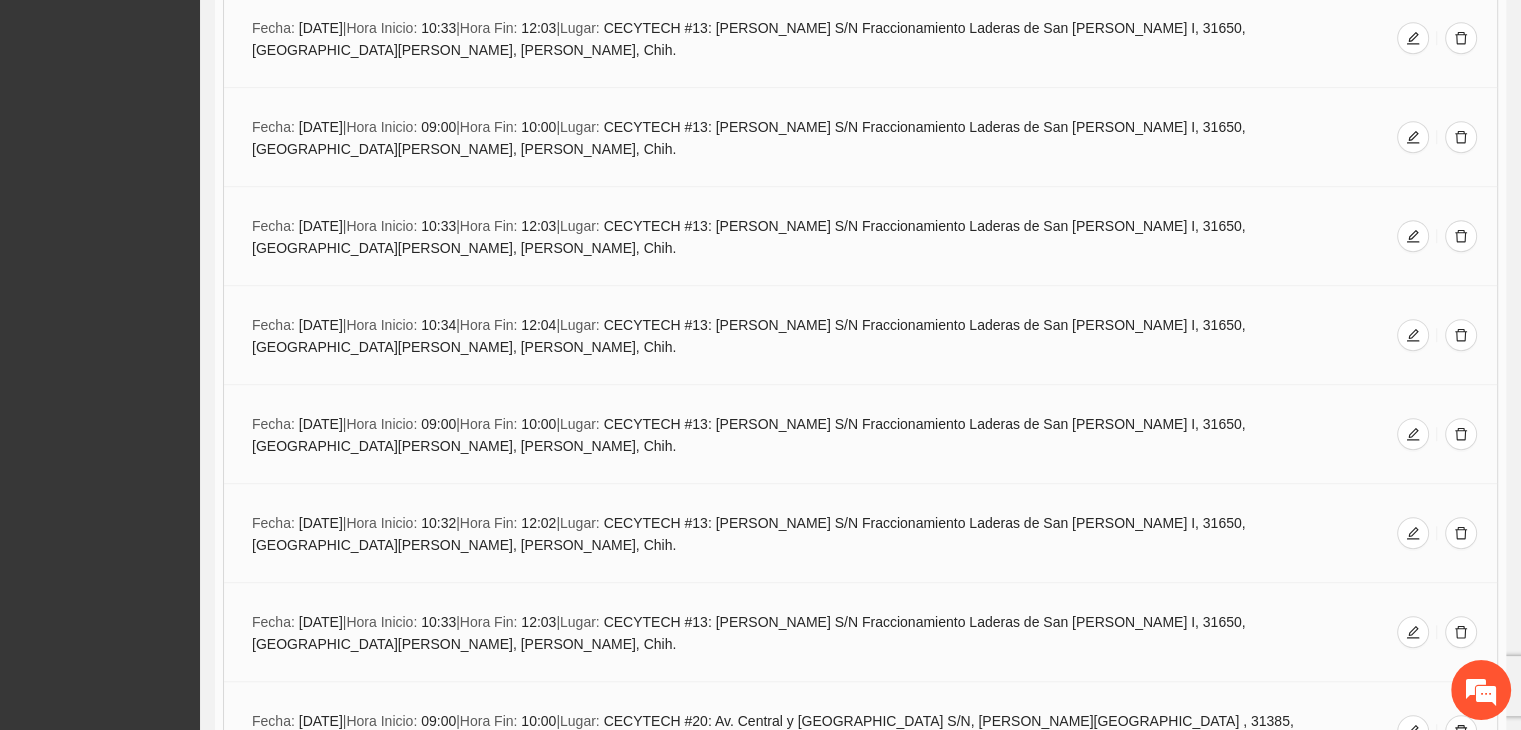 scroll, scrollTop: 1516, scrollLeft: 0, axis: vertical 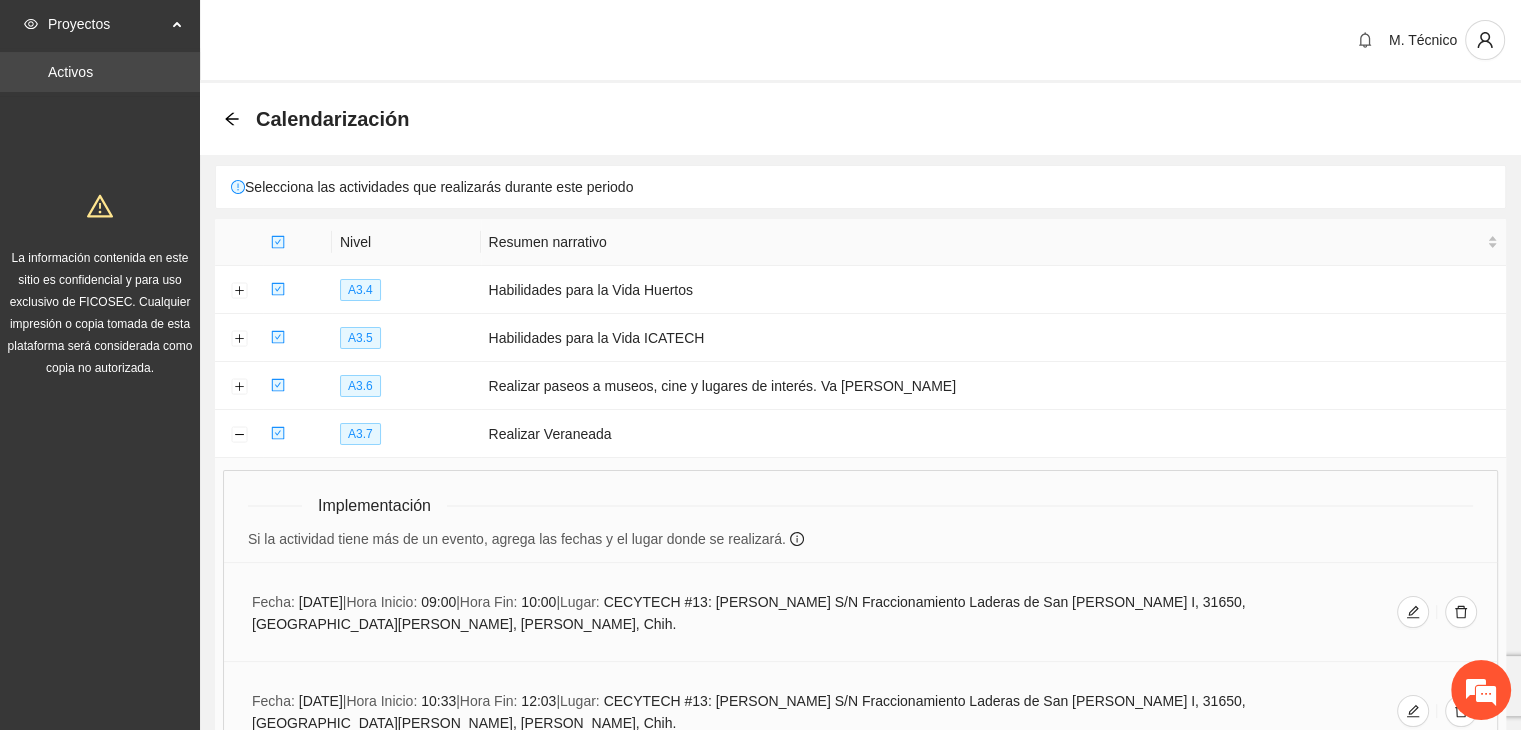 click on "Activos" at bounding box center [70, 72] 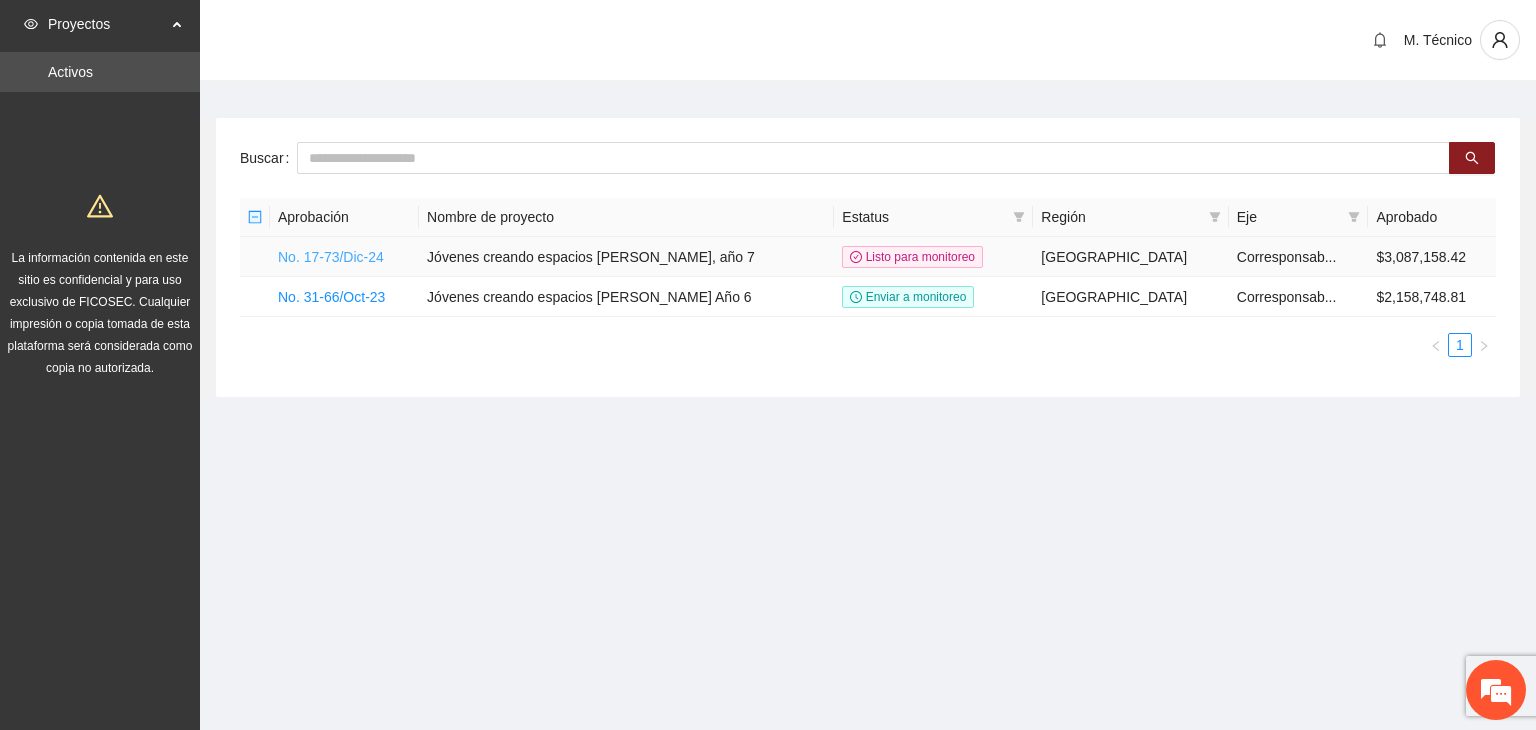 click on "No. 17-73/Dic-24" at bounding box center (331, 257) 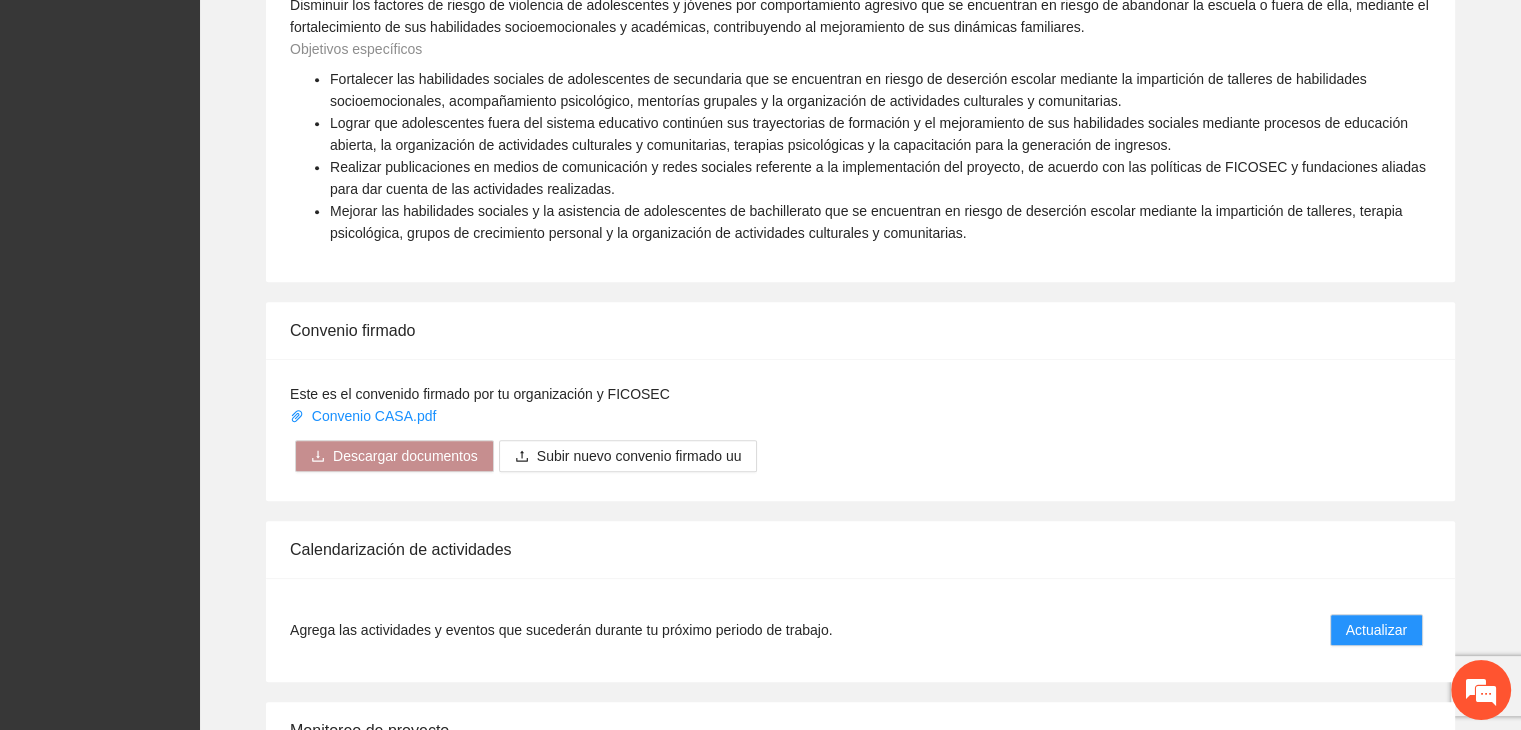 scroll, scrollTop: 1500, scrollLeft: 0, axis: vertical 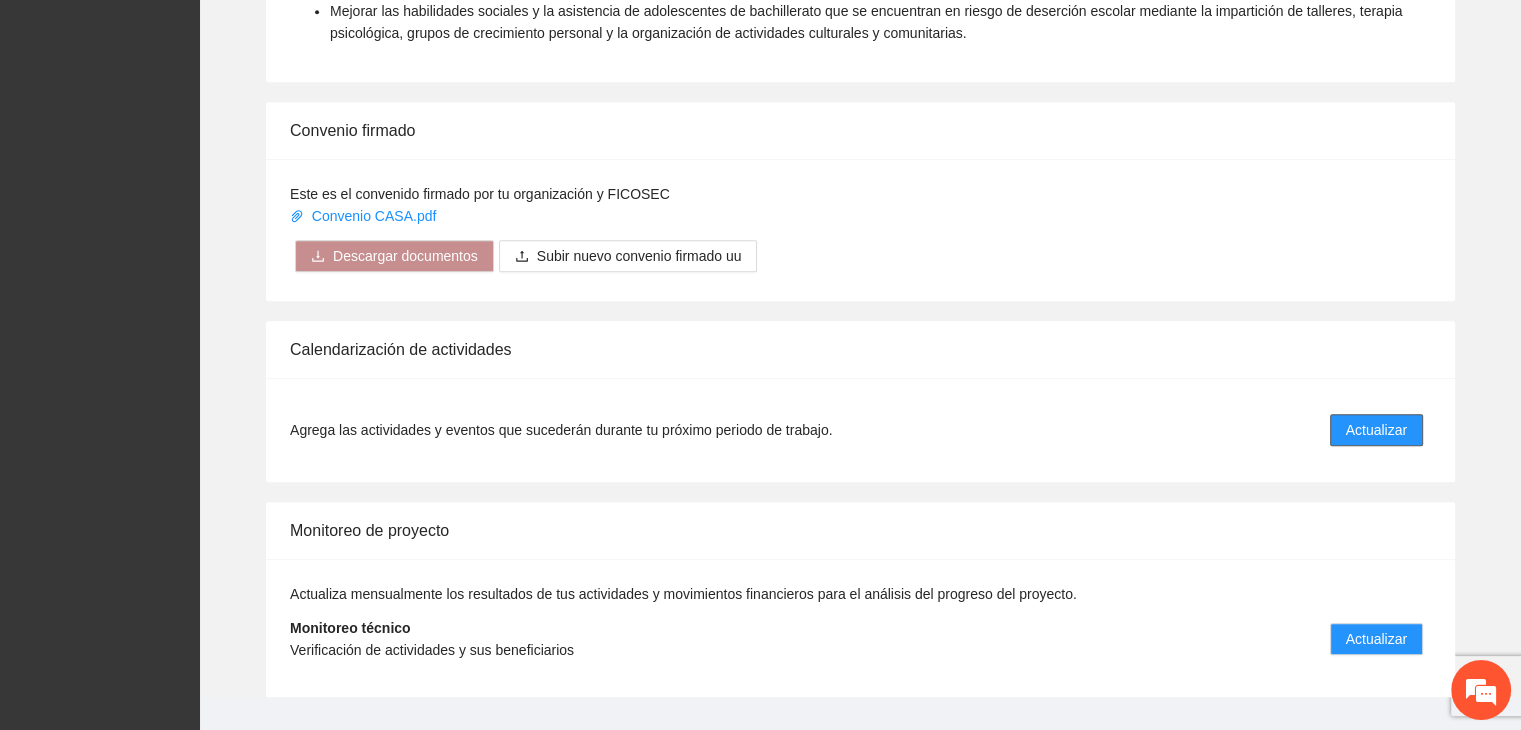 click on "Actualizar" at bounding box center (1376, 430) 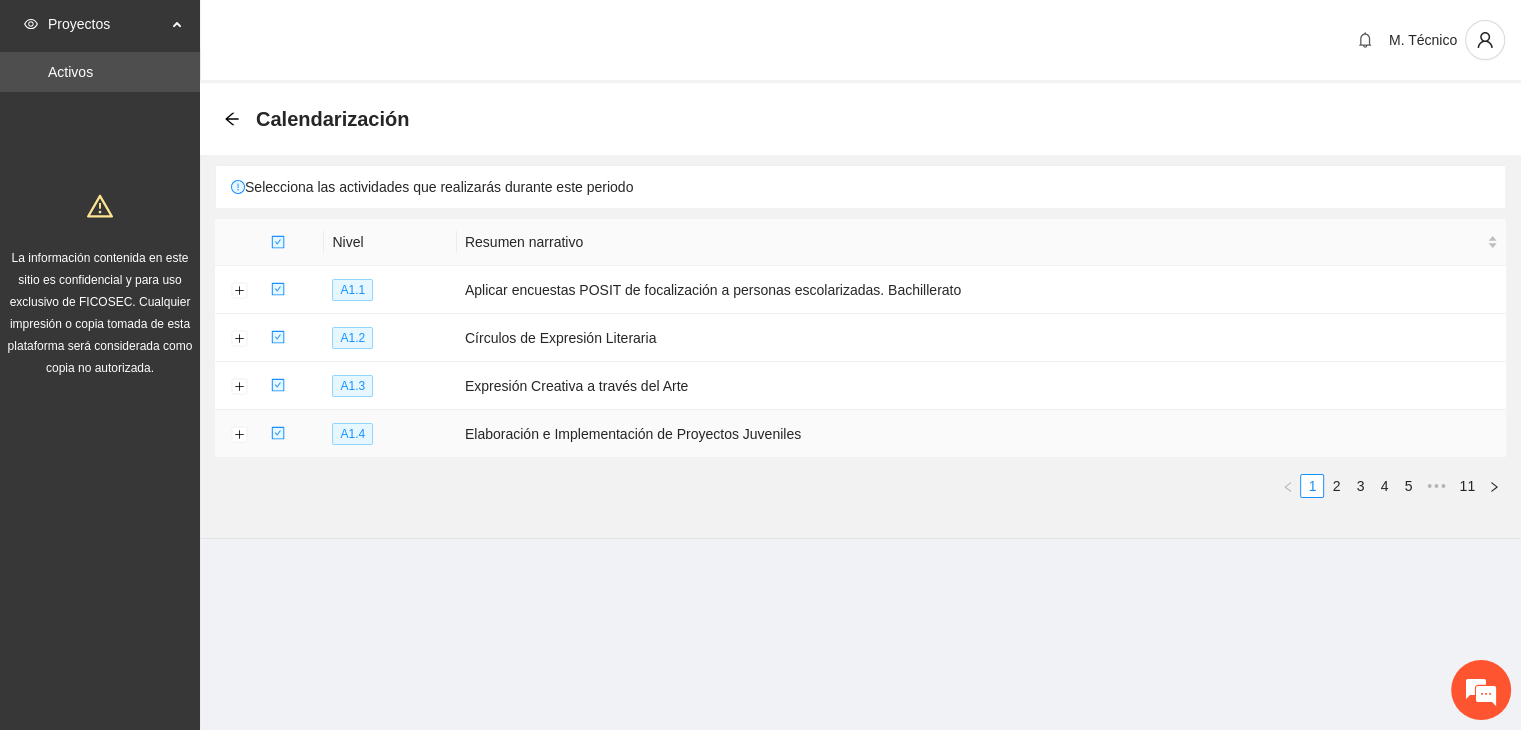 scroll, scrollTop: 0, scrollLeft: 0, axis: both 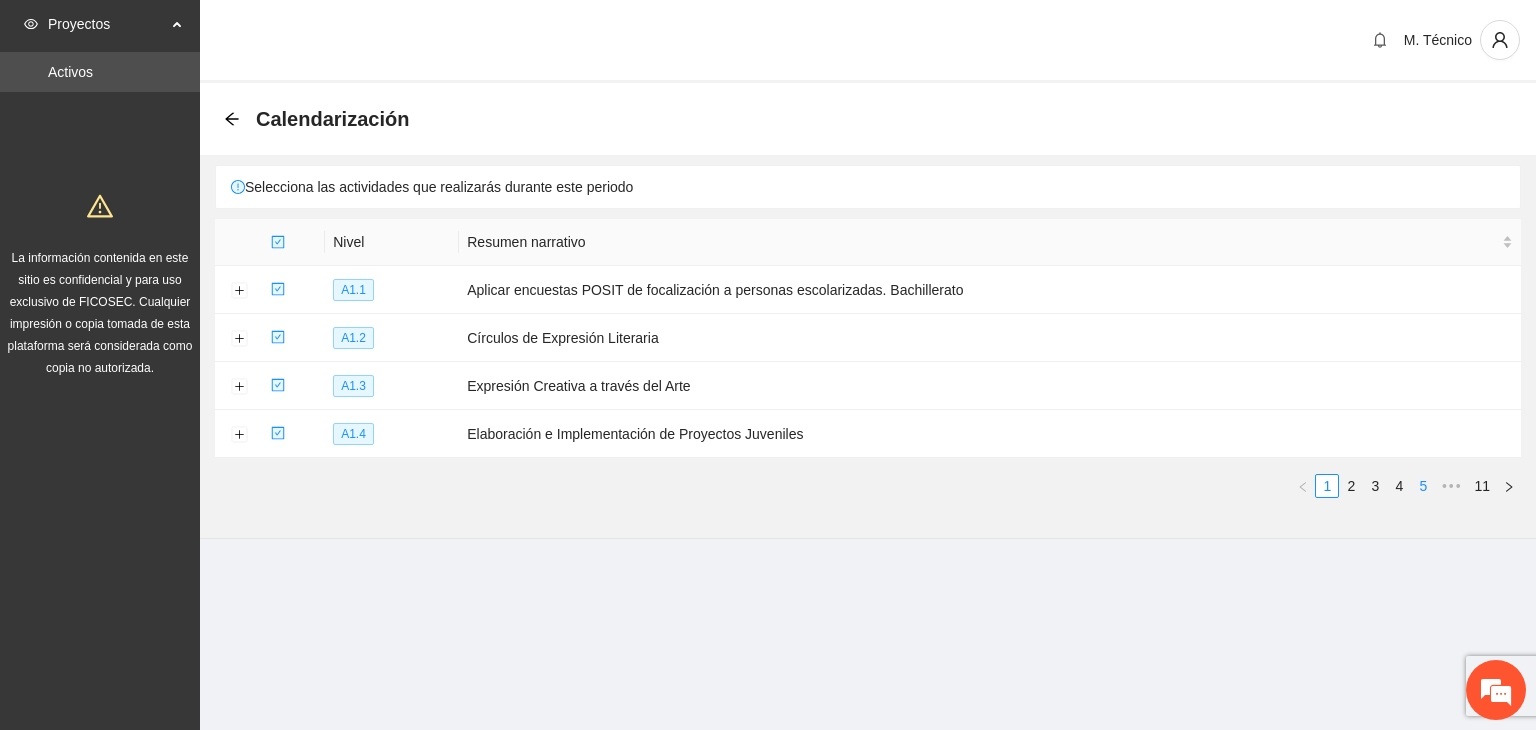 click on "5" at bounding box center (1423, 486) 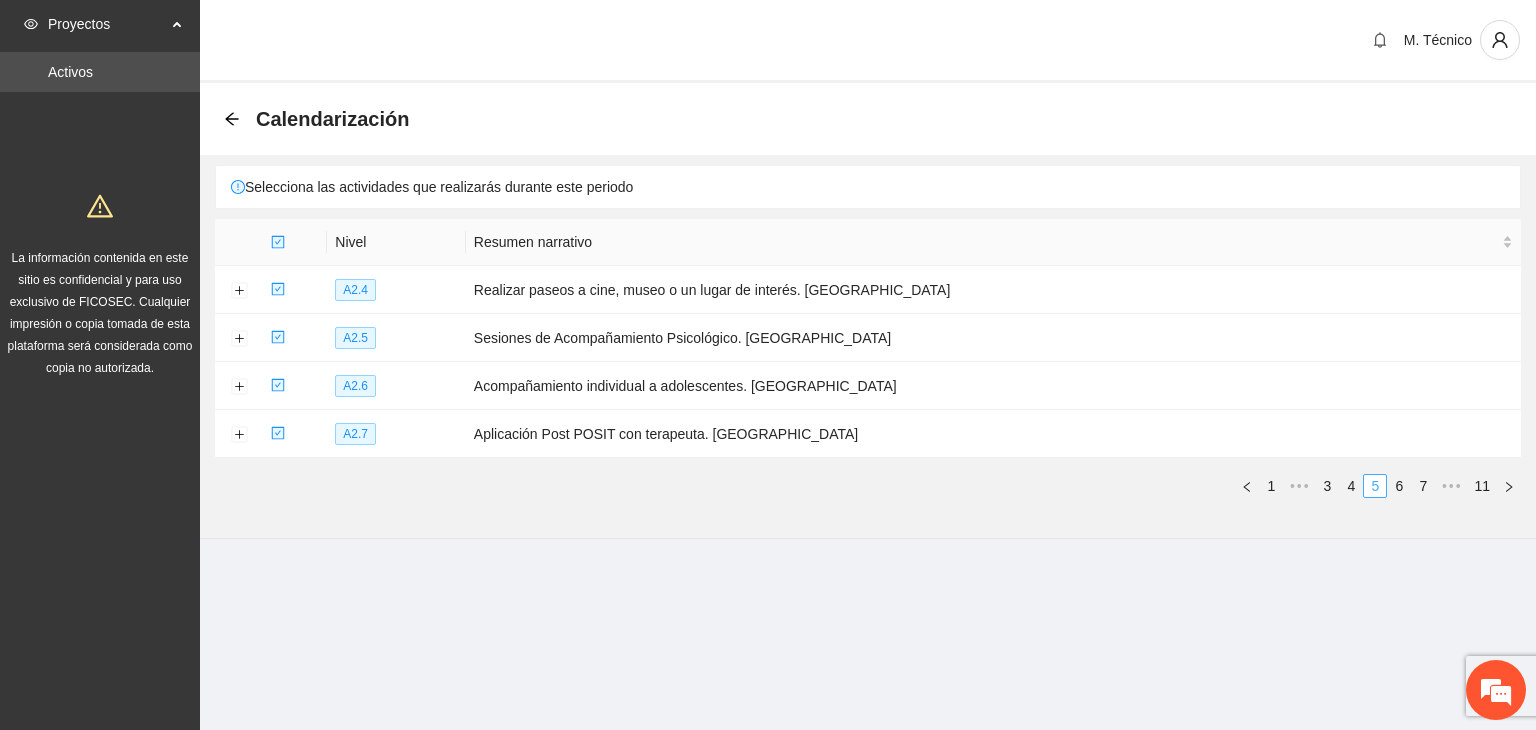 click on "7" at bounding box center (1423, 486) 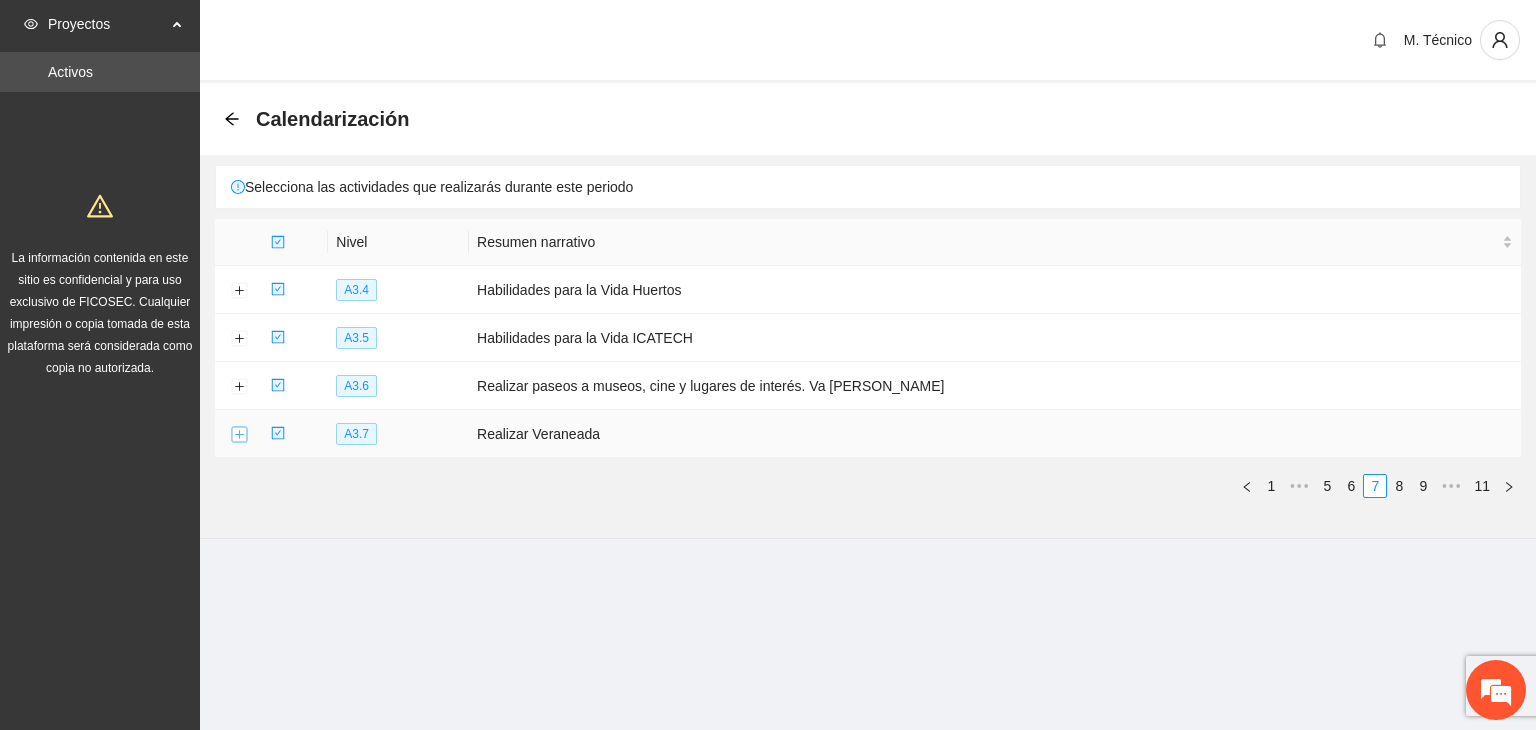 click at bounding box center [239, 435] 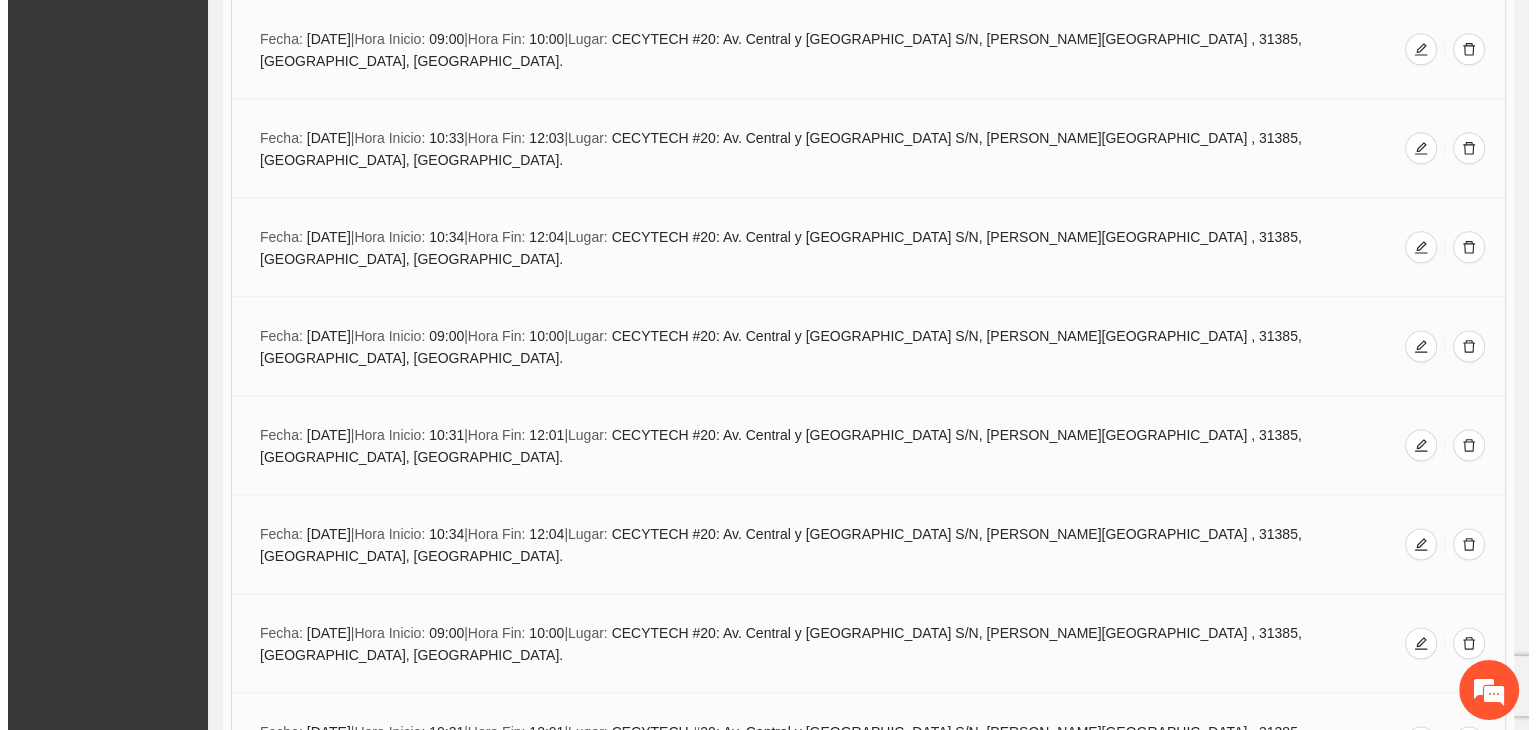 scroll, scrollTop: 2597, scrollLeft: 0, axis: vertical 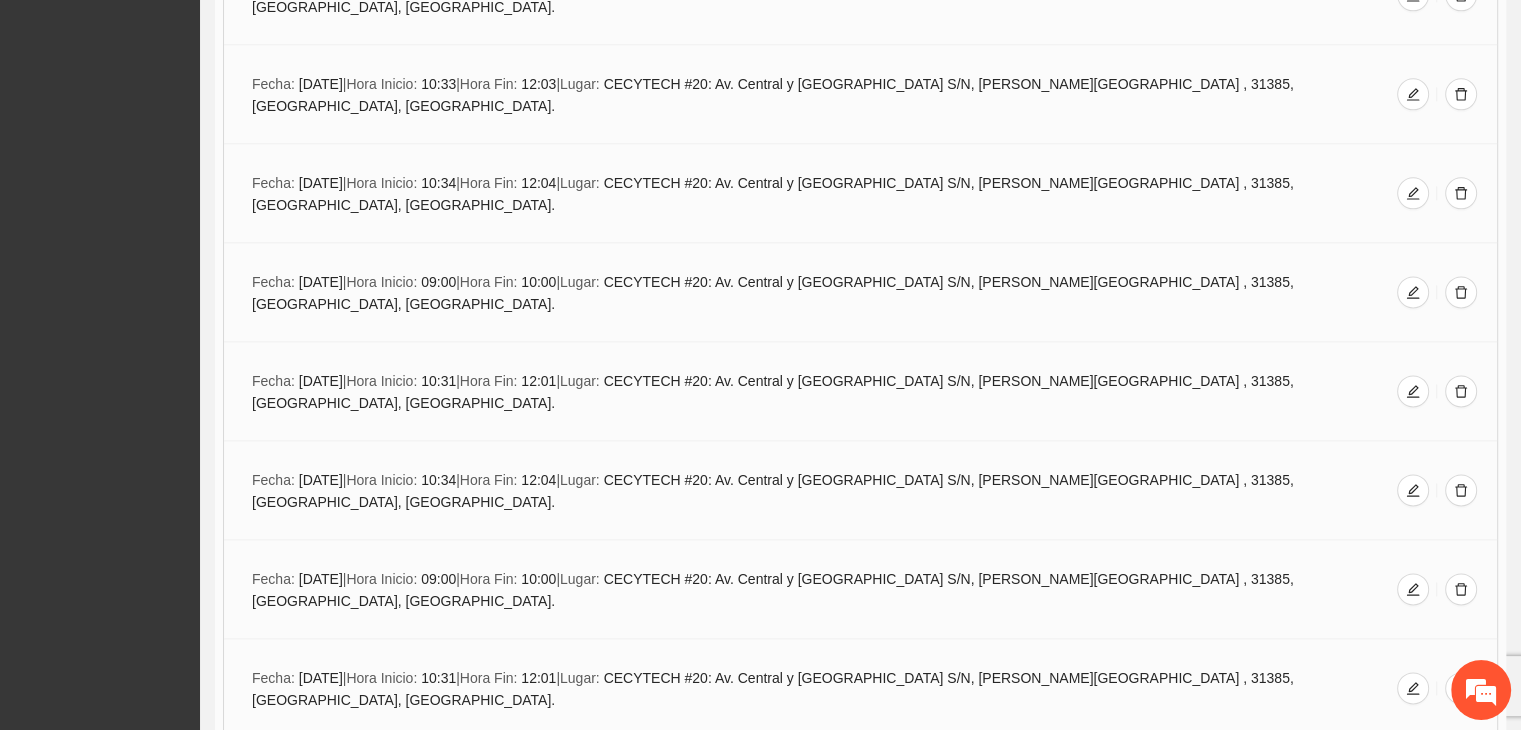 click 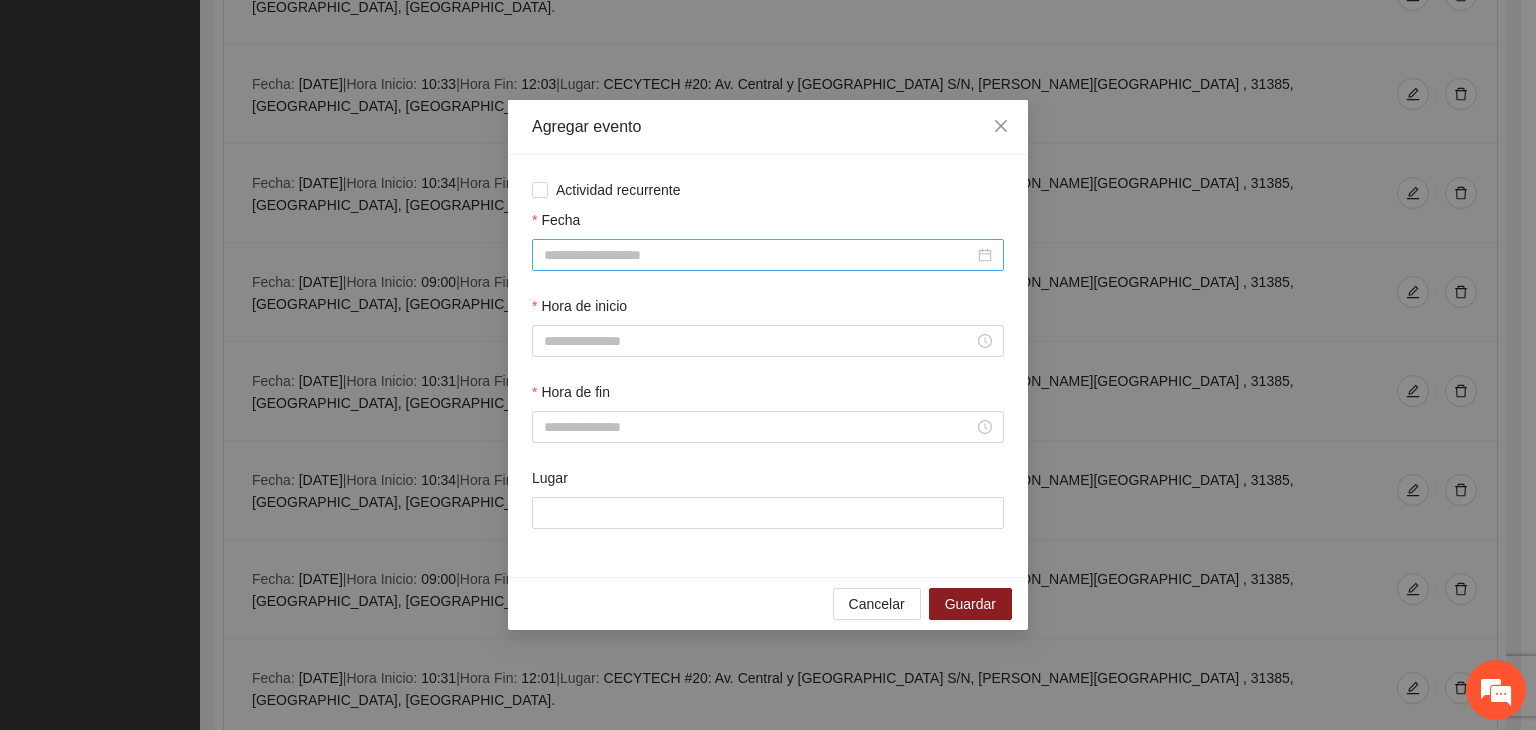 click on "Fecha" at bounding box center [759, 255] 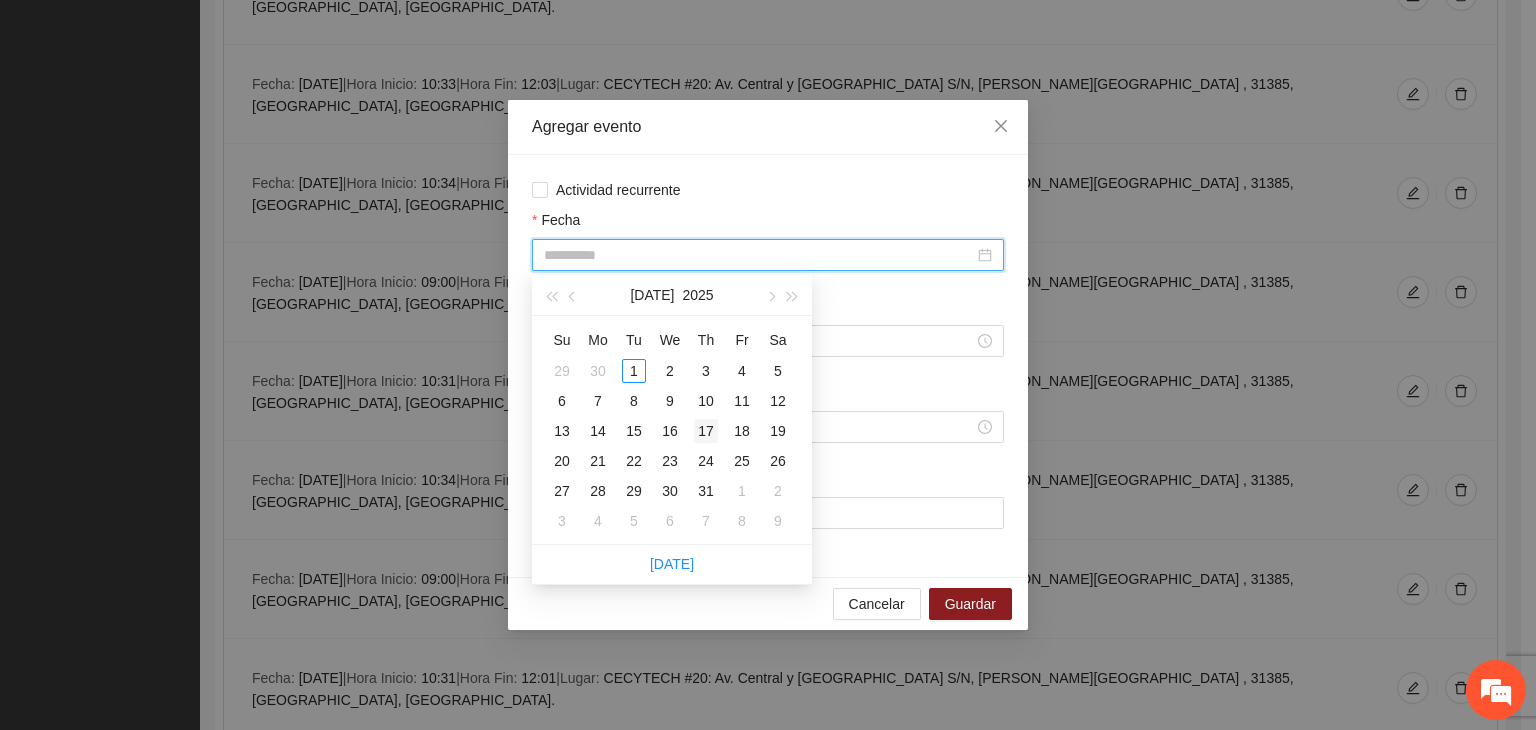 type on "**********" 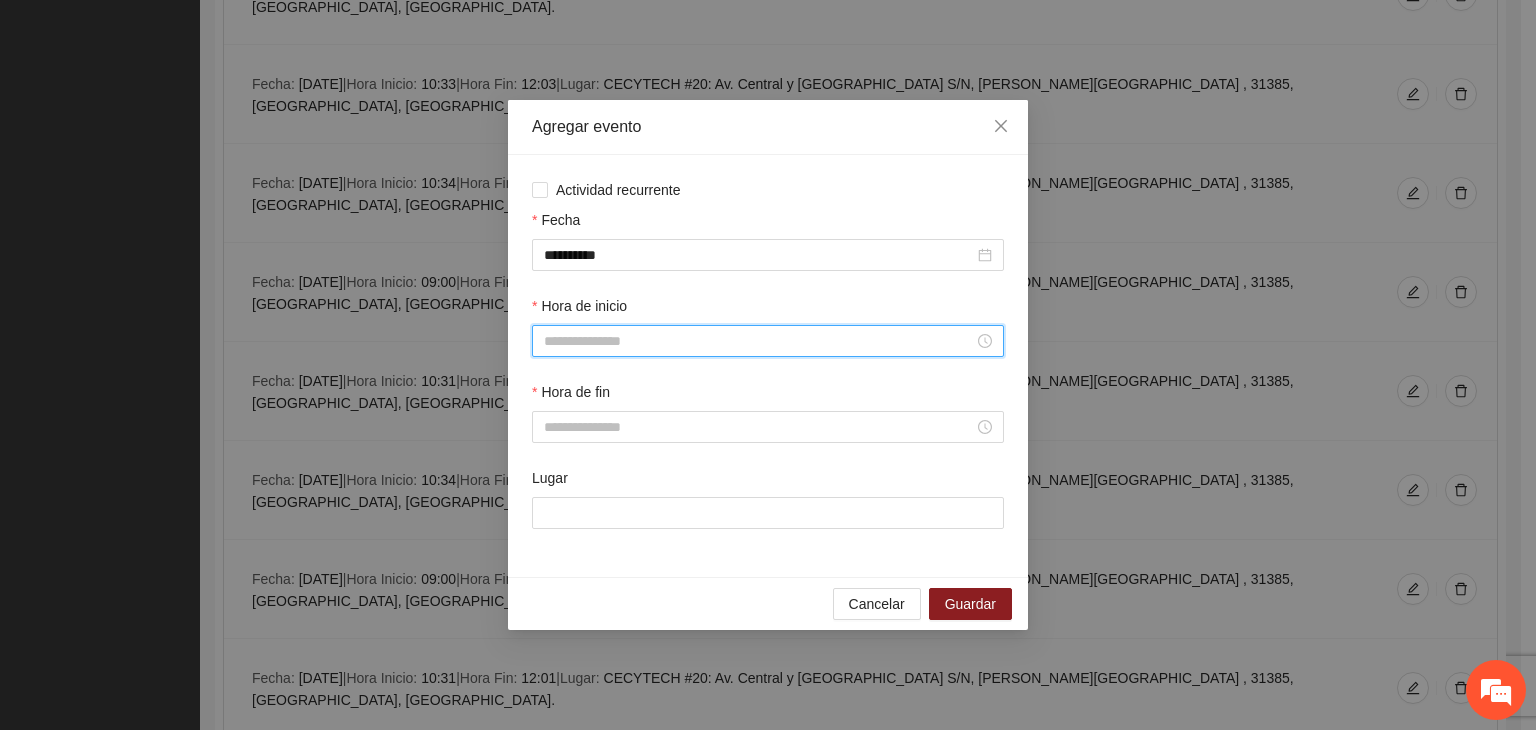 click on "Hora de inicio" at bounding box center [759, 341] 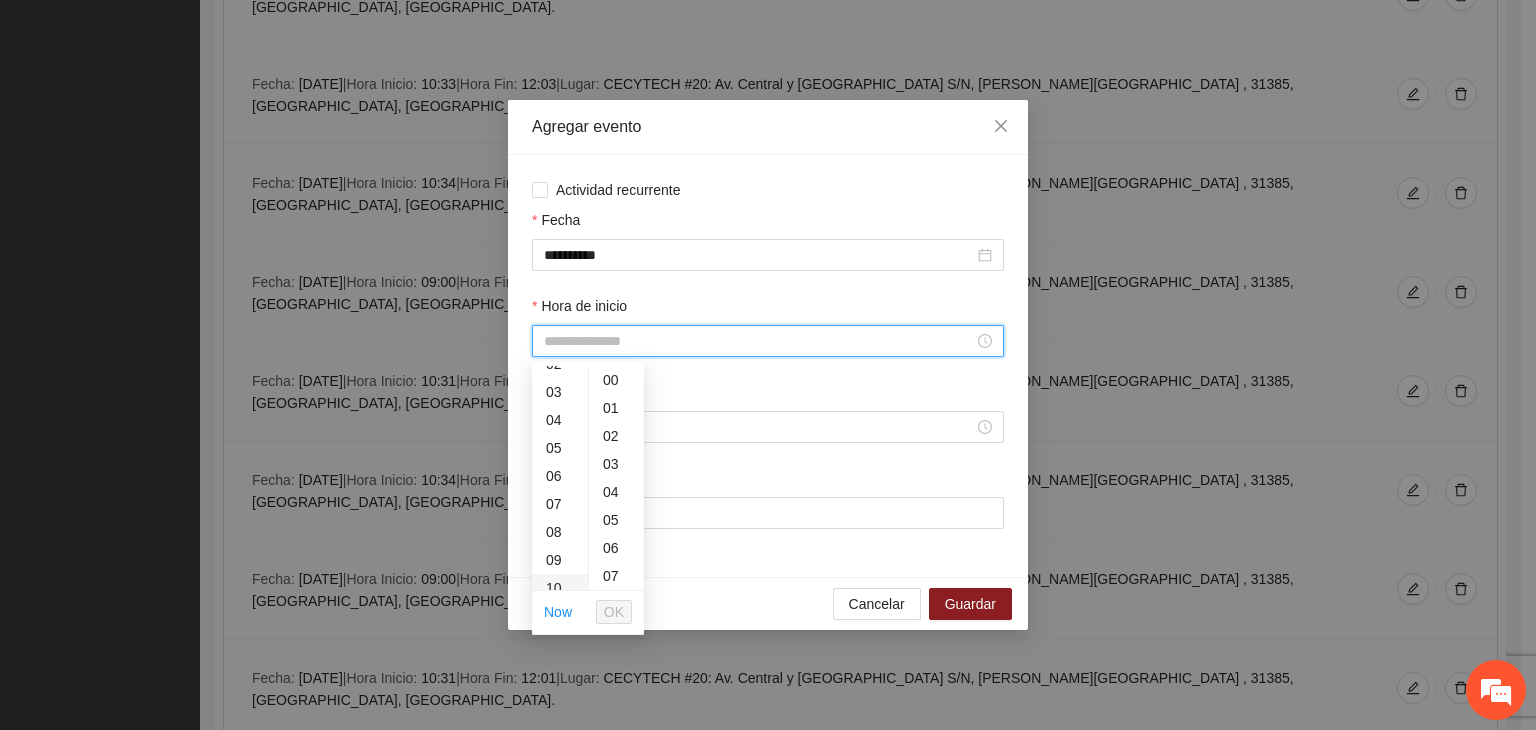 scroll, scrollTop: 100, scrollLeft: 0, axis: vertical 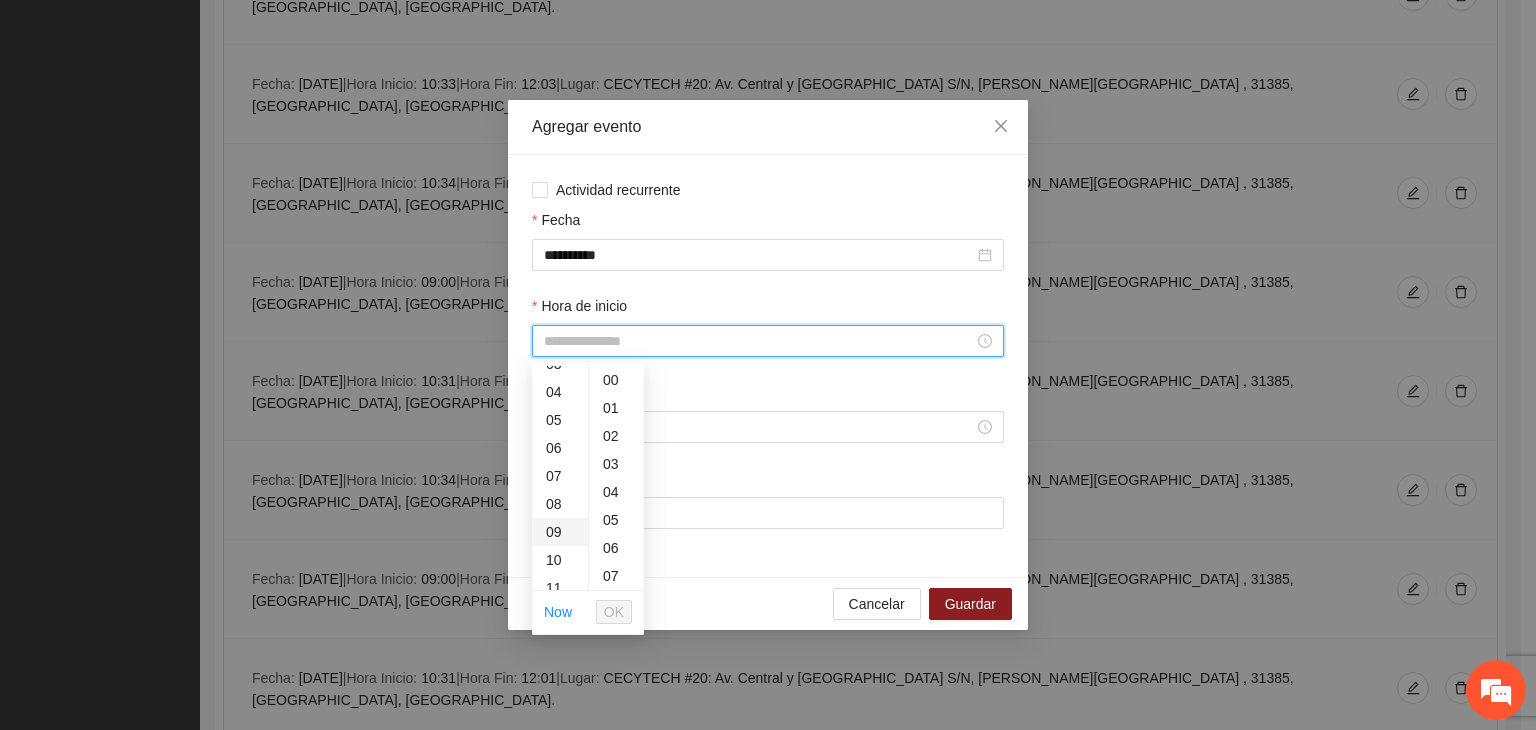 click on "09" at bounding box center (560, 532) 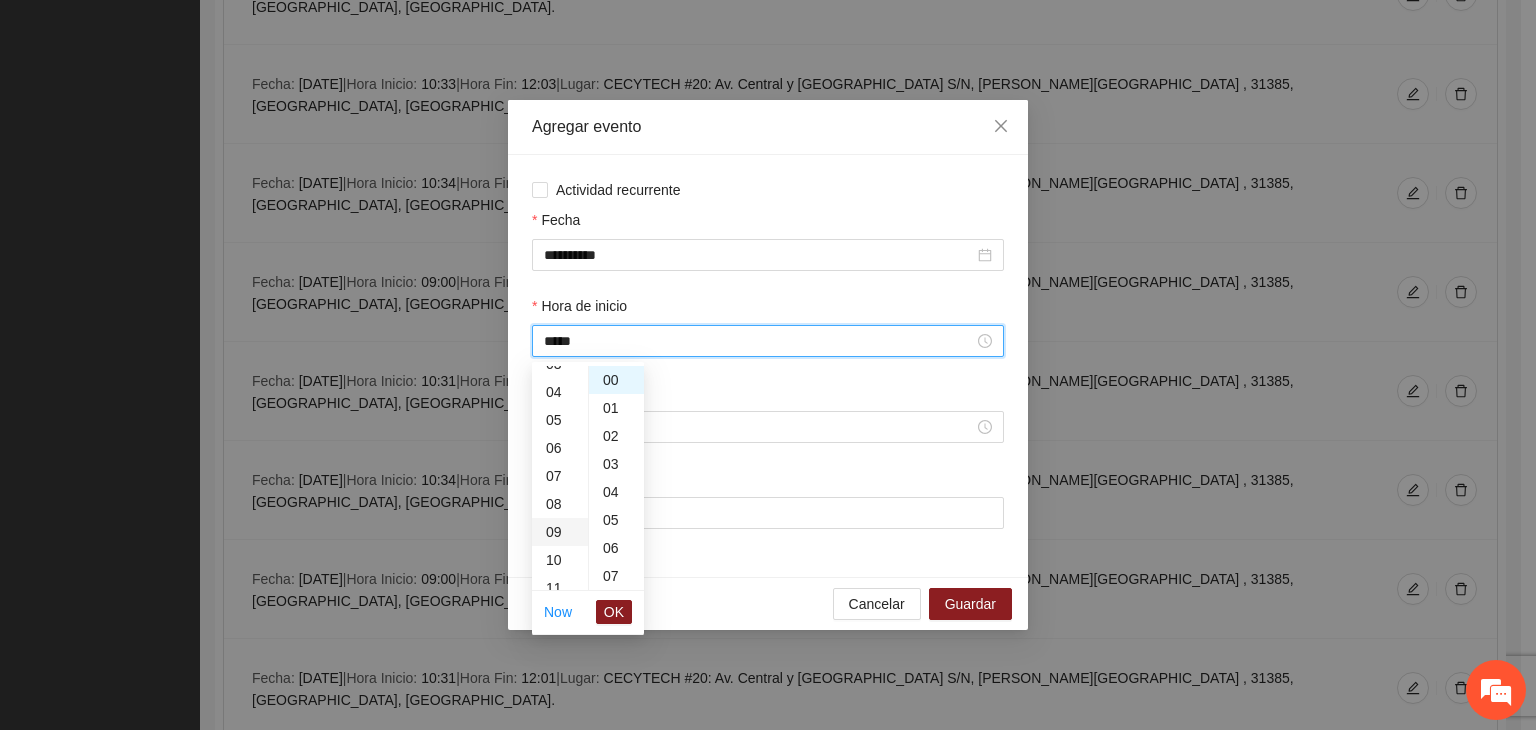 scroll, scrollTop: 252, scrollLeft: 0, axis: vertical 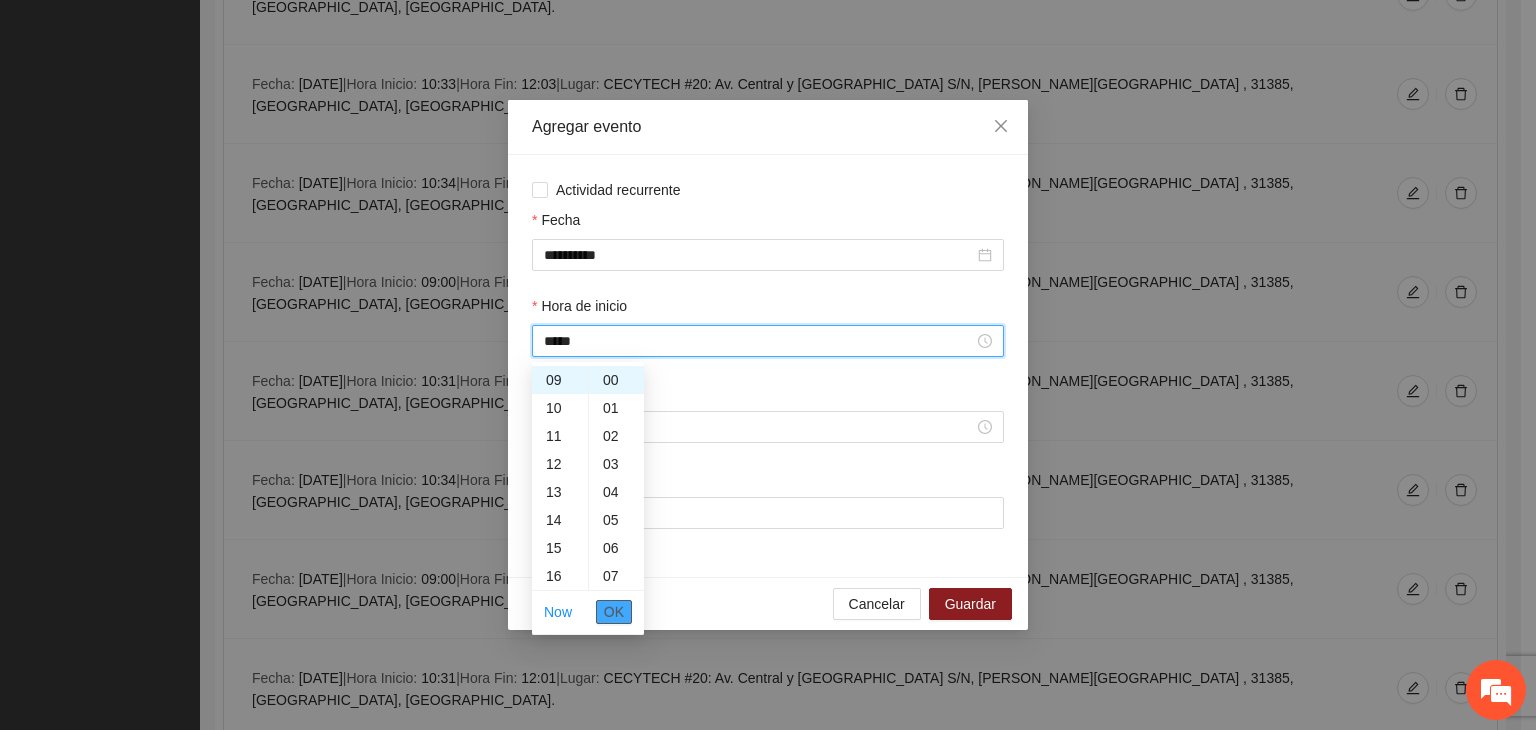 click on "OK" at bounding box center (614, 612) 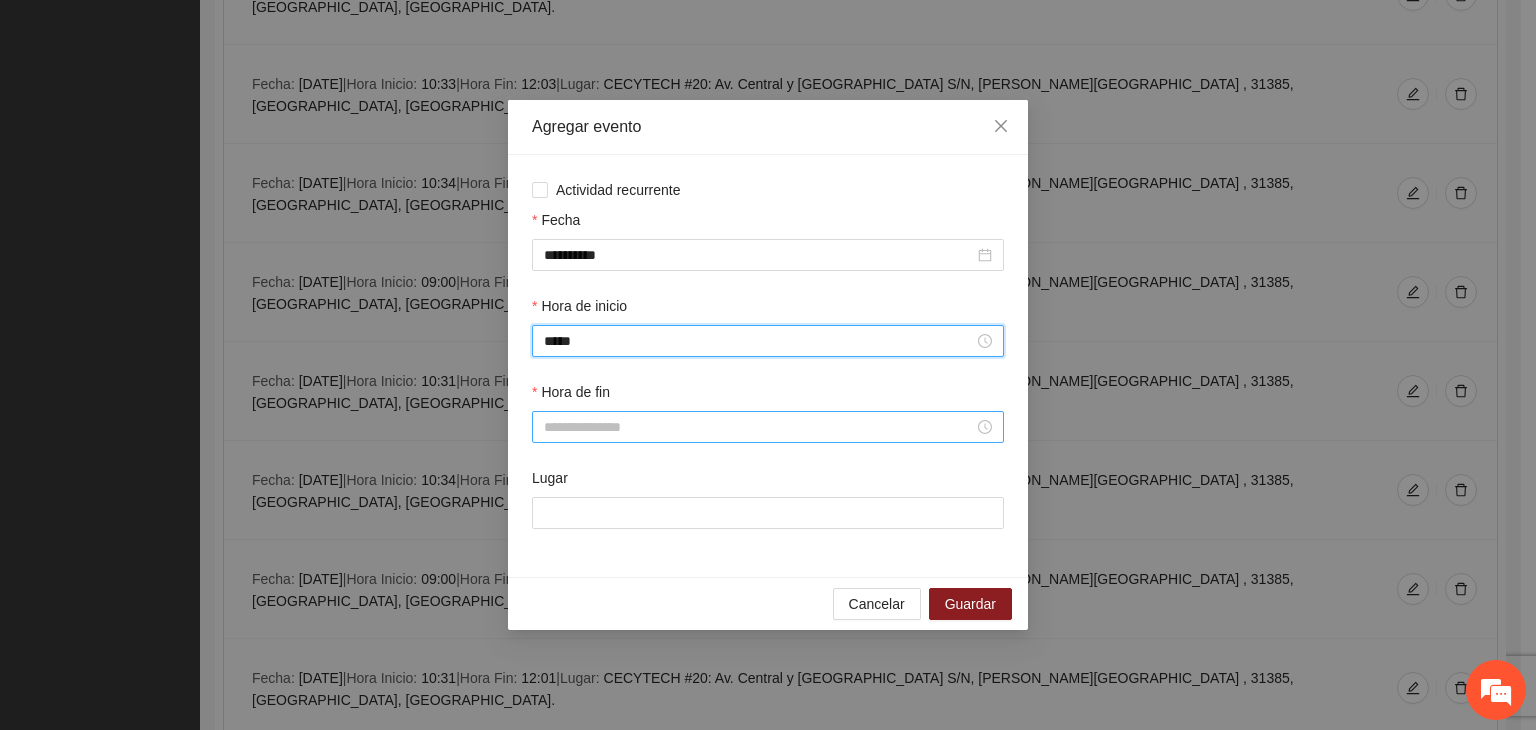 click on "Hora de fin" at bounding box center [759, 427] 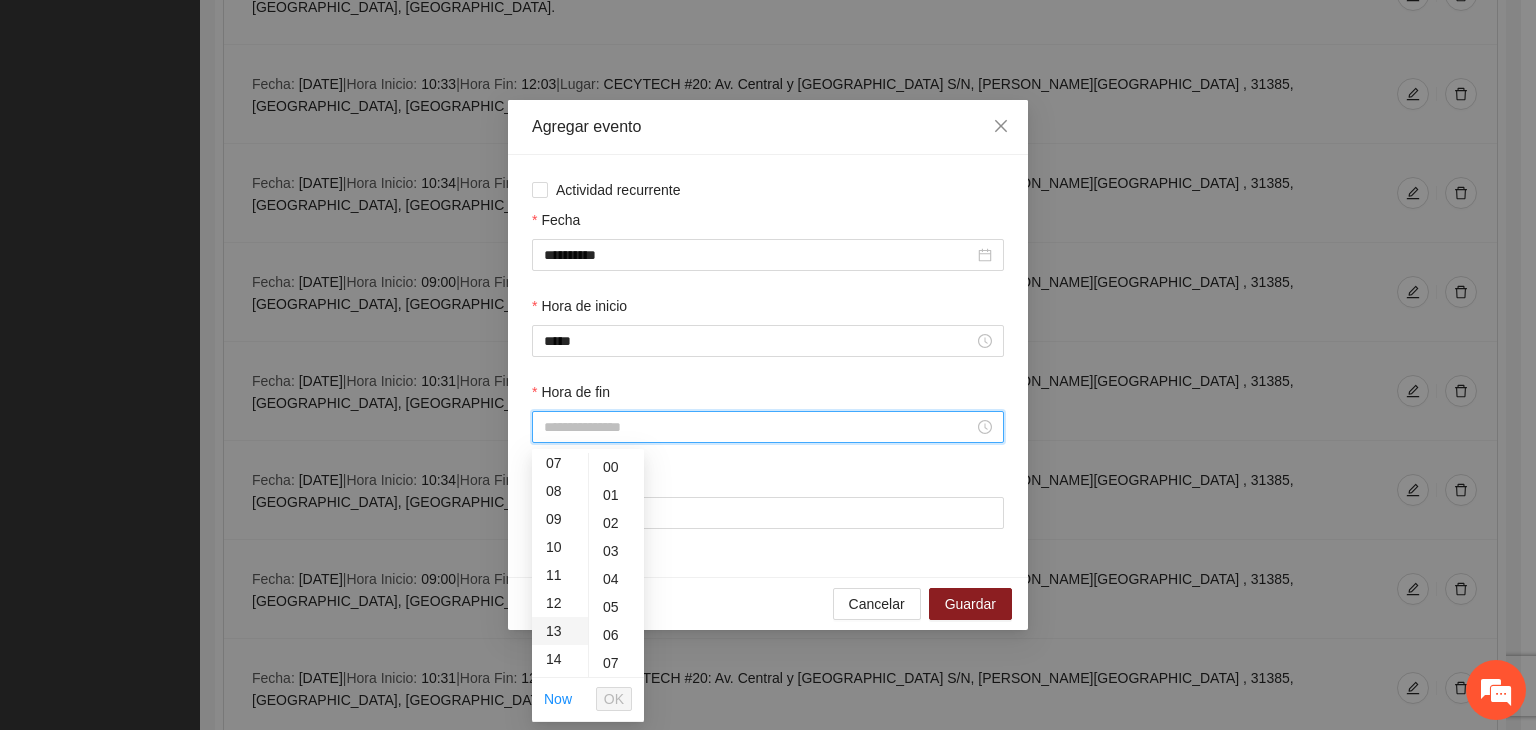 click on "13" at bounding box center (560, 631) 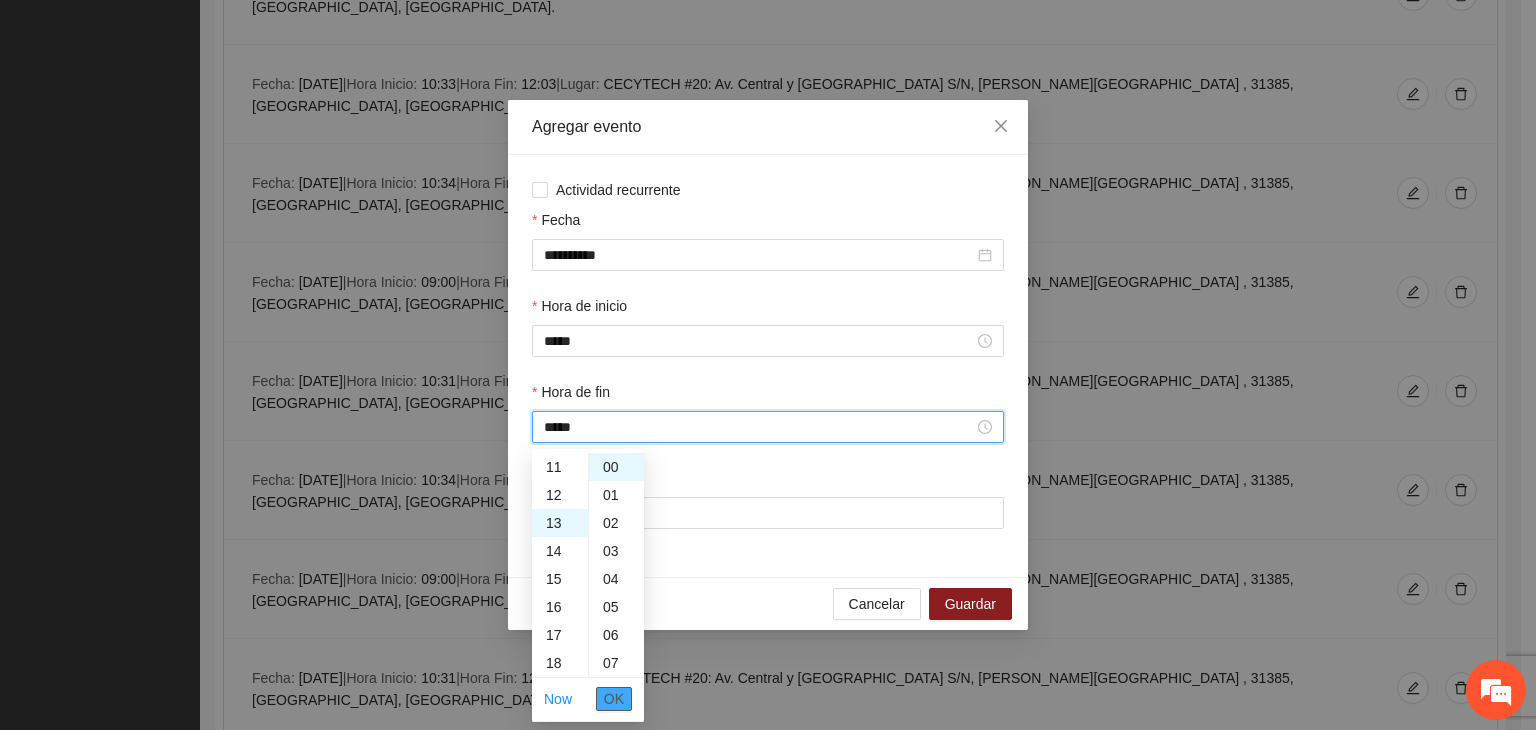 scroll, scrollTop: 364, scrollLeft: 0, axis: vertical 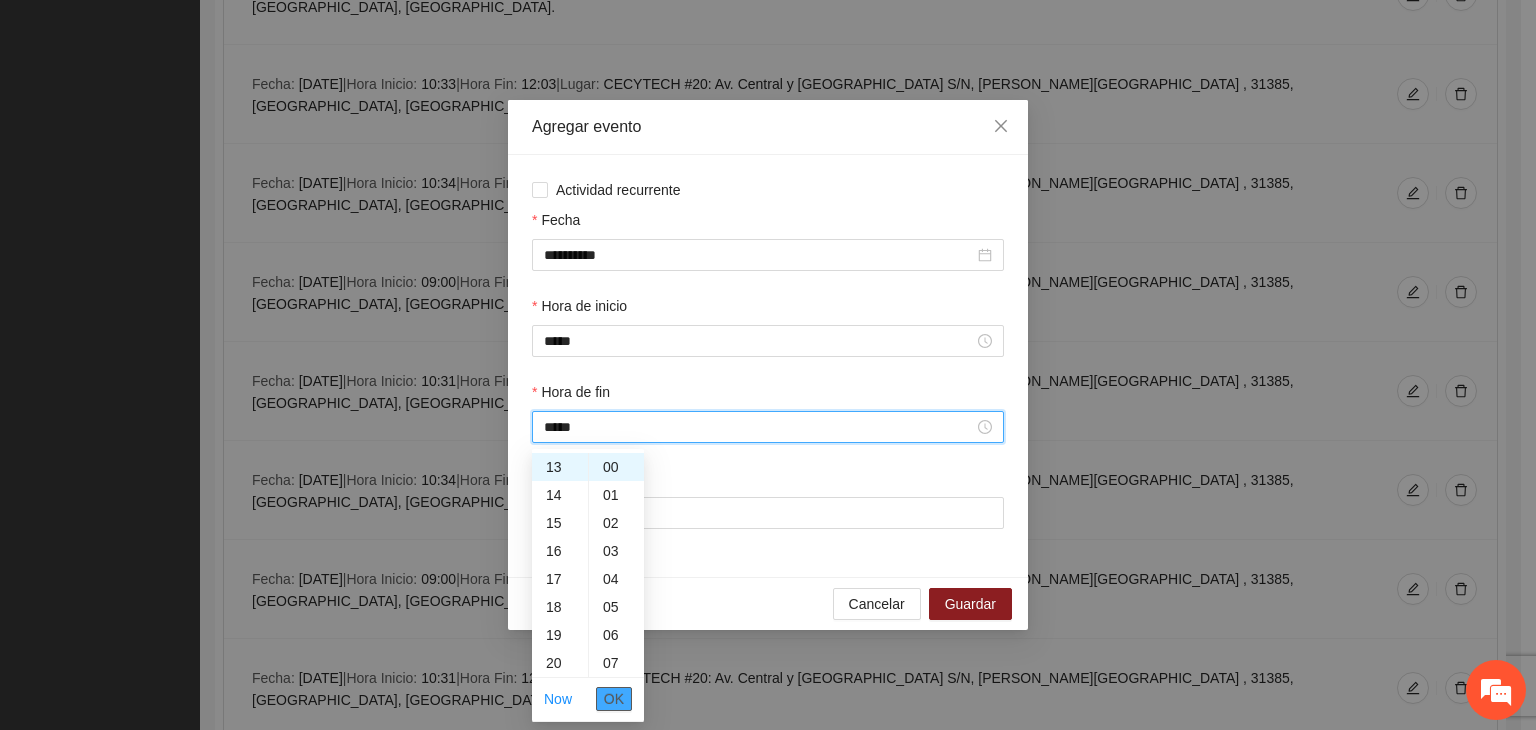 click on "OK" at bounding box center [614, 699] 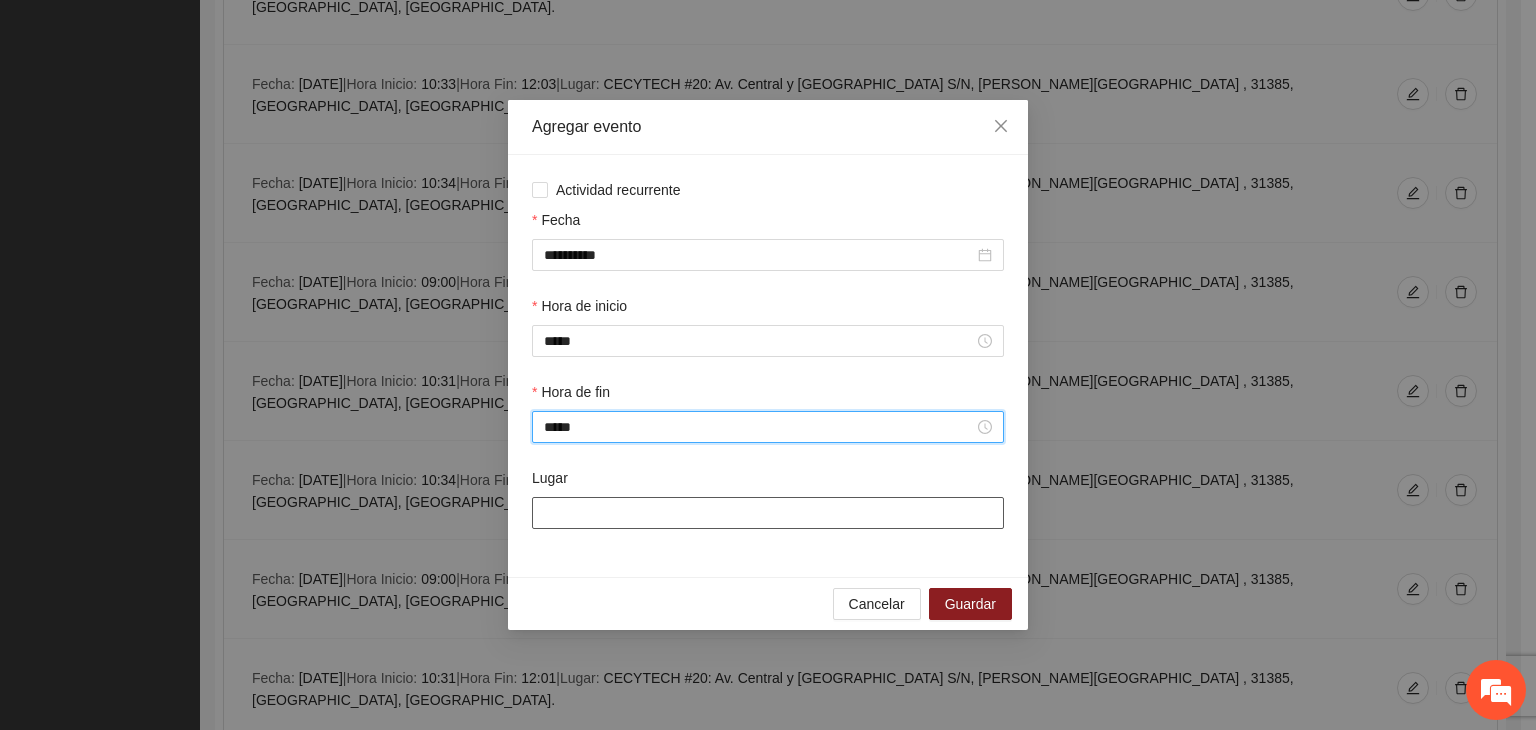 click on "Lugar" at bounding box center [768, 513] 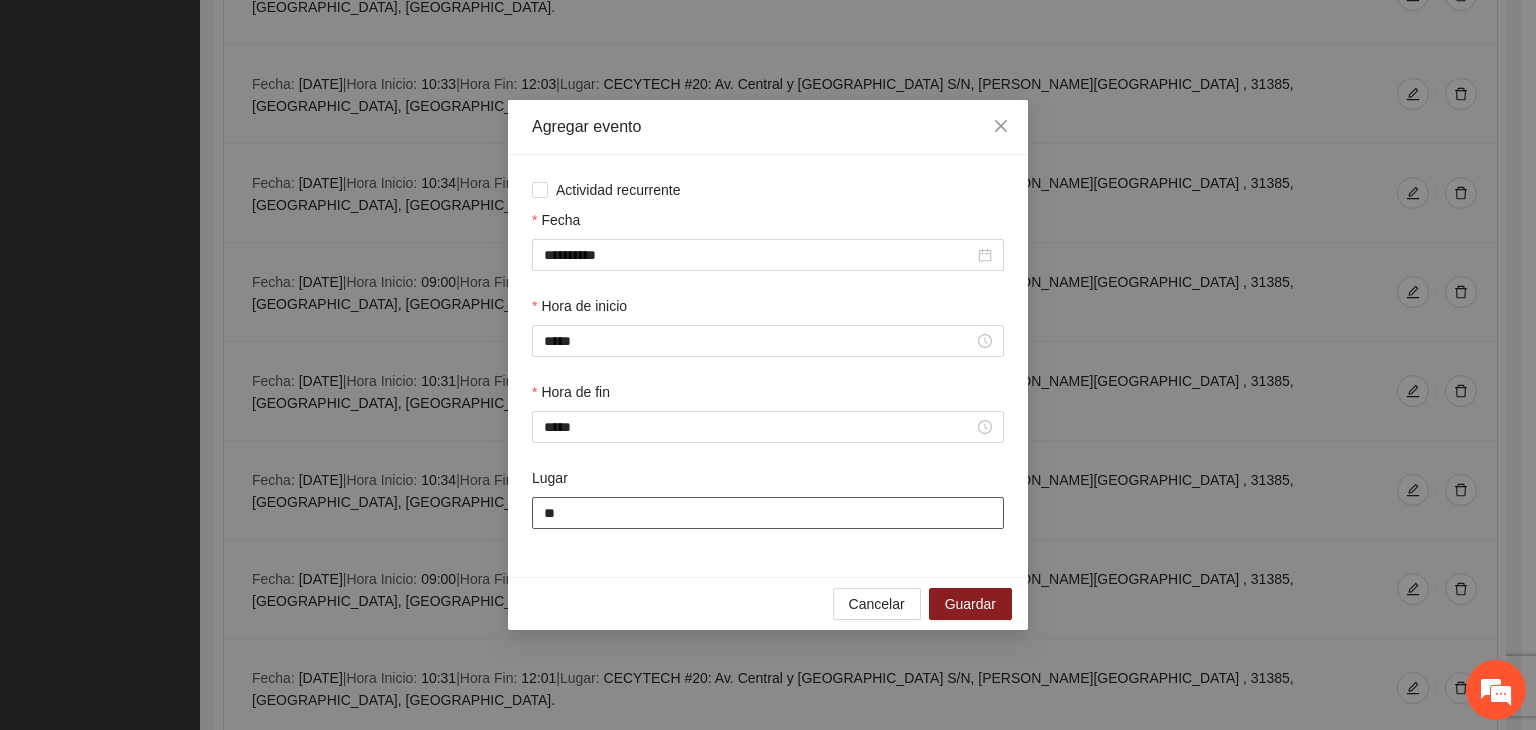 type on "*" 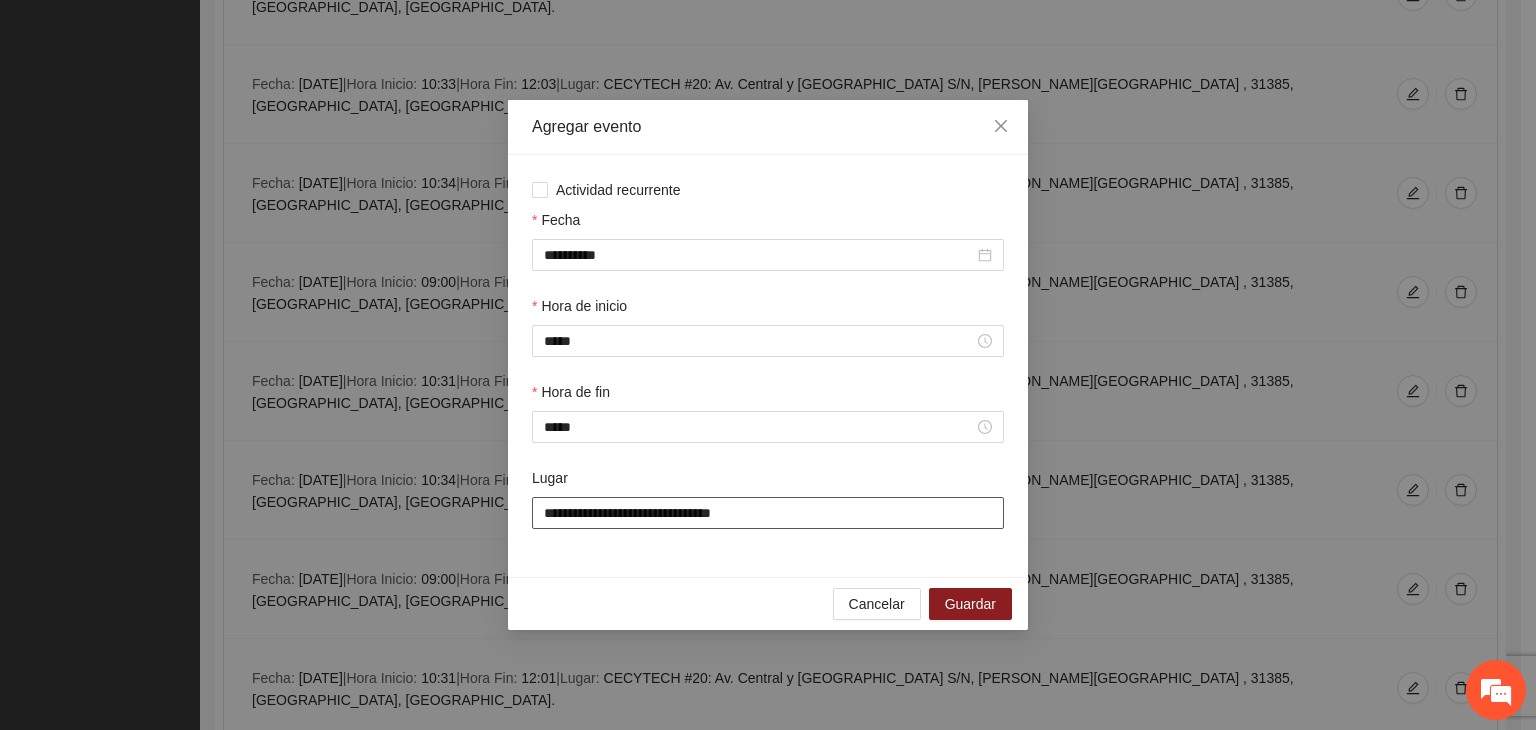 paste on "**********" 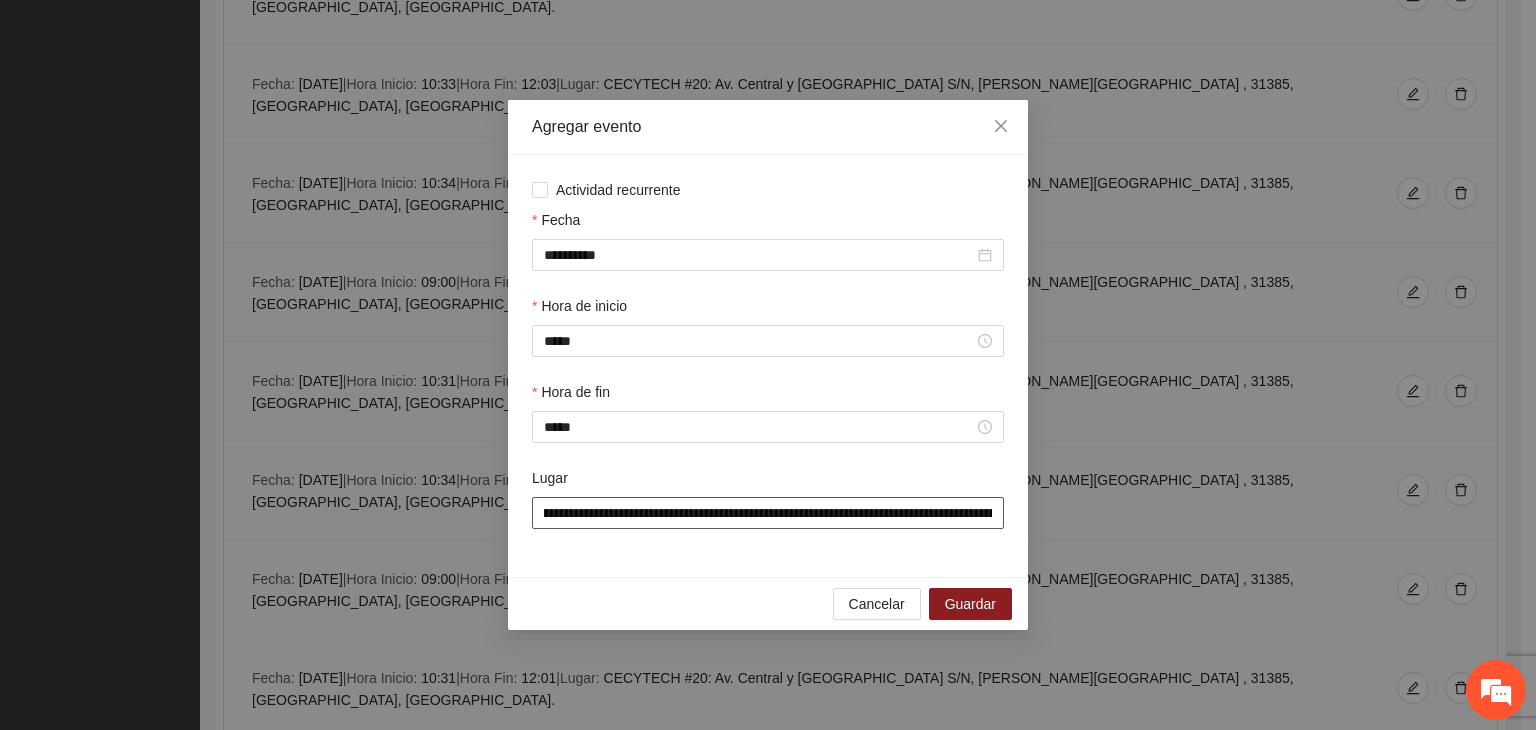 scroll, scrollTop: 0, scrollLeft: 0, axis: both 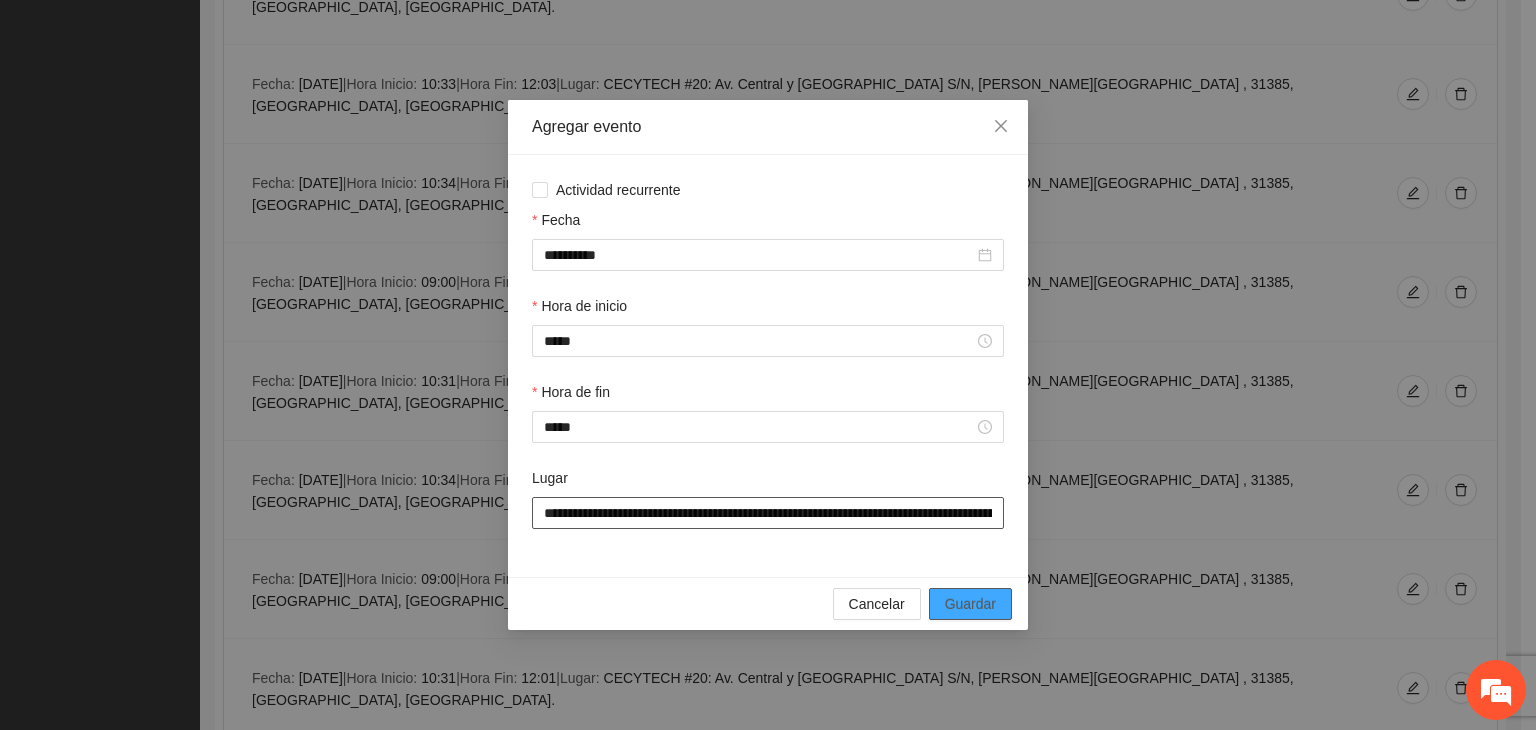 type on "**********" 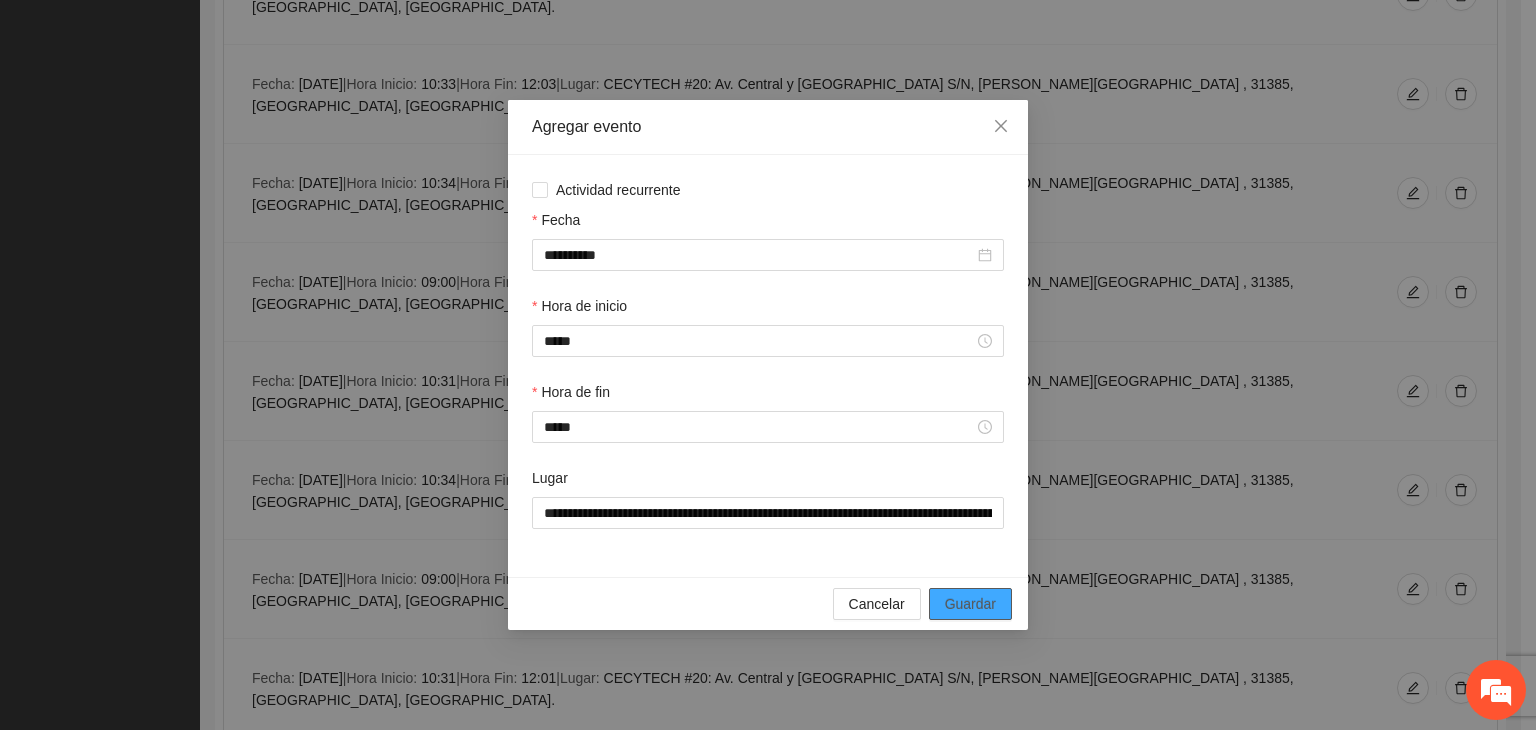 click on "Guardar" at bounding box center [970, 604] 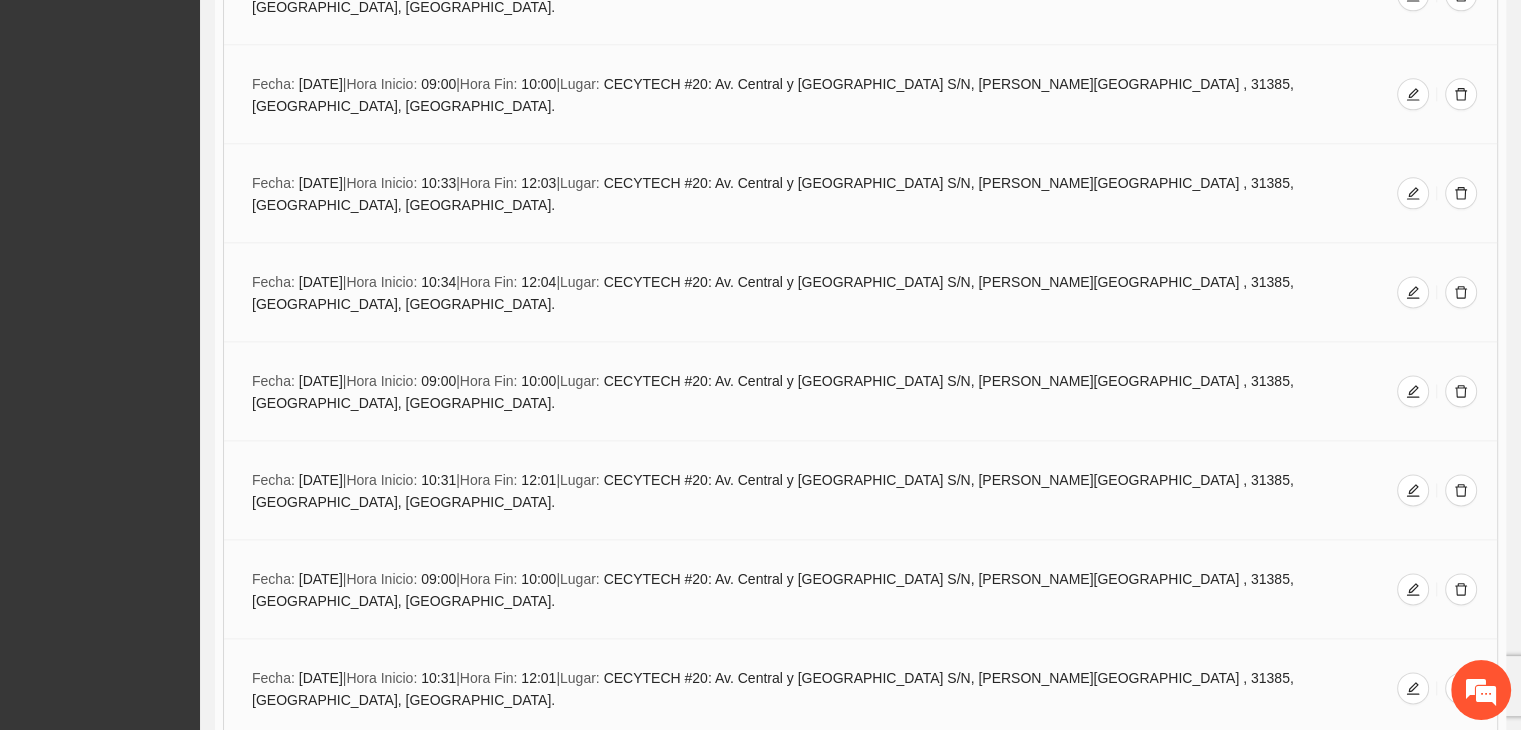 click on "Agregar evento" at bounding box center (860, 964) 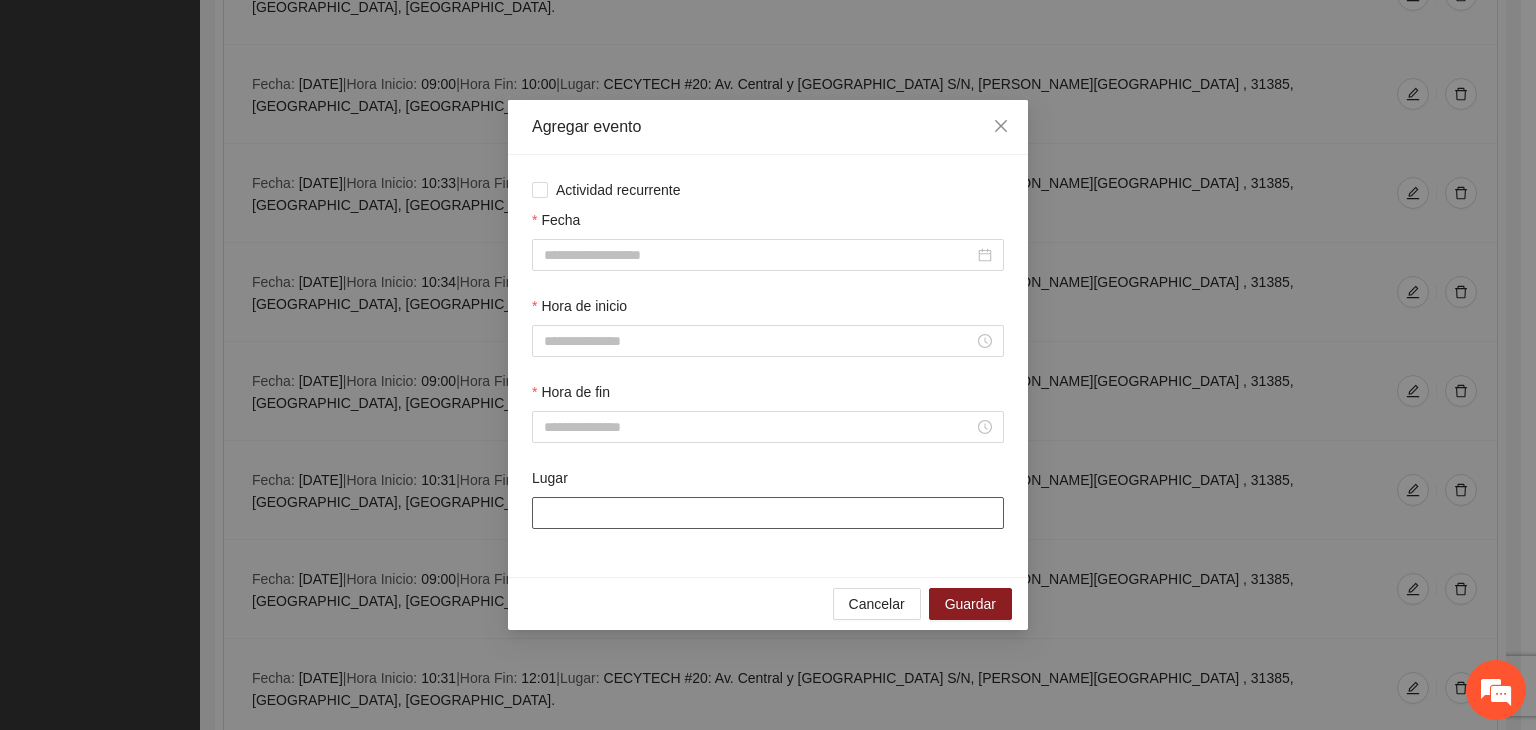 click on "Lugar" at bounding box center [768, 513] 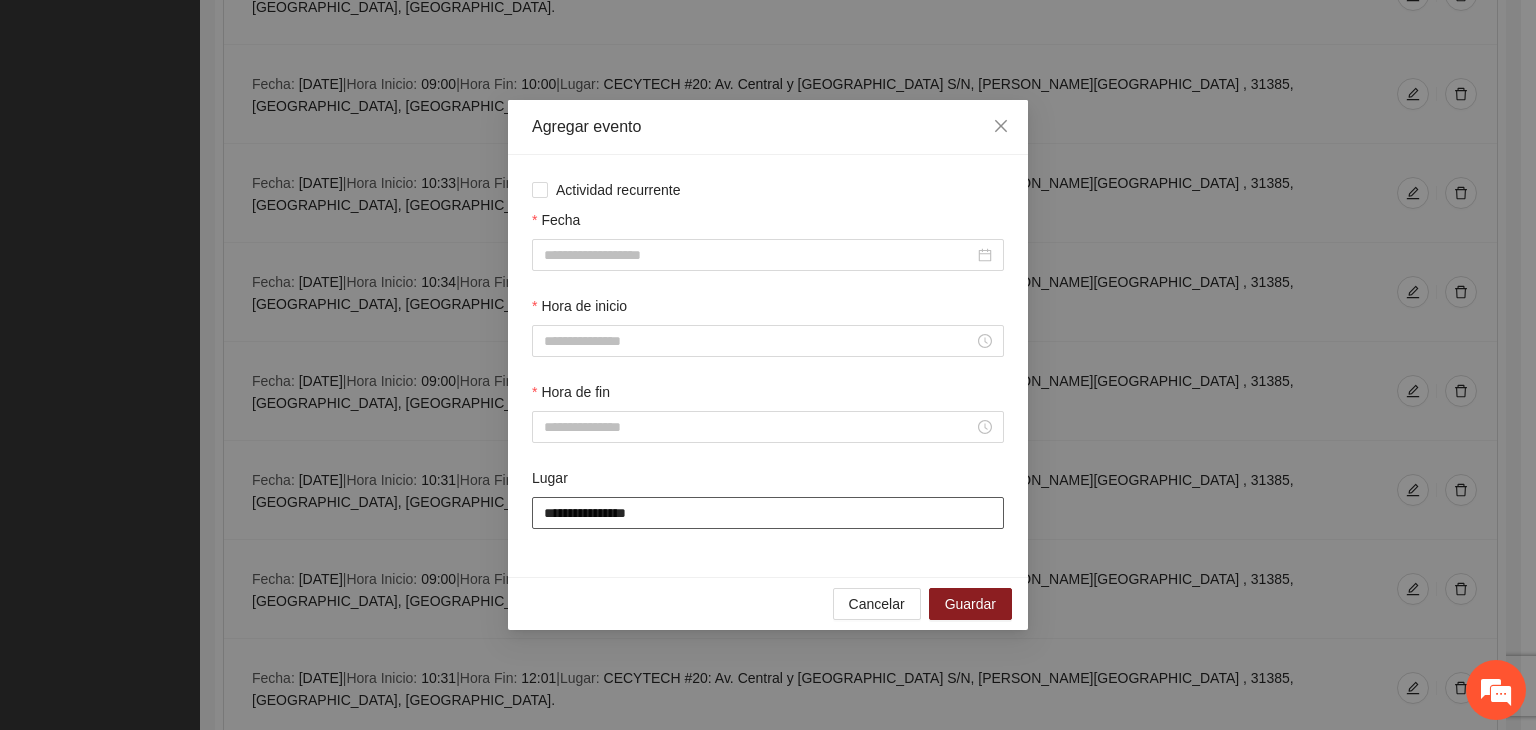paste on "**********" 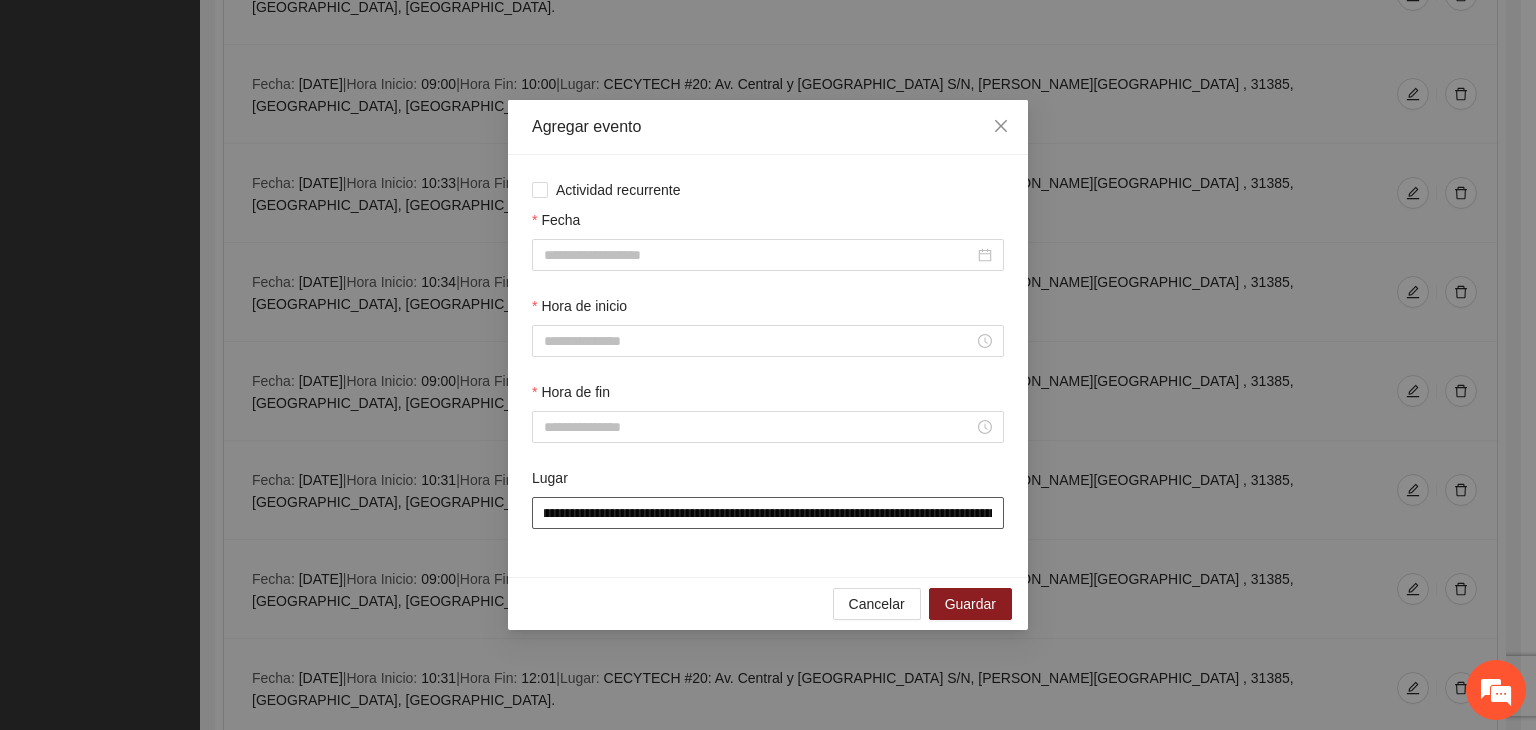 scroll, scrollTop: 0, scrollLeft: 0, axis: both 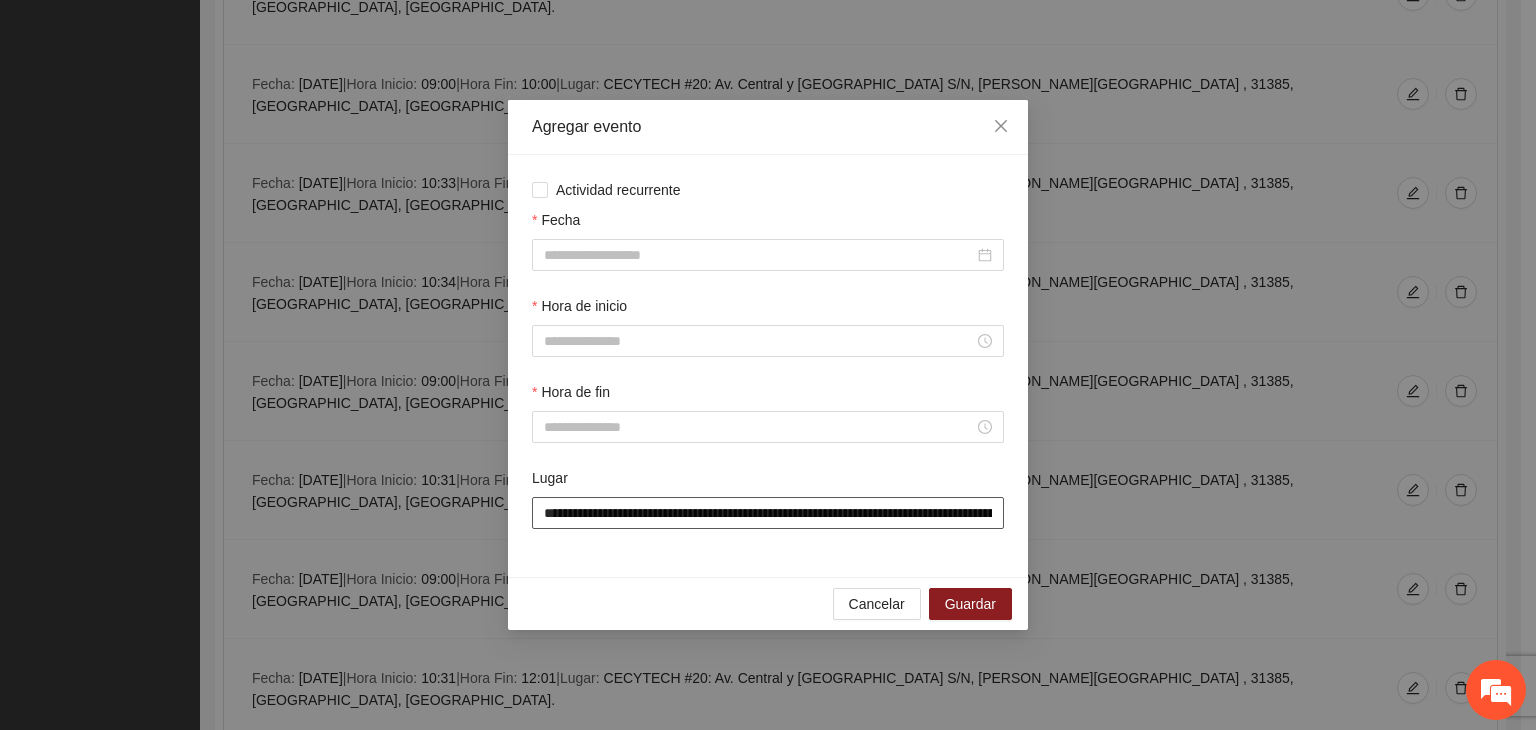 click on "**********" at bounding box center (768, 513) 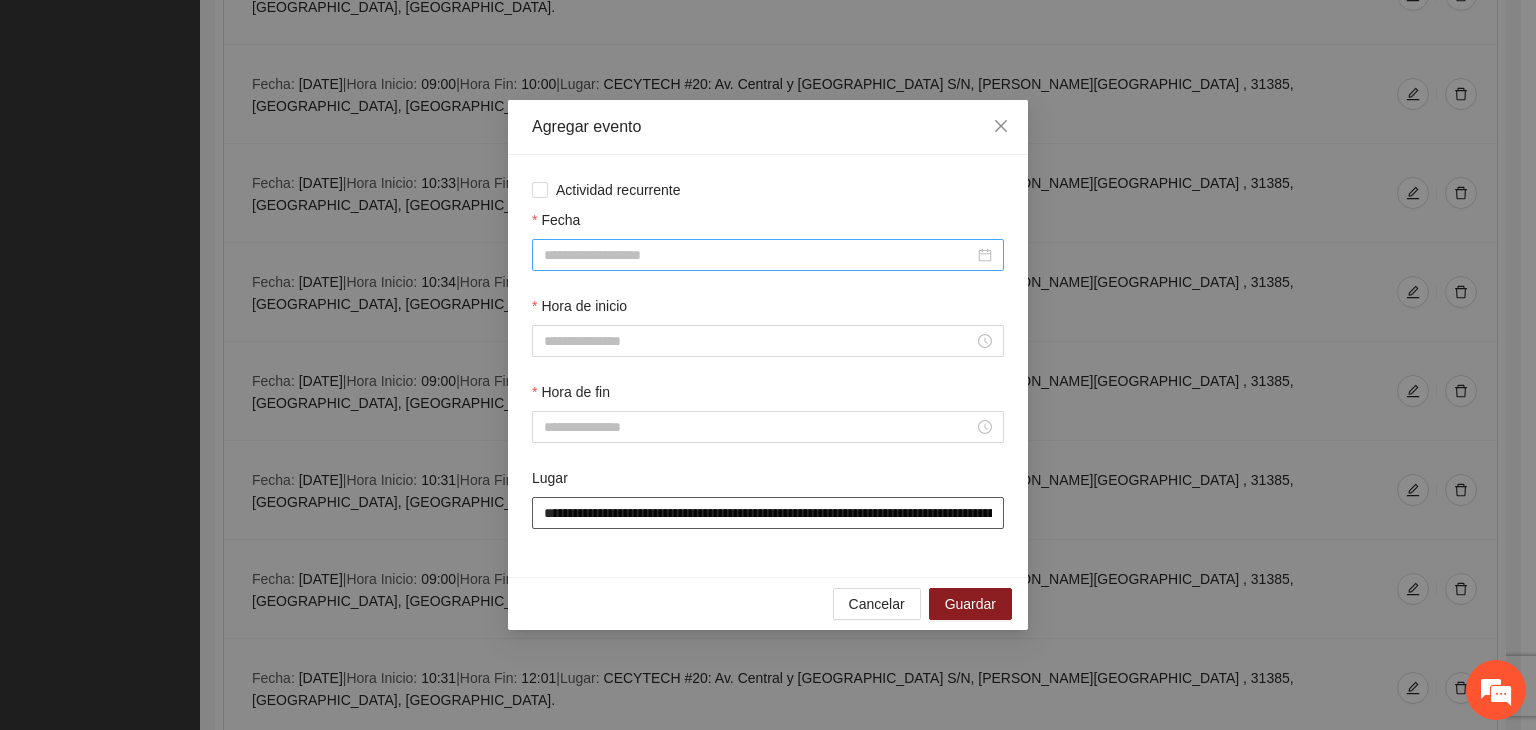 type on "**********" 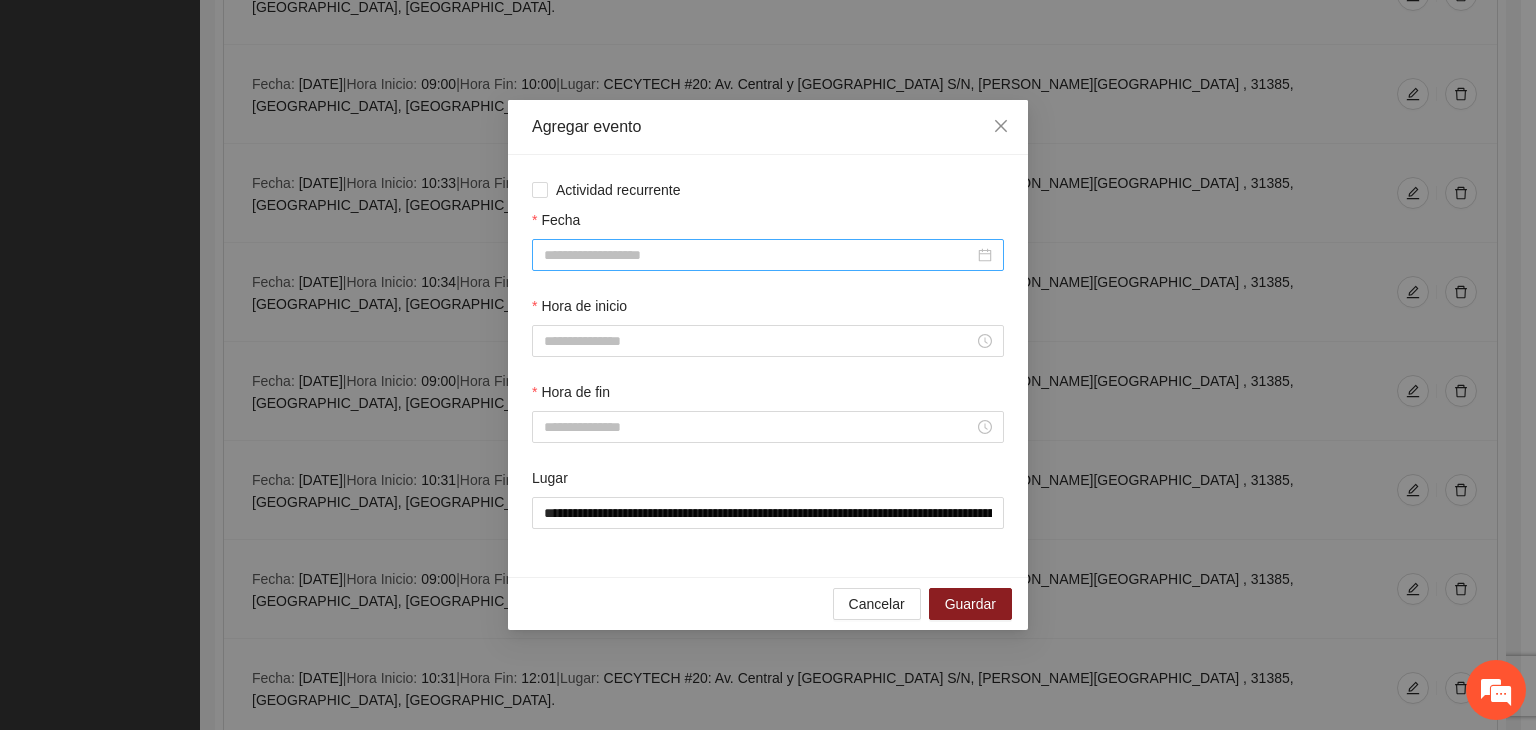 click on "Fecha" at bounding box center (759, 255) 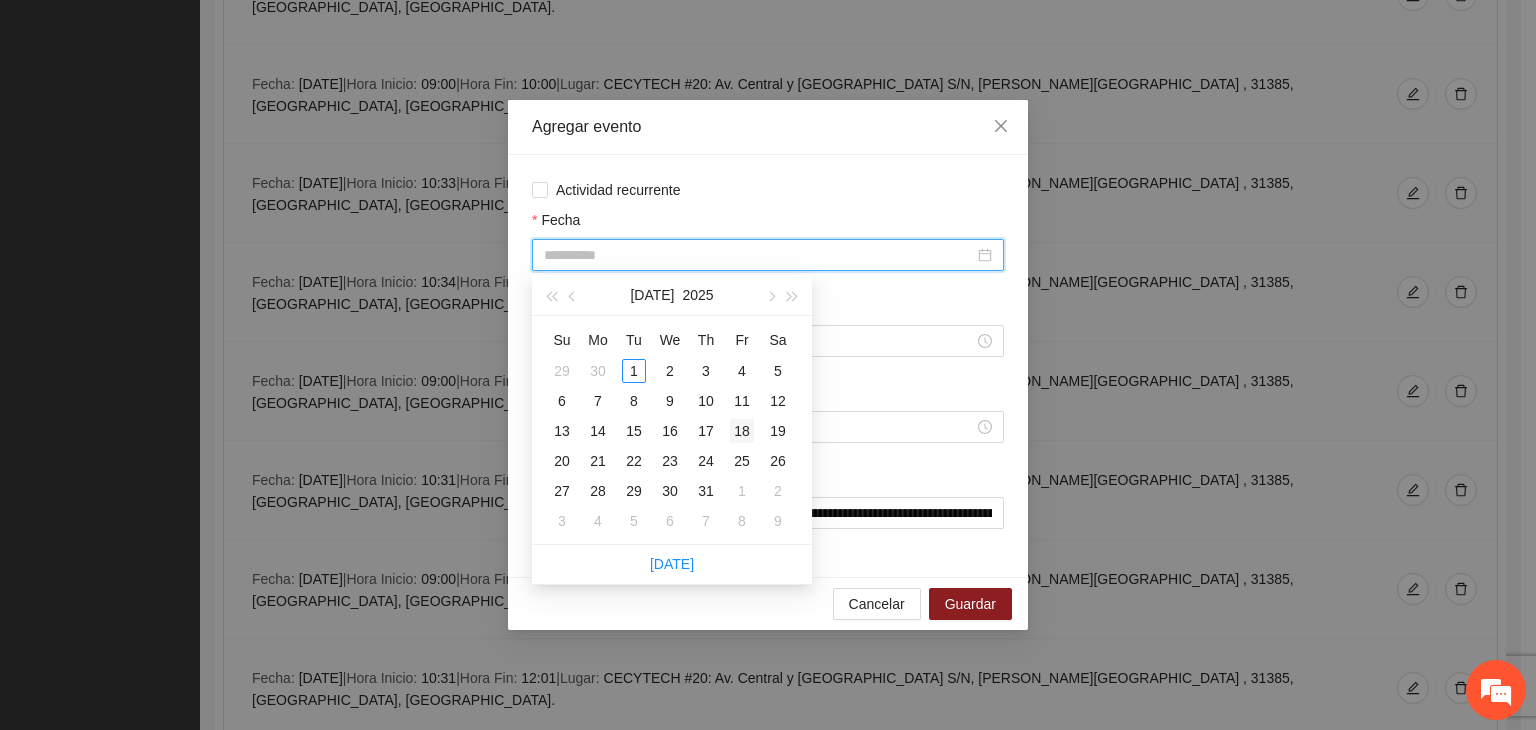 type on "**********" 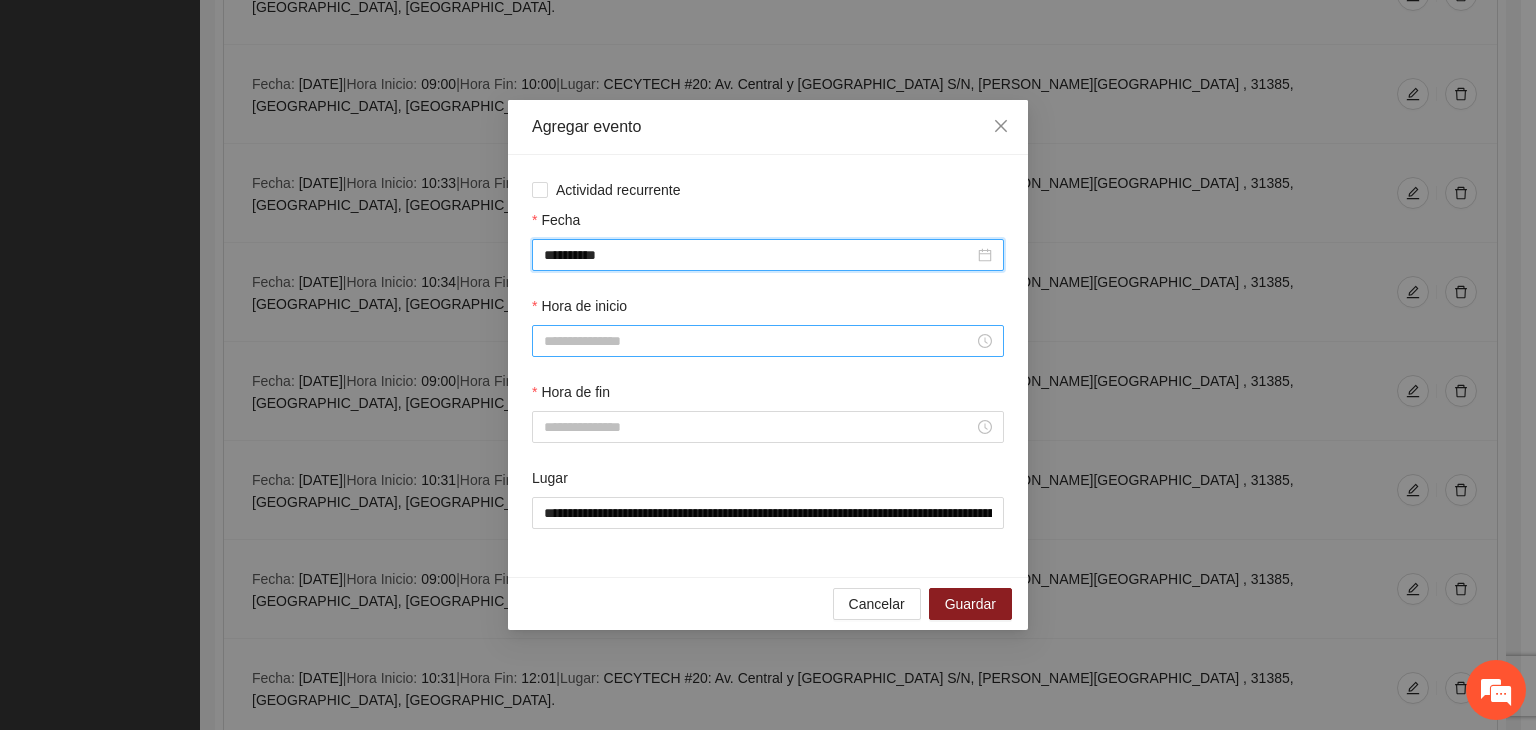 click on "Hora de inicio" at bounding box center (759, 341) 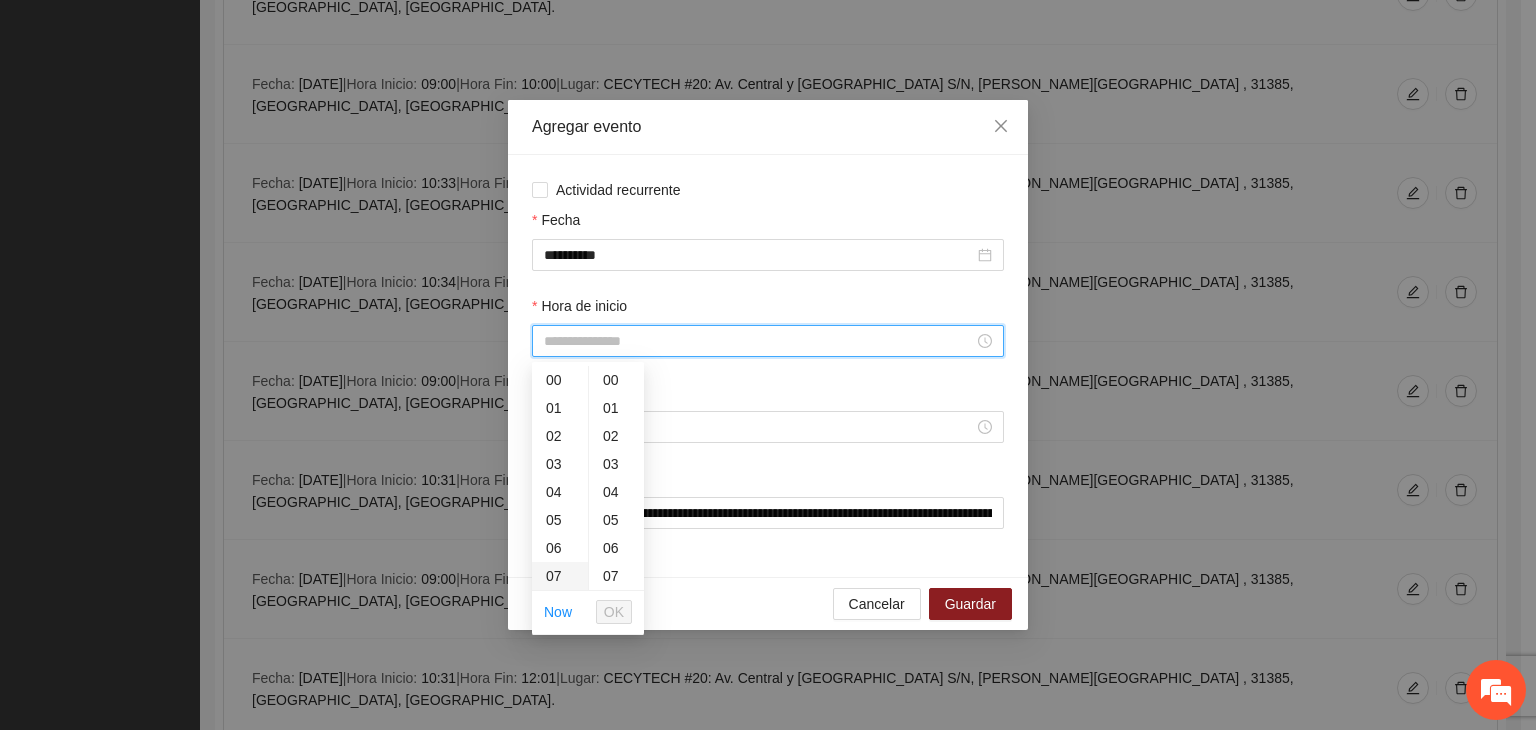 scroll, scrollTop: 200, scrollLeft: 0, axis: vertical 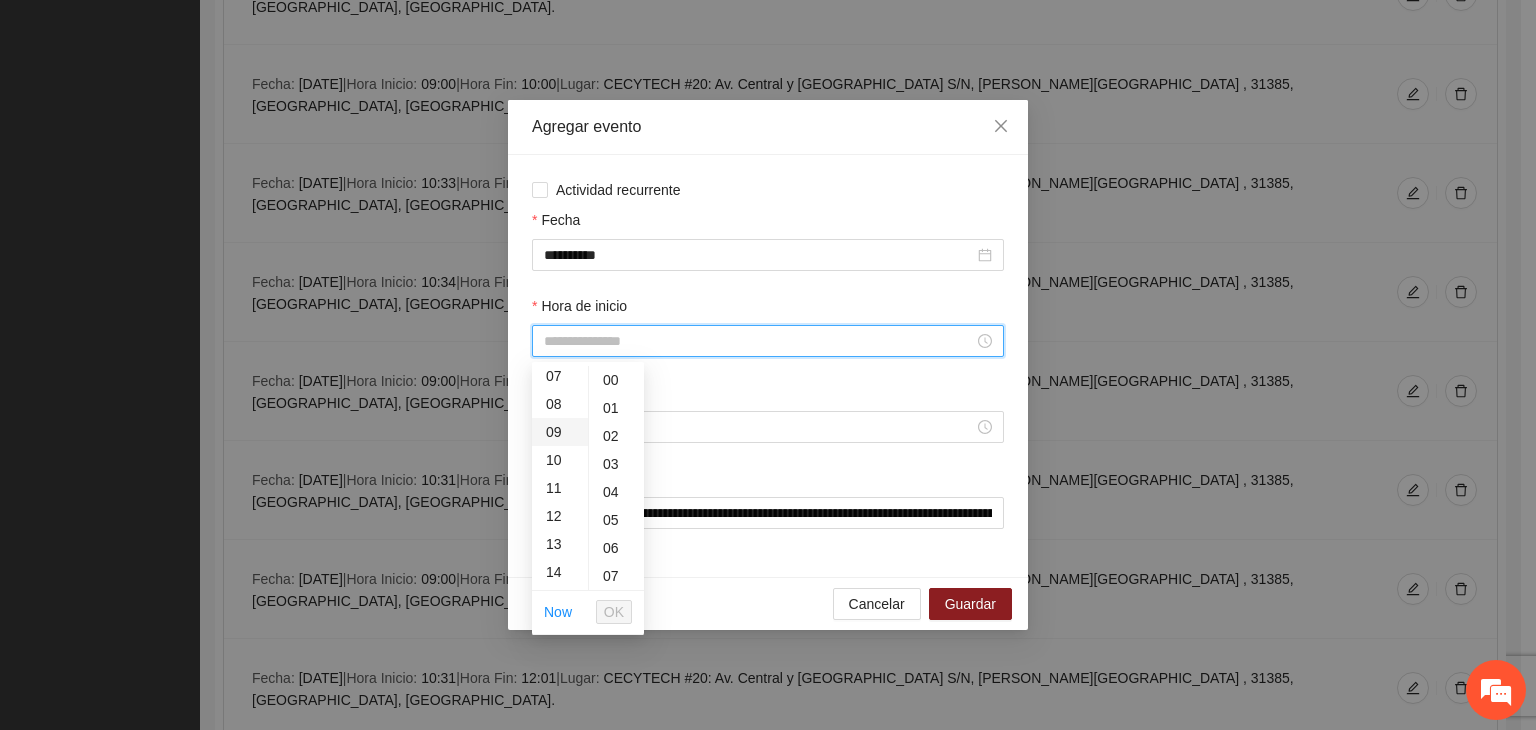 click on "09" at bounding box center (560, 432) 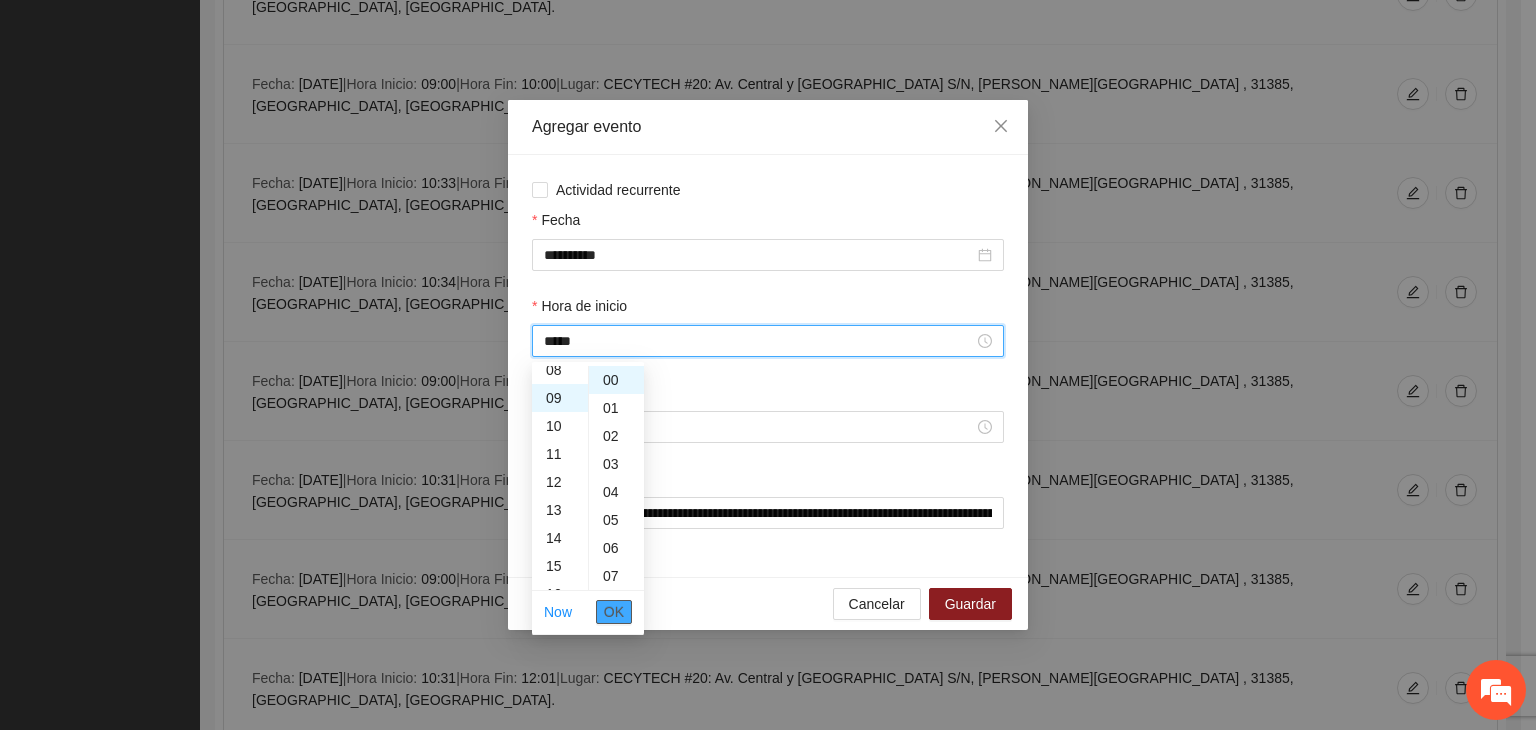 scroll, scrollTop: 252, scrollLeft: 0, axis: vertical 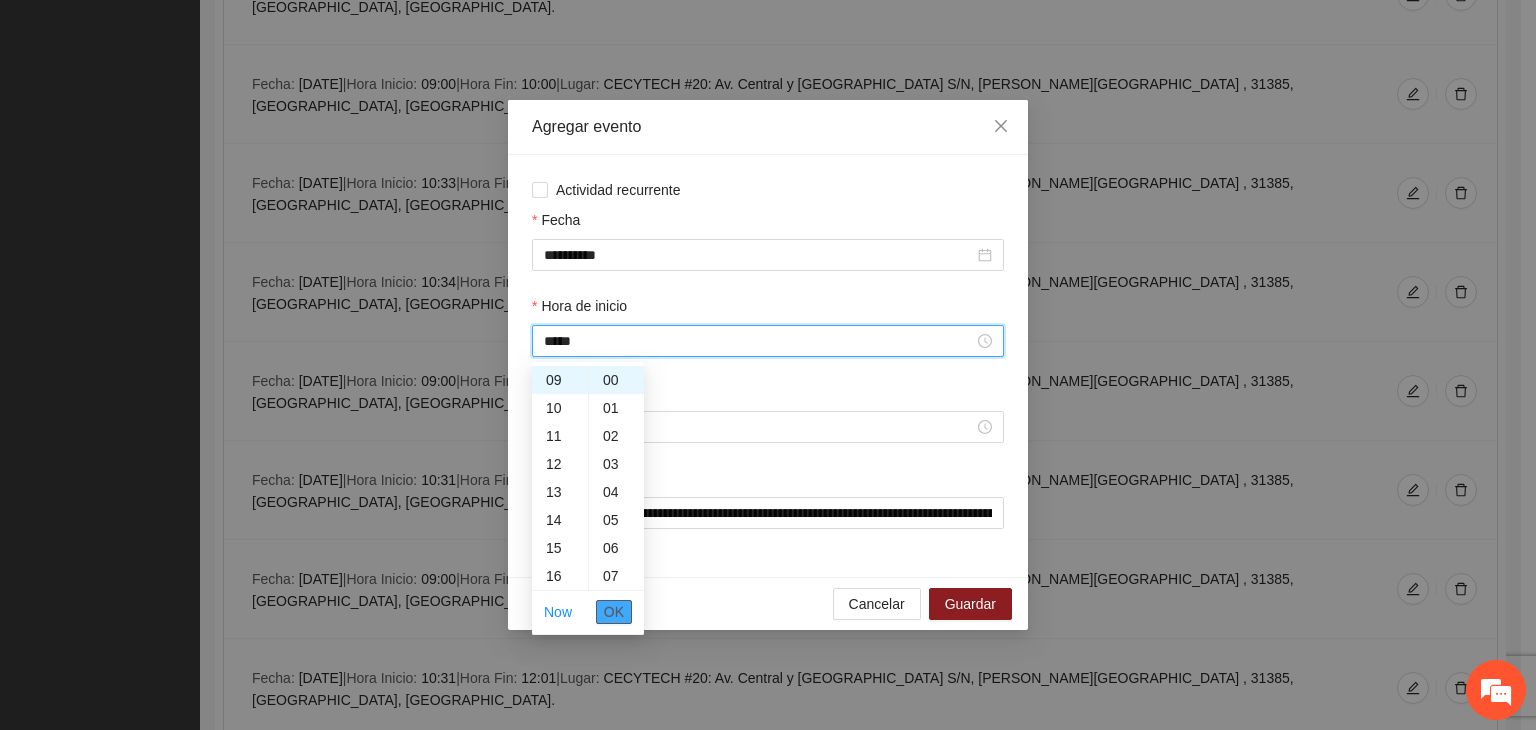 click on "OK" at bounding box center [614, 612] 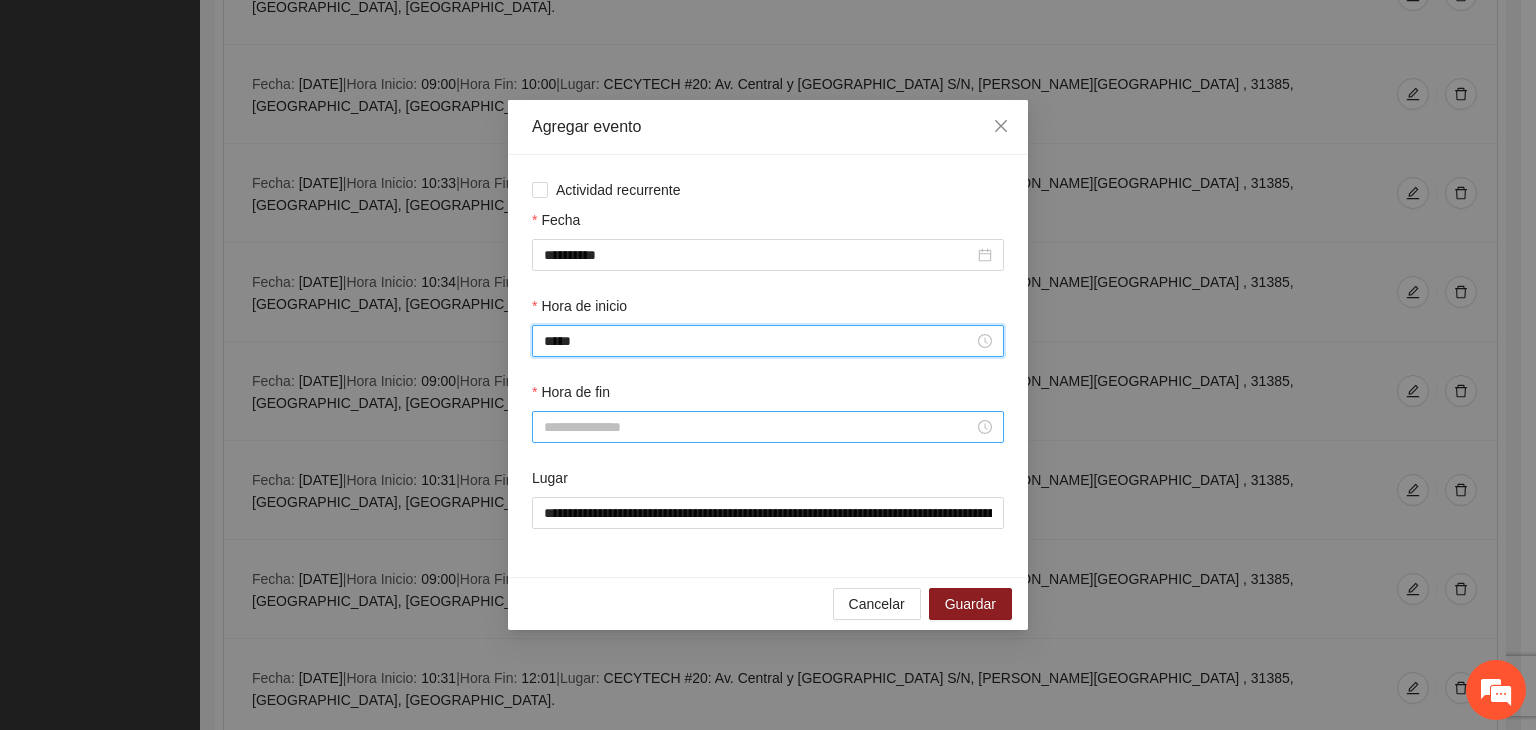 click on "Hora de fin" at bounding box center [759, 427] 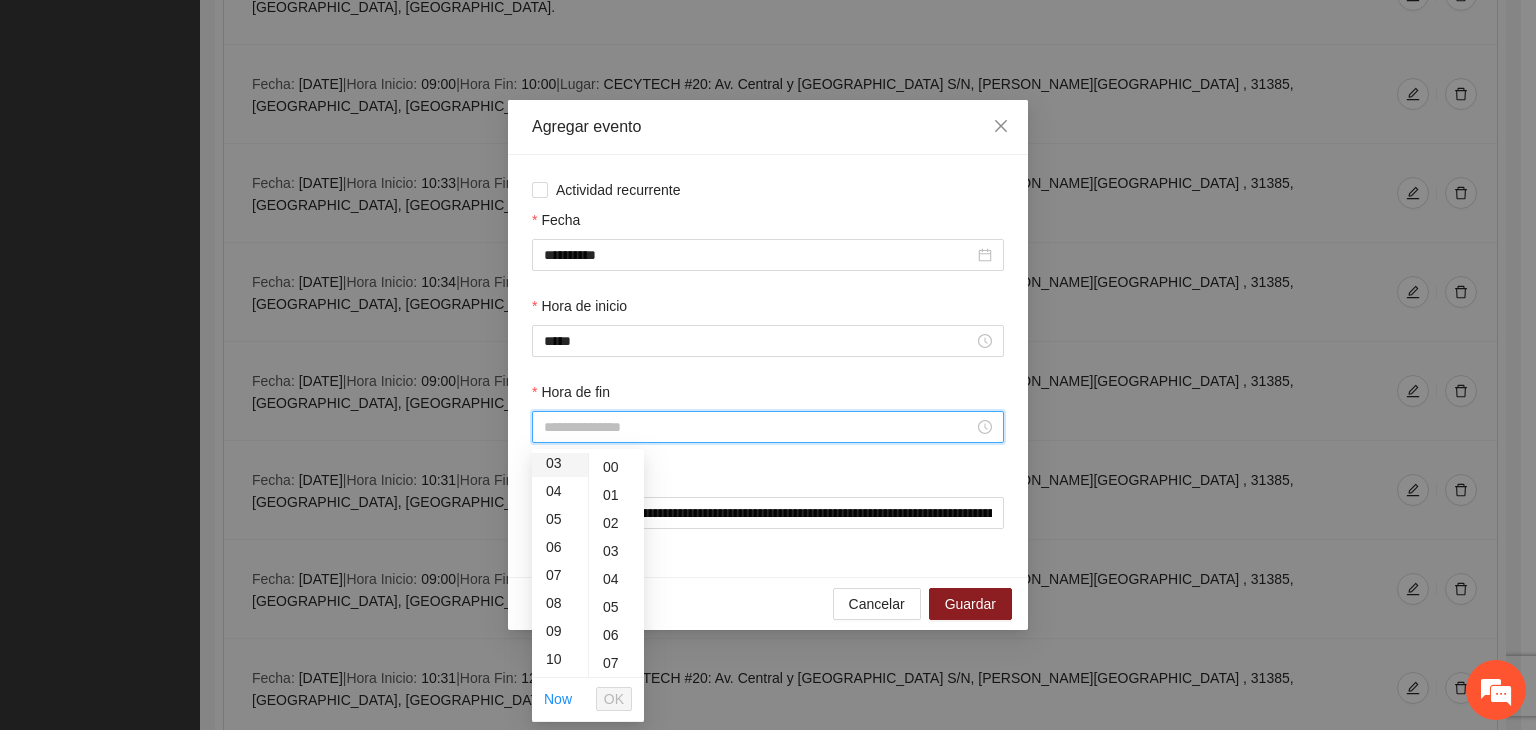 scroll, scrollTop: 200, scrollLeft: 0, axis: vertical 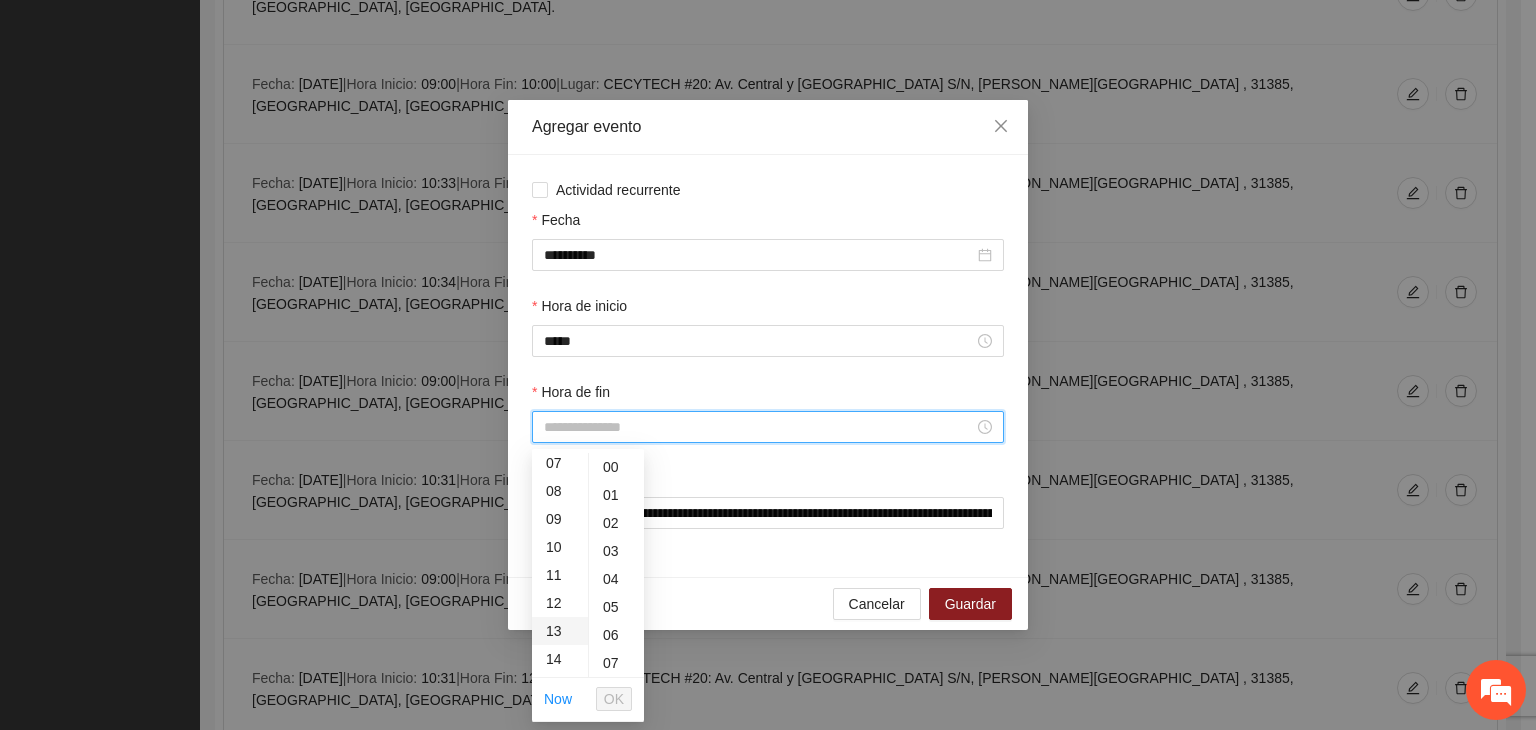 click on "13" at bounding box center (560, 631) 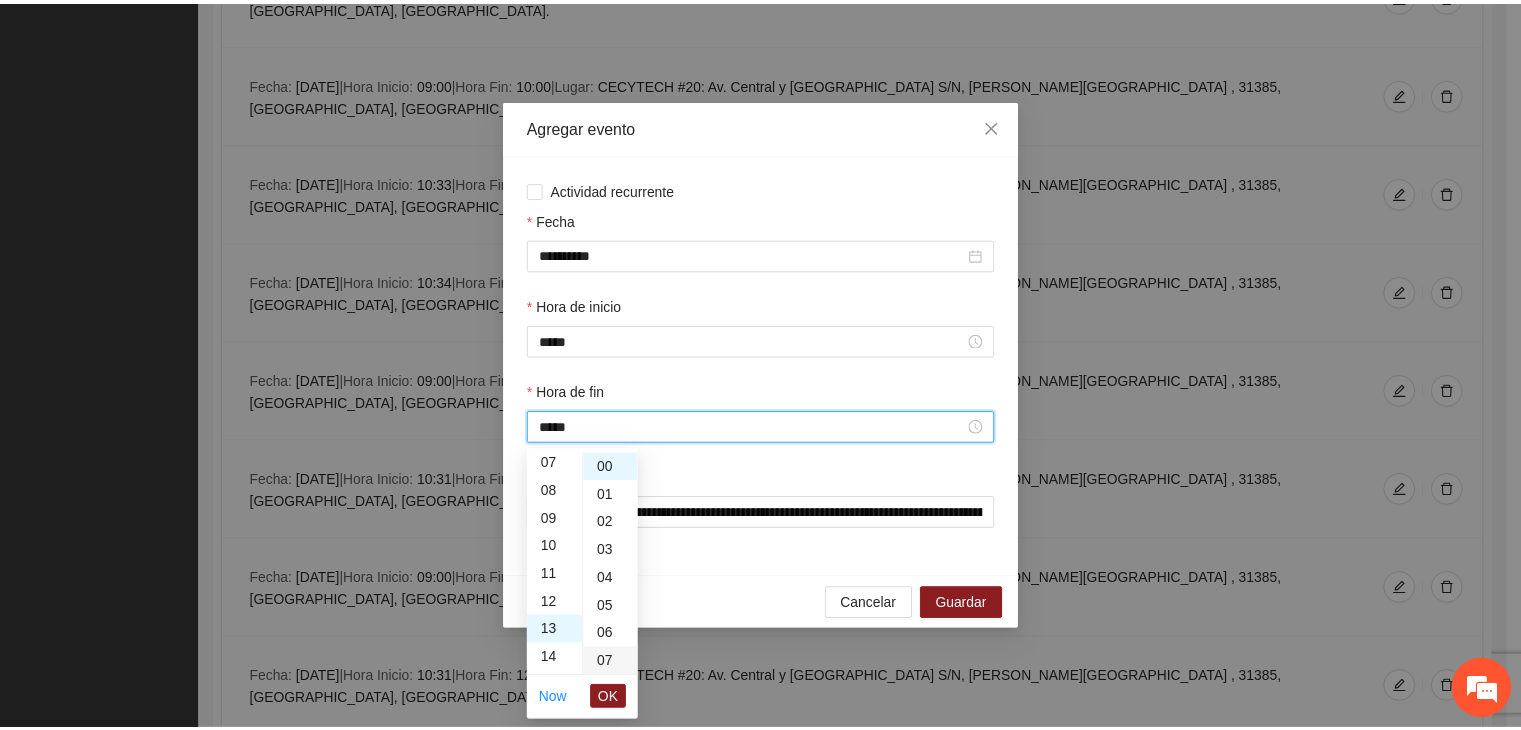 scroll, scrollTop: 364, scrollLeft: 0, axis: vertical 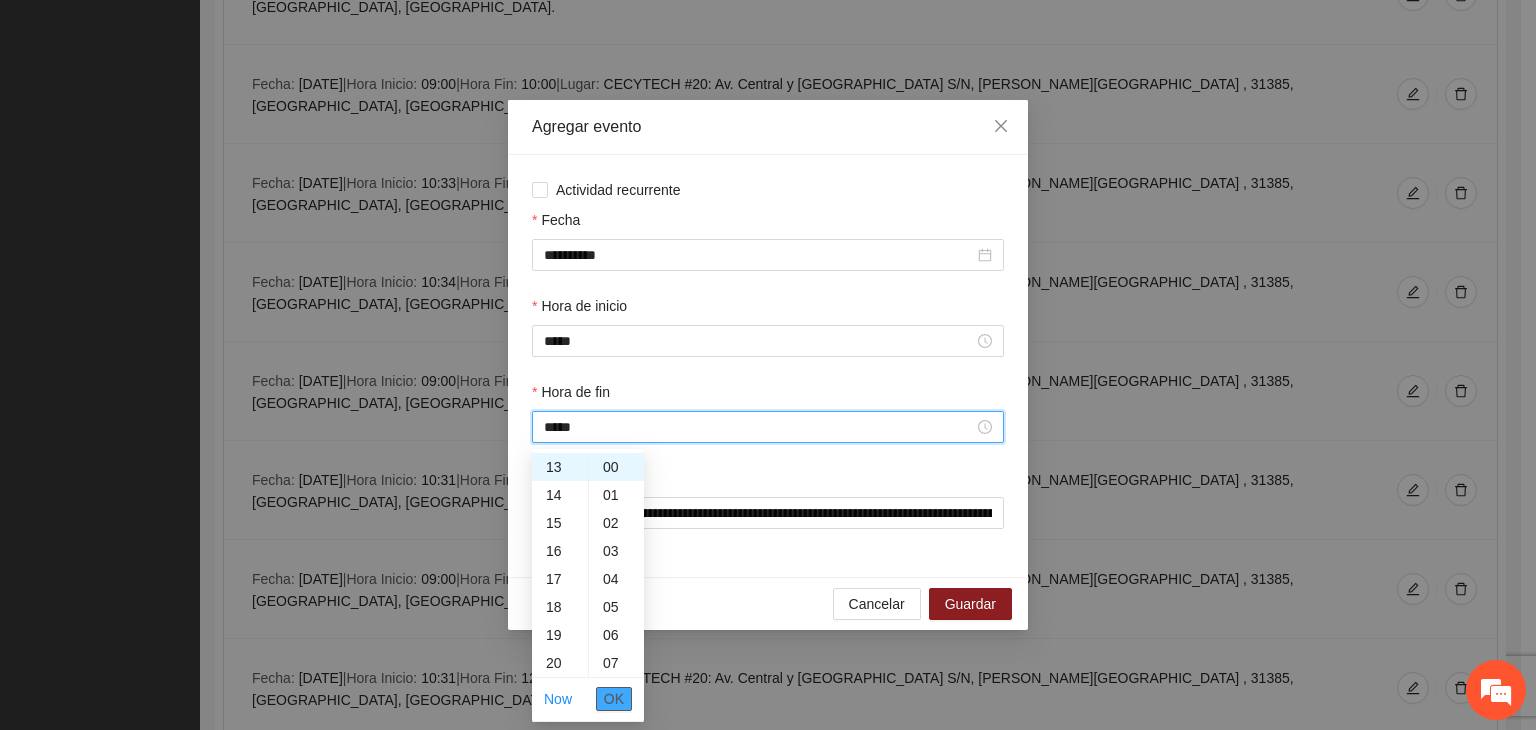 click on "OK" at bounding box center [614, 699] 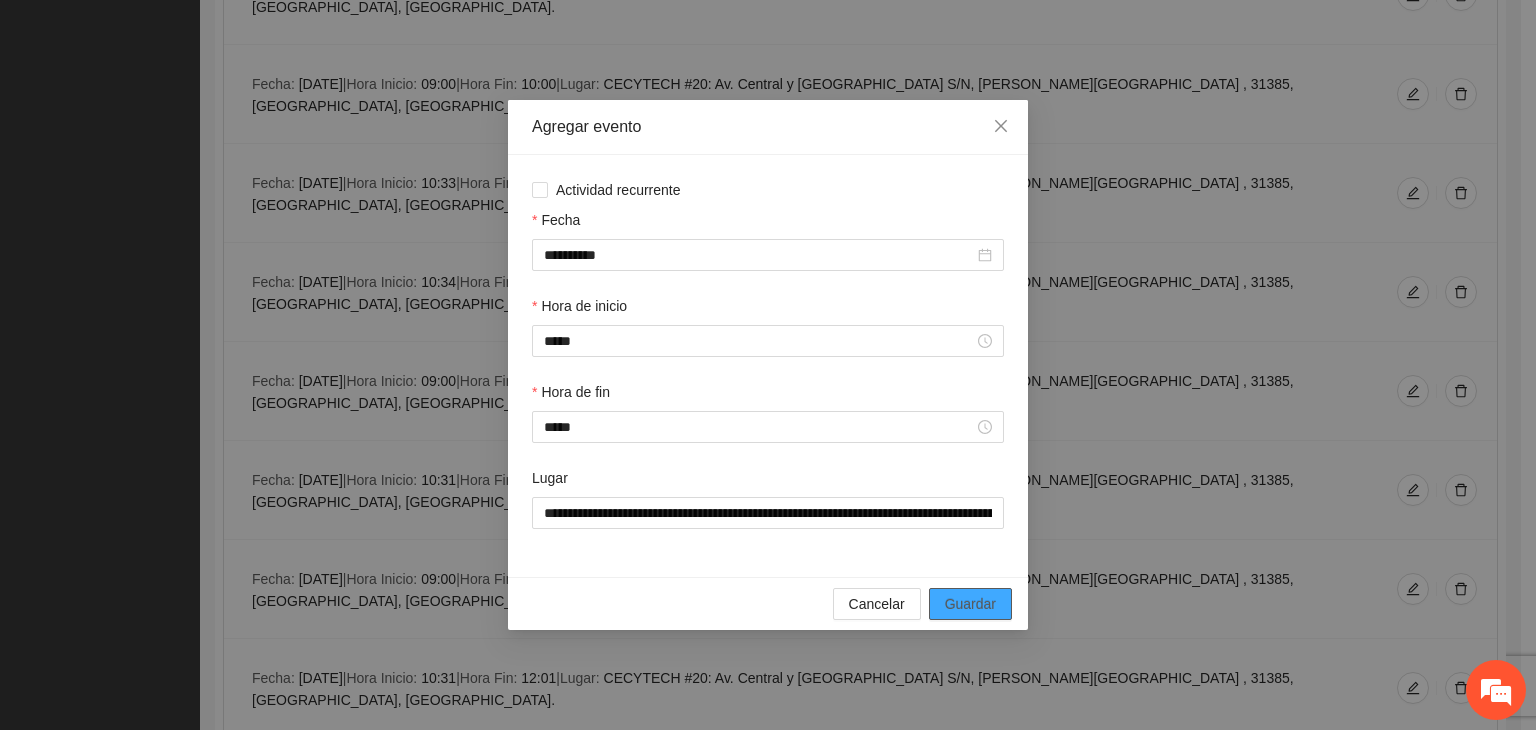 click on "Guardar" at bounding box center (970, 604) 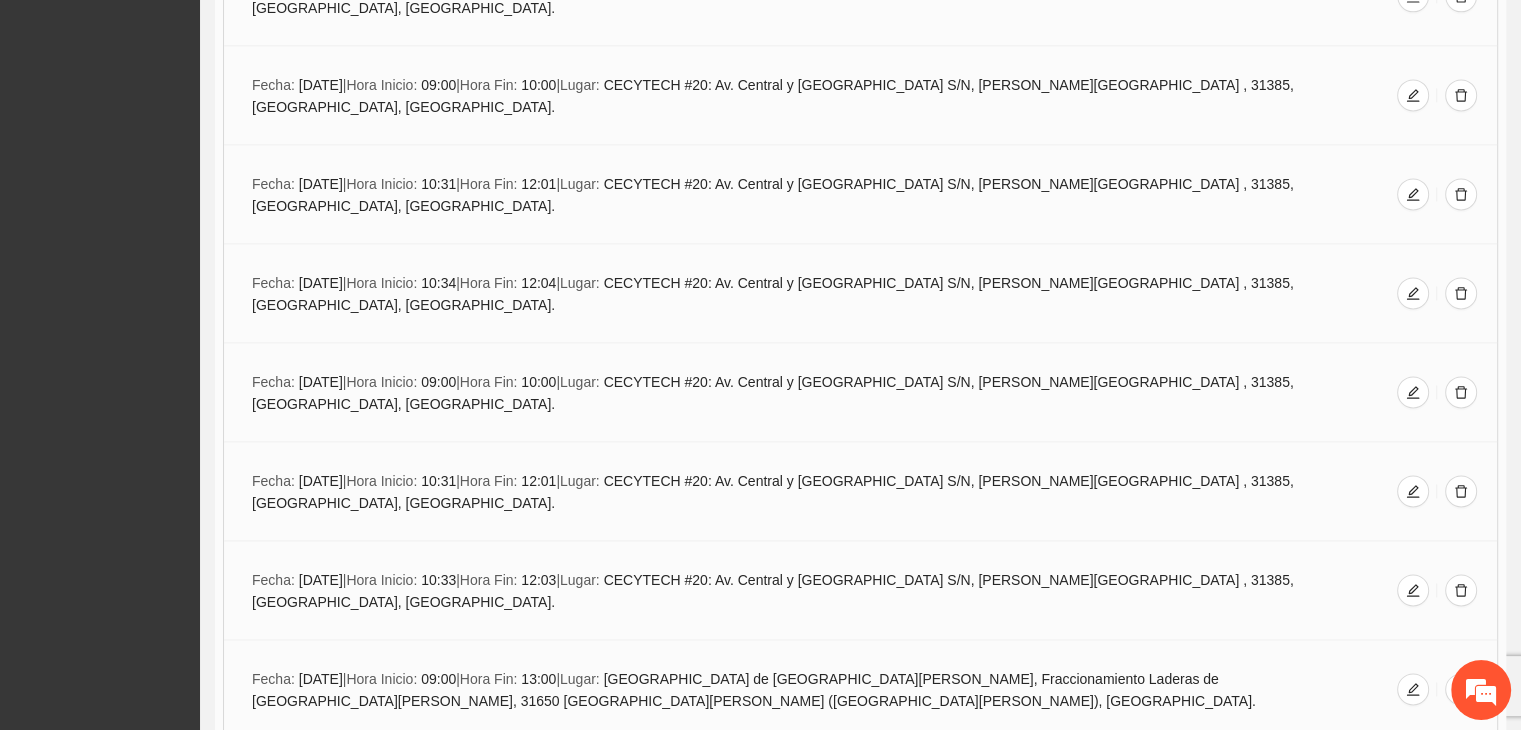 scroll, scrollTop: 2795, scrollLeft: 0, axis: vertical 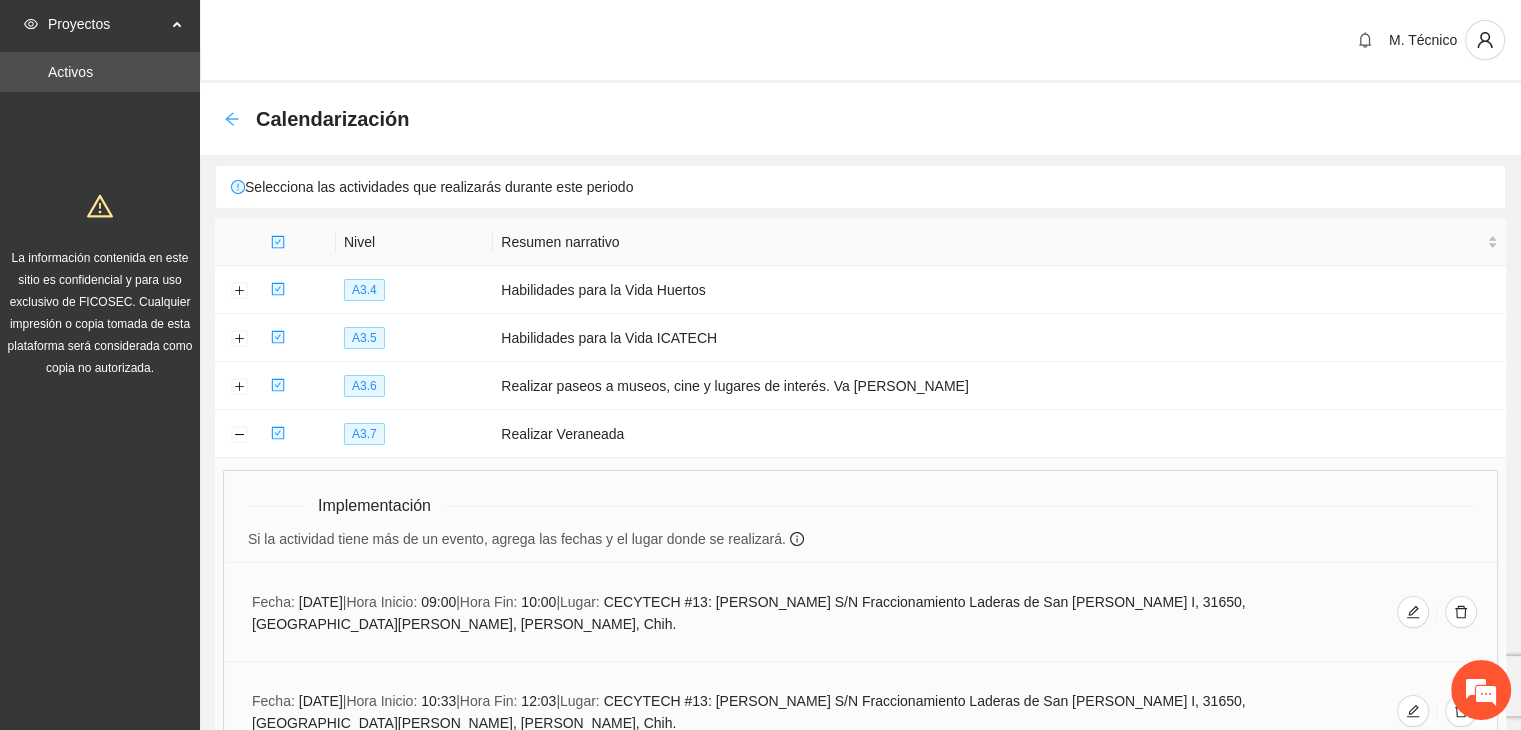 click 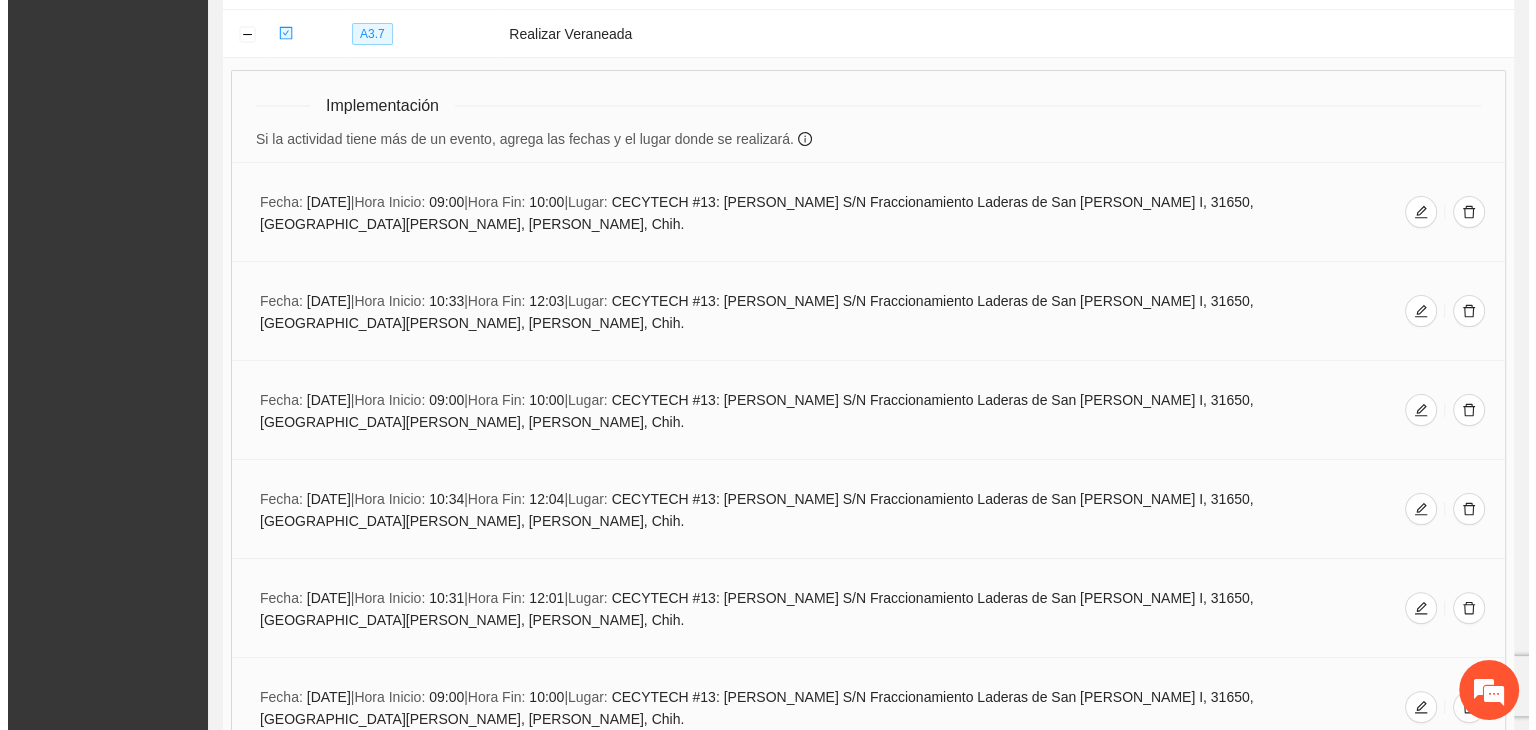 scroll, scrollTop: 0, scrollLeft: 0, axis: both 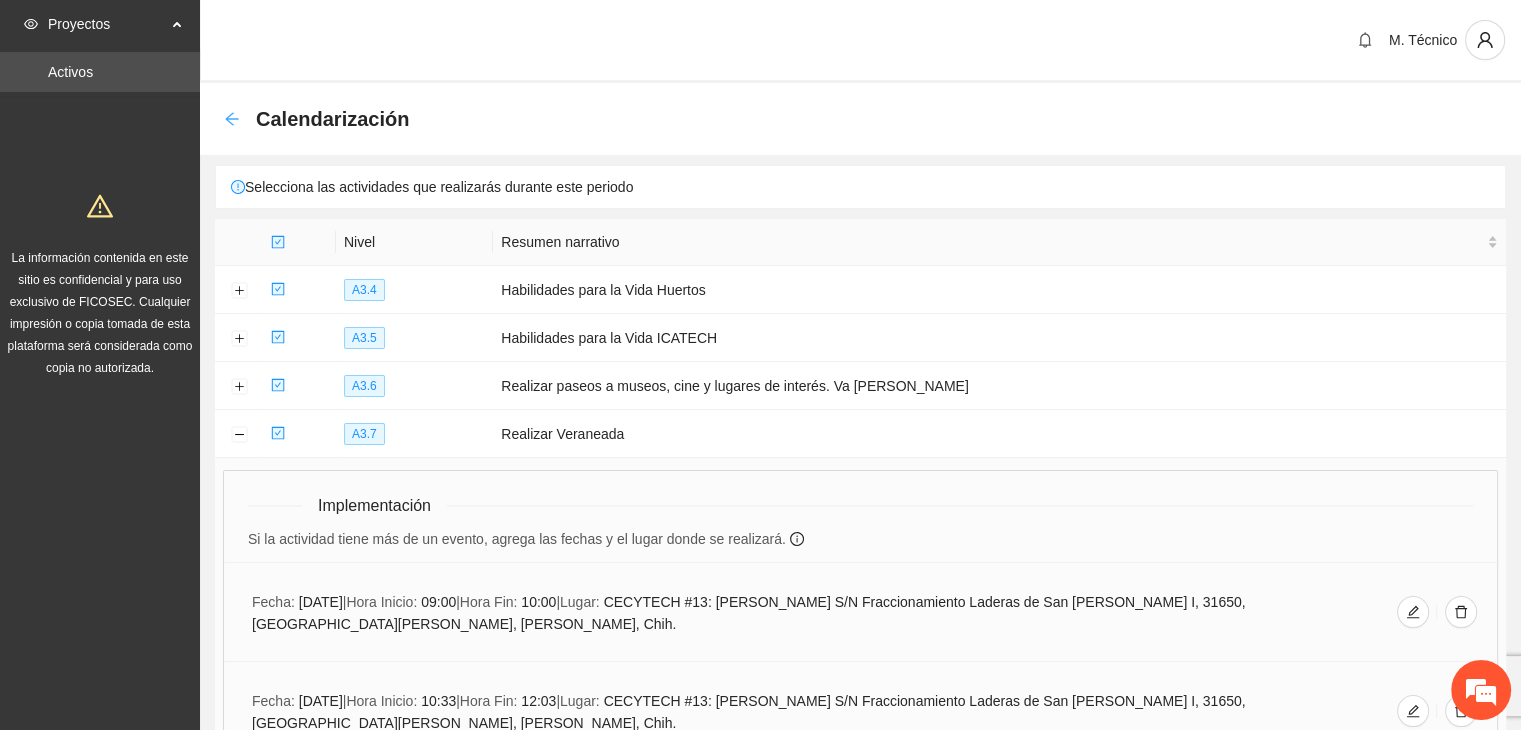 click 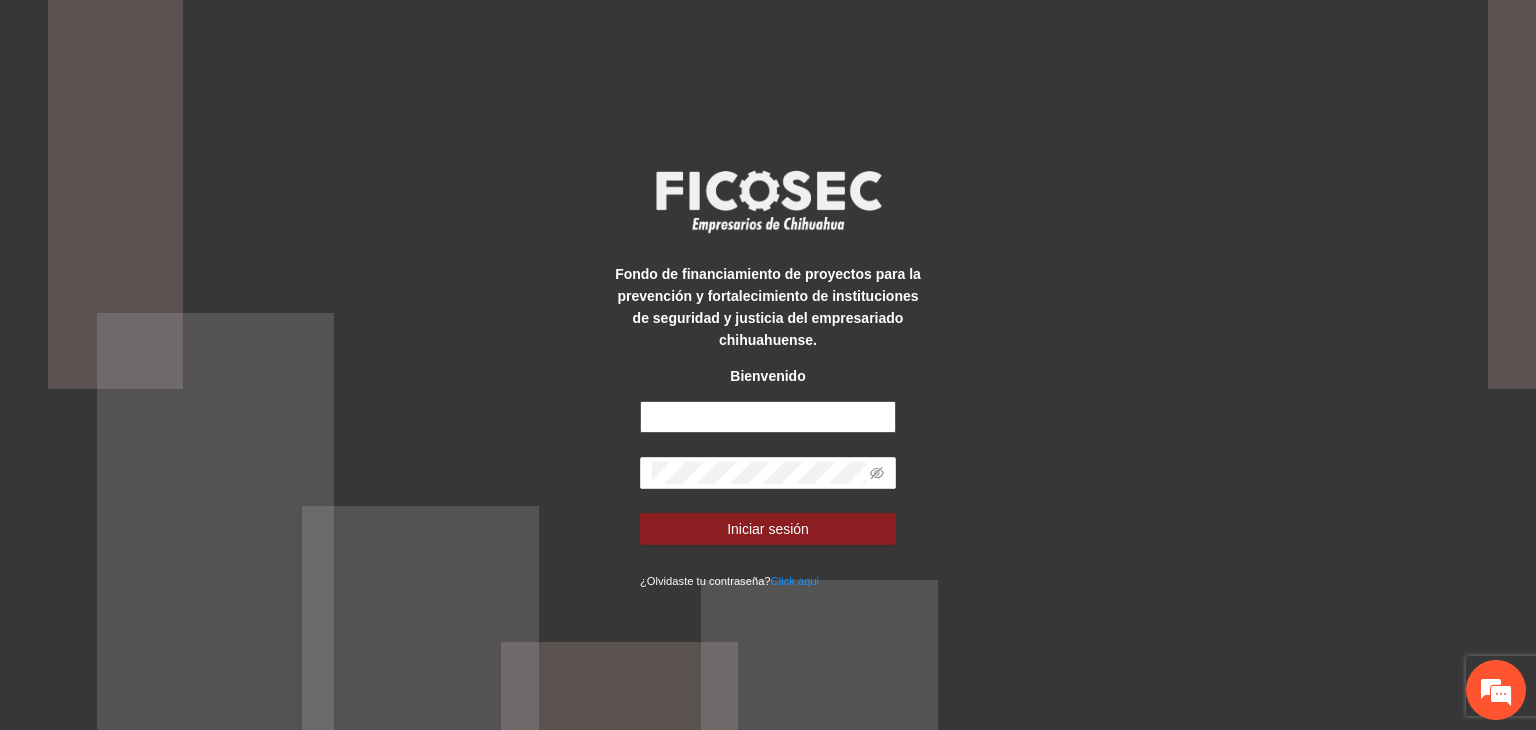 type on "**********" 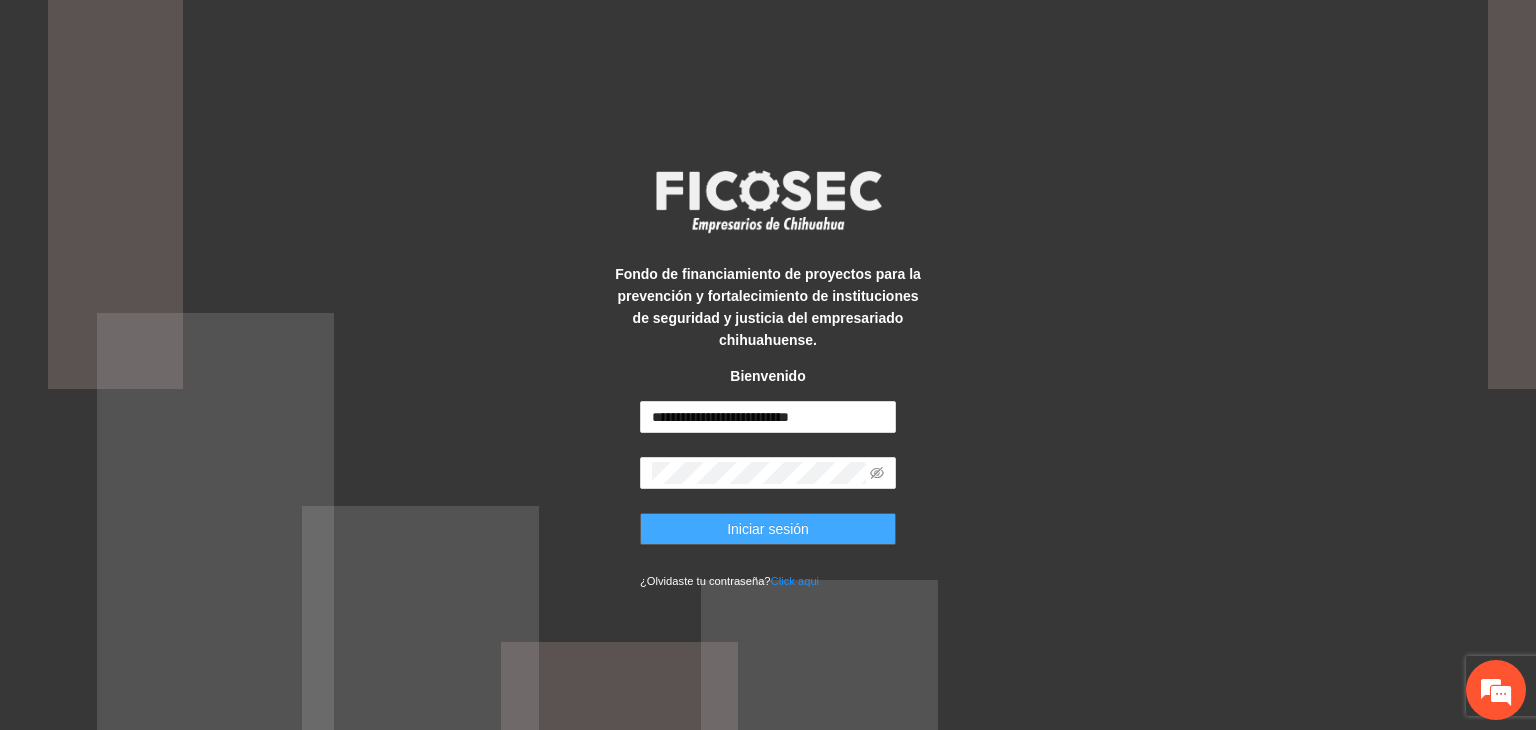 click on "Iniciar sesión" at bounding box center [768, 529] 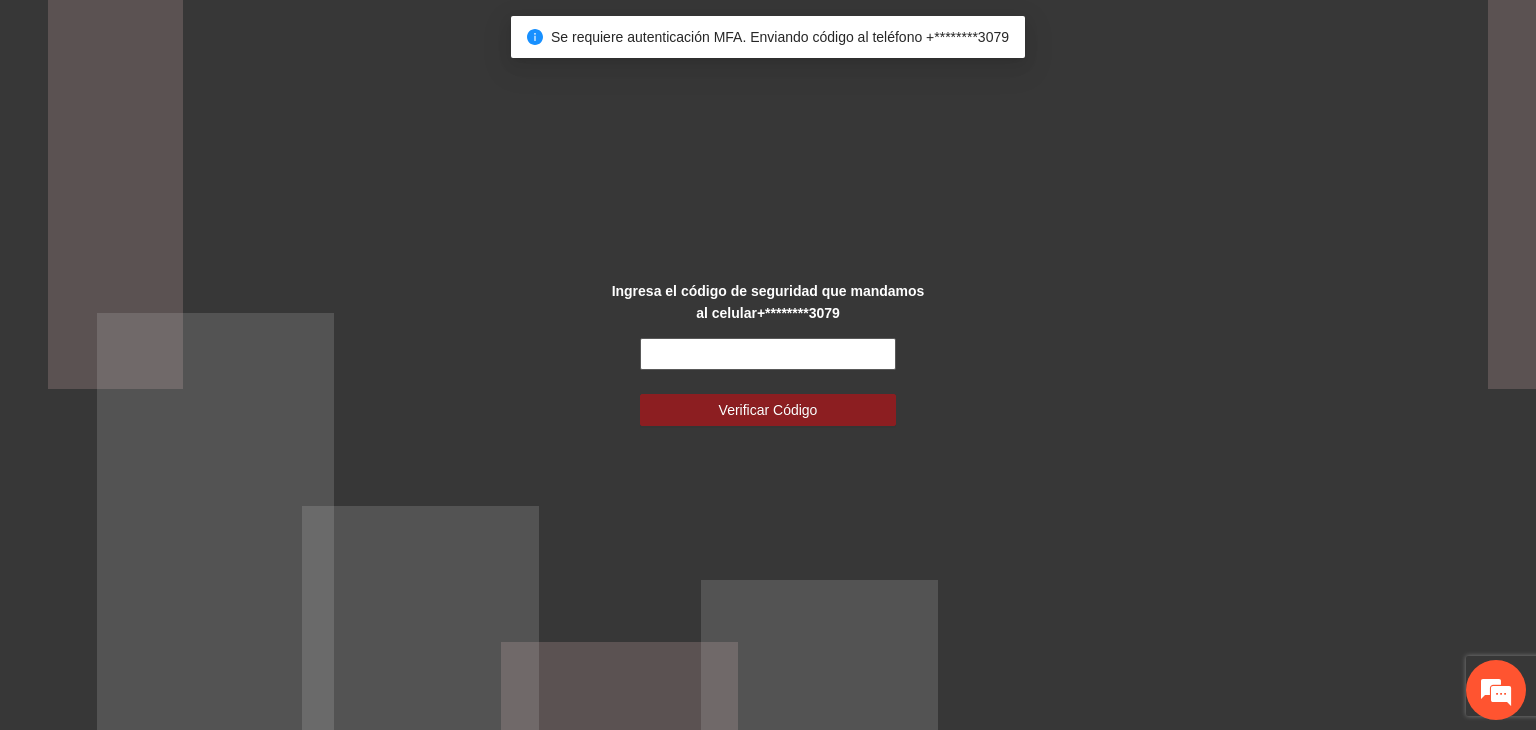 click at bounding box center [768, 354] 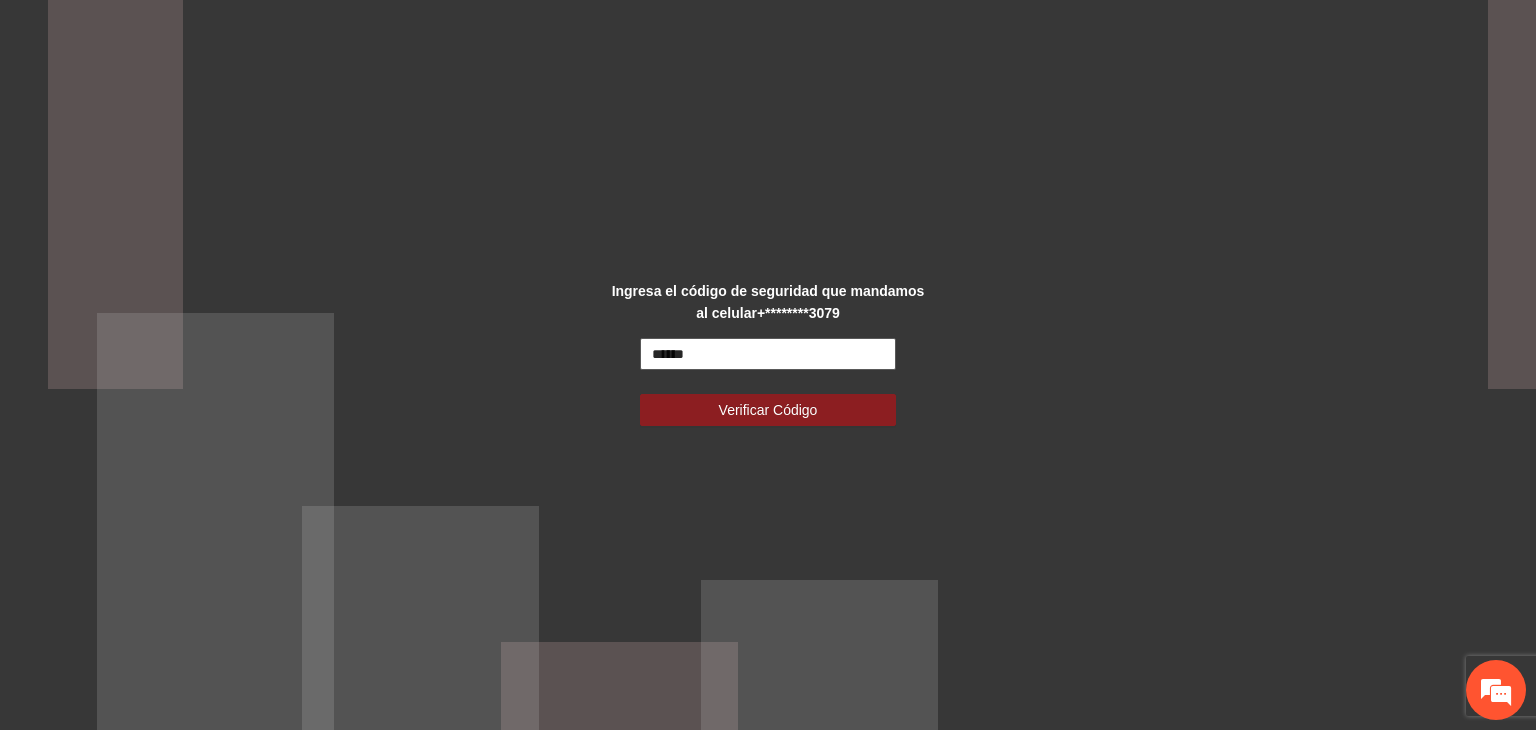type on "******" 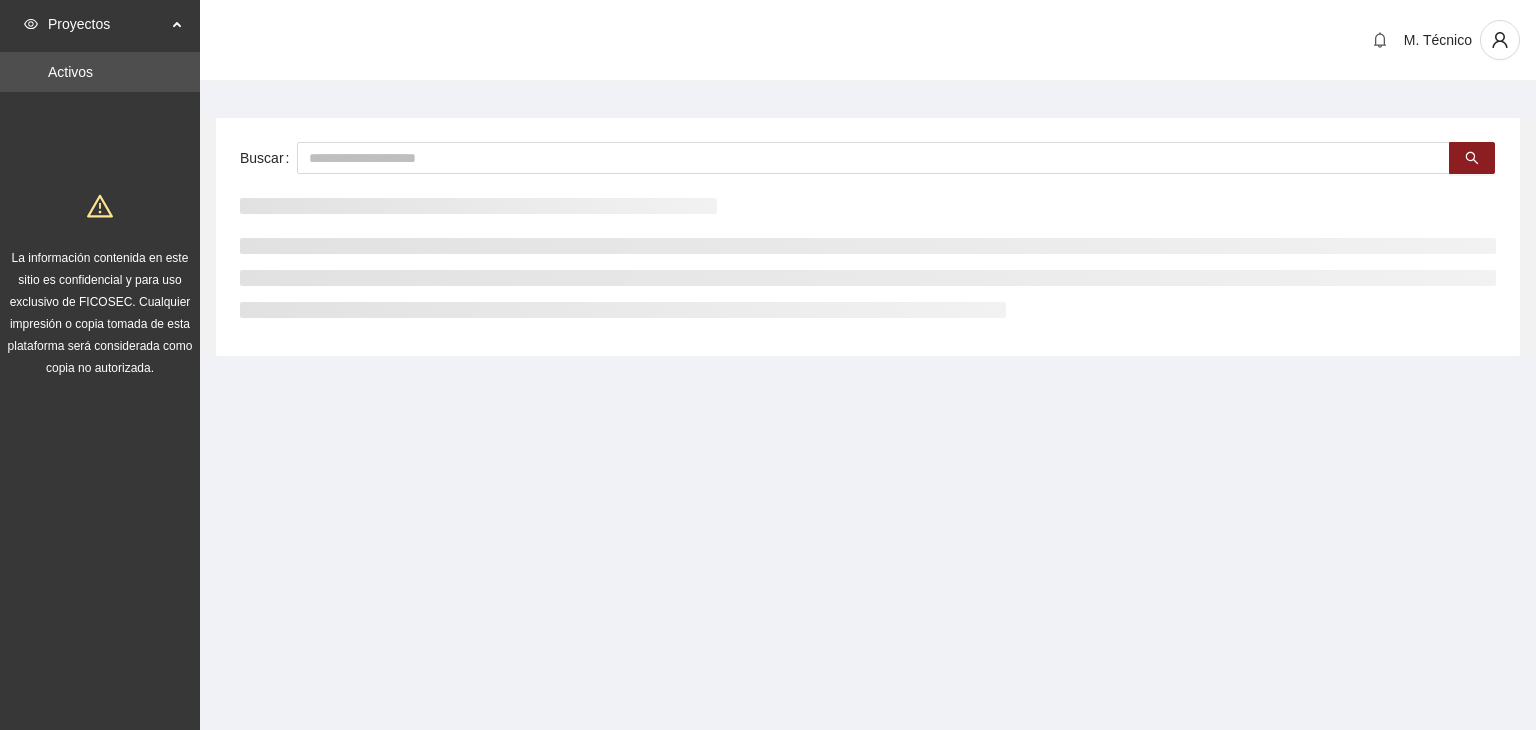 scroll, scrollTop: 0, scrollLeft: 0, axis: both 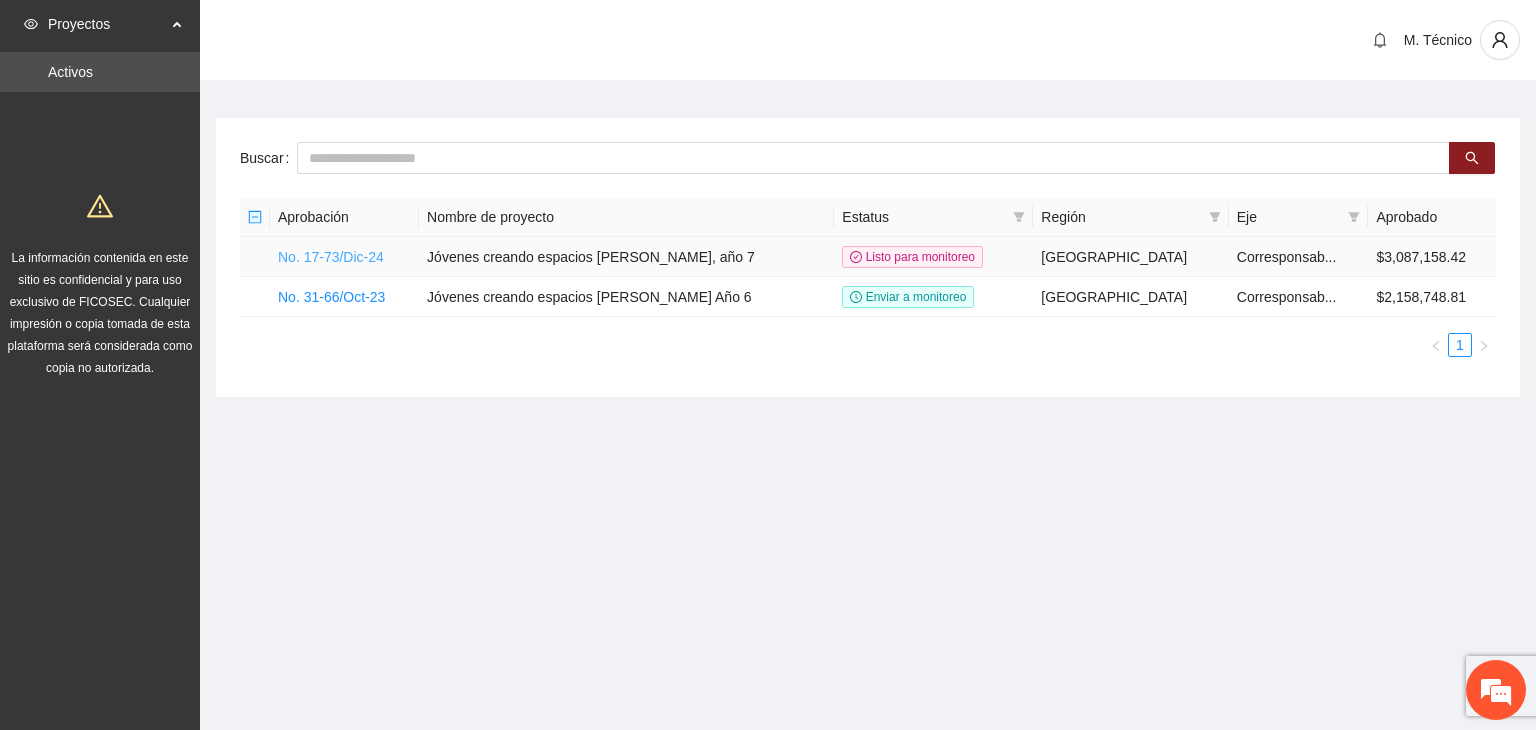 click on "No. 17-73/Dic-24" at bounding box center [331, 257] 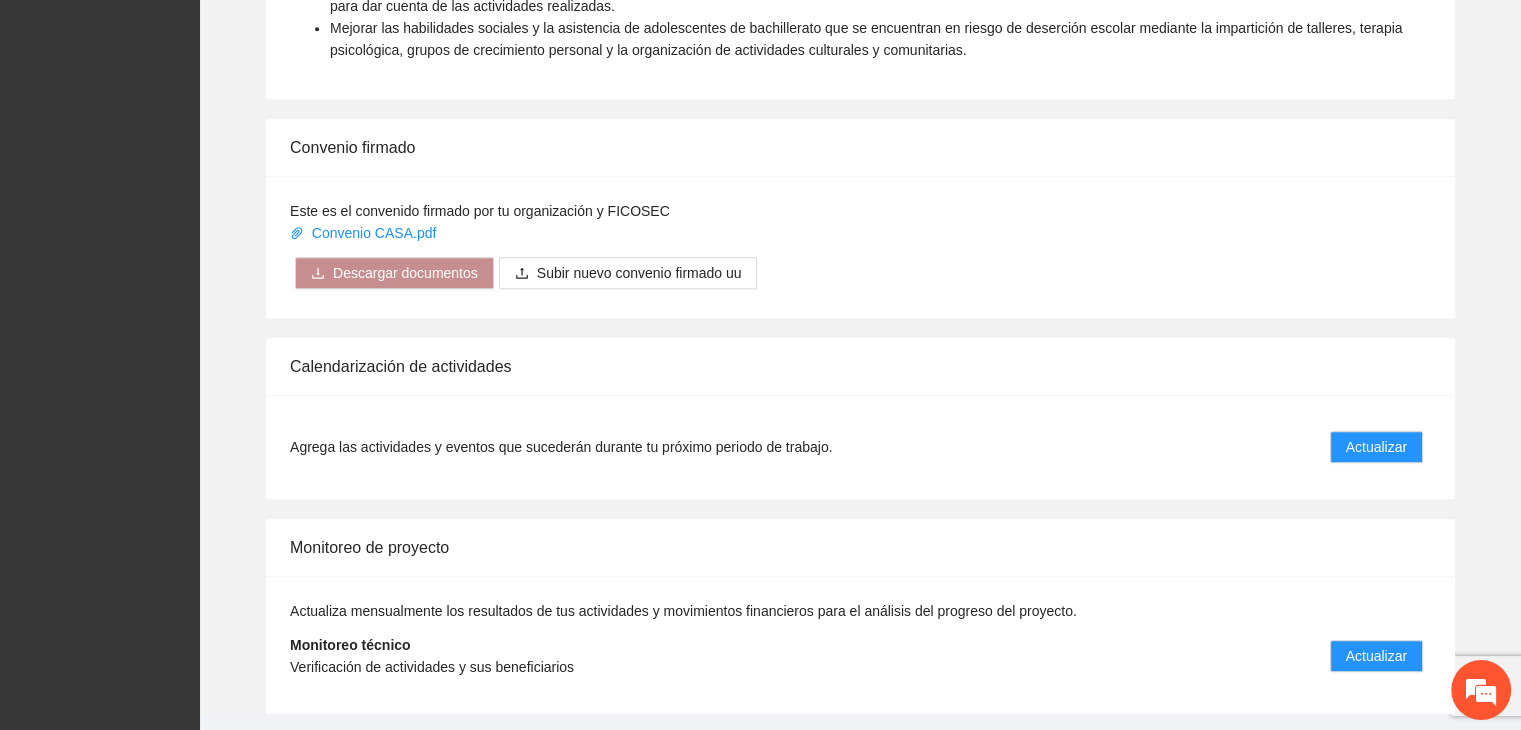 scroll, scrollTop: 1540, scrollLeft: 0, axis: vertical 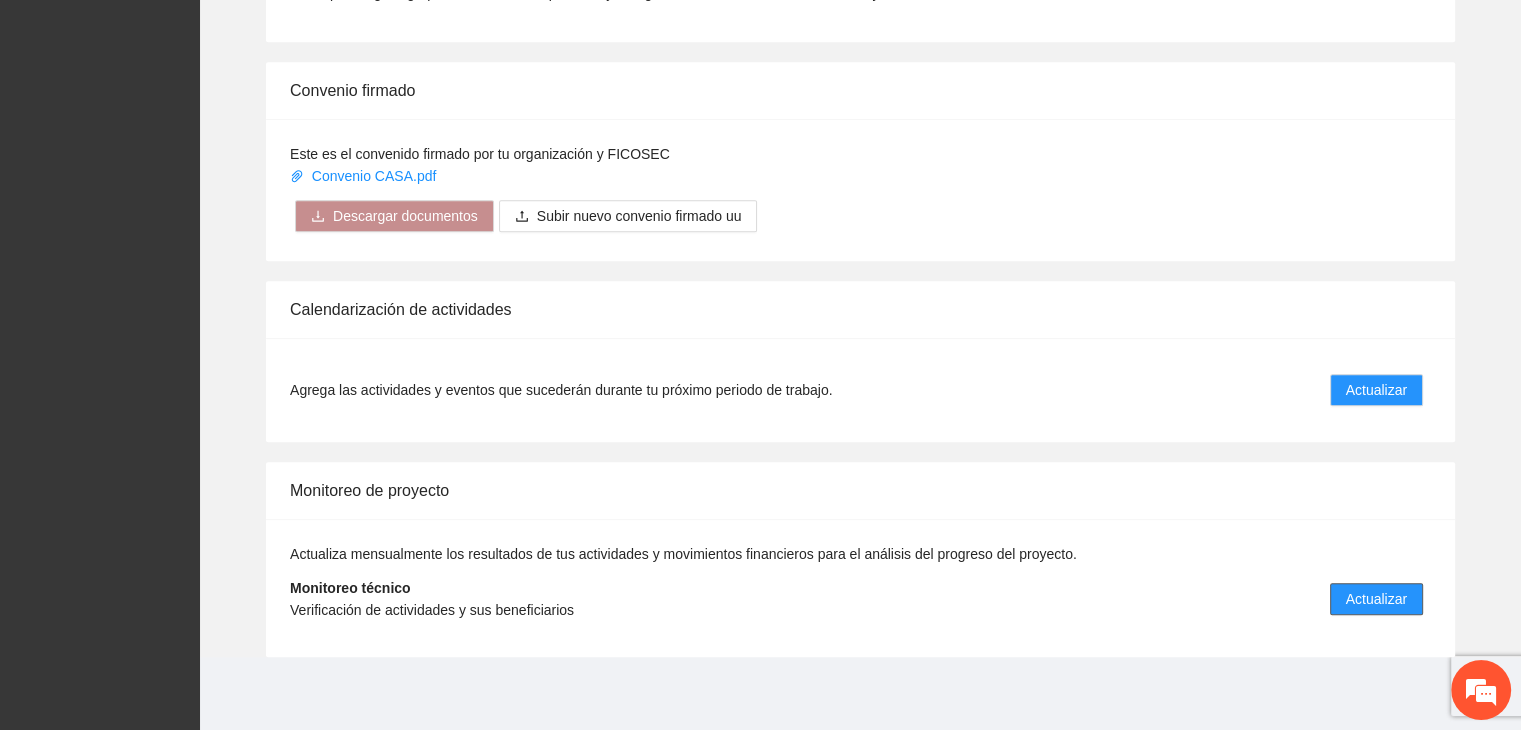 click on "Actualizar" at bounding box center (1376, 599) 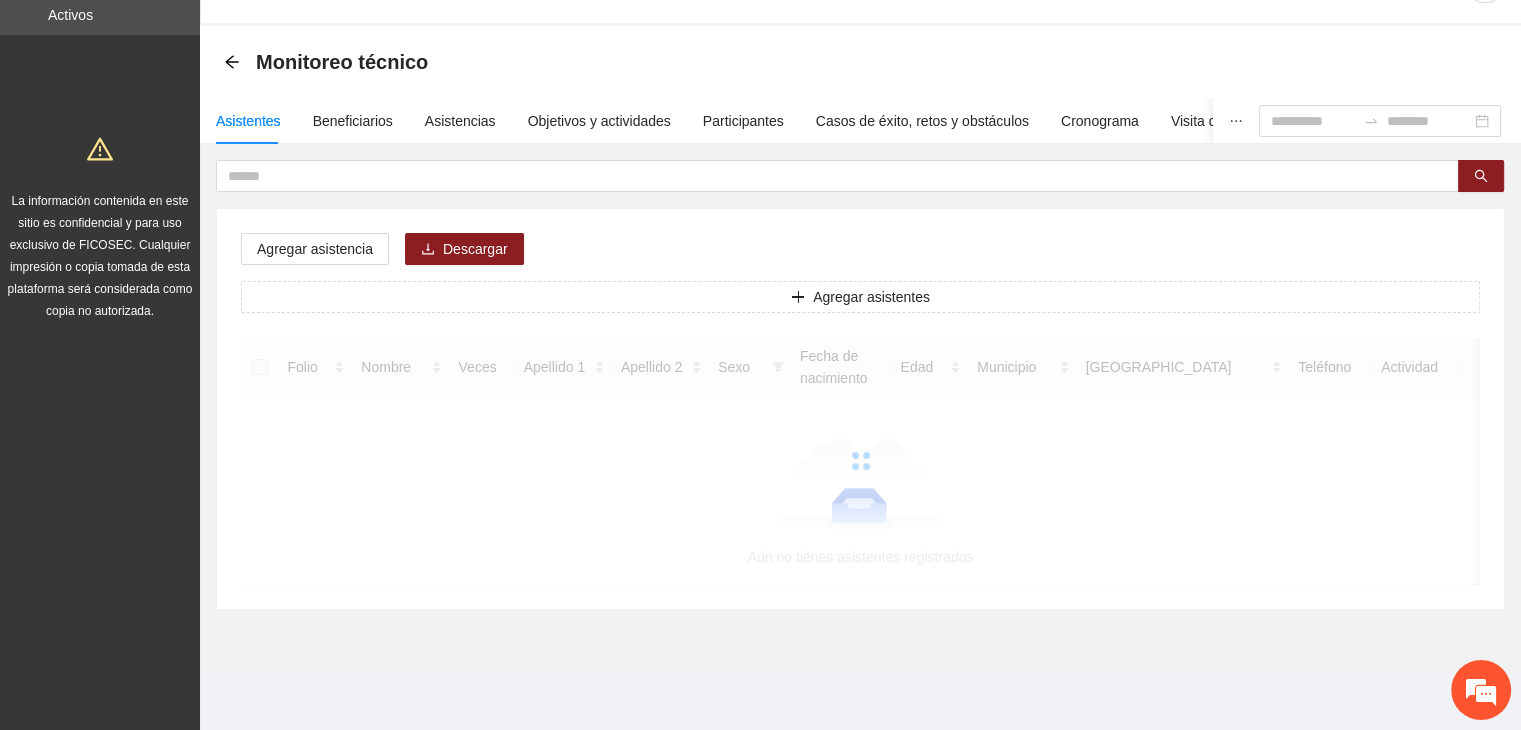 scroll, scrollTop: 0, scrollLeft: 0, axis: both 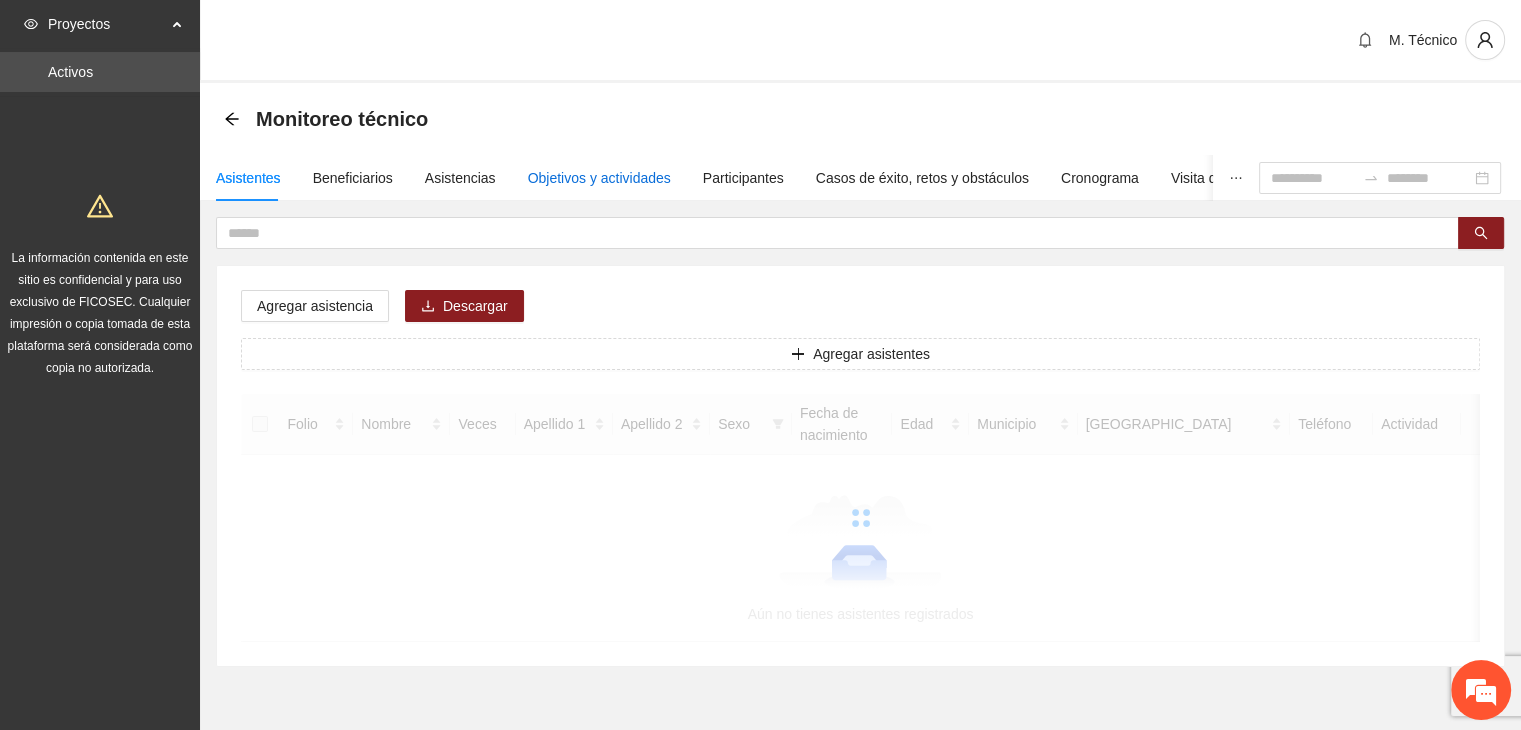 click on "Objetivos y actividades" at bounding box center (599, 178) 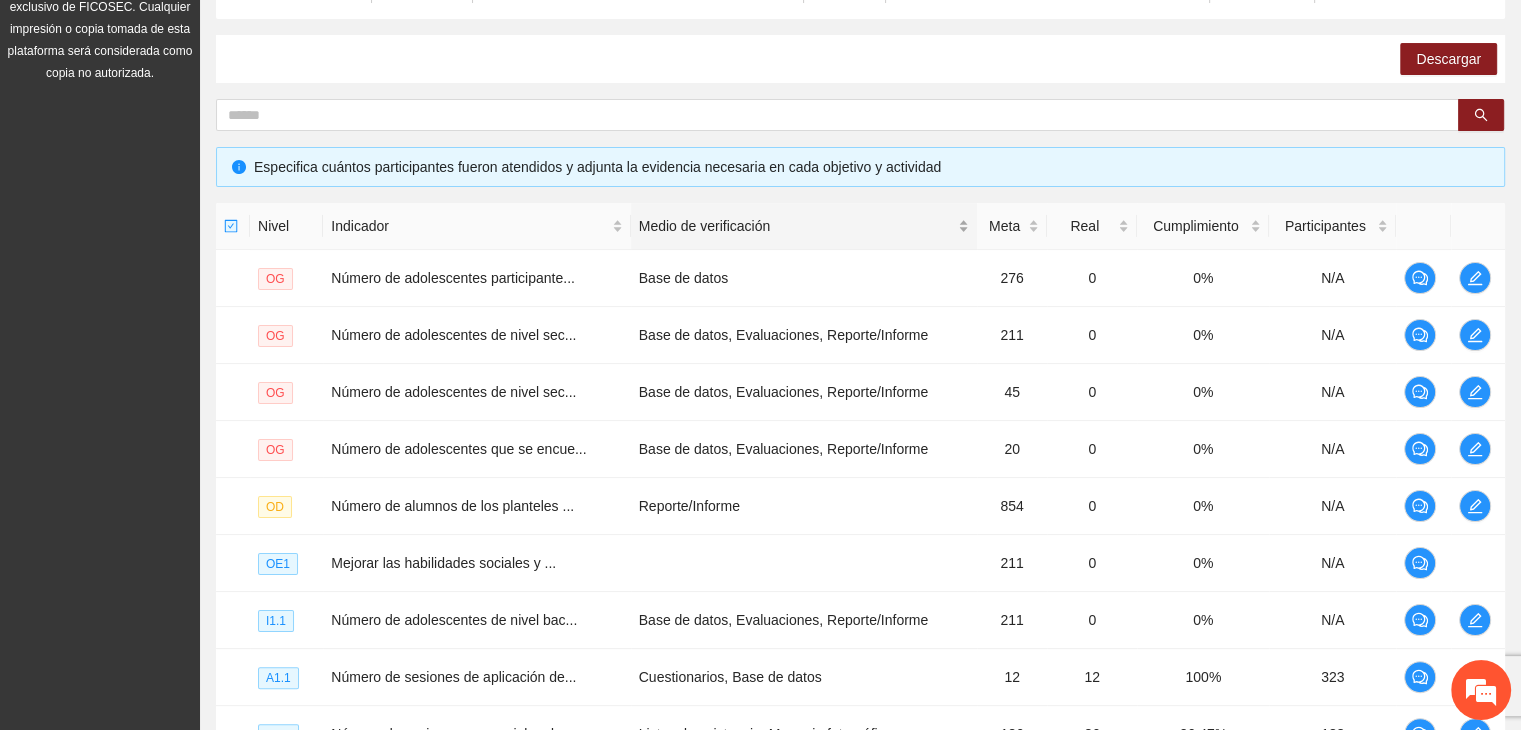 scroll, scrollTop: 300, scrollLeft: 0, axis: vertical 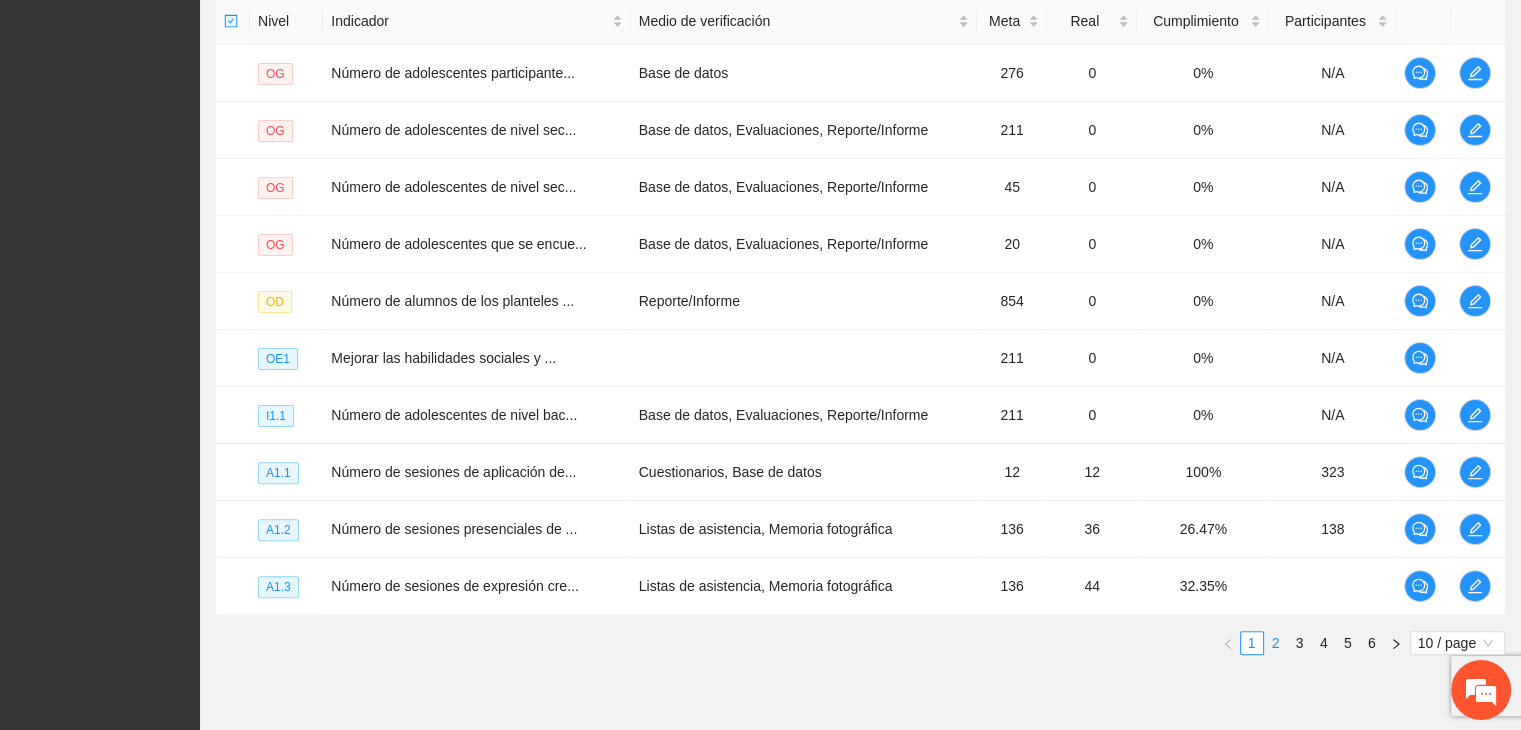 click on "2" at bounding box center (1276, 643) 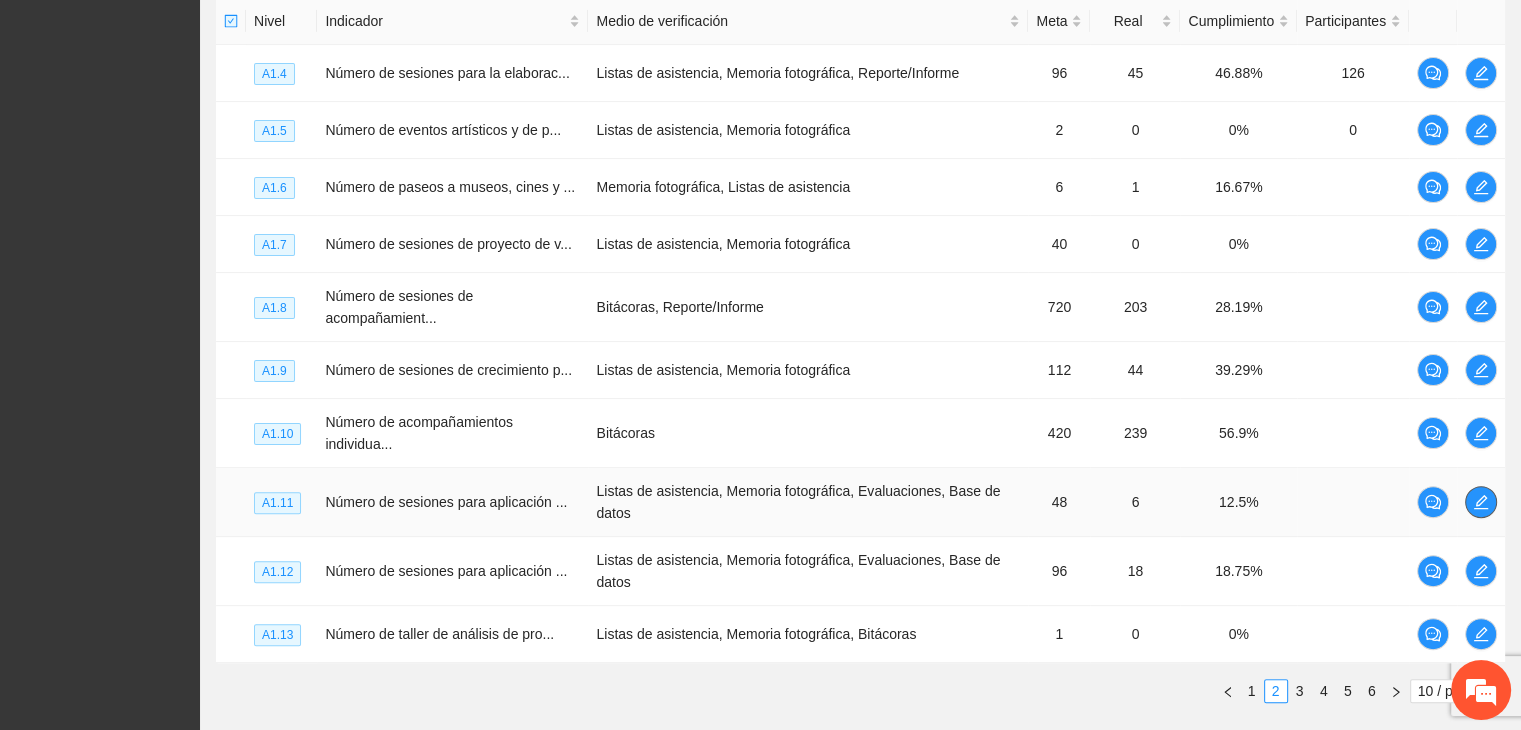 click 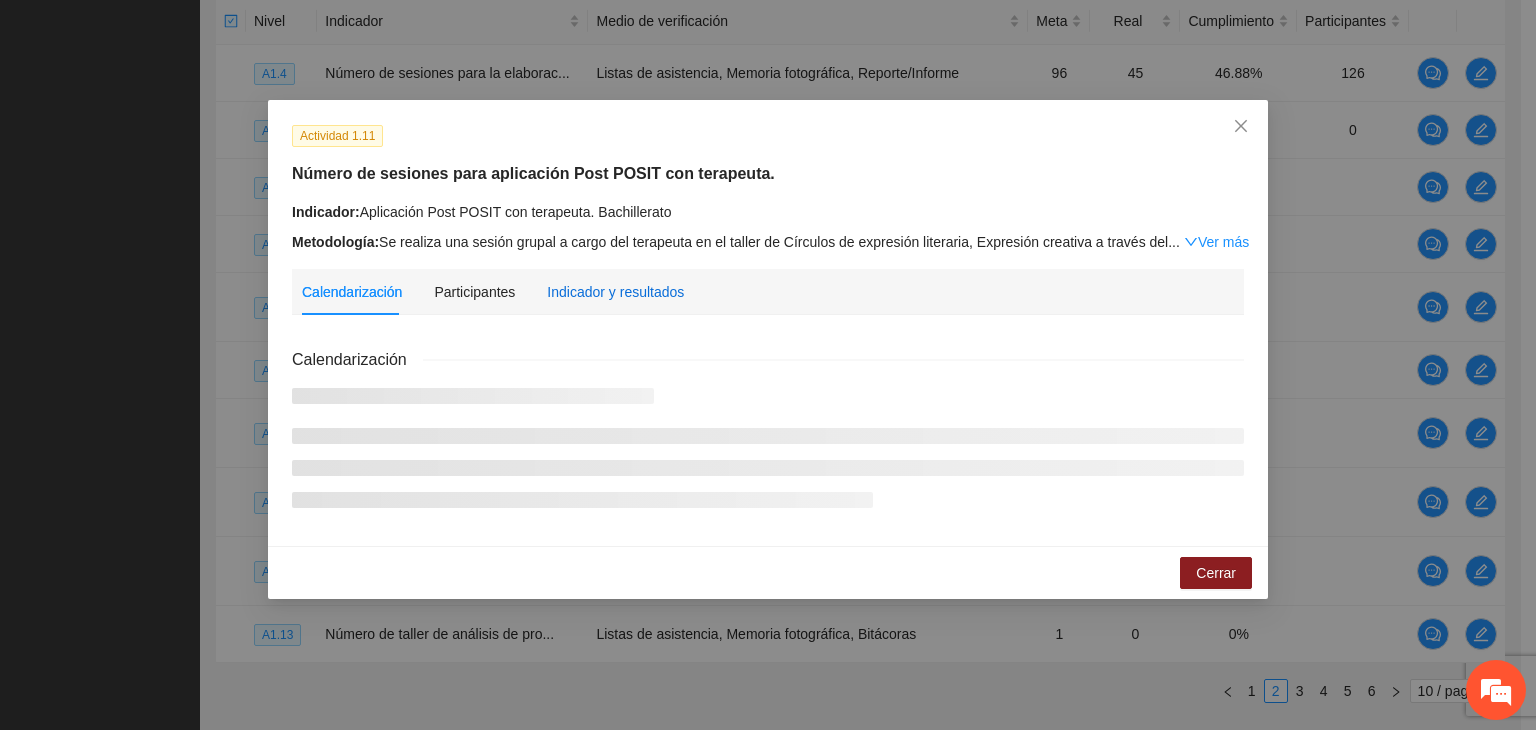click on "Indicador y resultados" at bounding box center [615, 292] 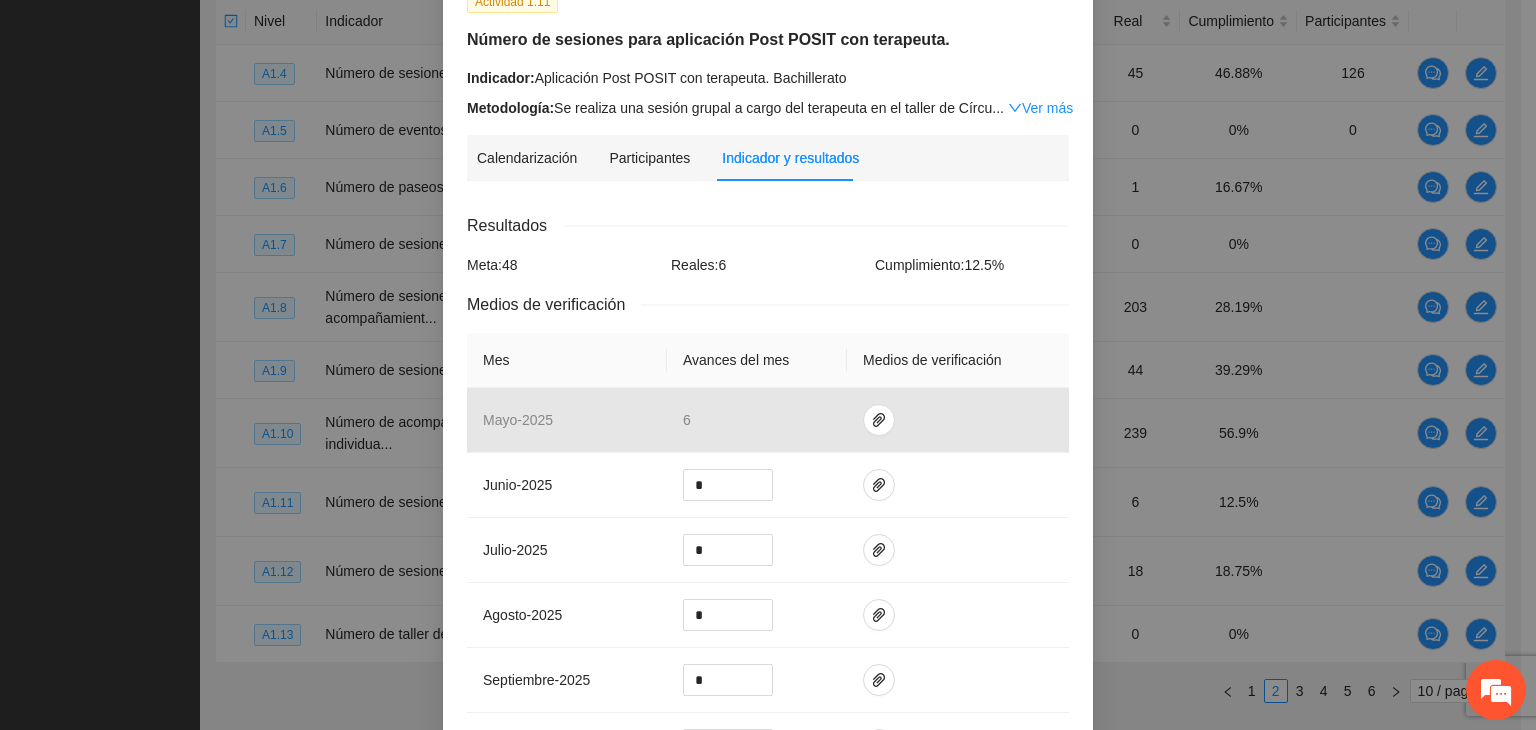 scroll, scrollTop: 100, scrollLeft: 0, axis: vertical 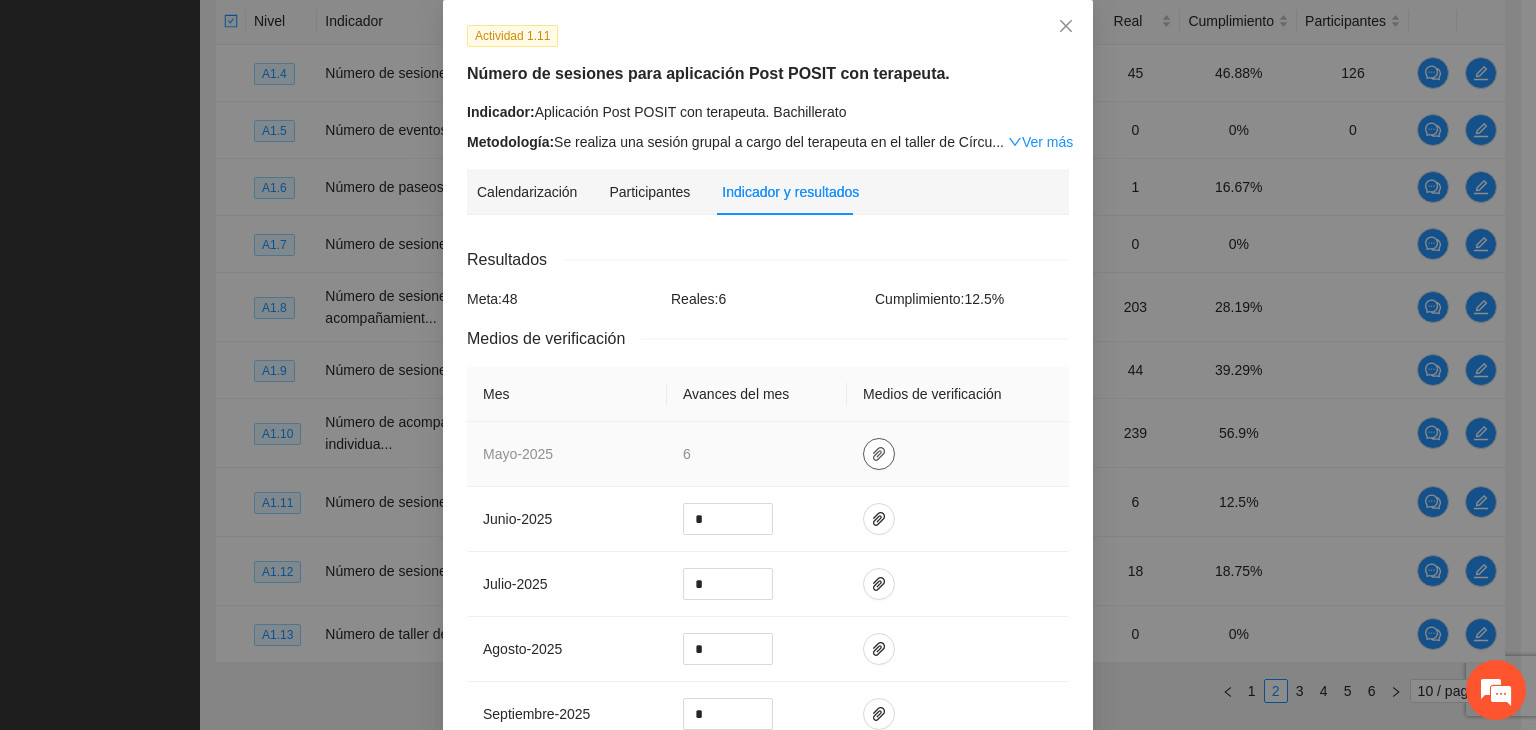 click 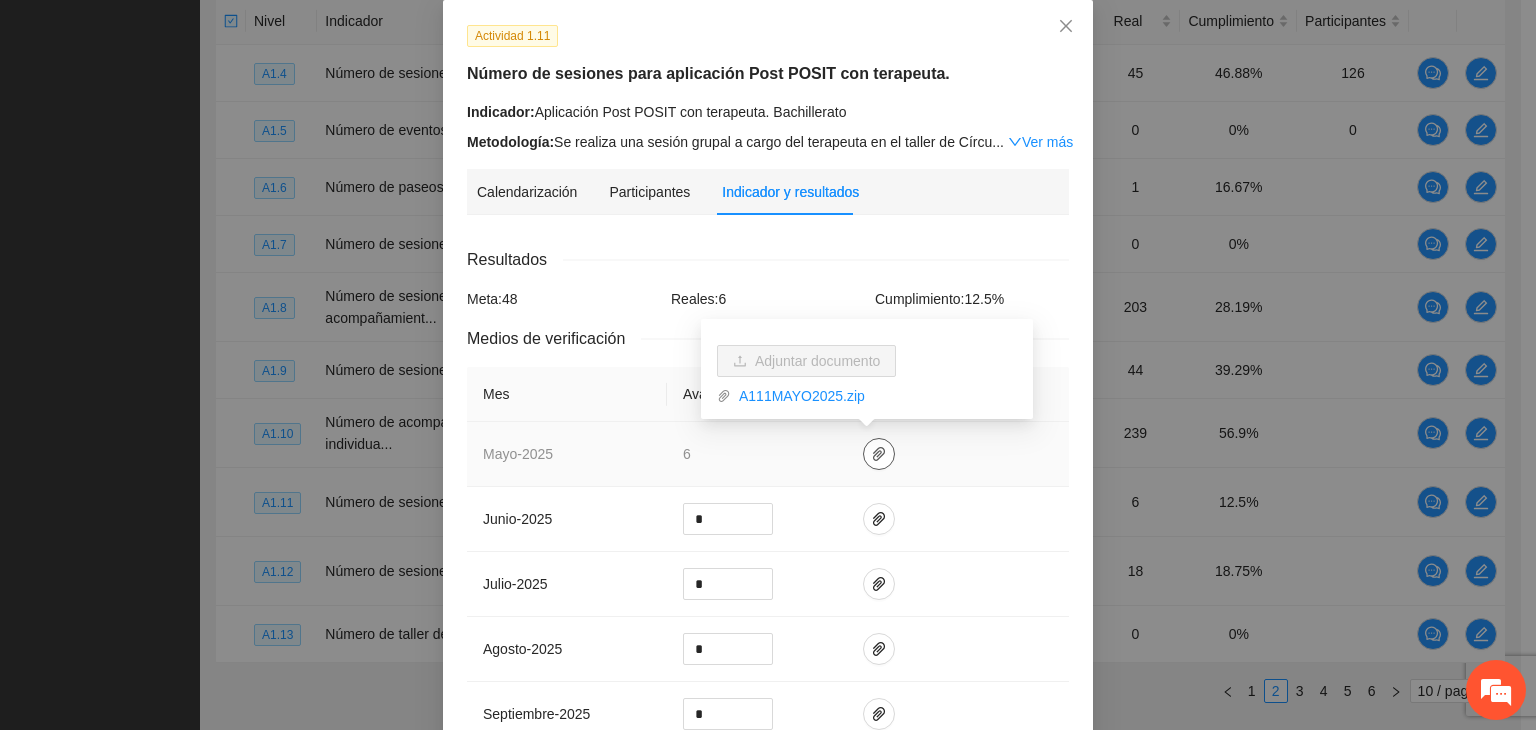 click 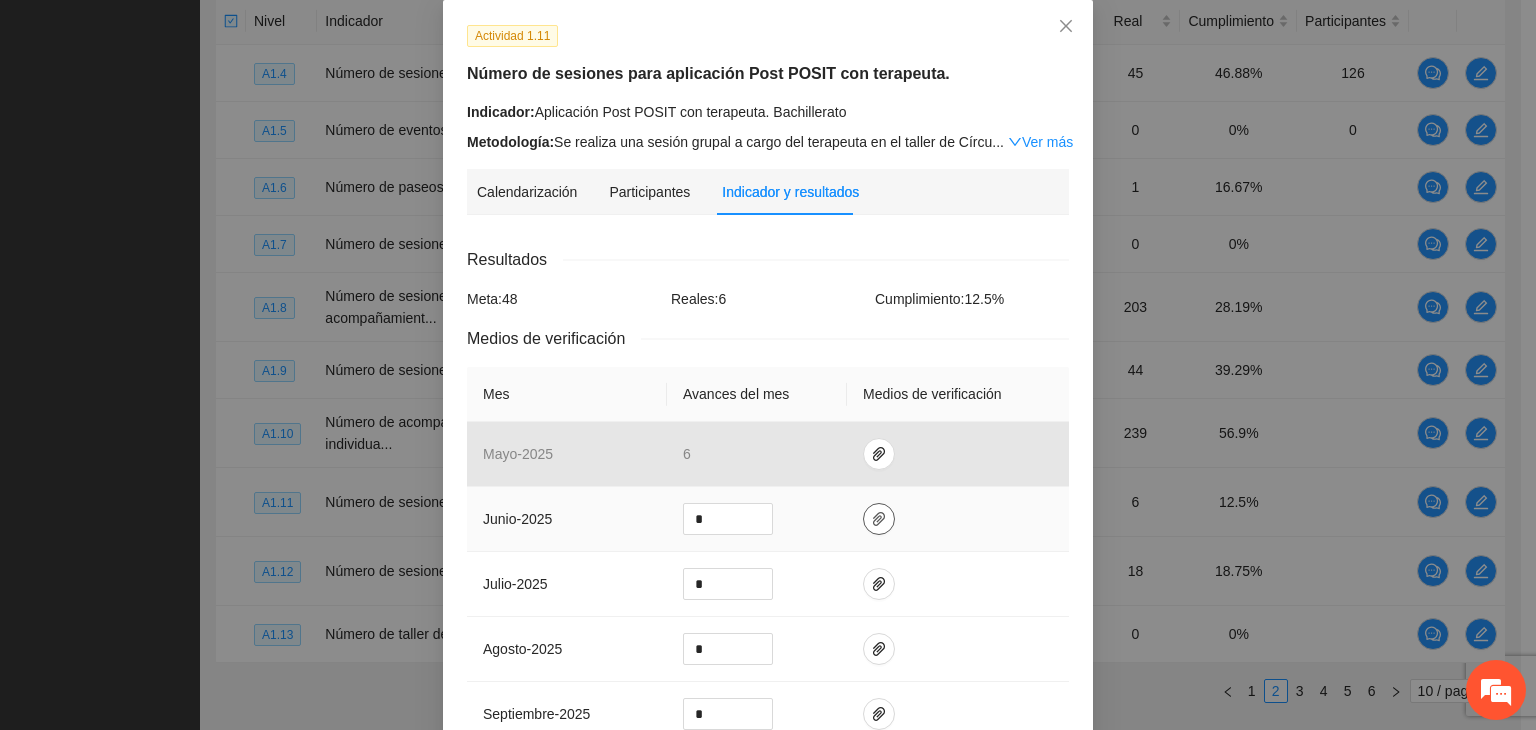 click at bounding box center (879, 519) 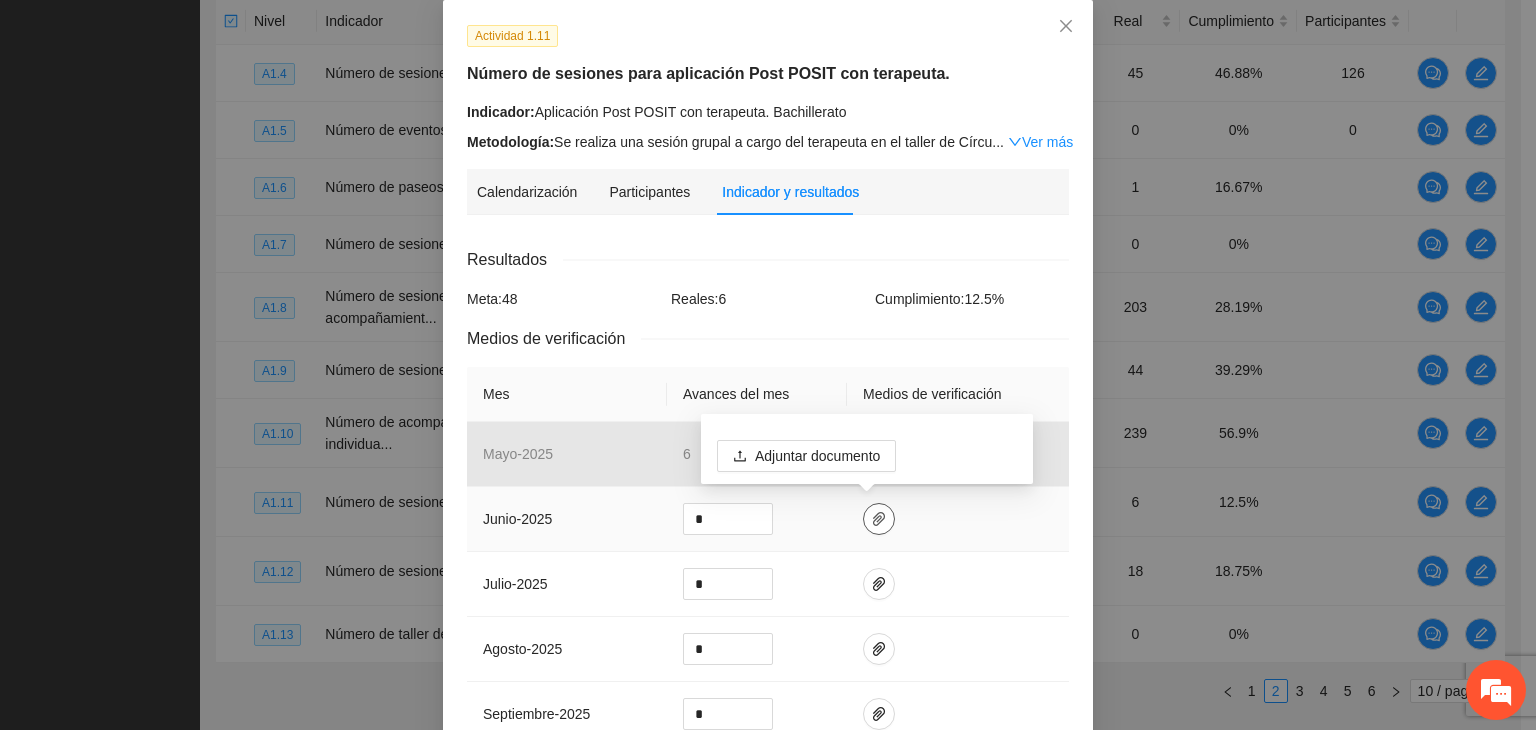 click 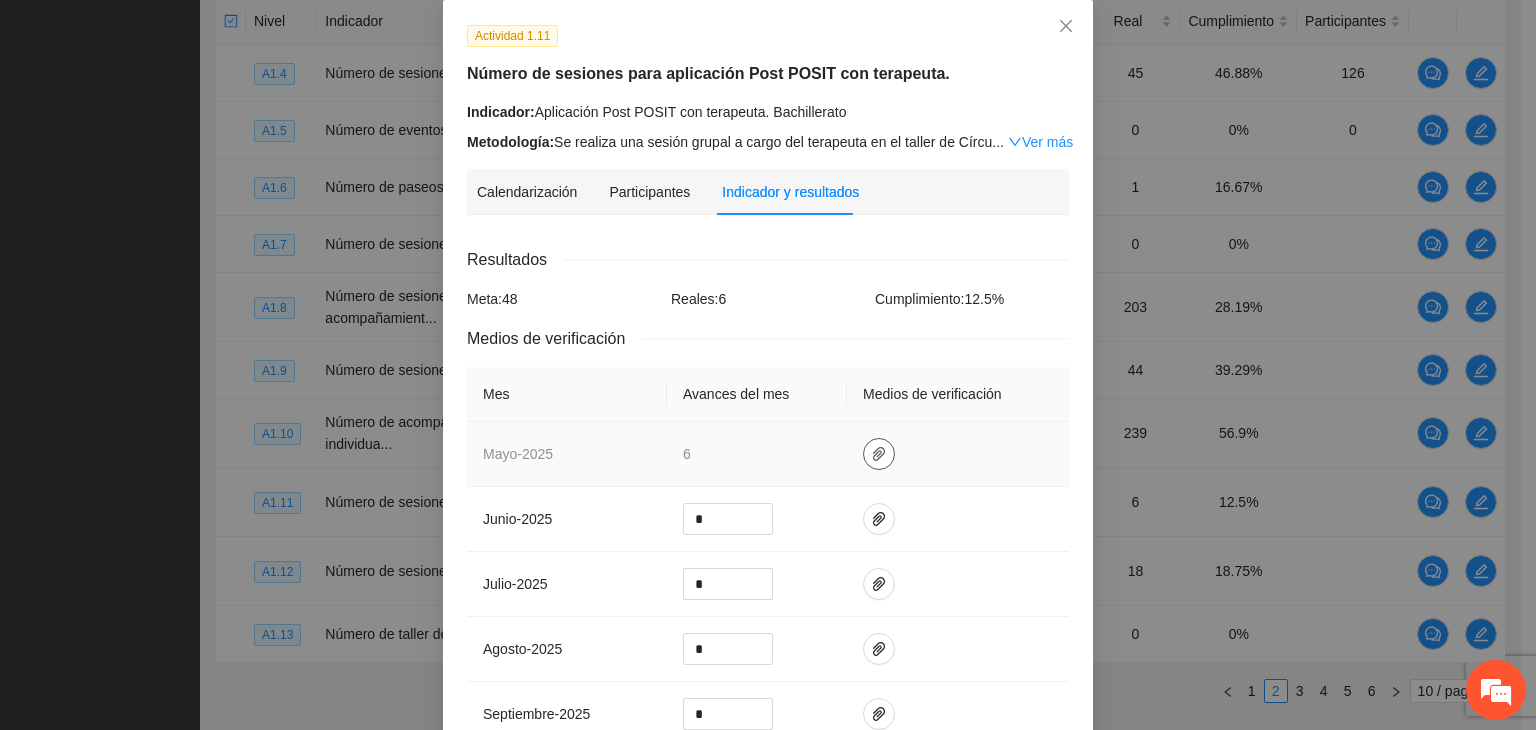 click 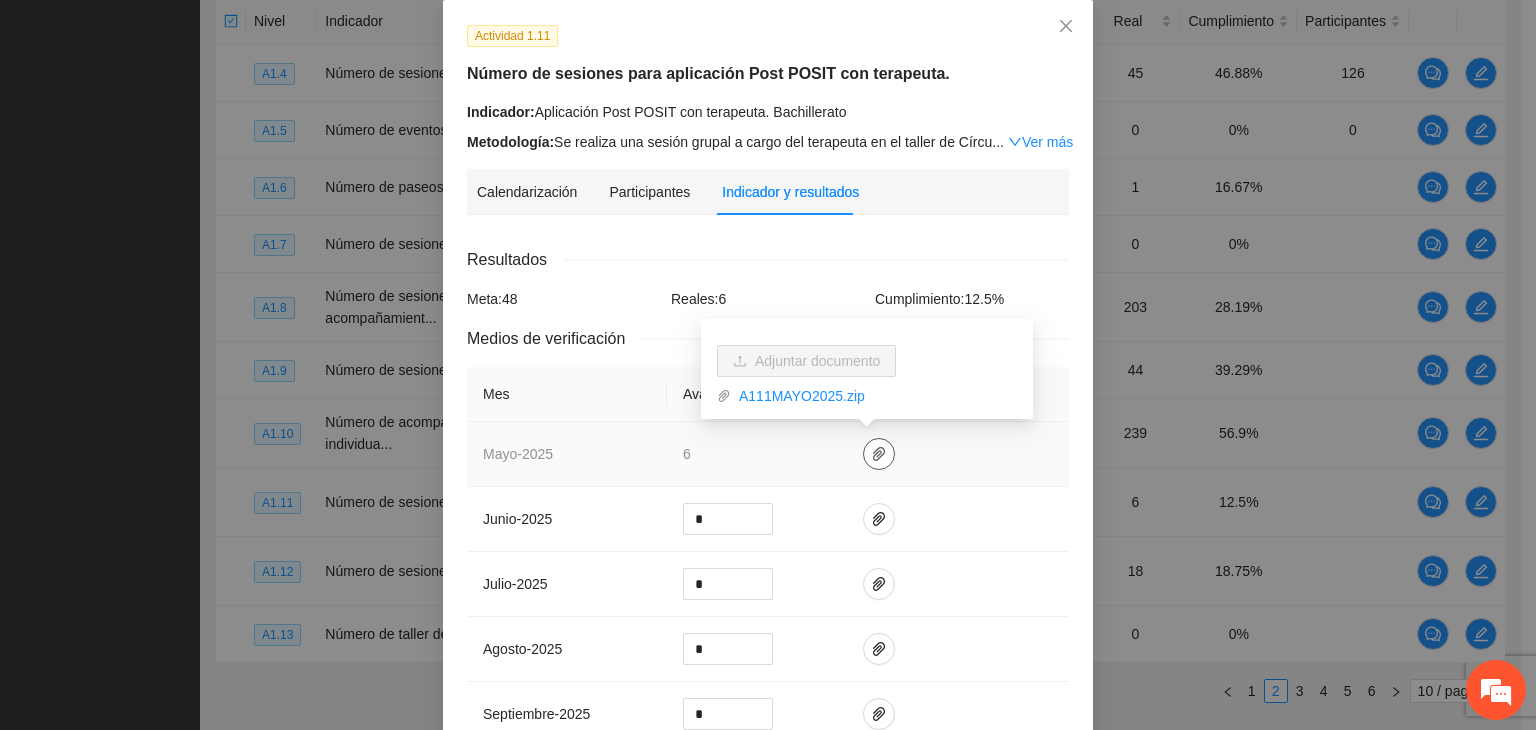 click 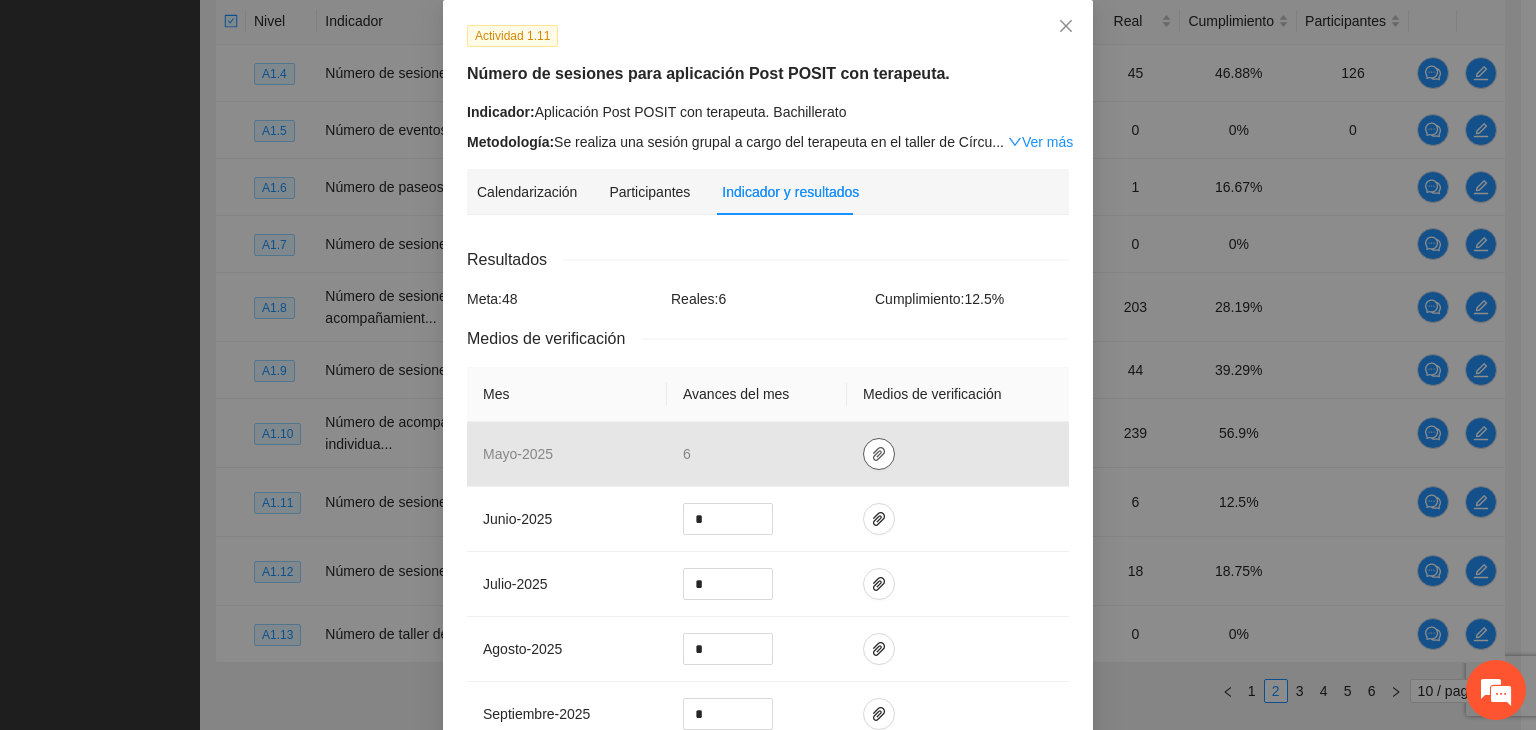 scroll, scrollTop: 0, scrollLeft: 0, axis: both 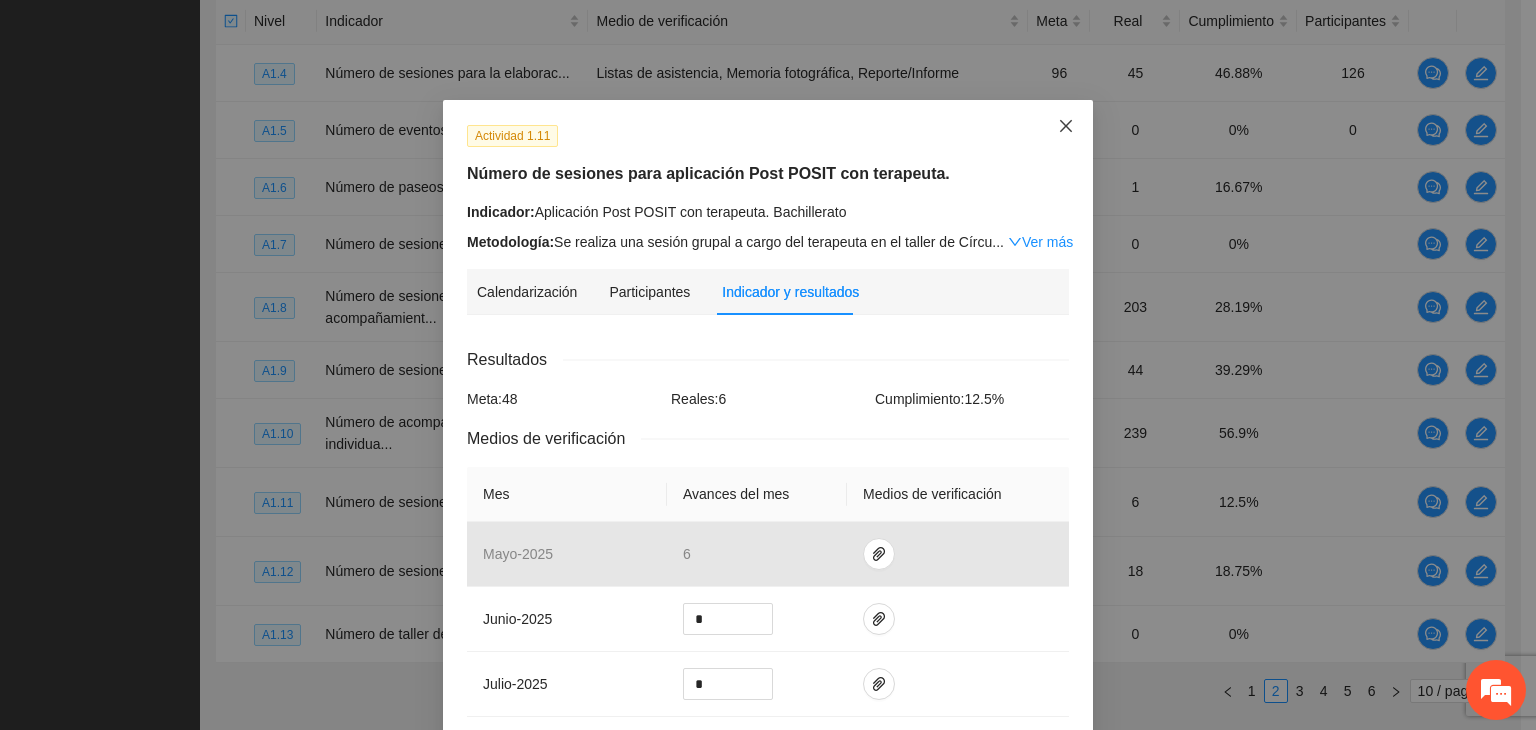 click at bounding box center (1066, 127) 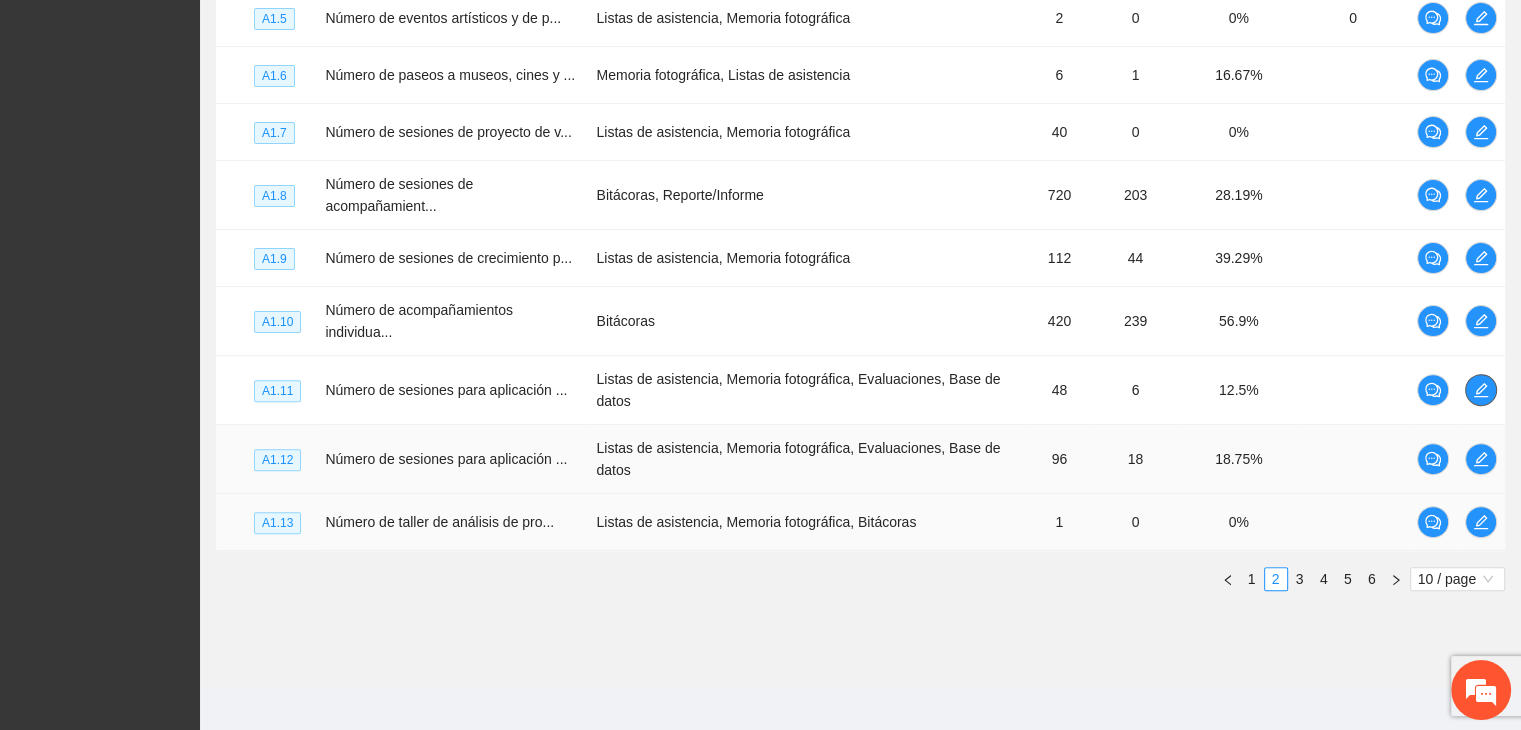 scroll, scrollTop: 622, scrollLeft: 0, axis: vertical 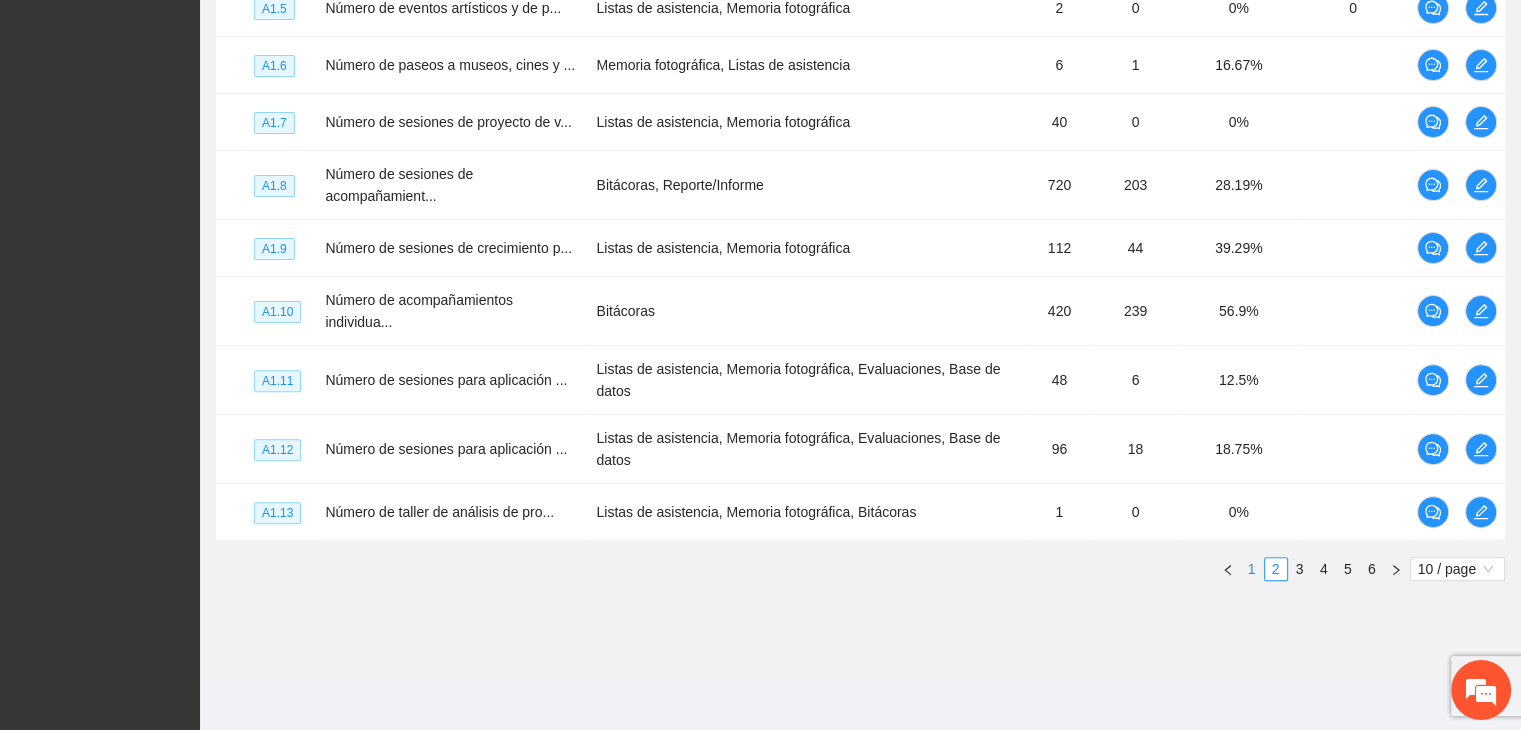 click on "1" at bounding box center (1252, 569) 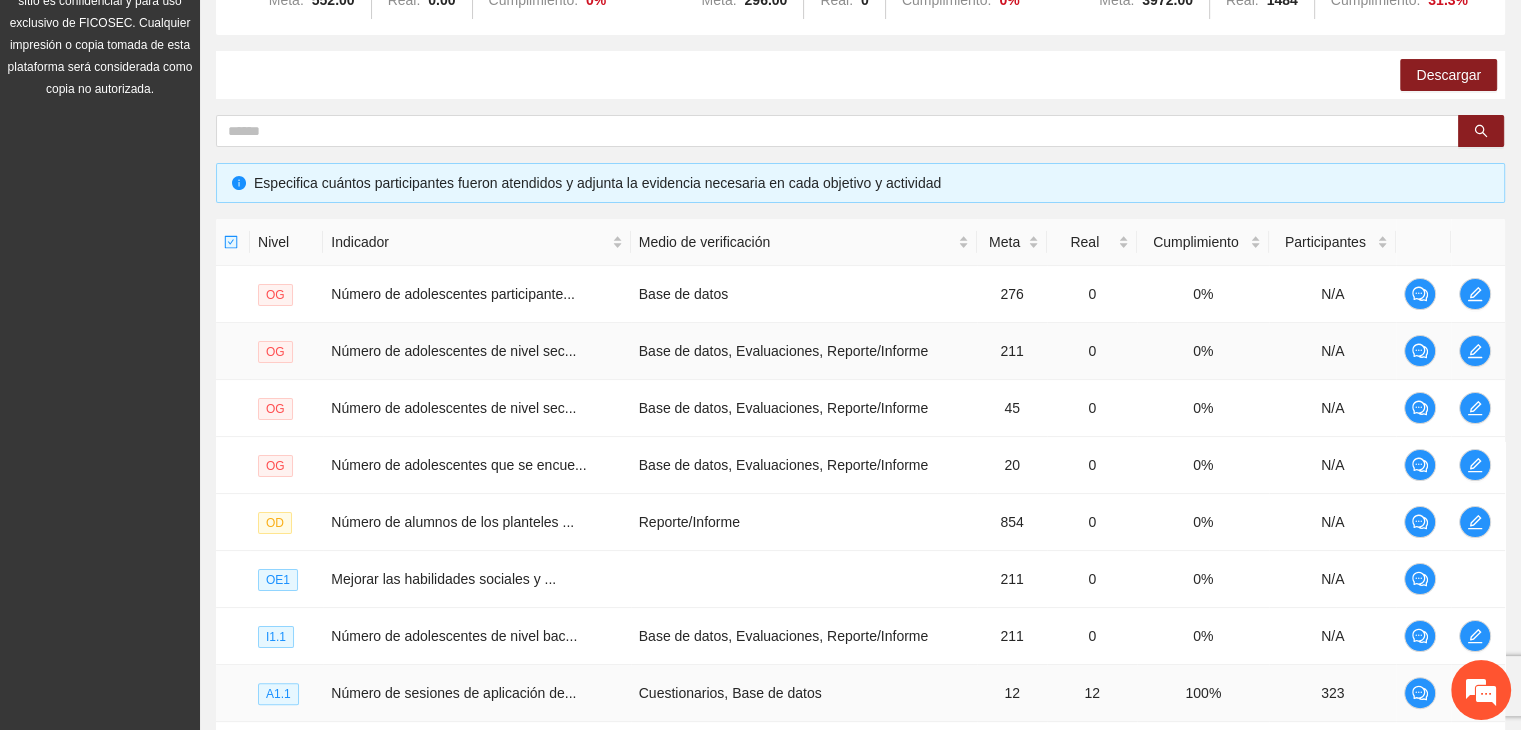 scroll, scrollTop: 274, scrollLeft: 0, axis: vertical 